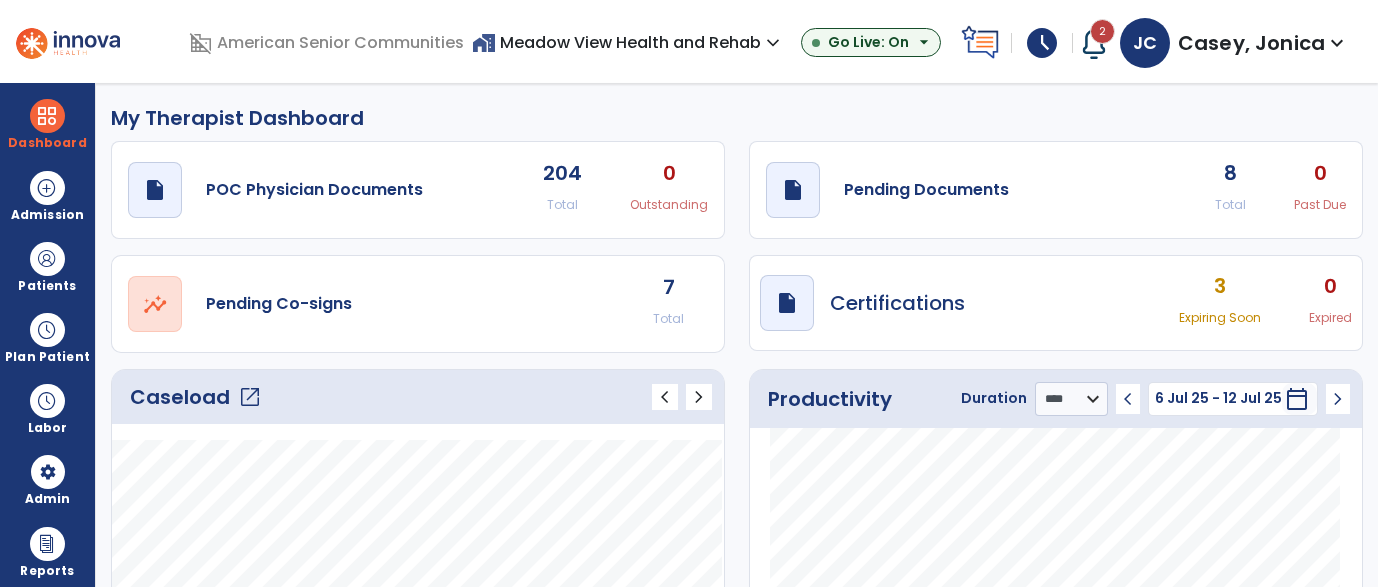 select on "****" 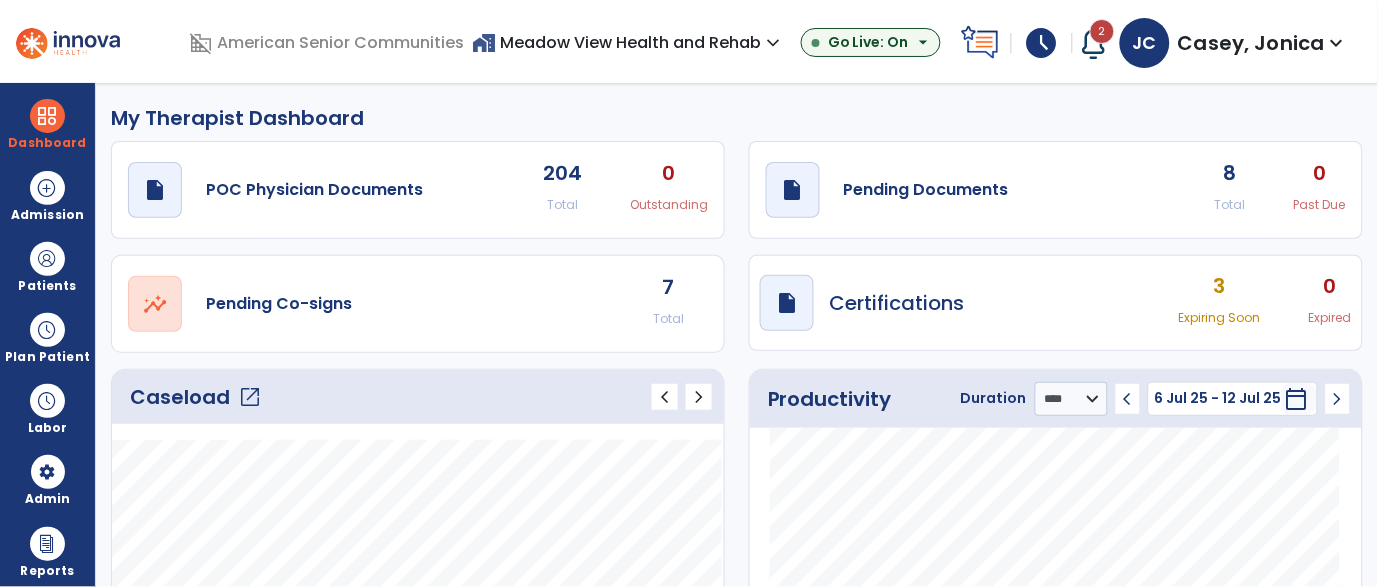 click on "open_in_new" 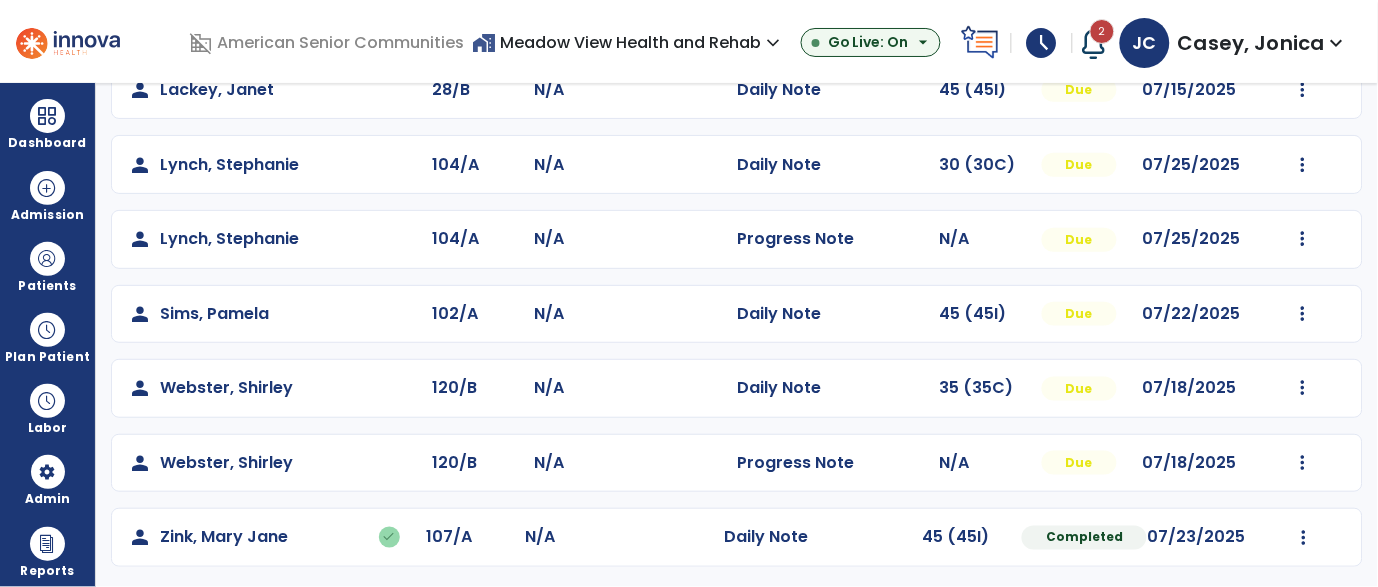 scroll, scrollTop: 351, scrollLeft: 0, axis: vertical 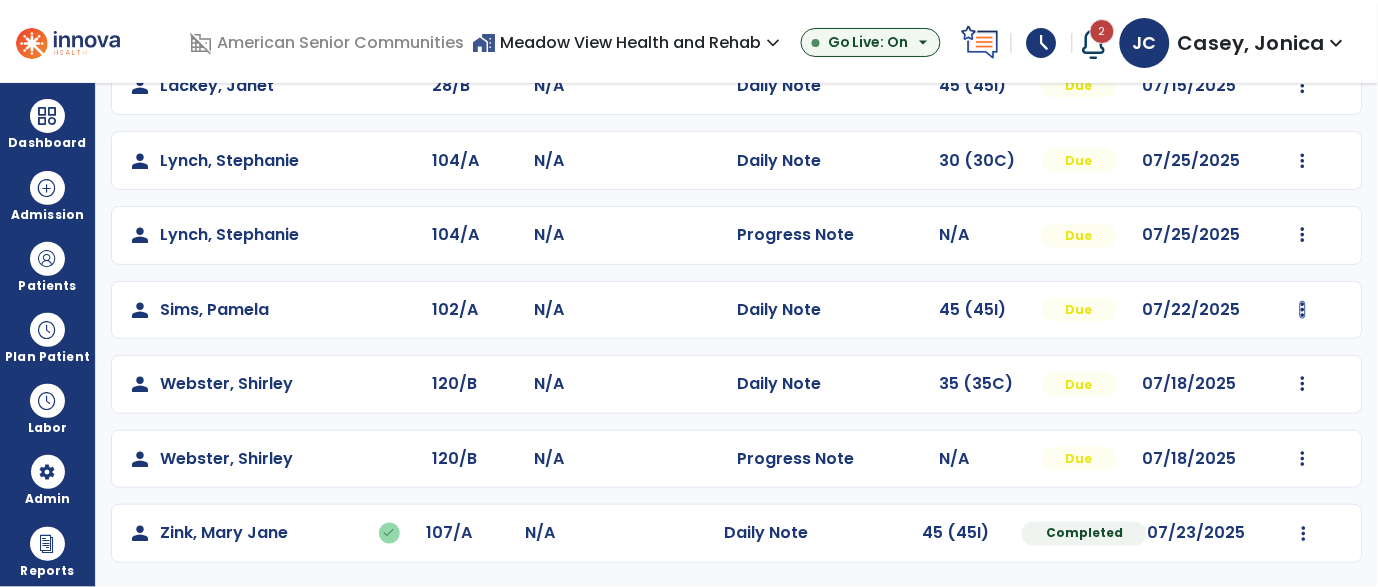 click on "Mark Visit As Complete   Reset Note   Open Document   G + C Mins" 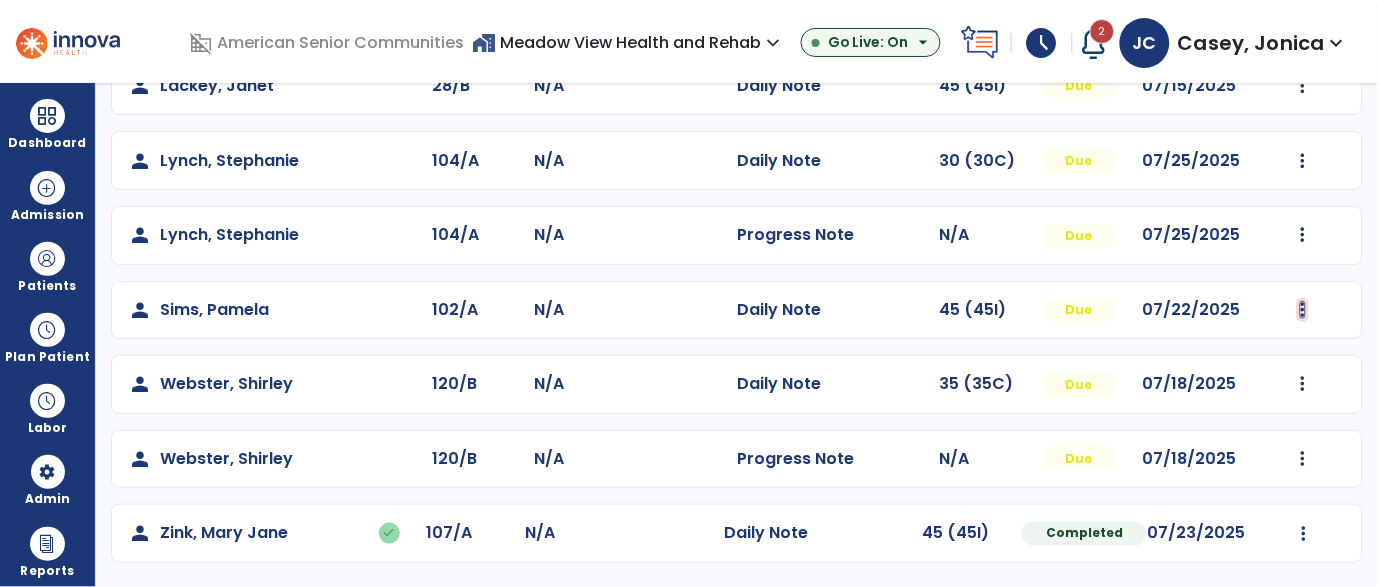 click at bounding box center [1303, -63] 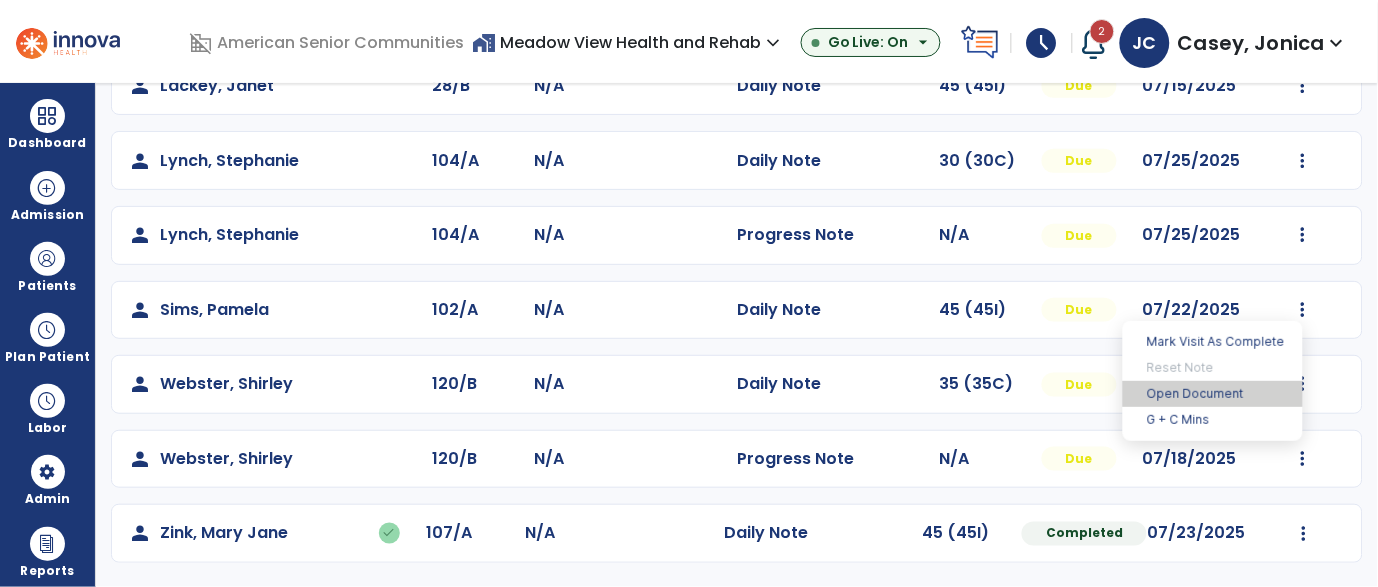 click on "Open Document" at bounding box center (1213, 394) 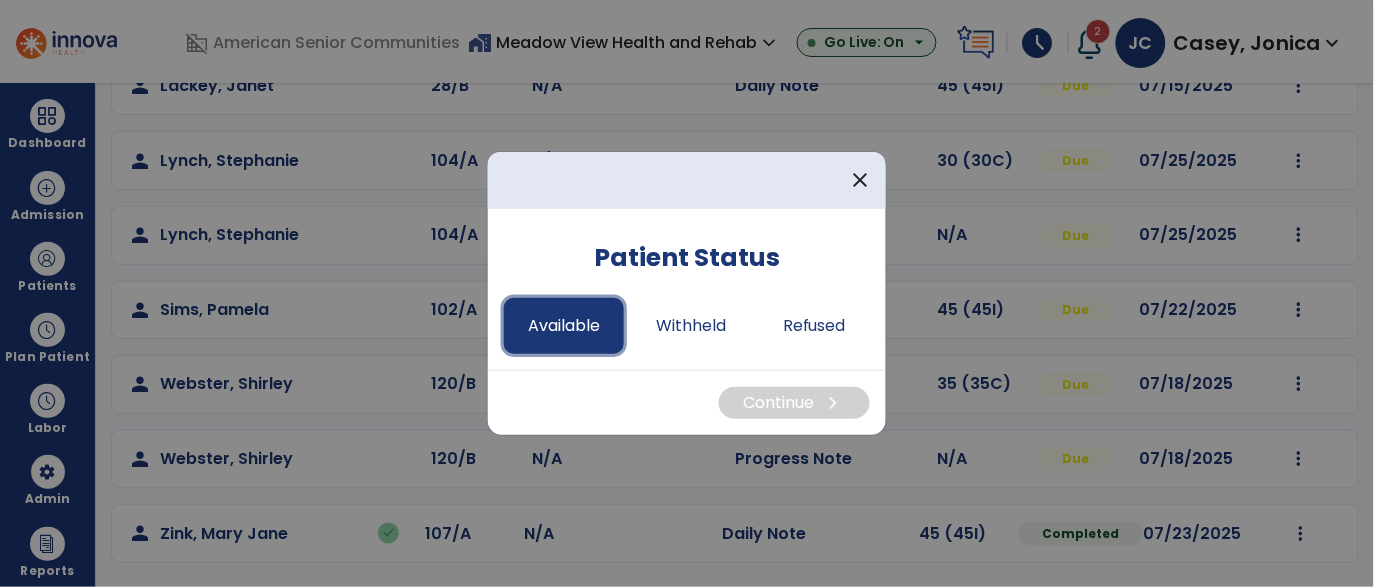 click on "Available" at bounding box center [564, 326] 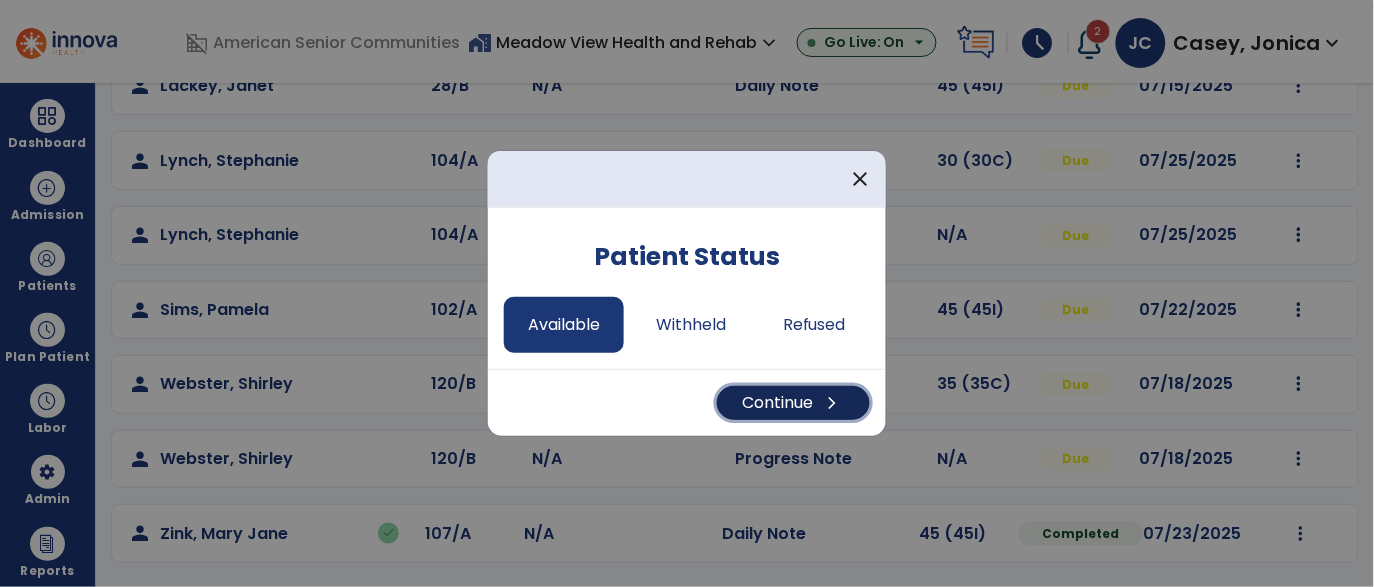 click on "chevron_right" at bounding box center (833, 403) 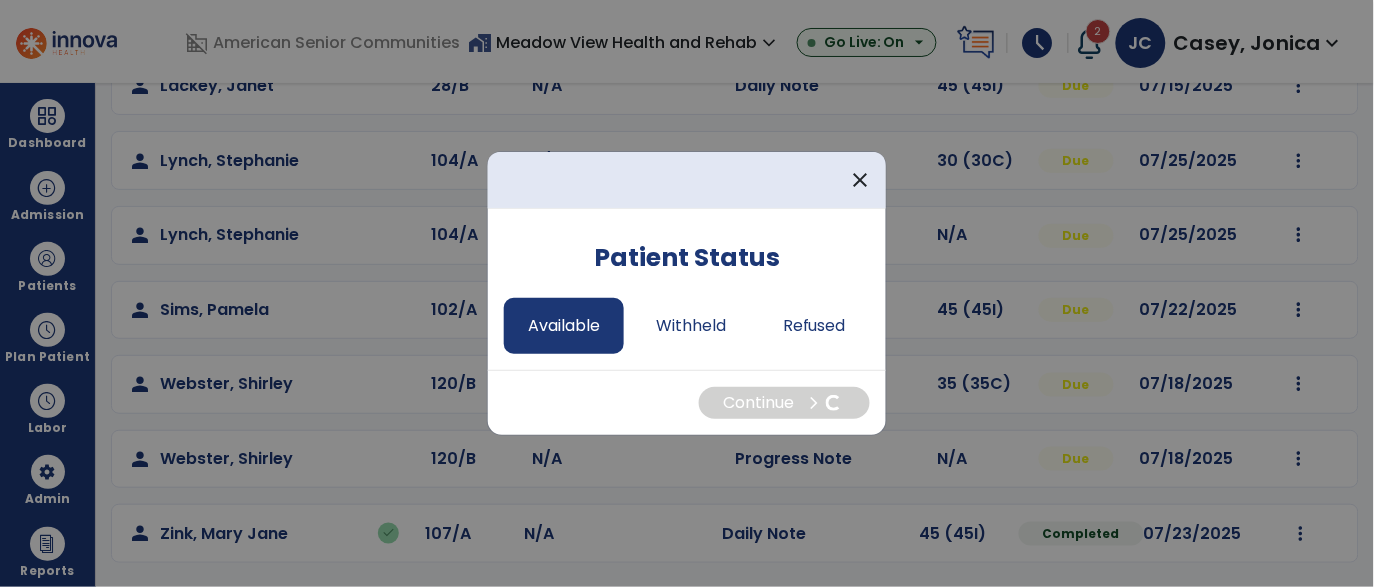 select on "*" 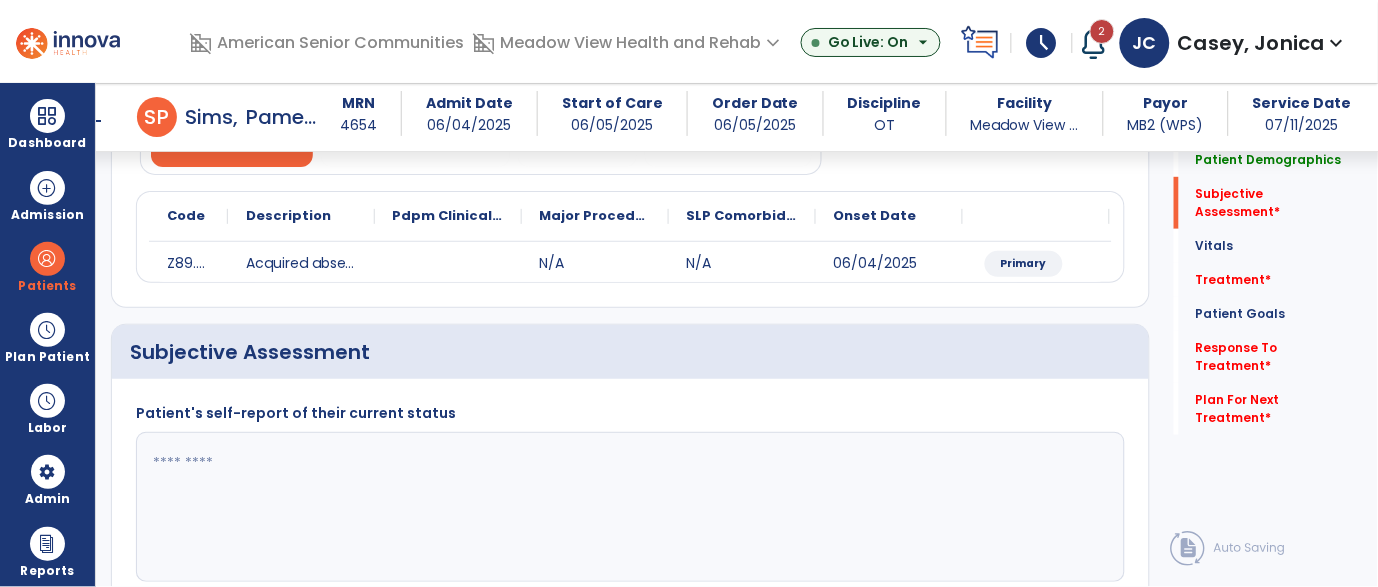scroll, scrollTop: 299, scrollLeft: 0, axis: vertical 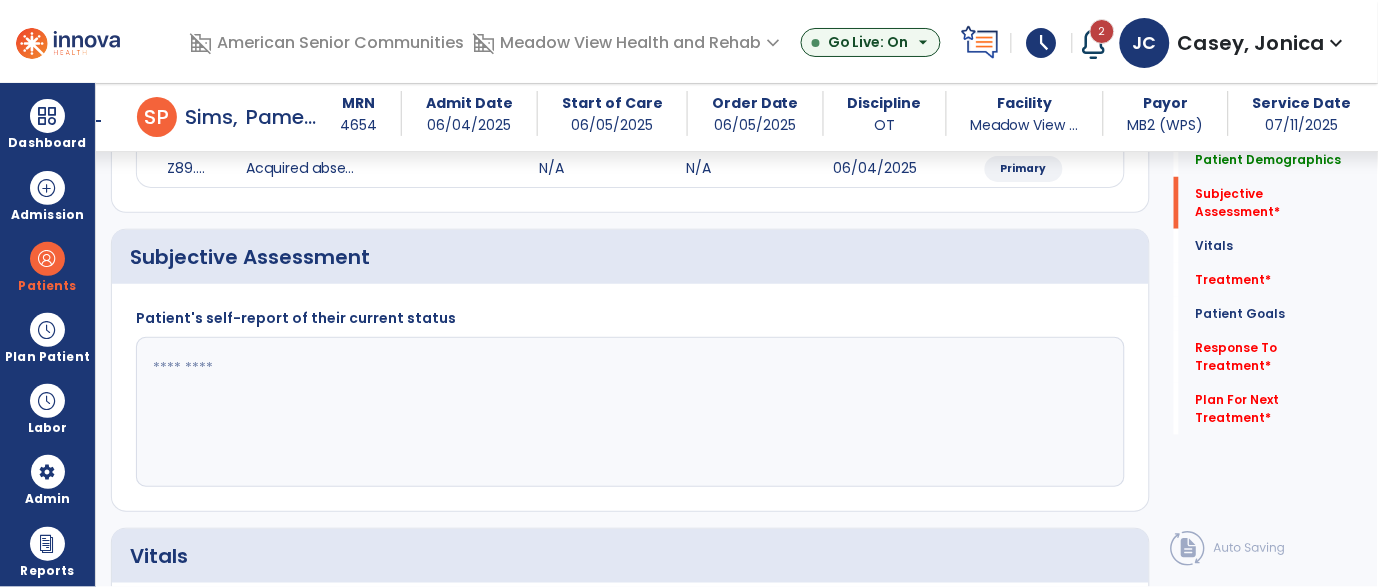 click 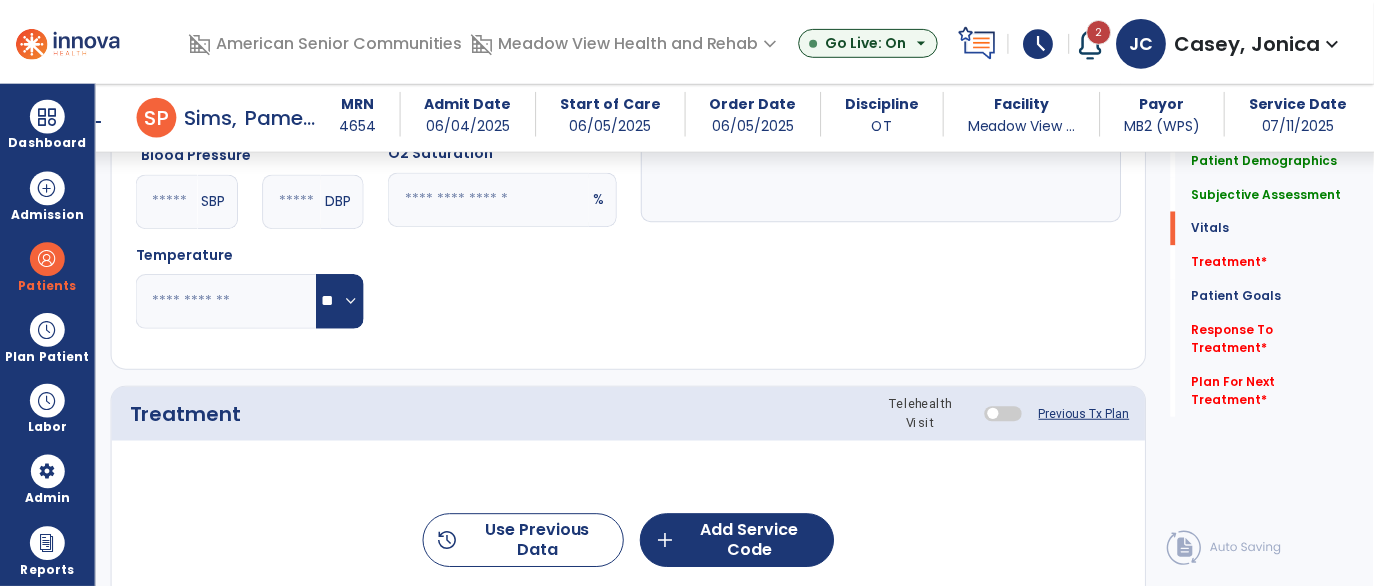 scroll, scrollTop: 1055, scrollLeft: 0, axis: vertical 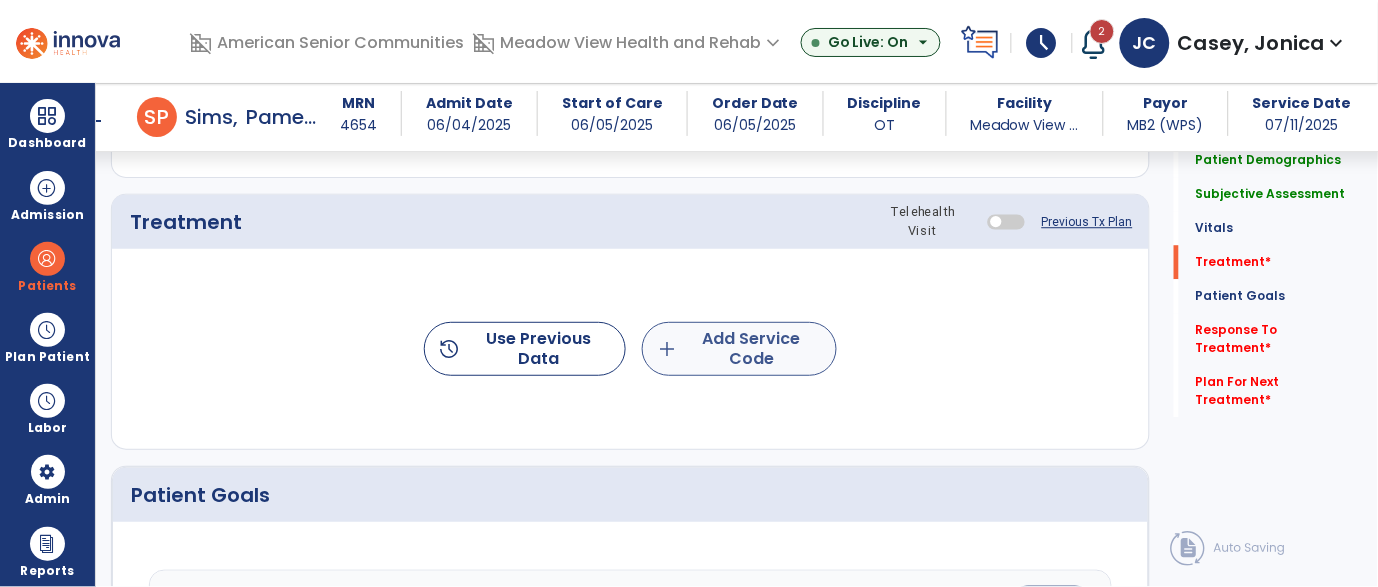 type on "****" 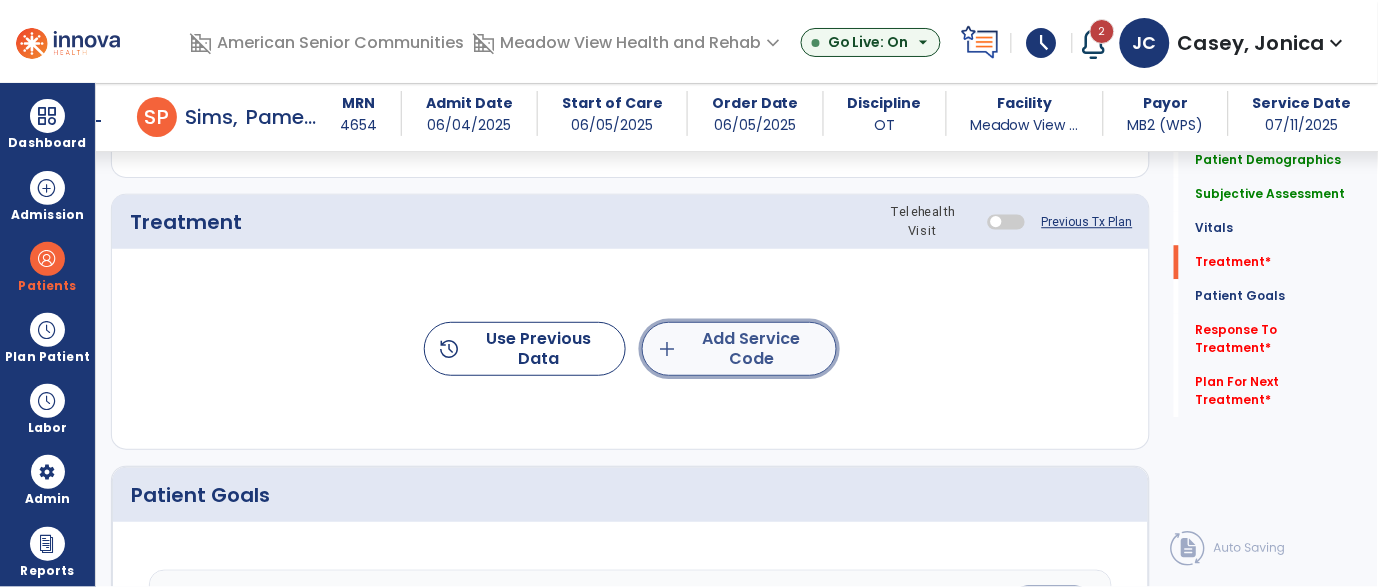 click on "add  Add Service Code" 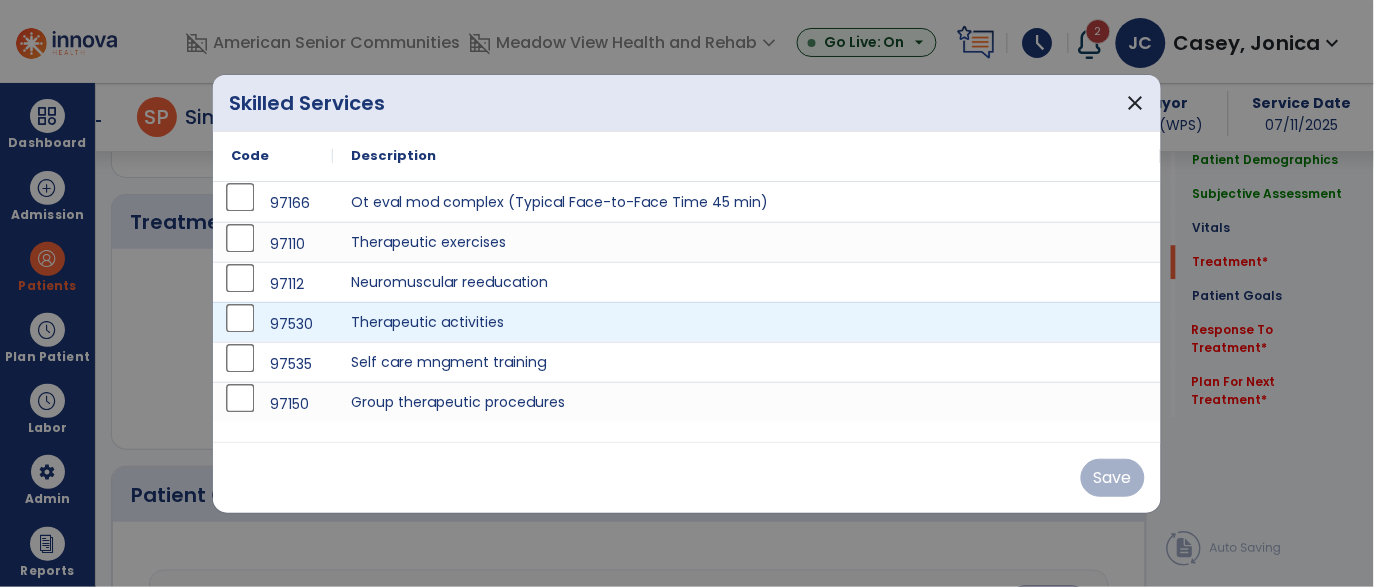 scroll, scrollTop: 1055, scrollLeft: 0, axis: vertical 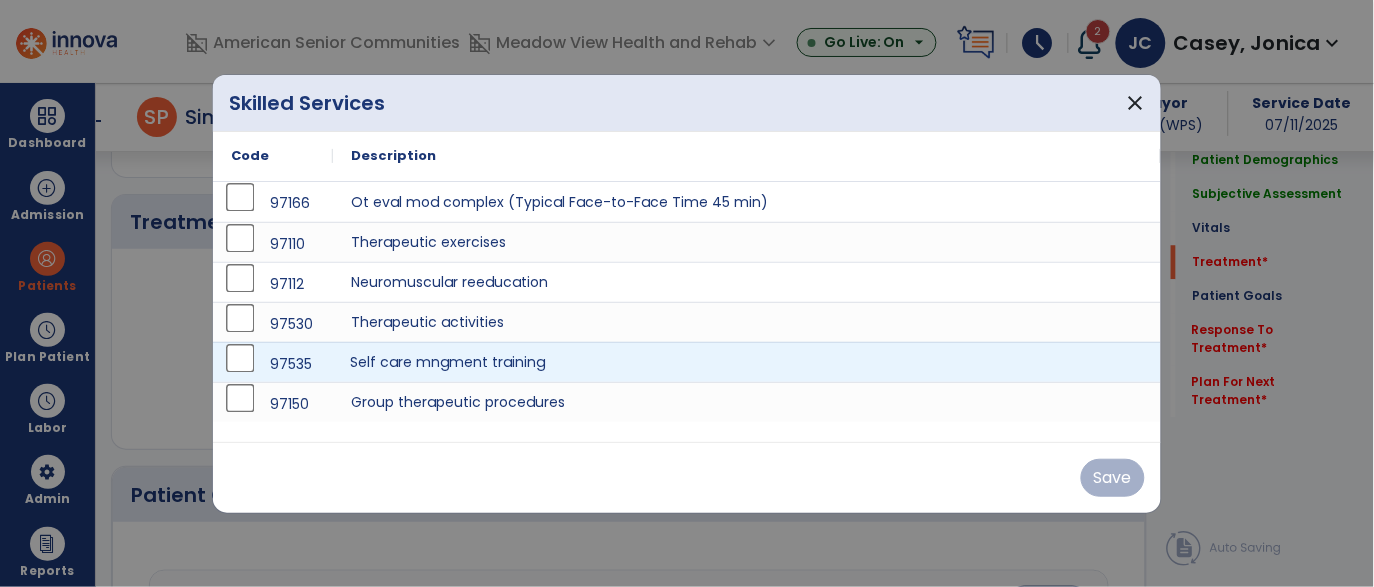 click on "Self care mngment training" at bounding box center (747, 362) 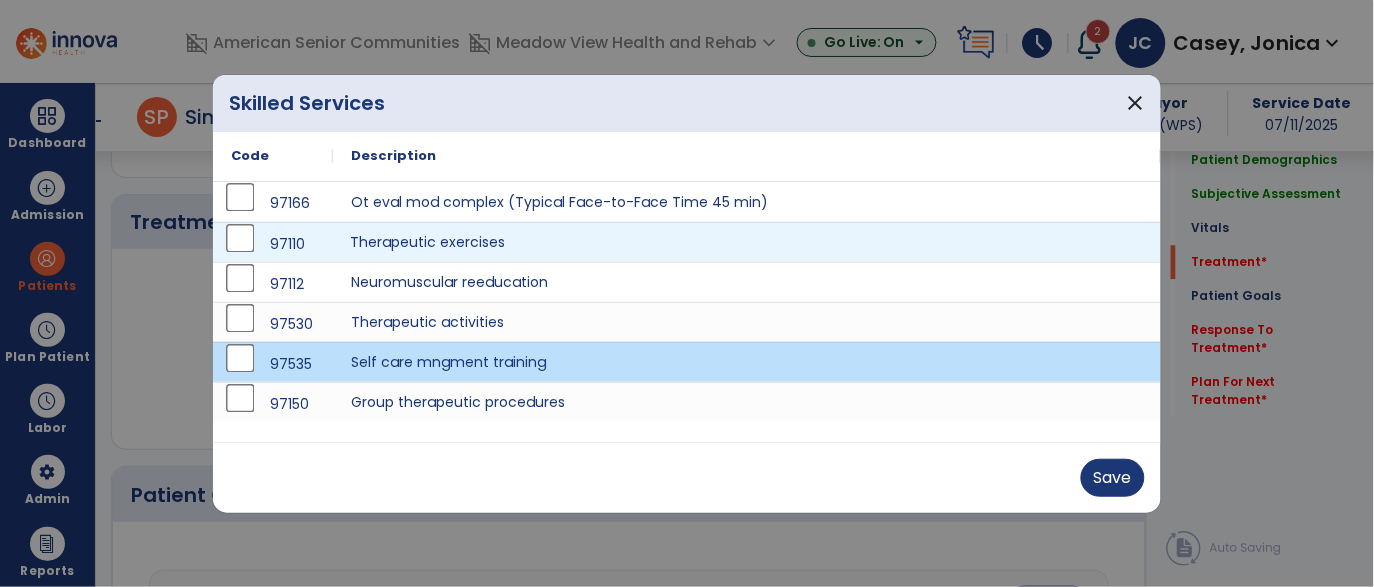 click on "Therapeutic exercises" at bounding box center [747, 242] 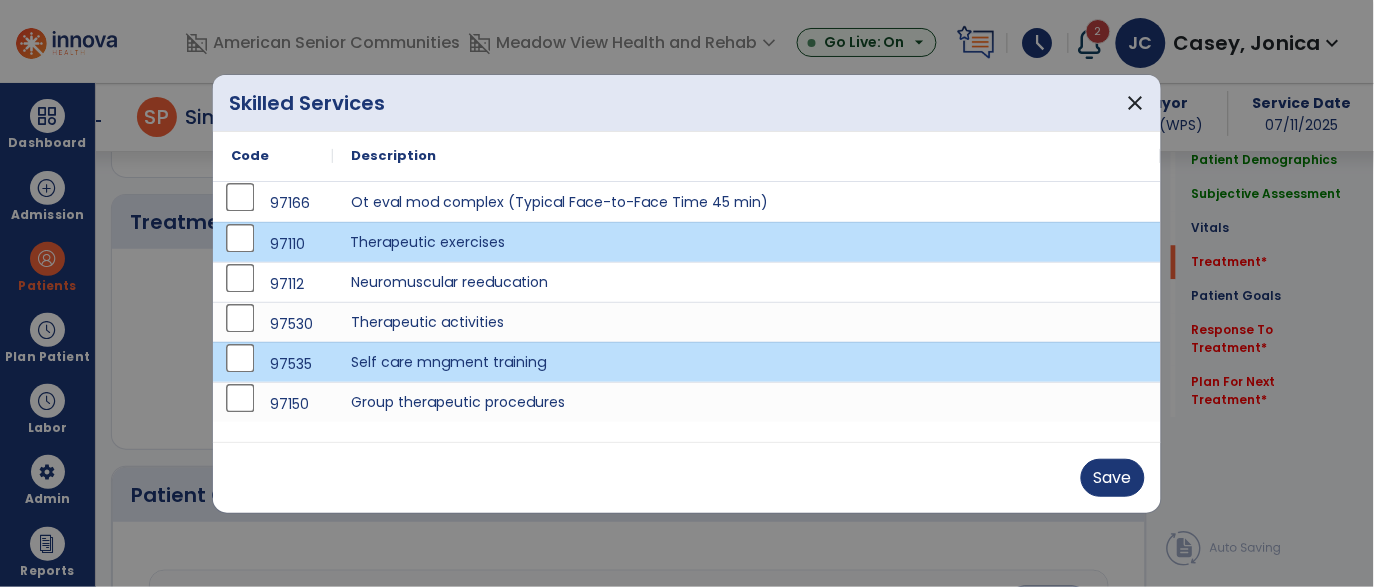 click on "Therapeutic exercises" at bounding box center (747, 242) 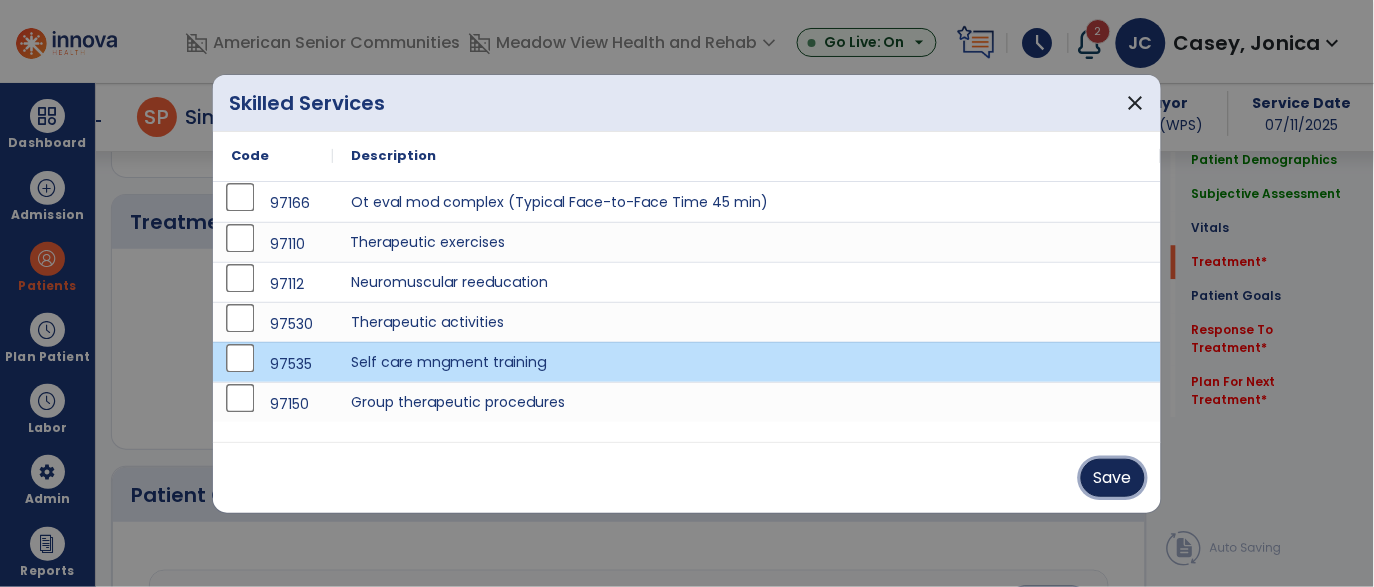 click on "Save" at bounding box center [1113, 478] 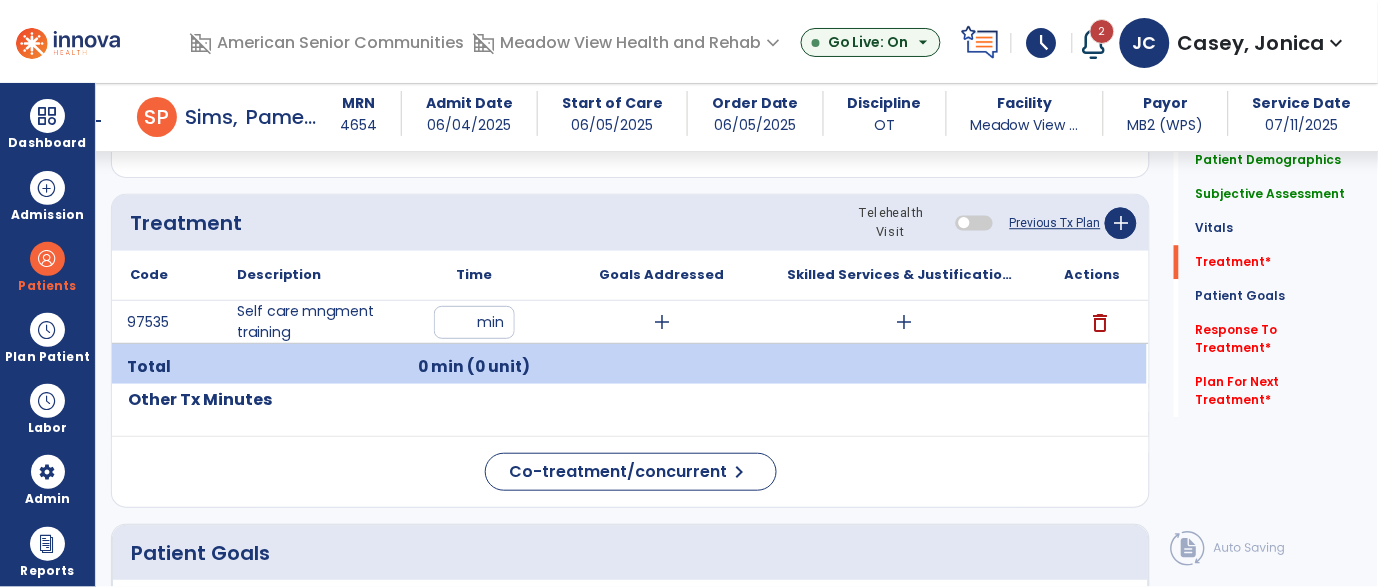 type on "**" 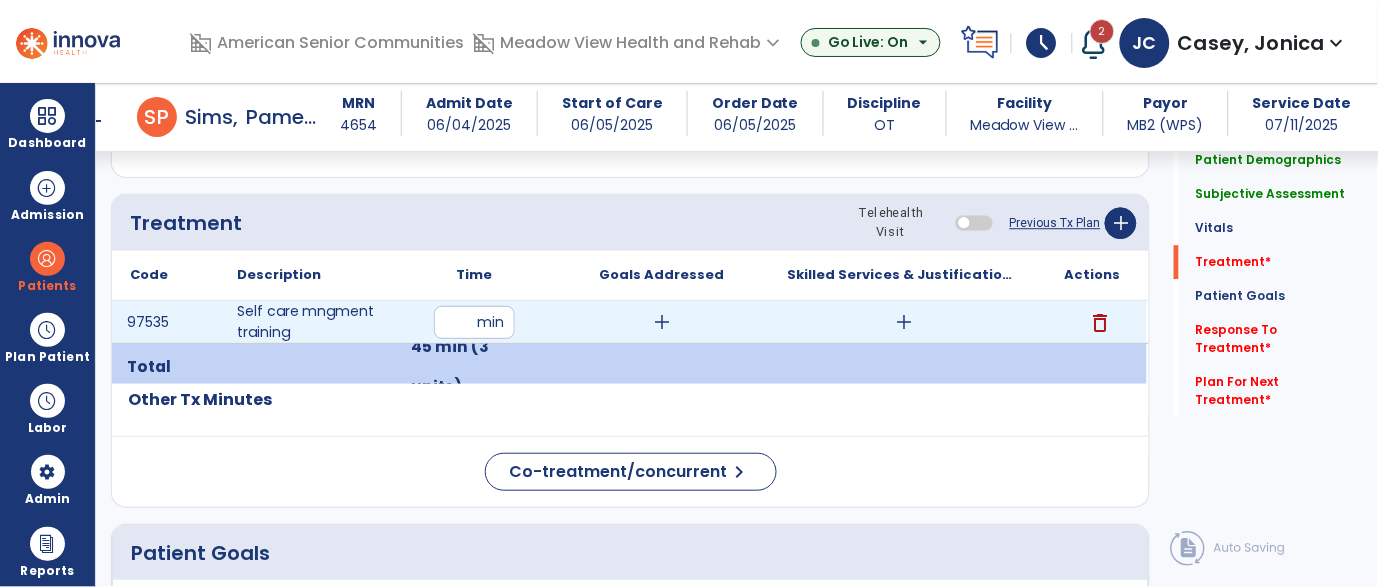 click on "add" at bounding box center [904, 322] 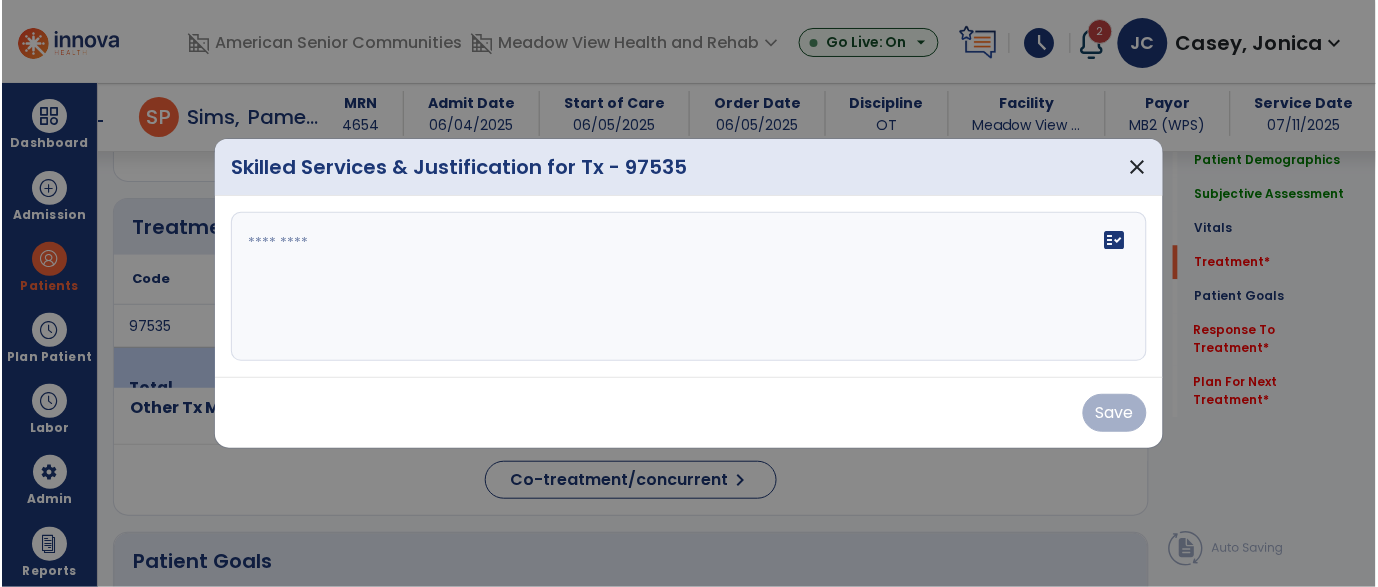 scroll, scrollTop: 1055, scrollLeft: 0, axis: vertical 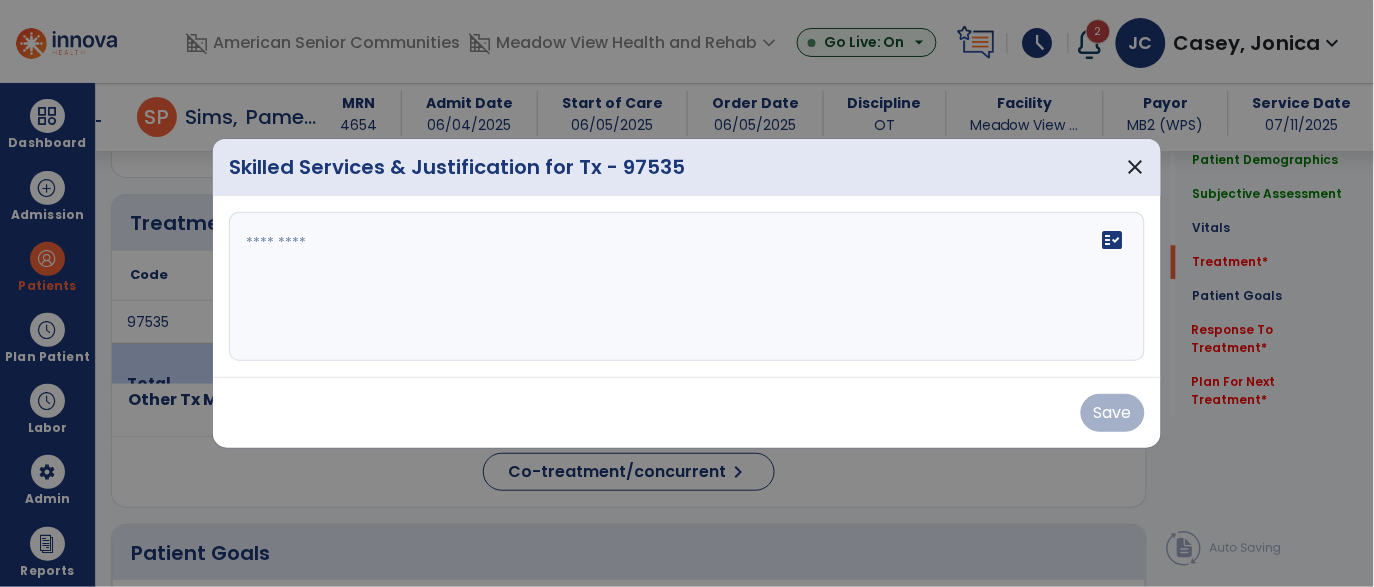 click on "fact_check" at bounding box center [687, 287] 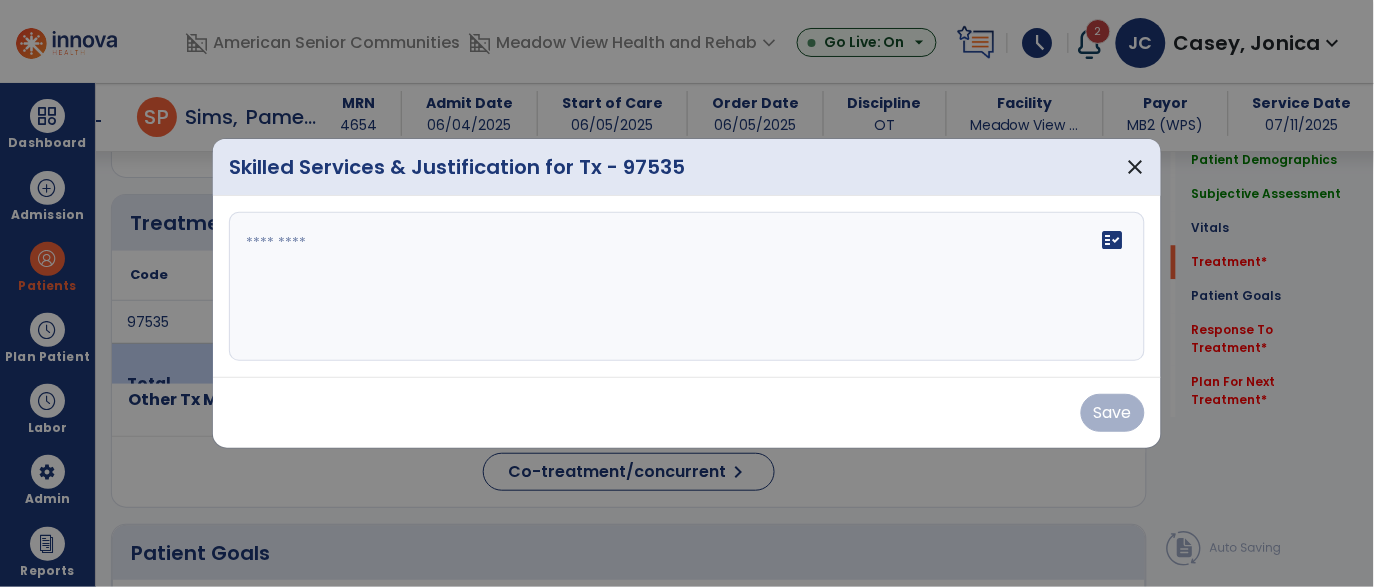 click on "fact_check" at bounding box center [687, 287] 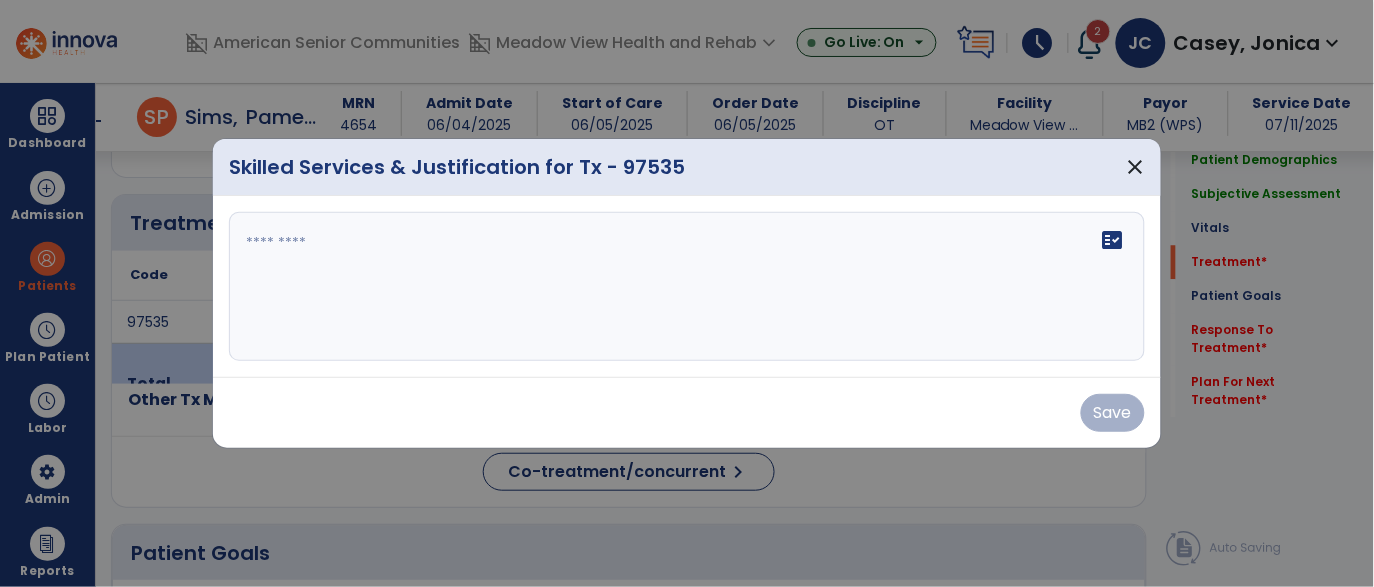 click on "fact_check" at bounding box center [687, 287] 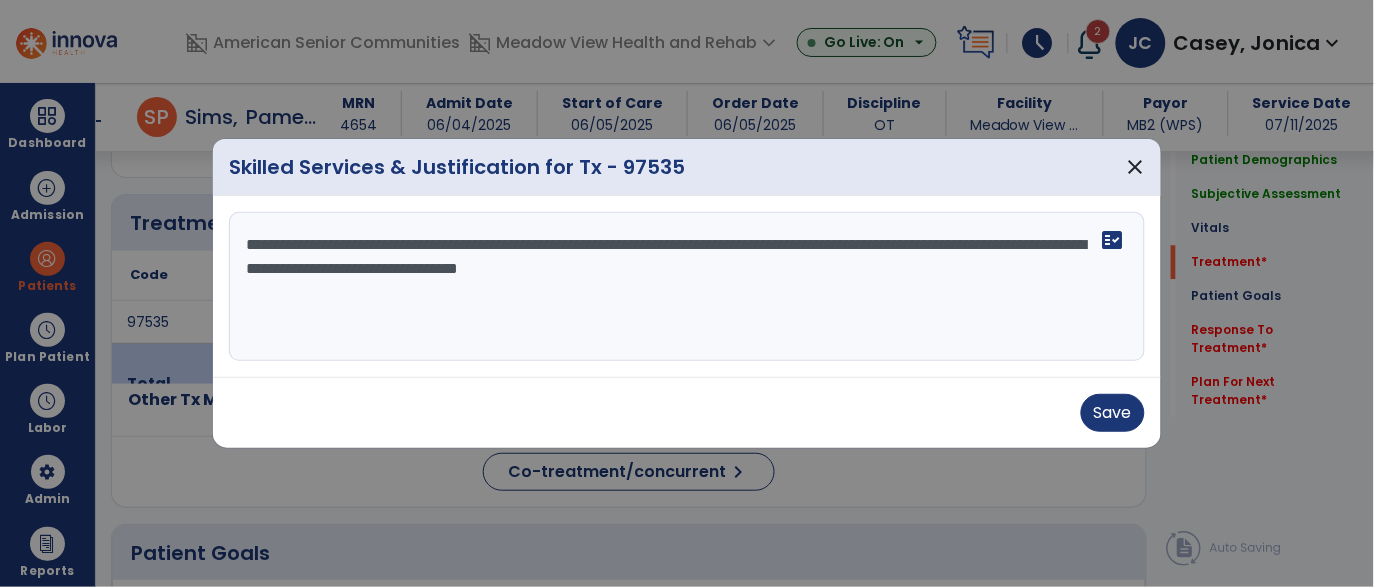 type on "**********" 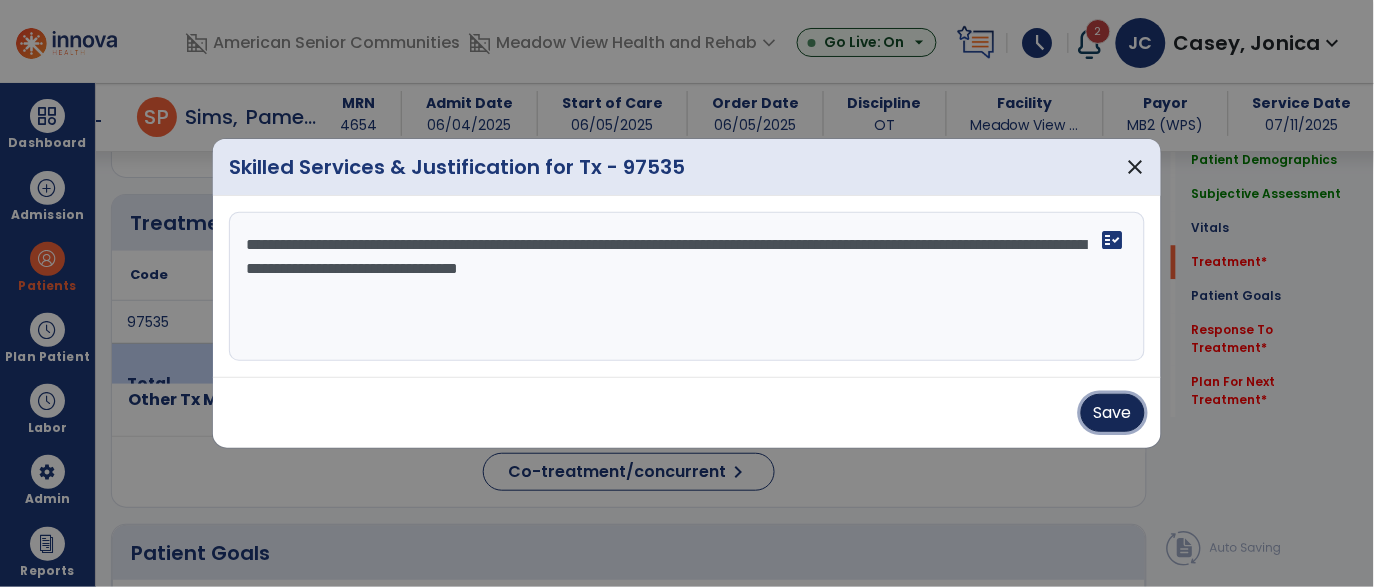click on "Save" at bounding box center [1113, 413] 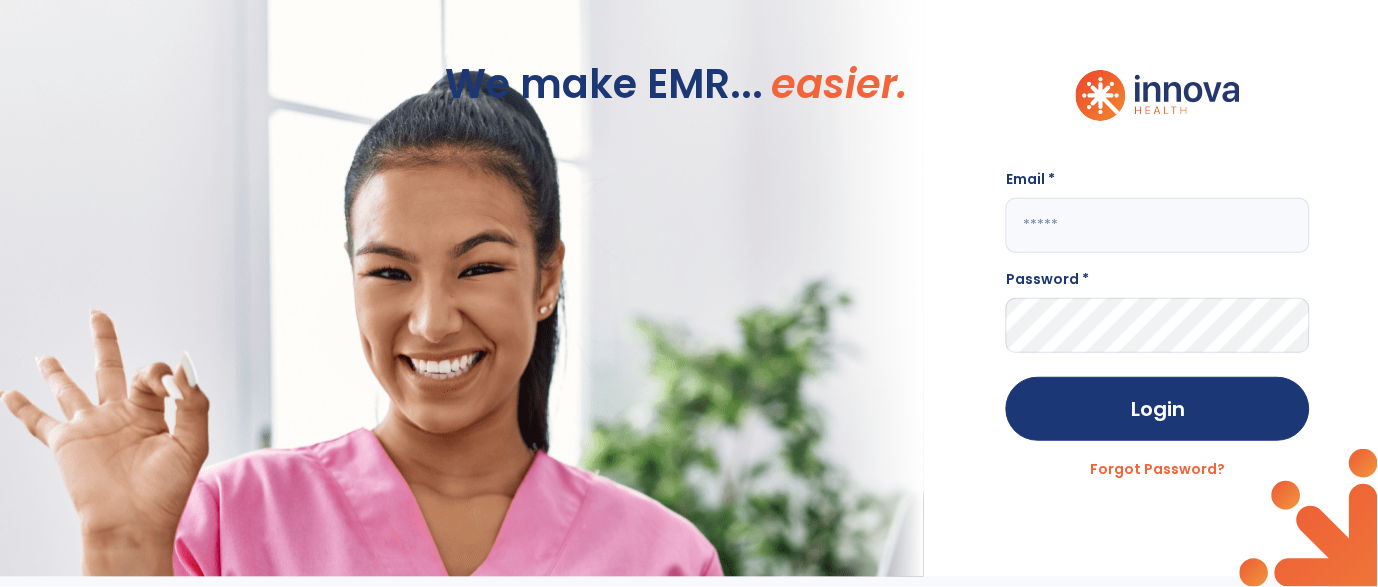 scroll, scrollTop: 1, scrollLeft: 0, axis: vertical 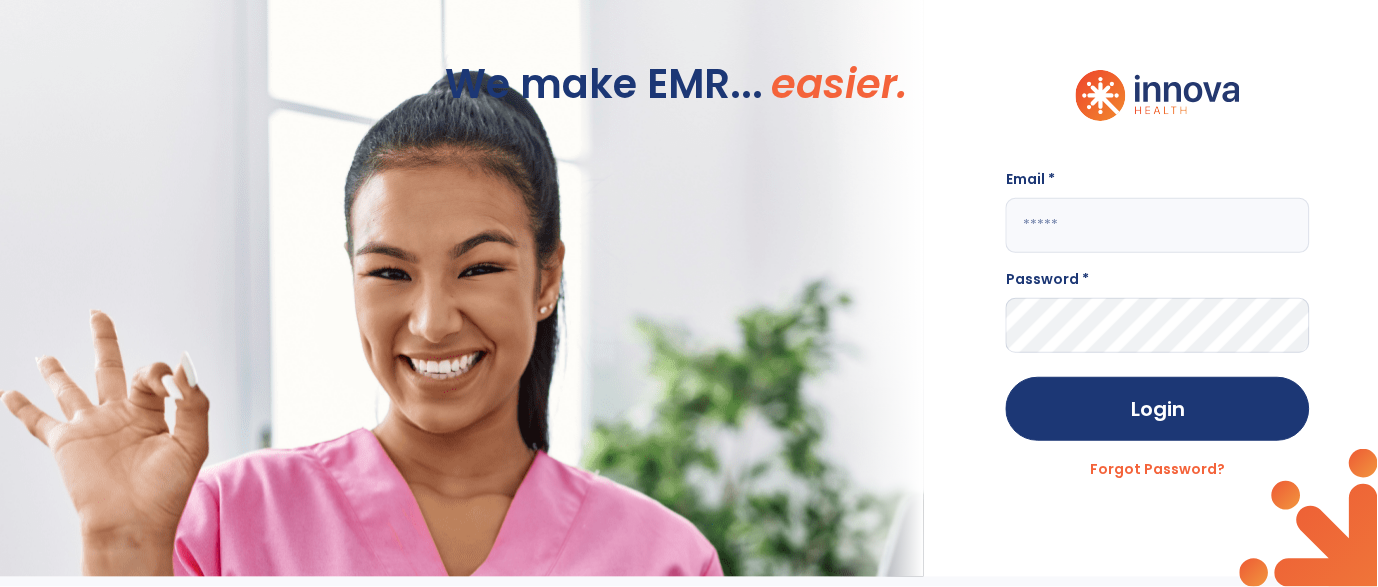 click 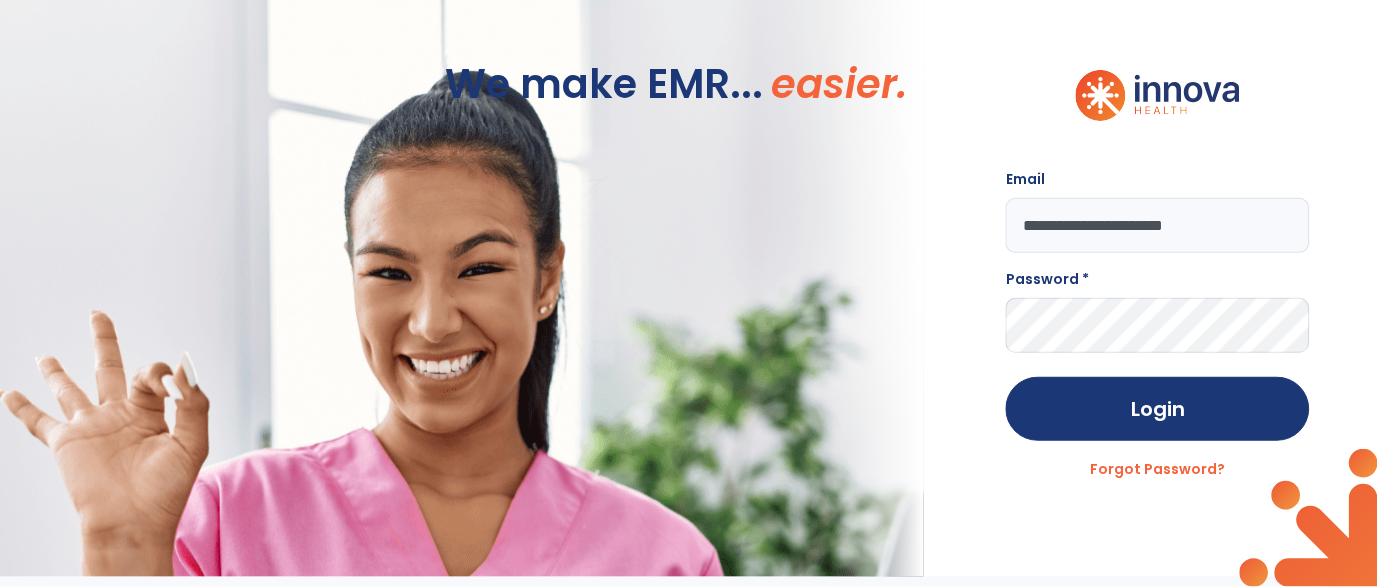 type on "**********" 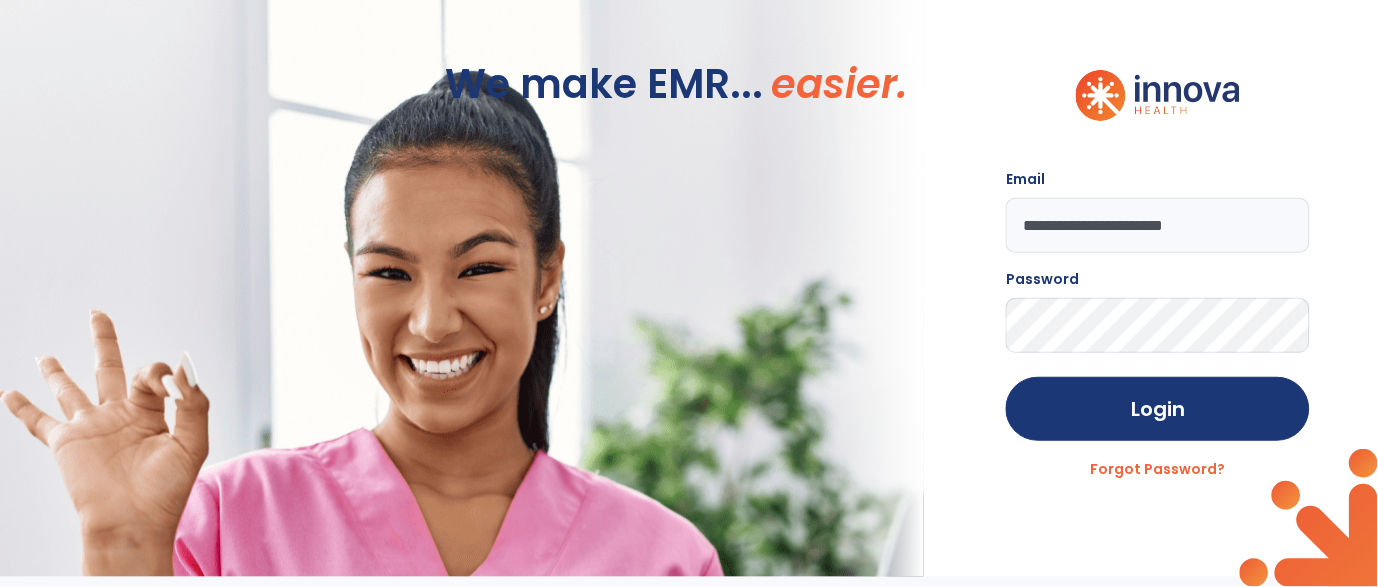 click on "Login" 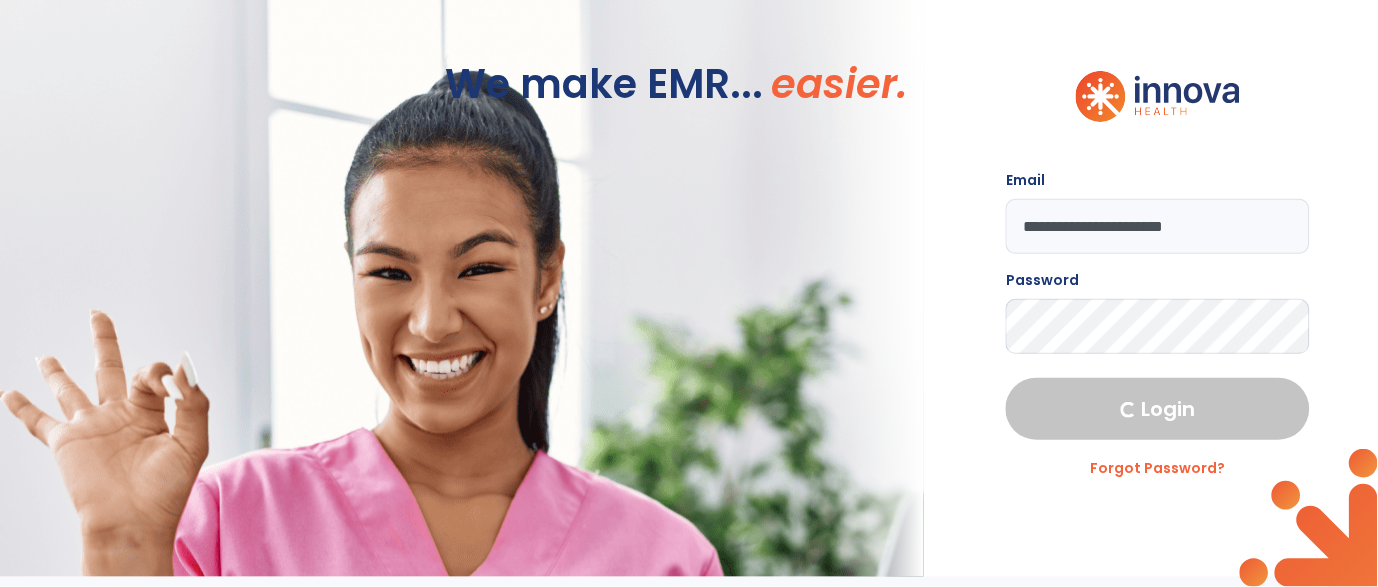 select on "***" 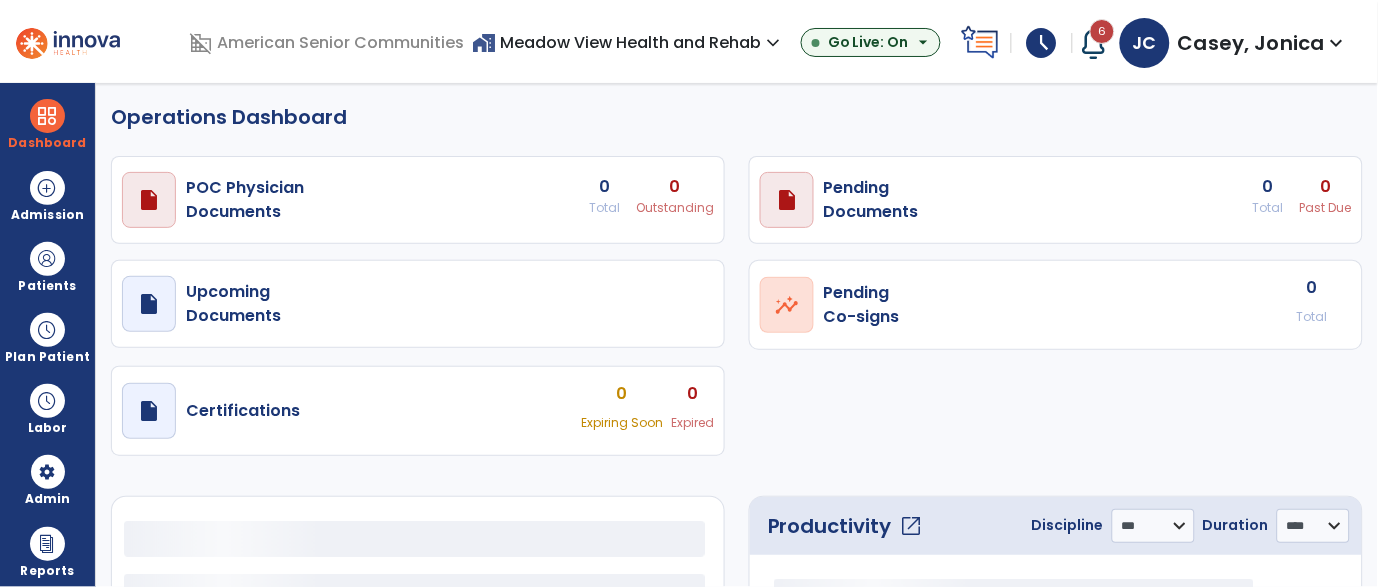 select on "***" 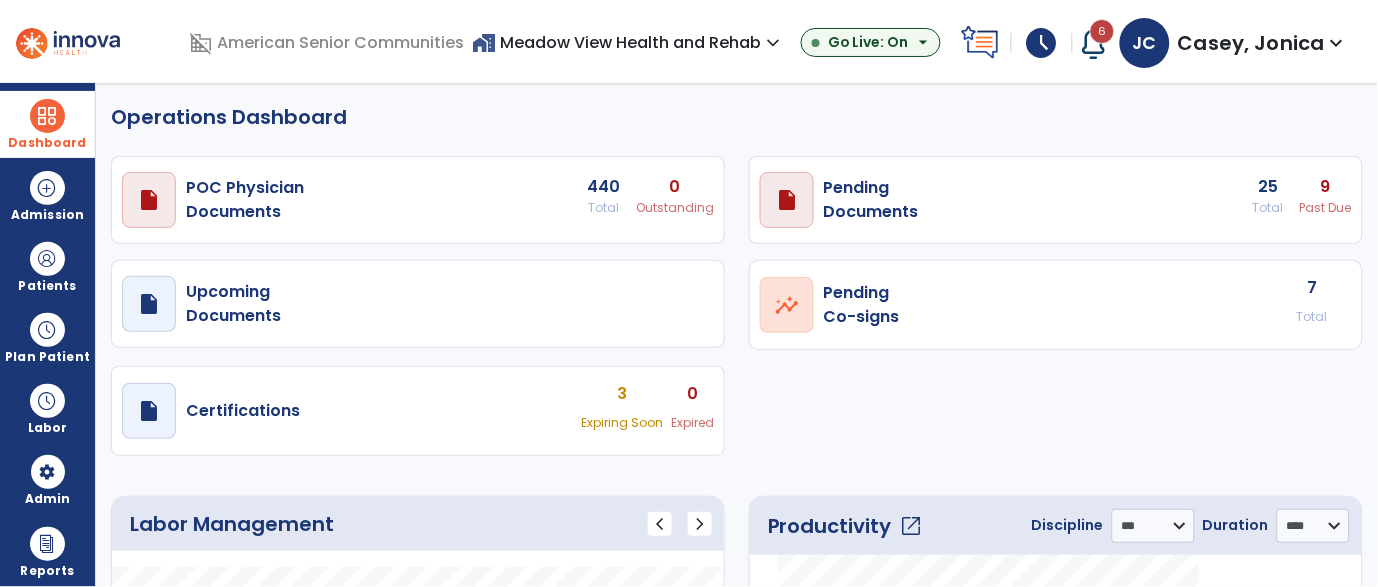 click on "Dashboard" at bounding box center (47, 124) 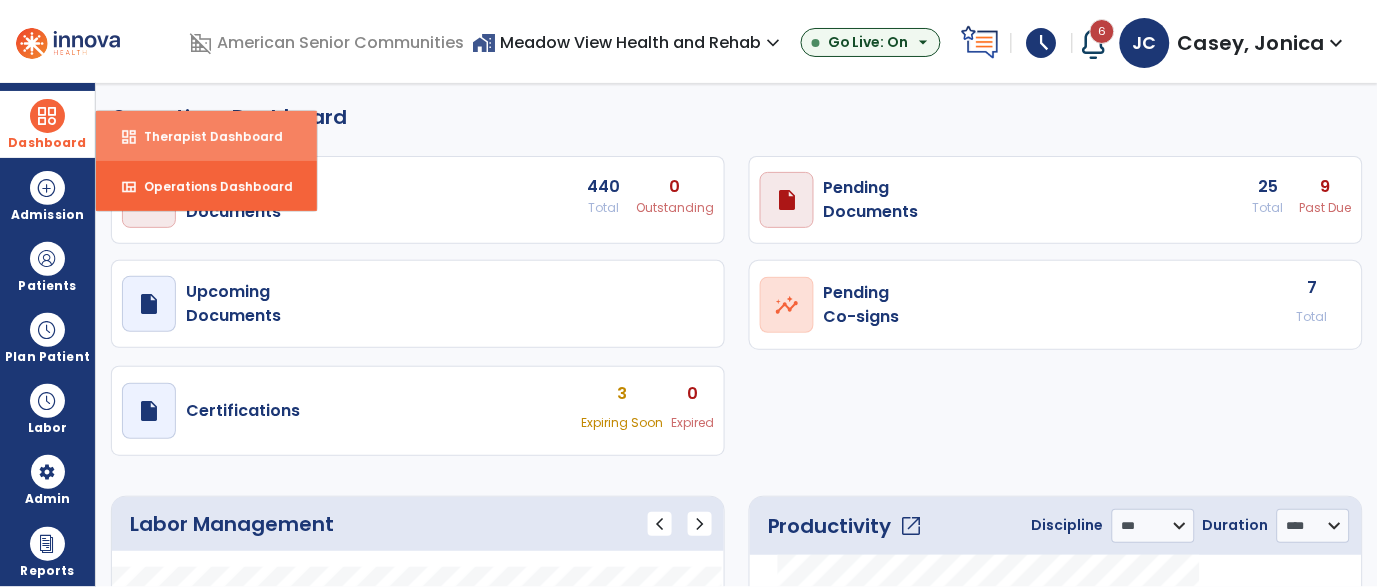 click on "Therapist Dashboard" at bounding box center (205, 136) 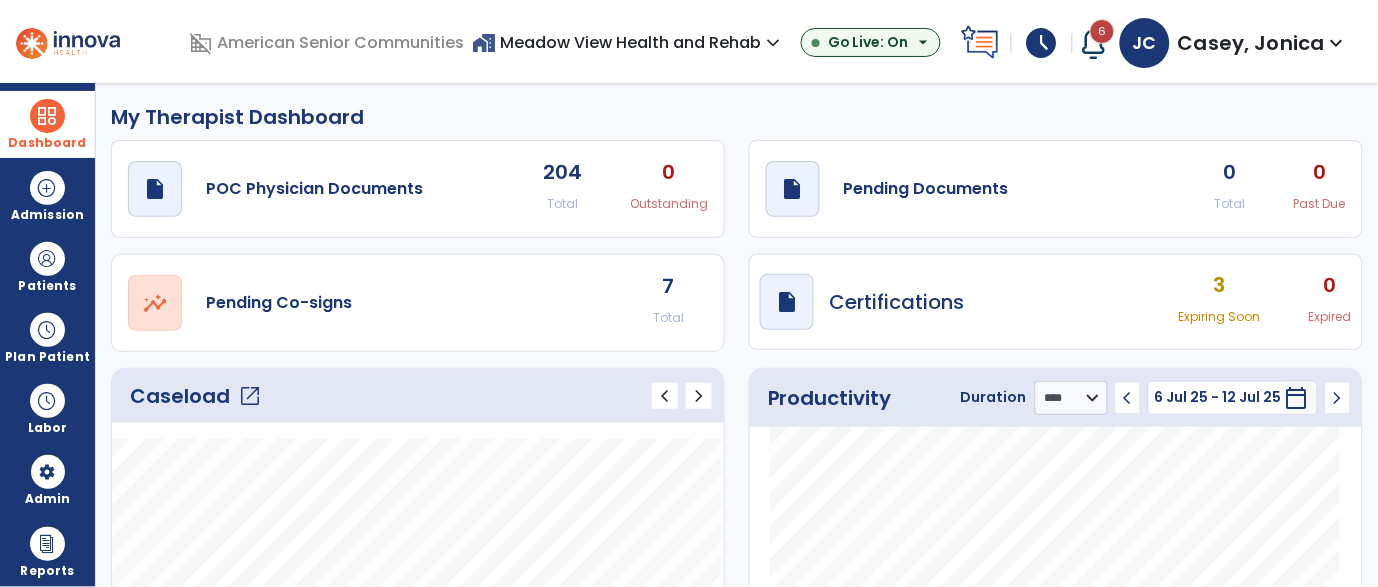 click on "open_in_new" 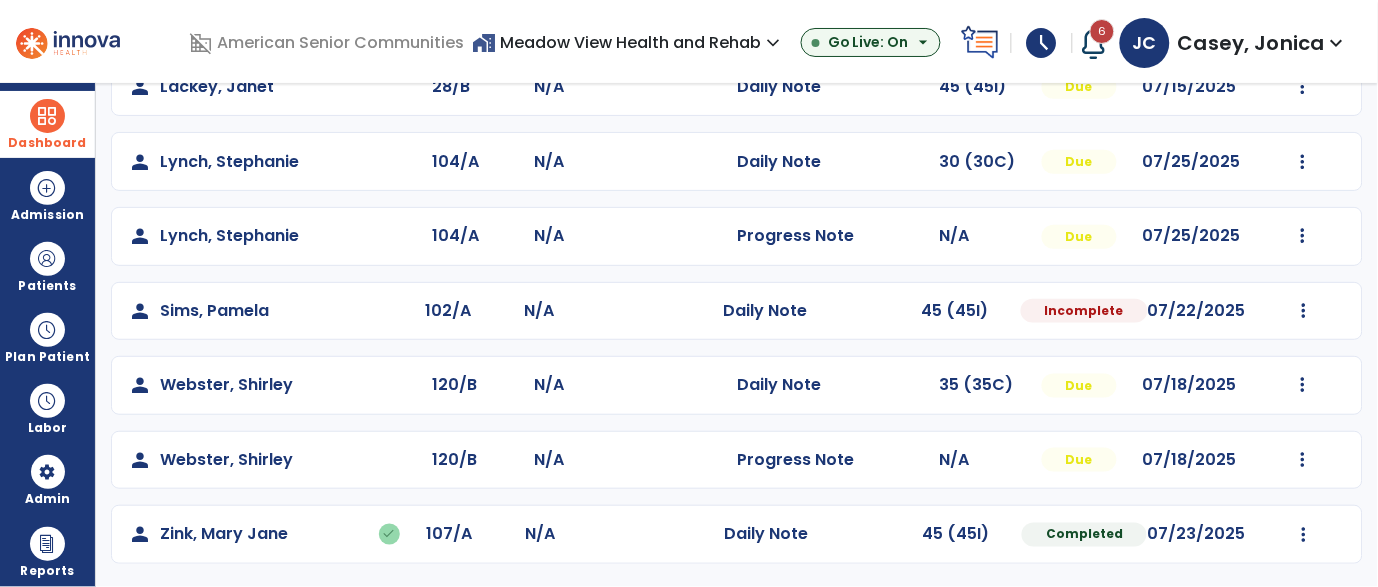 scroll, scrollTop: 351, scrollLeft: 0, axis: vertical 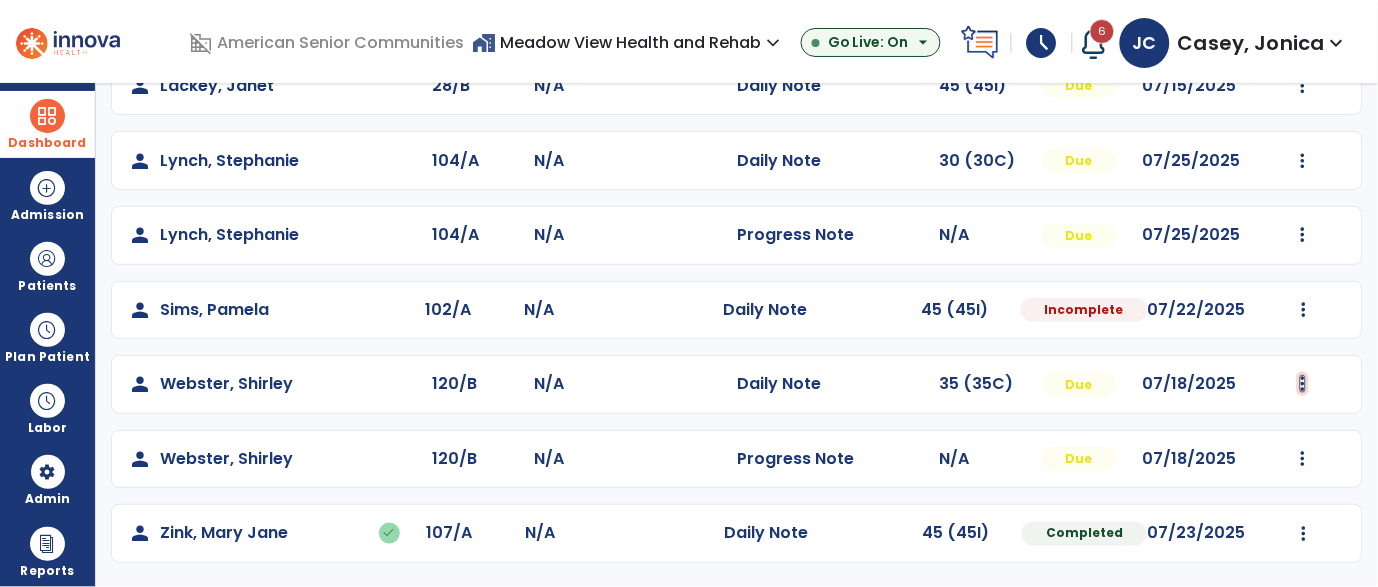 click at bounding box center [1303, -63] 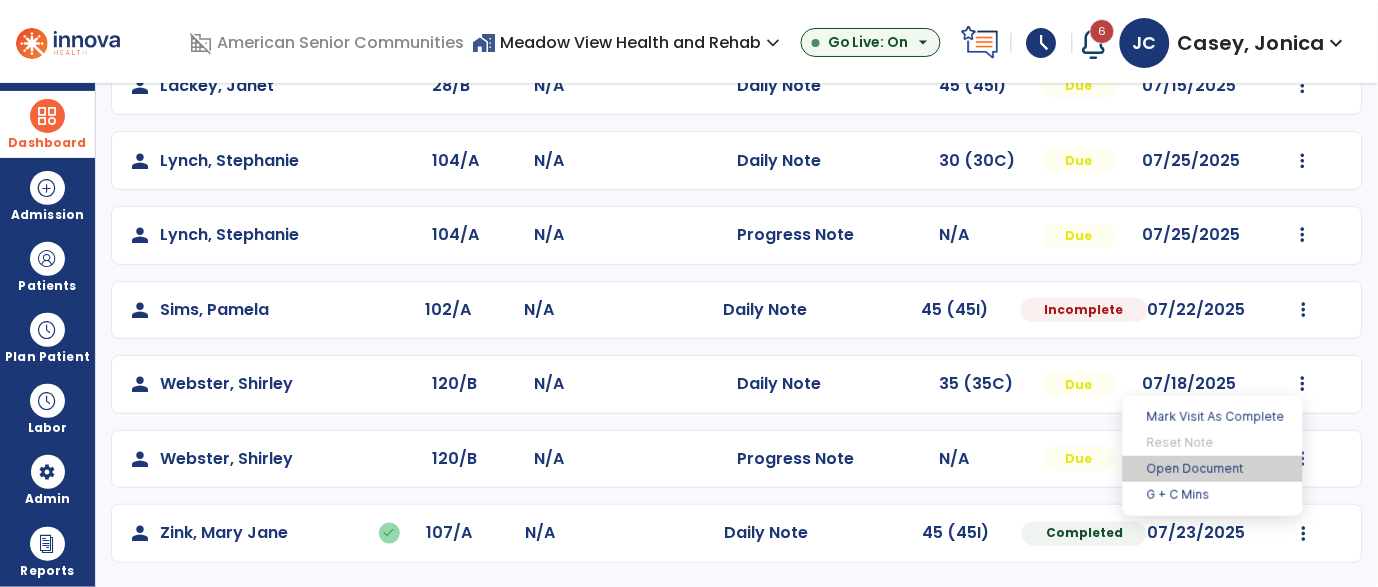 click on "Open Document" at bounding box center (1213, 469) 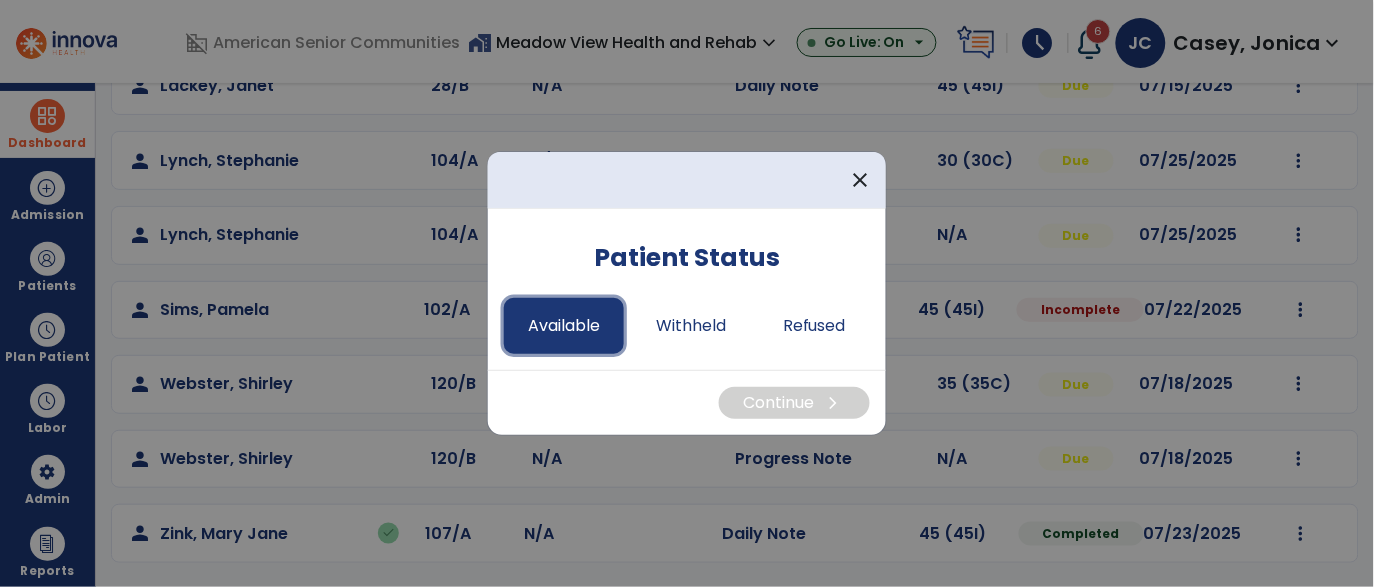 click on "Available" at bounding box center (564, 326) 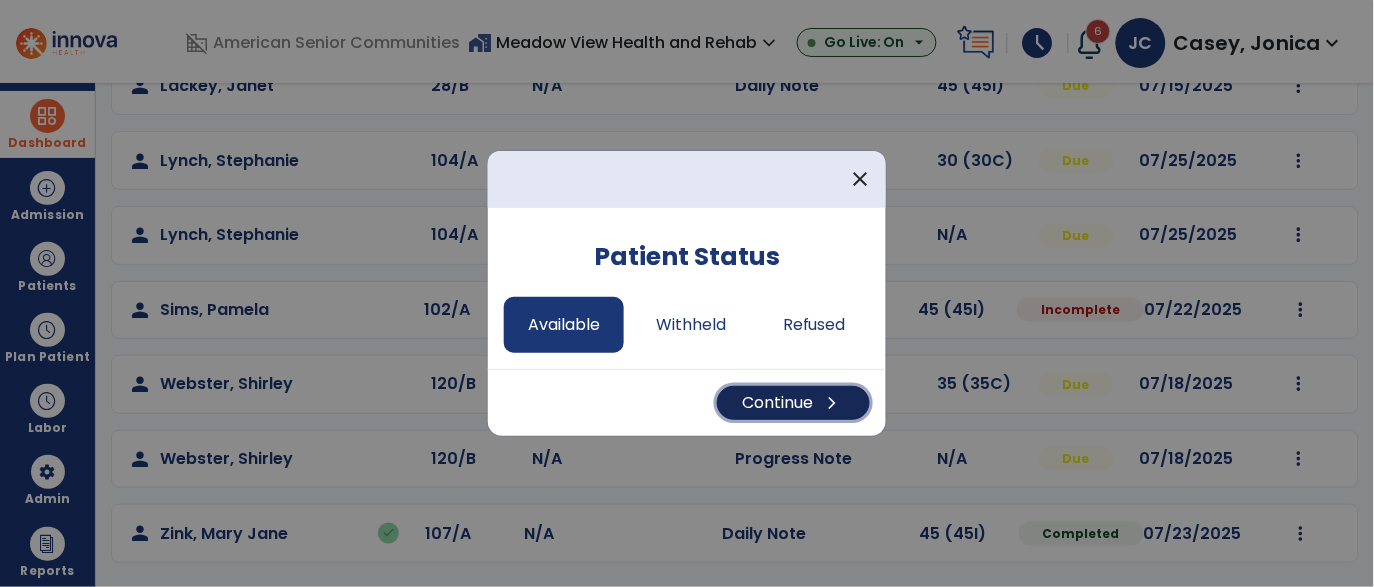 click on "Continue   chevron_right" at bounding box center (793, 403) 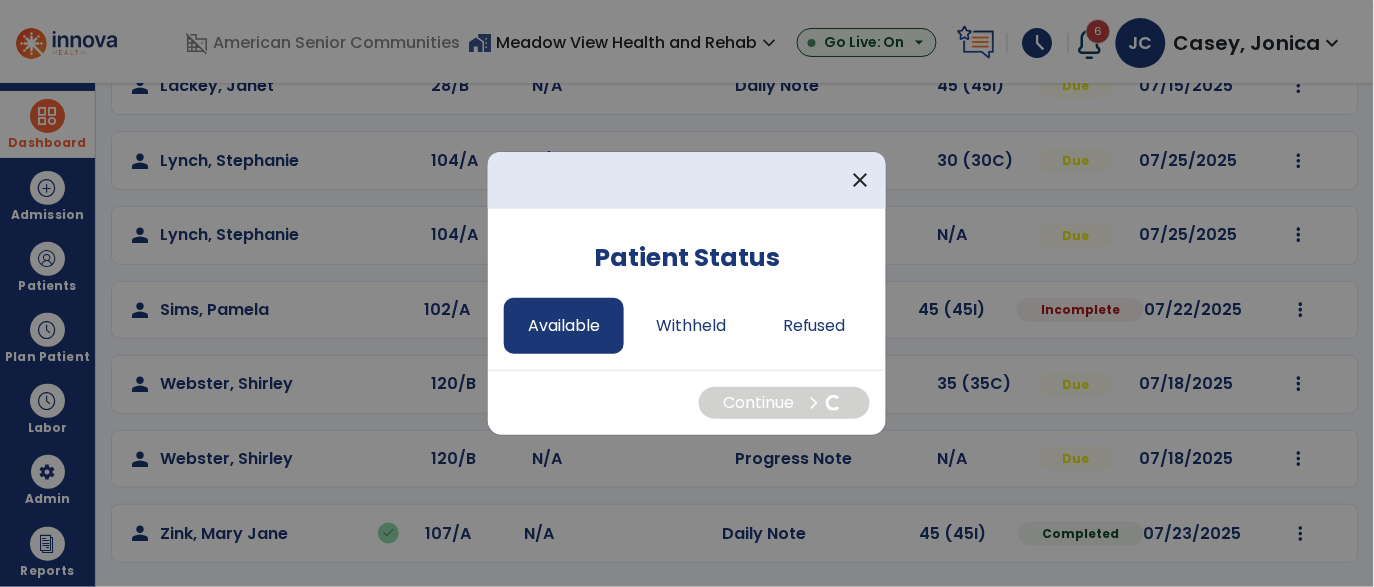 select on "*" 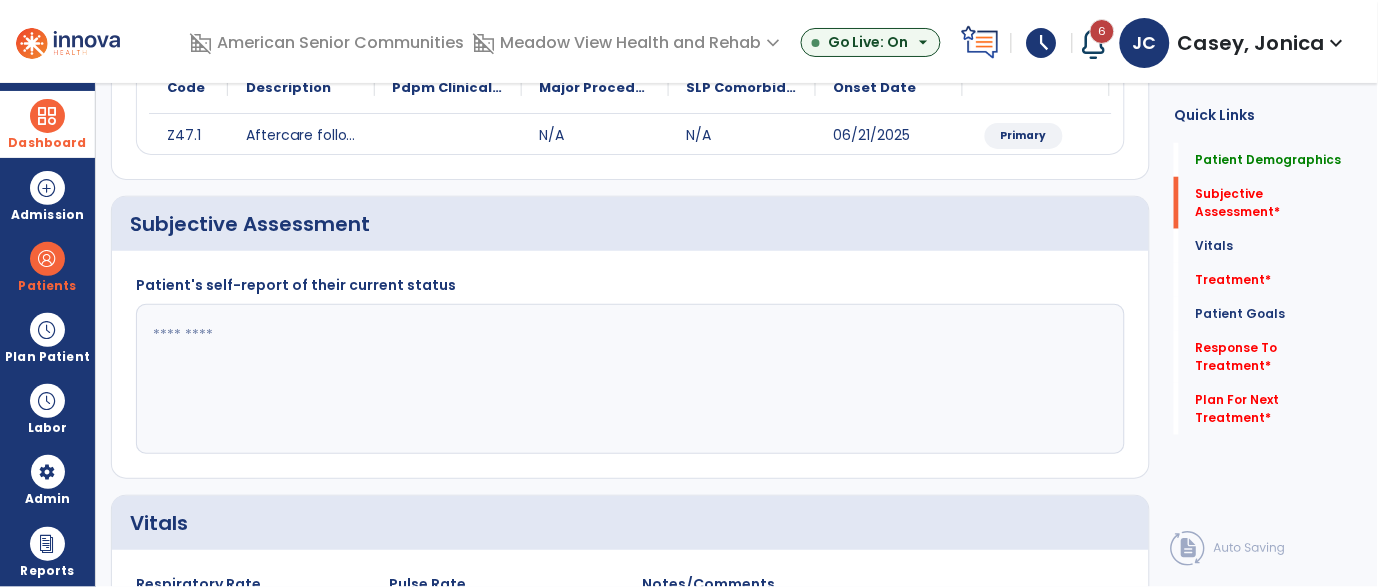 click 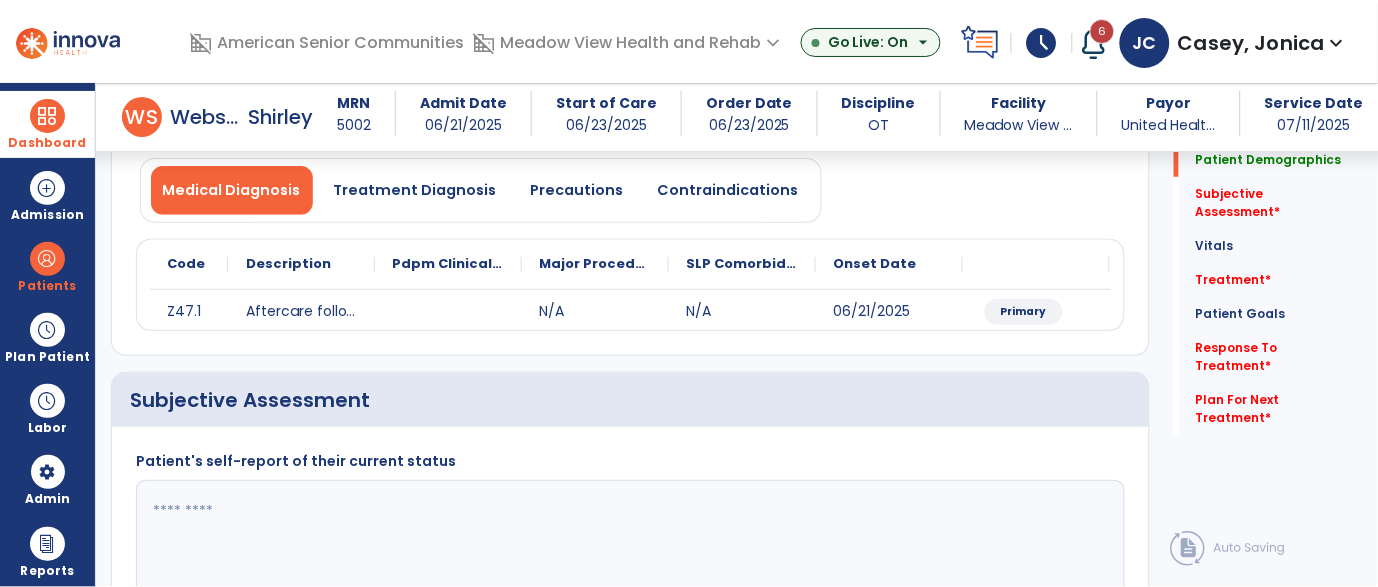 scroll, scrollTop: 208, scrollLeft: 0, axis: vertical 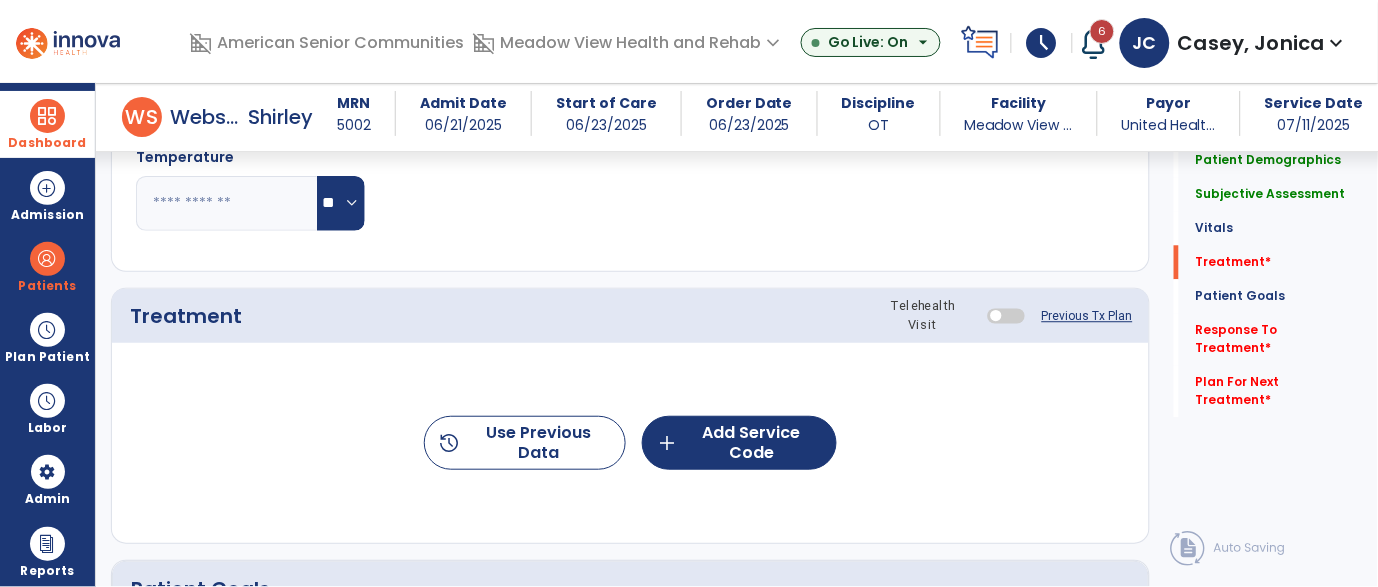 type on "****" 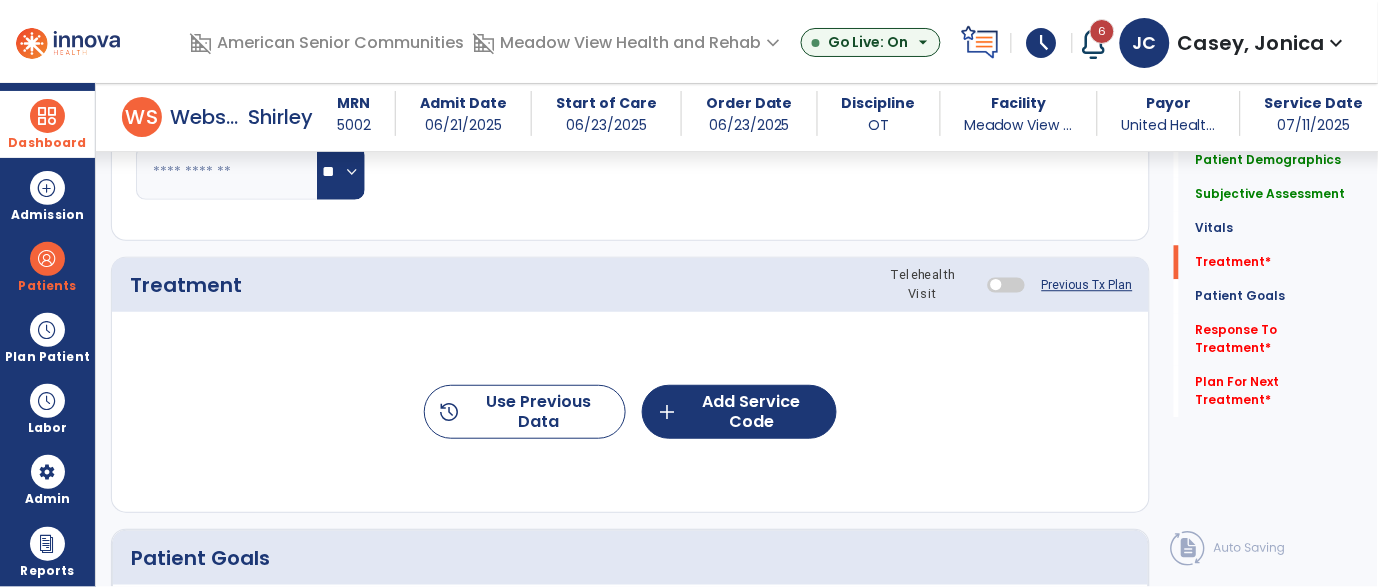 click on "history  Use Previous Data  add  Add Service Code" 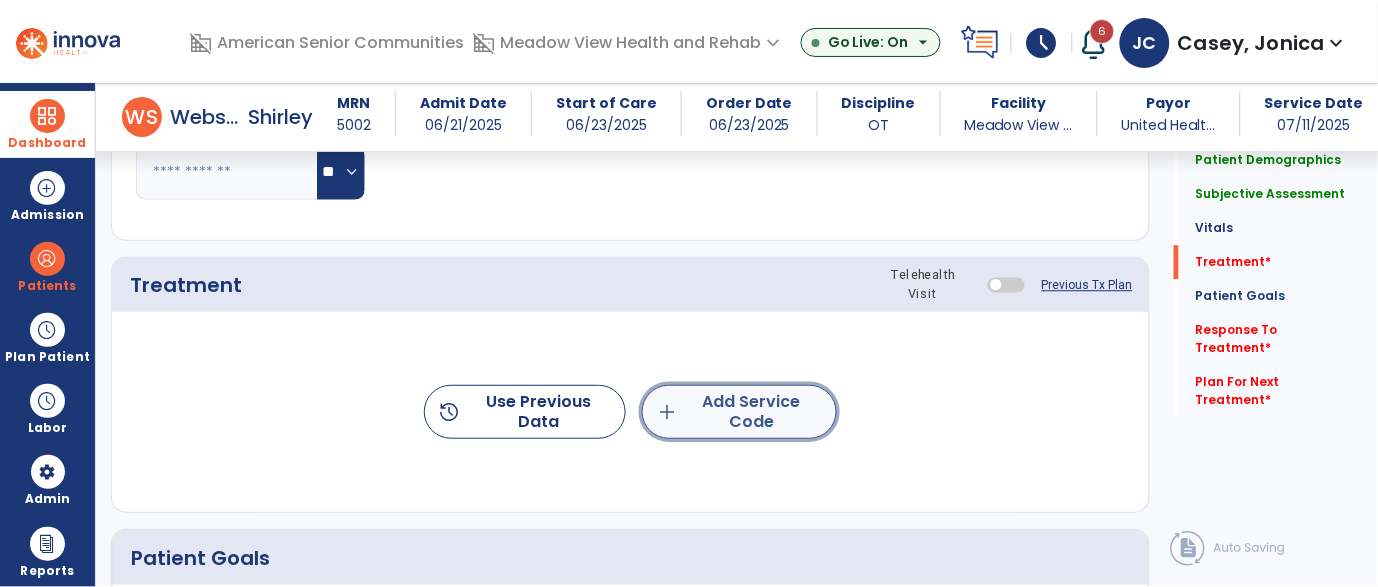 click on "add  Add Service Code" 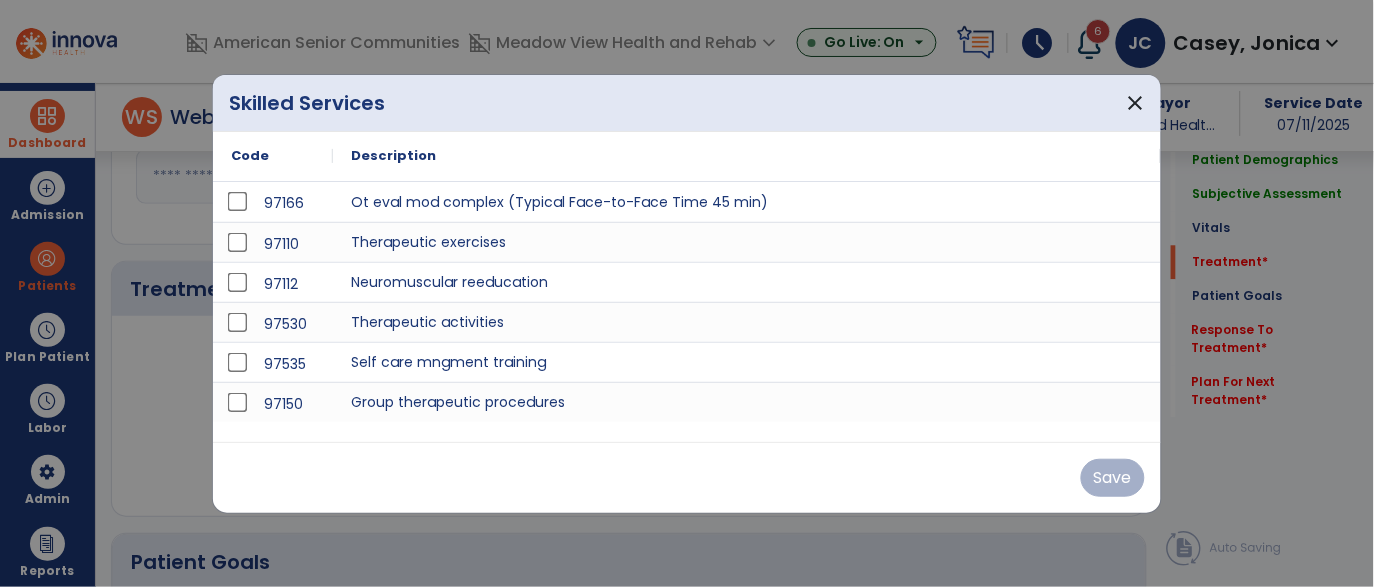 scroll, scrollTop: 992, scrollLeft: 0, axis: vertical 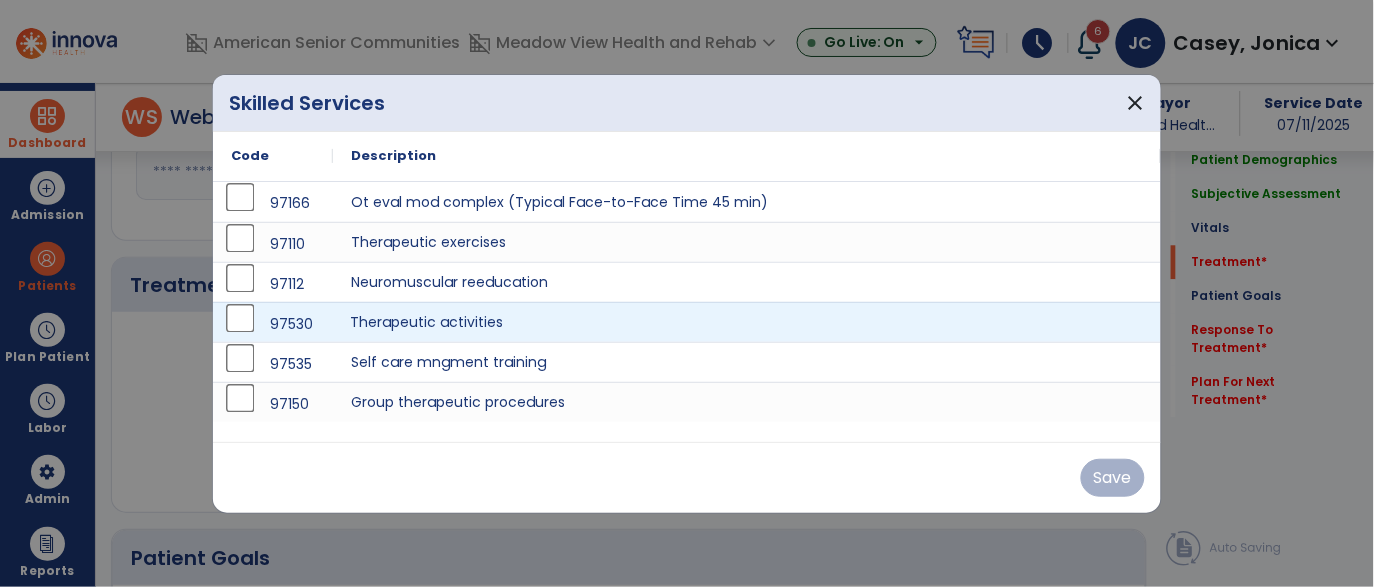 click on "Therapeutic activities" at bounding box center (747, 322) 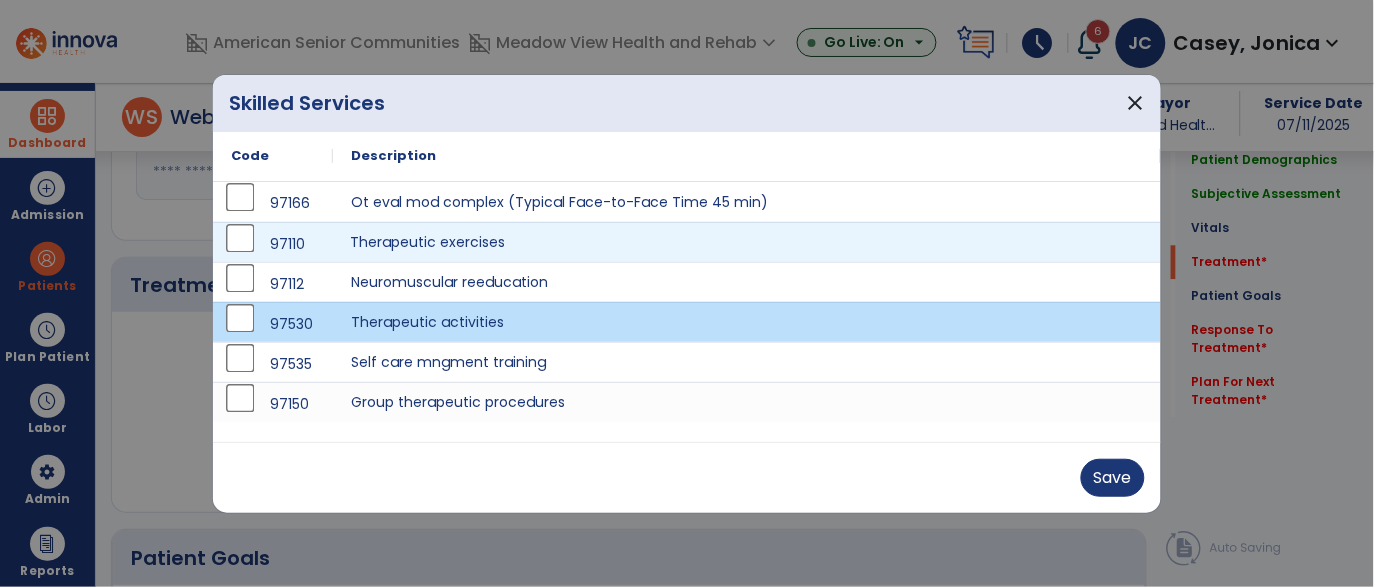 click on "Therapeutic exercises" at bounding box center (747, 242) 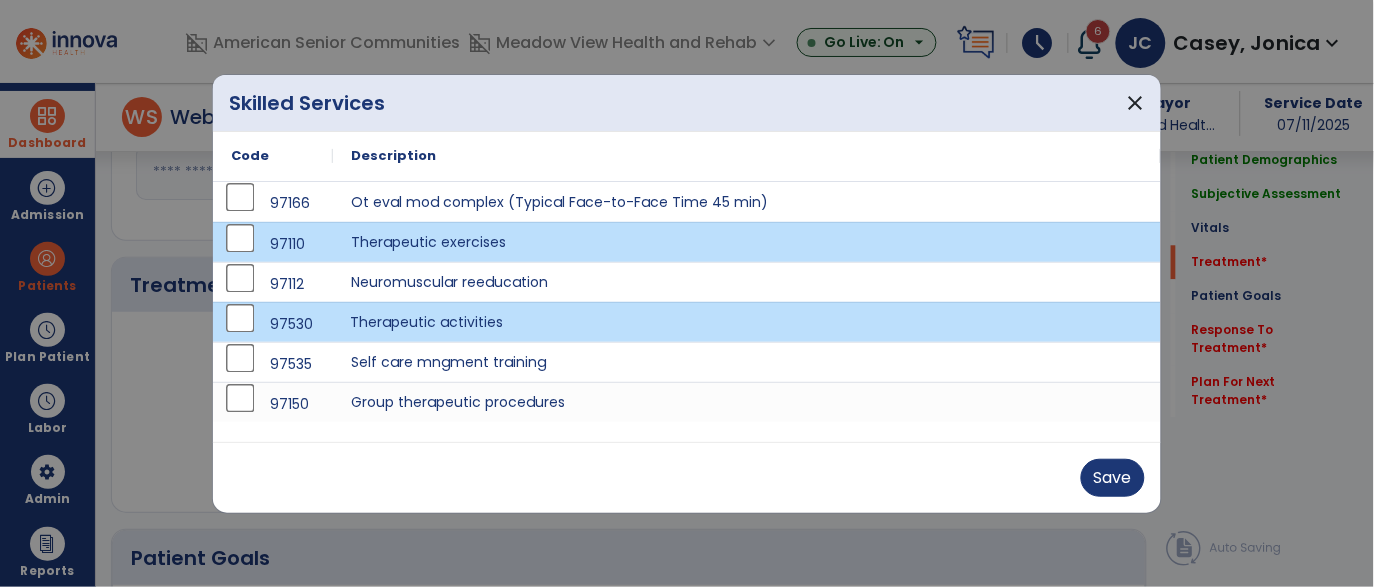 click on "Therapeutic activities" at bounding box center (747, 322) 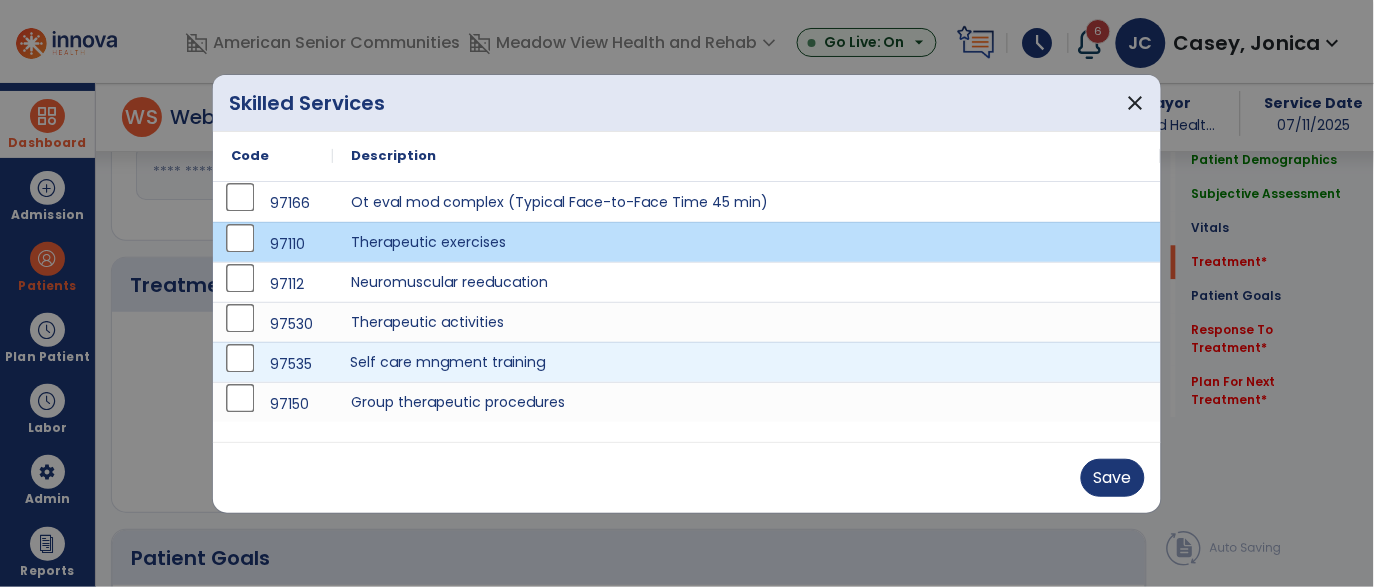 click on "Self care mngment training" at bounding box center [747, 362] 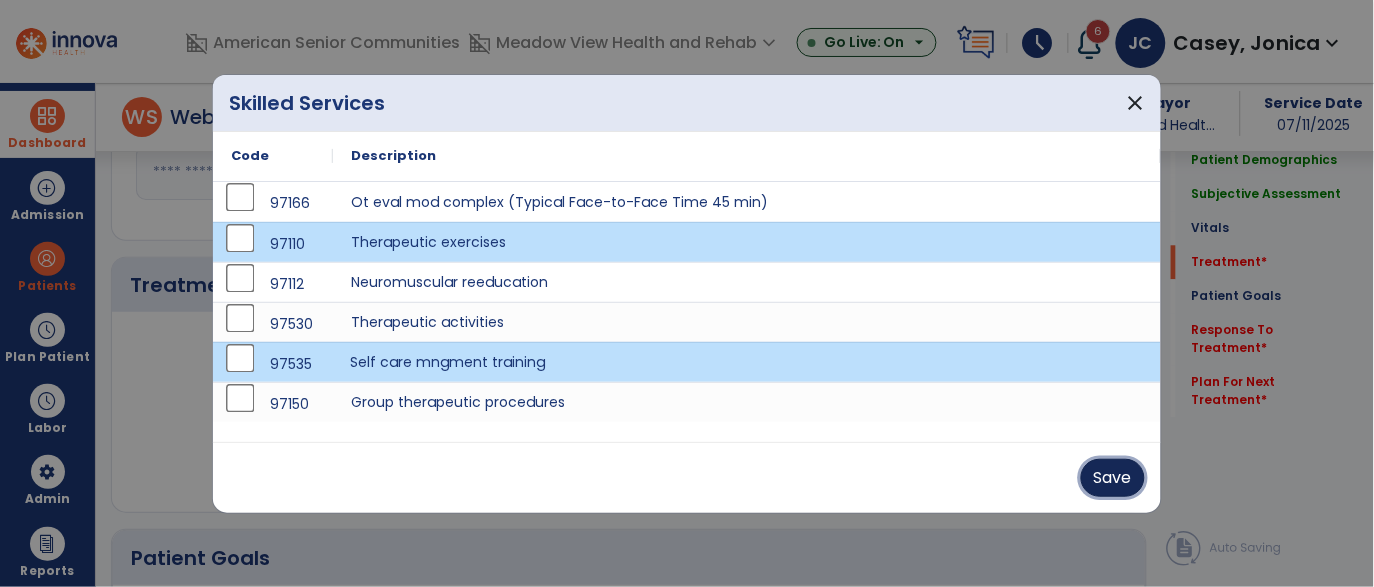 click on "Save" at bounding box center (1113, 478) 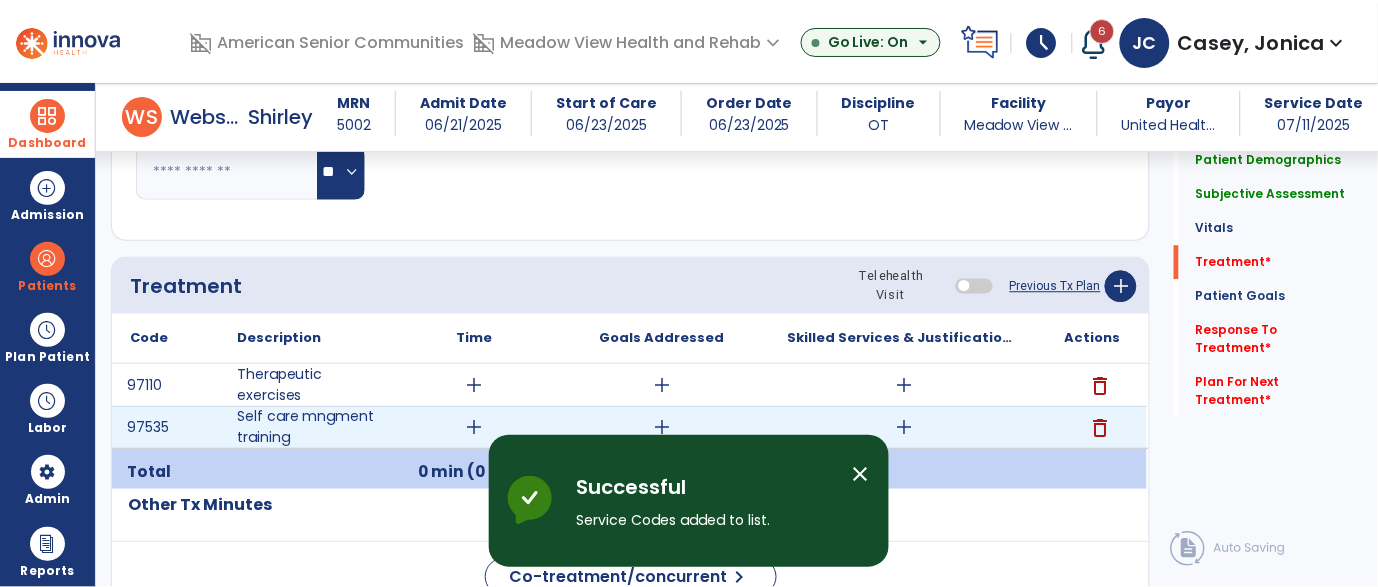 click on "add" at bounding box center [474, 427] 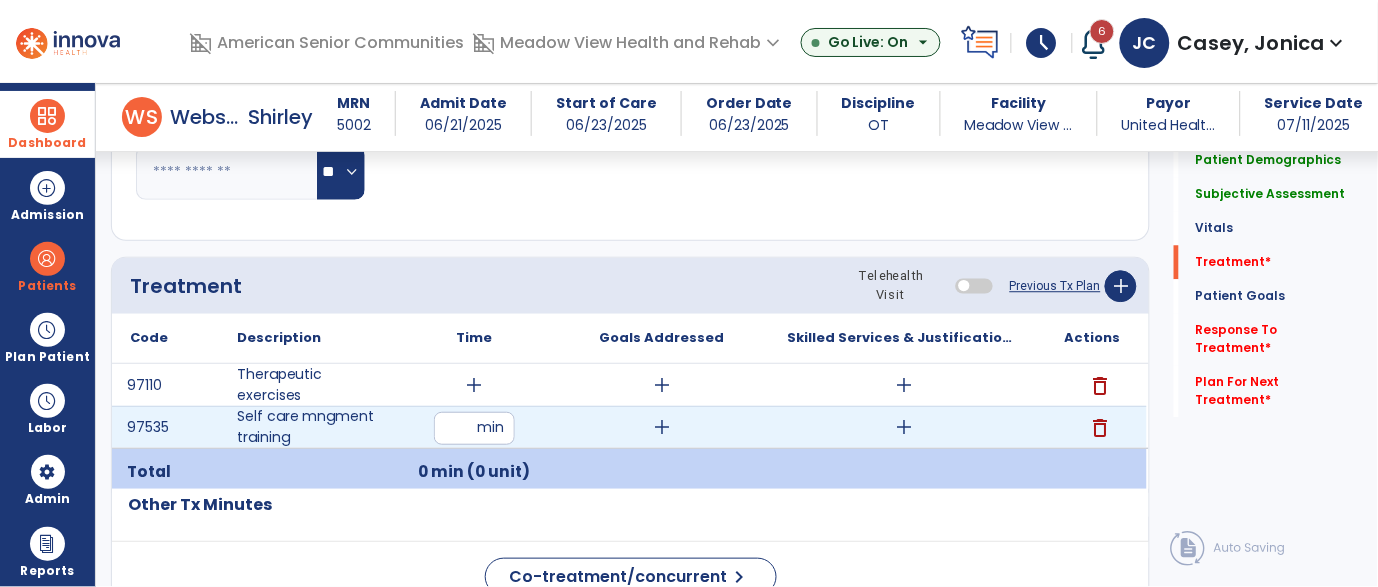 type on "**" 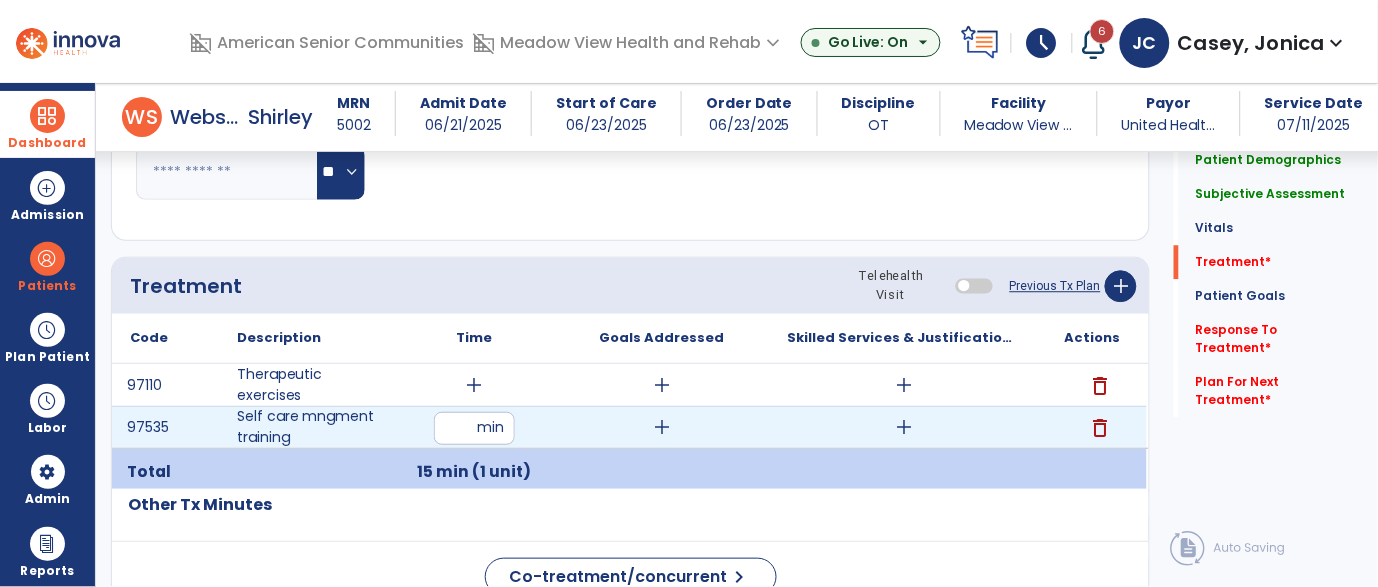 click on "add" at bounding box center (904, 427) 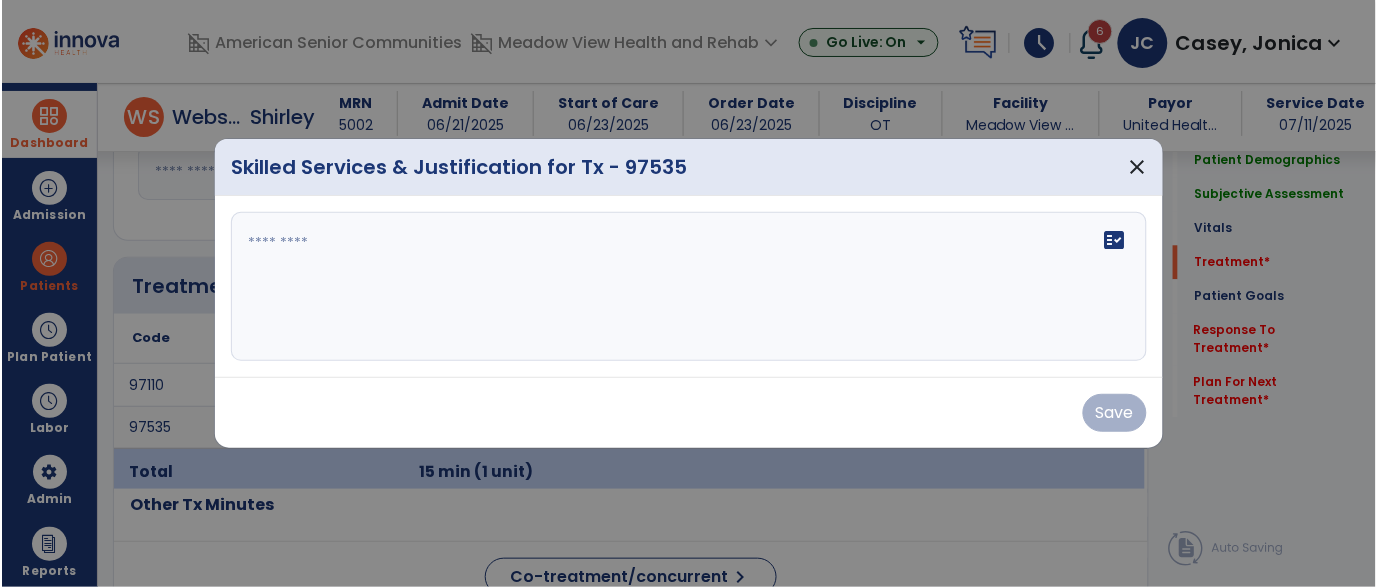 scroll, scrollTop: 992, scrollLeft: 0, axis: vertical 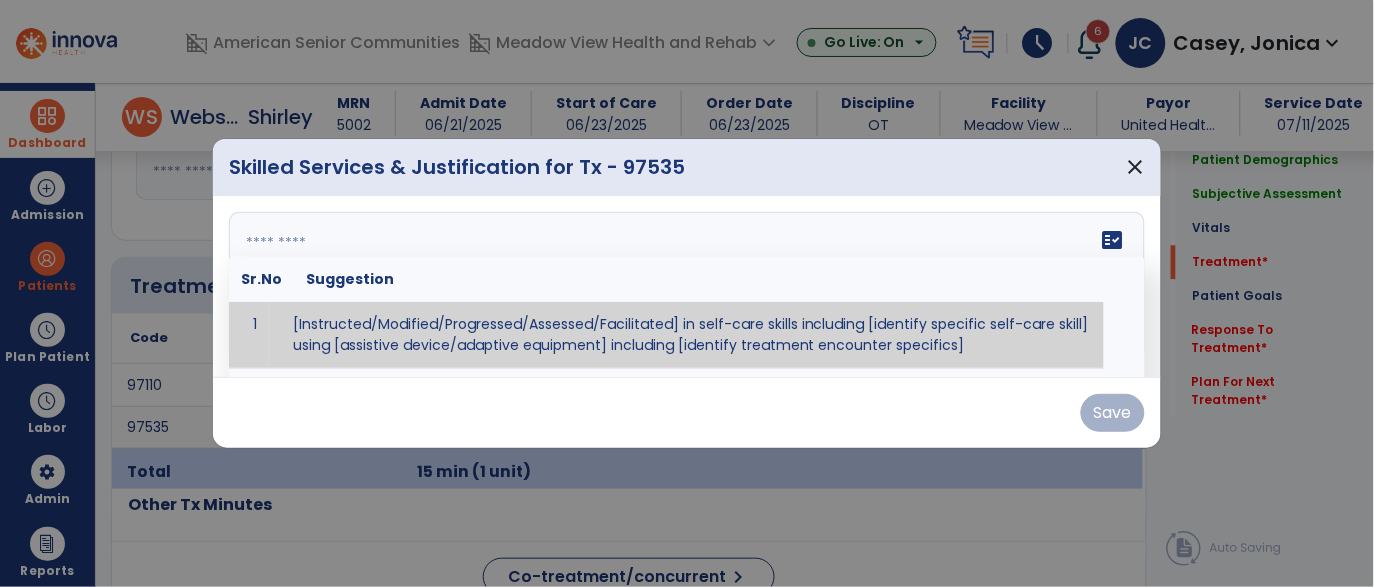 click on "fact_check  Sr.No Suggestion 1 [Instructed/Modified/Progressed/Assessed/Facilitated] in self-care skills including [identify specific self-care skill] using [assistive device/adaptive equipment] including [identify treatment encounter specifics]" at bounding box center [687, 287] 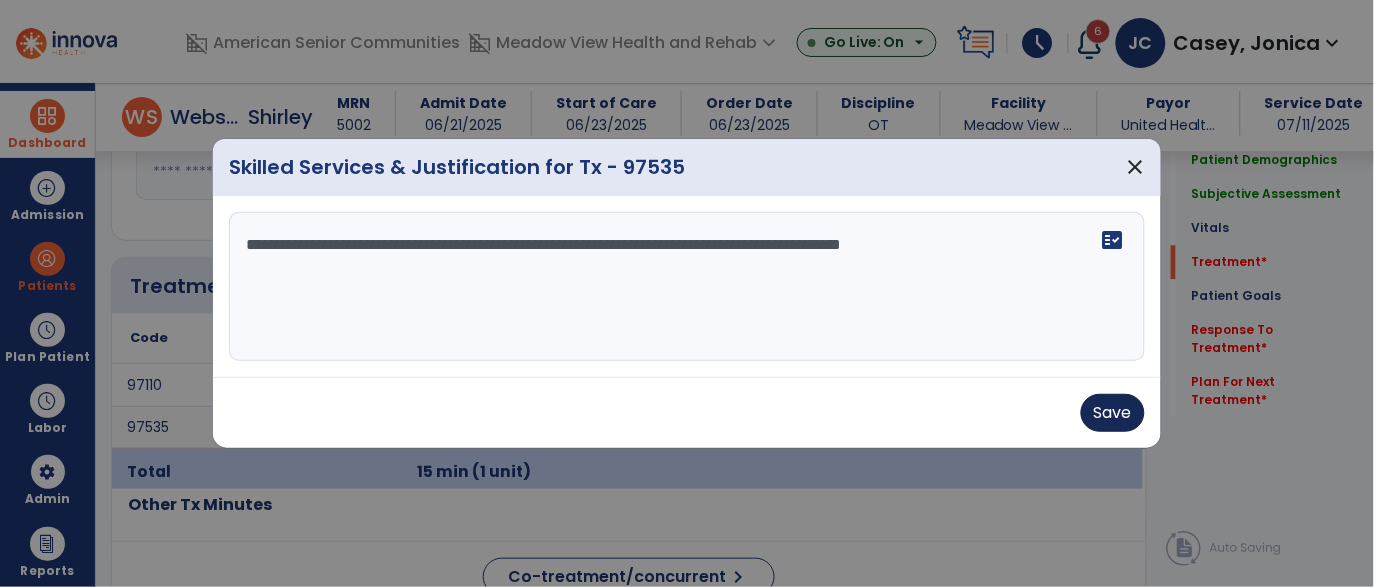 type on "**********" 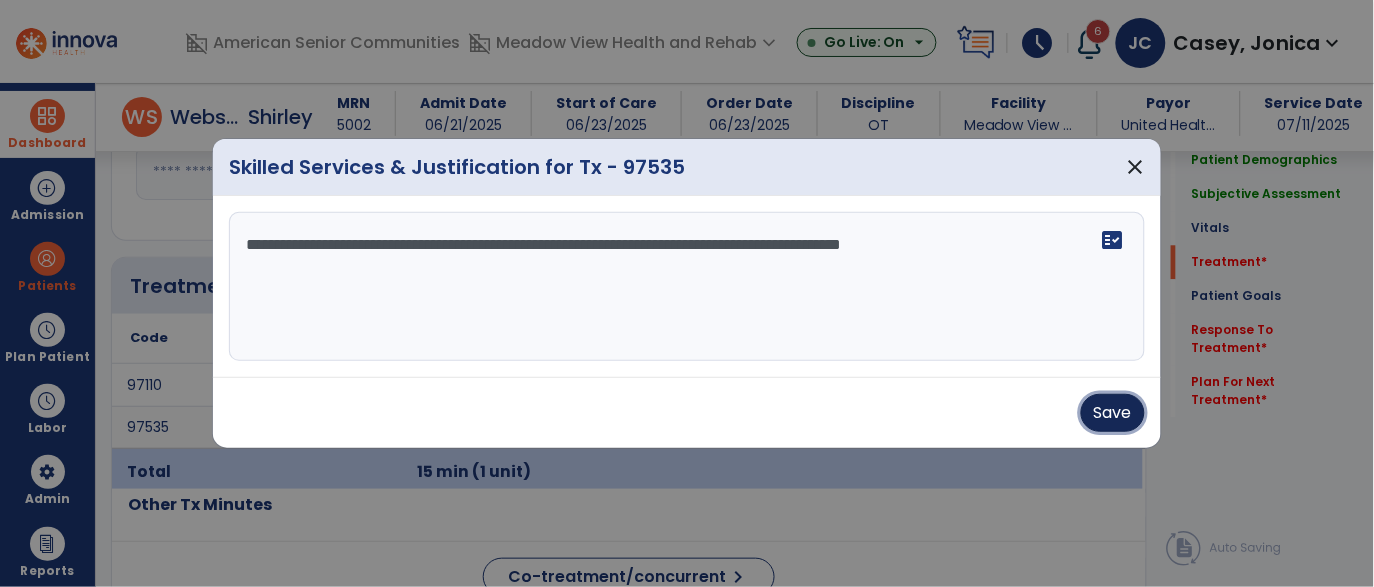 click on "Save" at bounding box center (1113, 413) 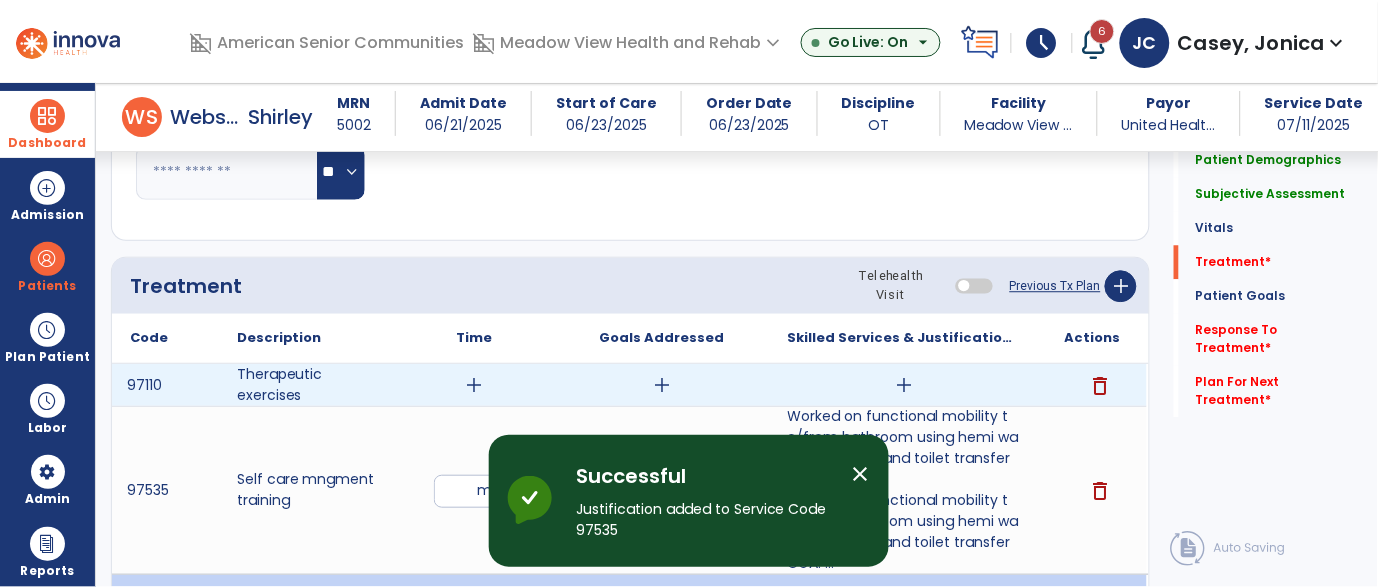 click on "add" at bounding box center [474, 385] 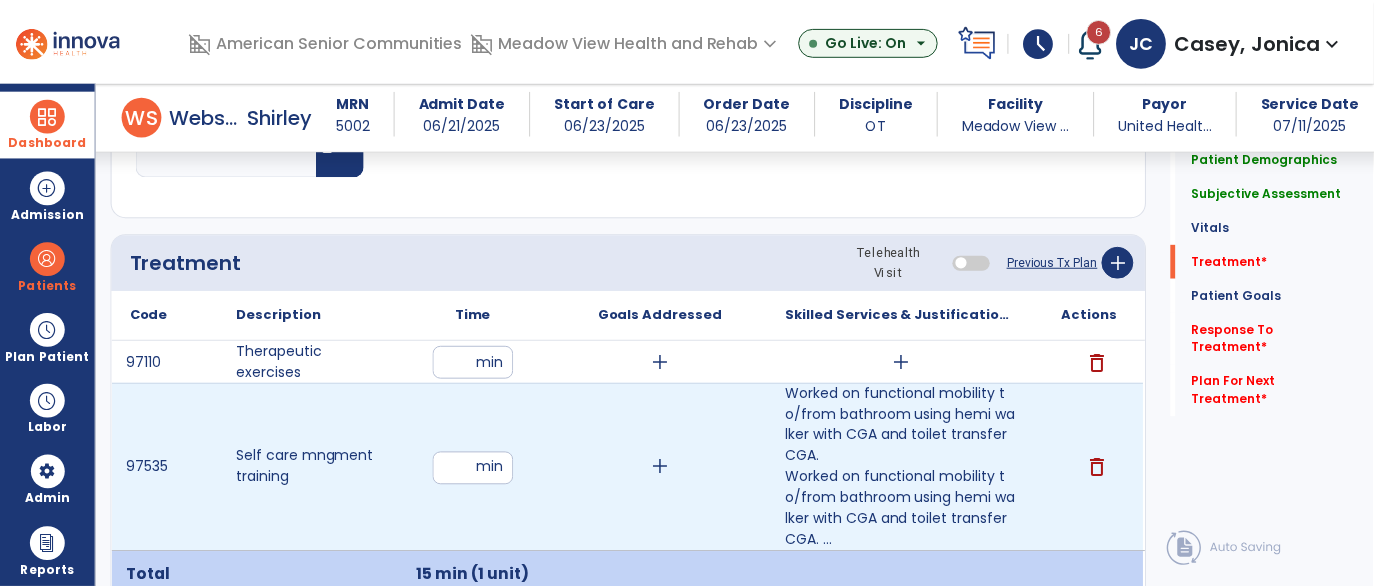 scroll, scrollTop: 1026, scrollLeft: 0, axis: vertical 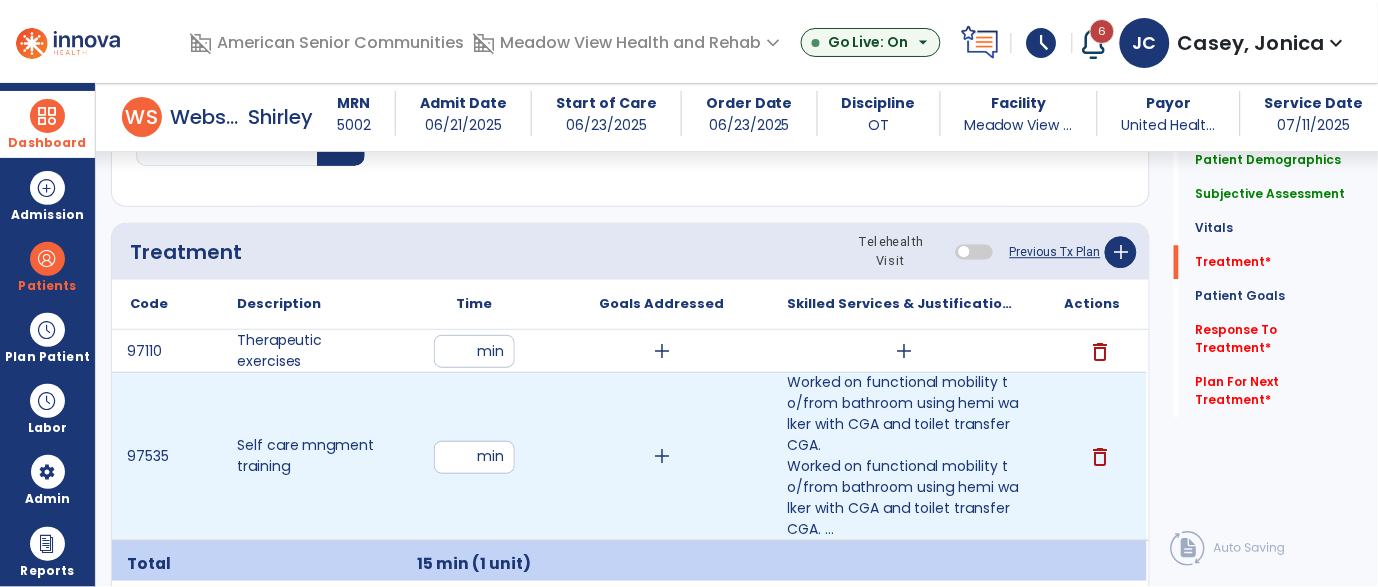 type on "**" 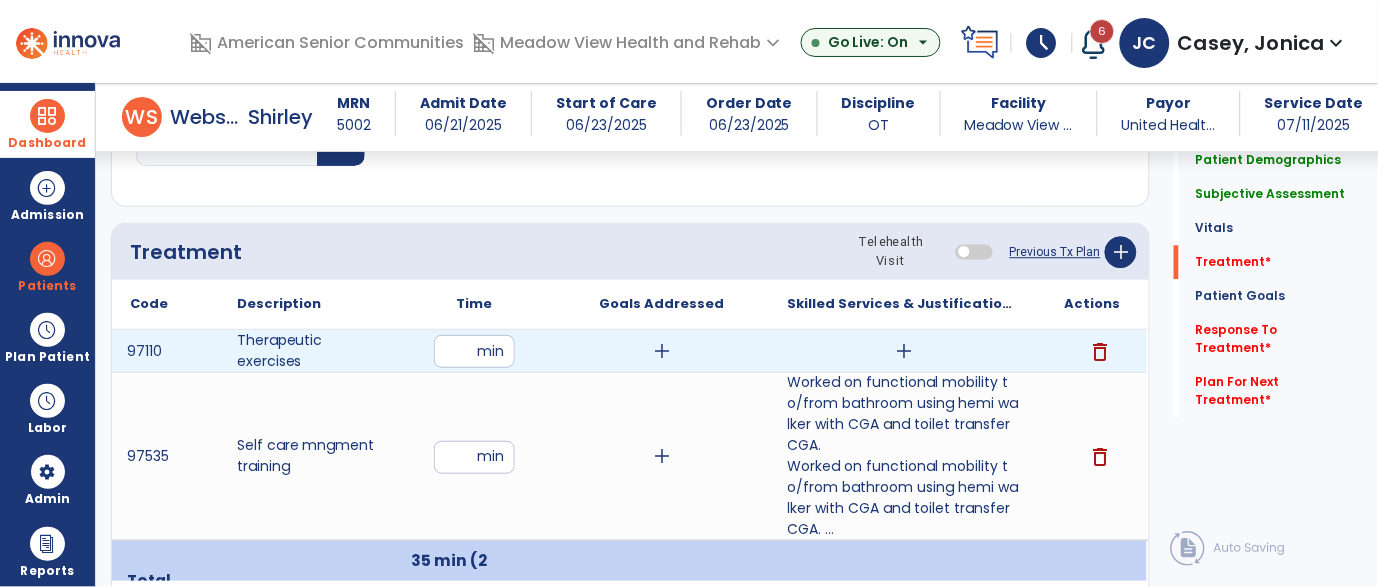 click on "add" at bounding box center (904, 351) 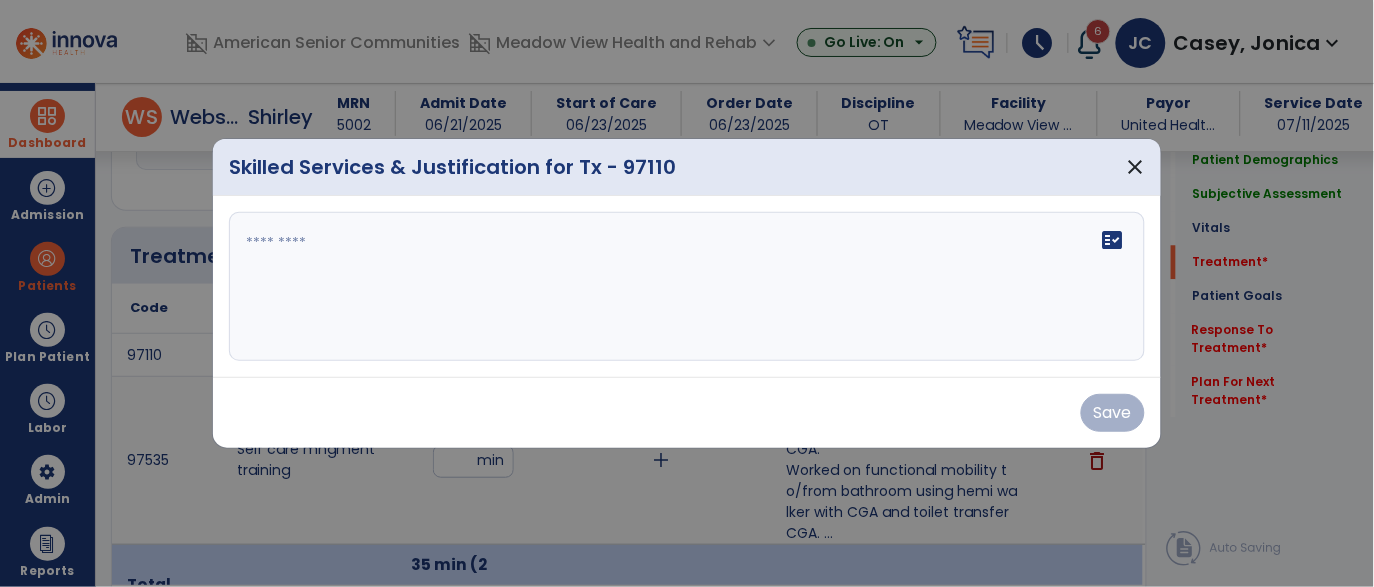 click on "fact_check" at bounding box center [687, 287] 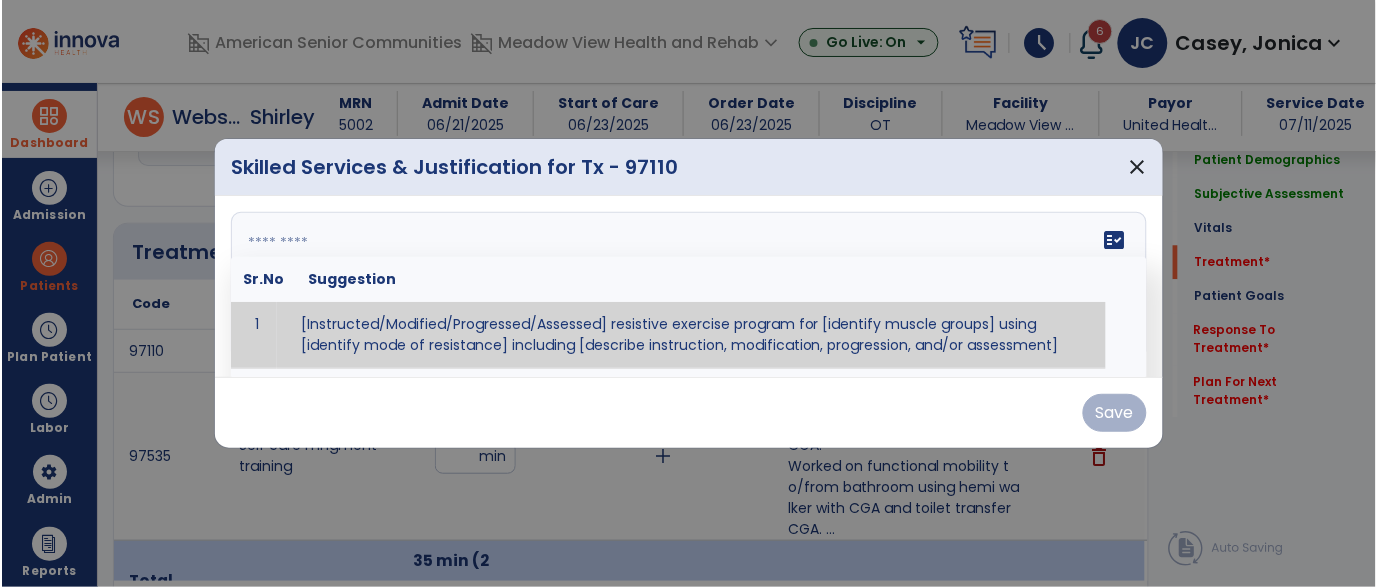 scroll, scrollTop: 1026, scrollLeft: 0, axis: vertical 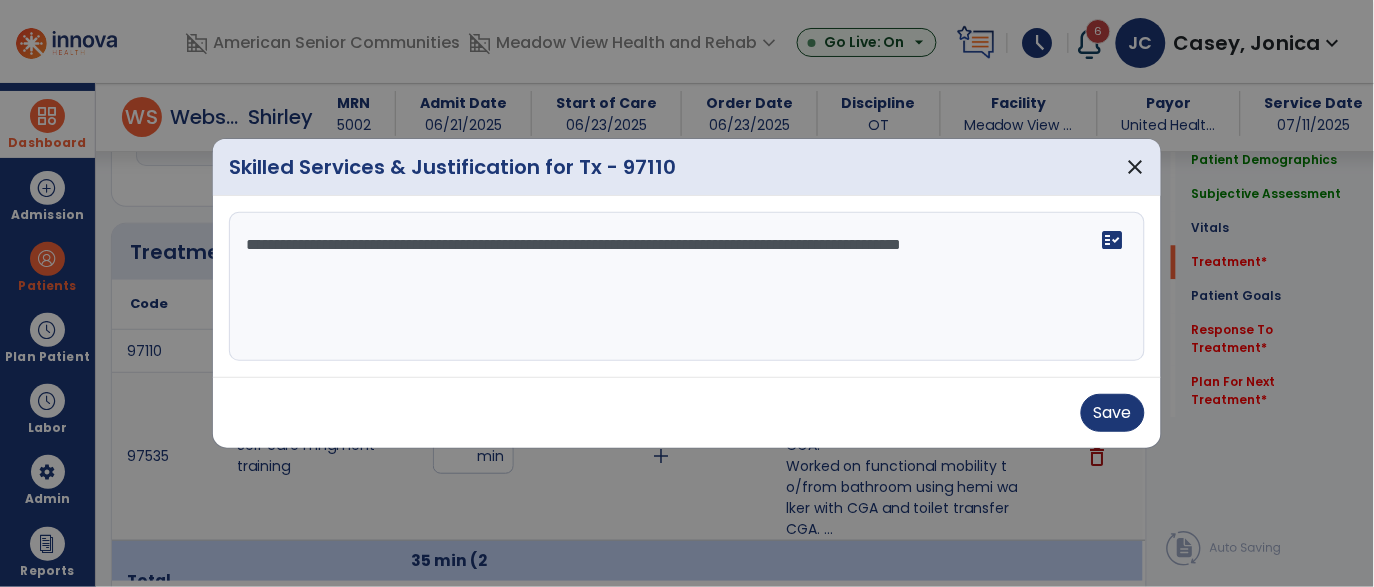 type on "**********" 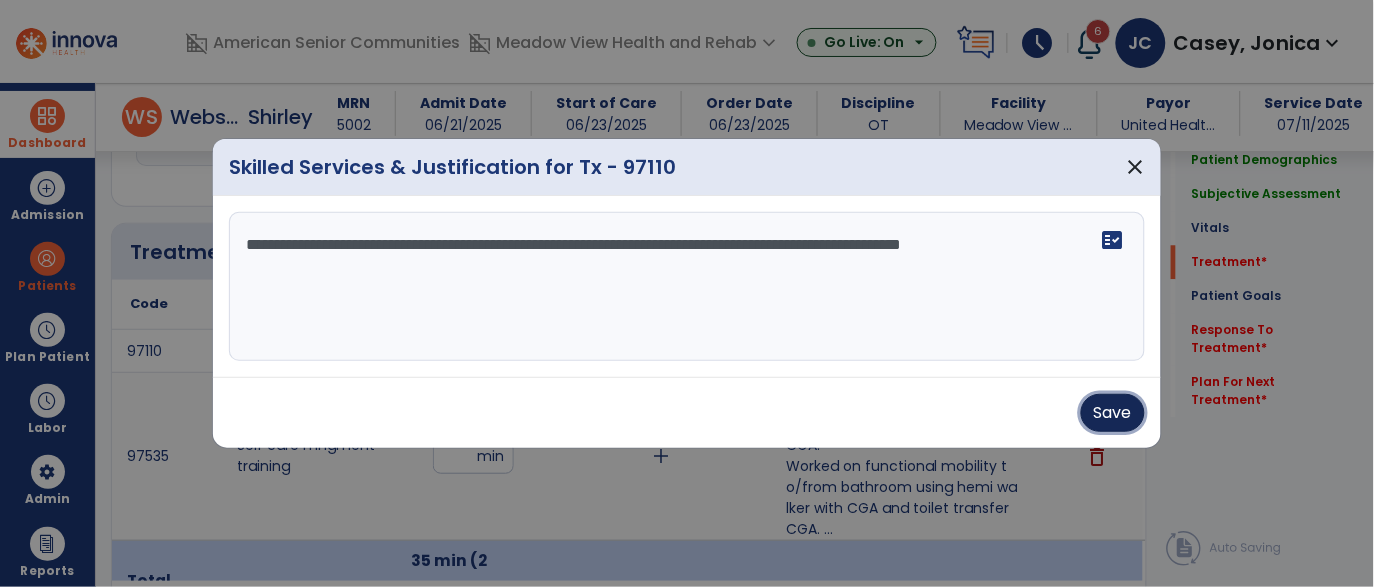 click on "Save" at bounding box center (1113, 413) 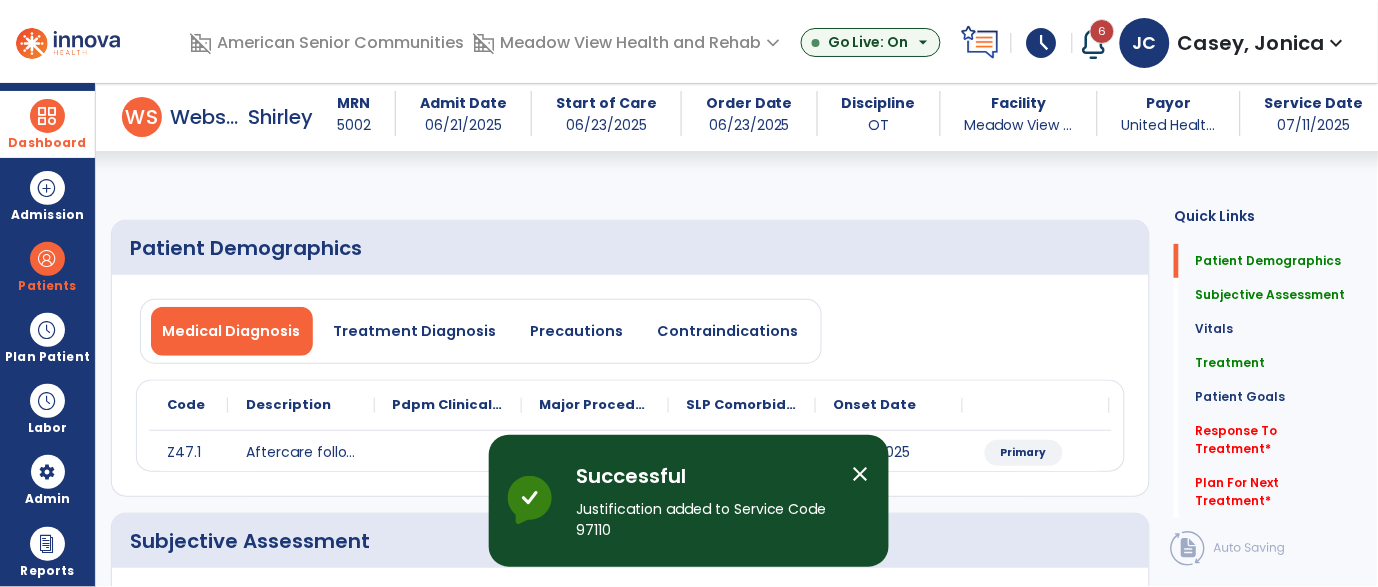 scroll, scrollTop: 146, scrollLeft: 0, axis: vertical 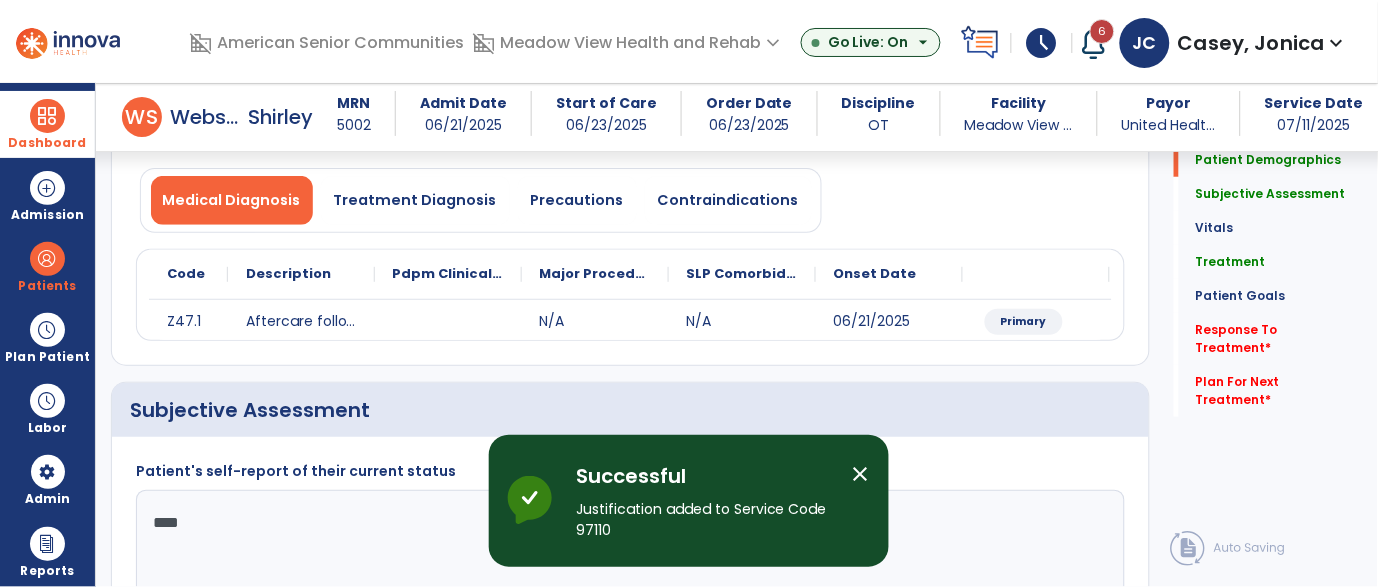 click on "Precautions" at bounding box center (577, 200) 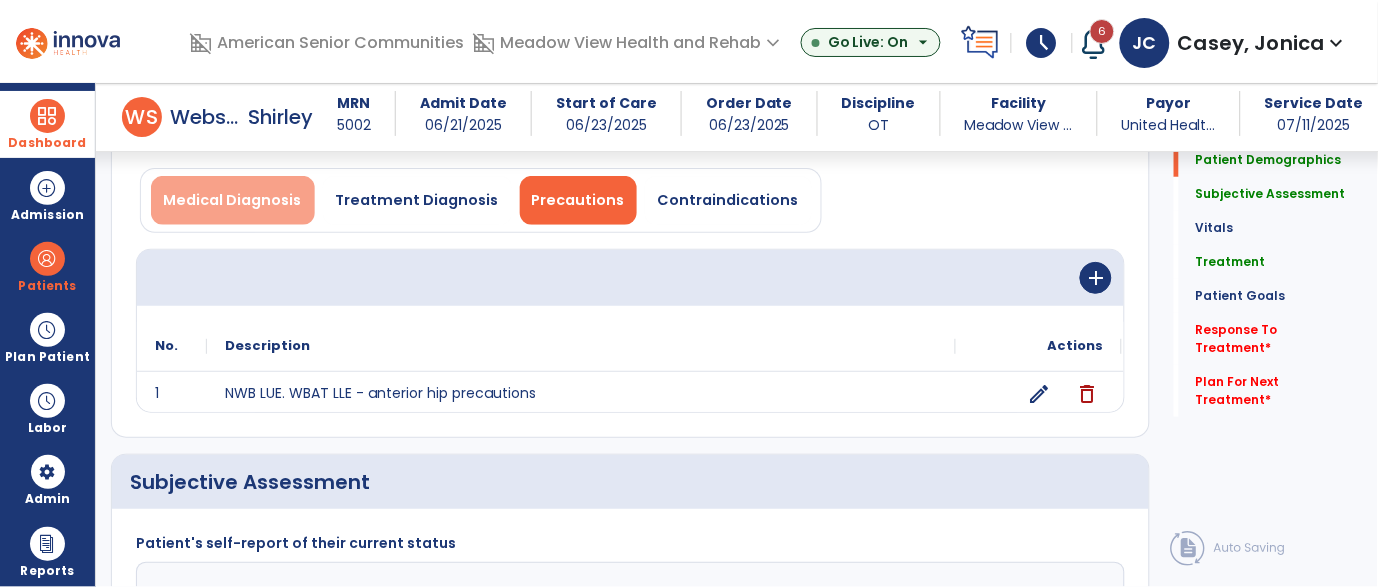 click on "Medical Diagnosis" at bounding box center (233, 200) 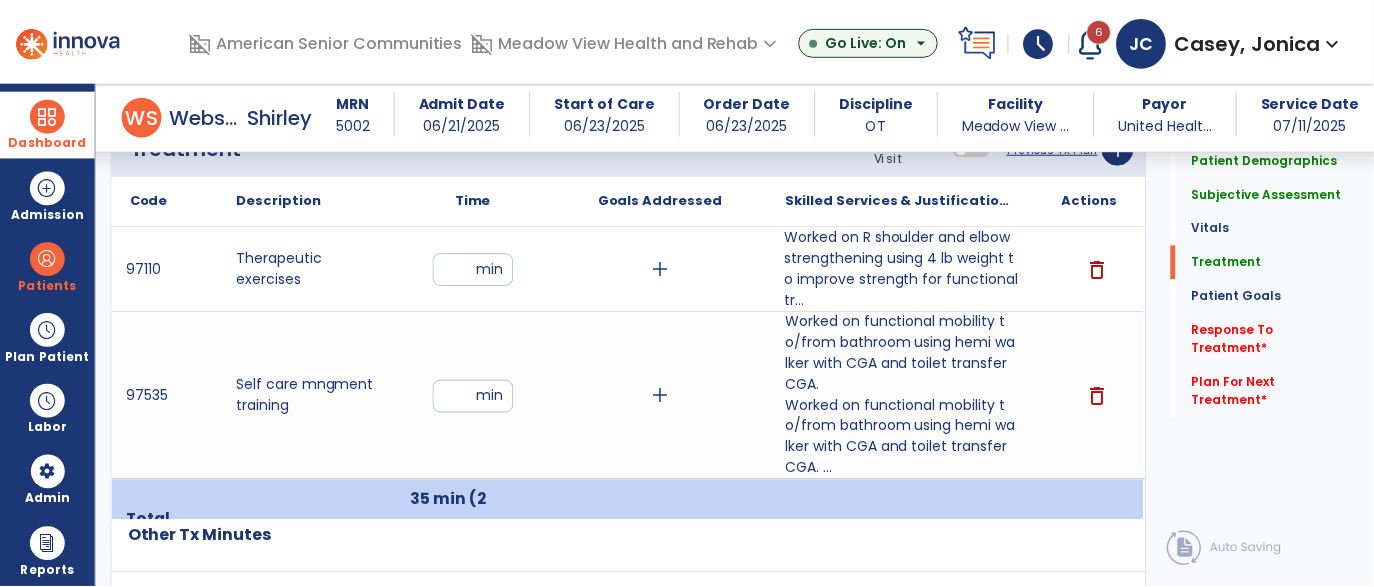 scroll, scrollTop: 1153, scrollLeft: 0, axis: vertical 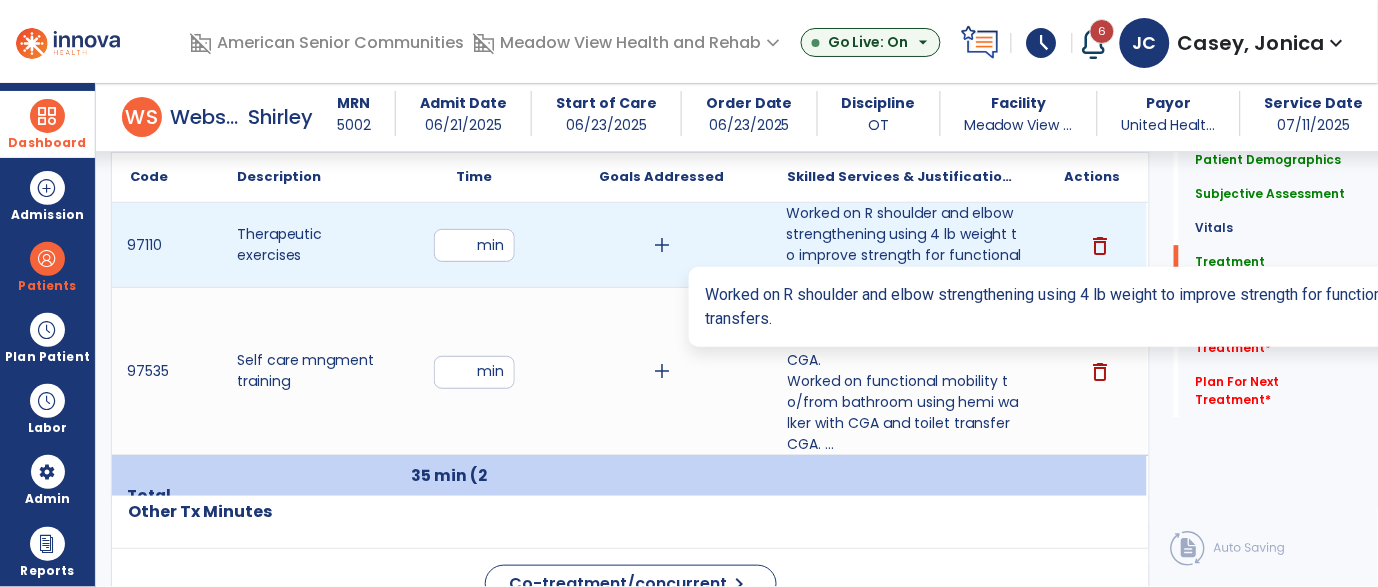 click on "Worked on R shoulder and elbow strengthening using 4 lb weight to improve strength for functional tr..." at bounding box center [904, 245] 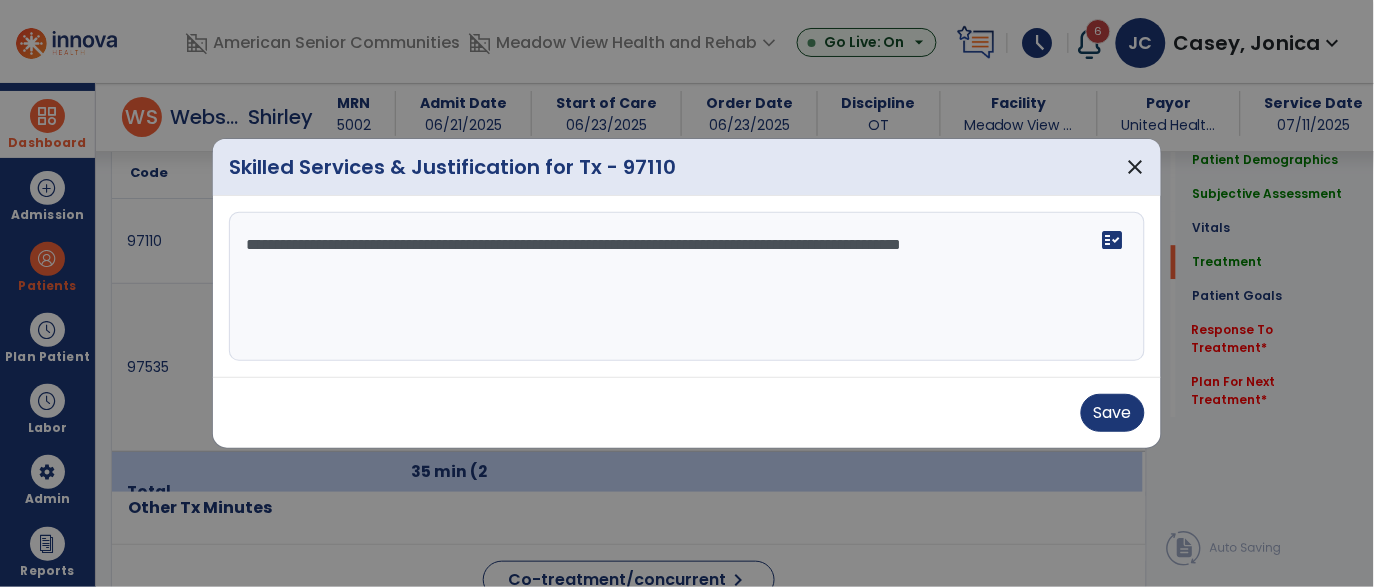 scroll, scrollTop: 1153, scrollLeft: 0, axis: vertical 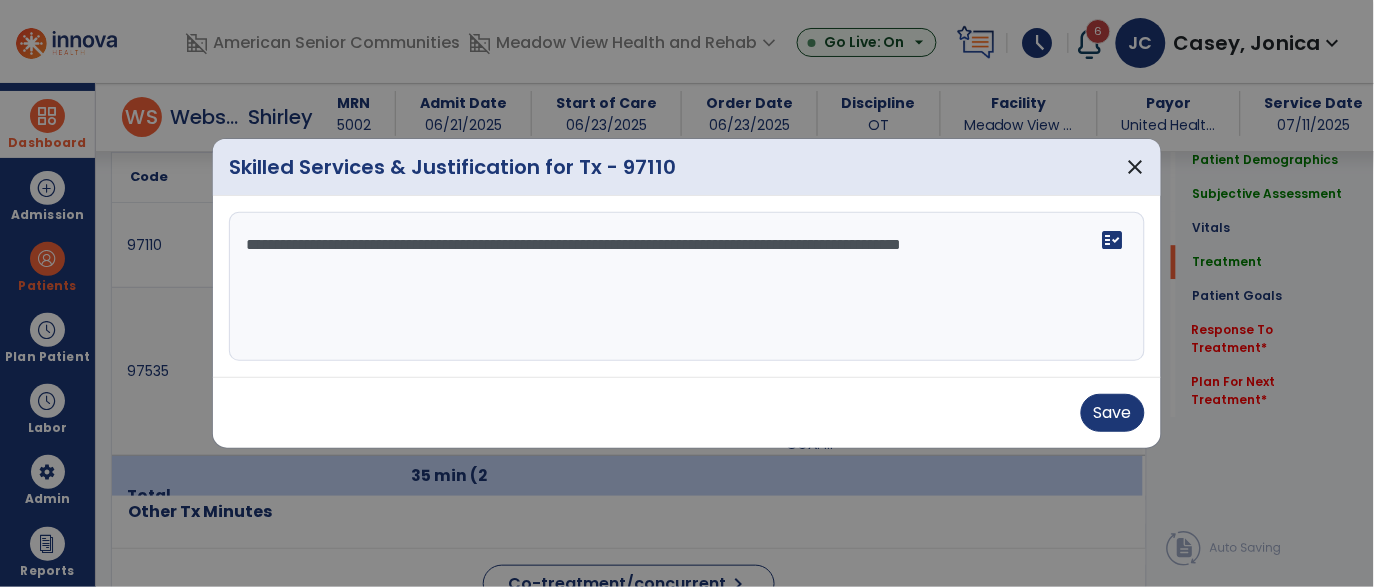 click on "**********" at bounding box center (687, 287) 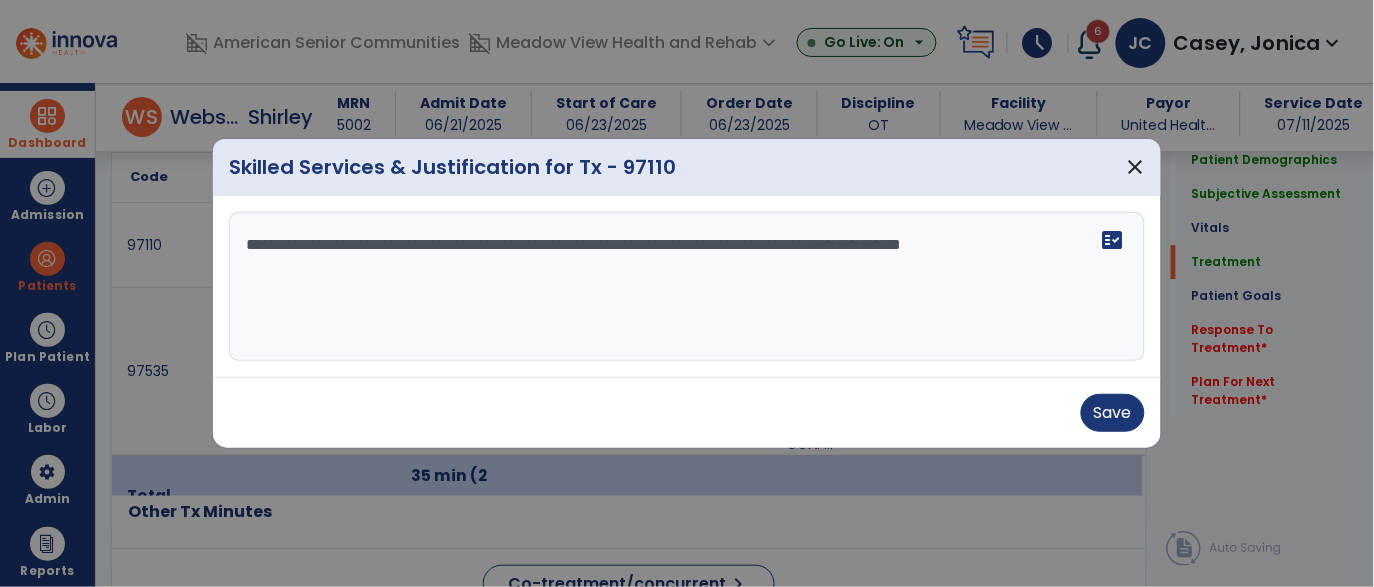 click on "**********" at bounding box center [687, 287] 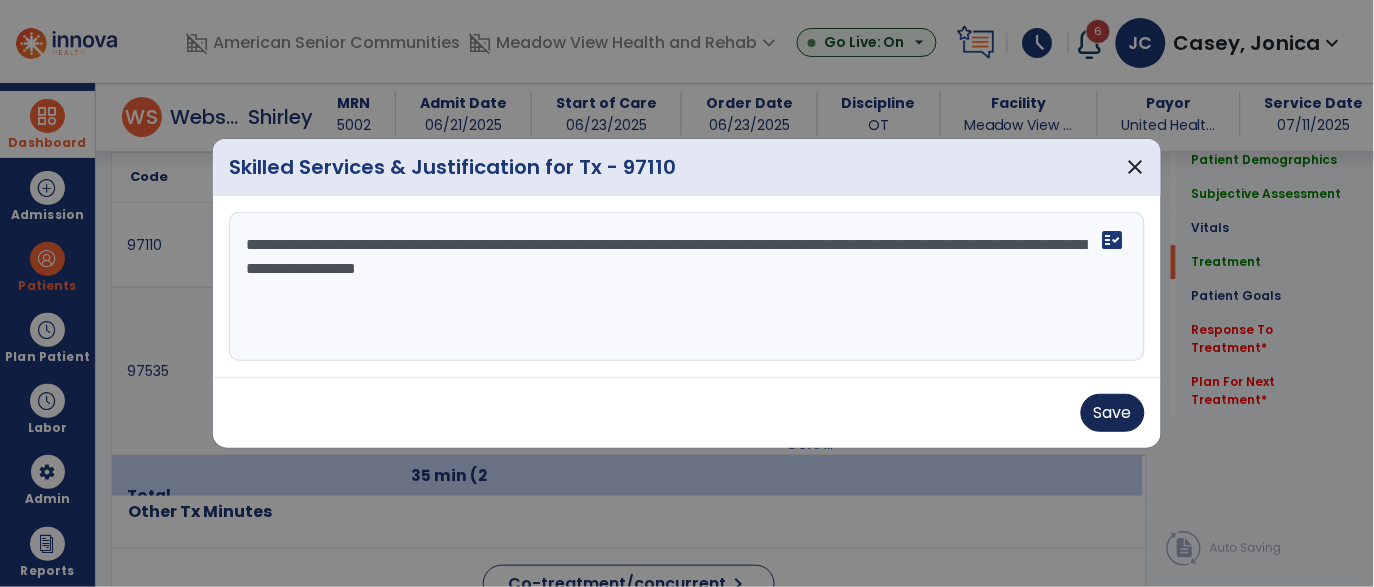 type on "**********" 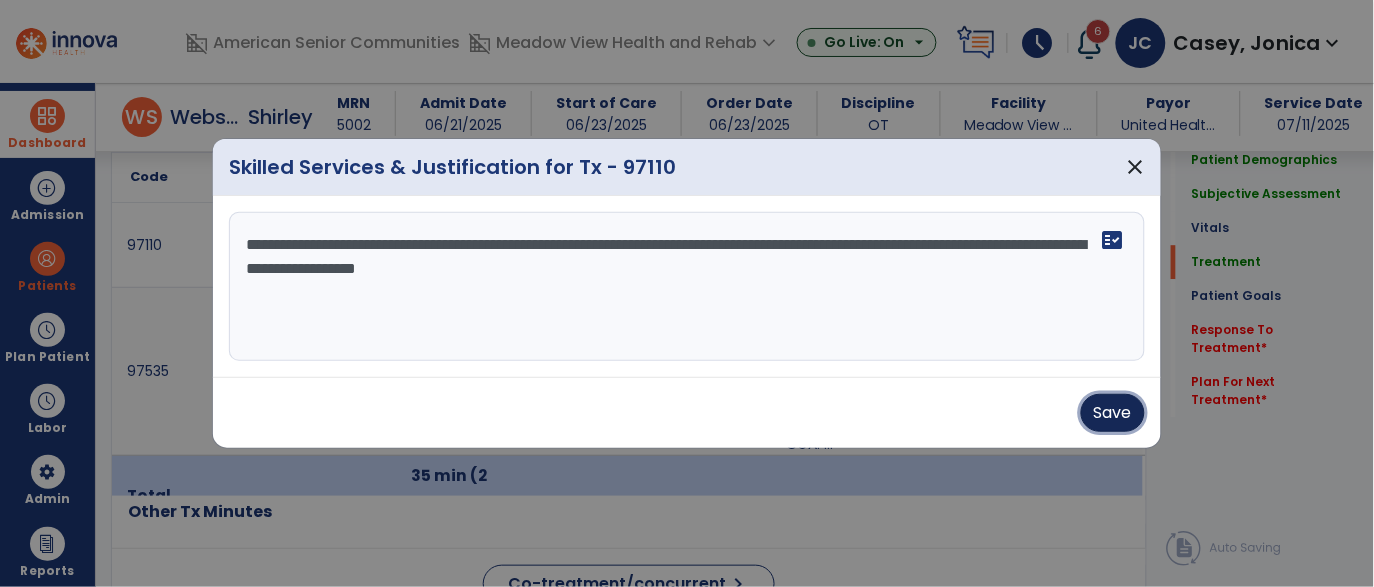 drag, startPoint x: 1096, startPoint y: 409, endPoint x: 876, endPoint y: 431, distance: 221.09726 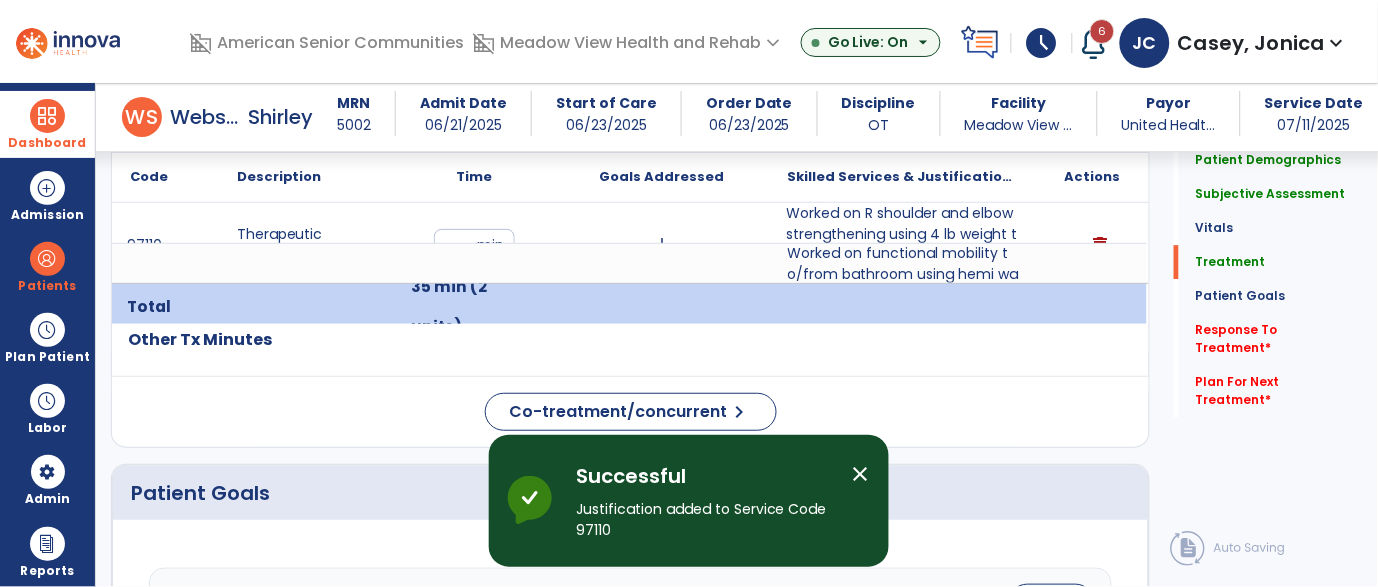 click on "add" at bounding box center [662, 327] 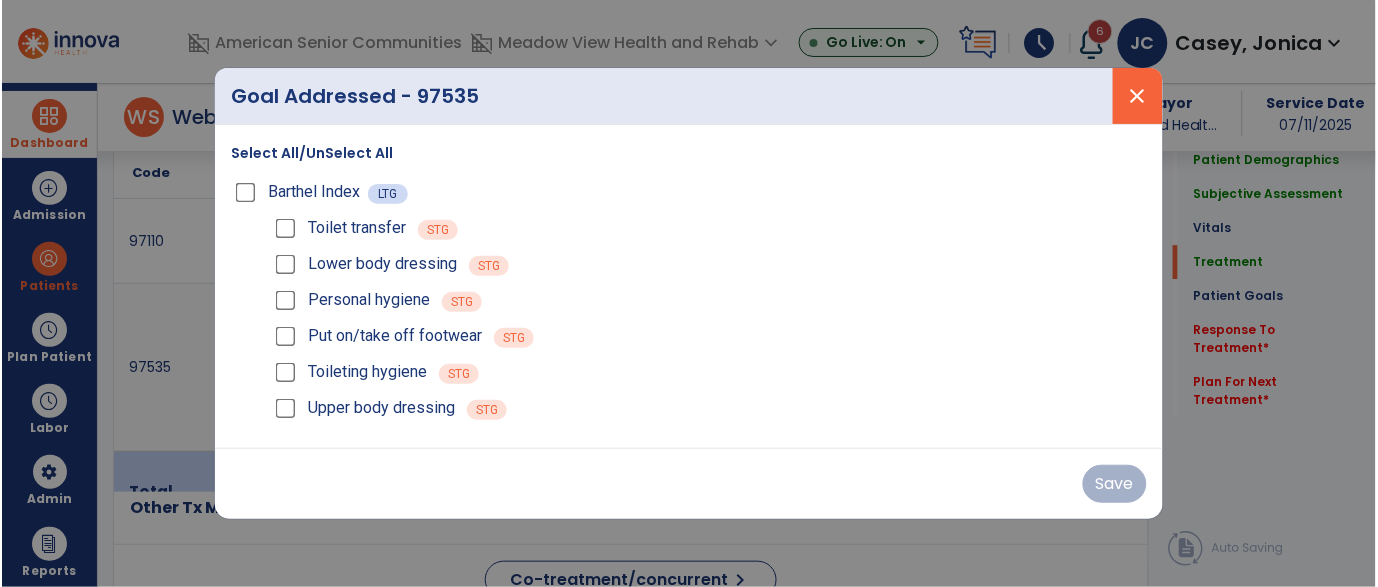 scroll, scrollTop: 1153, scrollLeft: 0, axis: vertical 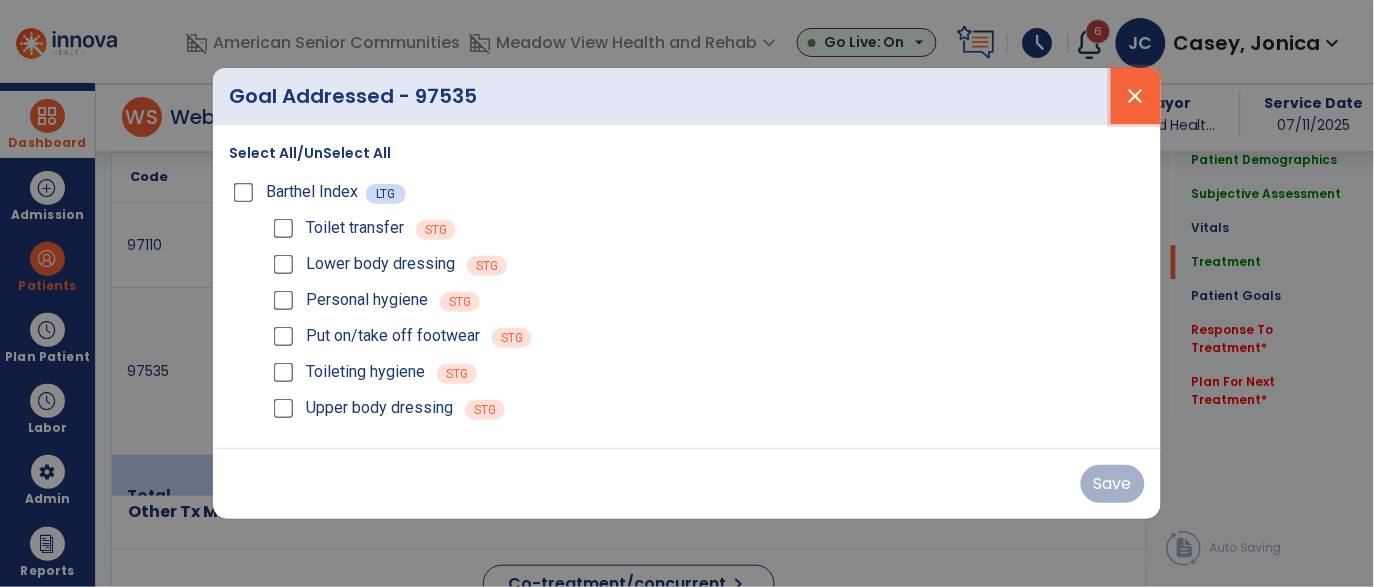 click on "close" at bounding box center [1136, 96] 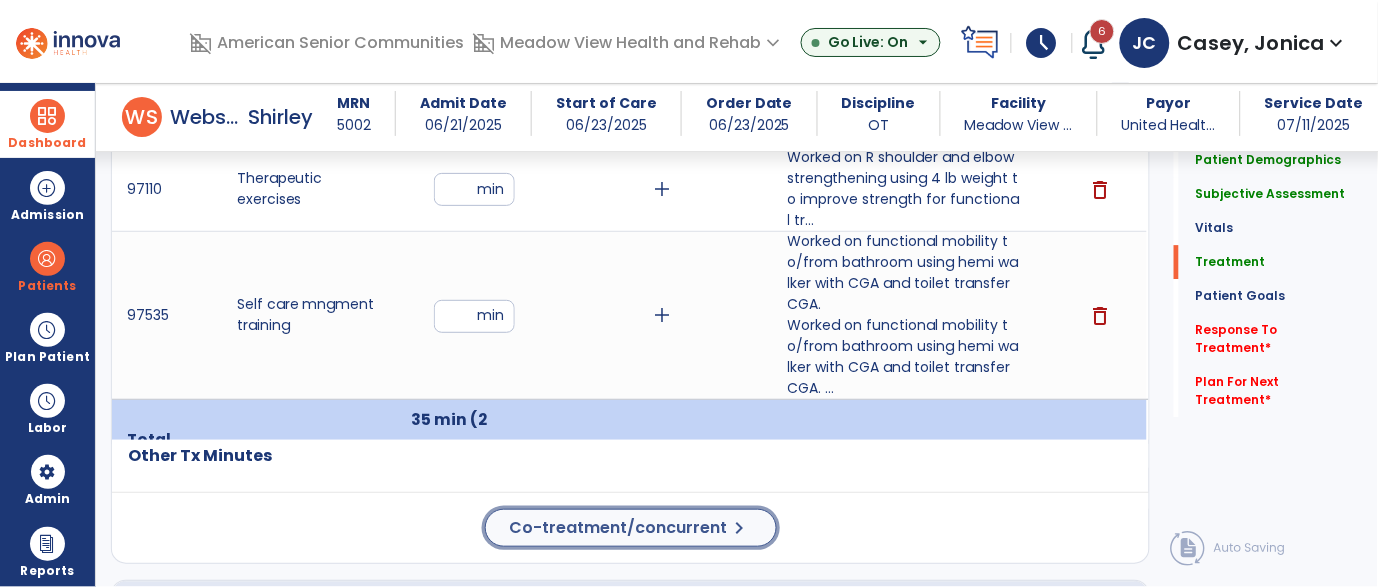 click on "Co-treatment/concurrent" 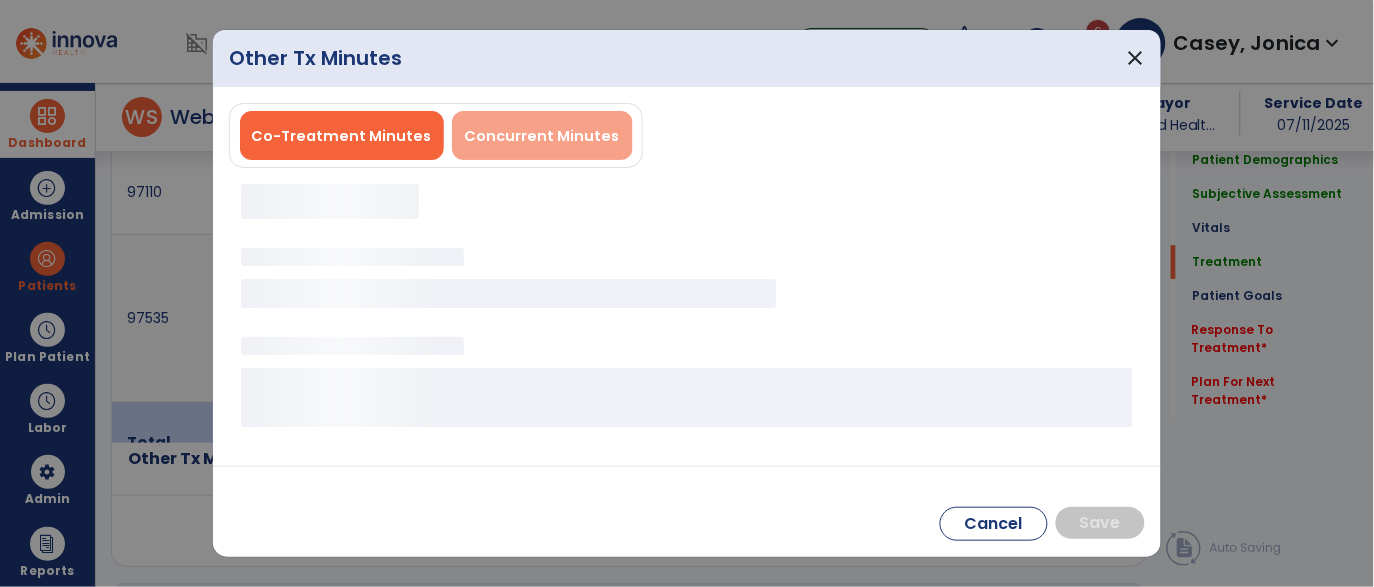 click on "Concurrent Minutes" at bounding box center [542, 135] 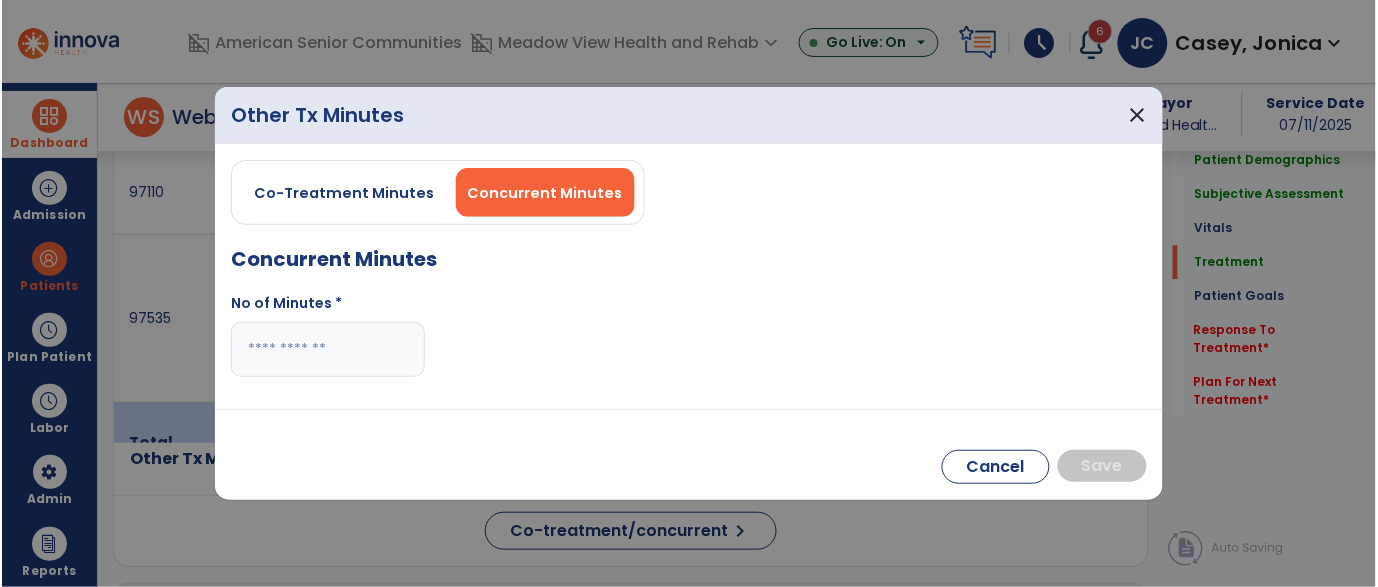 scroll, scrollTop: 1206, scrollLeft: 0, axis: vertical 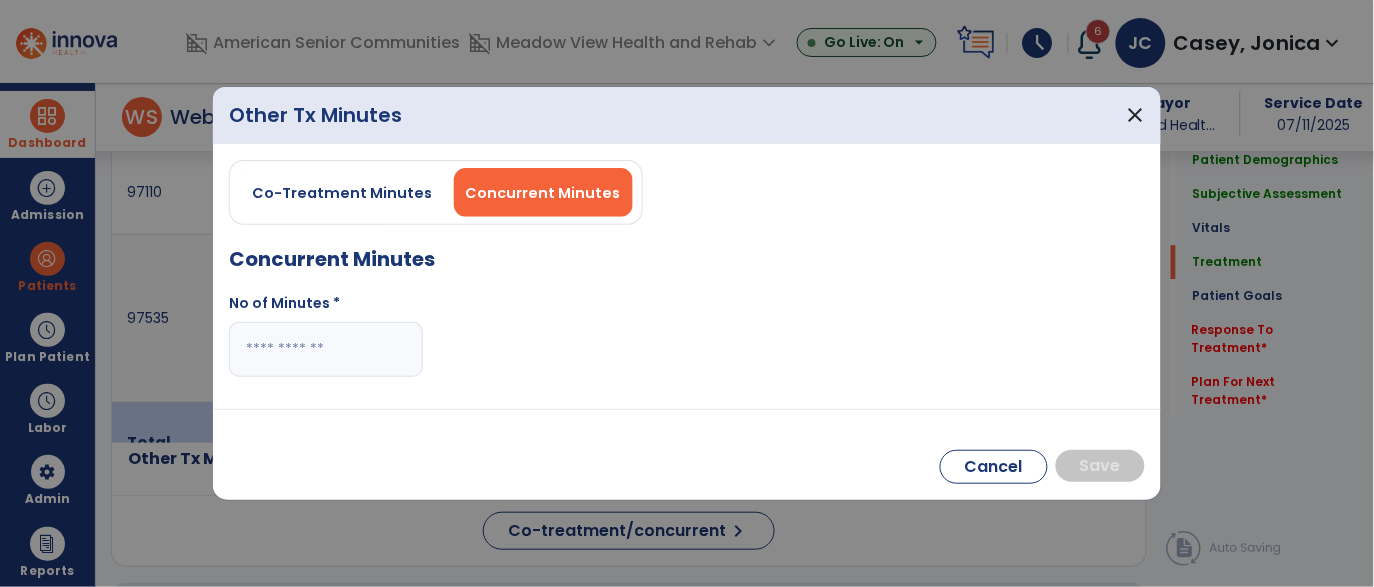 click at bounding box center (326, 349) 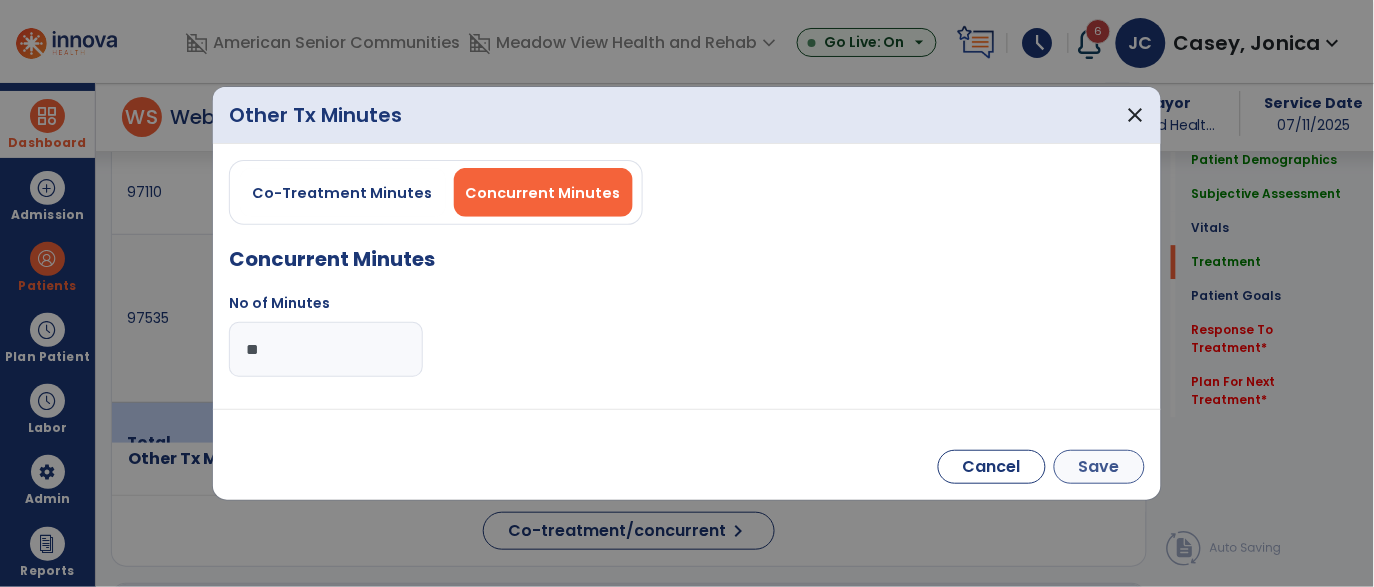 type on "**" 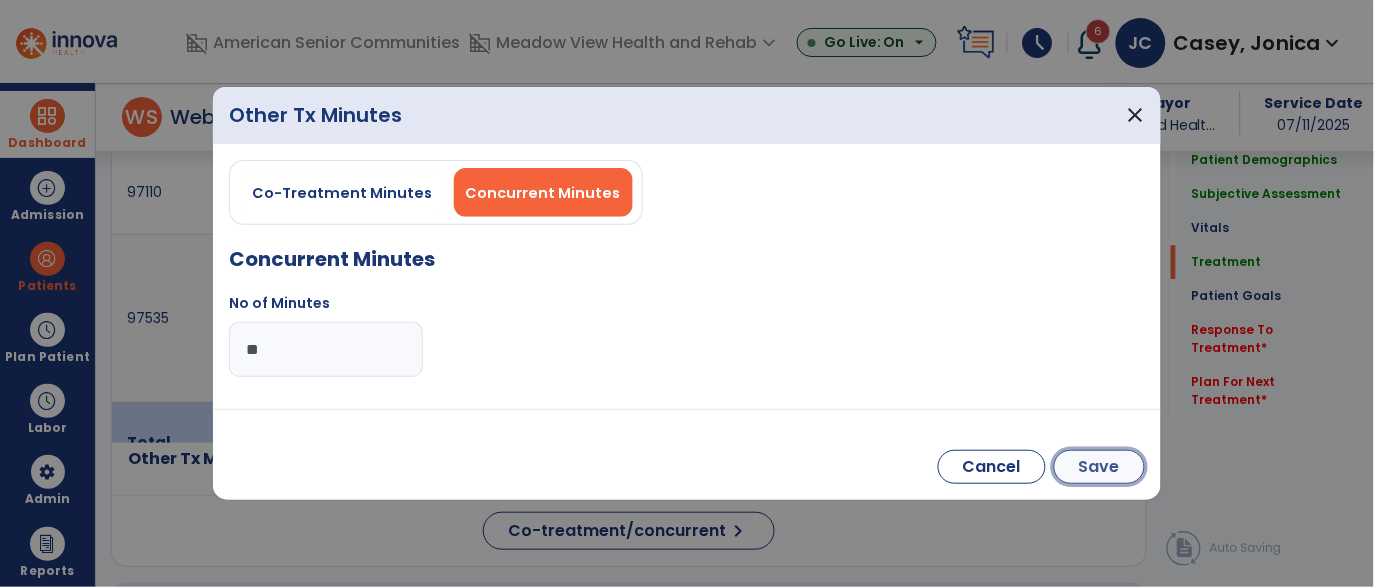 click on "Save" at bounding box center (1099, 467) 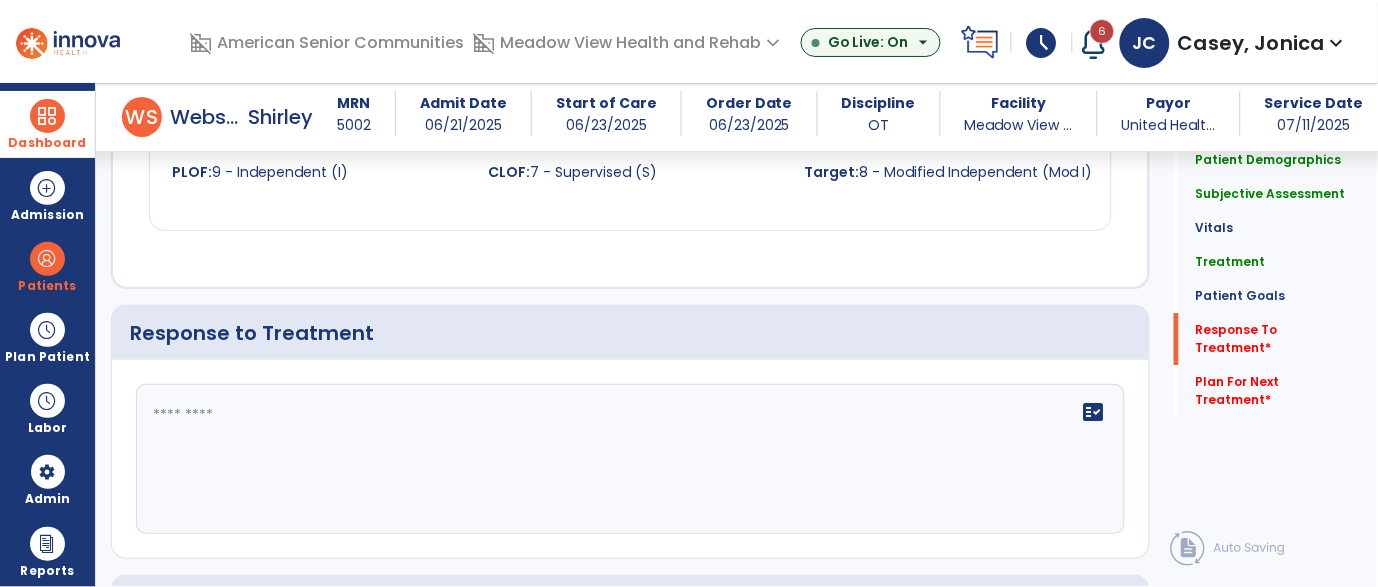 scroll, scrollTop: 2910, scrollLeft: 0, axis: vertical 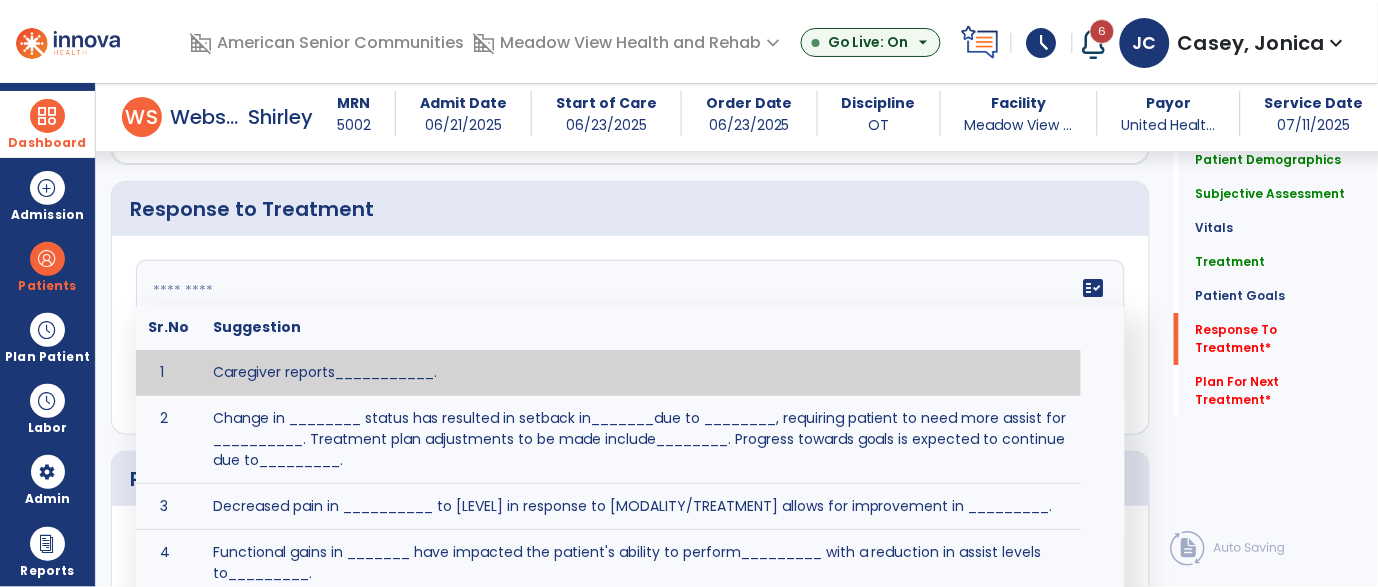 click on "fact_check  Sr.No Suggestion 1 Caregiver reports___________. 2 Change in ________ status has resulted in setback in_______due to ________, requiring patient to need more assist for __________.   Treatment plan adjustments to be made include________.  Progress towards goals is expected to continue due to_________. 3 Decreased pain in __________ to [LEVEL] in response to [MODALITY/TREATMENT] allows for improvement in _________. 4 Functional gains in _______ have impacted the patient's ability to perform_________ with a reduction in assist levels to_________. 5 Functional progress this week has been significant due to__________. 6 Gains in ________ have improved the patient's ability to perform ______with decreased levels of assist to___________. 7 Improvement in ________allows patient to tolerate higher levels of challenges in_________. 8 Pain in [AREA] has decreased to [LEVEL] in response to [TREATMENT/MODALITY], allowing fore ease in completing__________. 9 10 11 12 13 14 15 16 17 18 19 20 21" 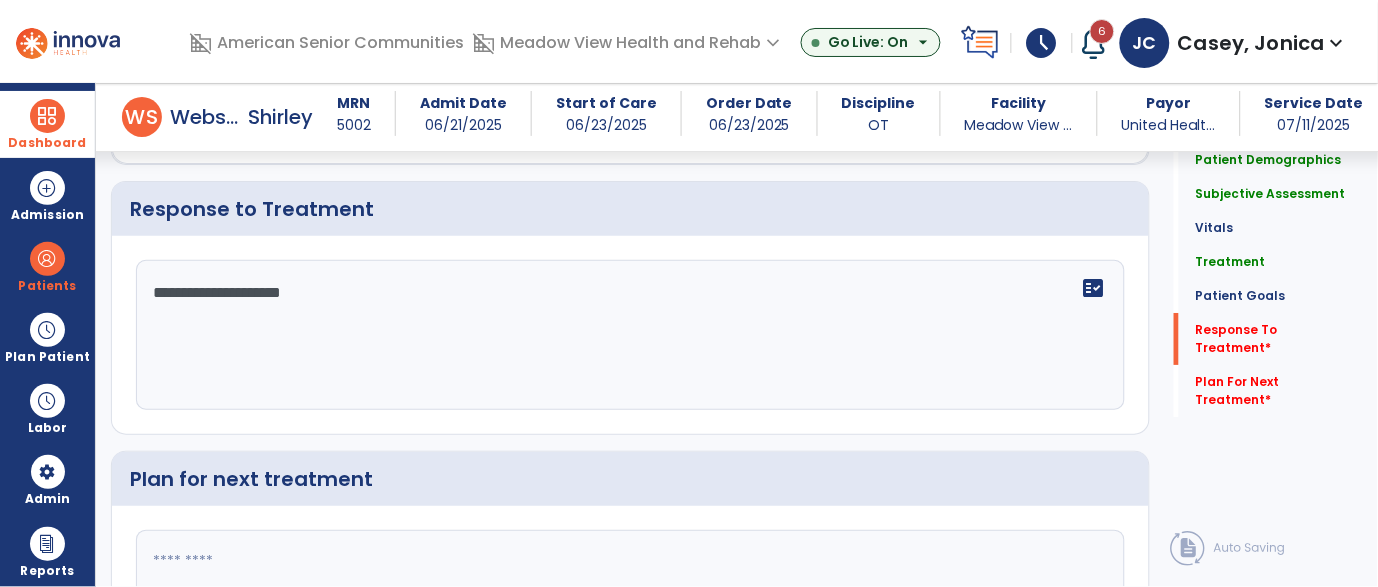 scroll, scrollTop: 3016, scrollLeft: 0, axis: vertical 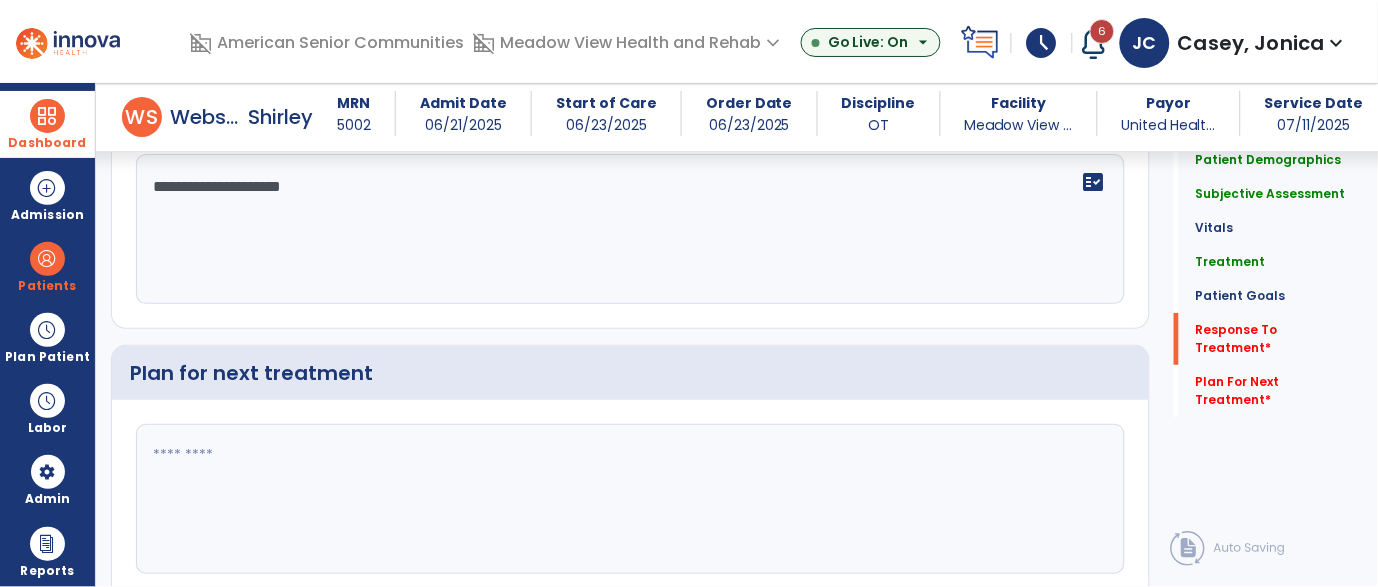 type on "**********" 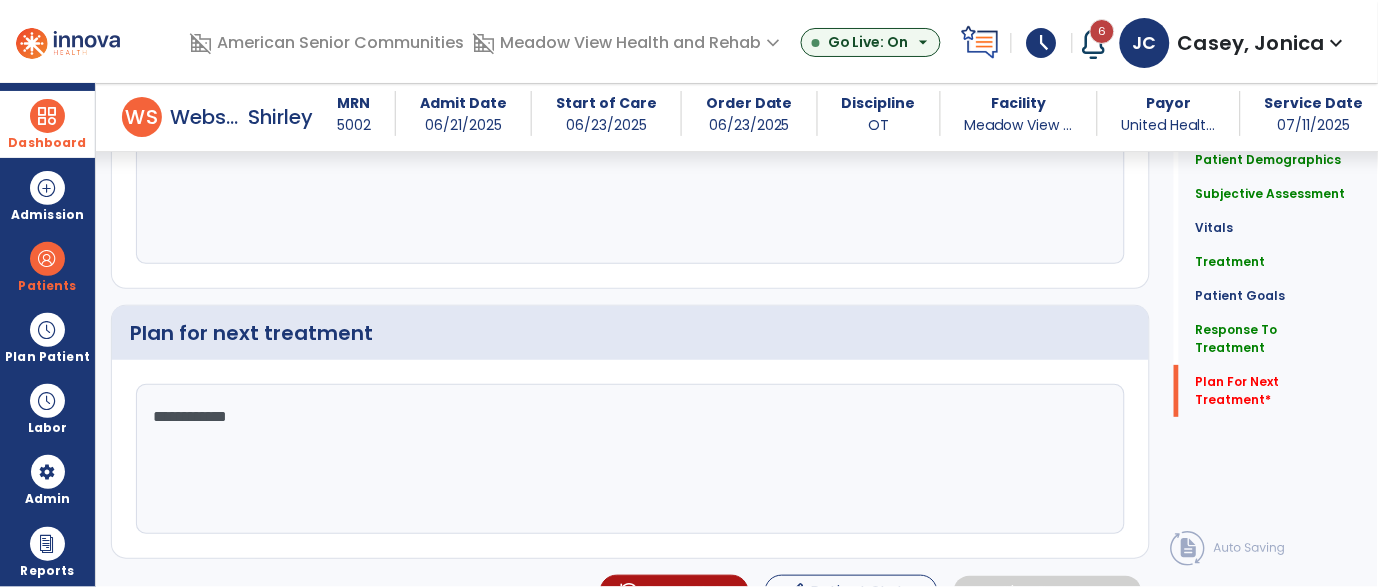 scroll, scrollTop: 3092, scrollLeft: 0, axis: vertical 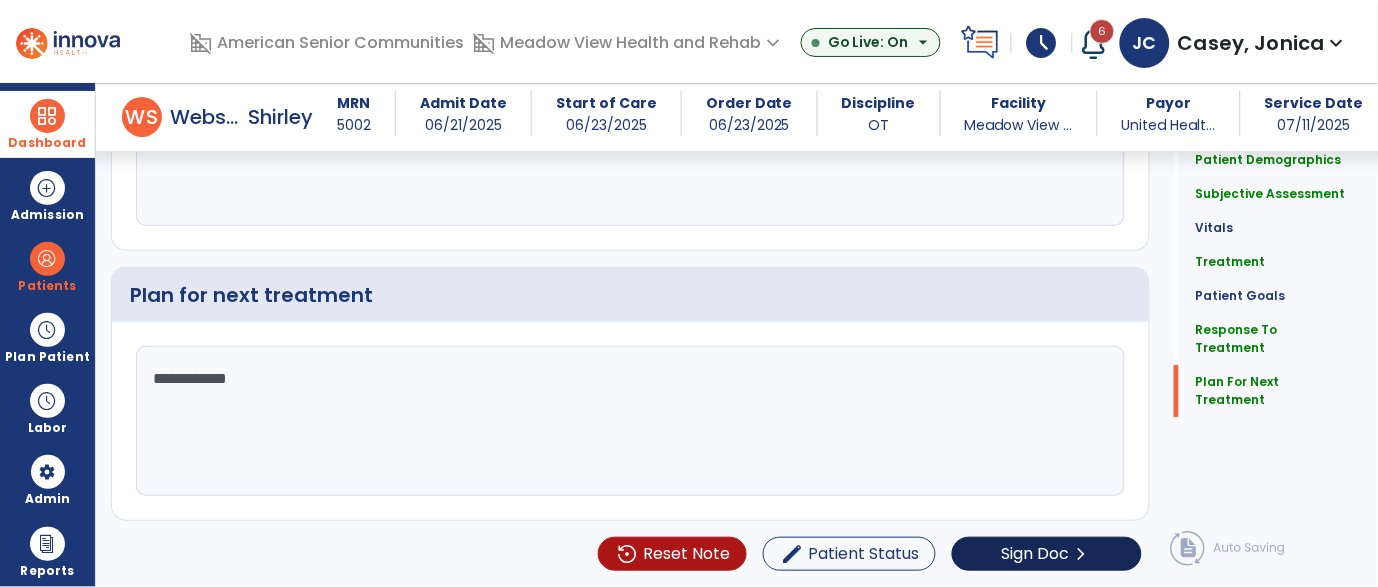 type on "**********" 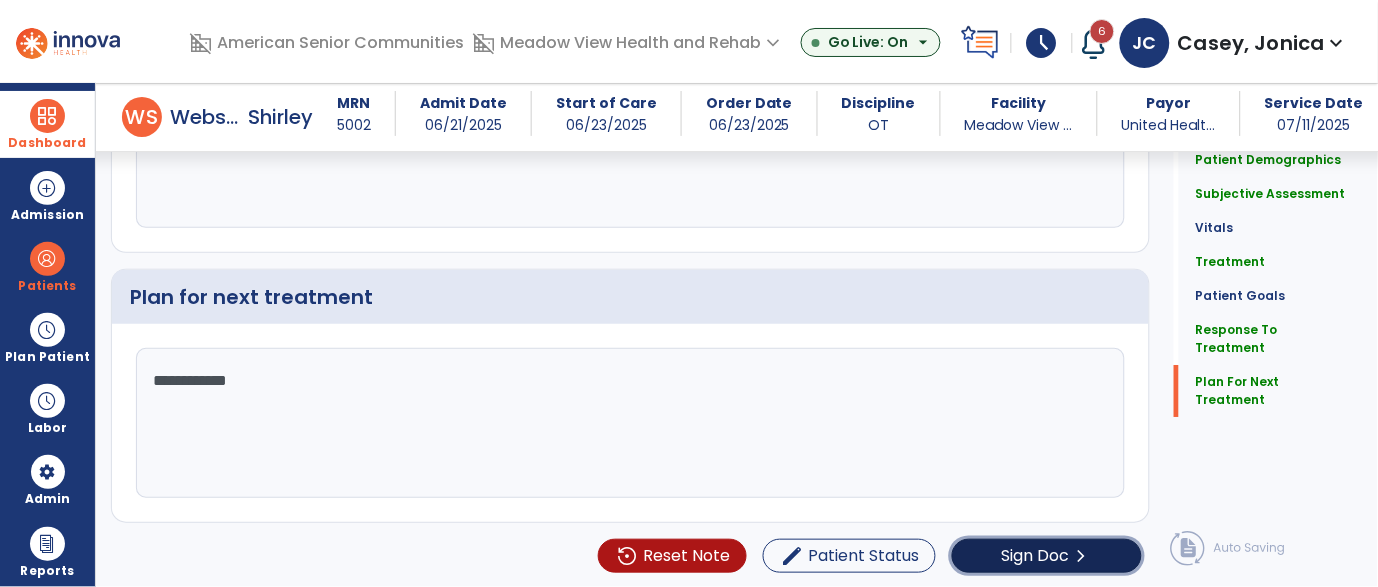 click on "Sign Doc" 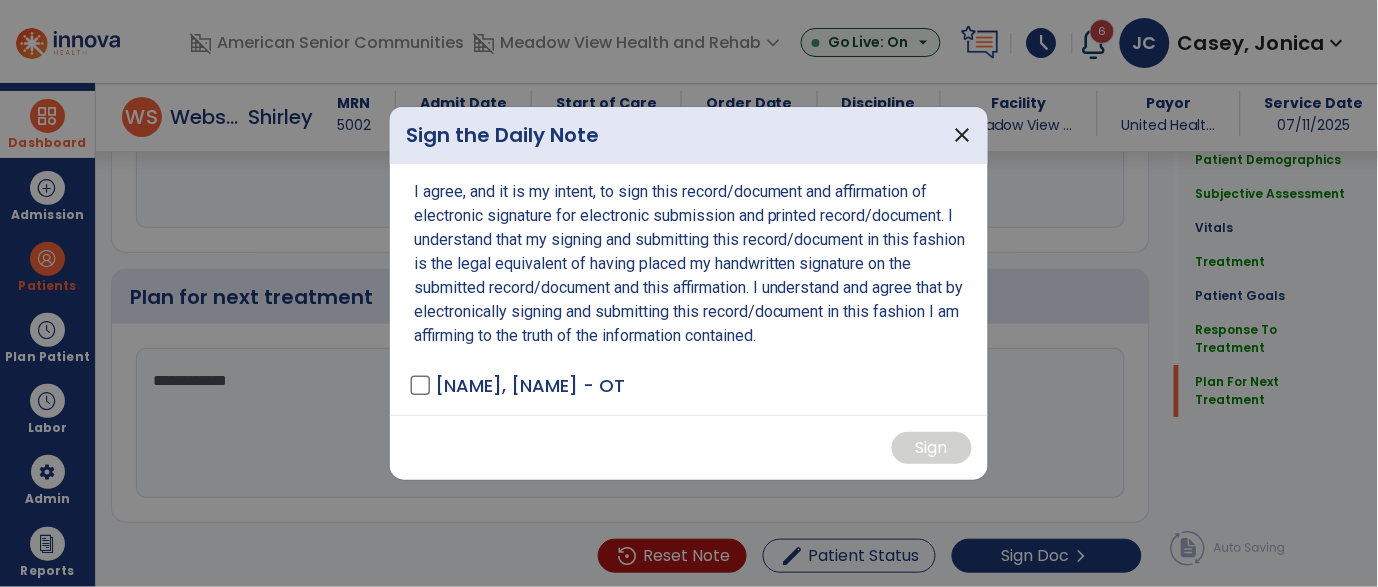 click on "[NAME], [NAME] - OT" at bounding box center [530, 385] 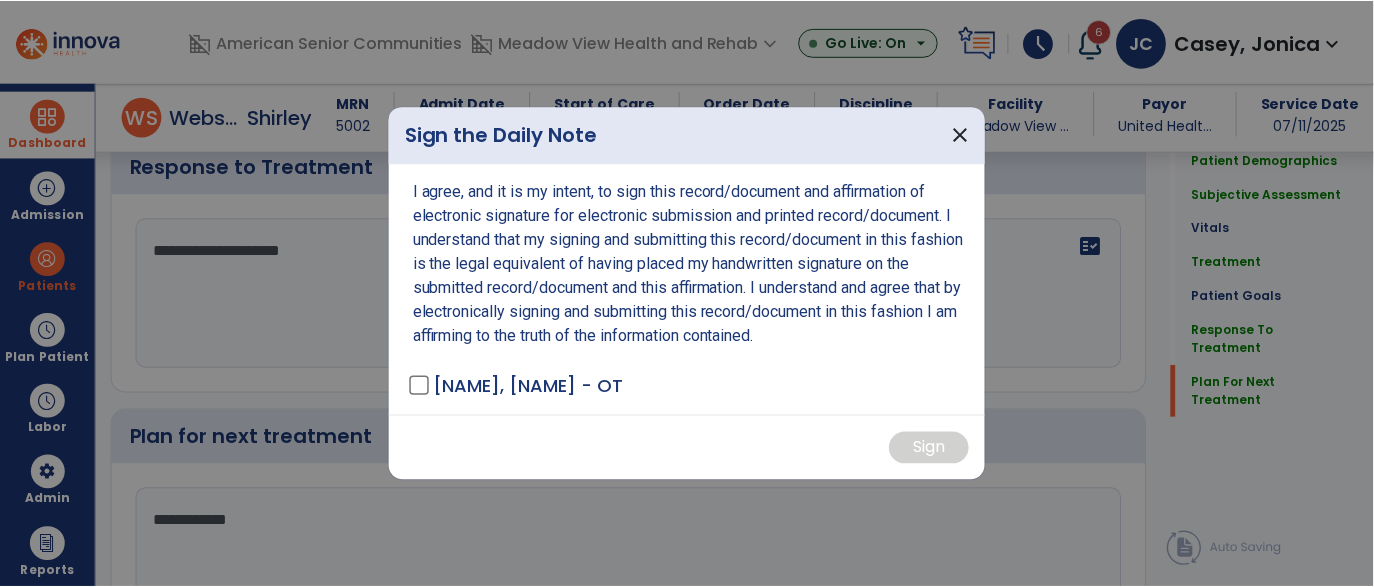 scroll, scrollTop: 2980, scrollLeft: 0, axis: vertical 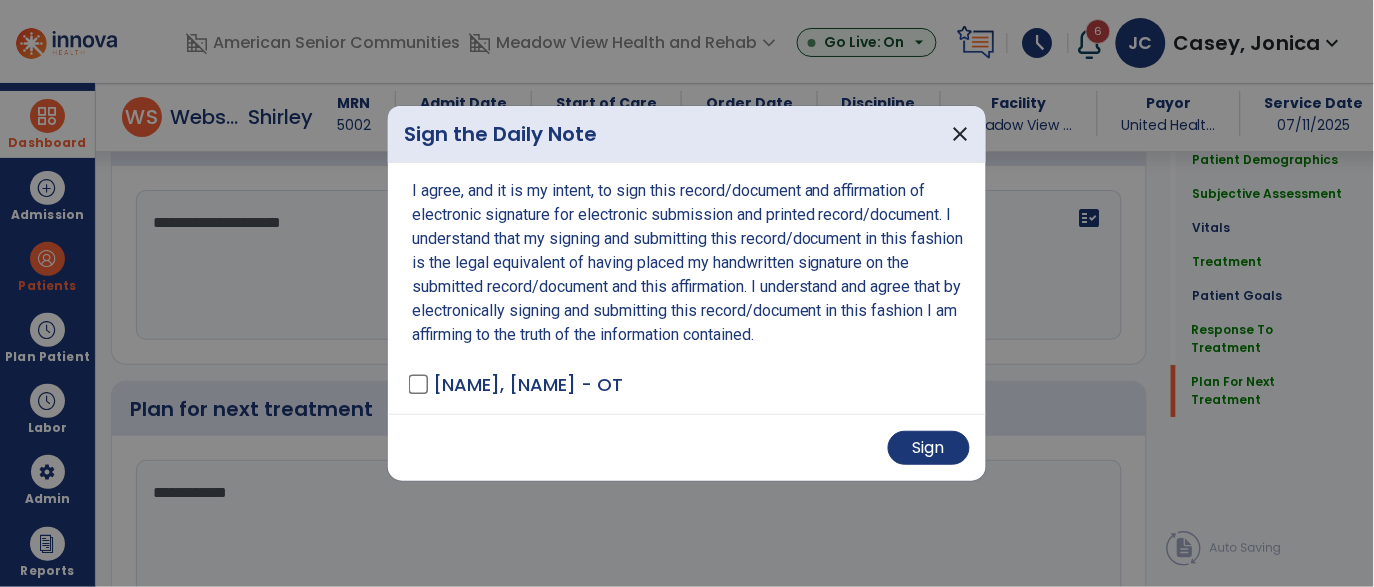 click on "Sign" at bounding box center [687, 447] 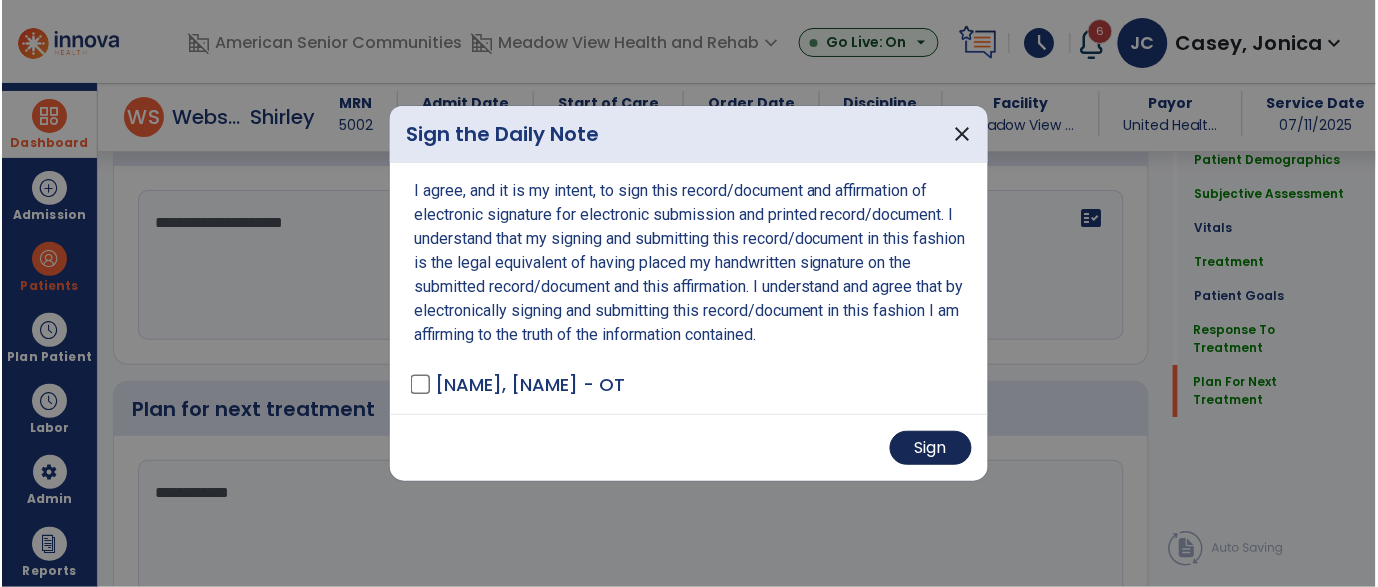 scroll, scrollTop: 3092, scrollLeft: 0, axis: vertical 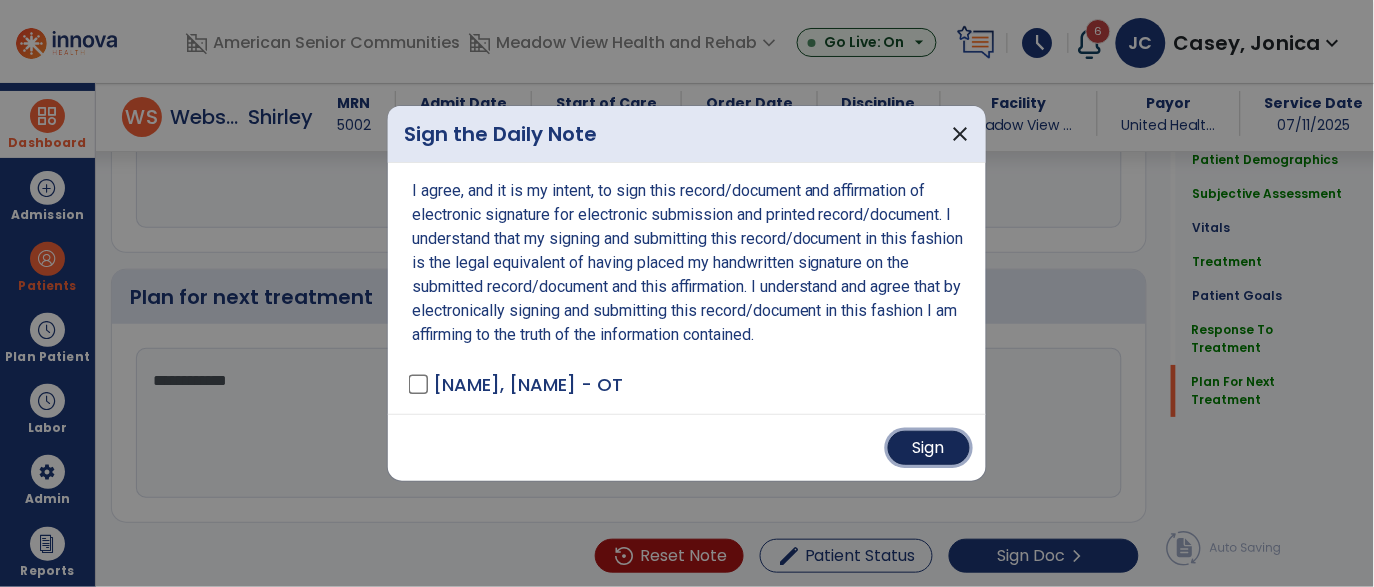 click on "Sign" at bounding box center (929, 448) 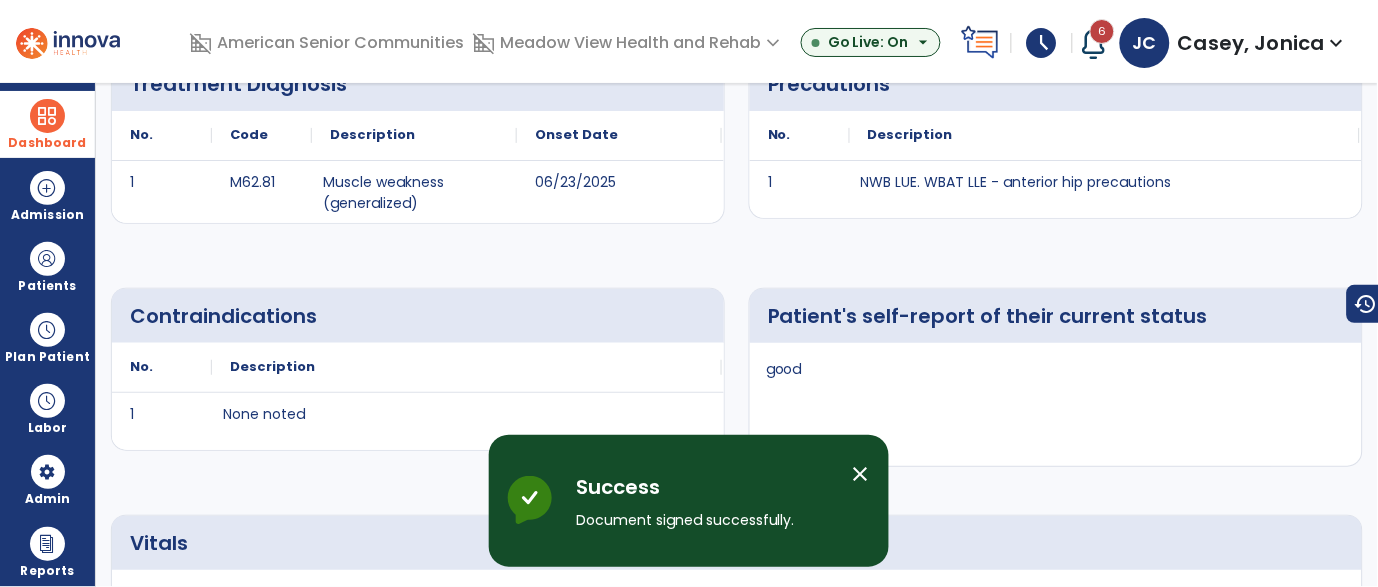 scroll, scrollTop: 0, scrollLeft: 0, axis: both 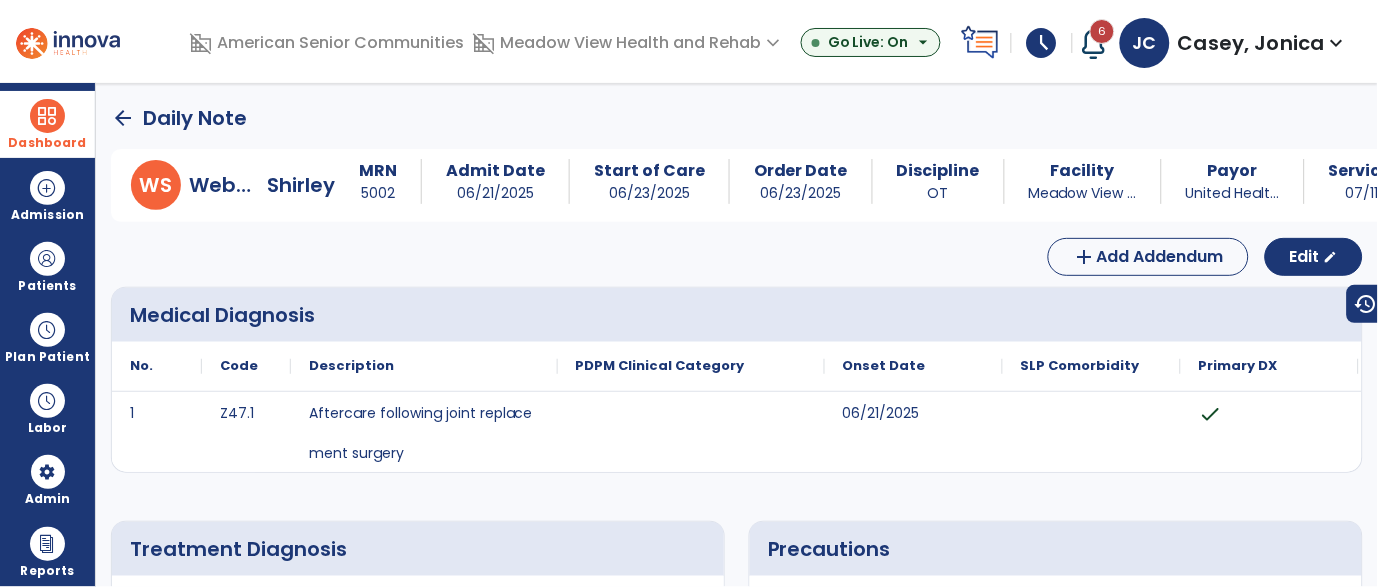 click on "arrow_back" 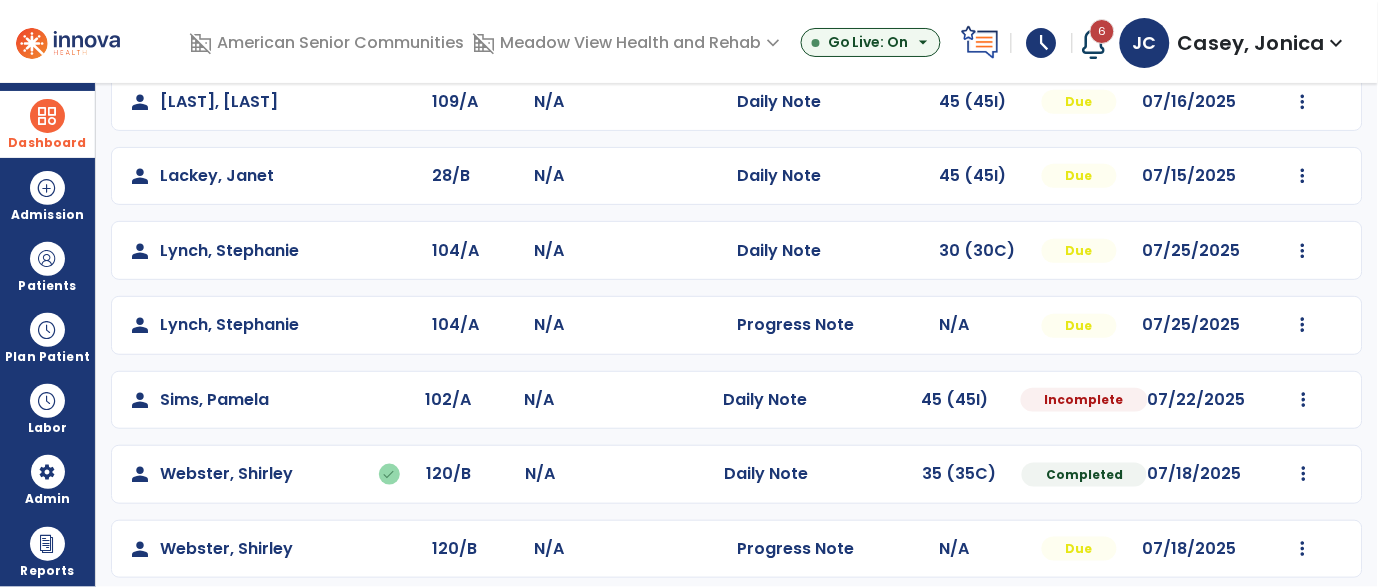 scroll, scrollTop: 263, scrollLeft: 0, axis: vertical 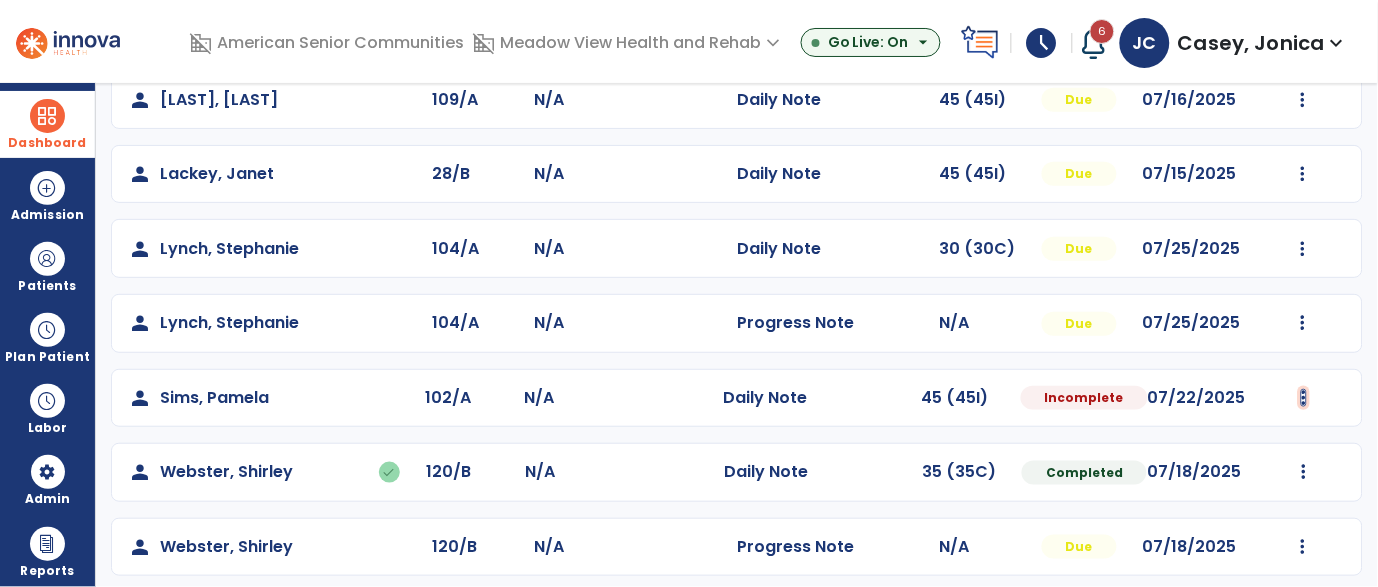 click at bounding box center [1303, 25] 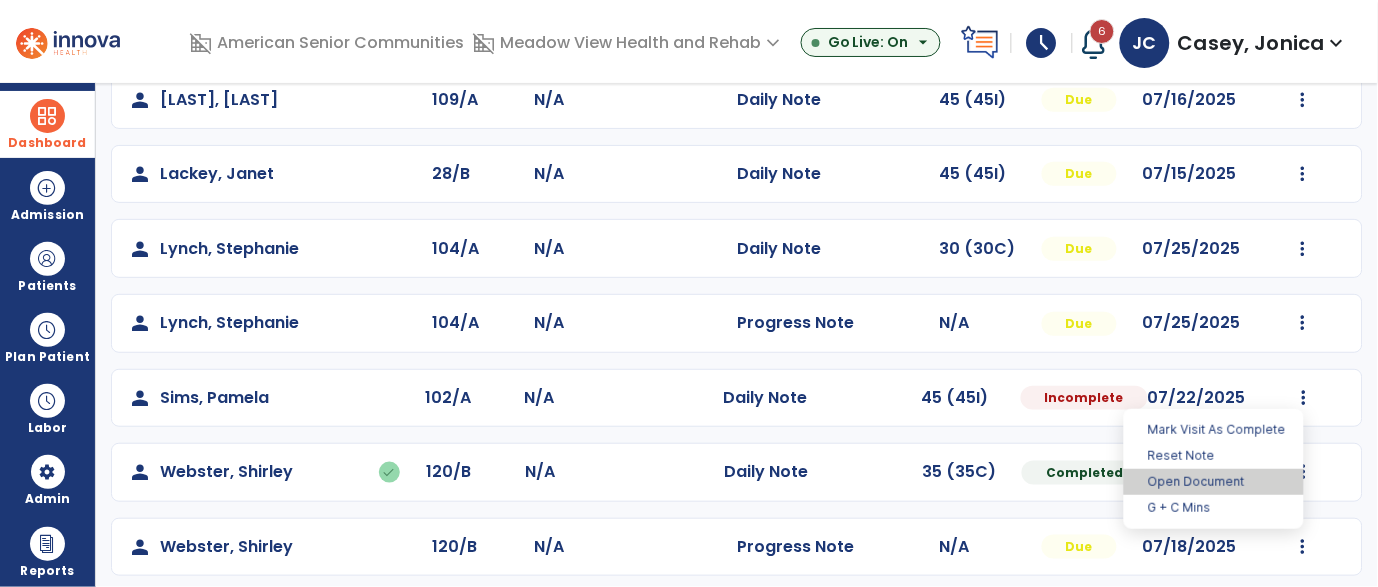click on "Open Document" at bounding box center [1214, 482] 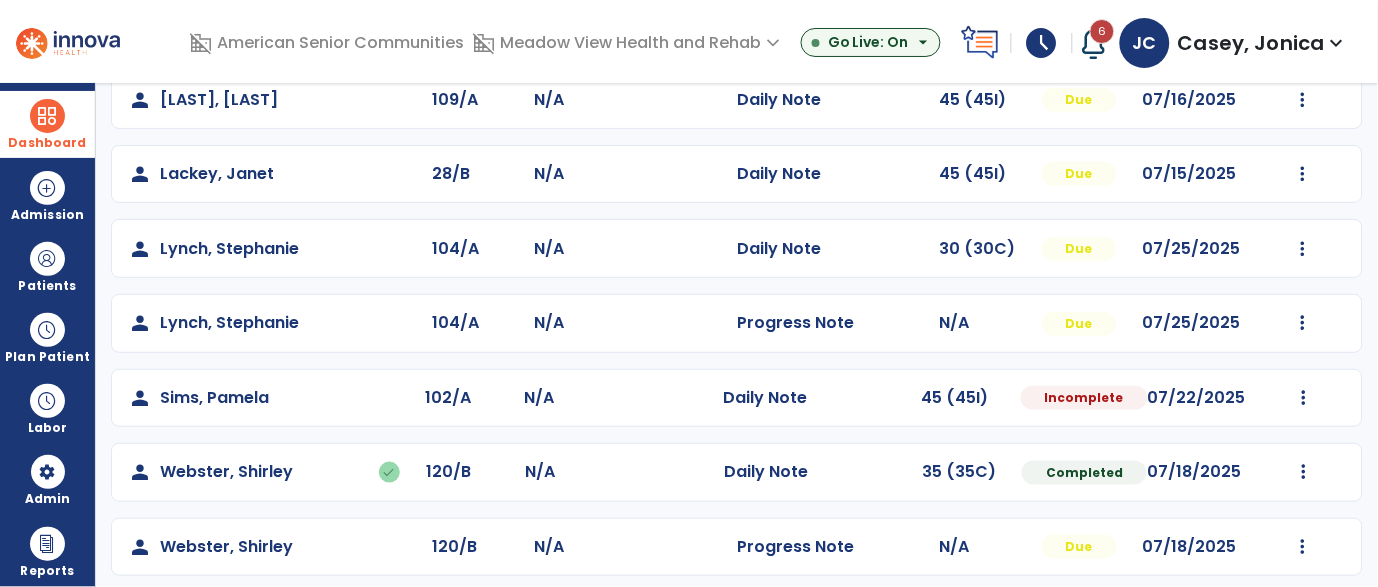 select on "*" 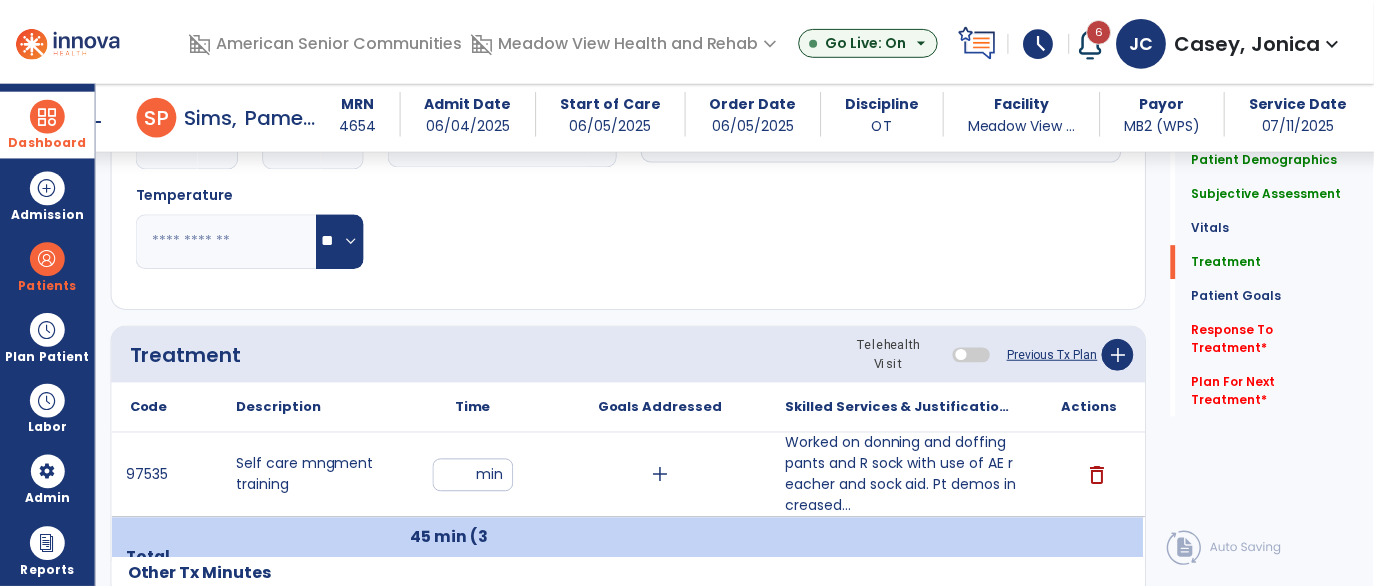 scroll, scrollTop: 1008, scrollLeft: 0, axis: vertical 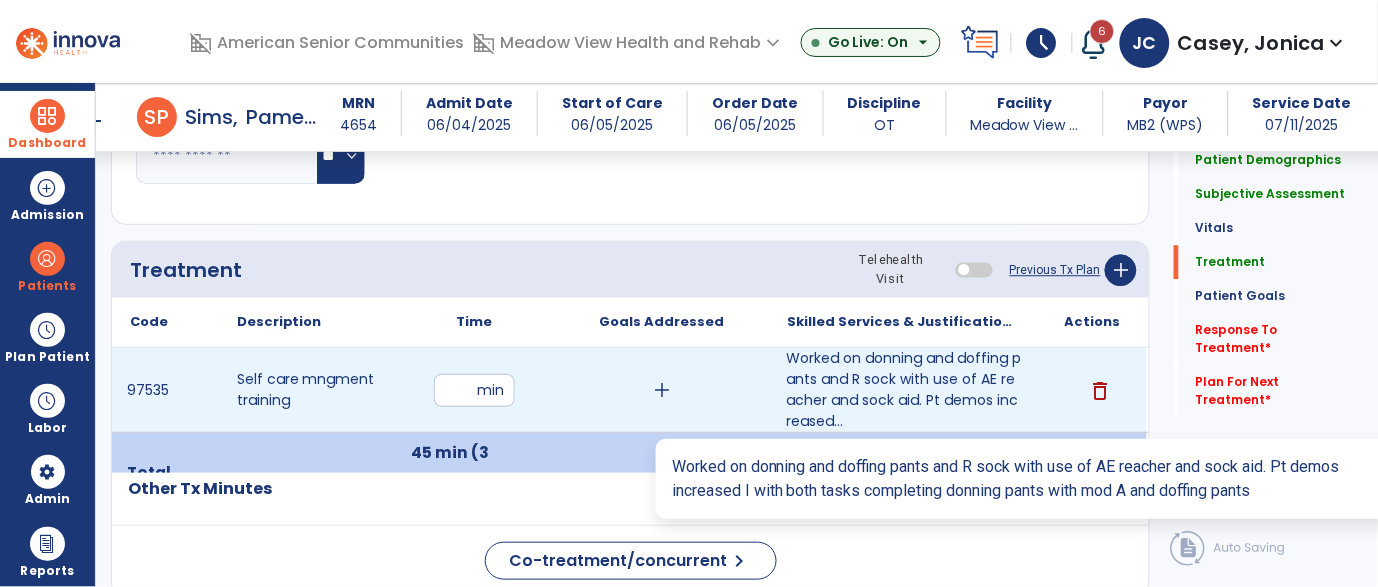 click on "Worked on donning and doffing pants and R sock with use of AE reacher and sock aid. Pt demos increased..." at bounding box center (904, 390) 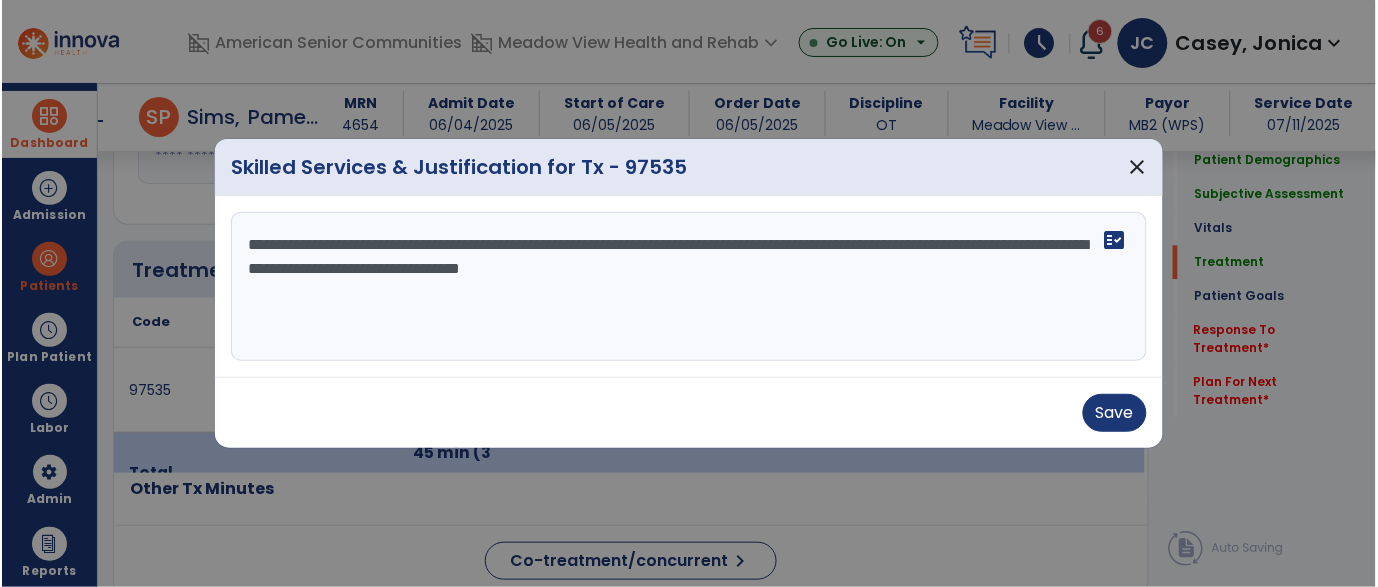 scroll, scrollTop: 1008, scrollLeft: 0, axis: vertical 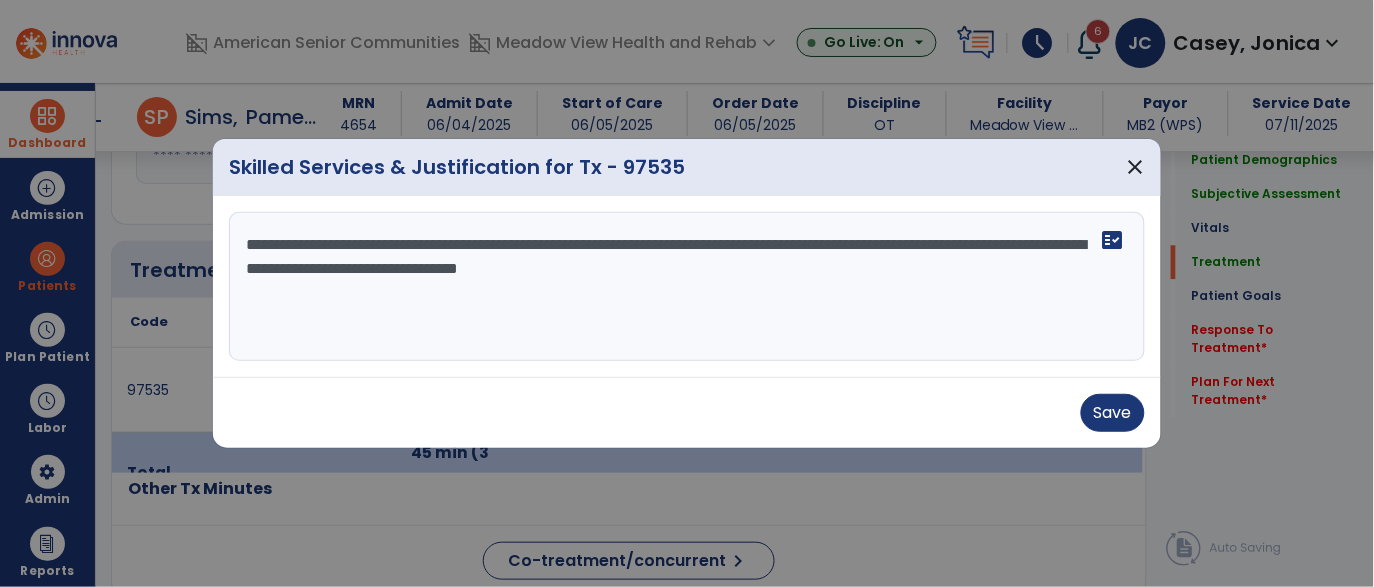 click on "**********" at bounding box center (687, 287) 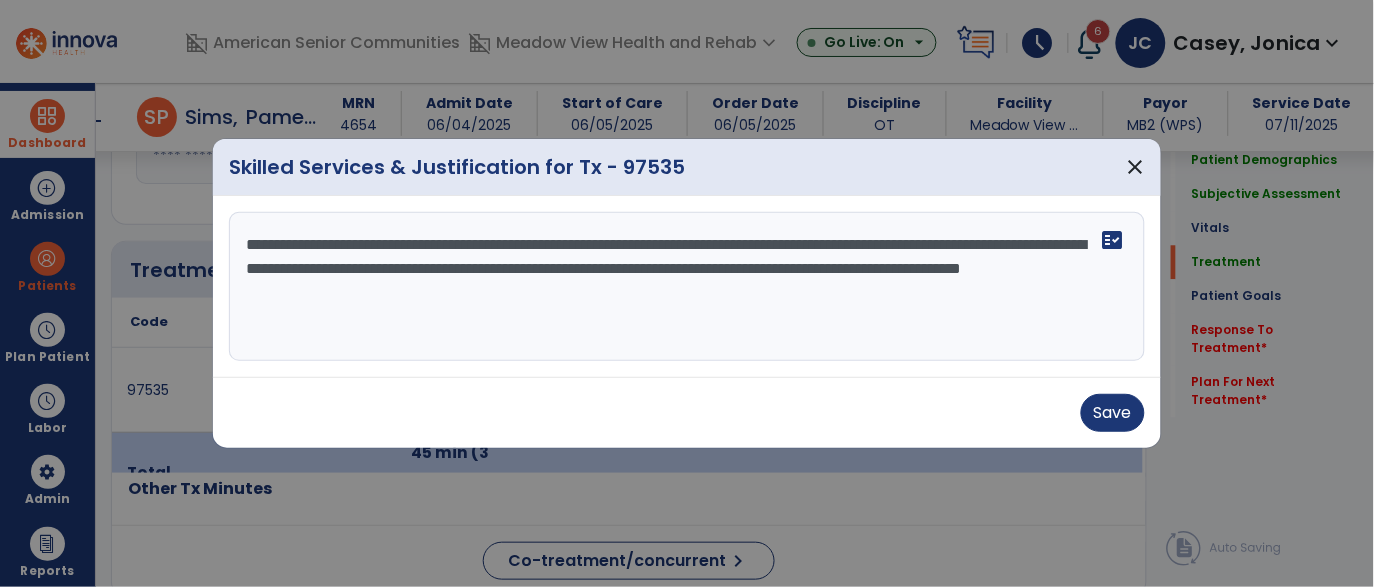 click on "**********" at bounding box center [687, 287] 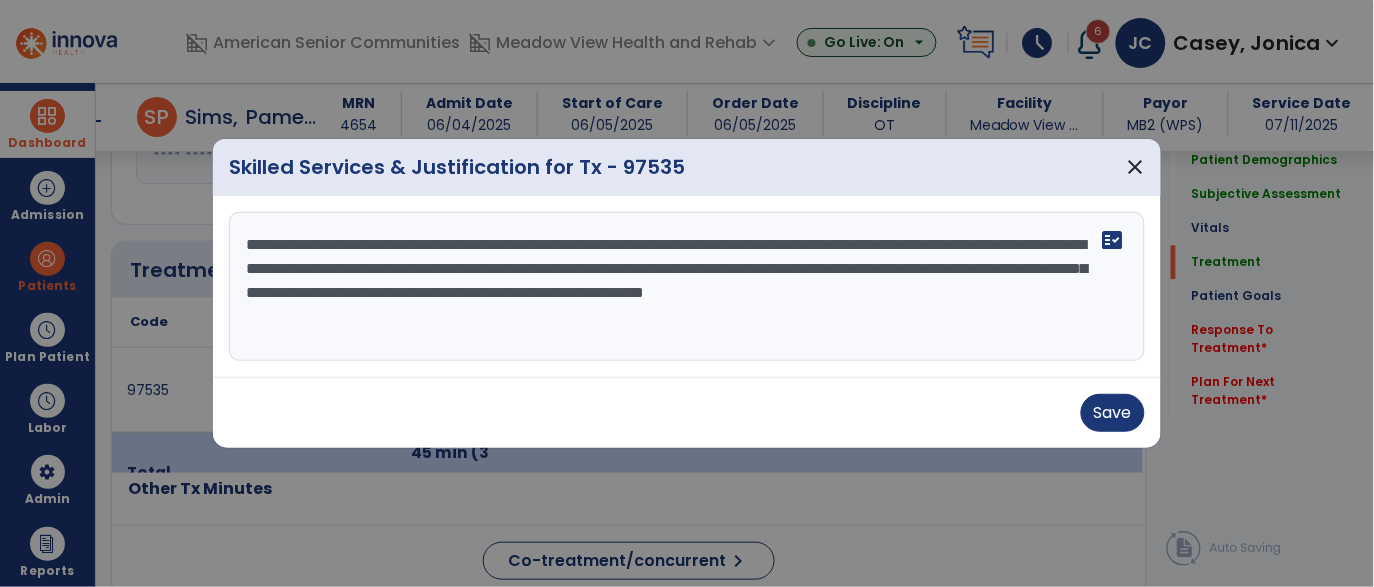 type on "**********" 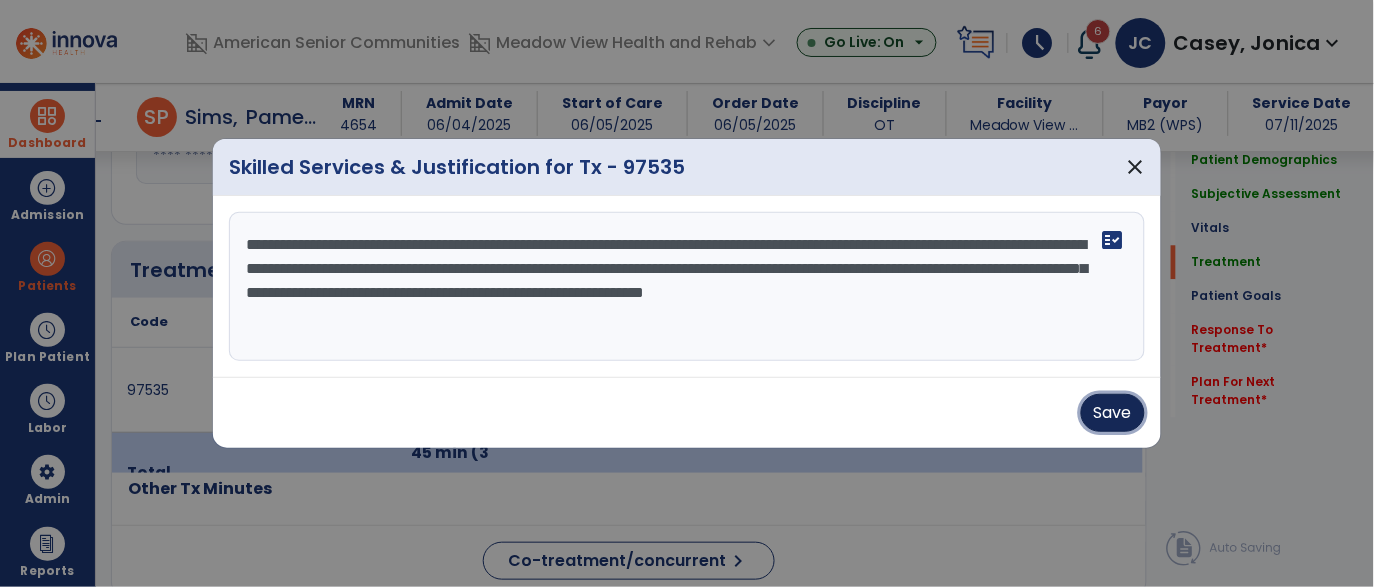 click on "Save" at bounding box center [1113, 413] 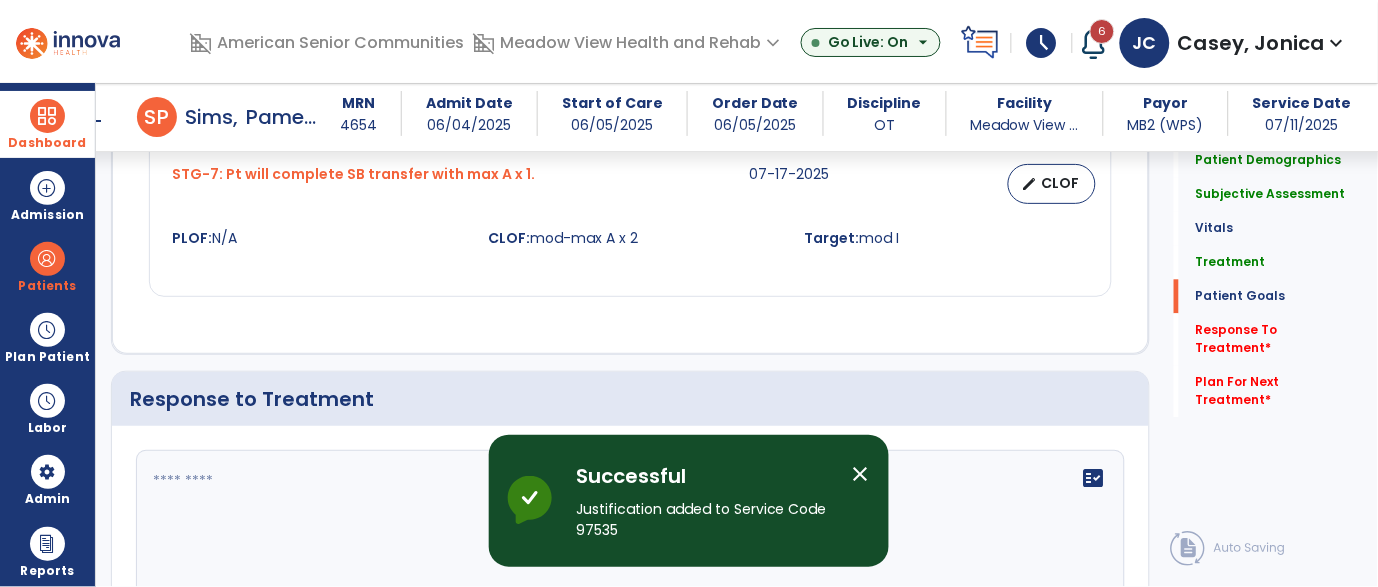 click on "fact_check" 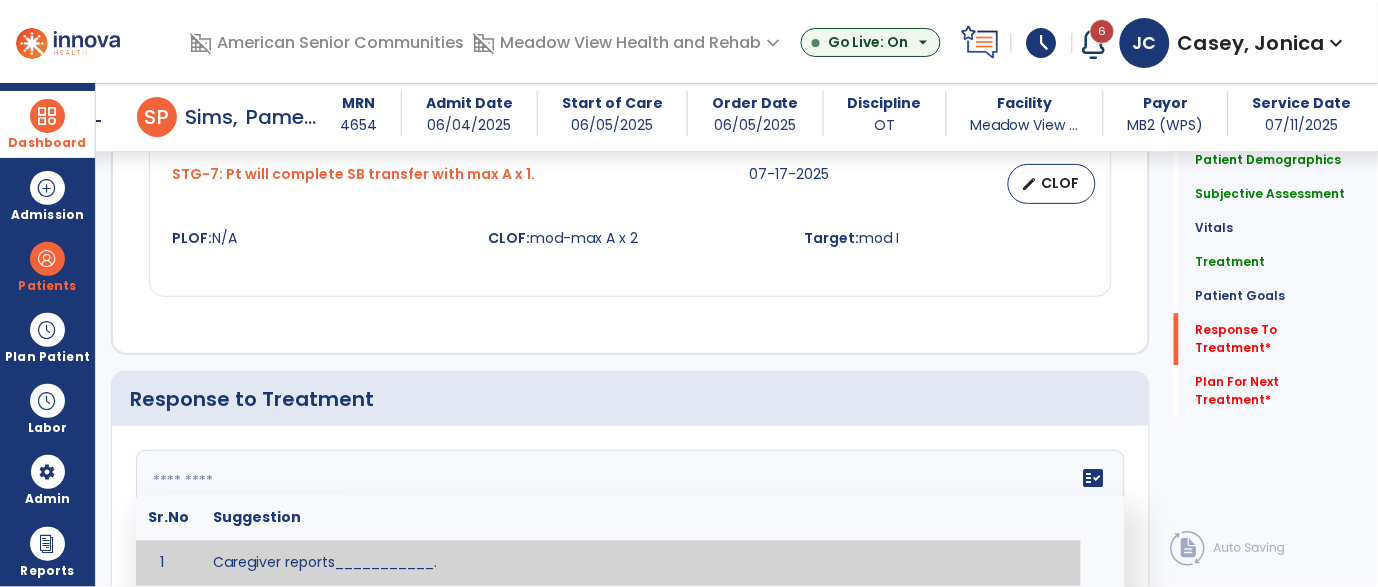 scroll, scrollTop: 2643, scrollLeft: 0, axis: vertical 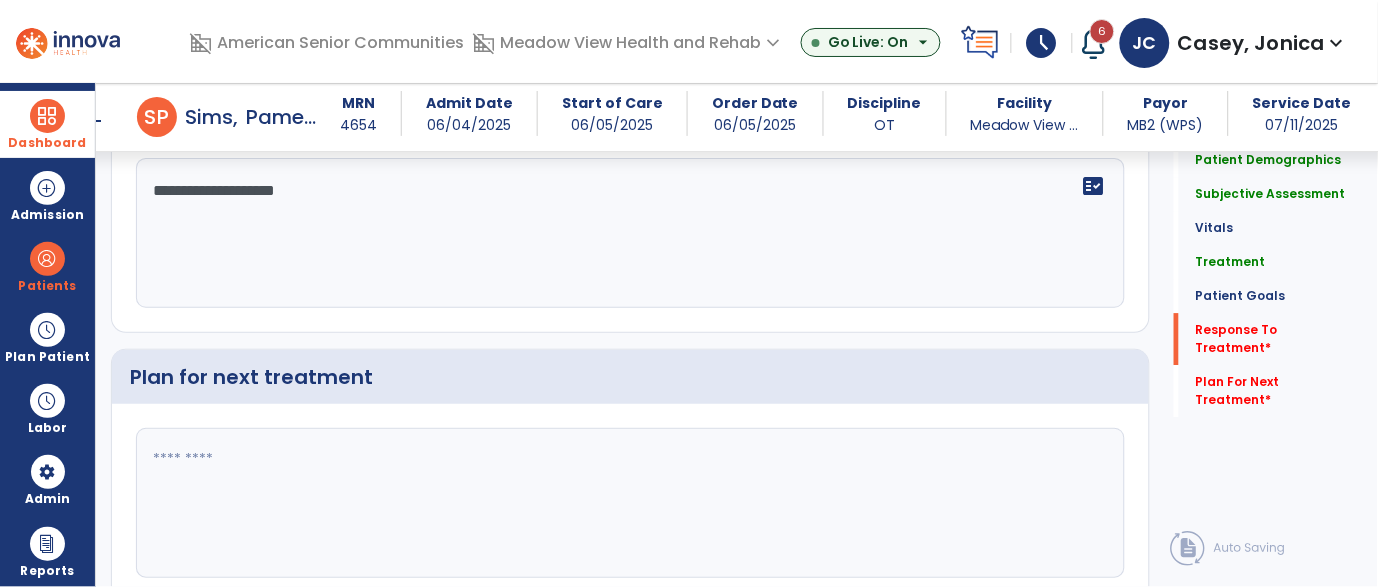type on "**********" 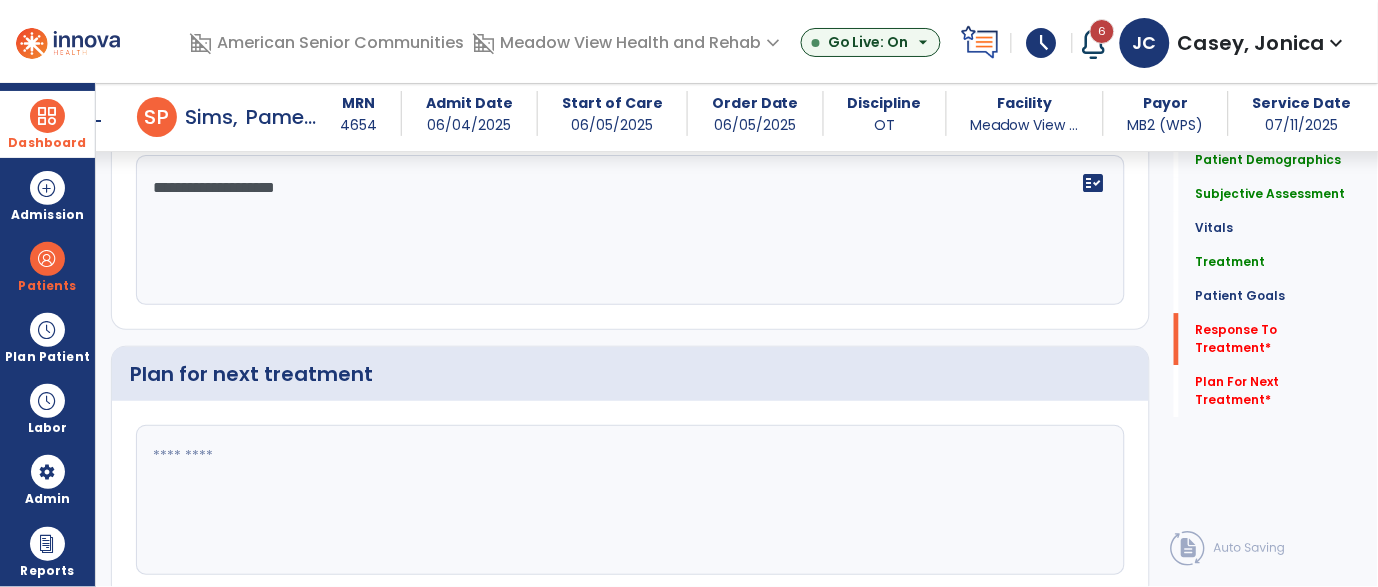 click 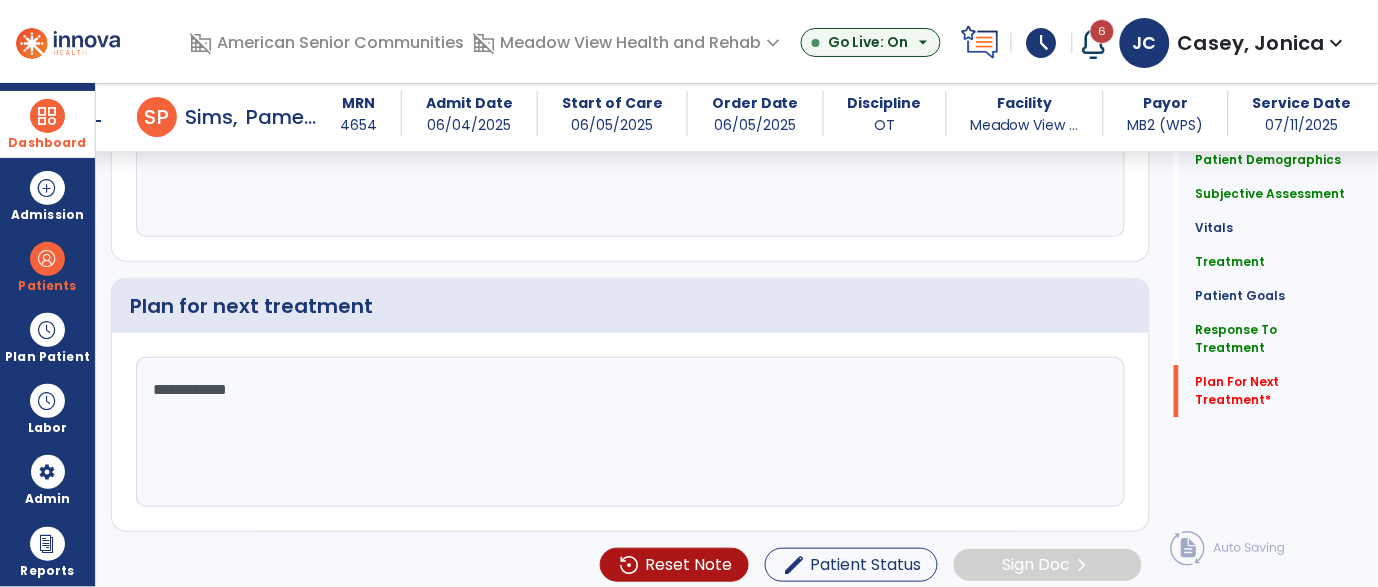 scroll, scrollTop: 2808, scrollLeft: 0, axis: vertical 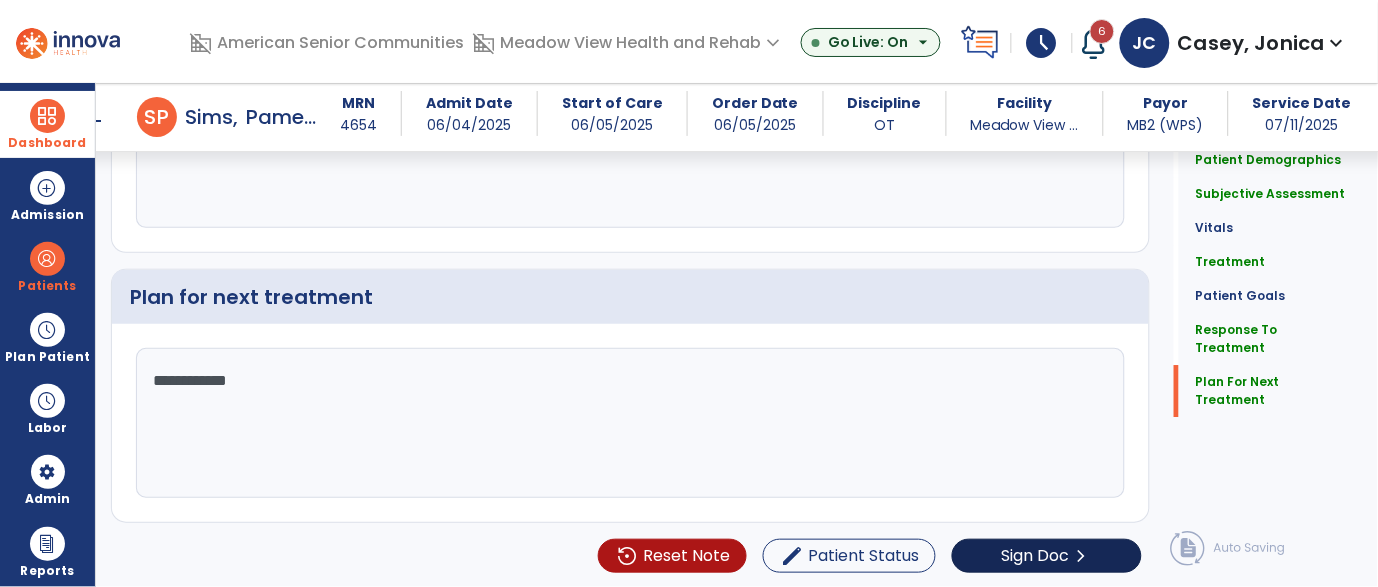 type on "**********" 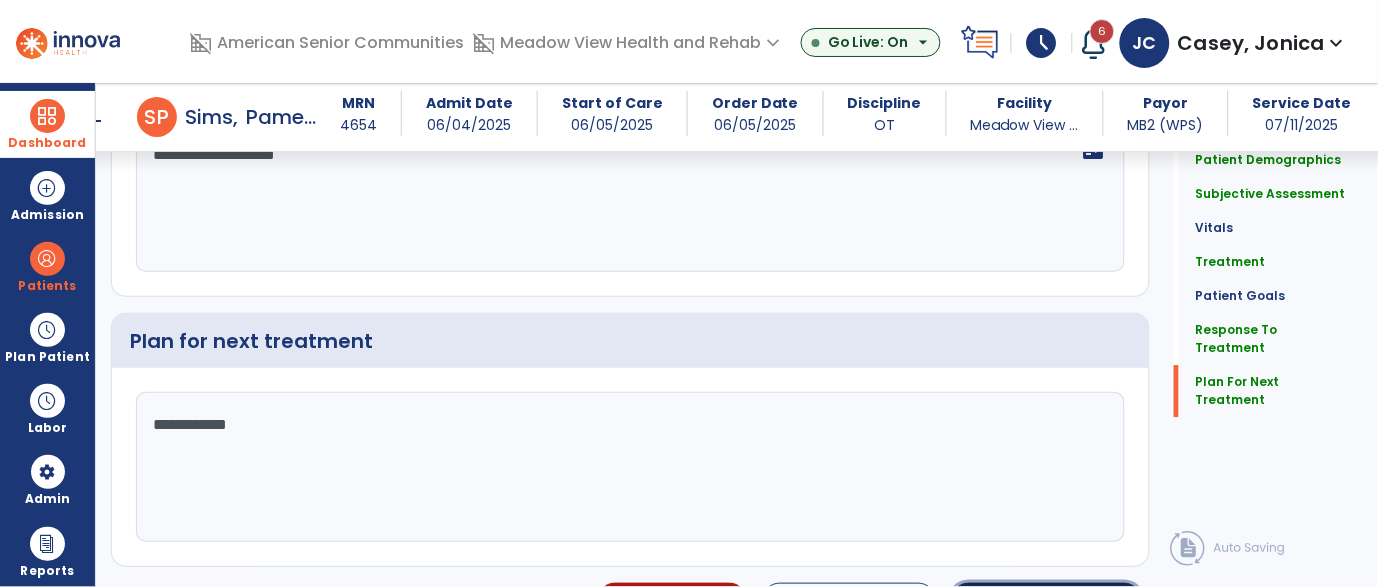 click on "Sign Doc" 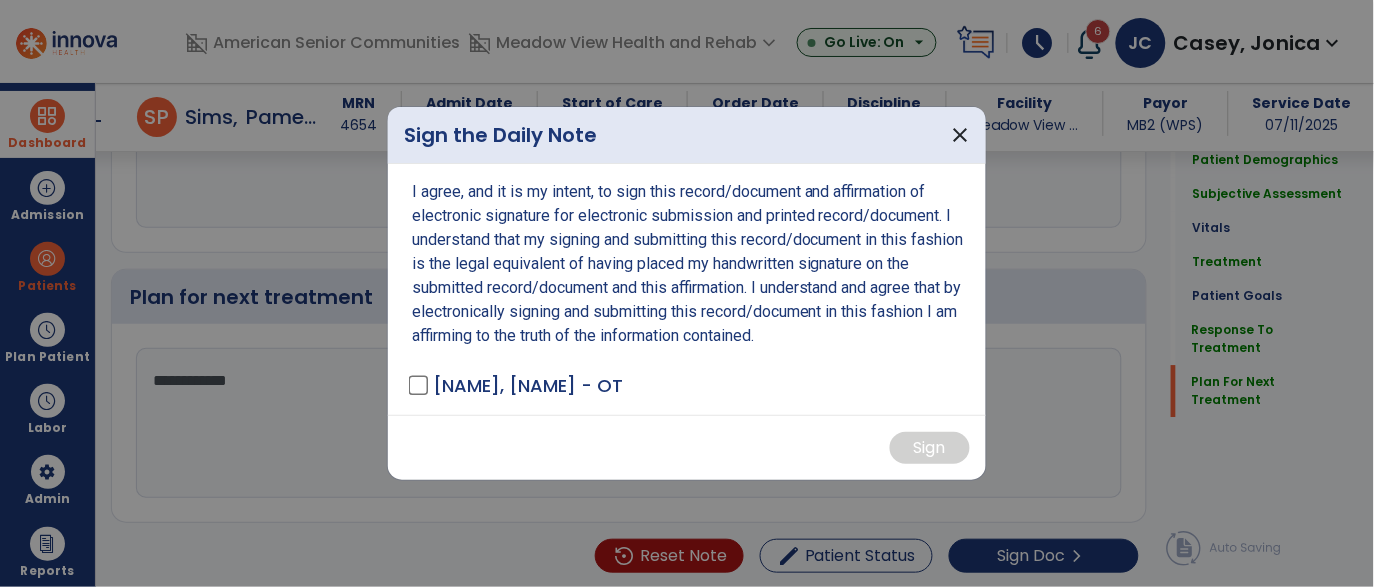 drag, startPoint x: 474, startPoint y: 394, endPoint x: 430, endPoint y: 384, distance: 45.122055 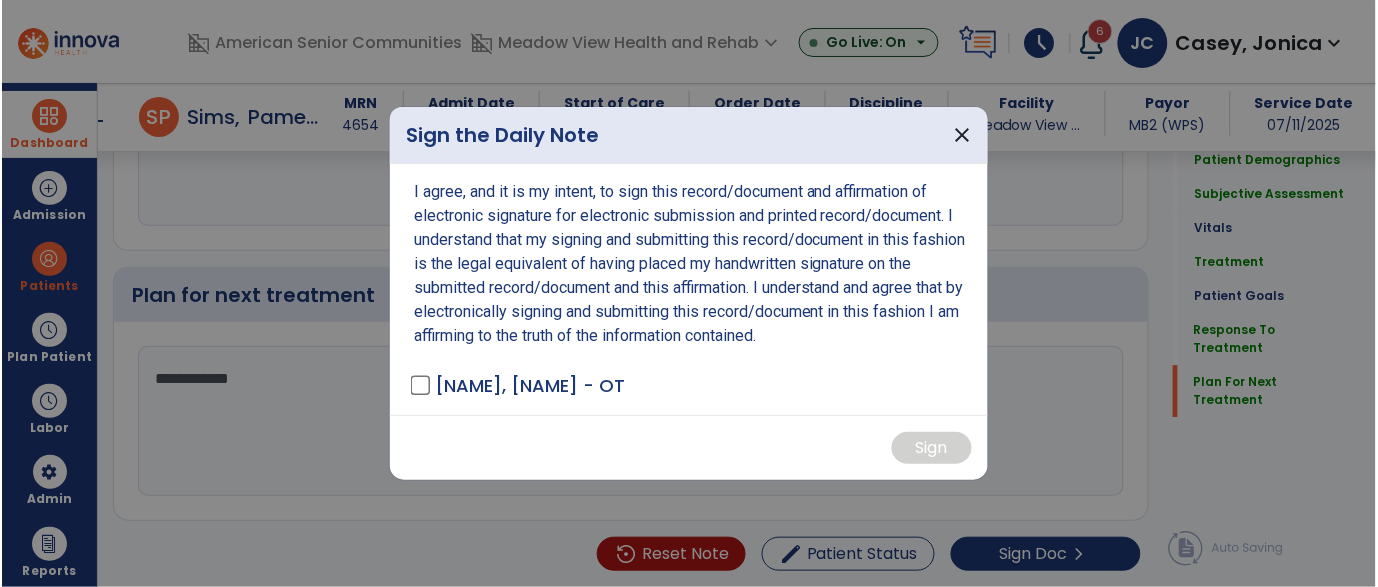 scroll, scrollTop: 2808, scrollLeft: 0, axis: vertical 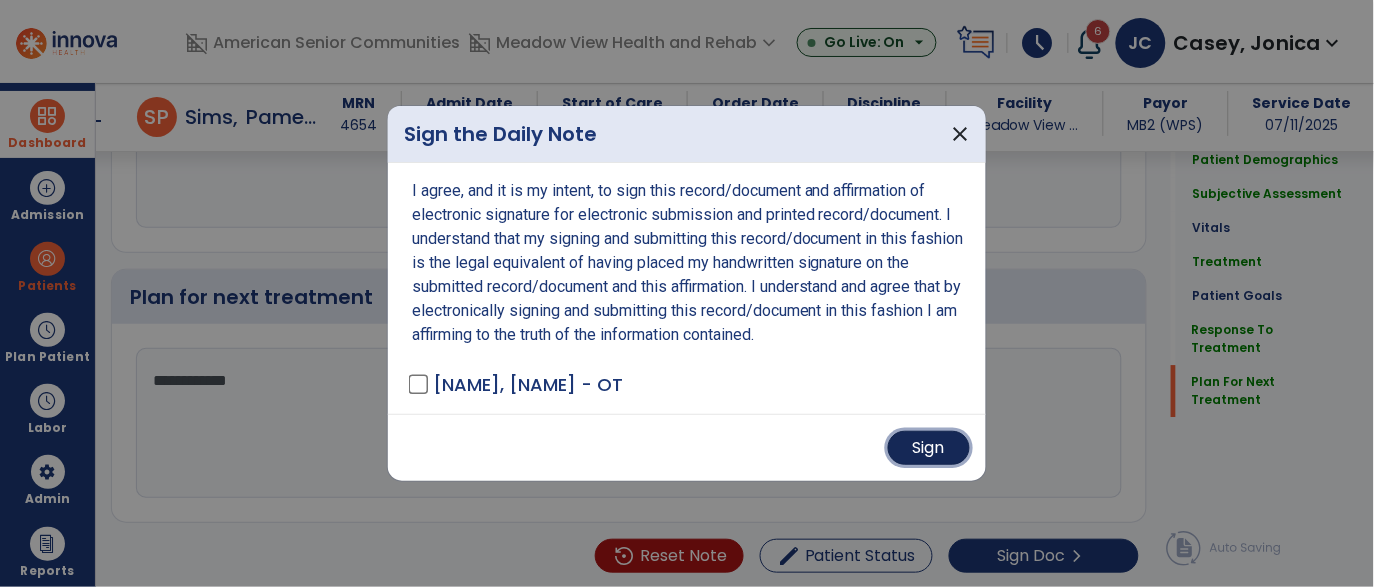 click on "Sign" at bounding box center [929, 448] 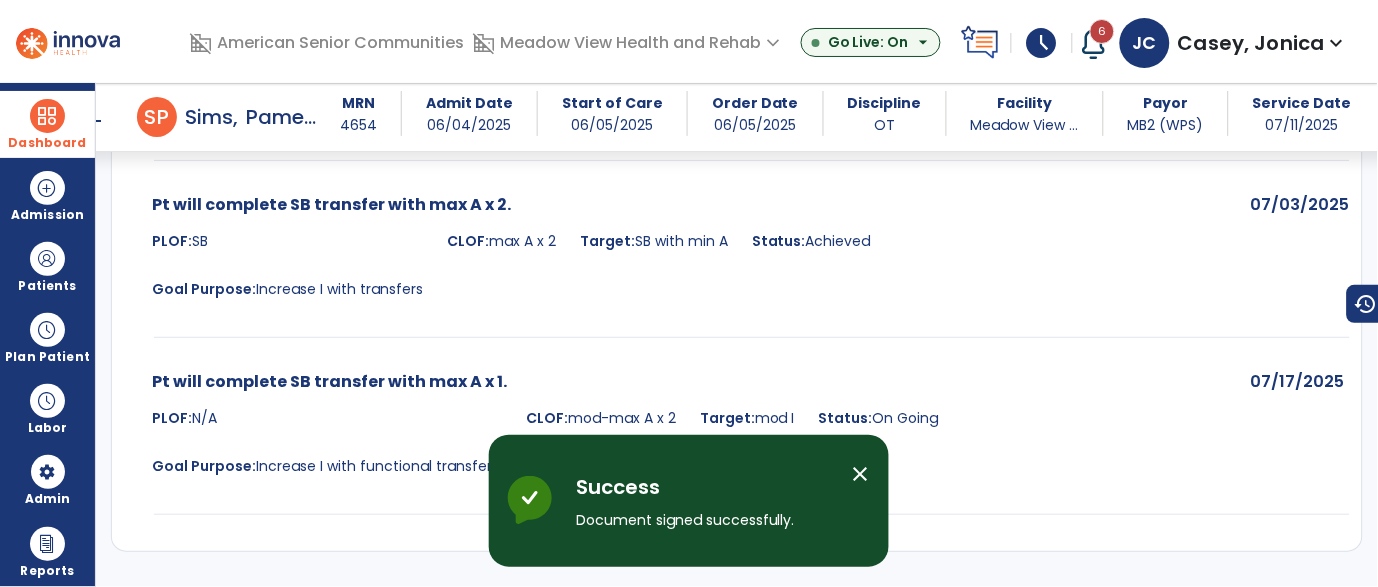 scroll, scrollTop: 1799, scrollLeft: 0, axis: vertical 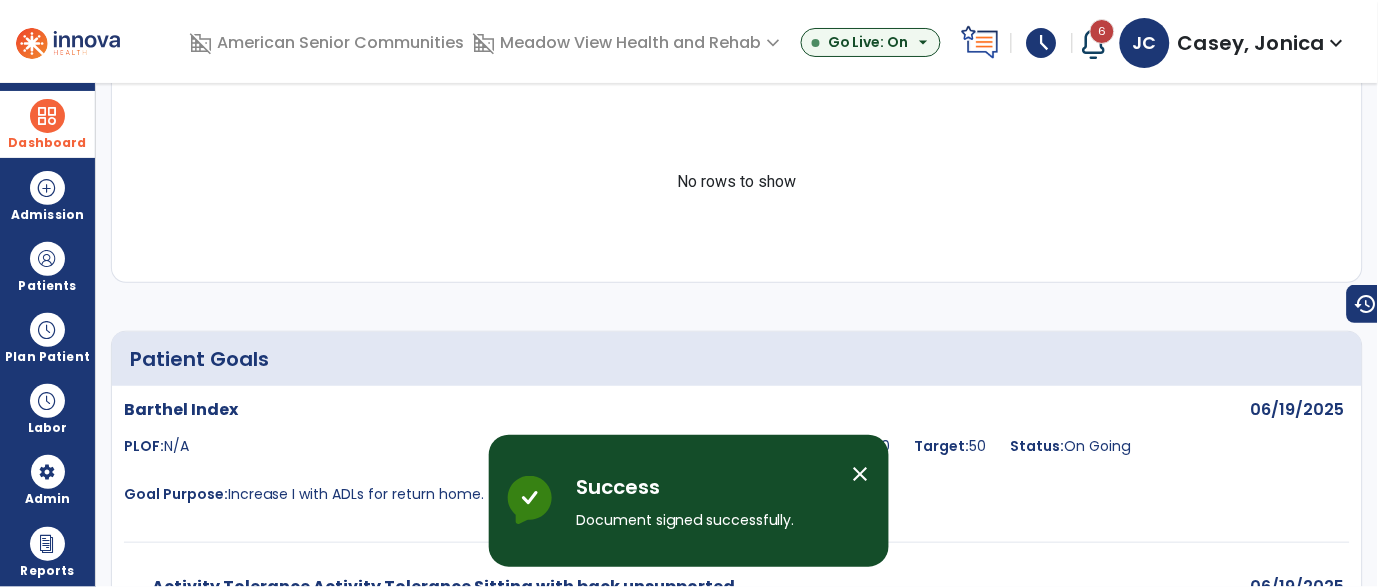 click on "arrow_back   Daily Note" 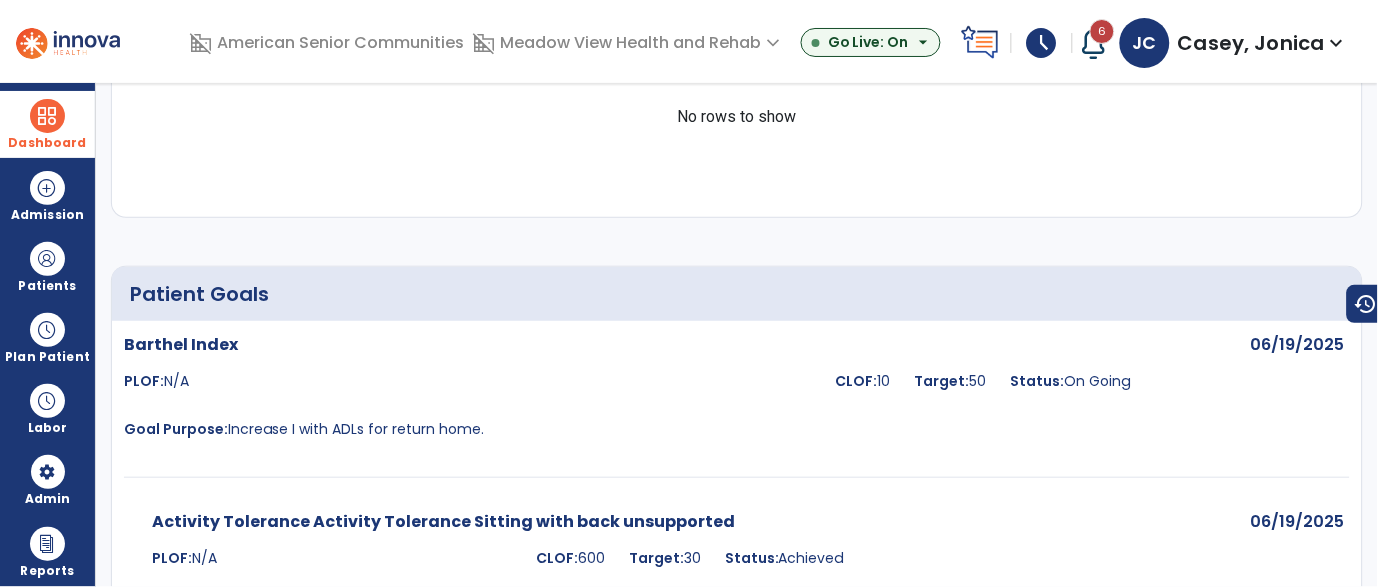 scroll, scrollTop: 0, scrollLeft: 0, axis: both 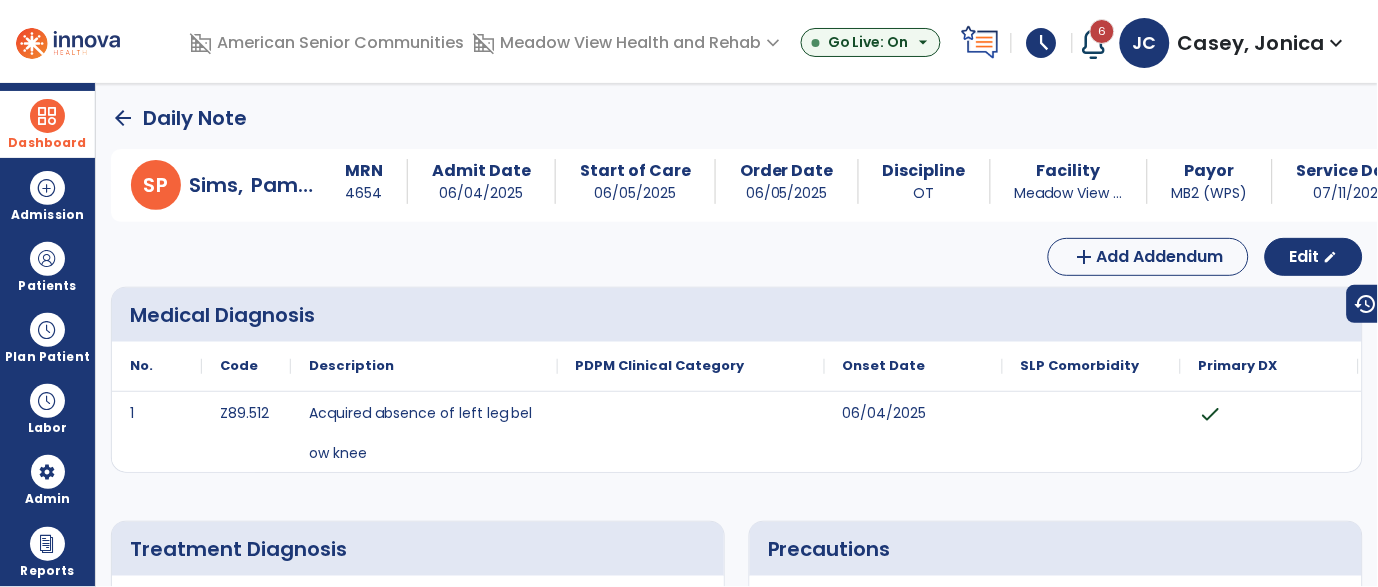 click on "arrow_back" 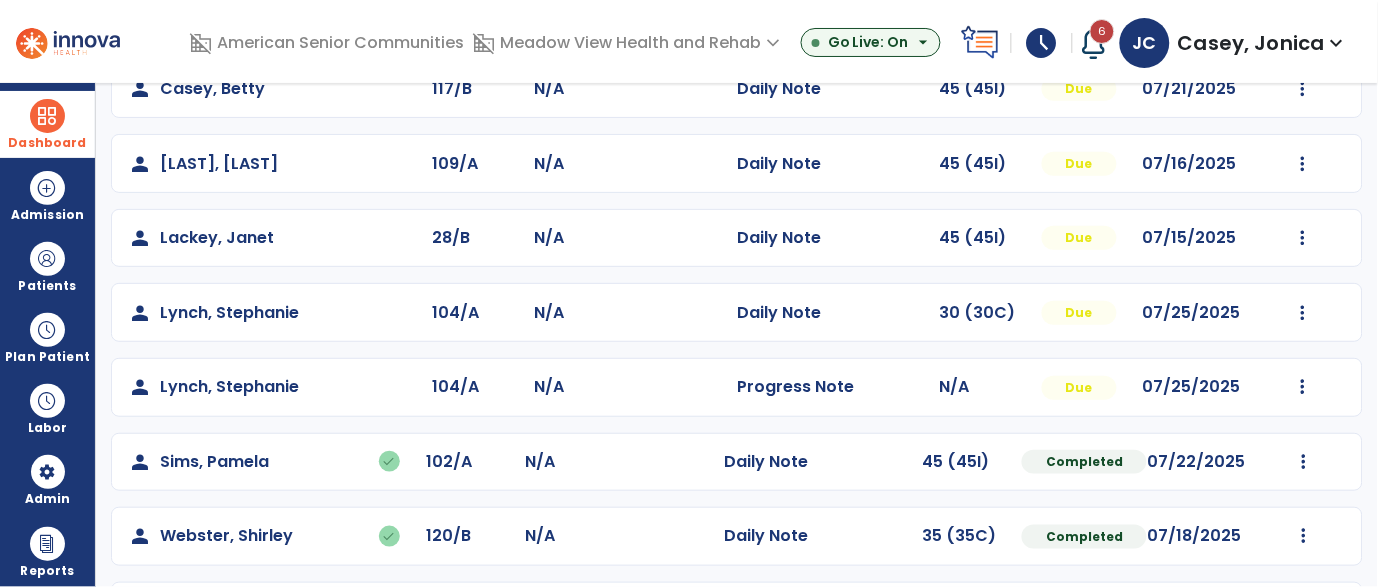 scroll, scrollTop: 190, scrollLeft: 0, axis: vertical 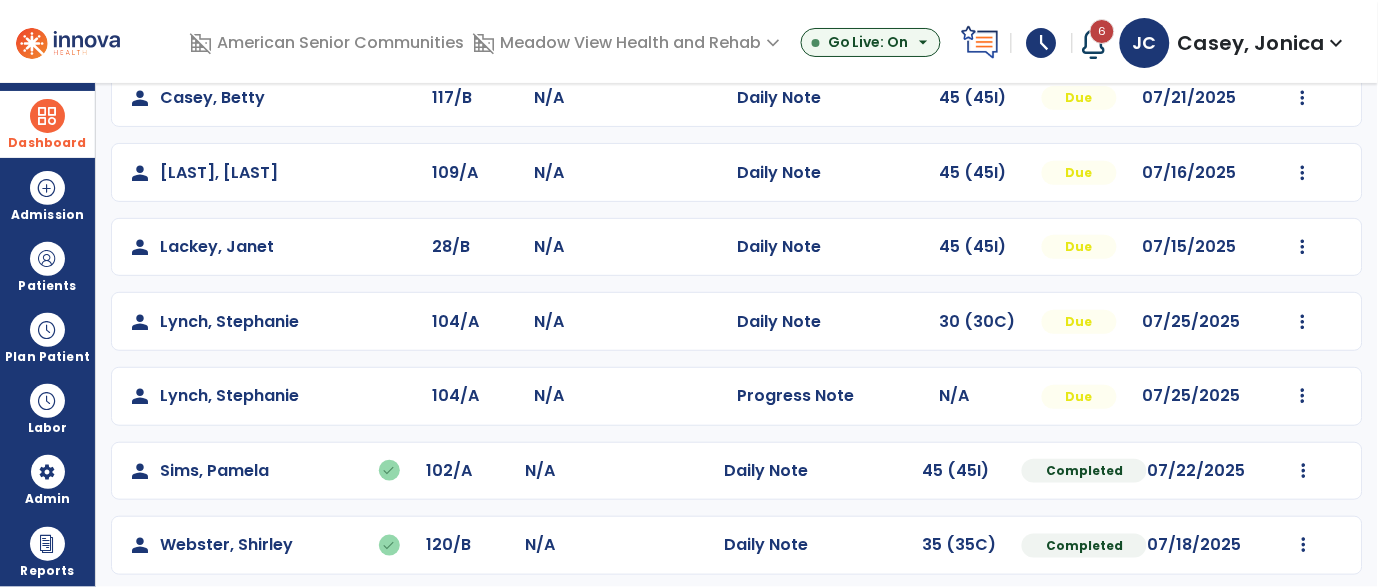 click on "Mark Visit As Complete   Reset Note   Open Document   G + C Mins" 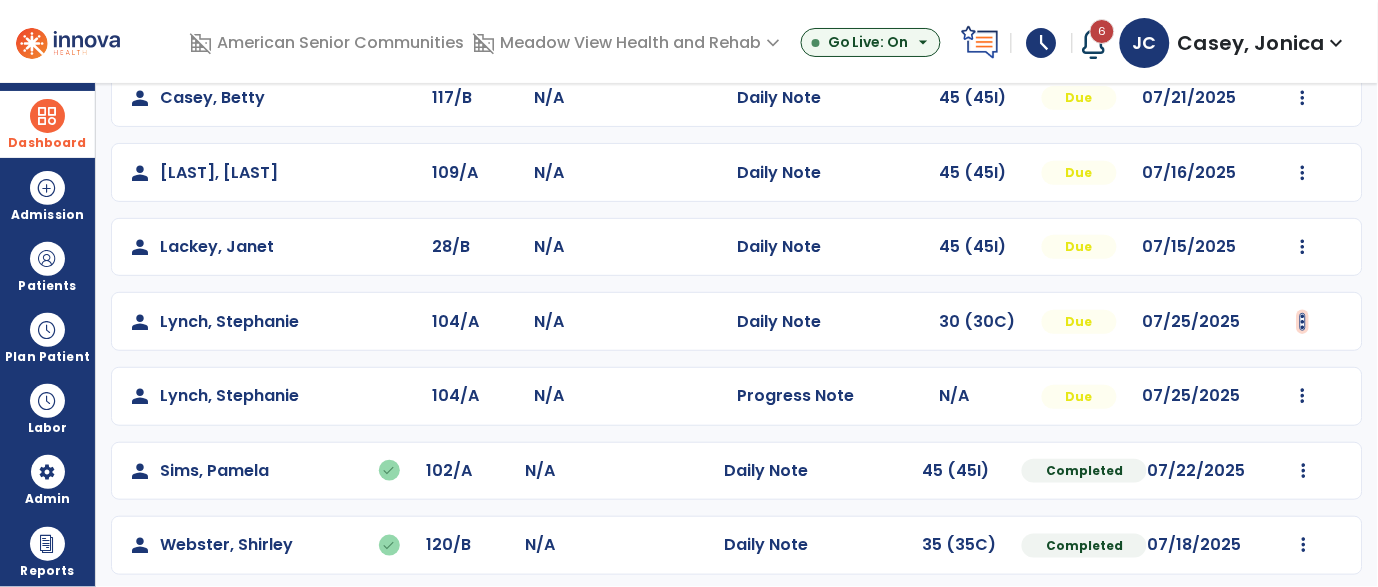click at bounding box center (1303, 98) 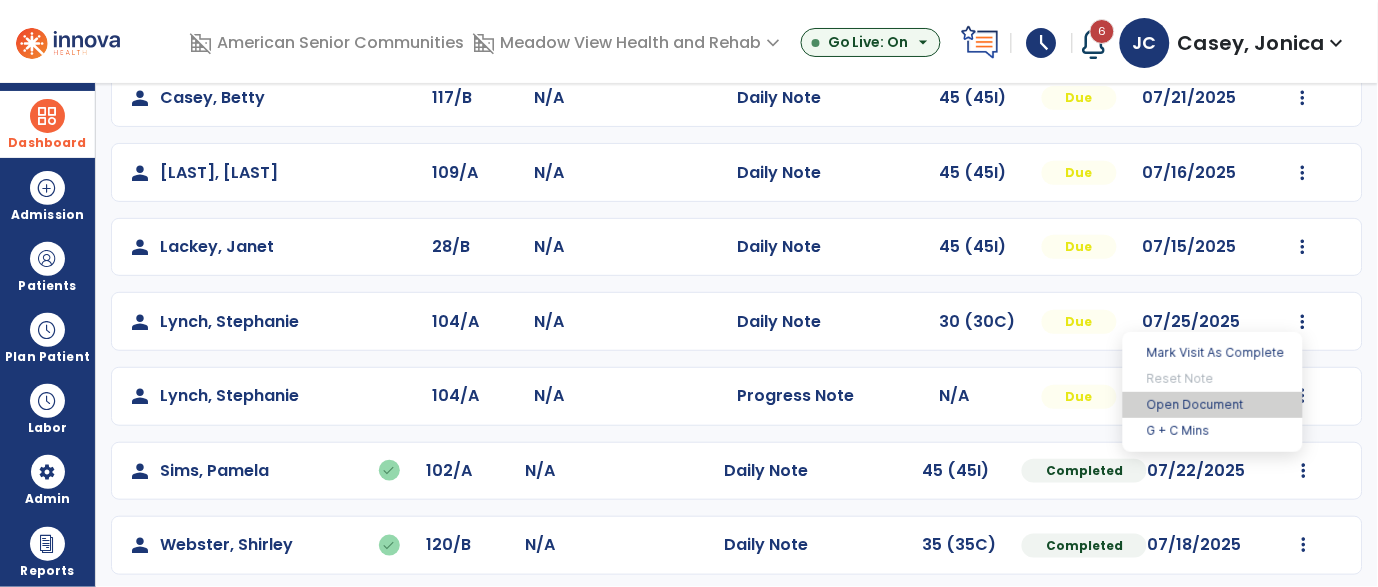 click on "Open Document" at bounding box center (1213, 405) 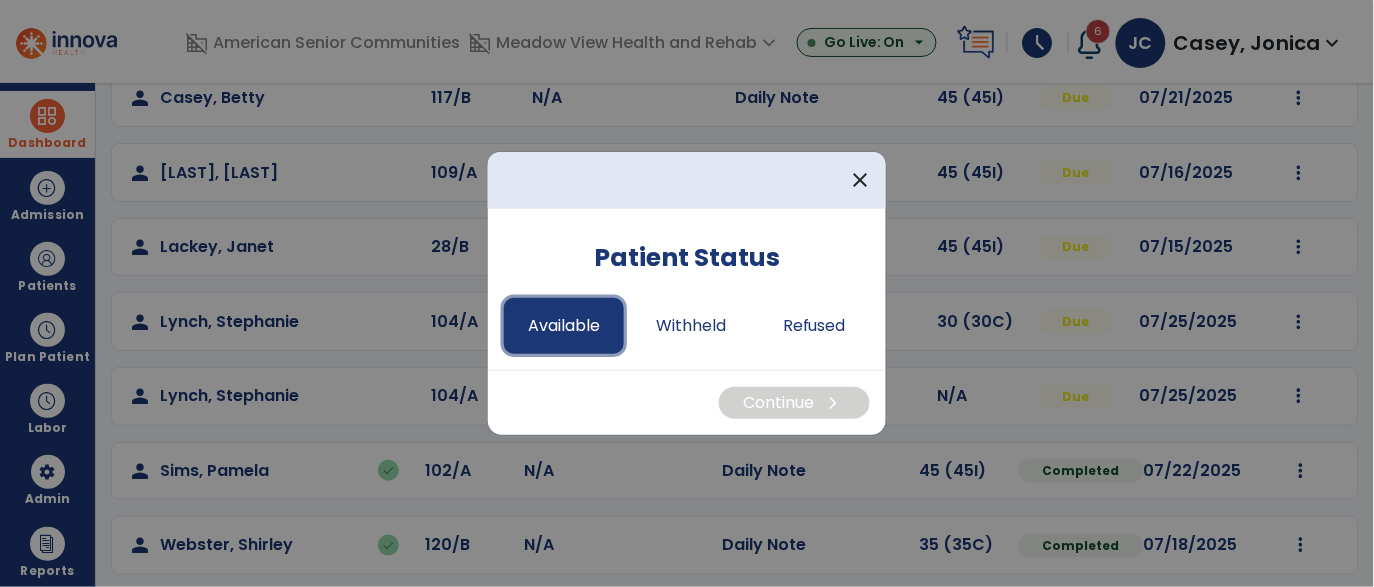 click on "Available" at bounding box center [564, 326] 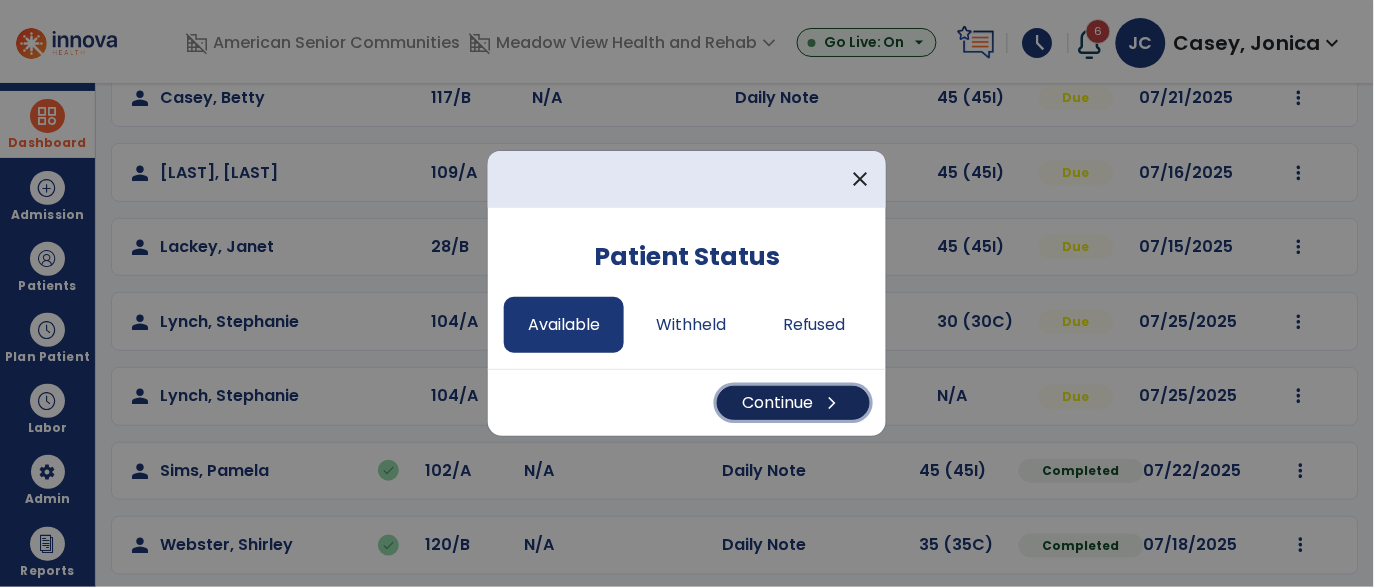 click on "Continue   chevron_right" at bounding box center [793, 403] 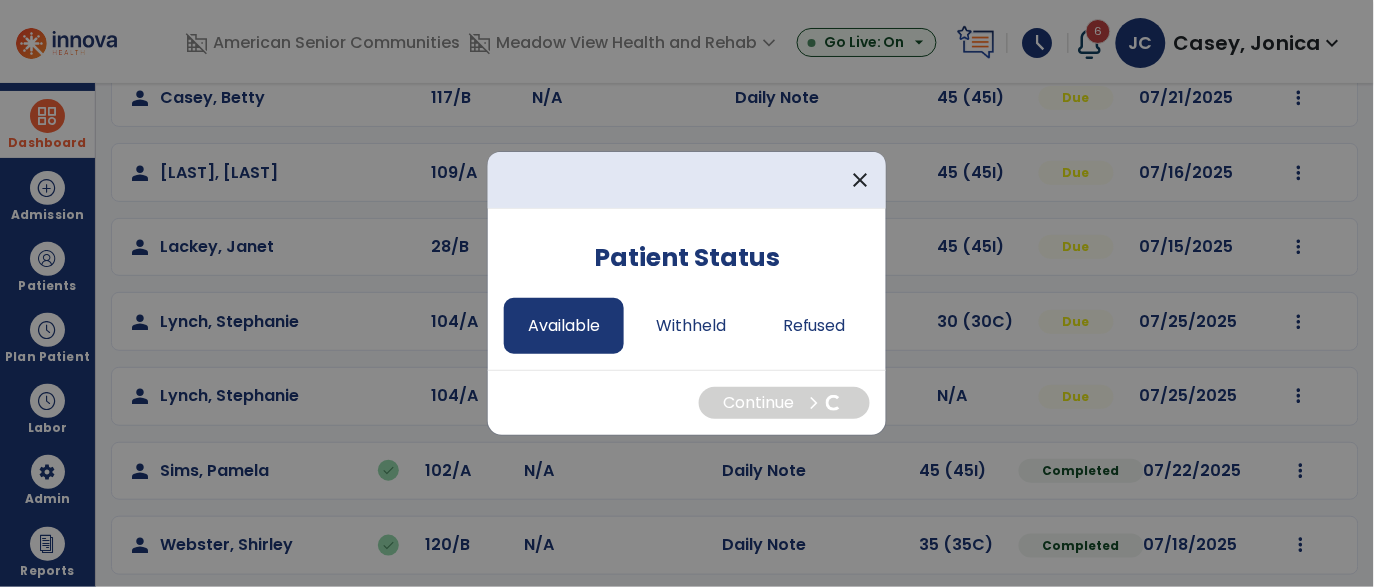 select on "*" 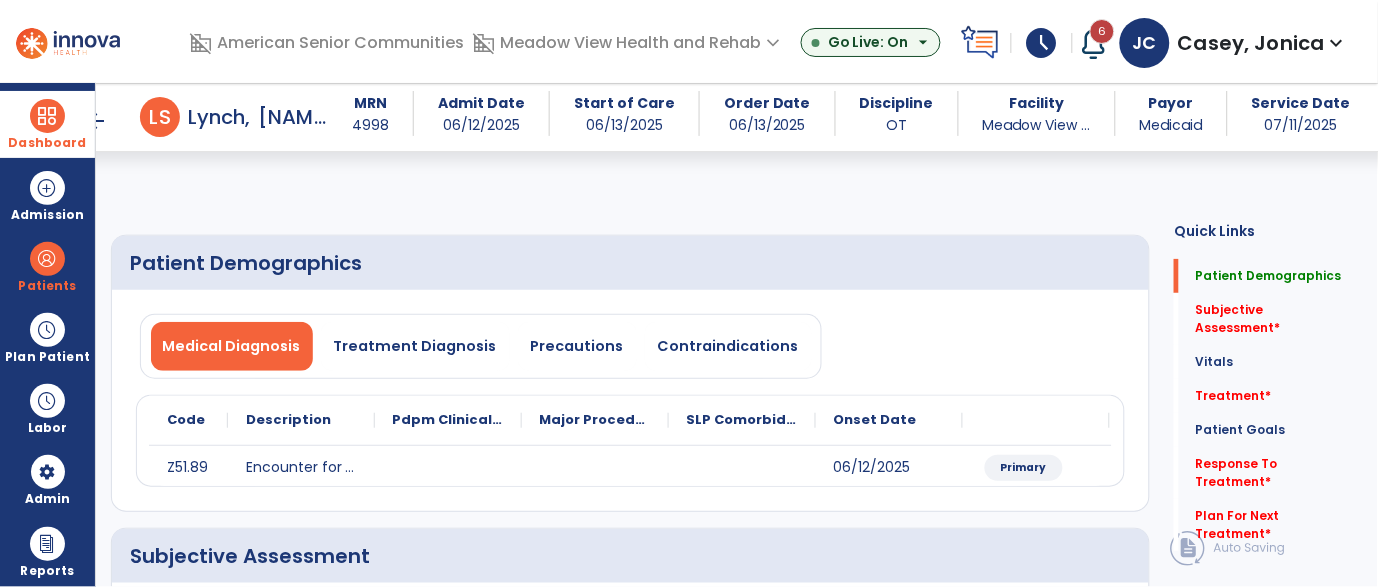 scroll, scrollTop: 335, scrollLeft: 0, axis: vertical 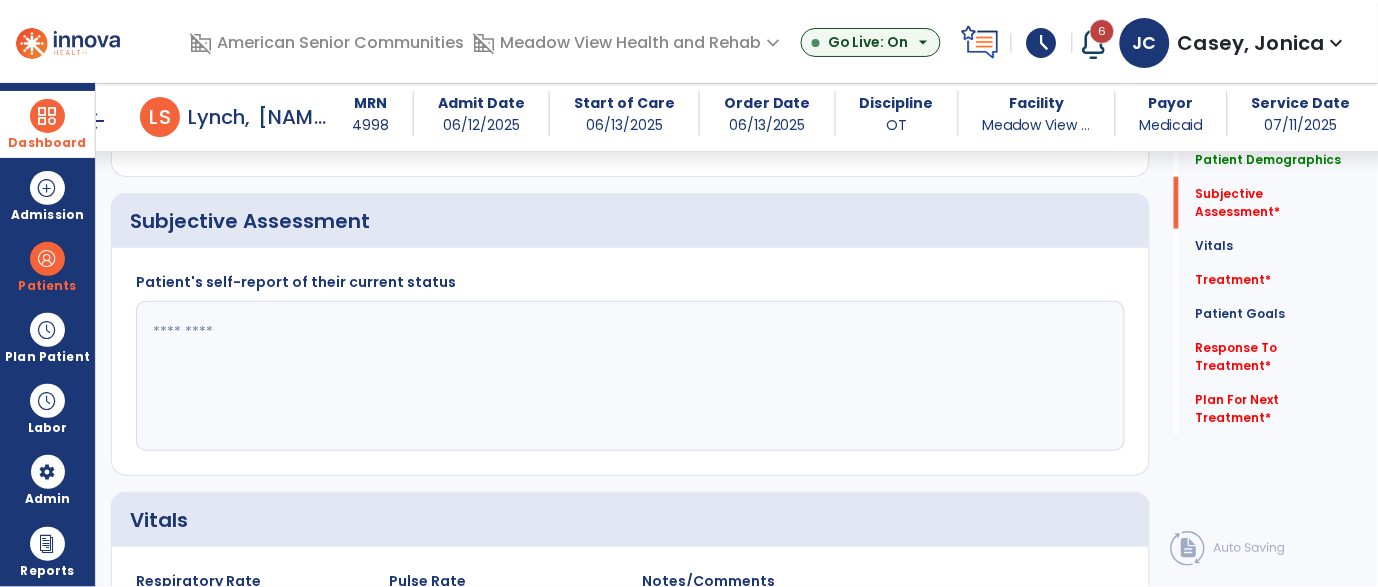 click 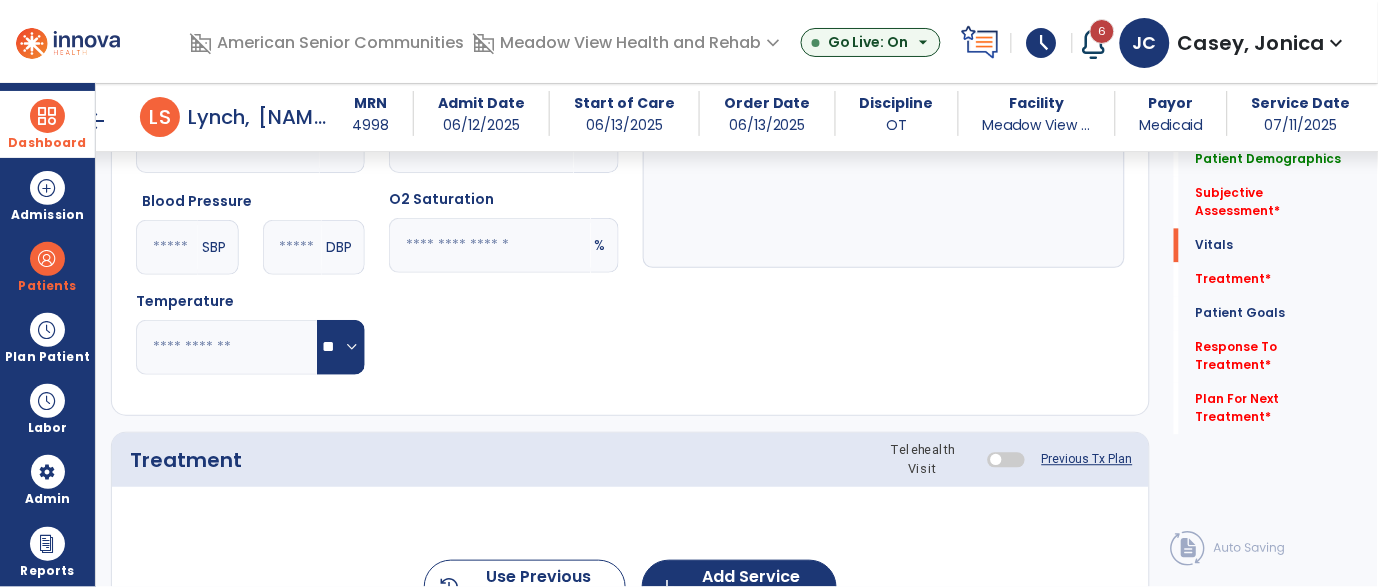 scroll, scrollTop: 841, scrollLeft: 0, axis: vertical 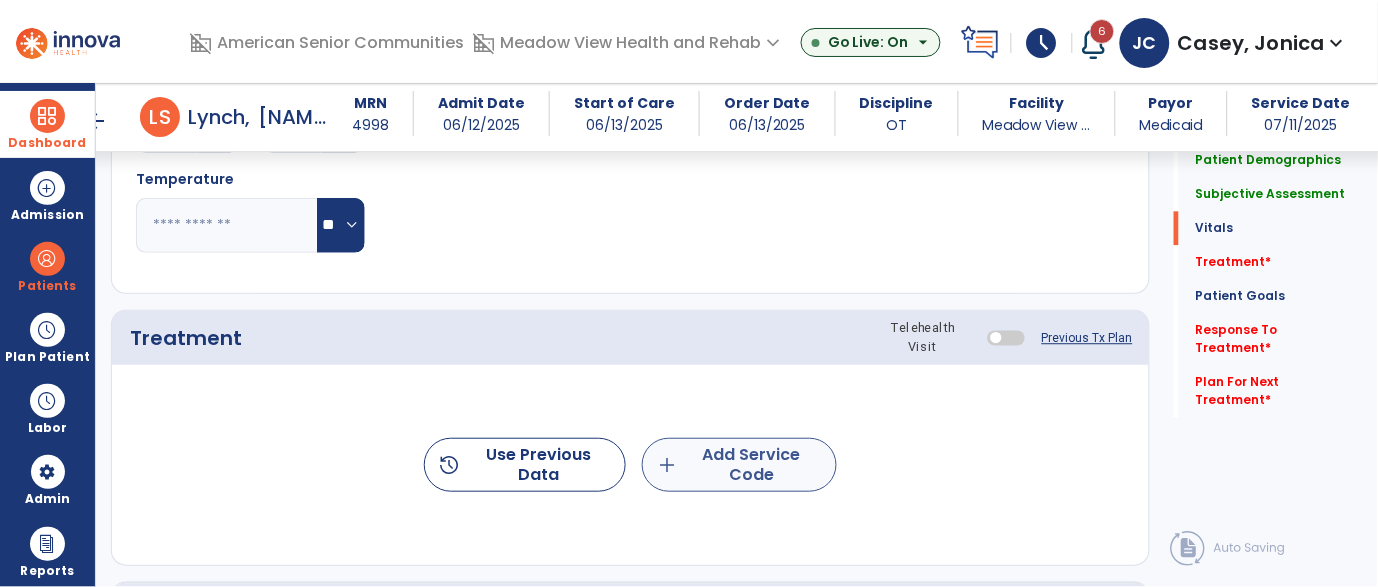 type on "****" 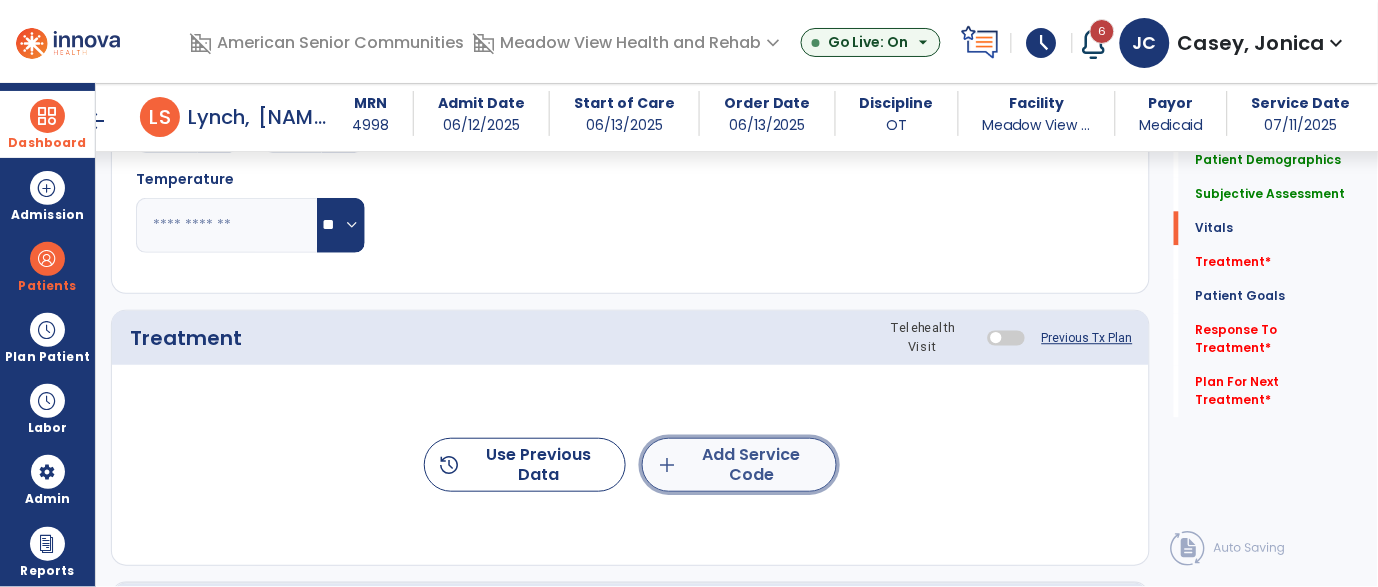 click on "add  Add Service Code" 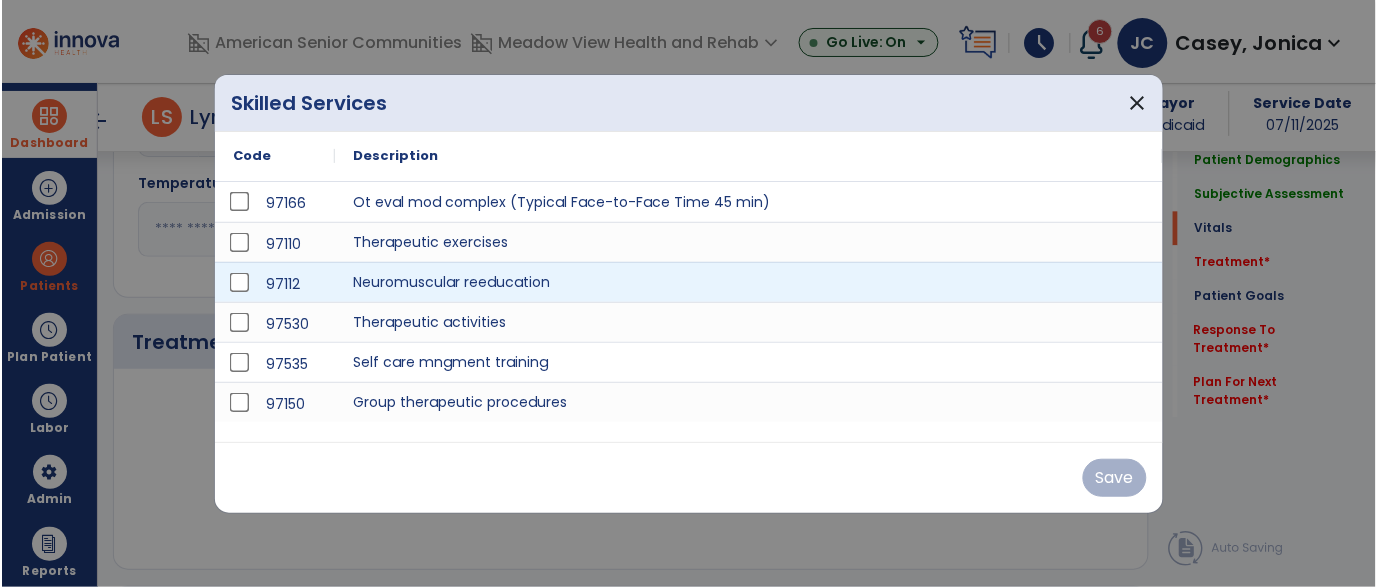 scroll, scrollTop: 939, scrollLeft: 0, axis: vertical 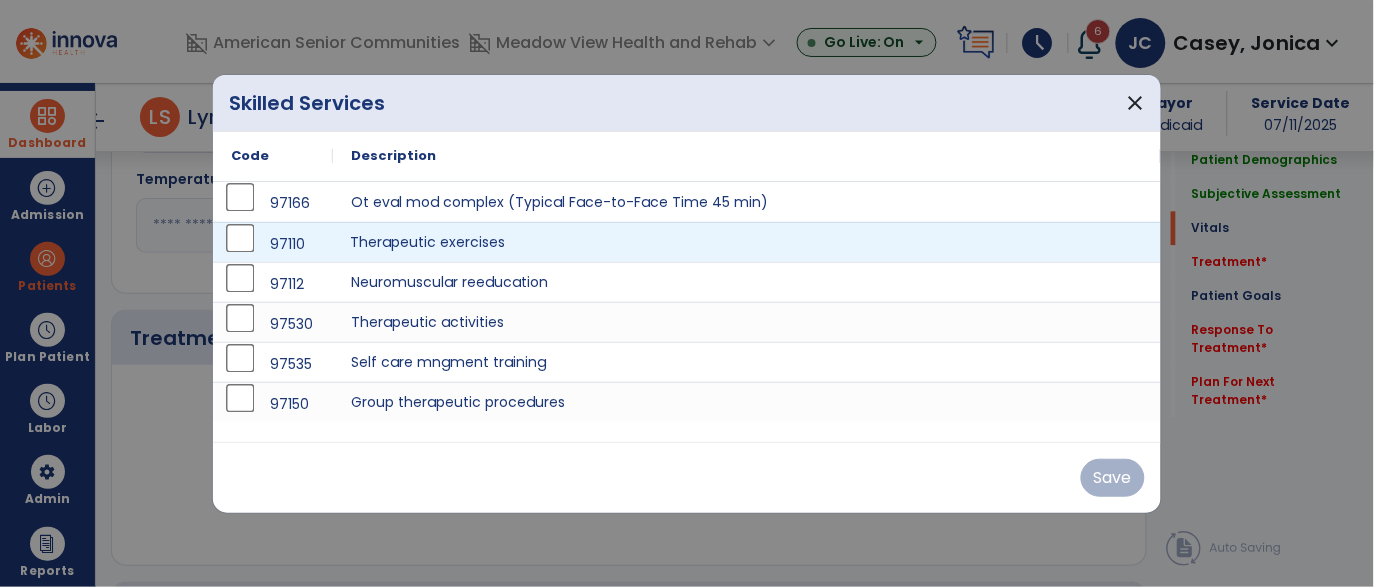 click on "Therapeutic exercises" at bounding box center [747, 242] 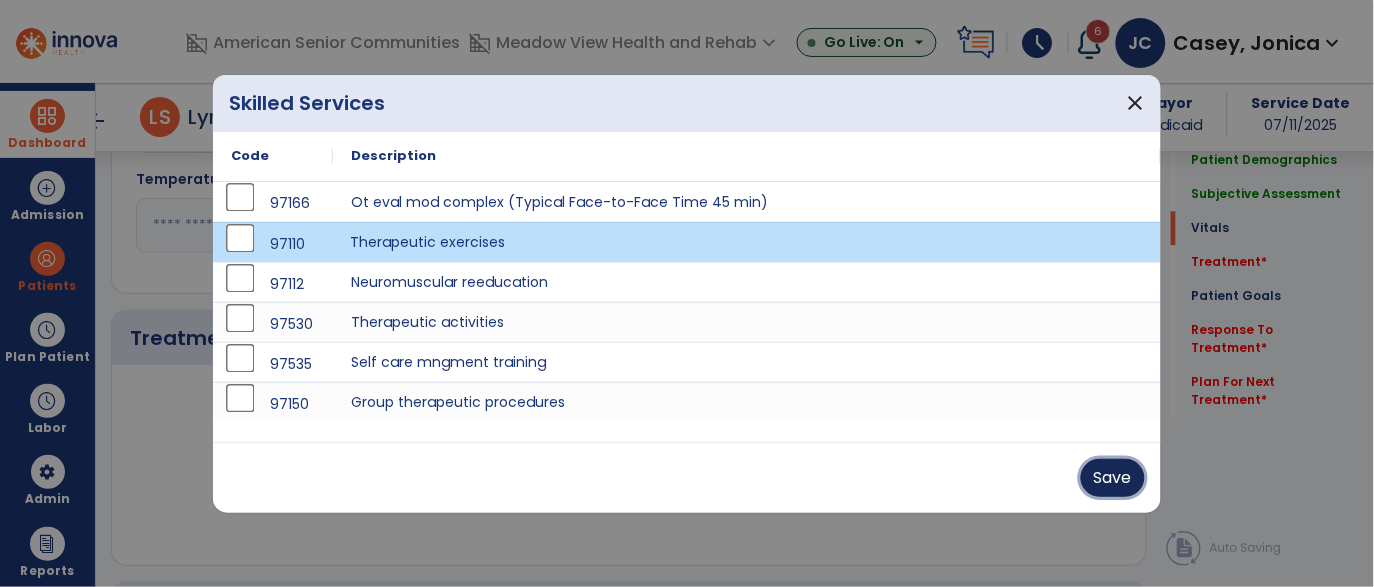 click on "Save" at bounding box center [1113, 478] 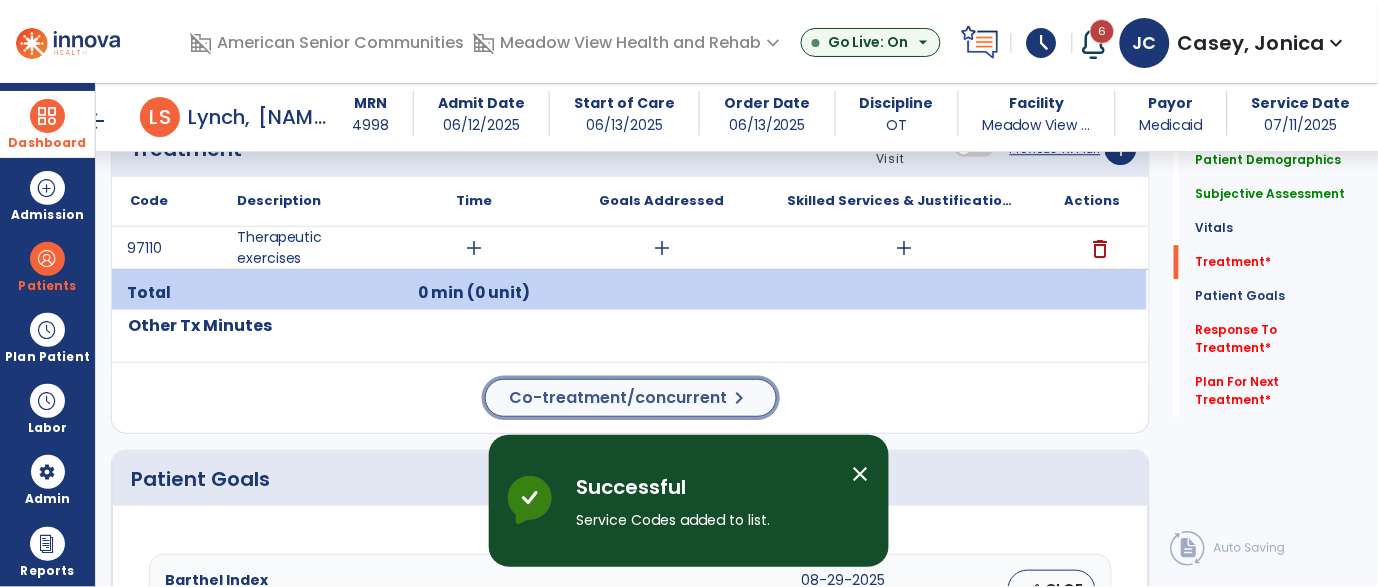 click on "Co-treatment/concurrent" 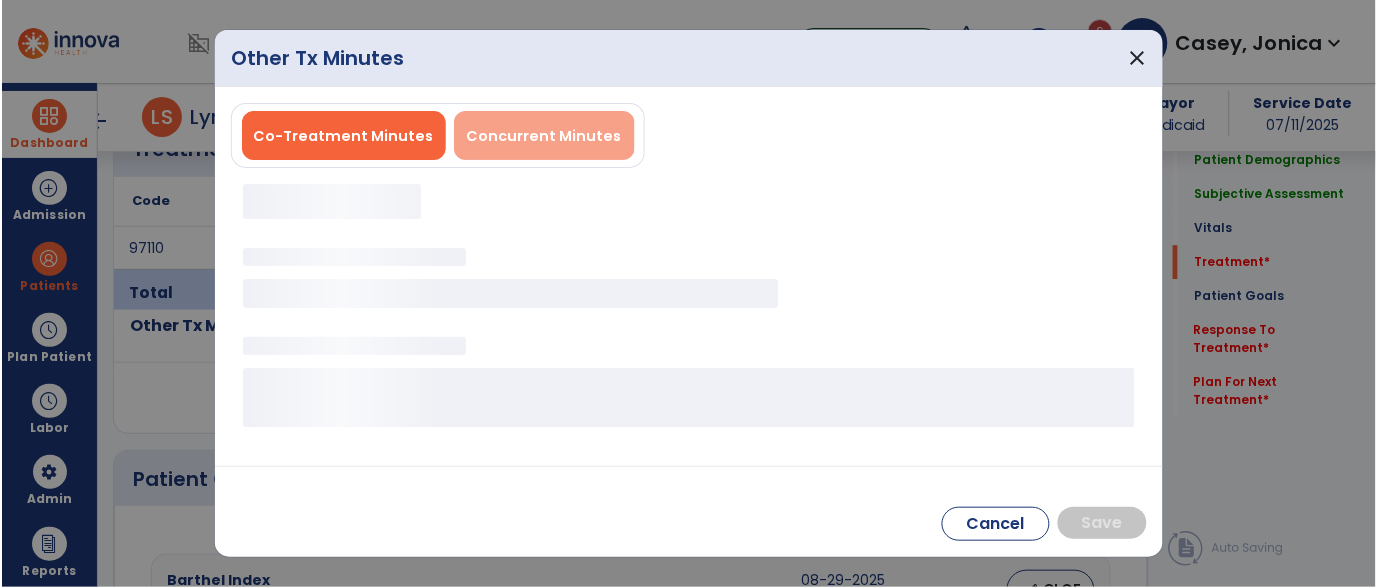 scroll, scrollTop: 1129, scrollLeft: 0, axis: vertical 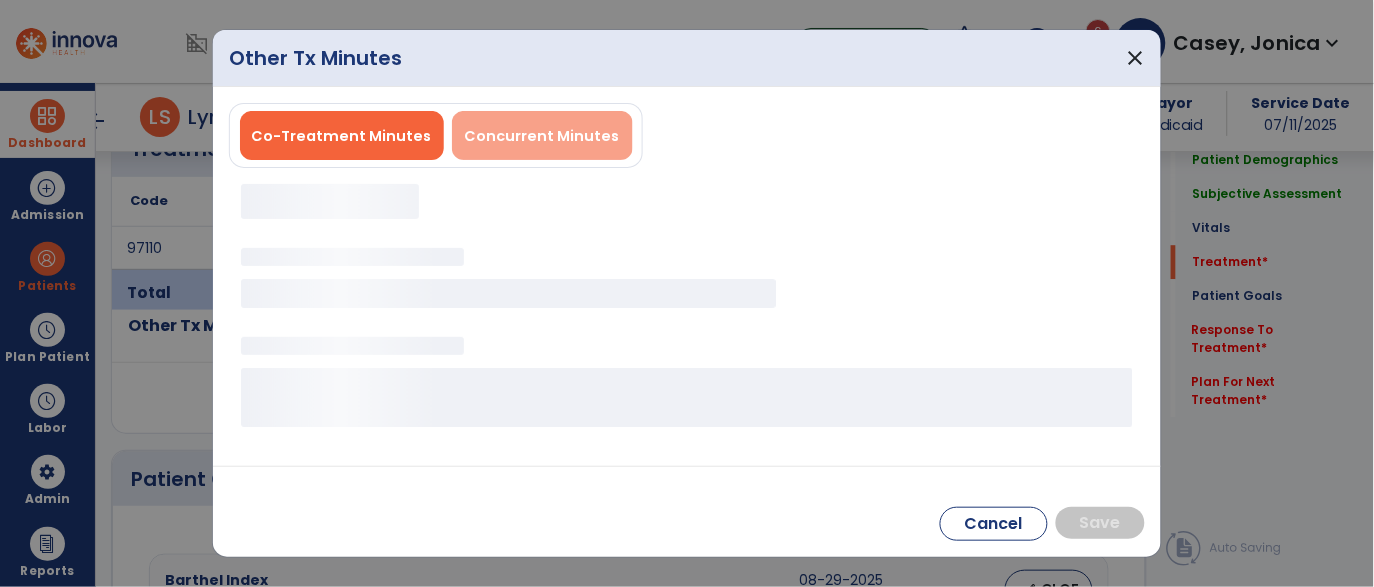 click on "Concurrent Minutes" at bounding box center [542, 136] 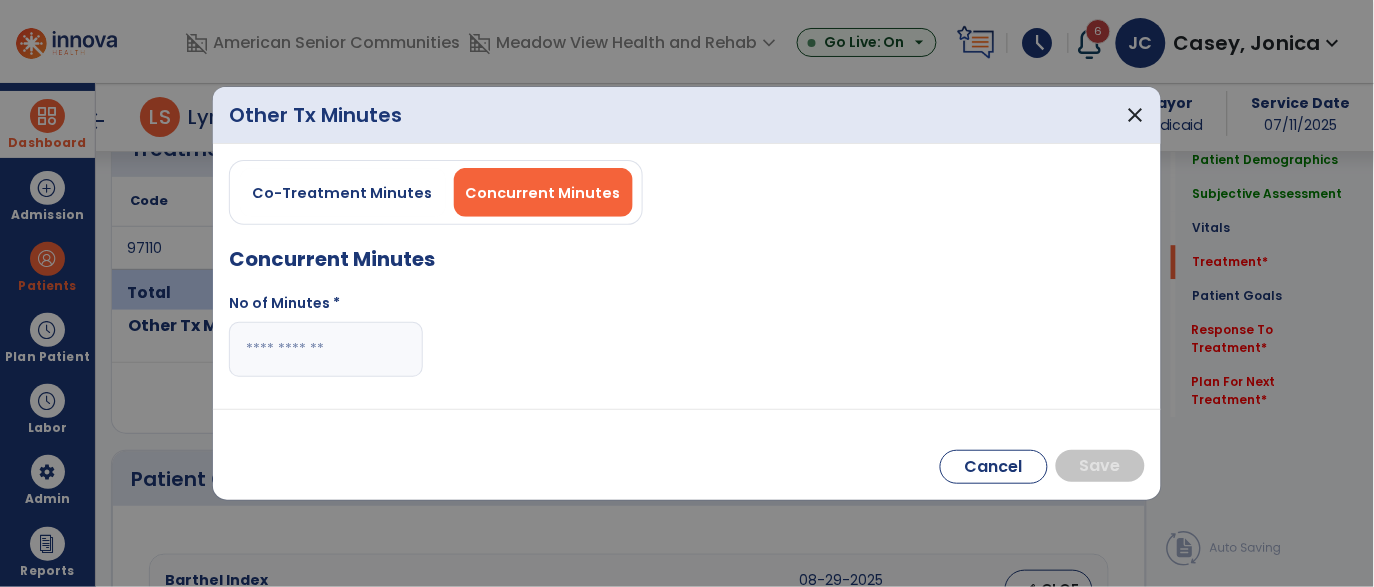click at bounding box center (326, 349) 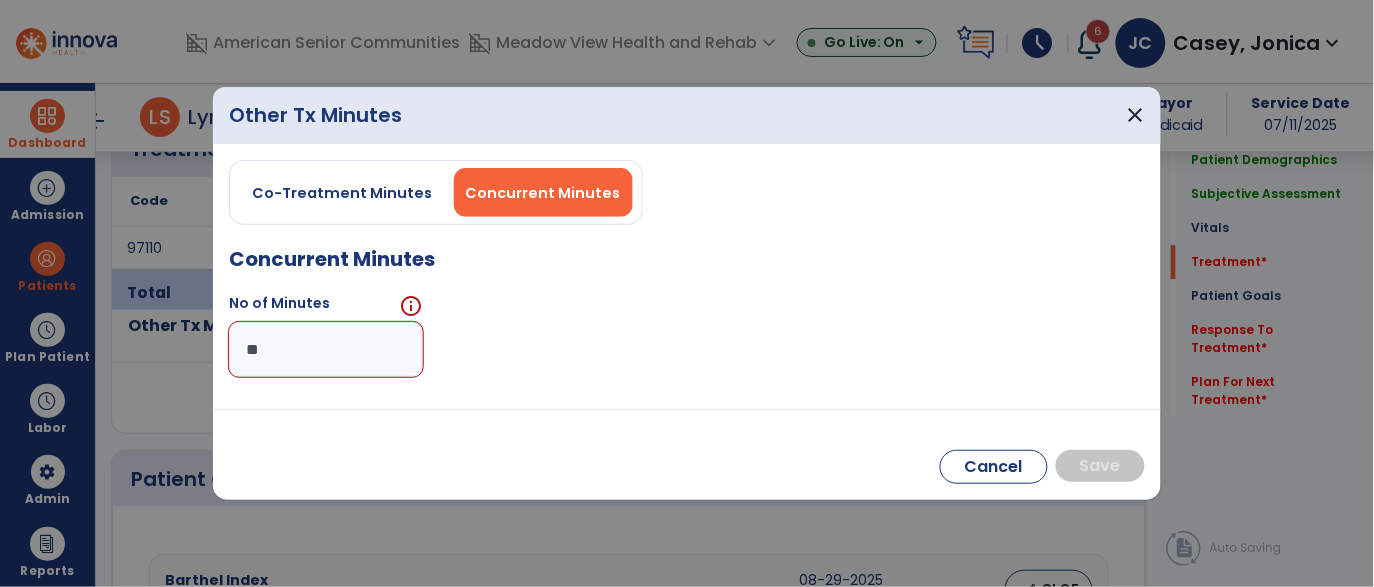 type on "**" 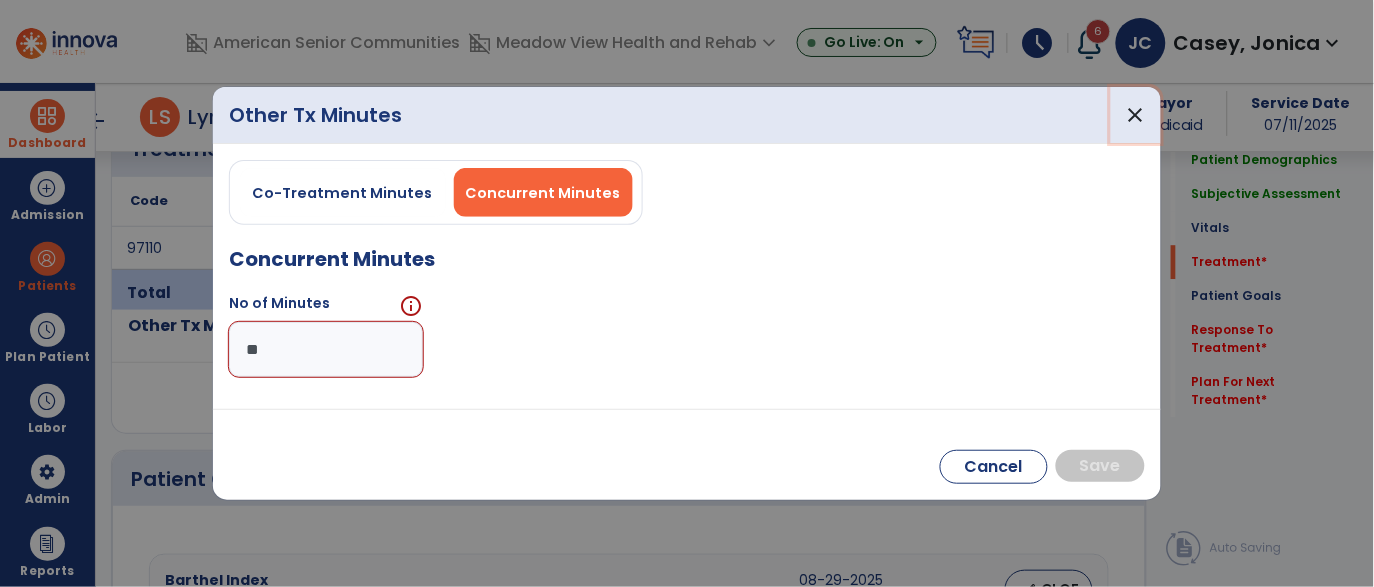 click on "close" at bounding box center [1136, 115] 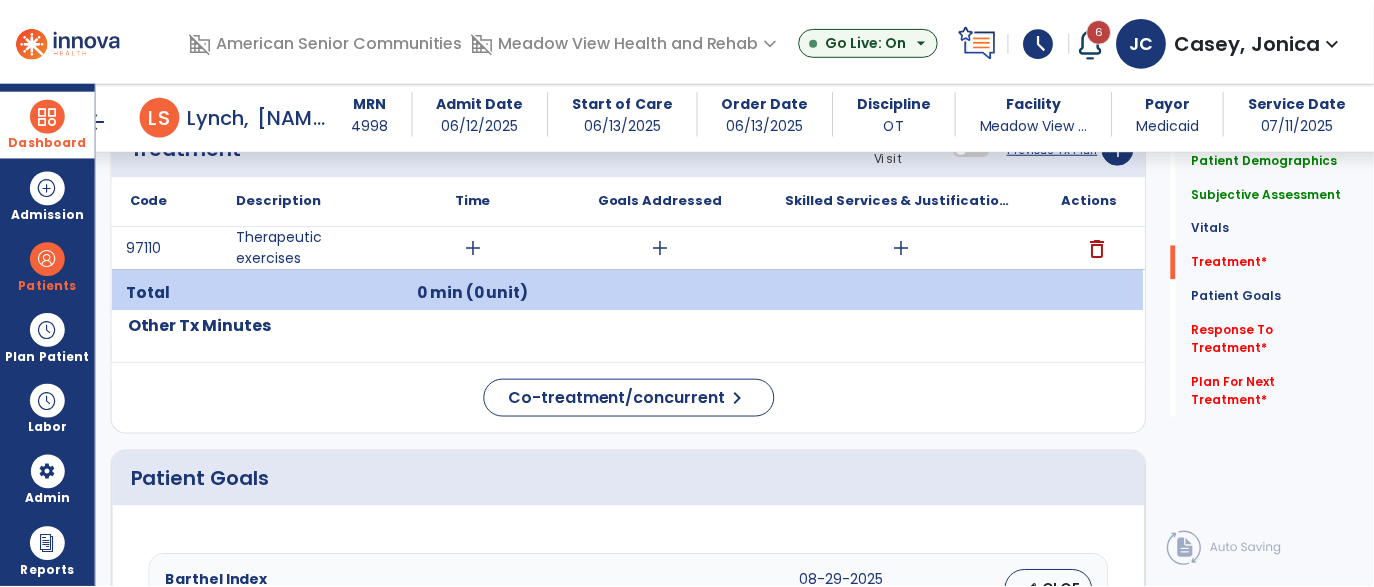 scroll, scrollTop: 1095, scrollLeft: 0, axis: vertical 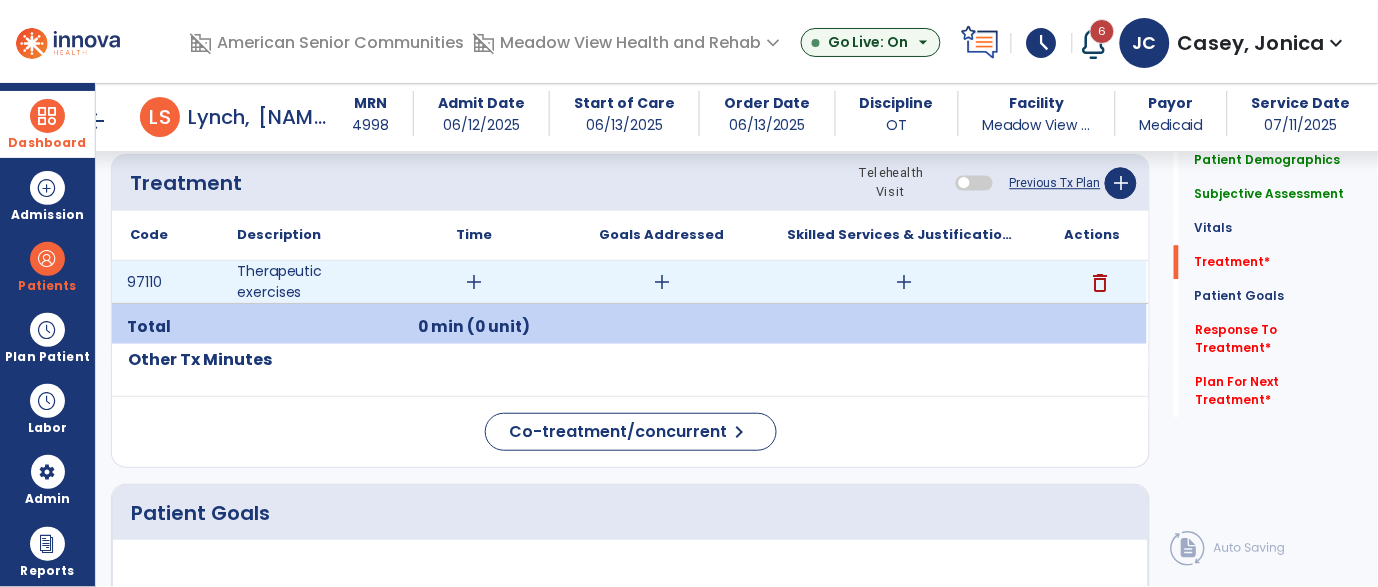click on "add" at bounding box center (474, 282) 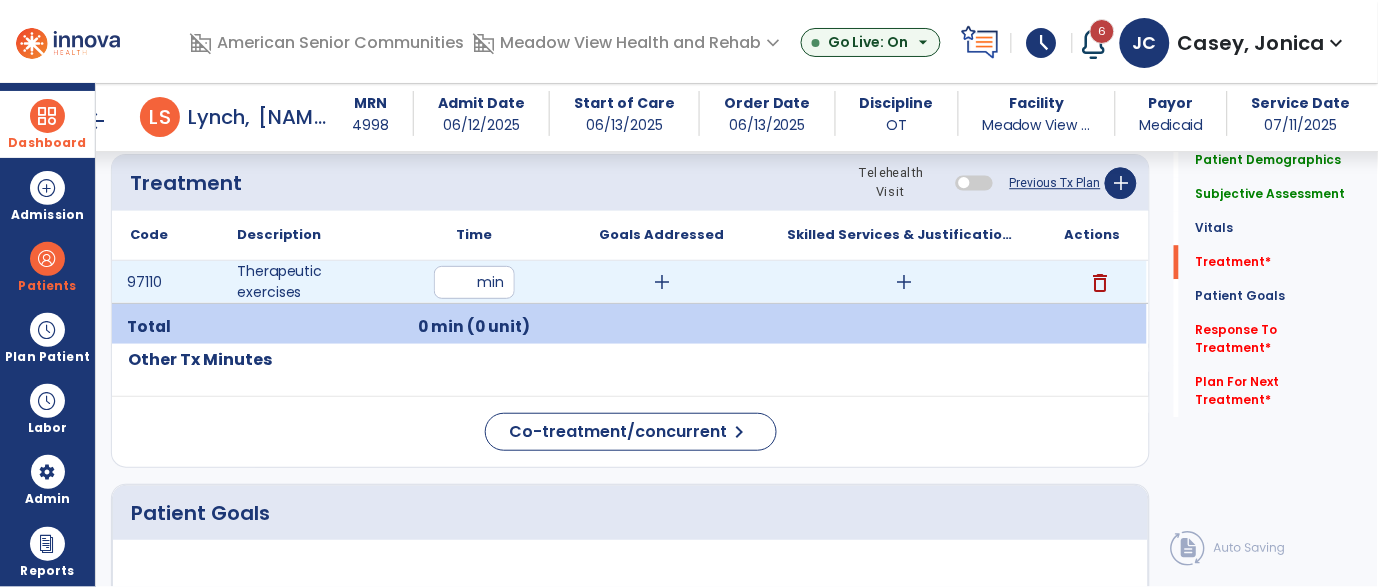 click on "*" at bounding box center [474, 282] 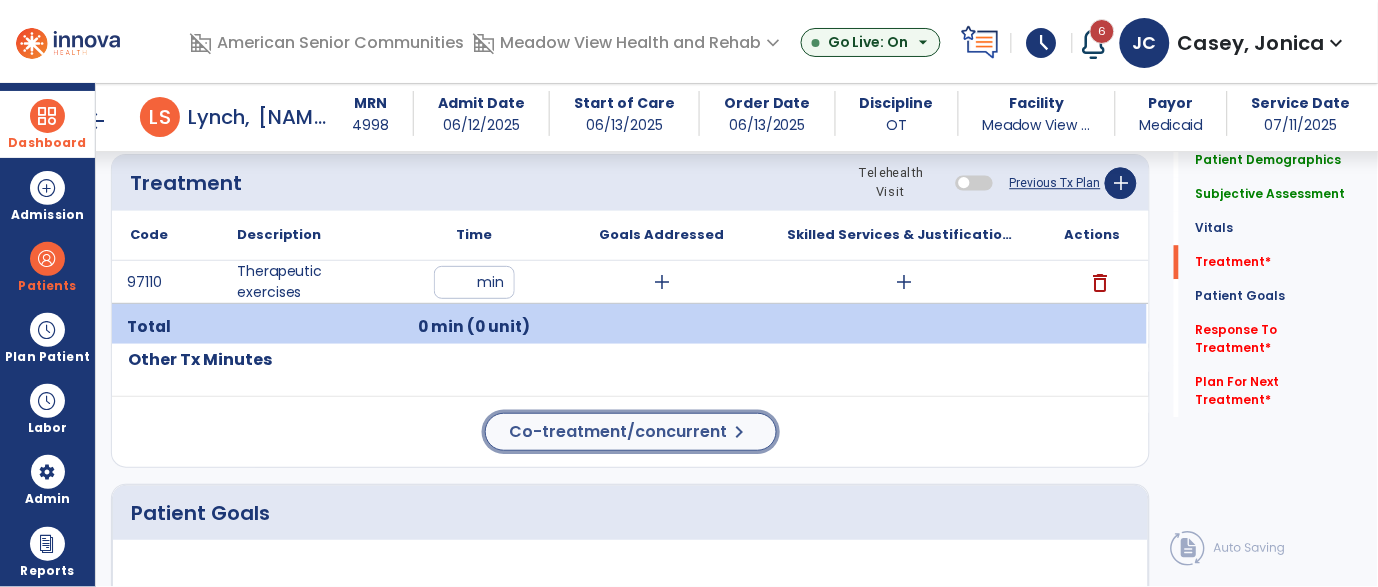 click on "Co-treatment/concurrent" 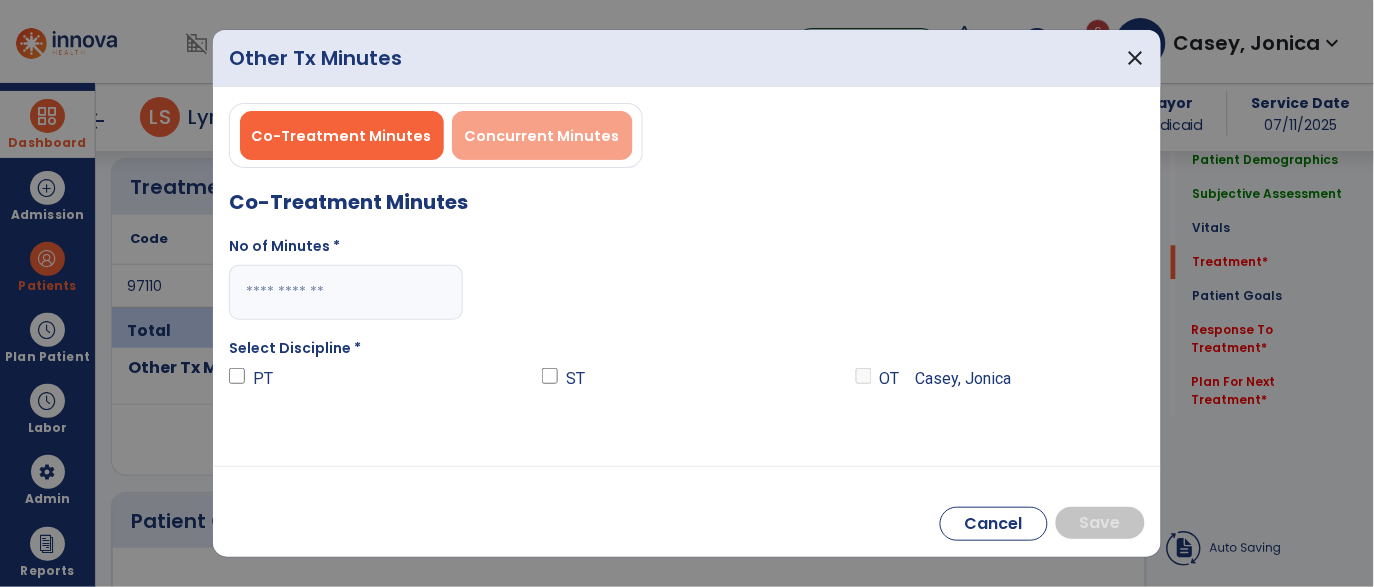 click at bounding box center (346, 292) 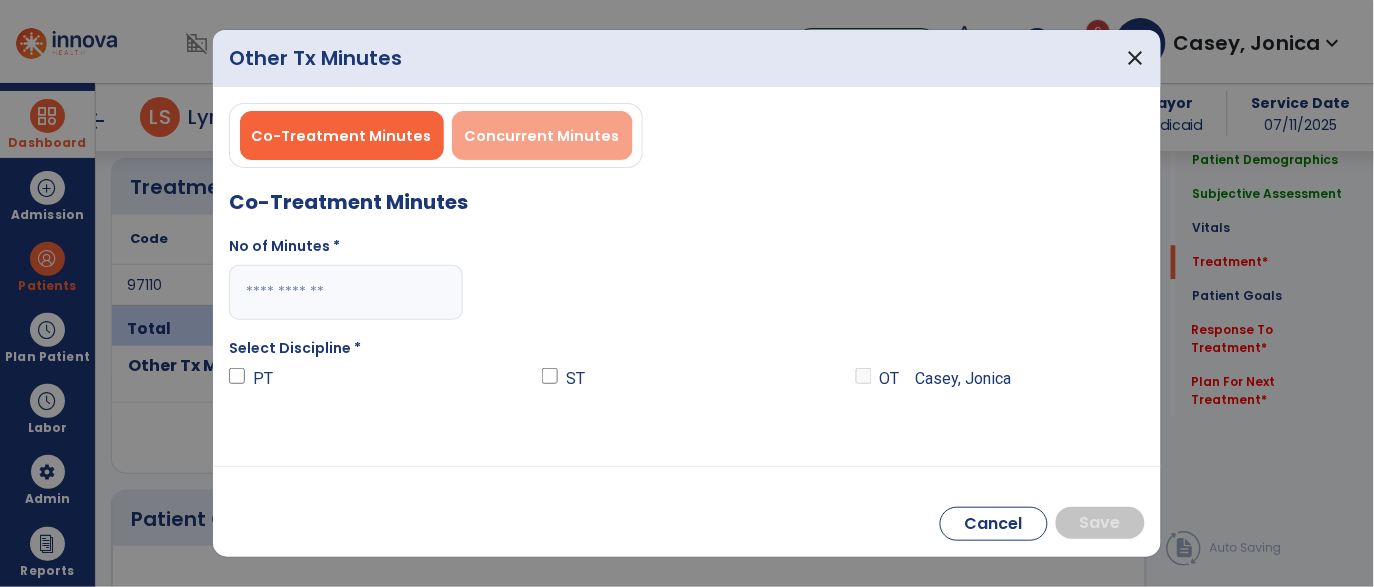 click on "Concurrent Minutes" at bounding box center [542, 136] 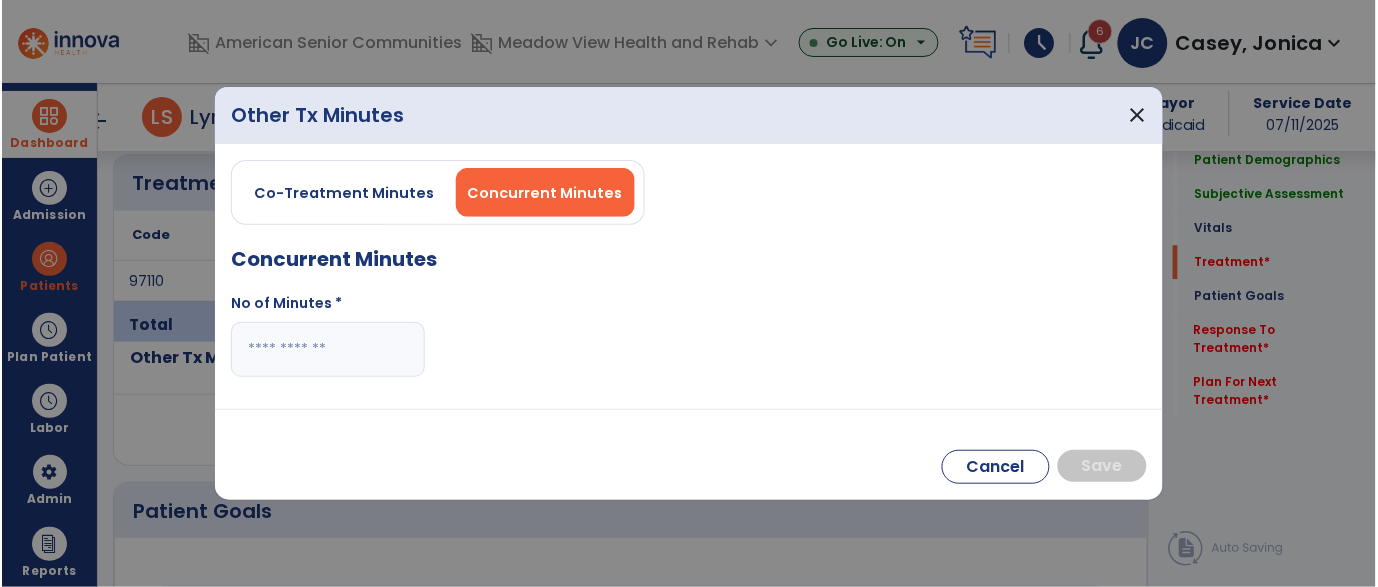 scroll, scrollTop: 1095, scrollLeft: 0, axis: vertical 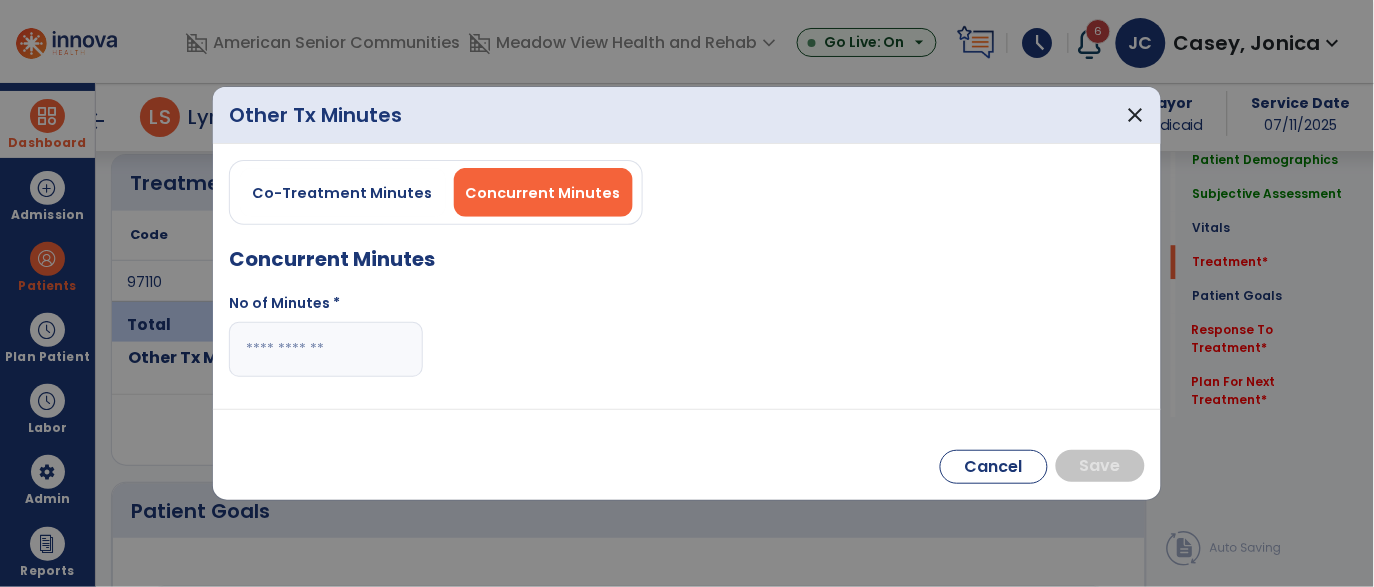 click at bounding box center (326, 349) 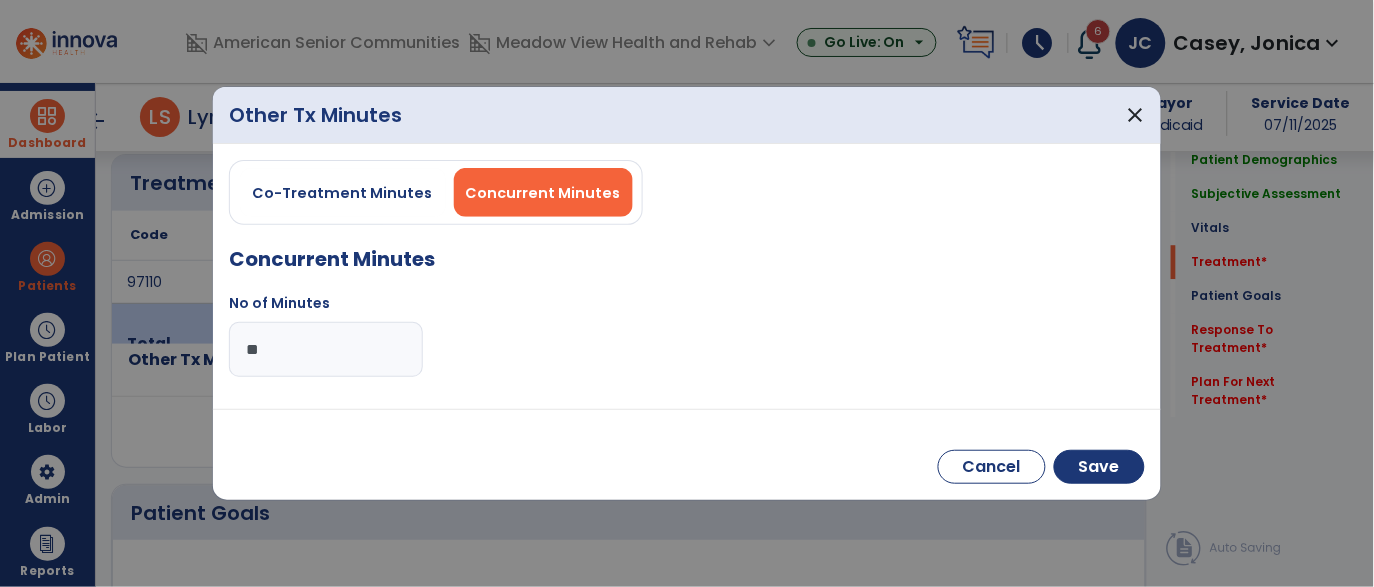 type on "**" 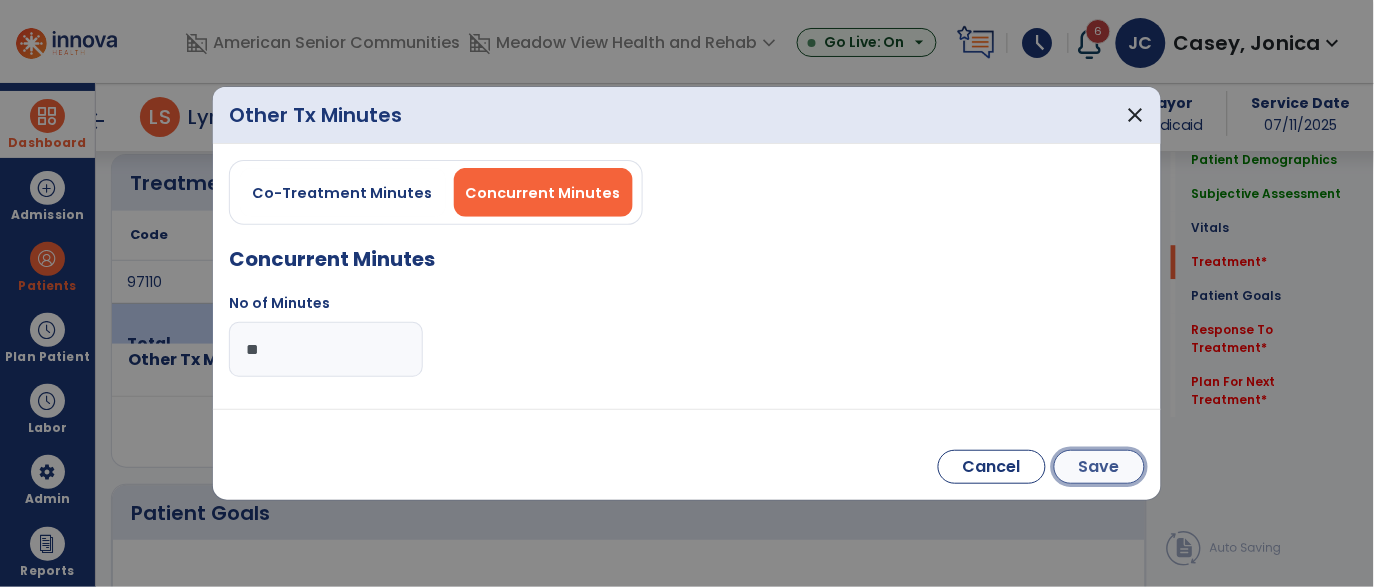 click on "Save" at bounding box center (1099, 467) 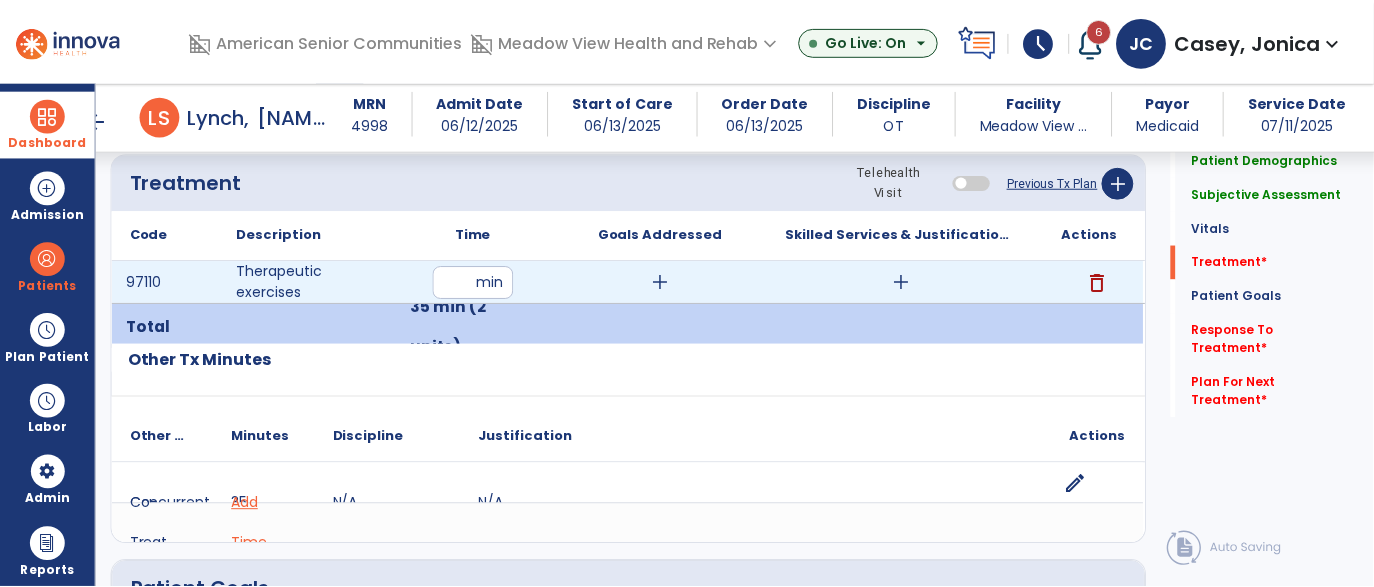 scroll, scrollTop: 1084, scrollLeft: 0, axis: vertical 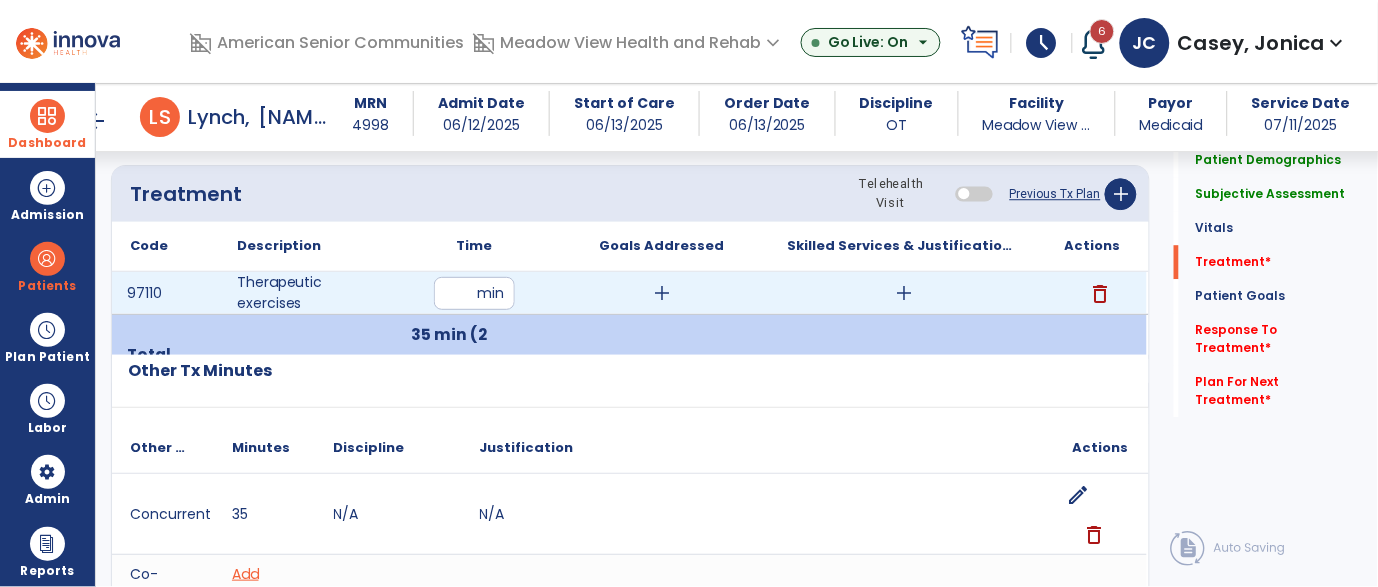 click on "add" at bounding box center [904, 293] 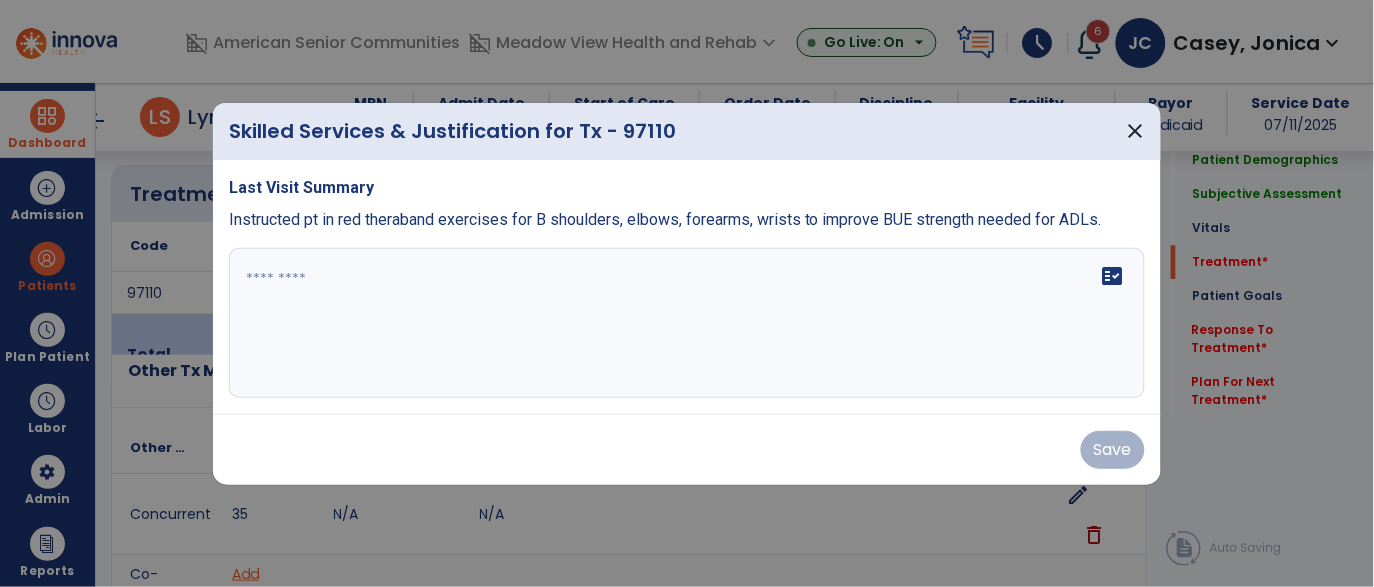 click on "fact_check" at bounding box center [687, 323] 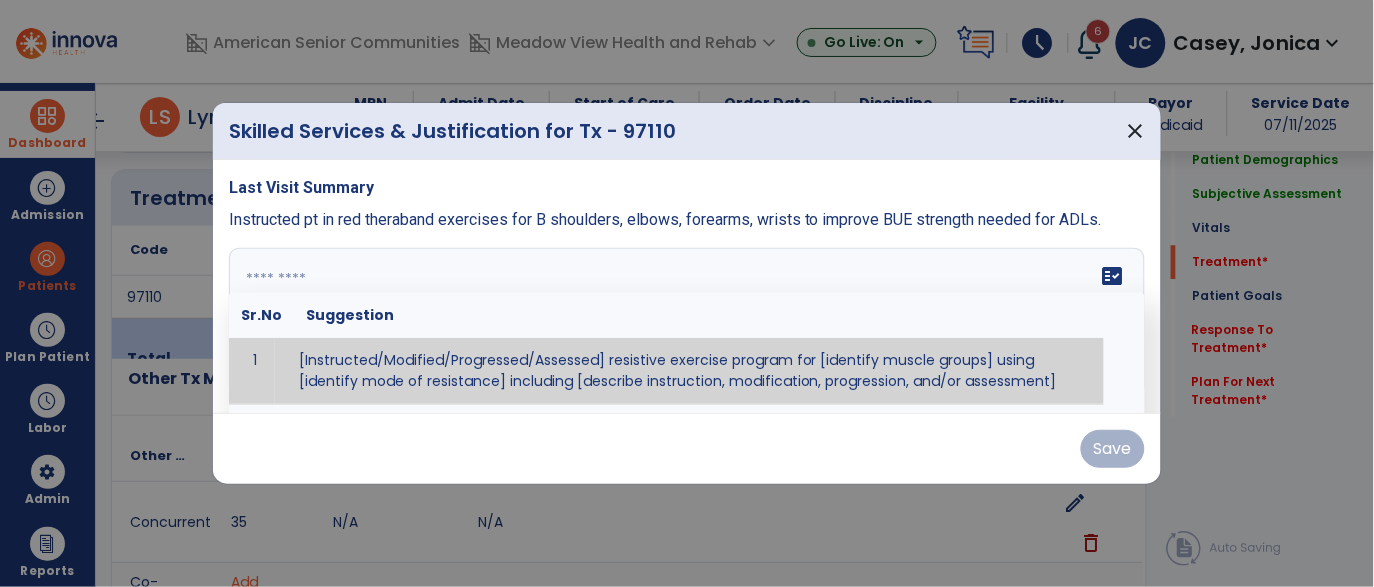 scroll, scrollTop: 1084, scrollLeft: 0, axis: vertical 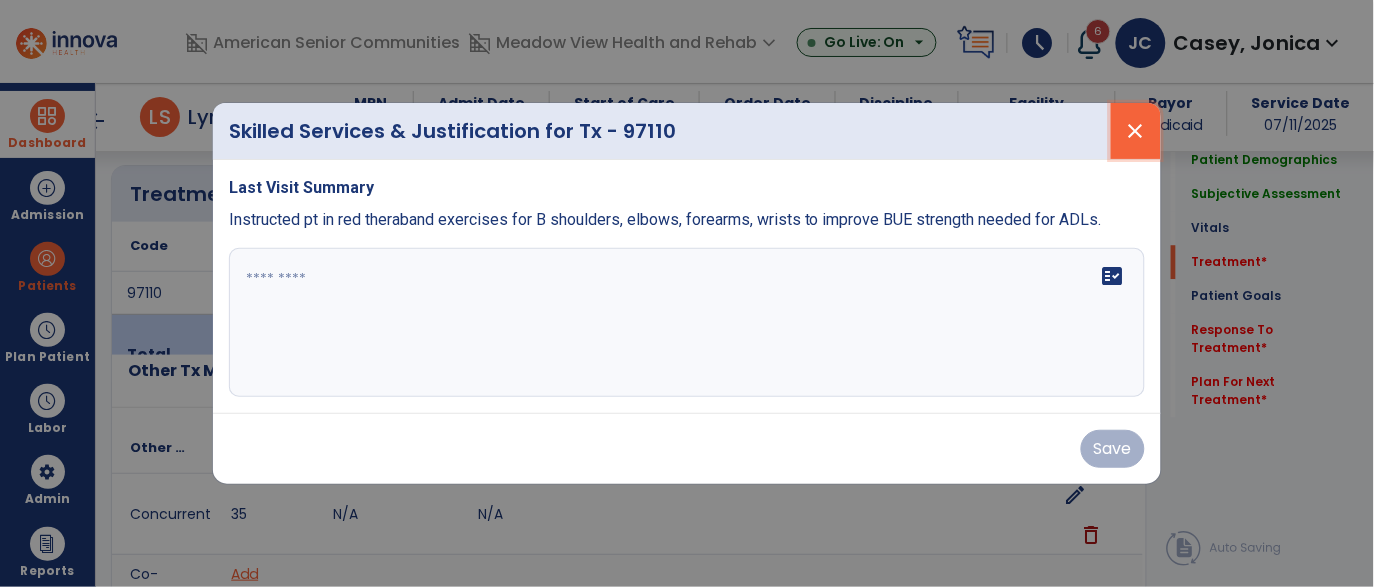 click on "close" at bounding box center [1136, 131] 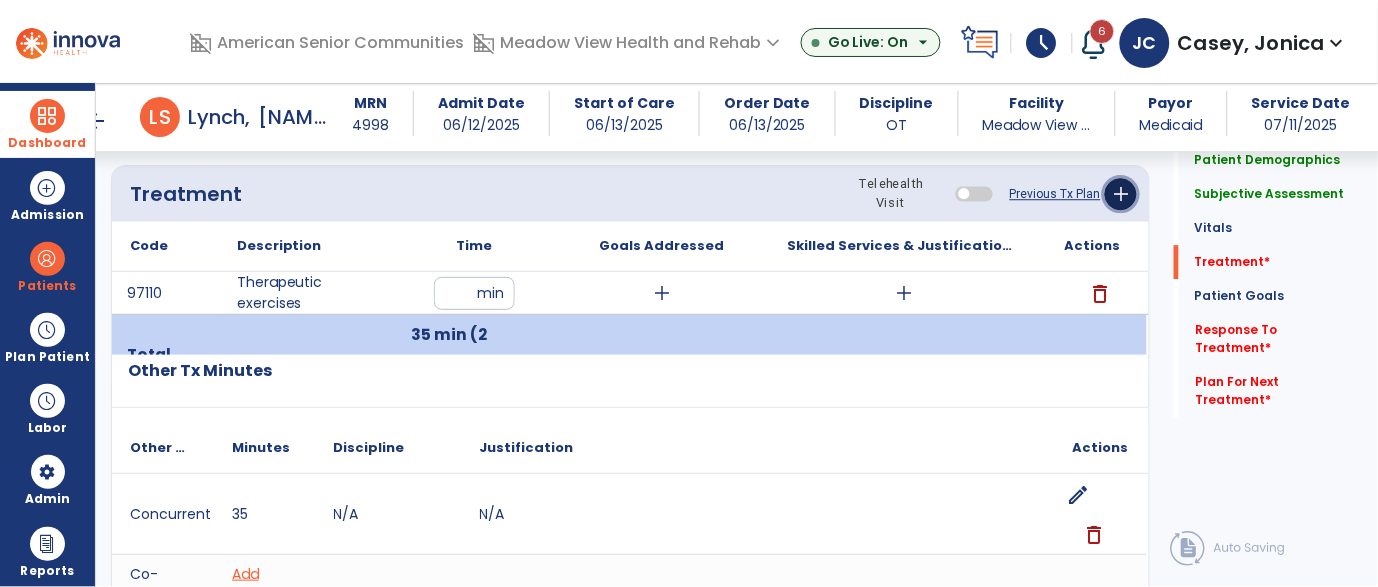 click on "add" 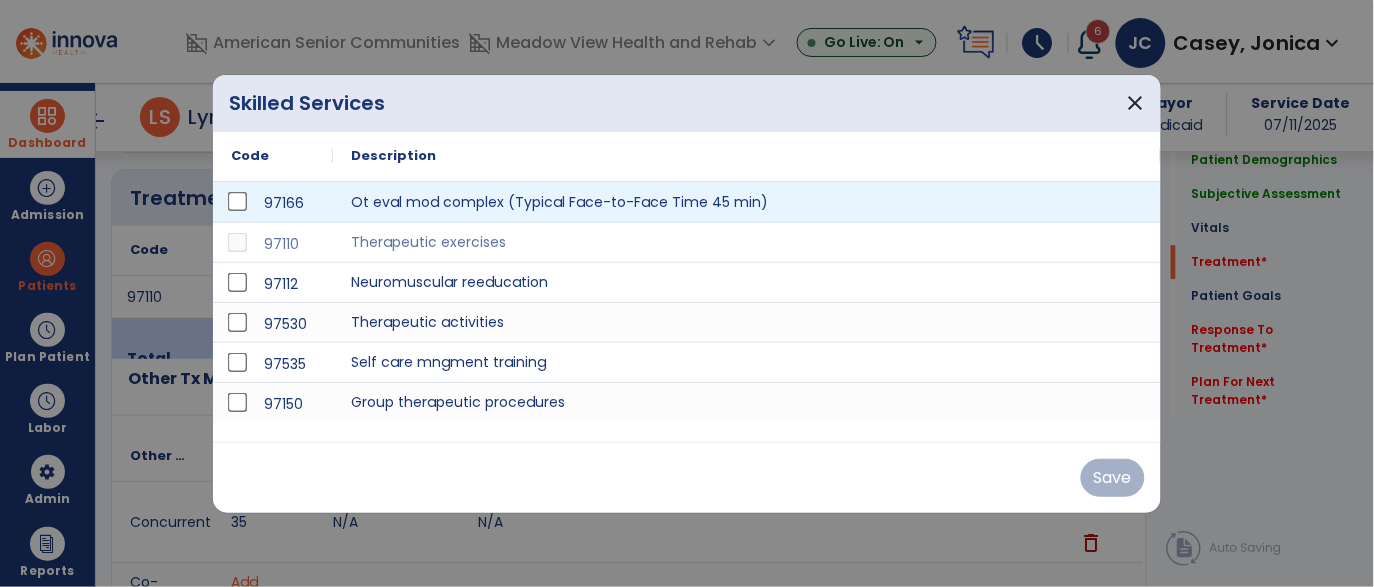 scroll, scrollTop: 1084, scrollLeft: 0, axis: vertical 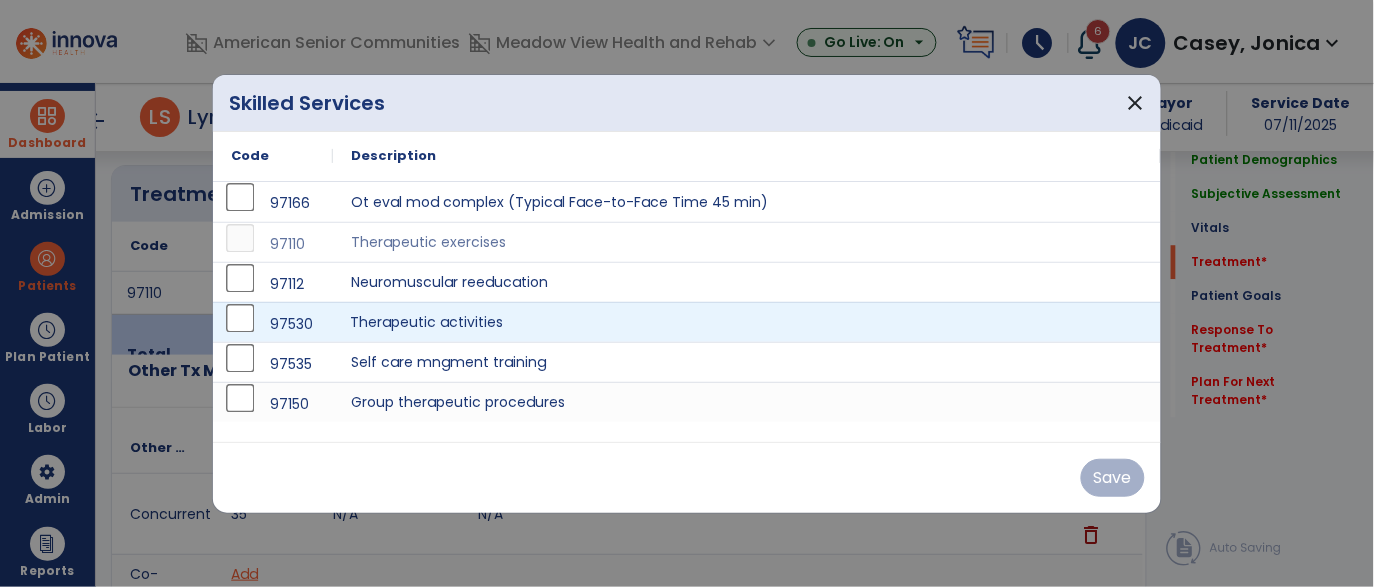 click on "Therapeutic activities" at bounding box center (747, 322) 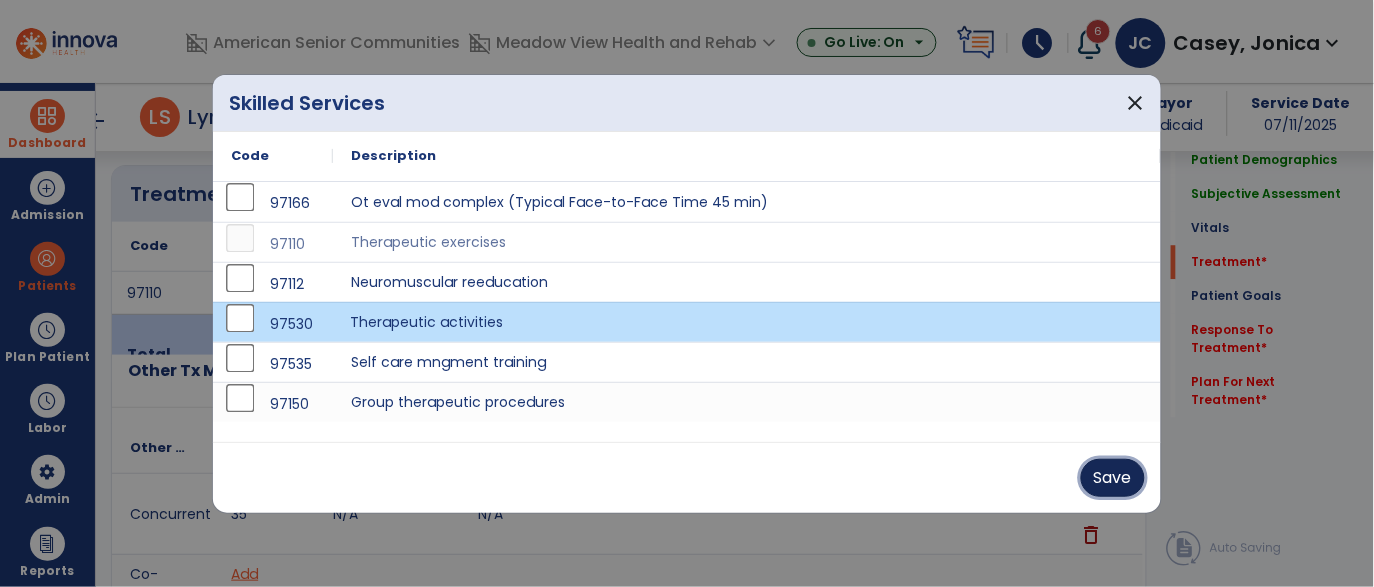 click on "Save" at bounding box center (1113, 478) 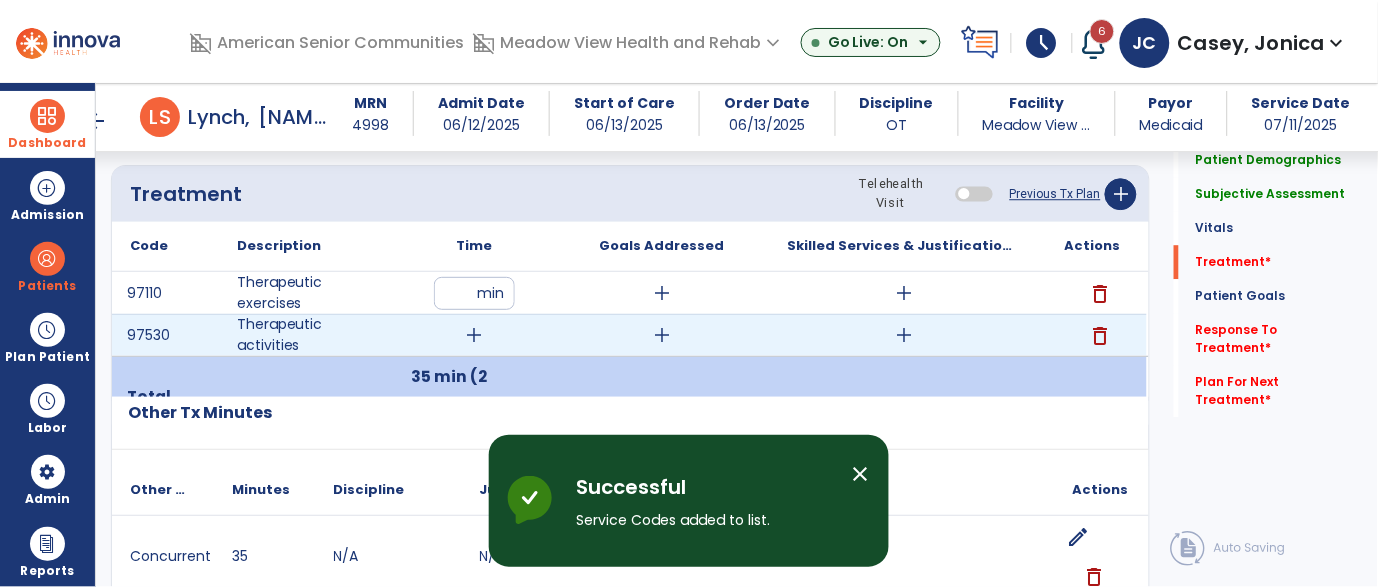 click on "add" at bounding box center (474, 335) 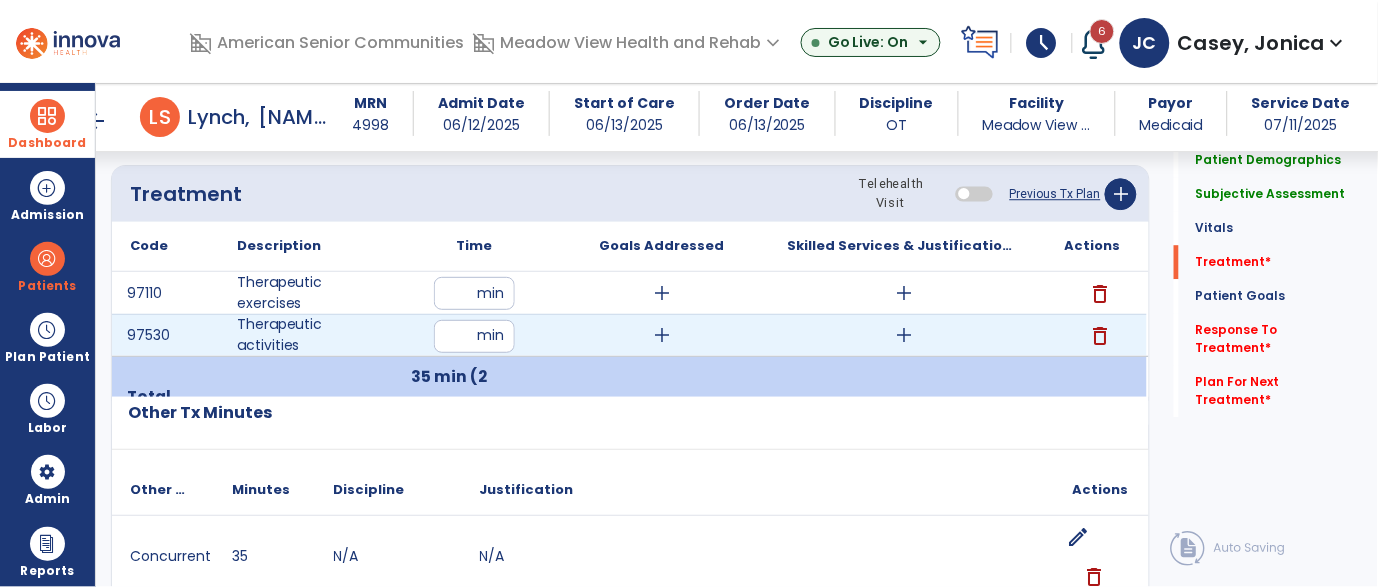 type on "**" 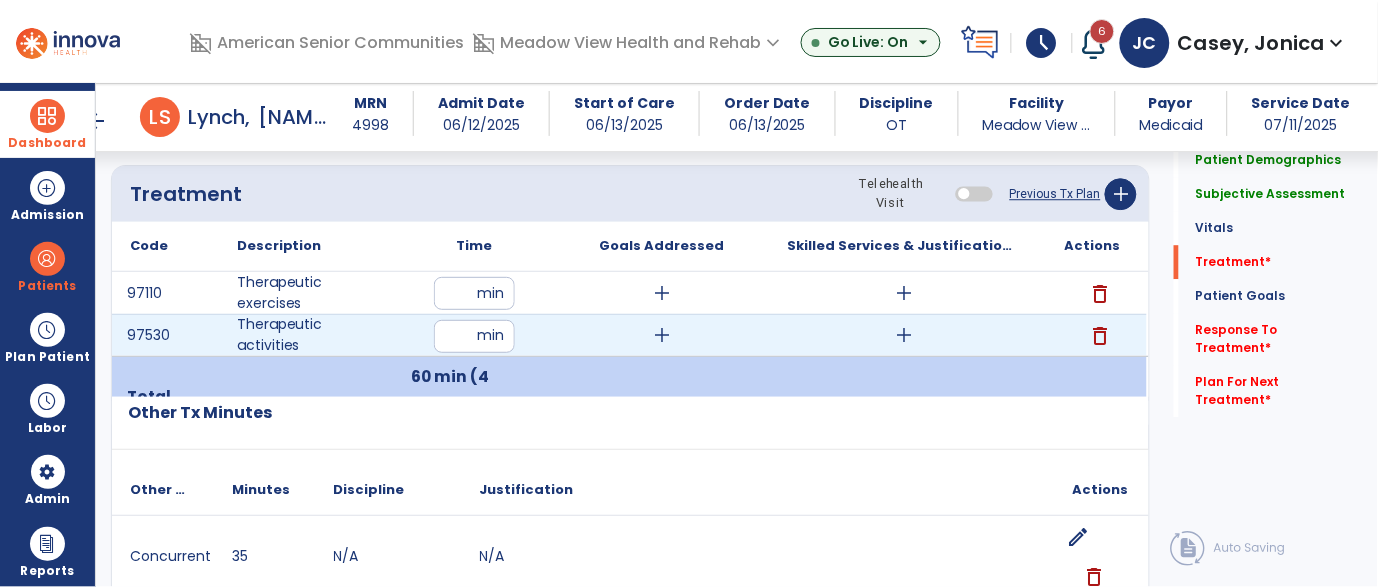 type on "**" 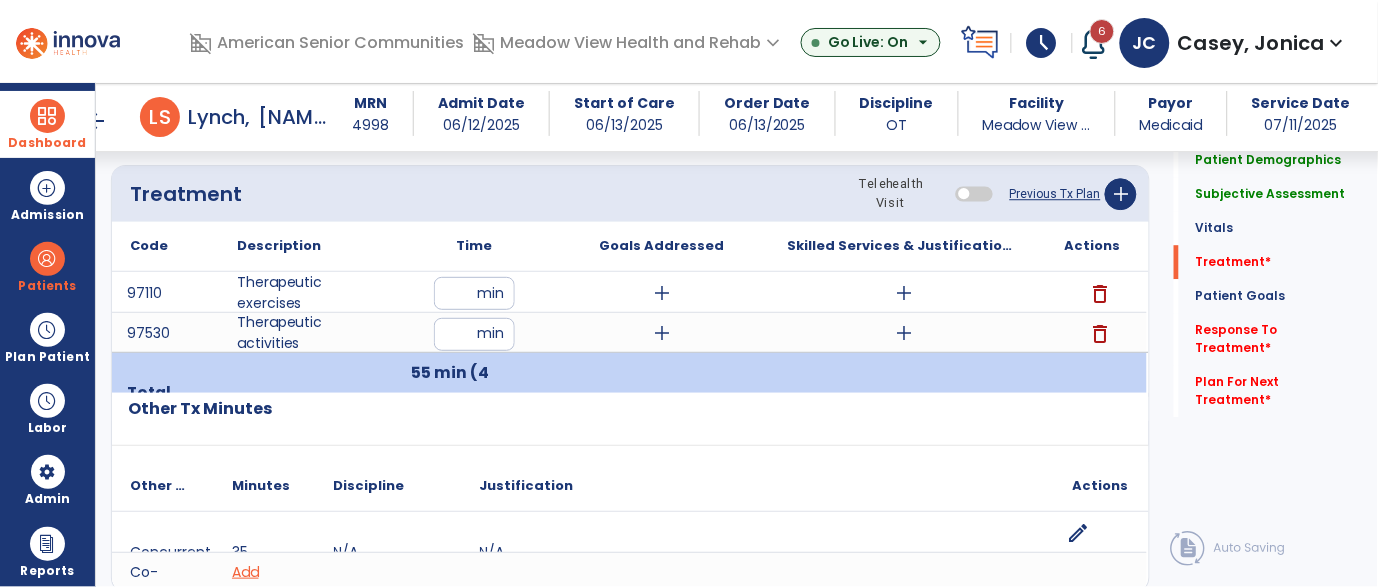 click on "Time" at bounding box center (474, 246) 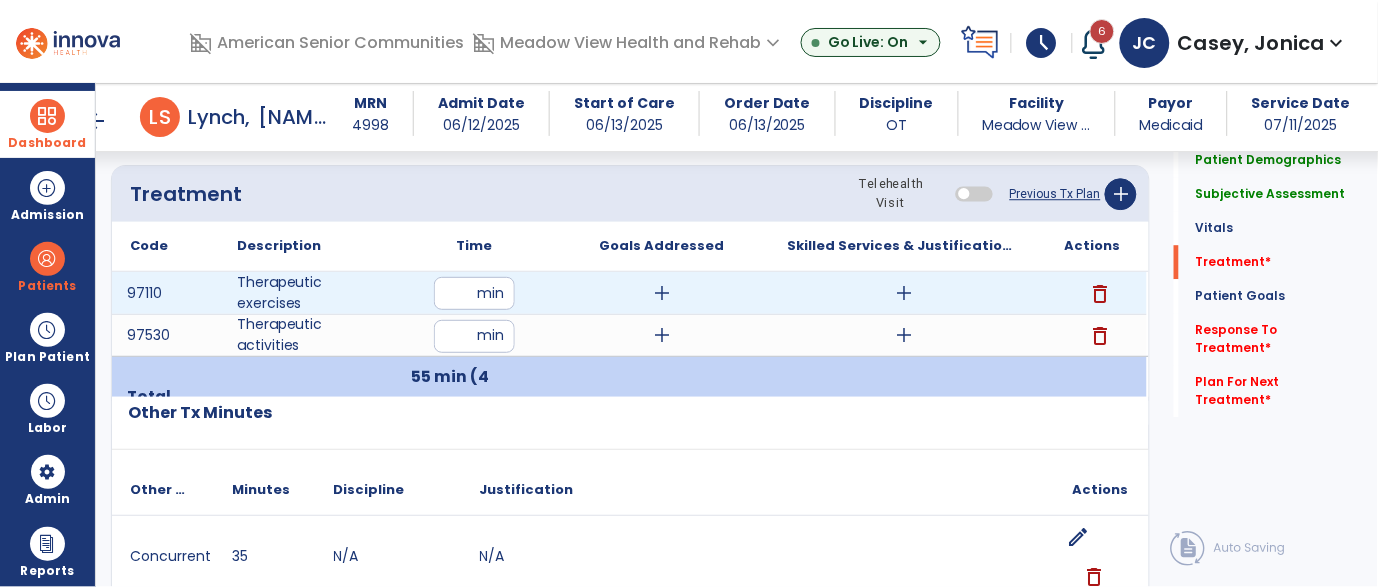 type on "*" 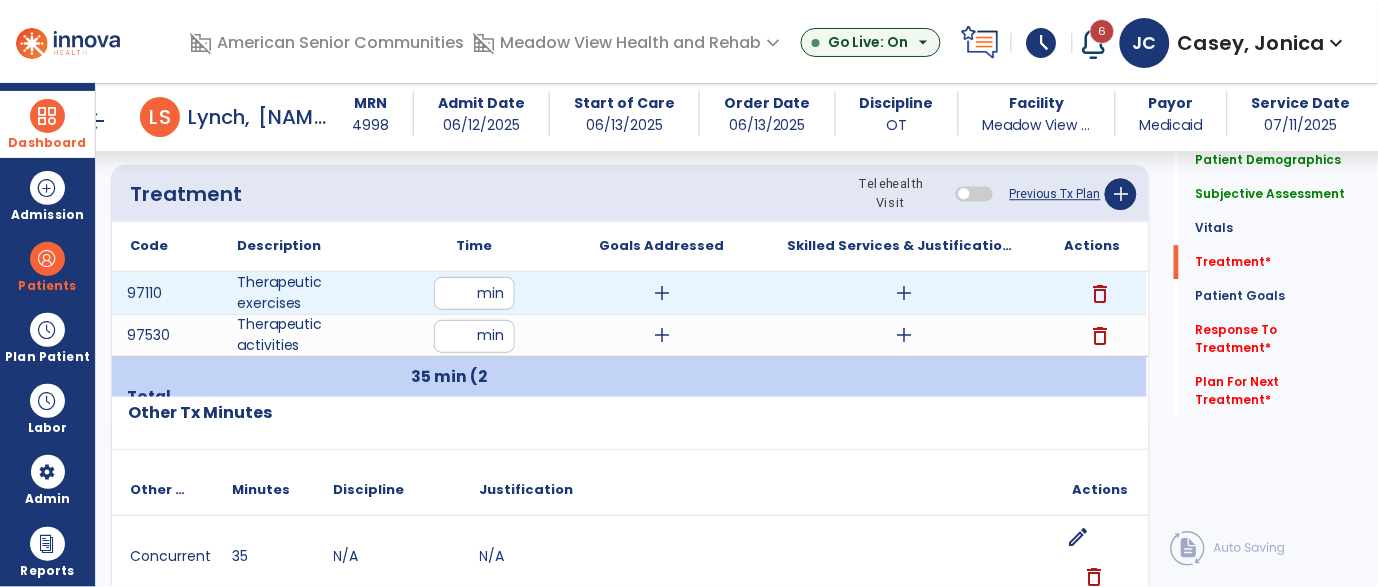 click on "add" at bounding box center [904, 293] 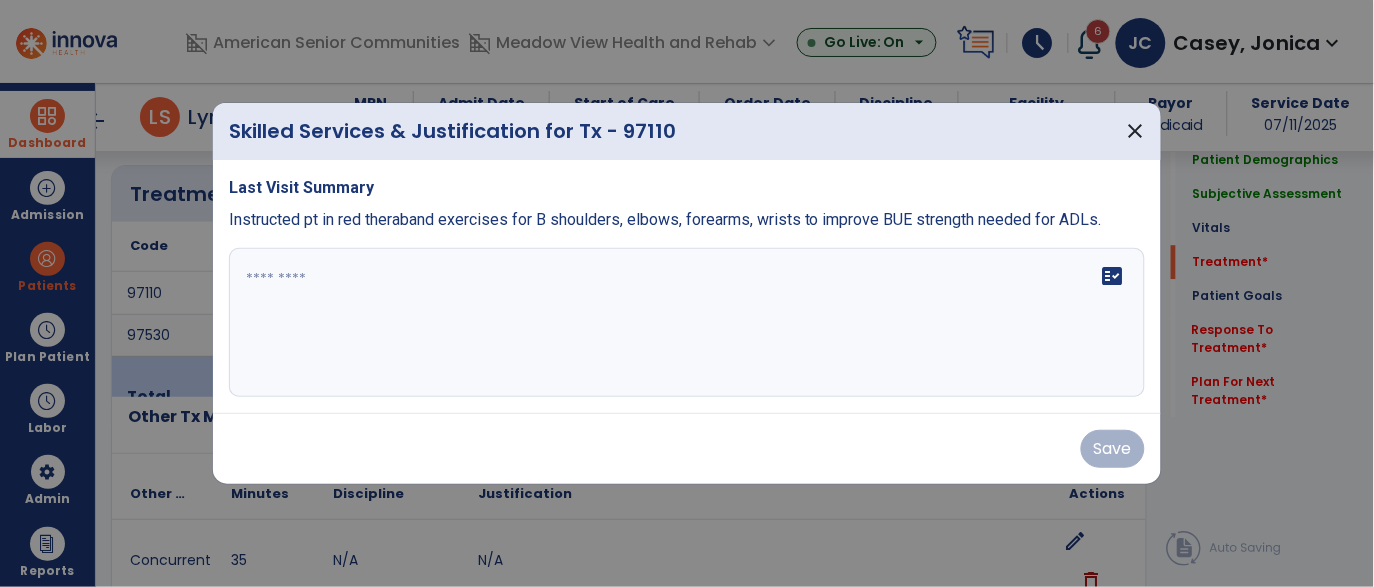 click on "fact_check" at bounding box center (687, 323) 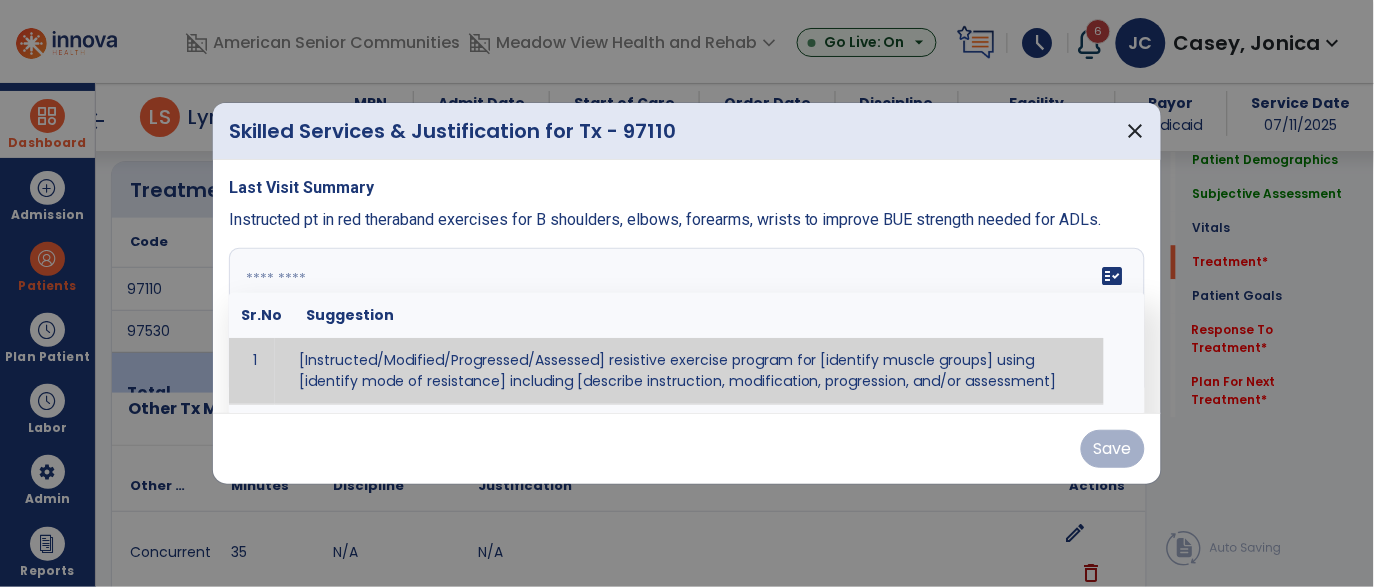 scroll, scrollTop: 1084, scrollLeft: 0, axis: vertical 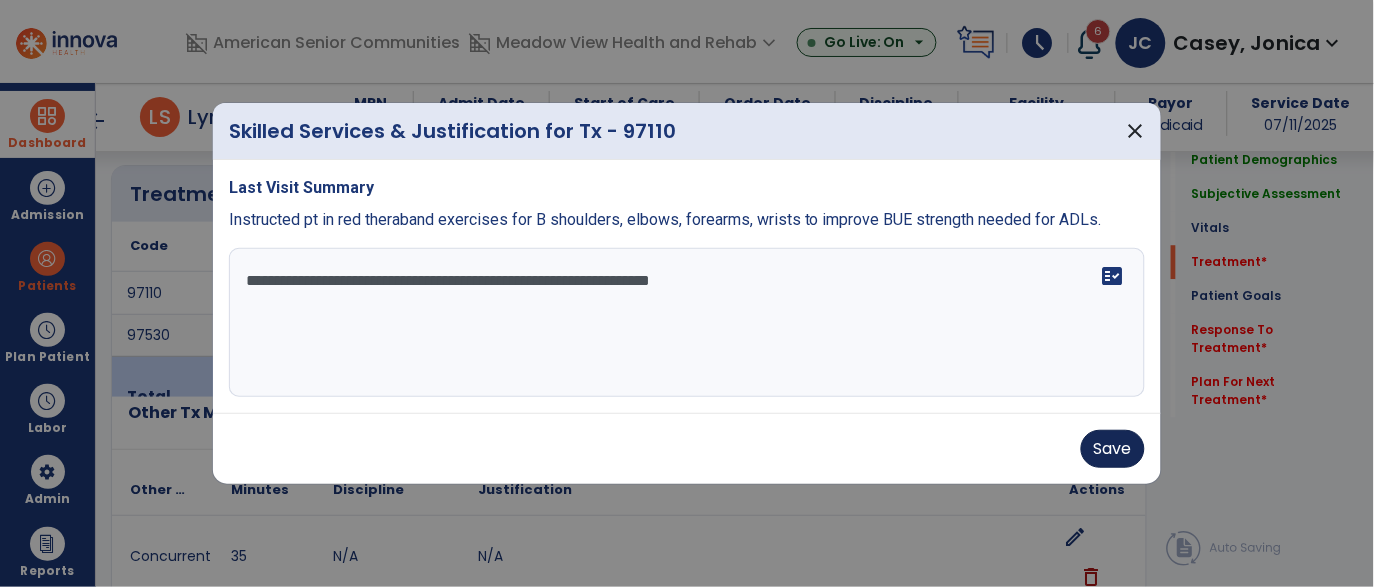type on "**********" 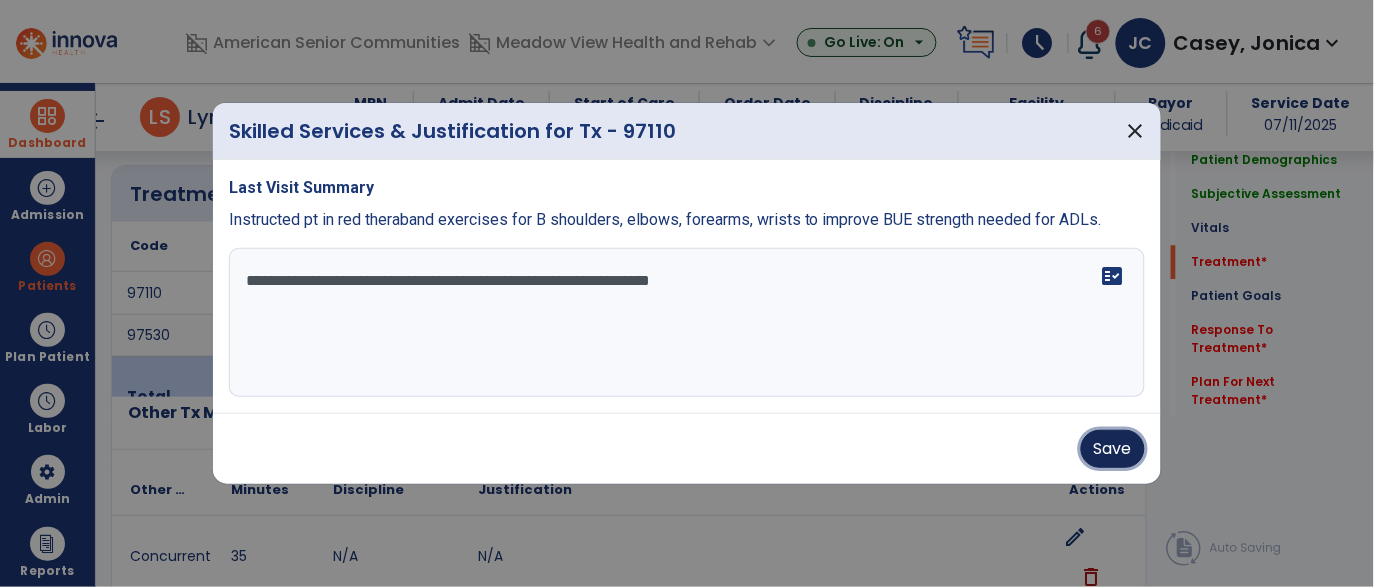 click on "Save" at bounding box center [1113, 449] 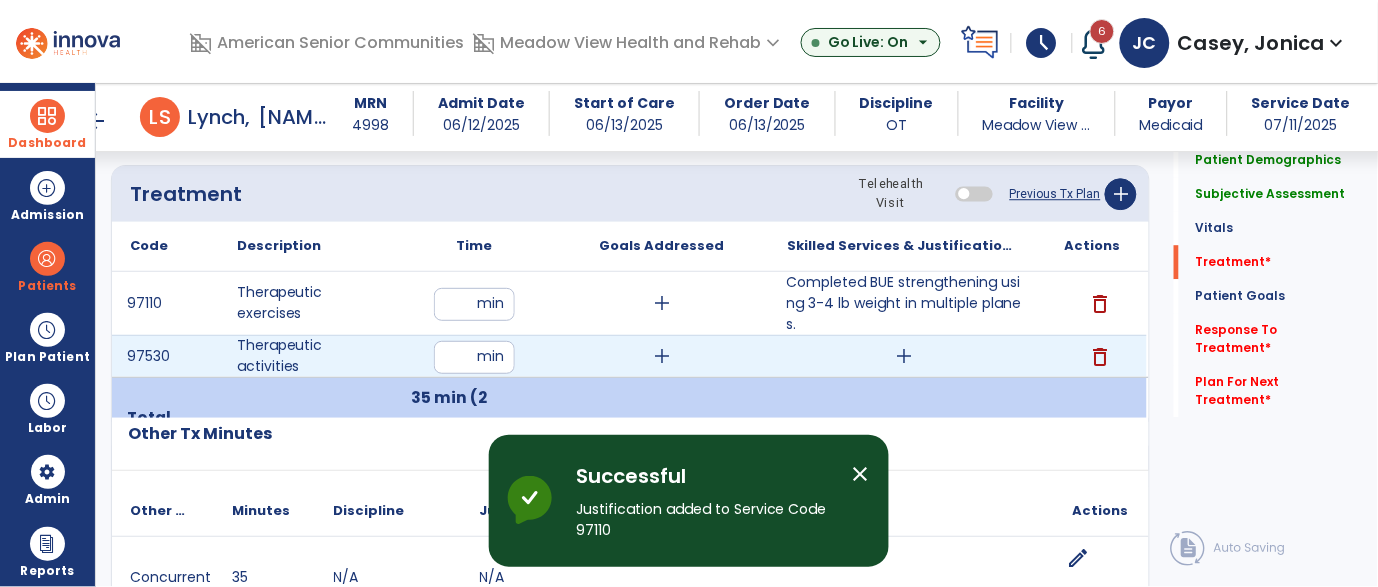 click on "add" at bounding box center [904, 356] 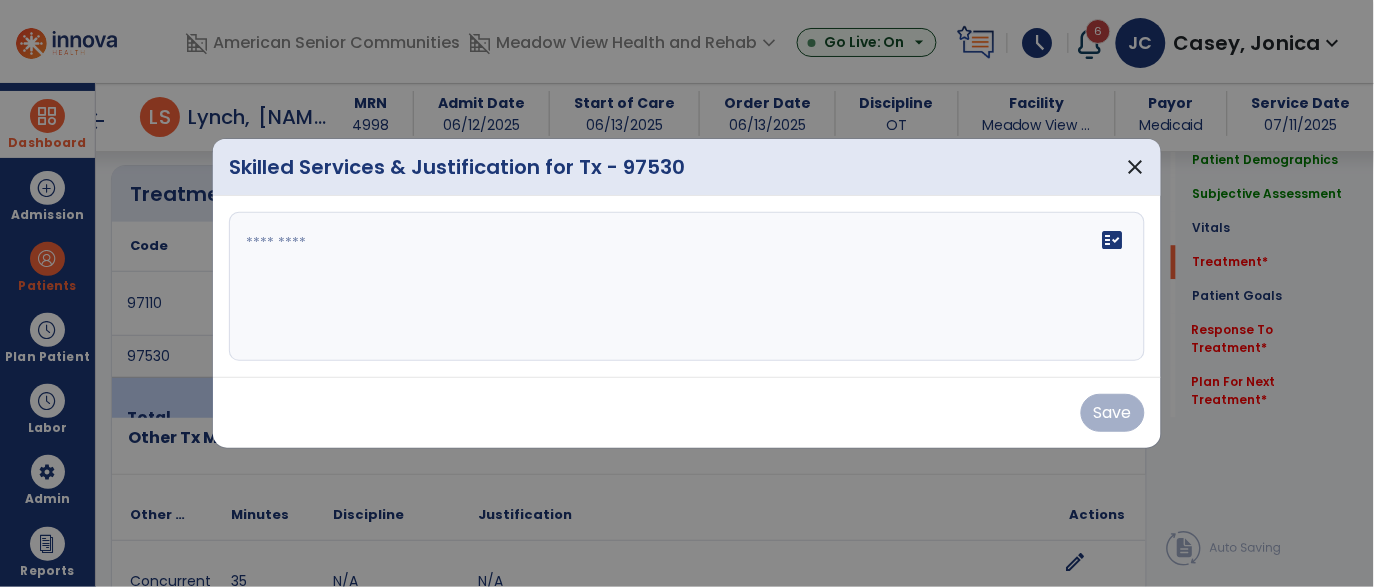 click on "fact_check" at bounding box center (687, 287) 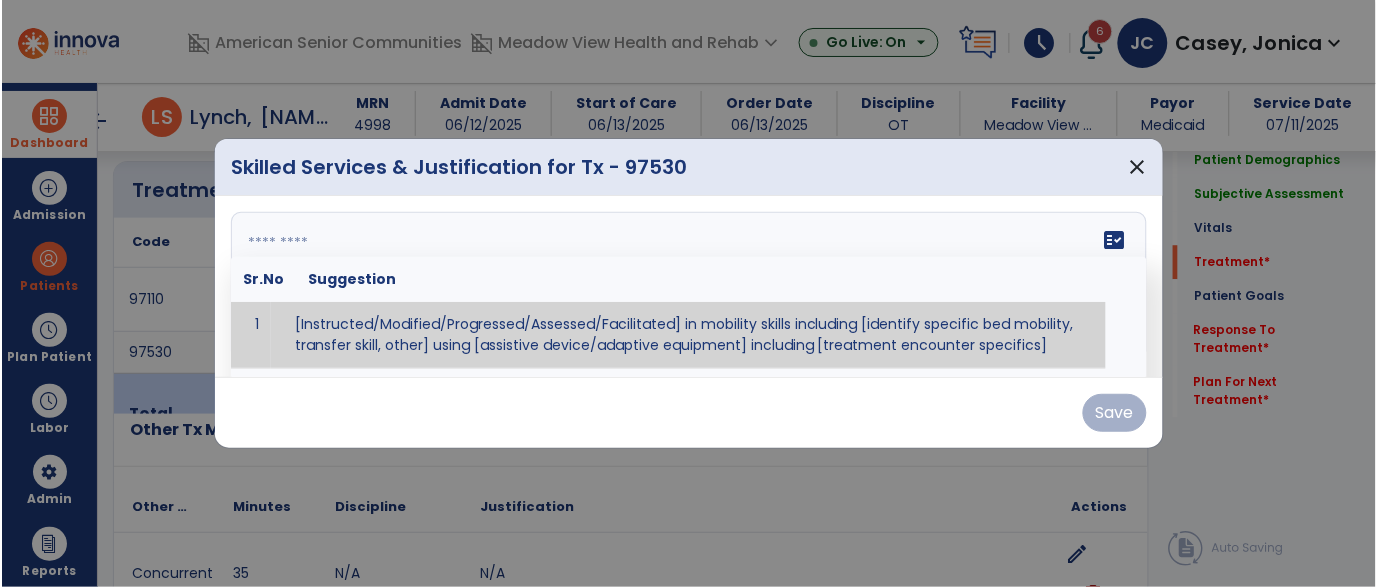 scroll, scrollTop: 1084, scrollLeft: 0, axis: vertical 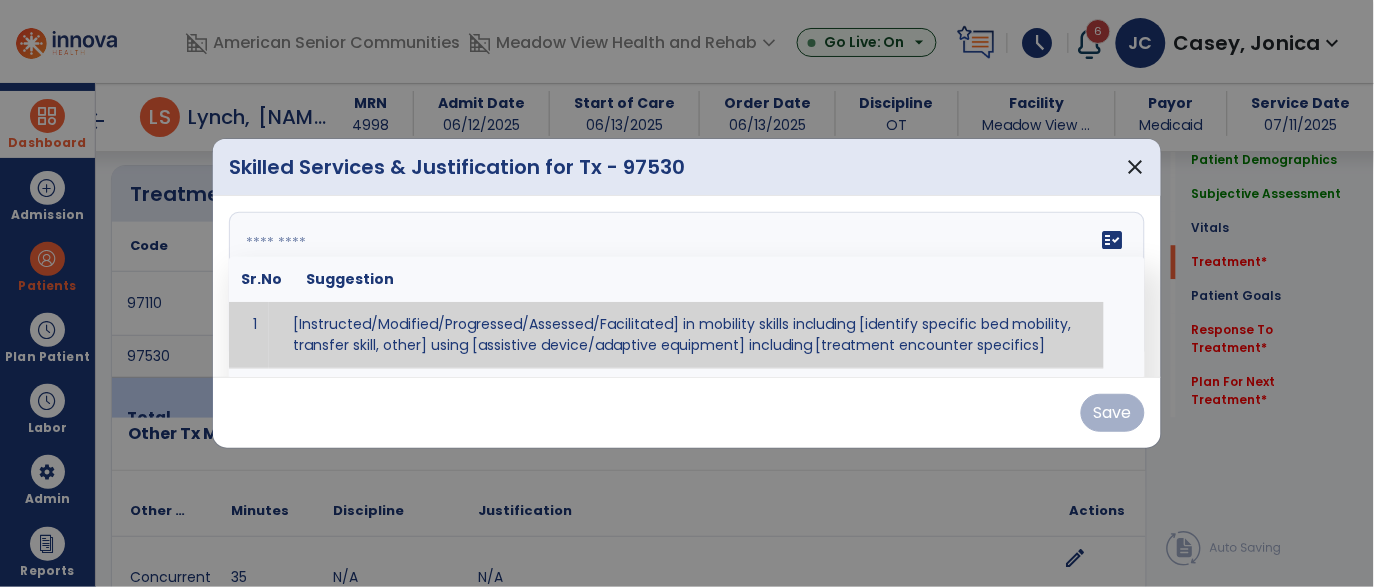 type on "*" 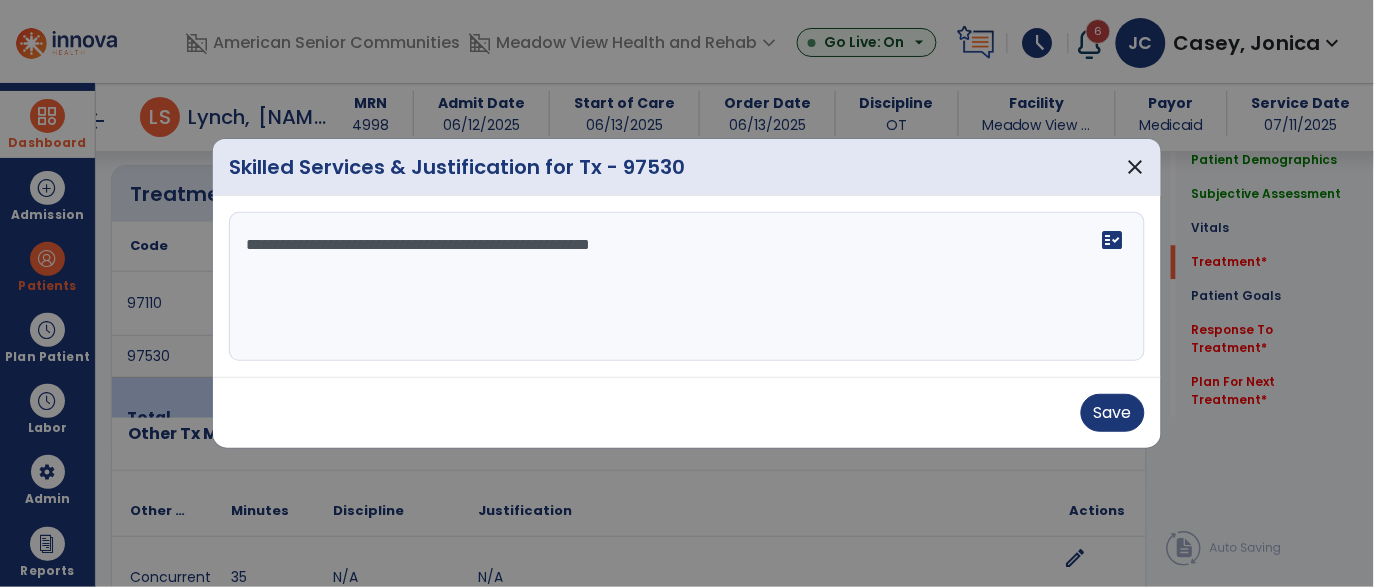 type on "**********" 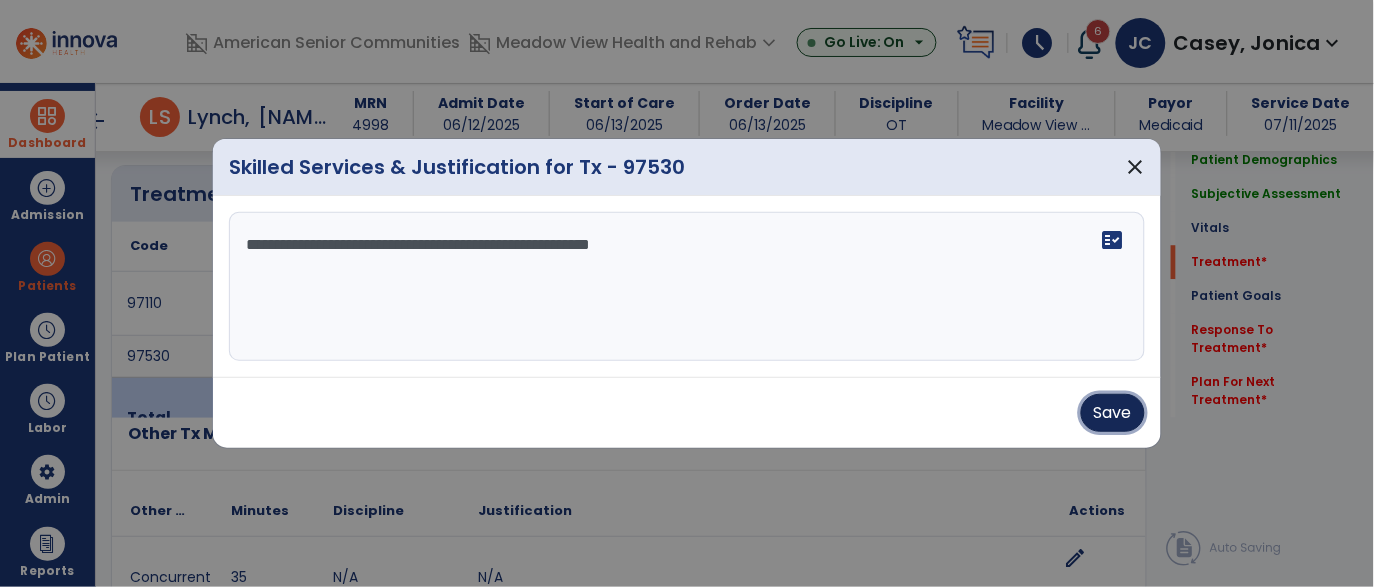 click on "Save" at bounding box center [1113, 413] 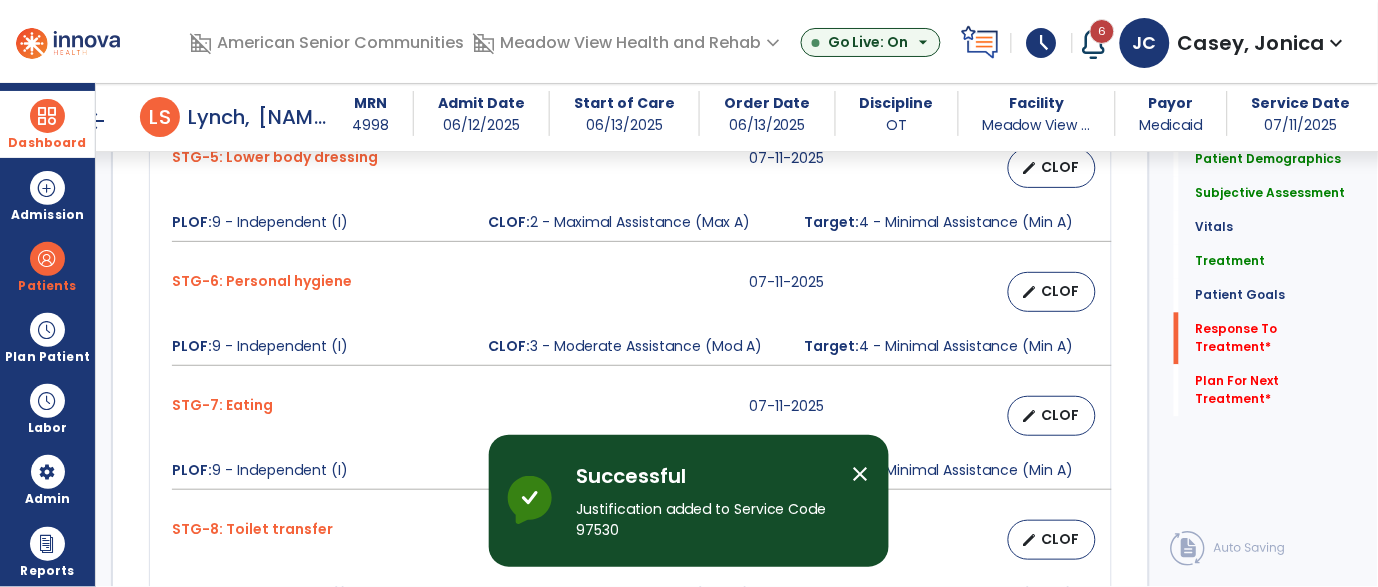 scroll, scrollTop: 2820, scrollLeft: 0, axis: vertical 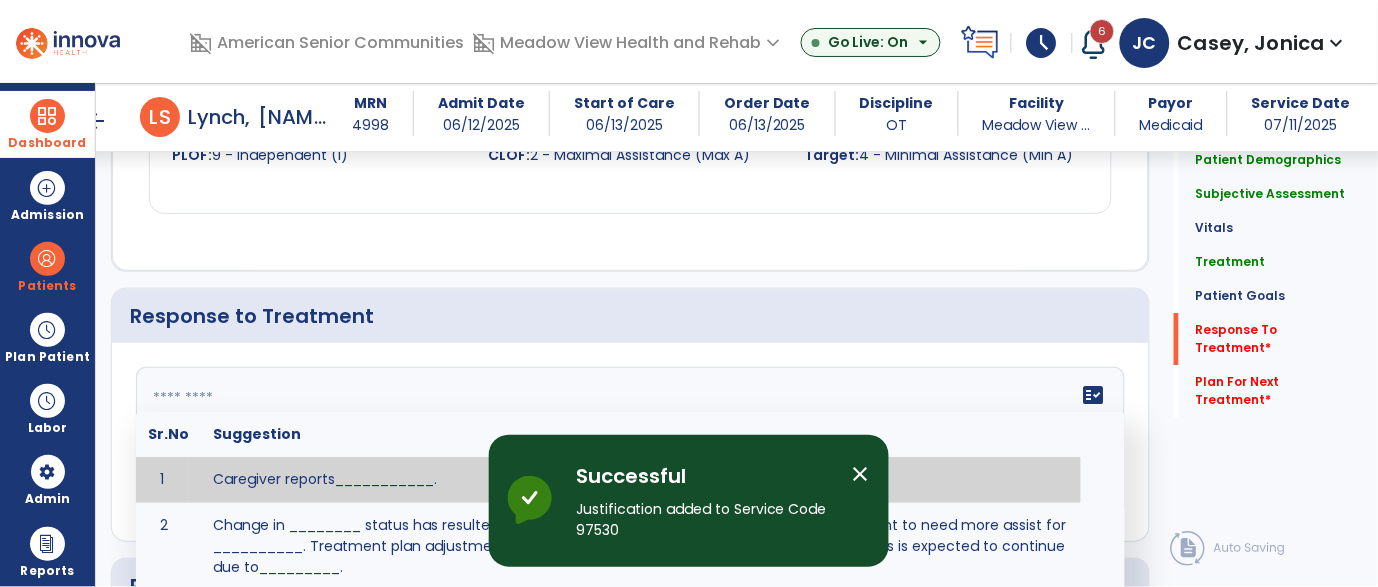 click on "fact_check  Sr.No Suggestion 1 Caregiver reports___________. 2 Change in ________ status has resulted in setback in_______due to ________, requiring patient to need more assist for __________.   Treatment plan adjustments to be made include________.  Progress towards goals is expected to continue due to_________. 3 Decreased pain in __________ to [LEVEL] in response to [MODALITY/TREATMENT] allows for improvement in _________. 4 Functional gains in _______ have impacted the patient's ability to perform_________ with a reduction in assist levels to_________. 5 Functional progress this week has been significant due to__________. 6 Gains in ________ have improved the patient's ability to perform ______with decreased levels of assist to___________. 7 Improvement in ________allows patient to tolerate higher levels of challenges in_________. 8 Pain in [AREA] has decreased to [LEVEL] in response to [TREATMENT/MODALITY], allowing fore ease in completing__________. 9 10 11 12 13 14 15 16 17 18 19 20 21" 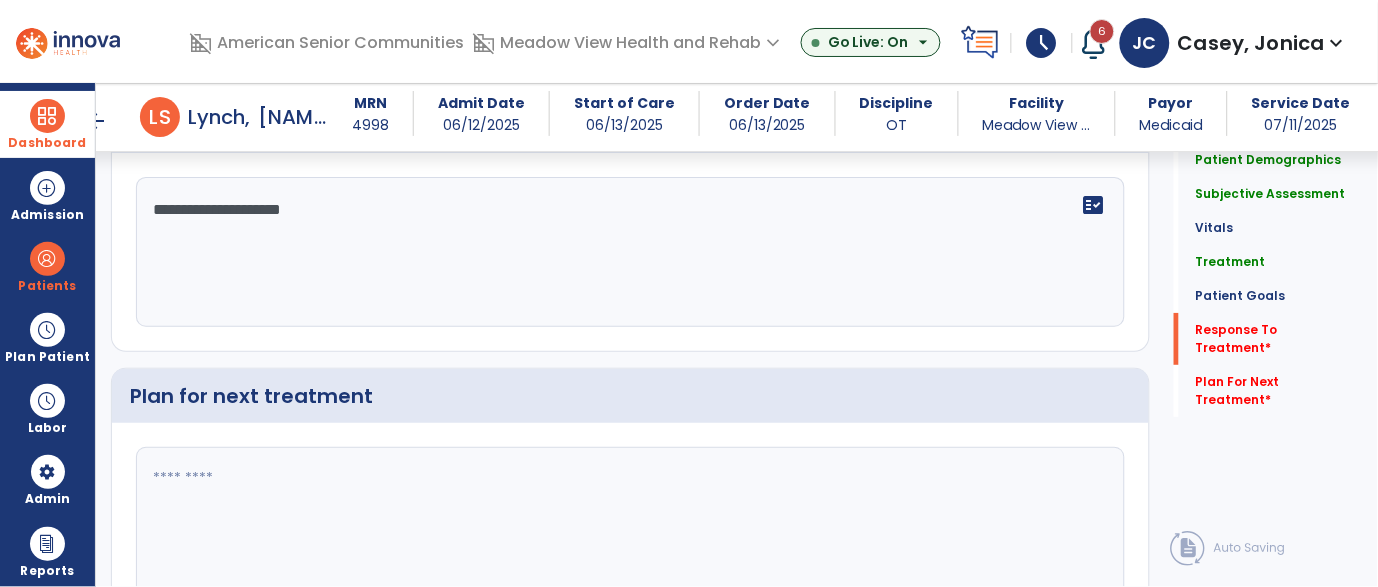 type on "**********" 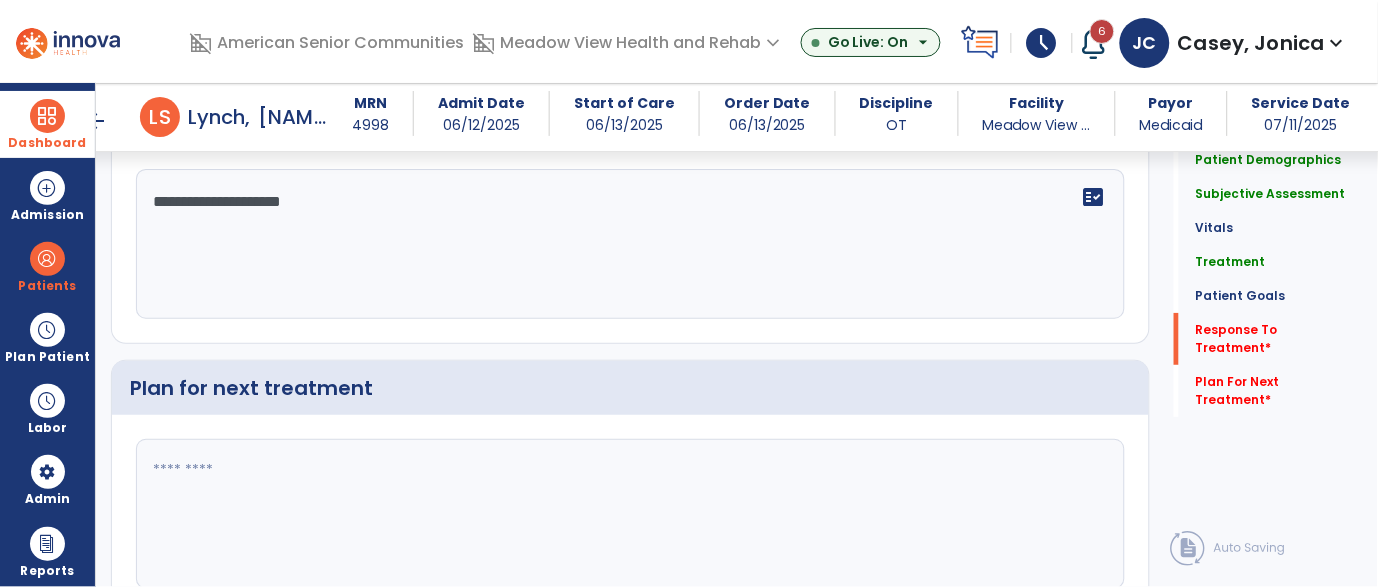 click 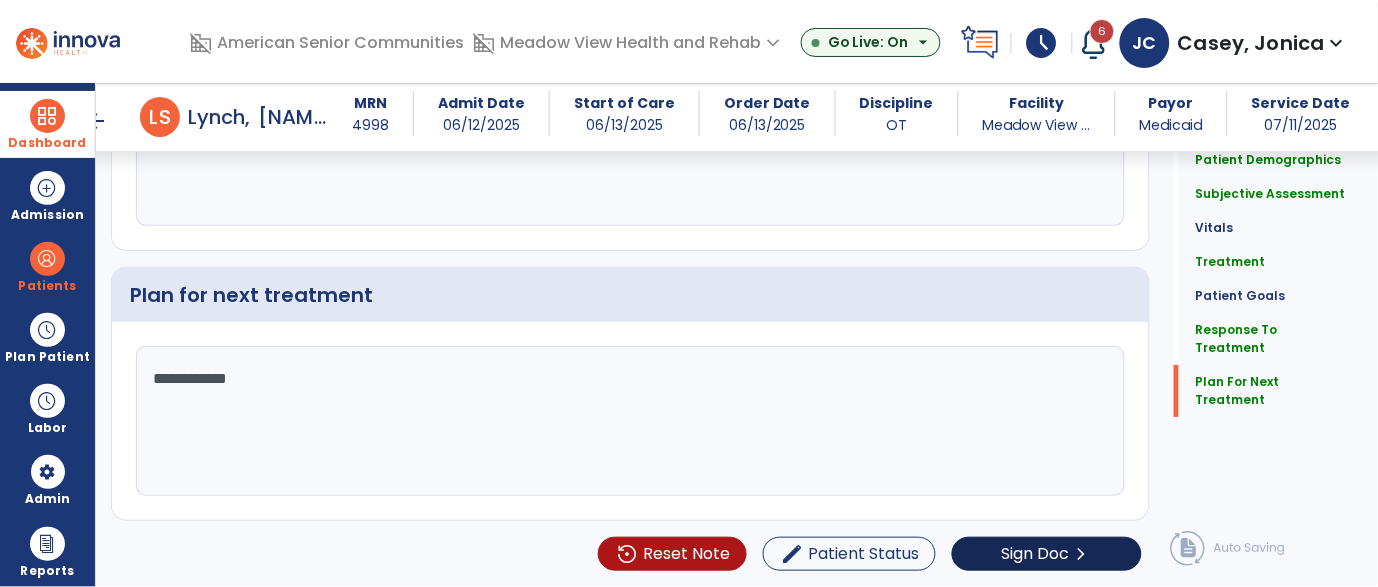 scroll, scrollTop: 3005, scrollLeft: 0, axis: vertical 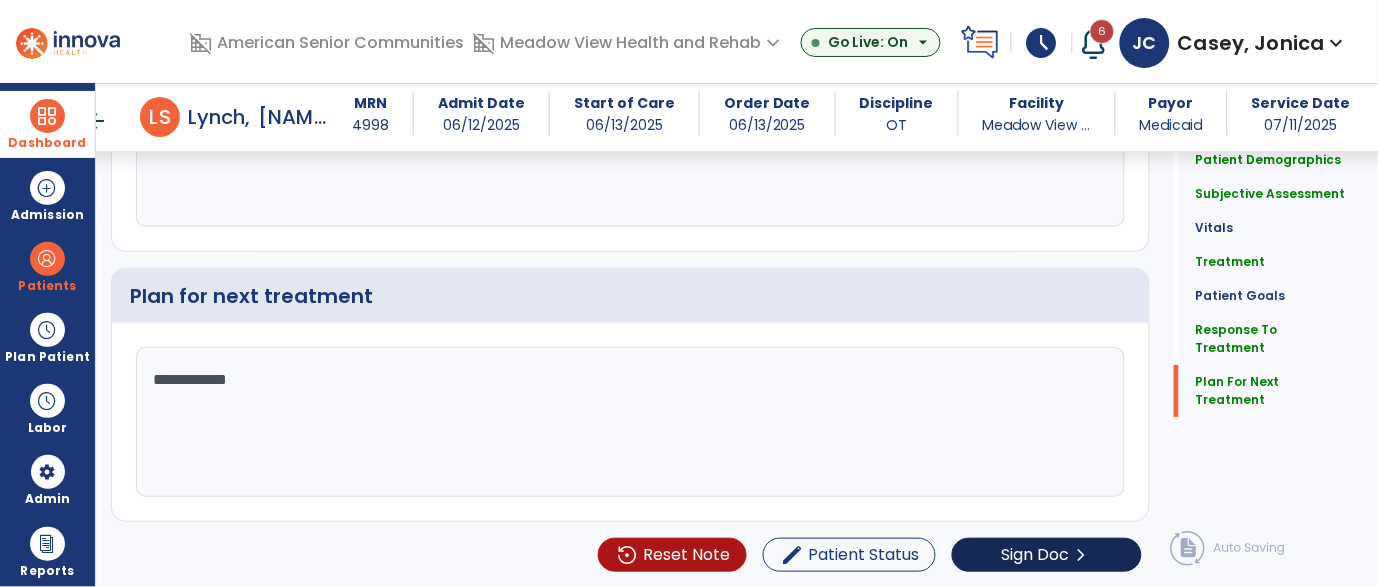type on "**********" 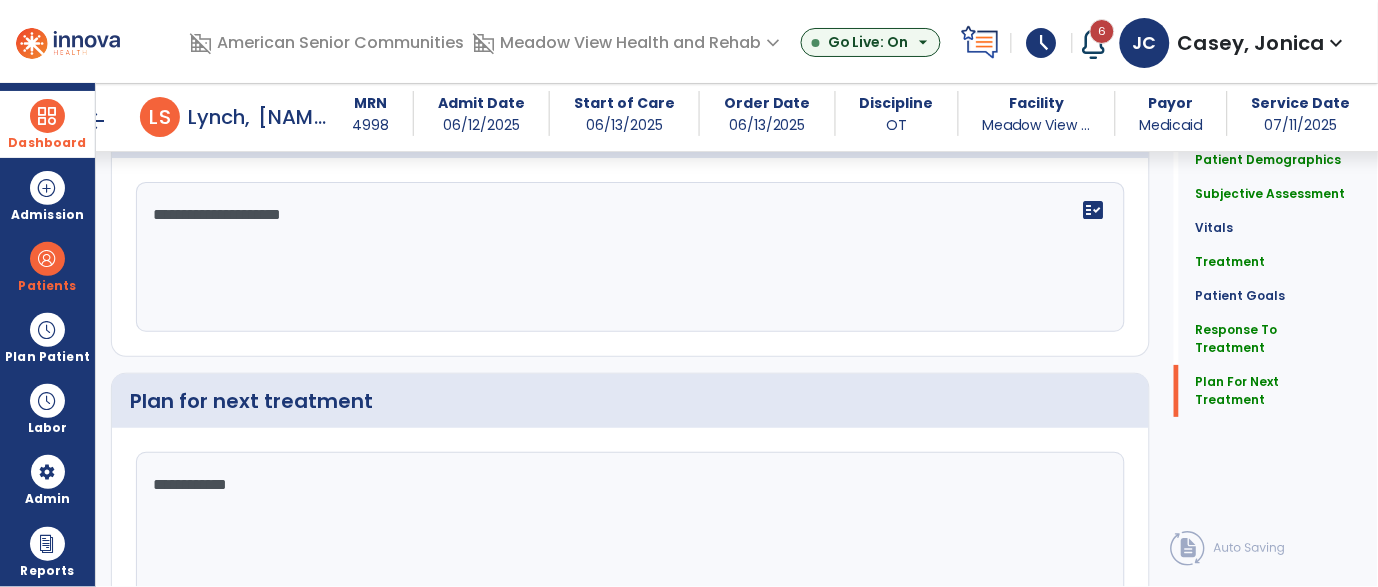 click on "Sign Doc" 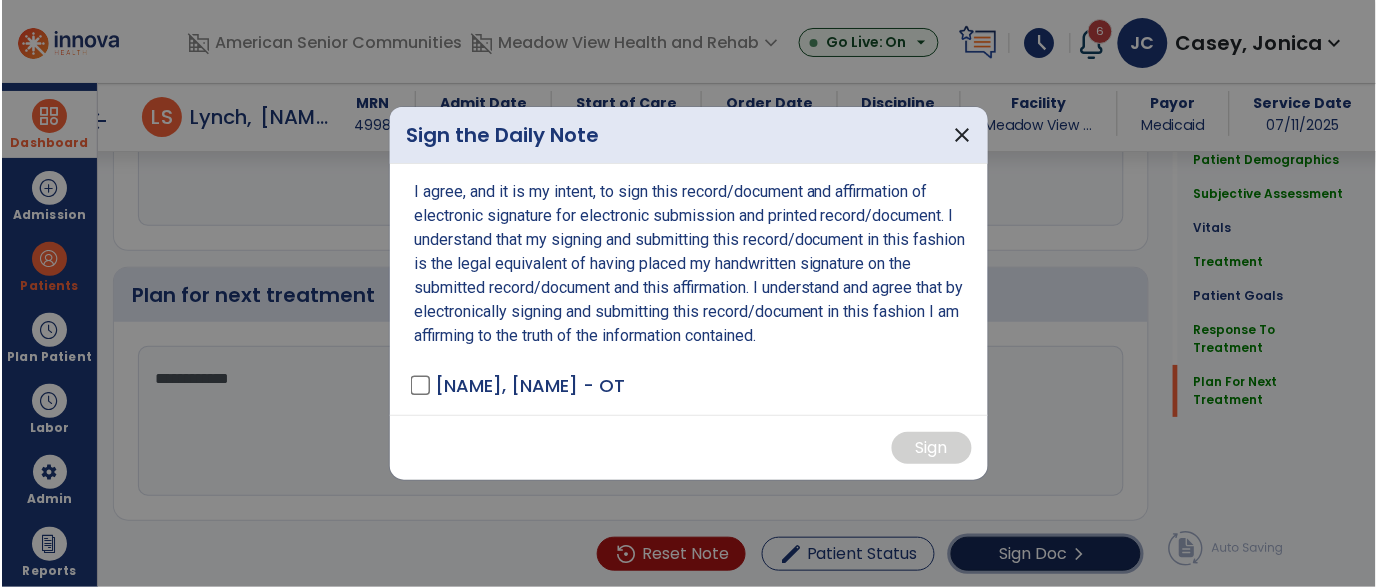 scroll, scrollTop: 3110, scrollLeft: 0, axis: vertical 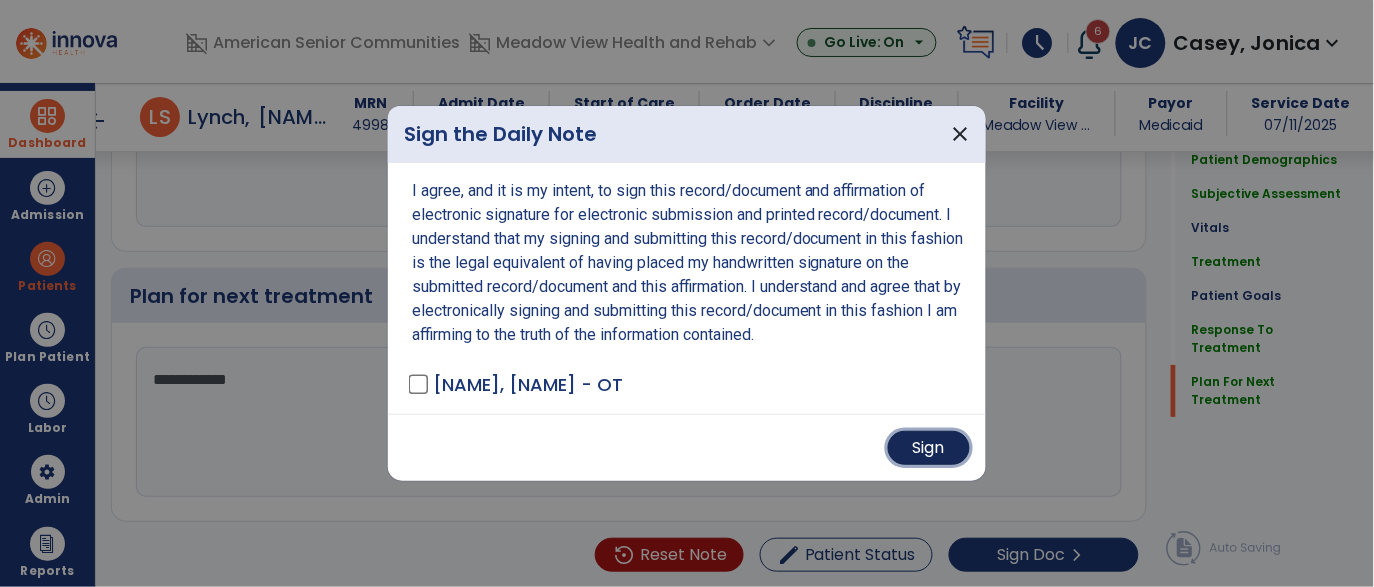 click on "Sign" at bounding box center (929, 448) 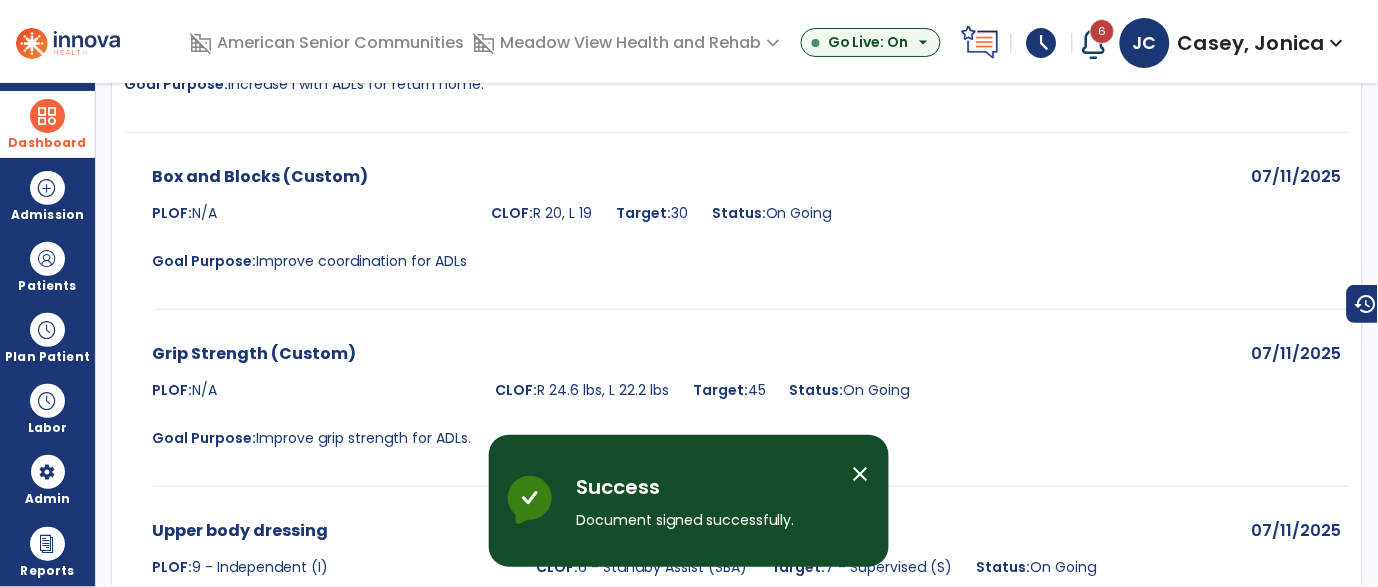 scroll, scrollTop: 39, scrollLeft: 0, axis: vertical 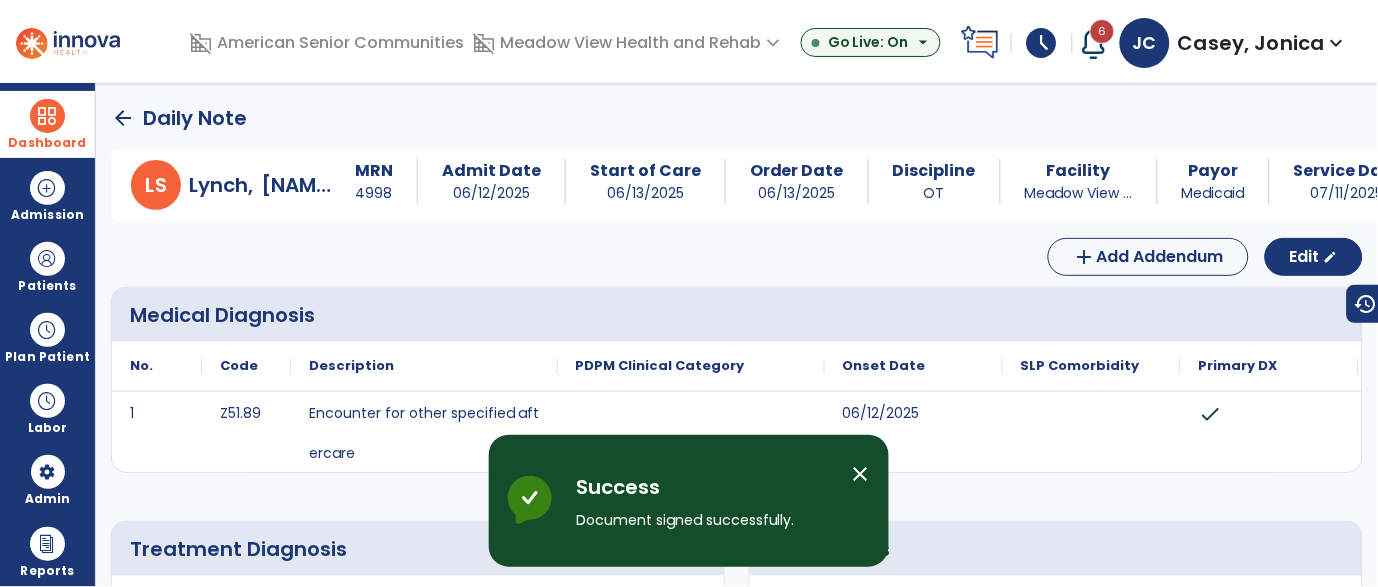 click on "arrow_back" 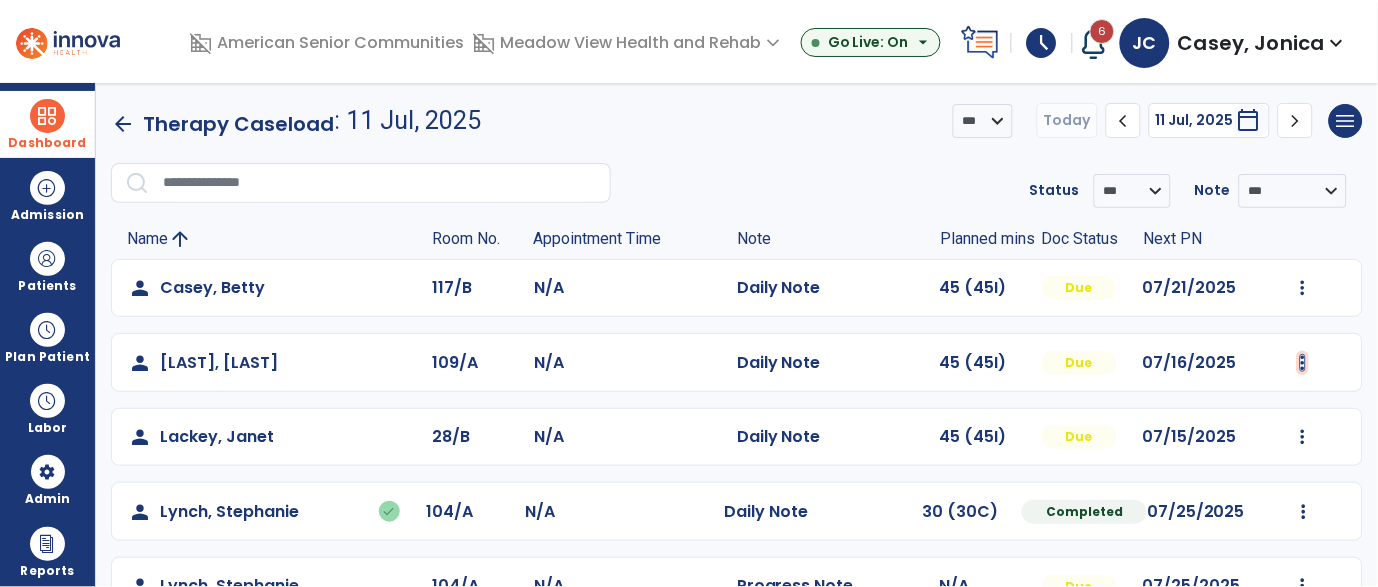 click at bounding box center (1303, 288) 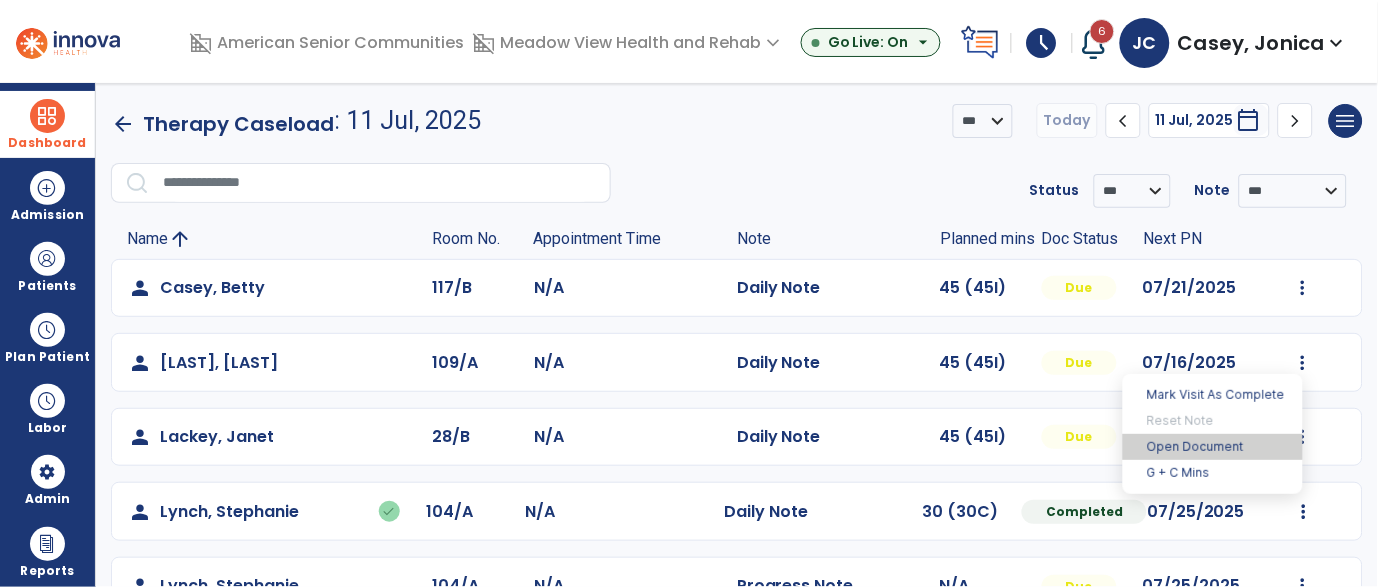 click on "Open Document" at bounding box center (1213, 447) 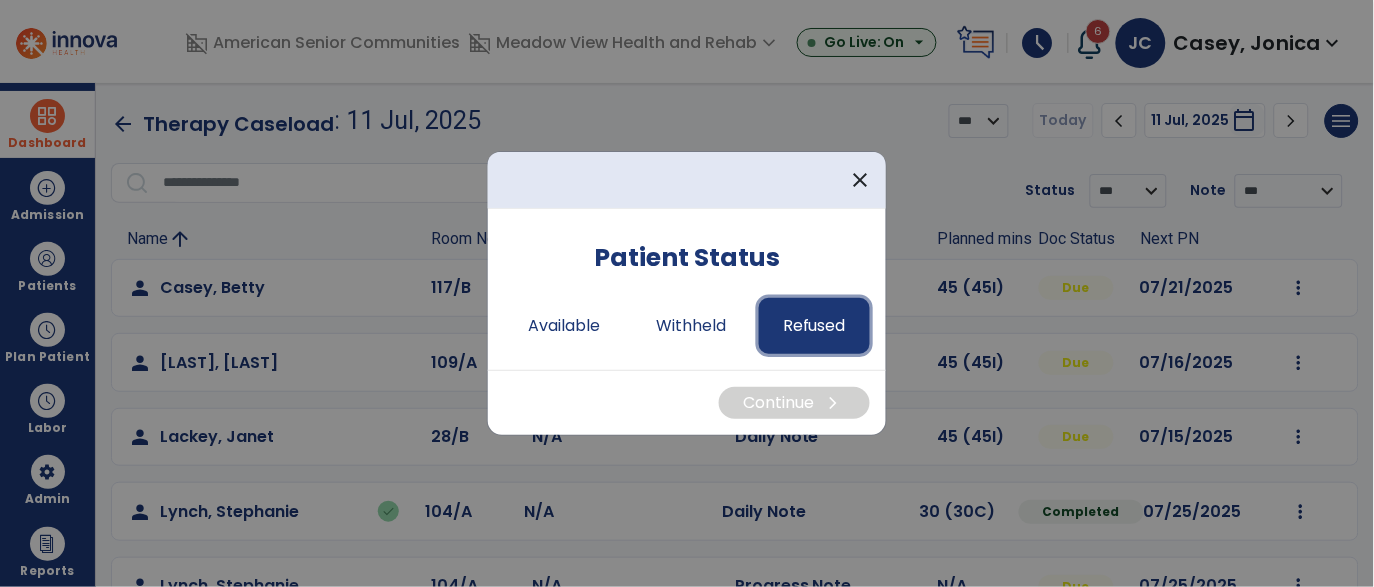 click on "Refused" at bounding box center [814, 326] 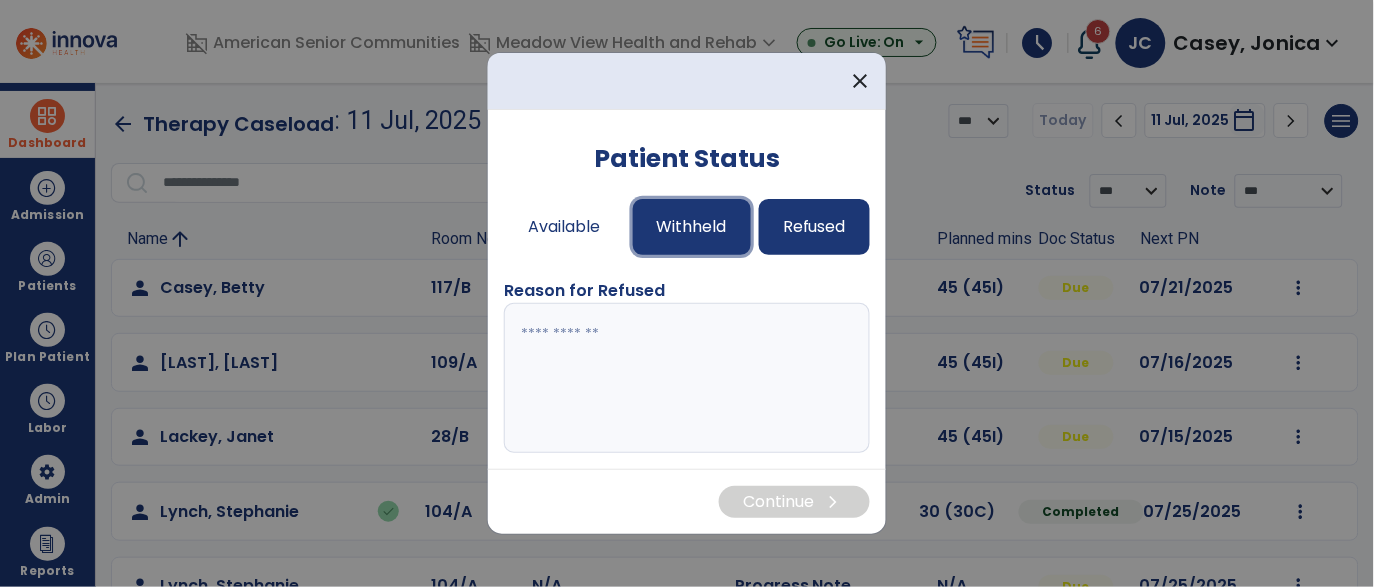 click on "Withheld" at bounding box center (692, 227) 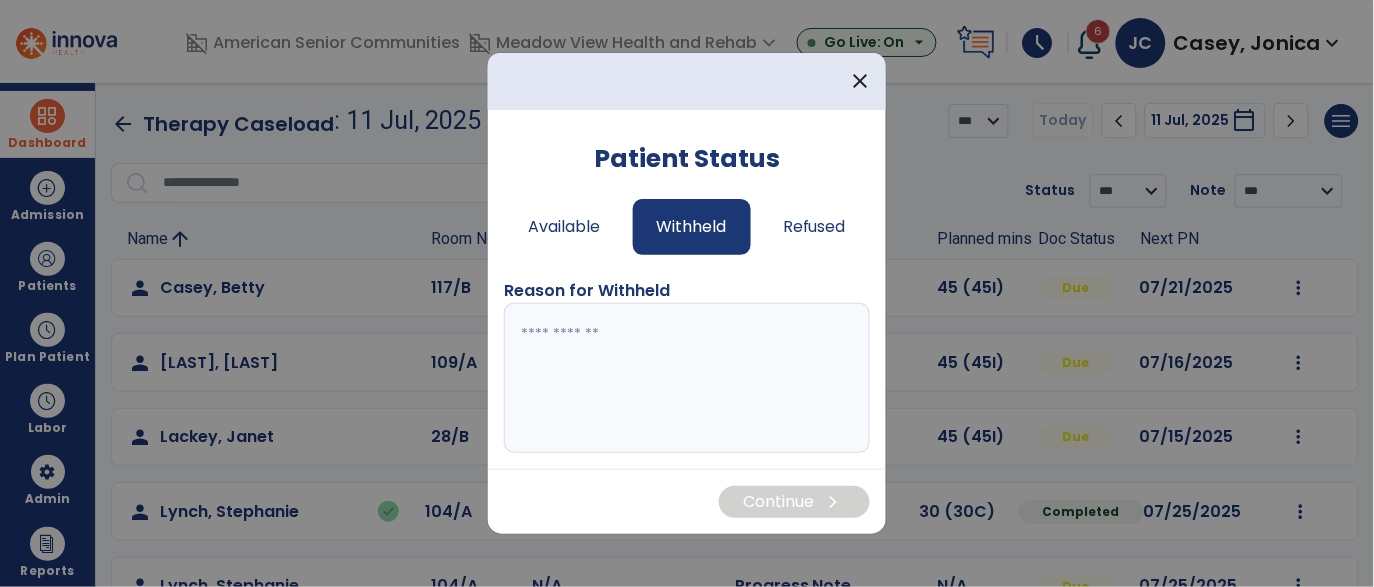 click at bounding box center [687, 378] 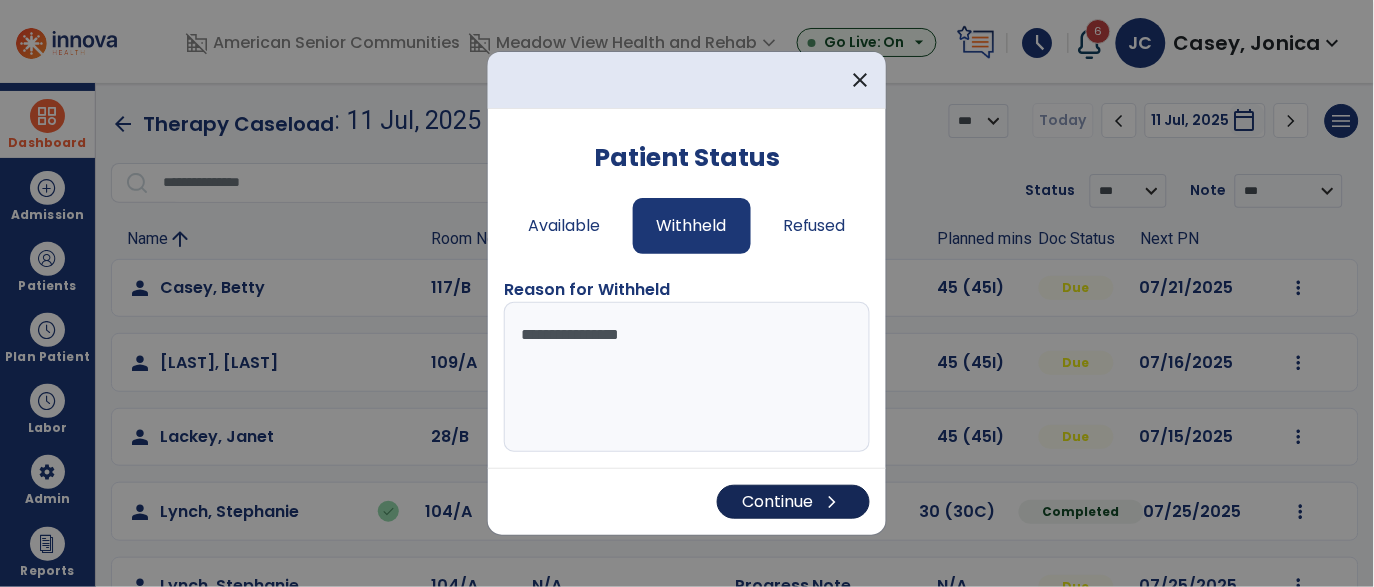 type on "**********" 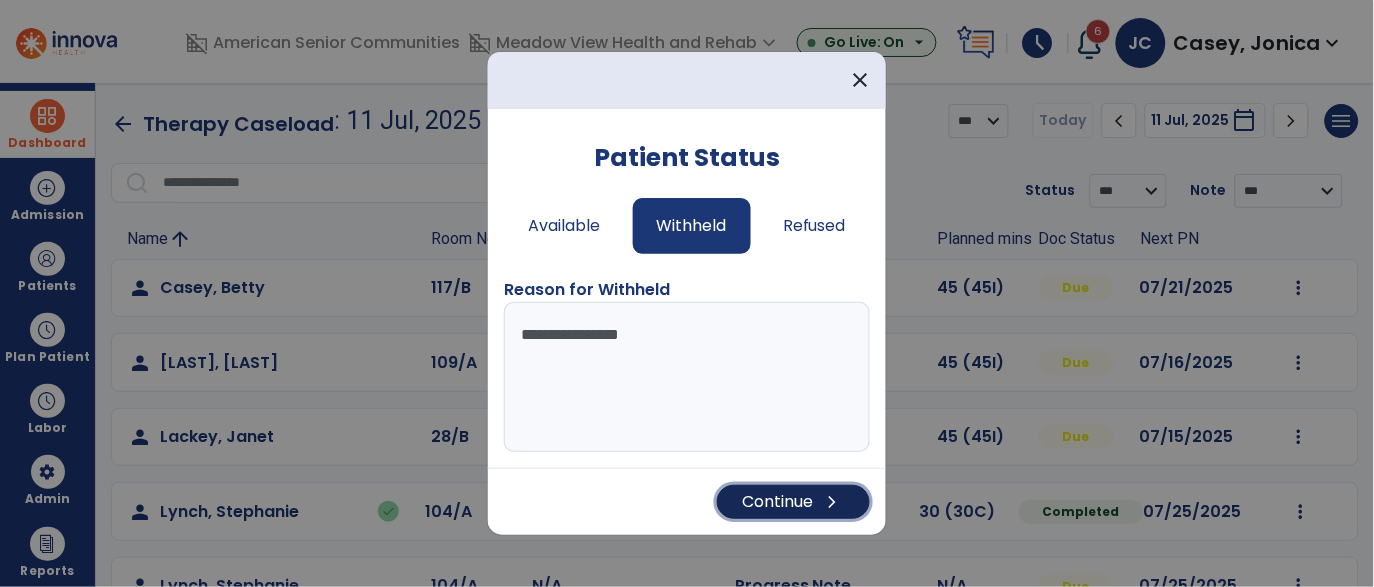 click on "Continue   chevron_right" at bounding box center [793, 502] 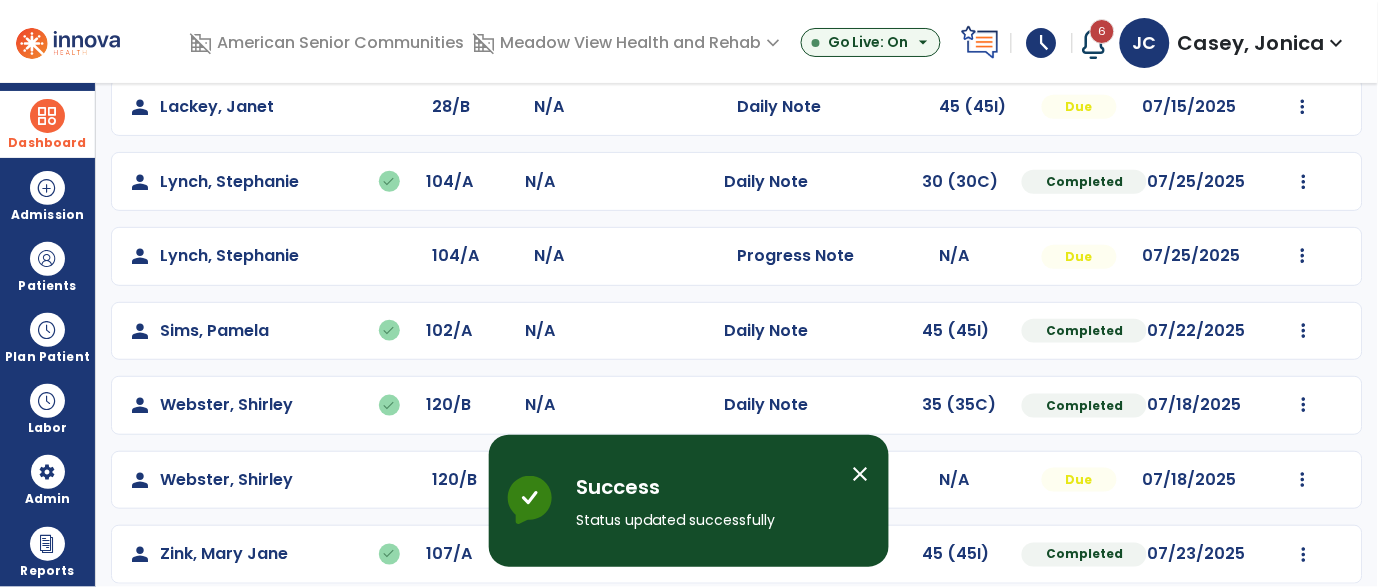 scroll, scrollTop: 351, scrollLeft: 0, axis: vertical 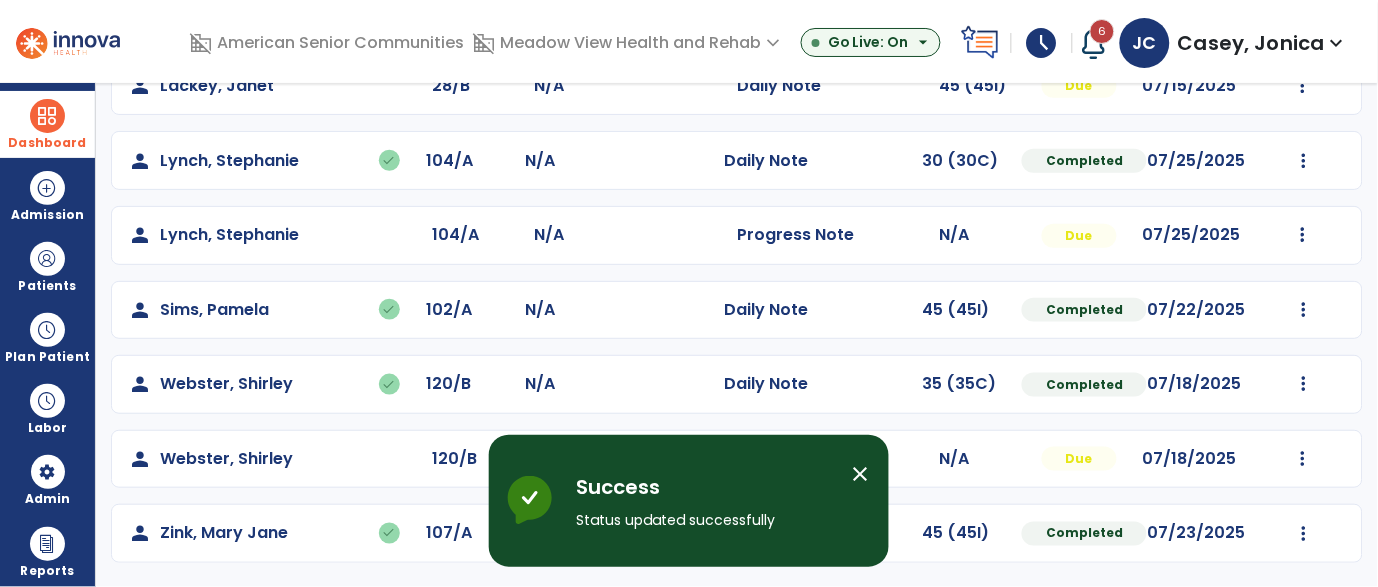drag, startPoint x: 864, startPoint y: 484, endPoint x: 877, endPoint y: 466, distance: 22.203604 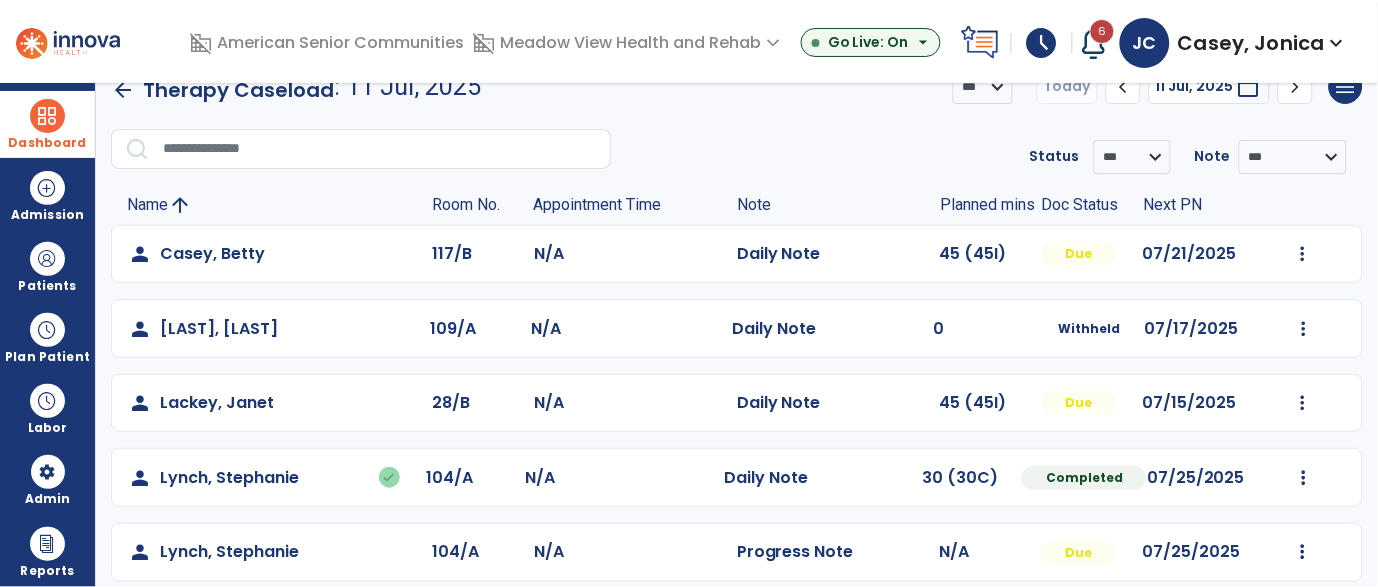 scroll, scrollTop: 30, scrollLeft: 0, axis: vertical 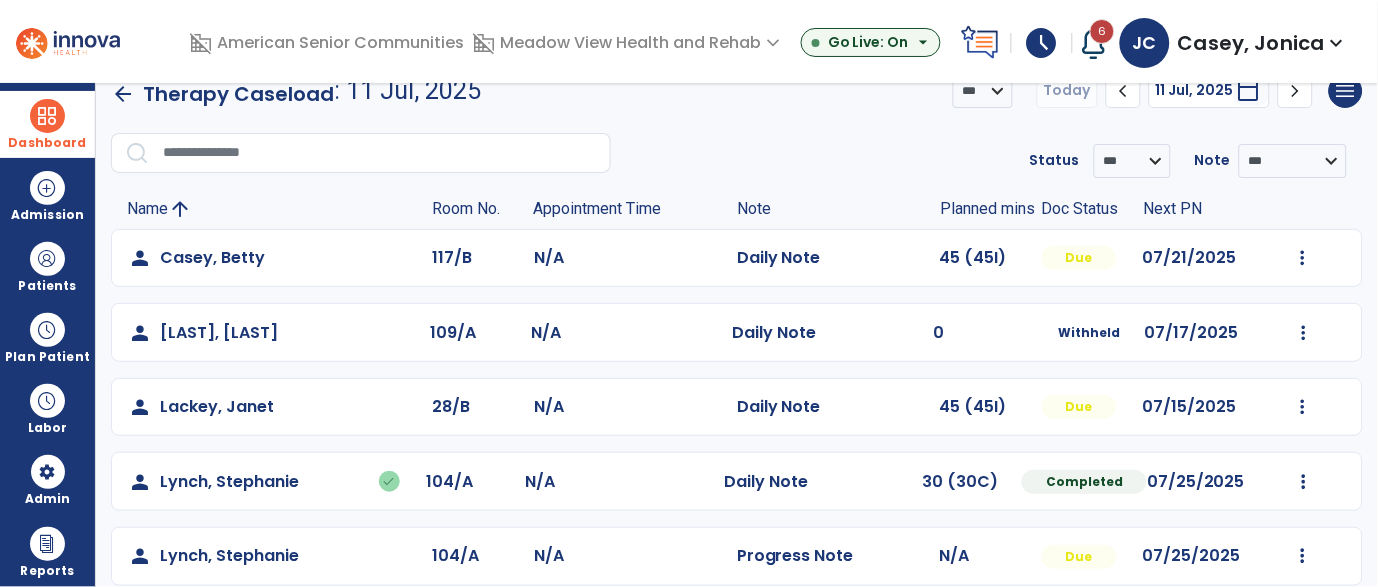 click on "Mark Visit As Complete   Reset Note   Open Document   G + C Mins" 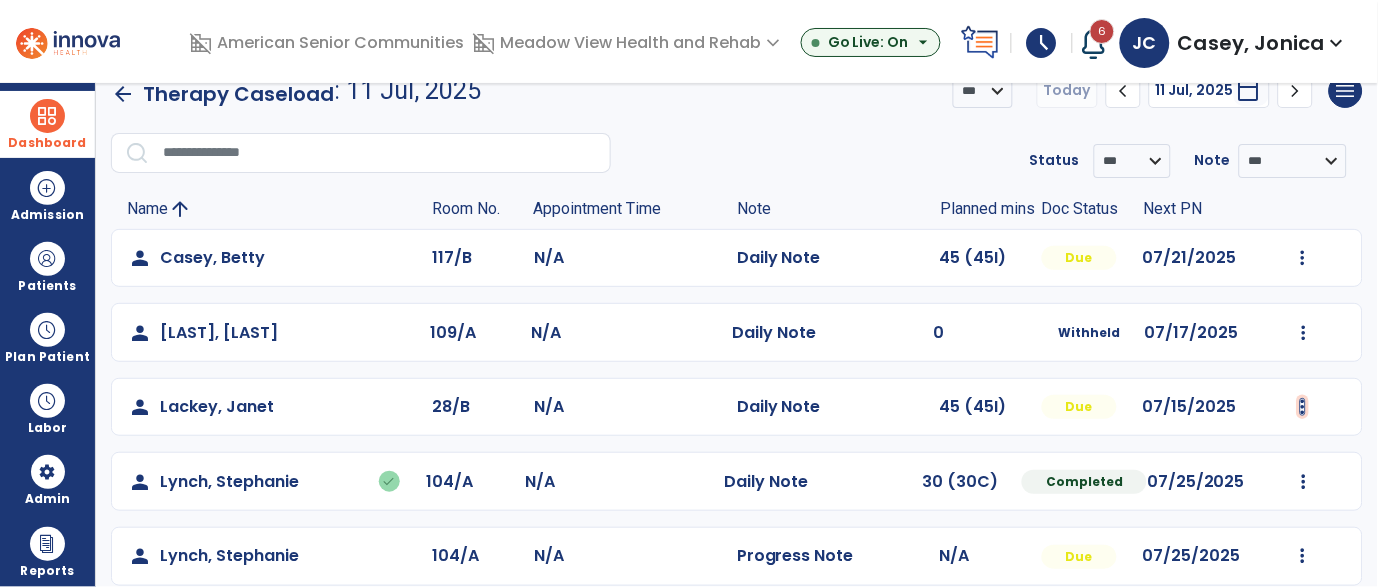 click at bounding box center (1303, 258) 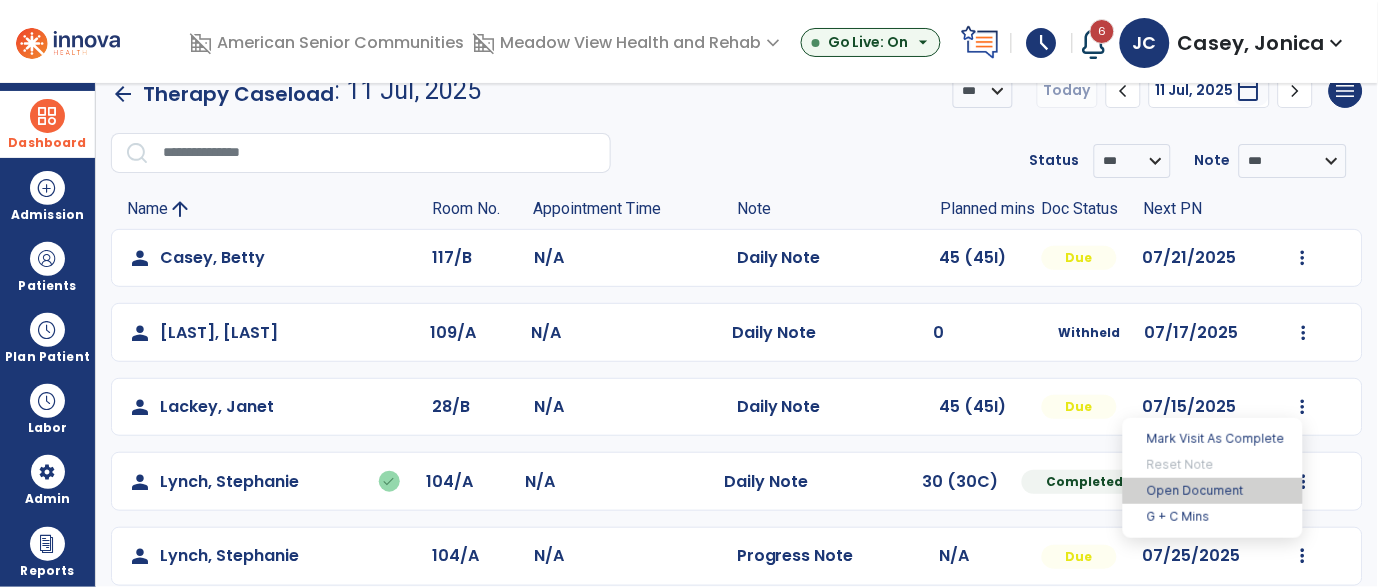 click on "Open Document" at bounding box center [1213, 491] 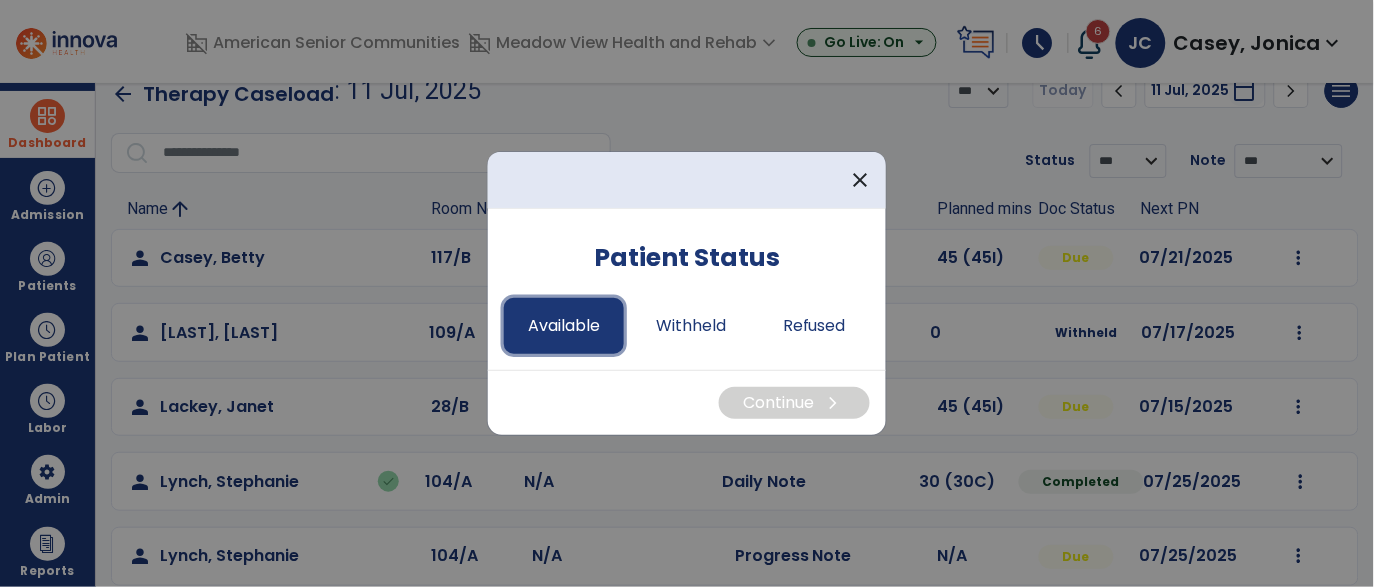 click on "Available" at bounding box center (564, 326) 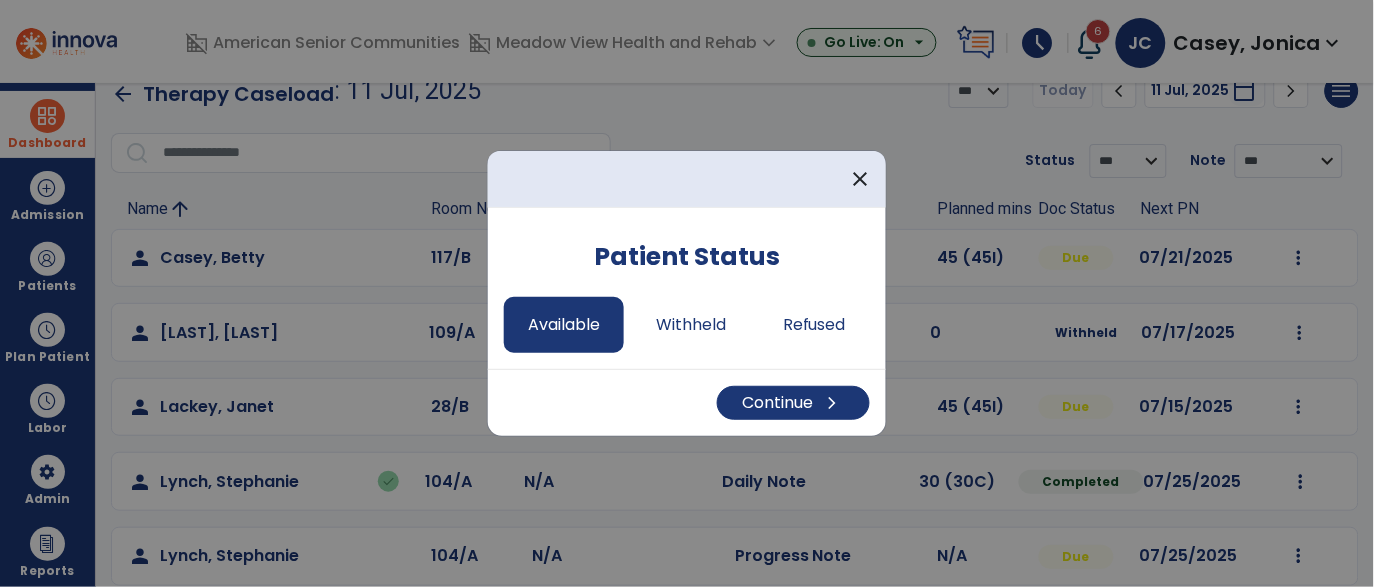 click on "Continue   chevron_right" at bounding box center [687, 402] 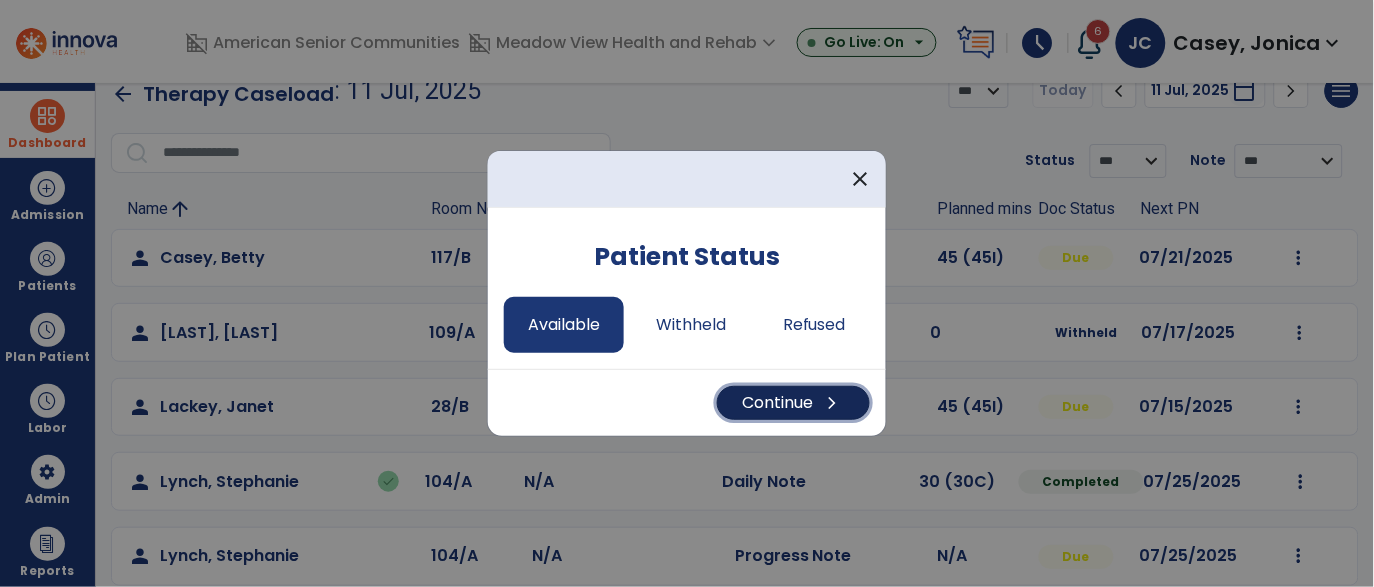 click on "chevron_right" at bounding box center [833, 403] 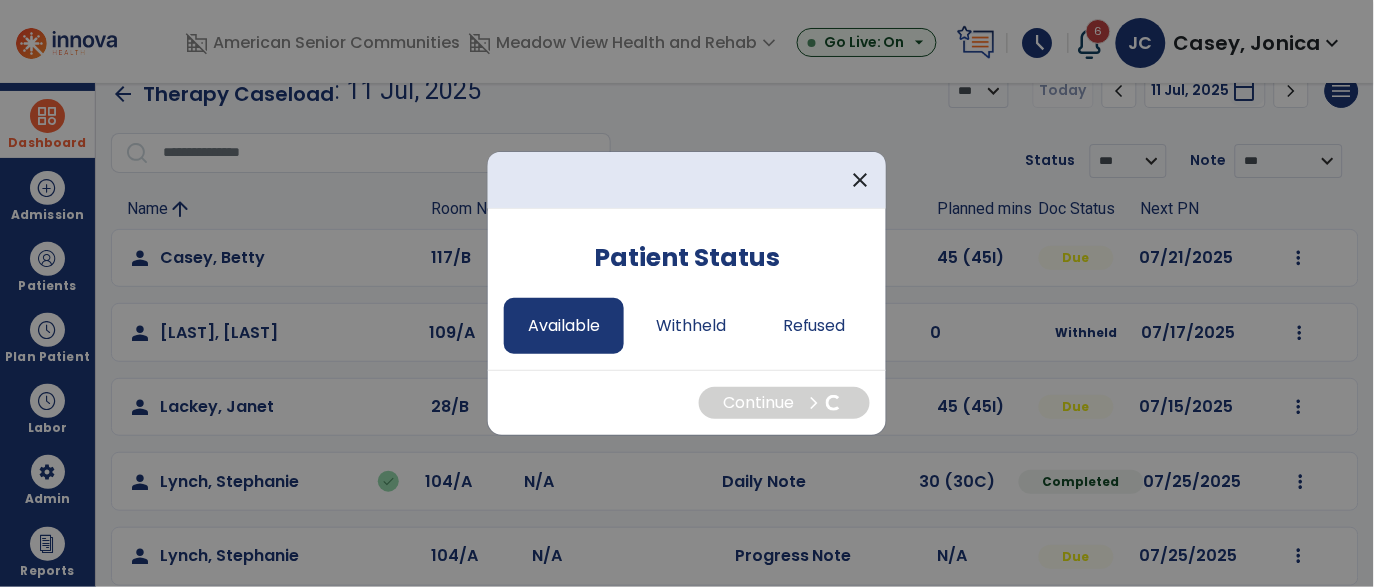 select on "*" 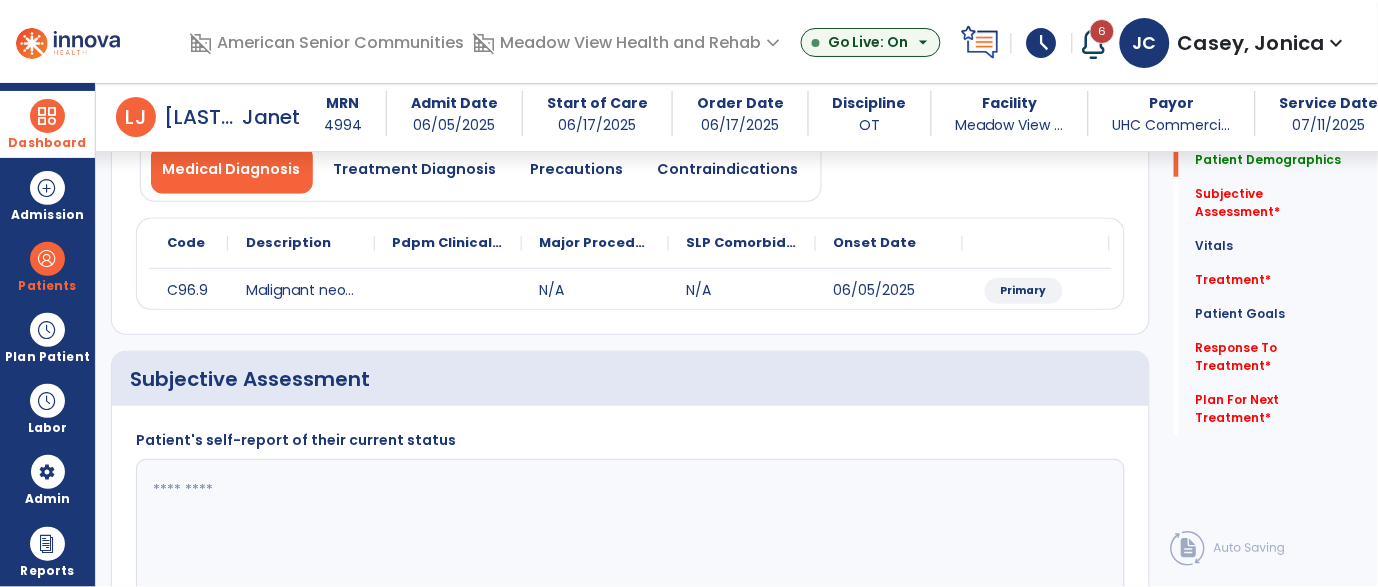 scroll, scrollTop: 189, scrollLeft: 0, axis: vertical 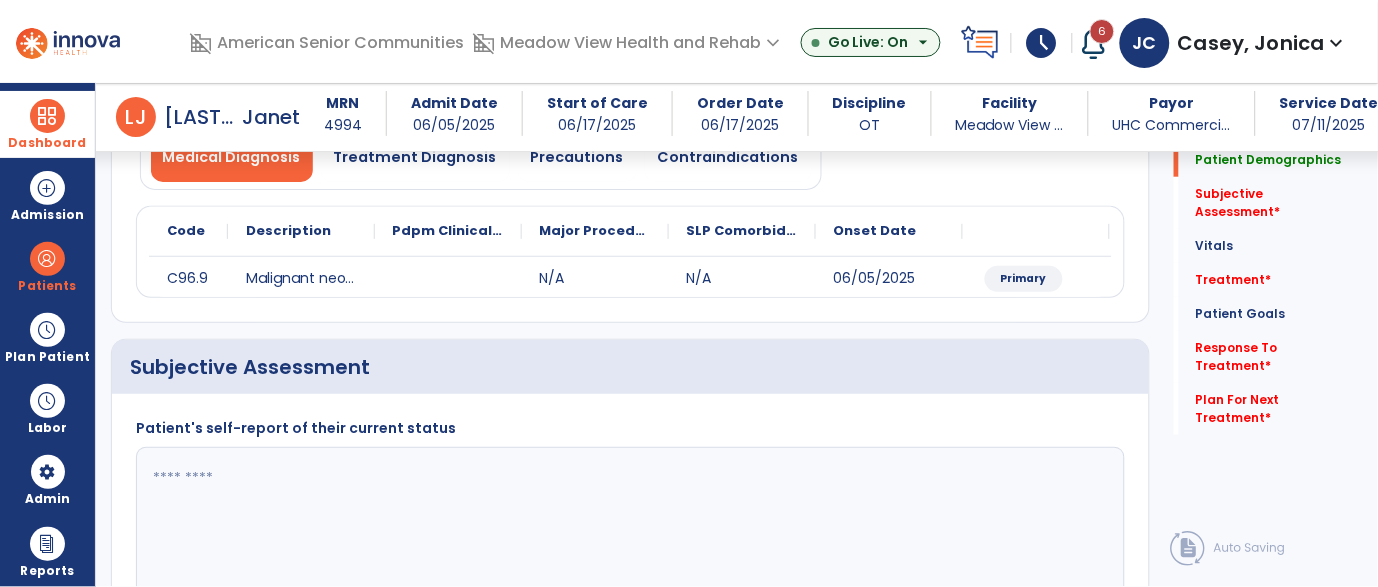 click 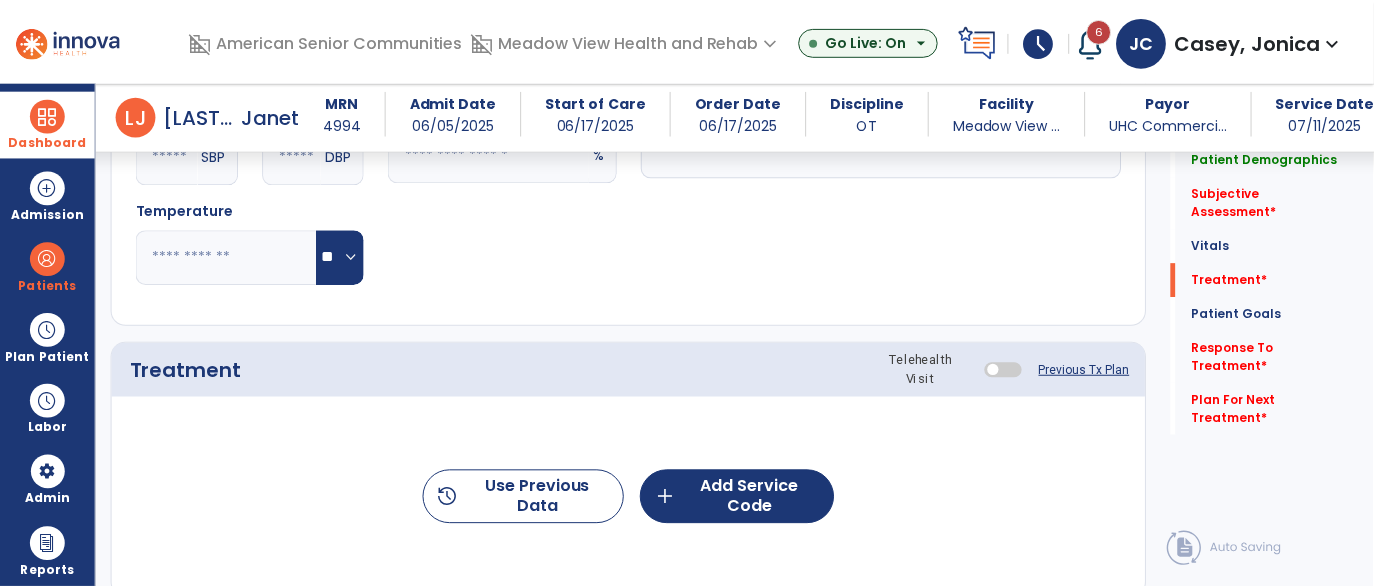 scroll, scrollTop: 1097, scrollLeft: 0, axis: vertical 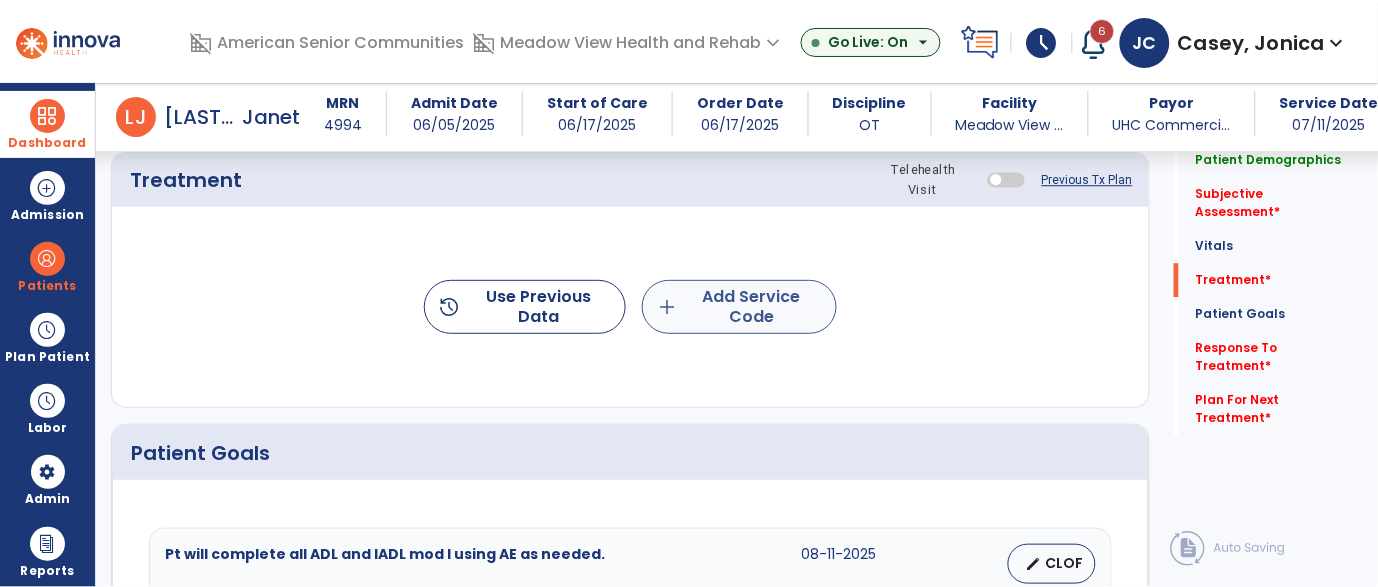 type on "****" 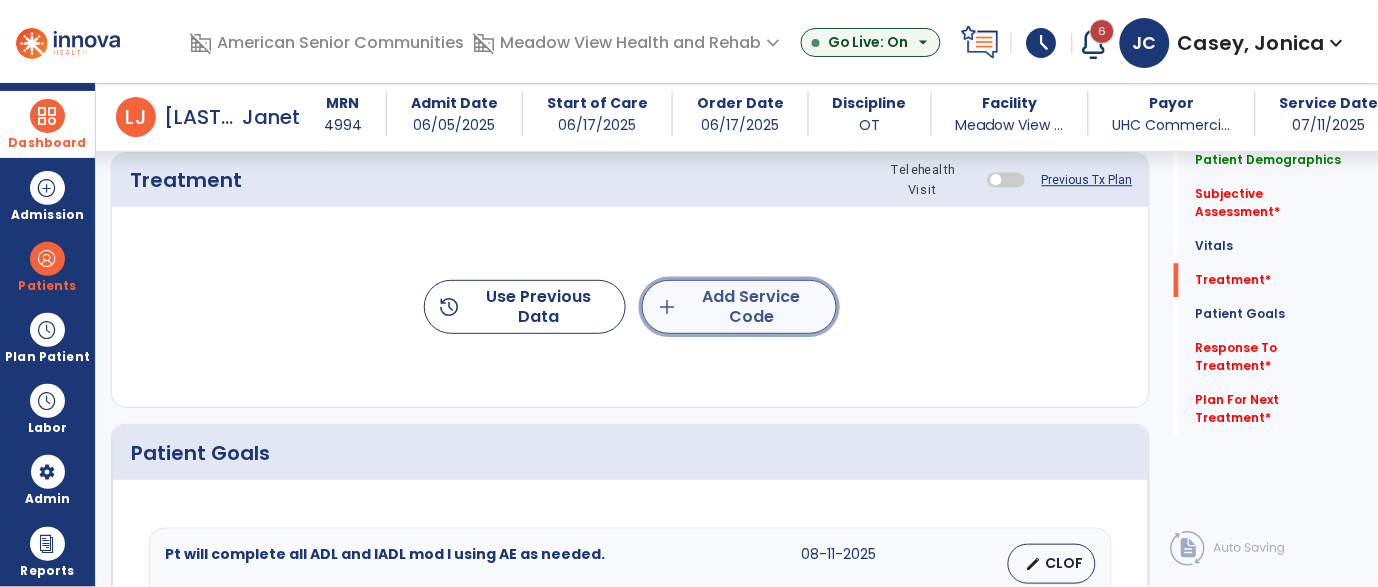 click on "add  Add Service Code" 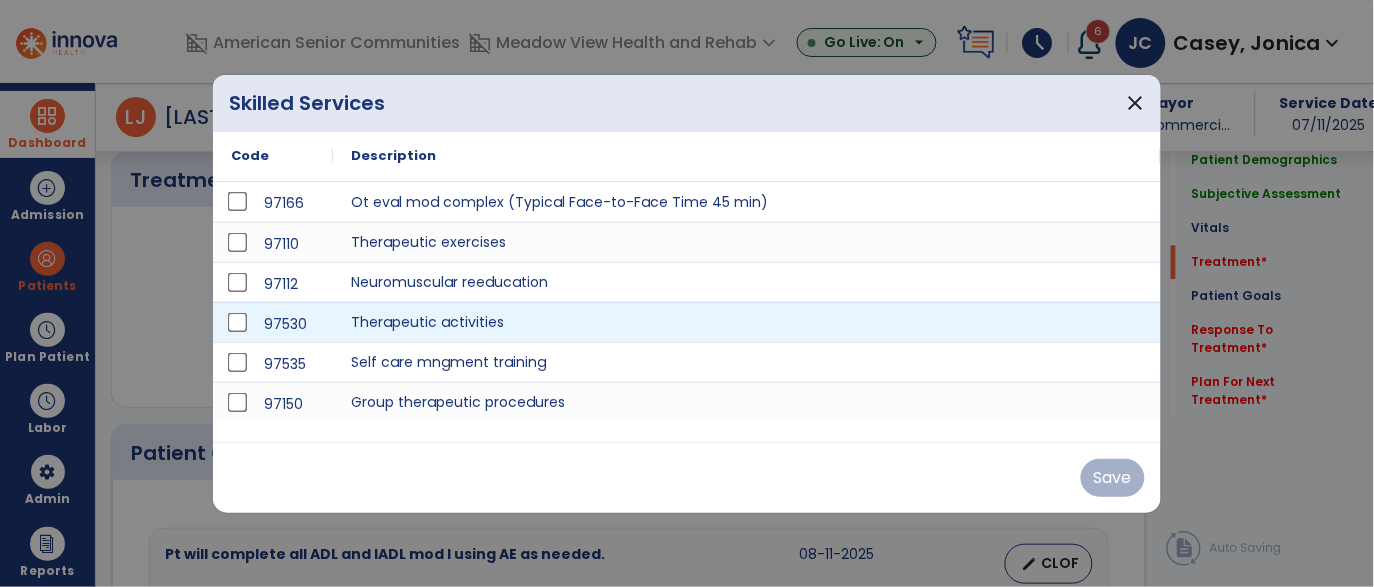 scroll, scrollTop: 1097, scrollLeft: 0, axis: vertical 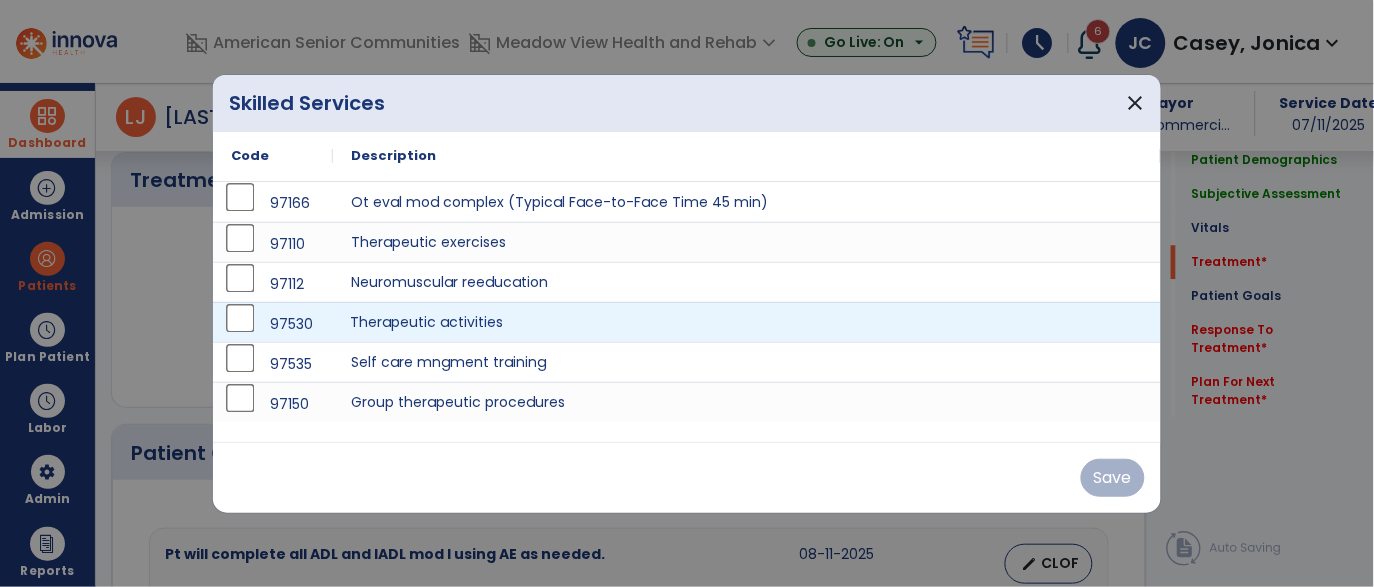 click on "Therapeutic activities" at bounding box center (747, 322) 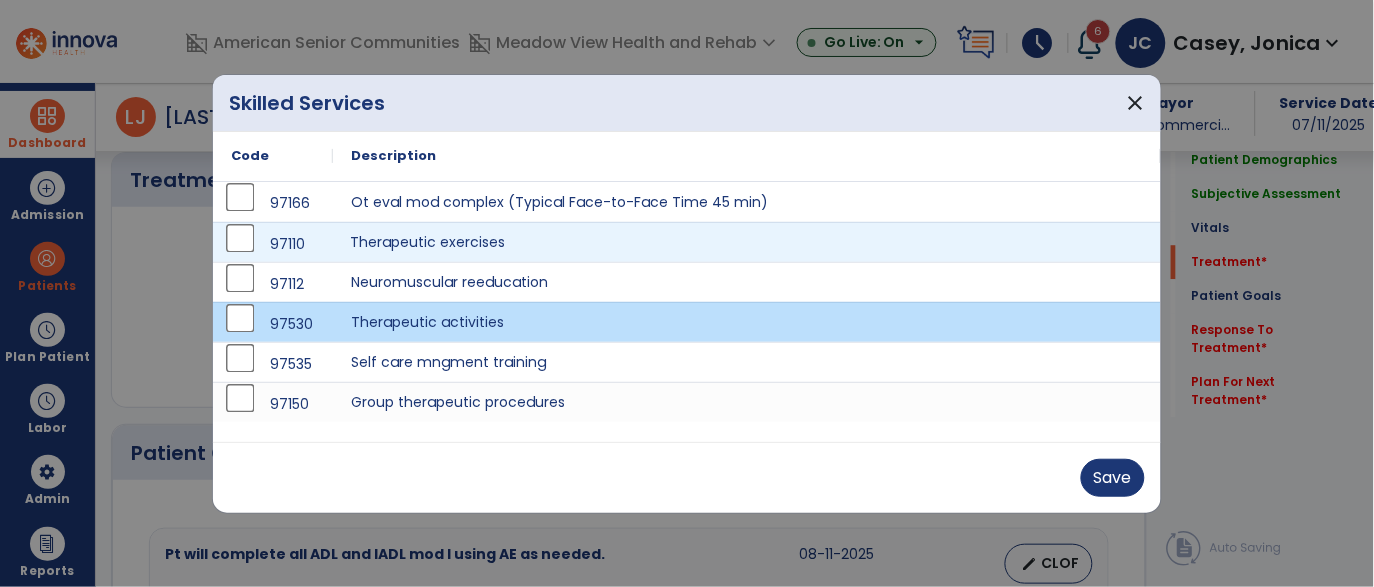 click on "Therapeutic exercises" at bounding box center [747, 242] 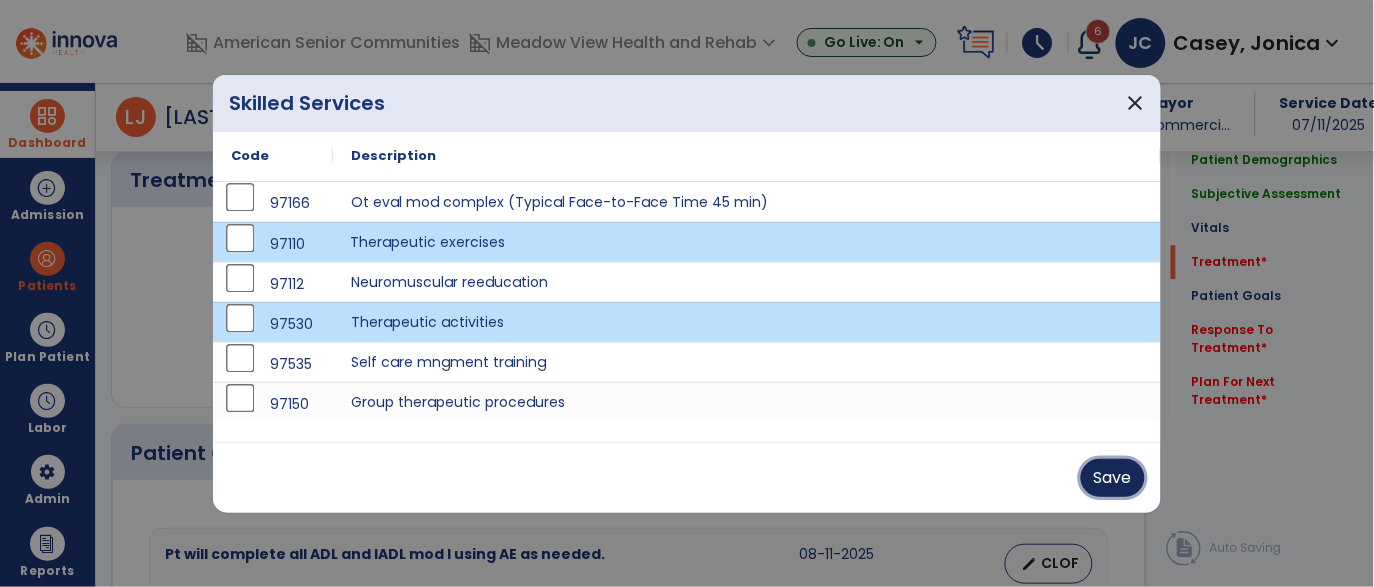 click on "Save" at bounding box center [1113, 478] 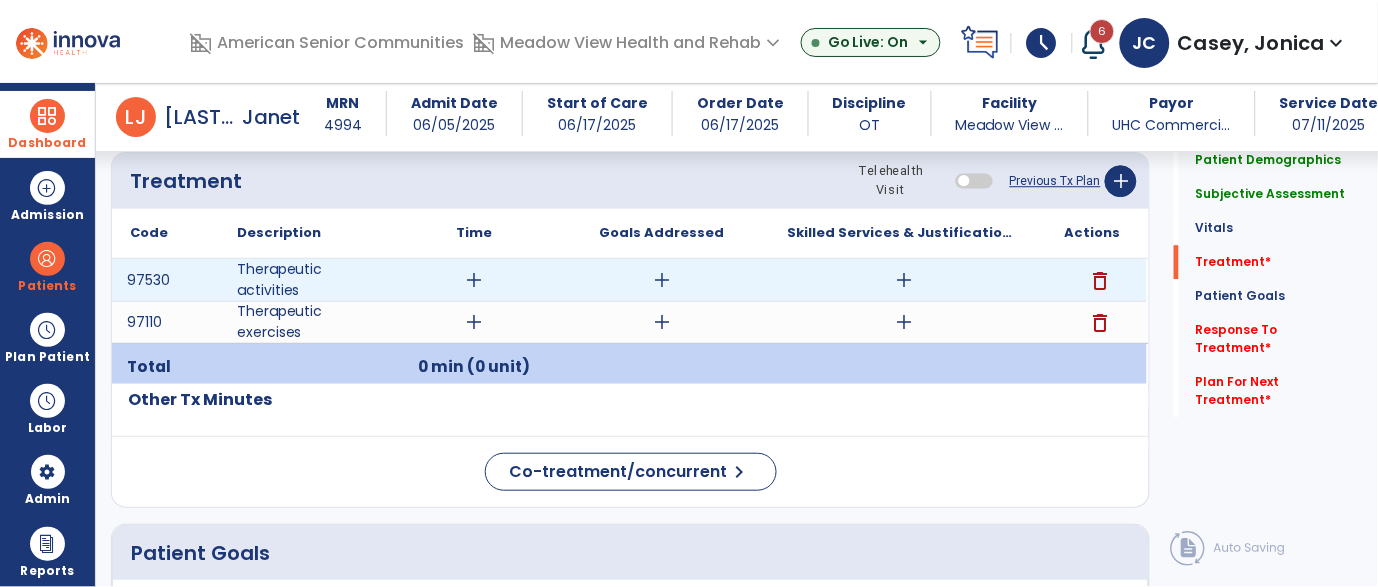 click on "add" at bounding box center (474, 280) 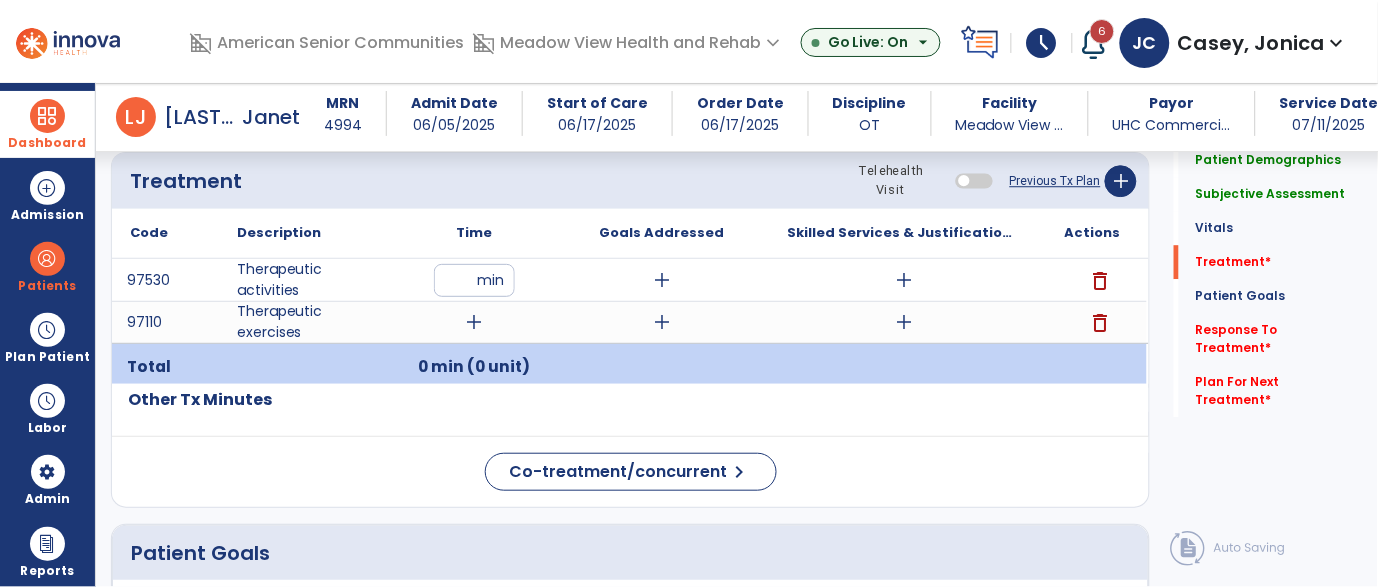 type on "**" 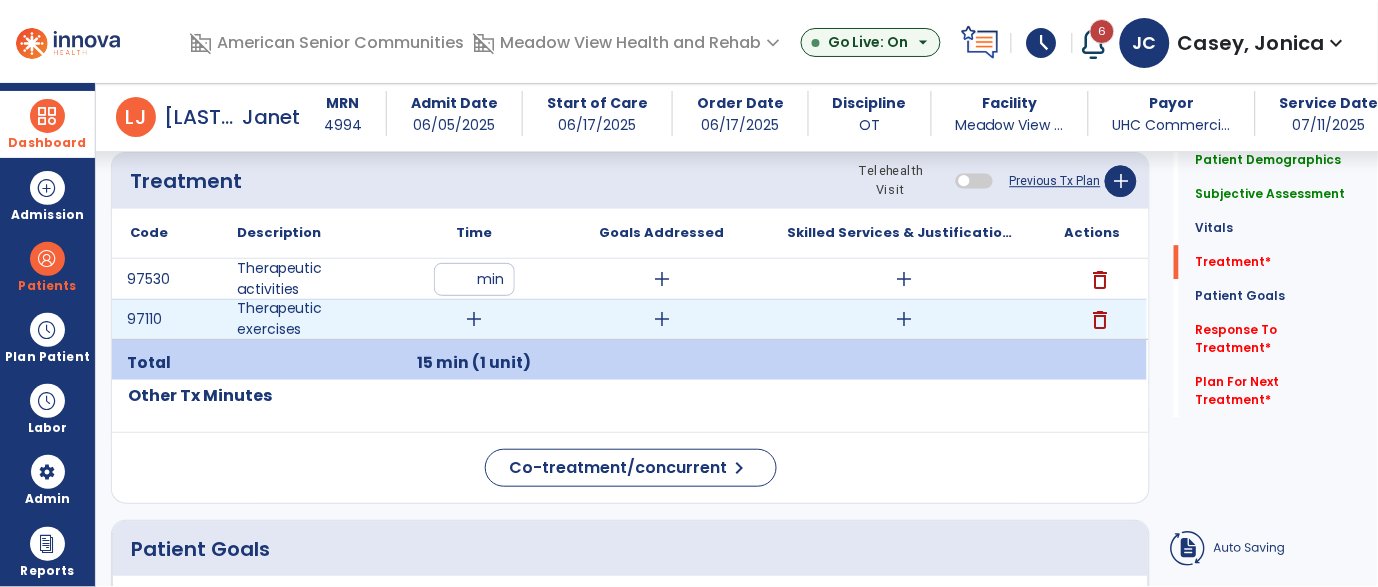 click on "add" at bounding box center [474, 319] 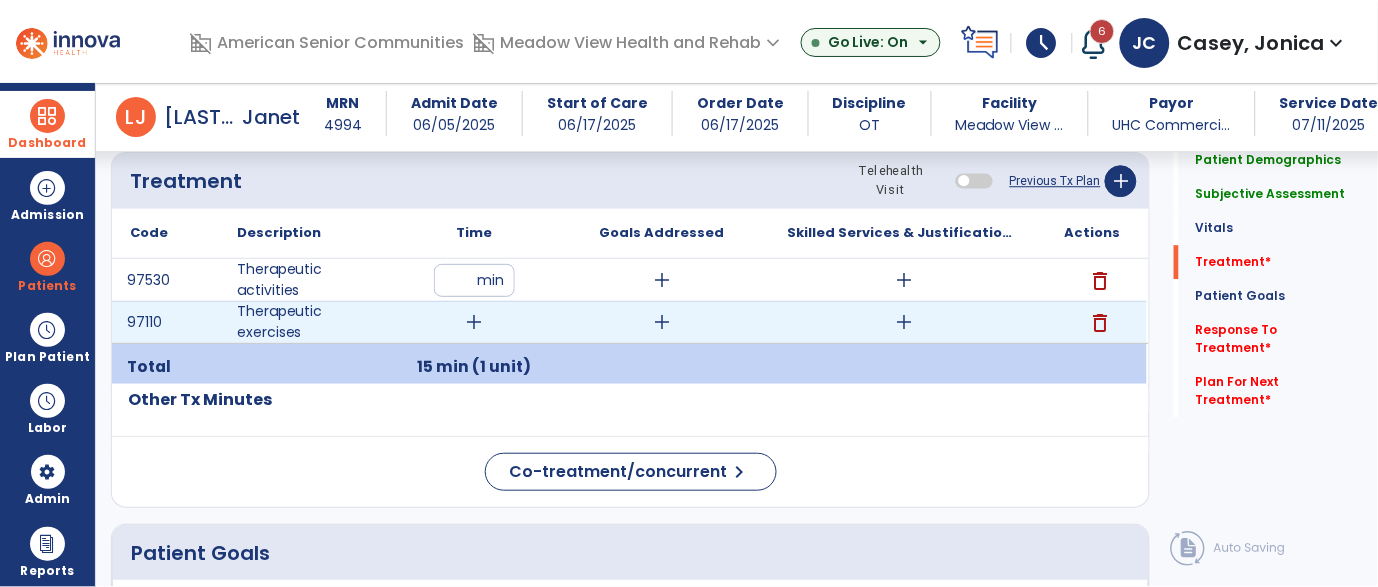 click on "add" at bounding box center [474, 322] 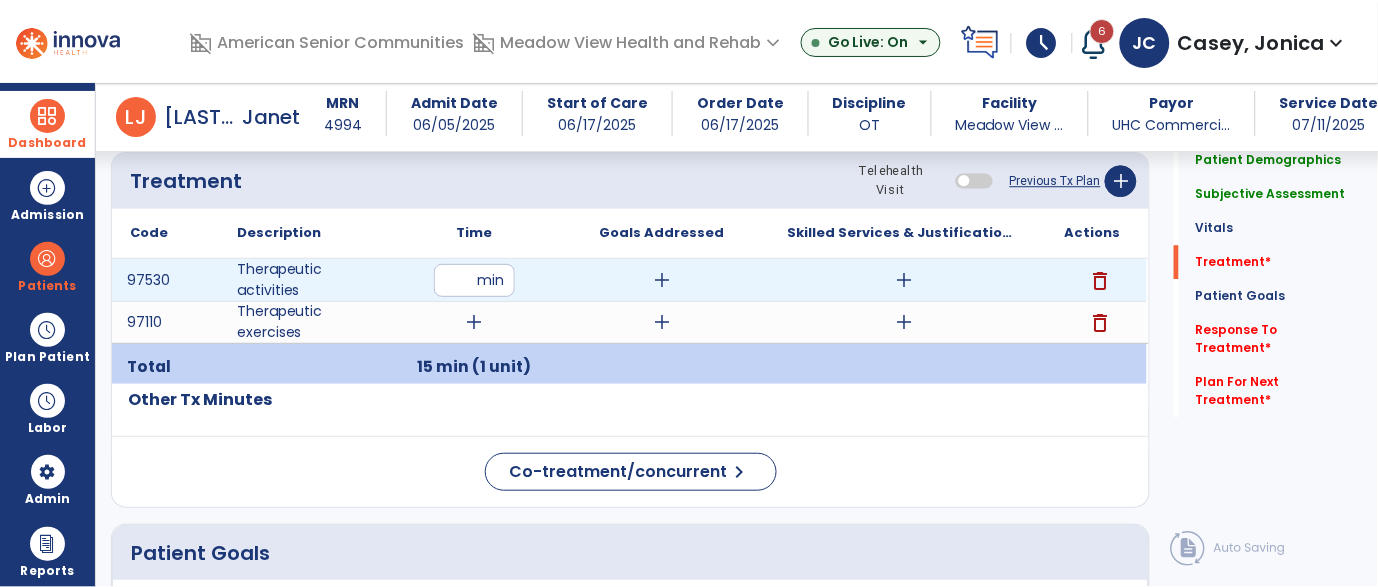 click on "**" at bounding box center (474, 280) 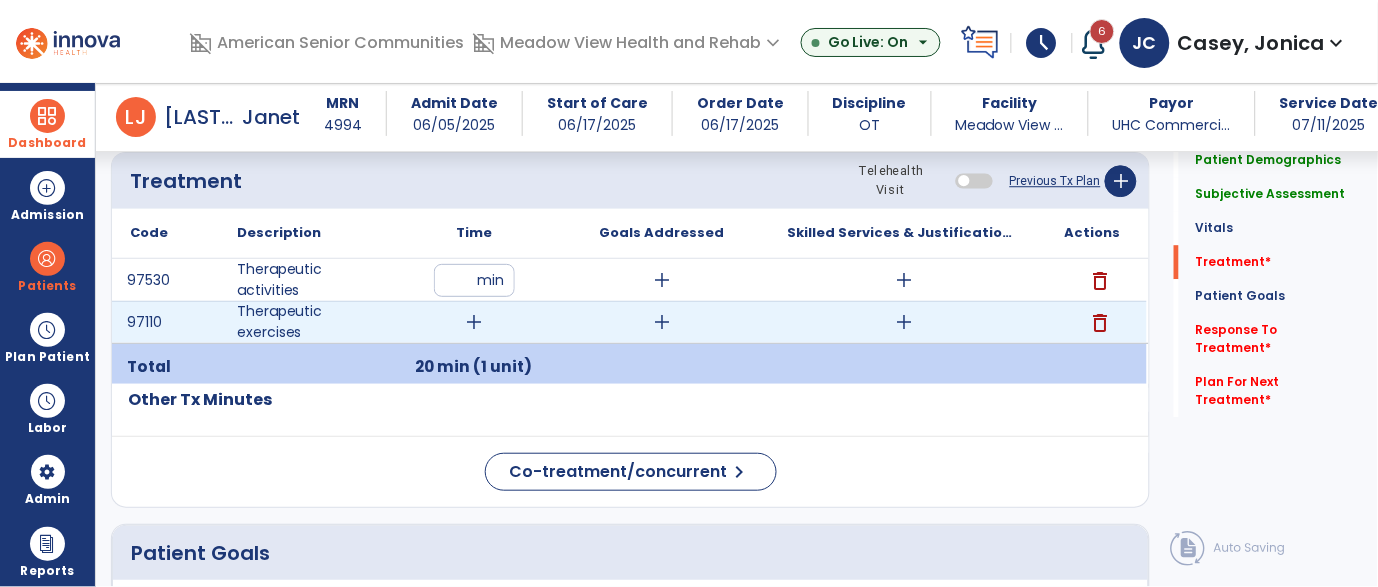 click on "add" at bounding box center (474, 322) 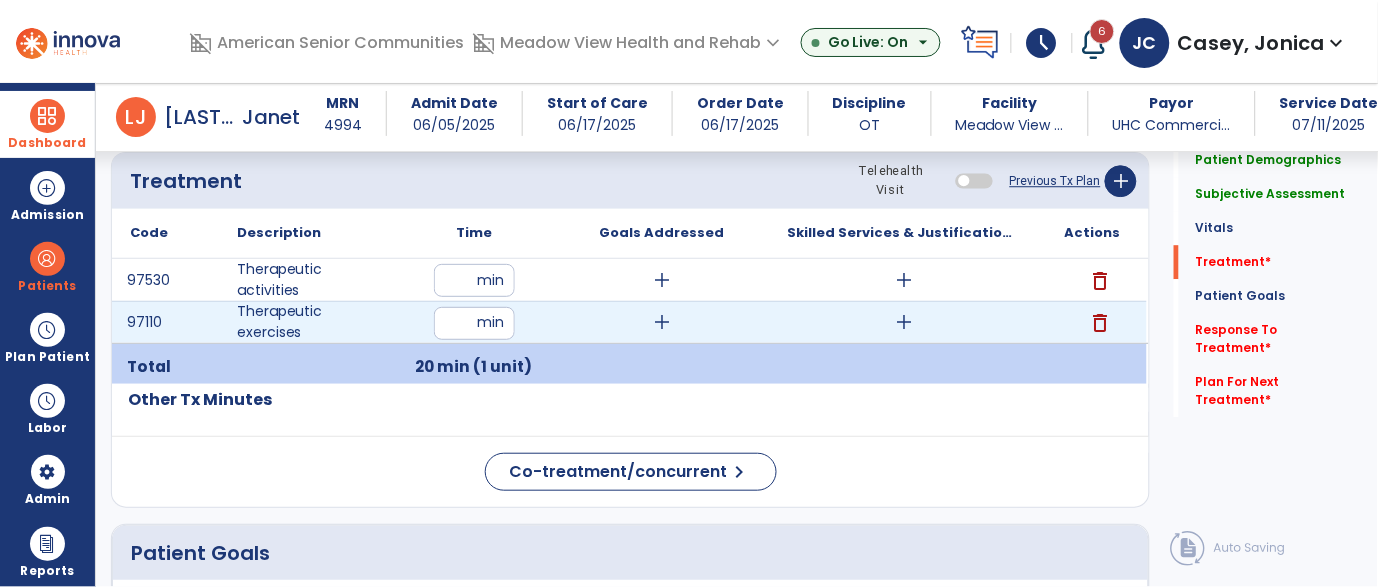 type on "*" 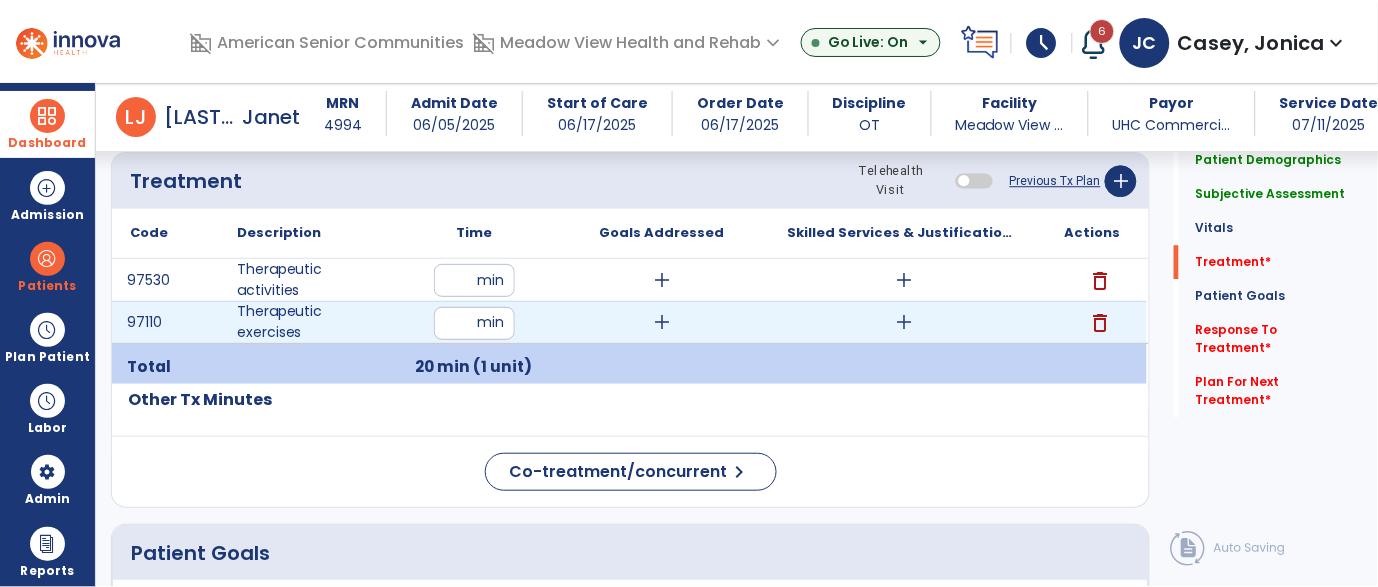 type on "**" 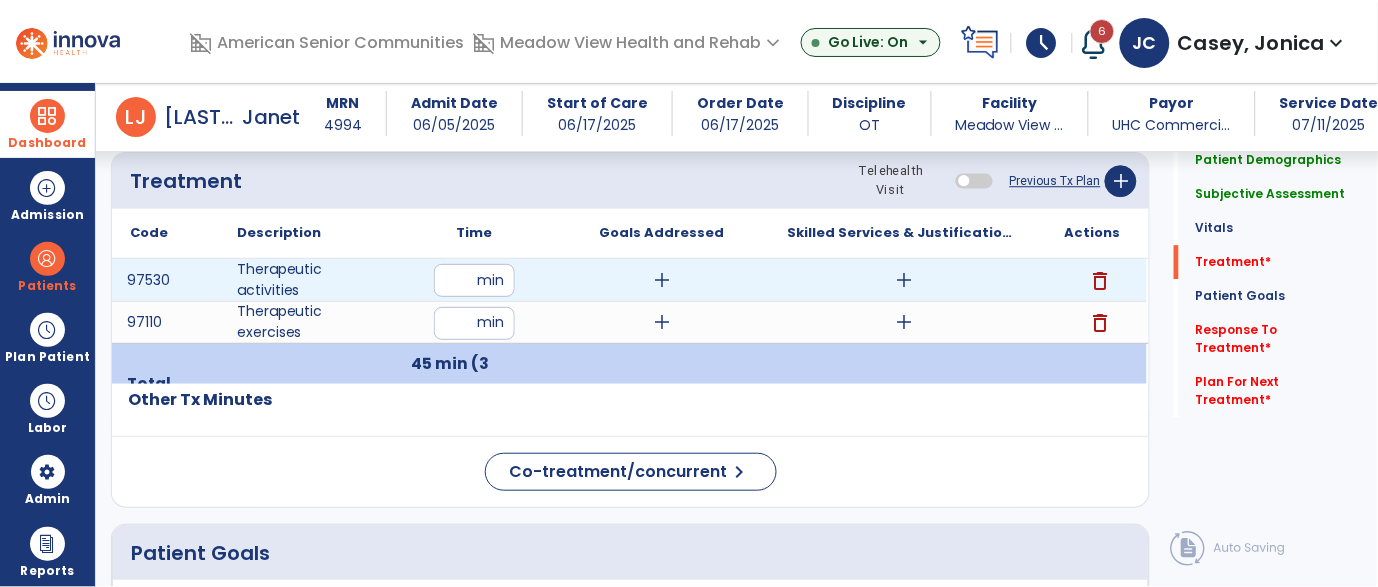 click on "add" at bounding box center [904, 280] 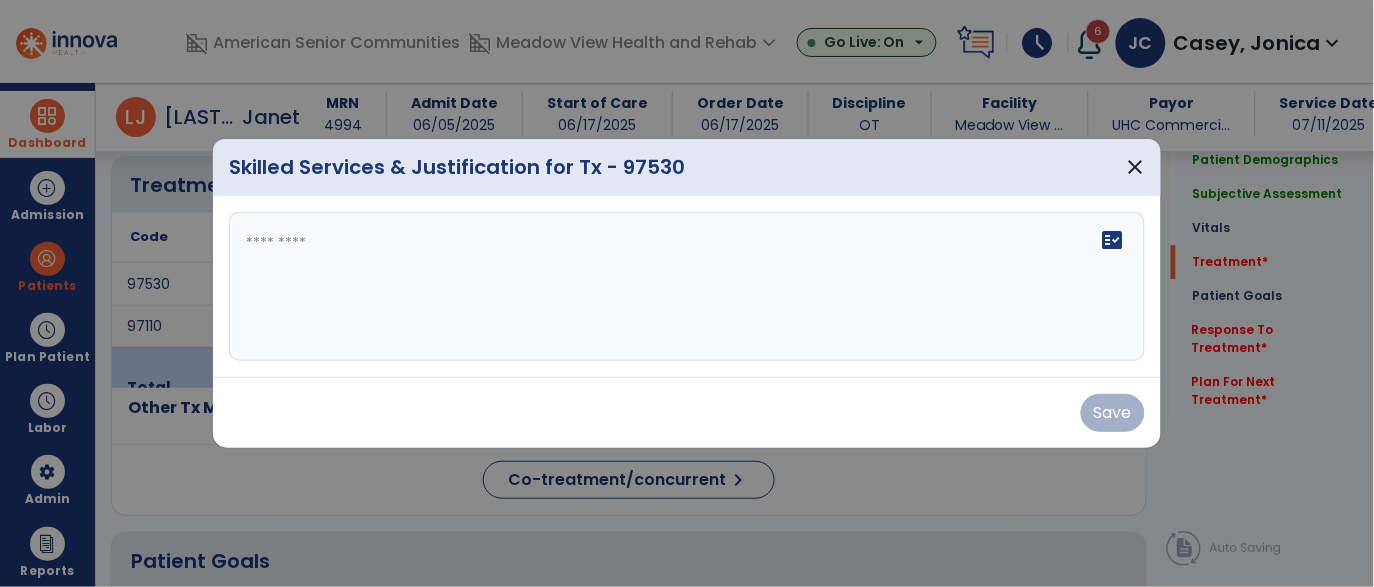 click on "fact_check" at bounding box center (687, 287) 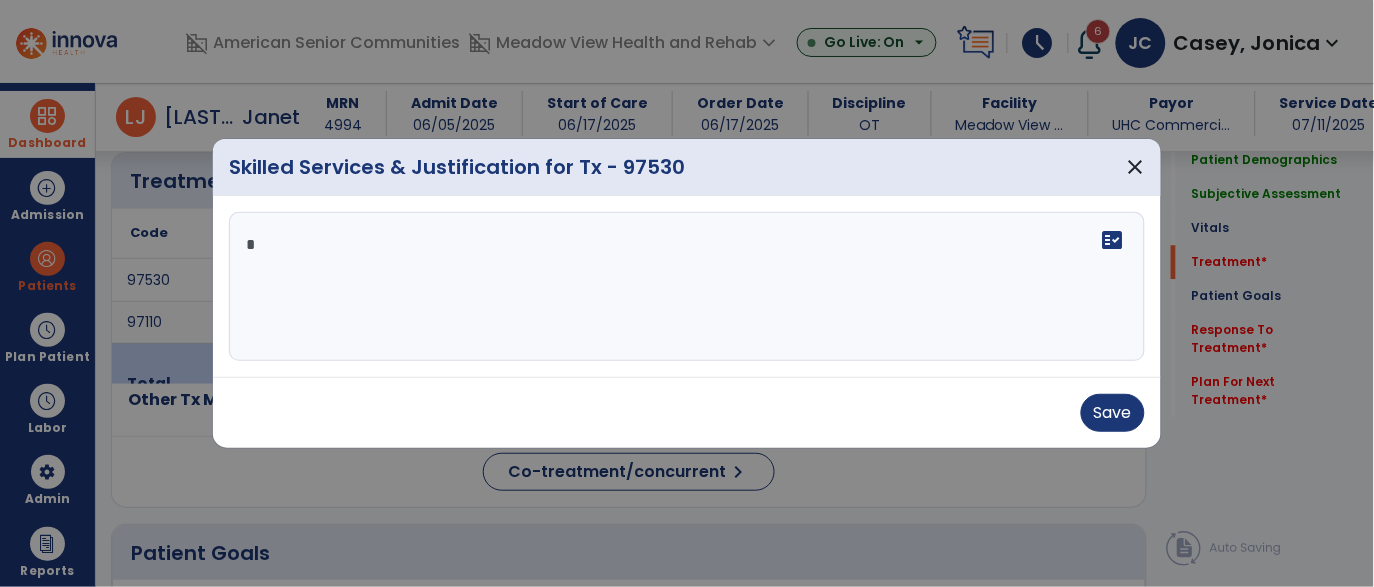 drag, startPoint x: 261, startPoint y: 263, endPoint x: 234, endPoint y: 245, distance: 32.449963 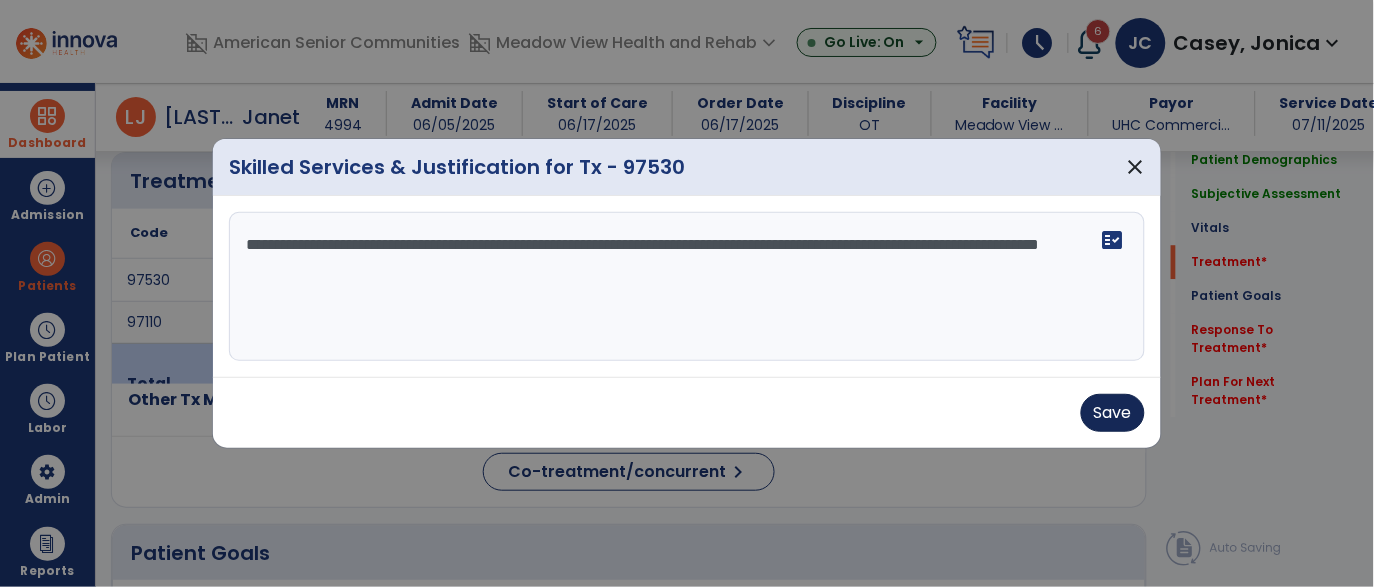type on "**********" 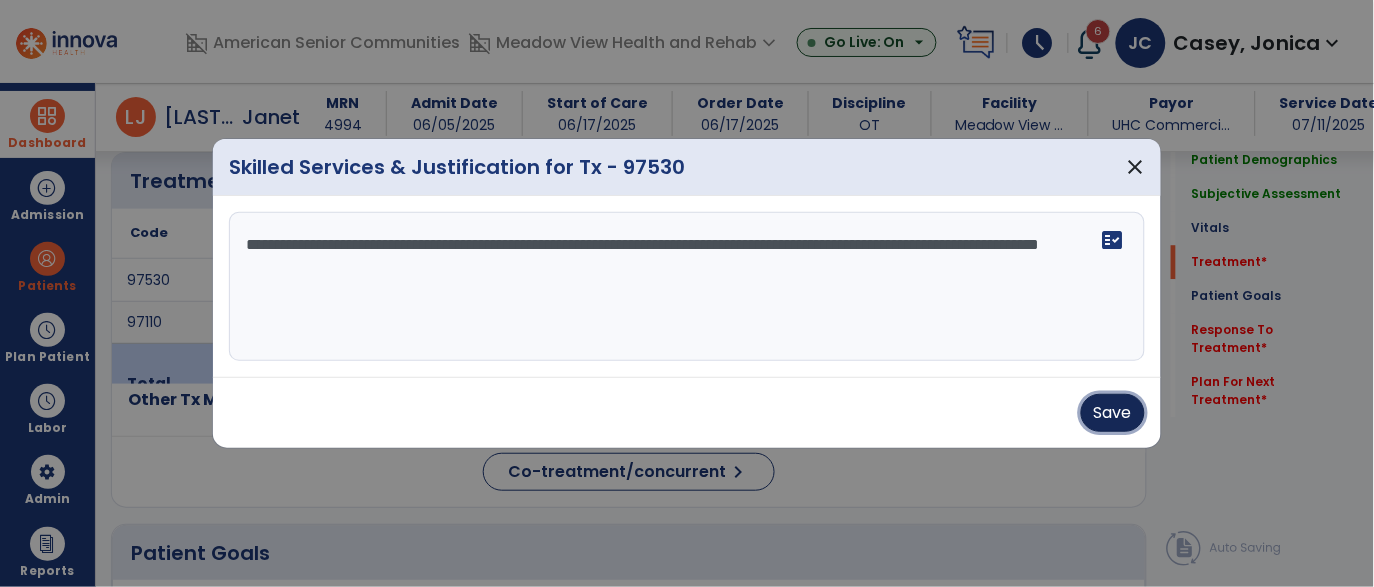 click on "Save" at bounding box center [1113, 413] 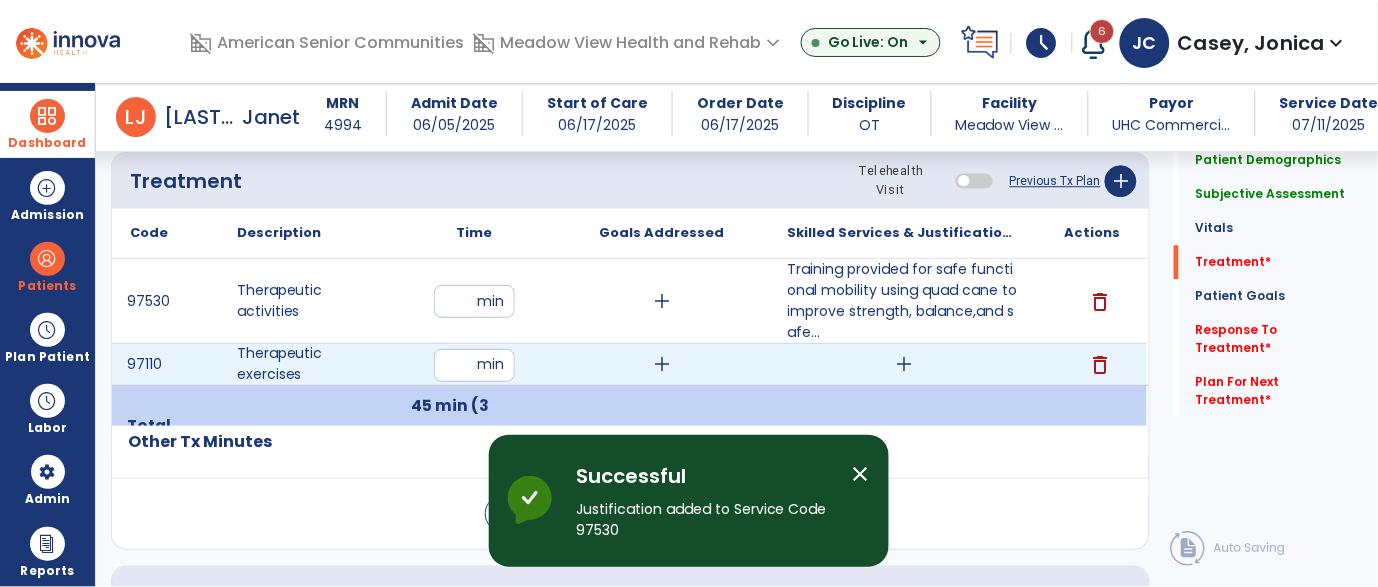 click on "add" at bounding box center [904, 364] 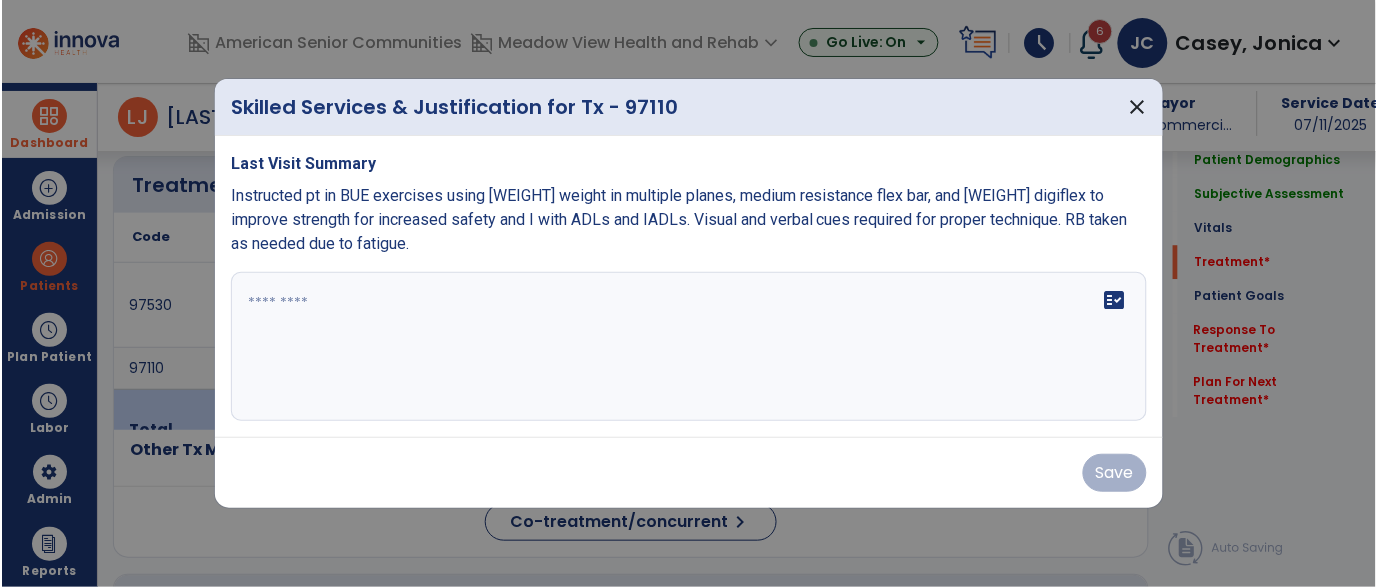 scroll, scrollTop: 1097, scrollLeft: 0, axis: vertical 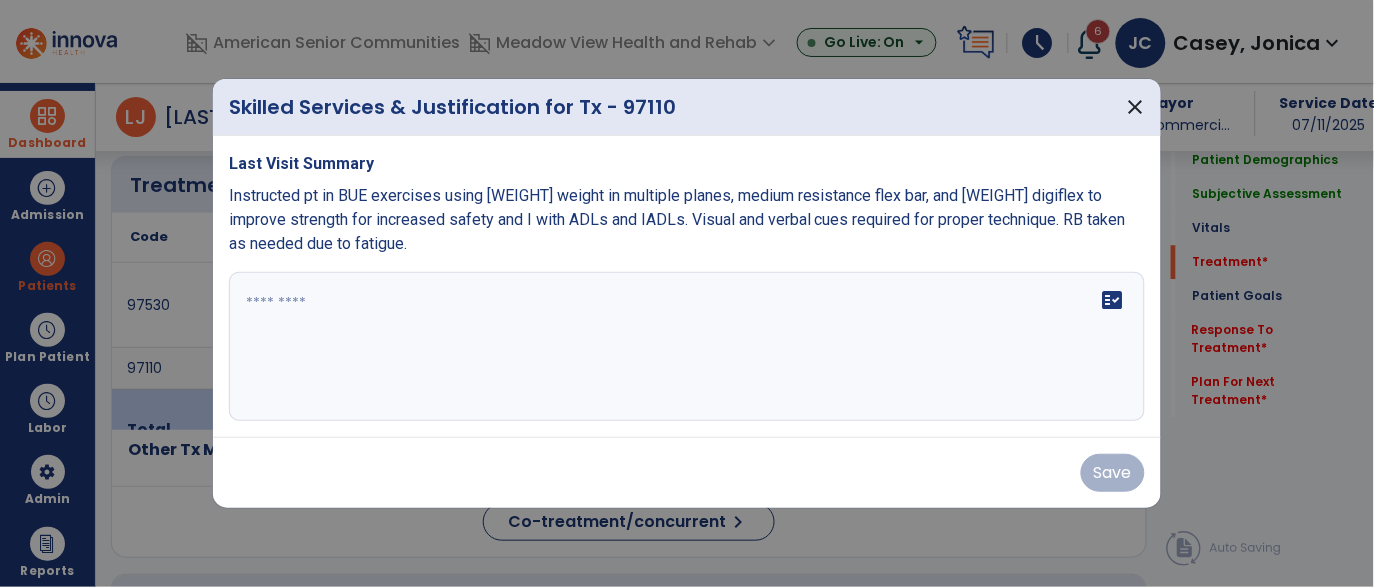 click on "fact_check" at bounding box center (687, 347) 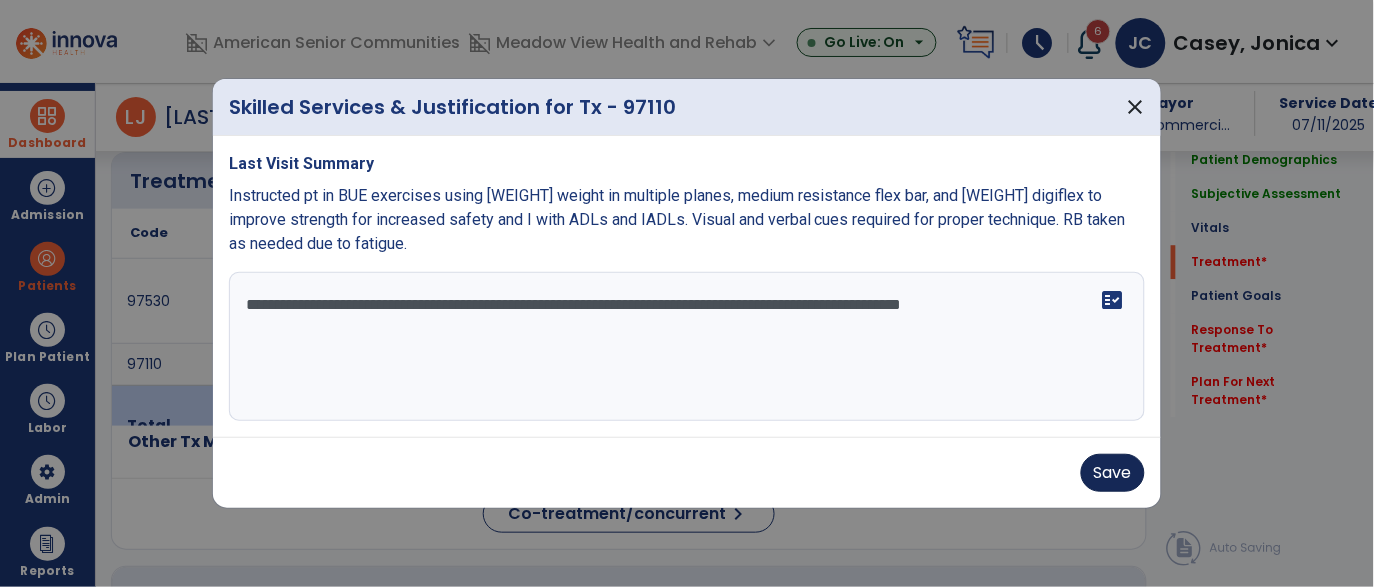 type on "**********" 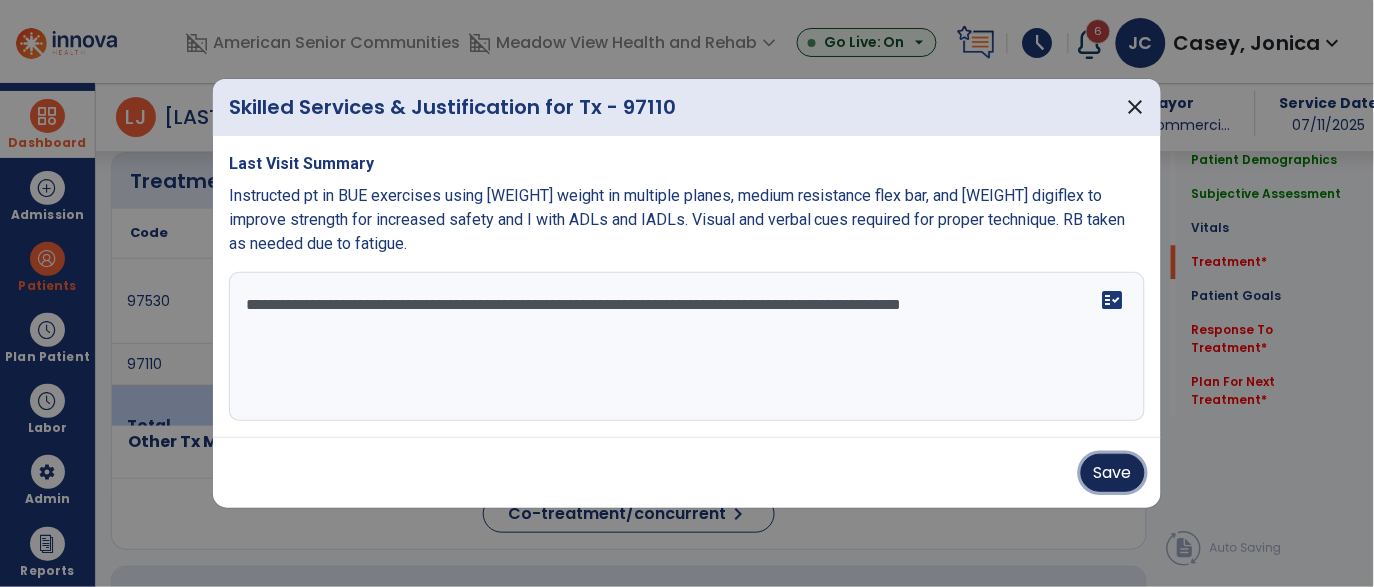 click on "Save" at bounding box center (1113, 473) 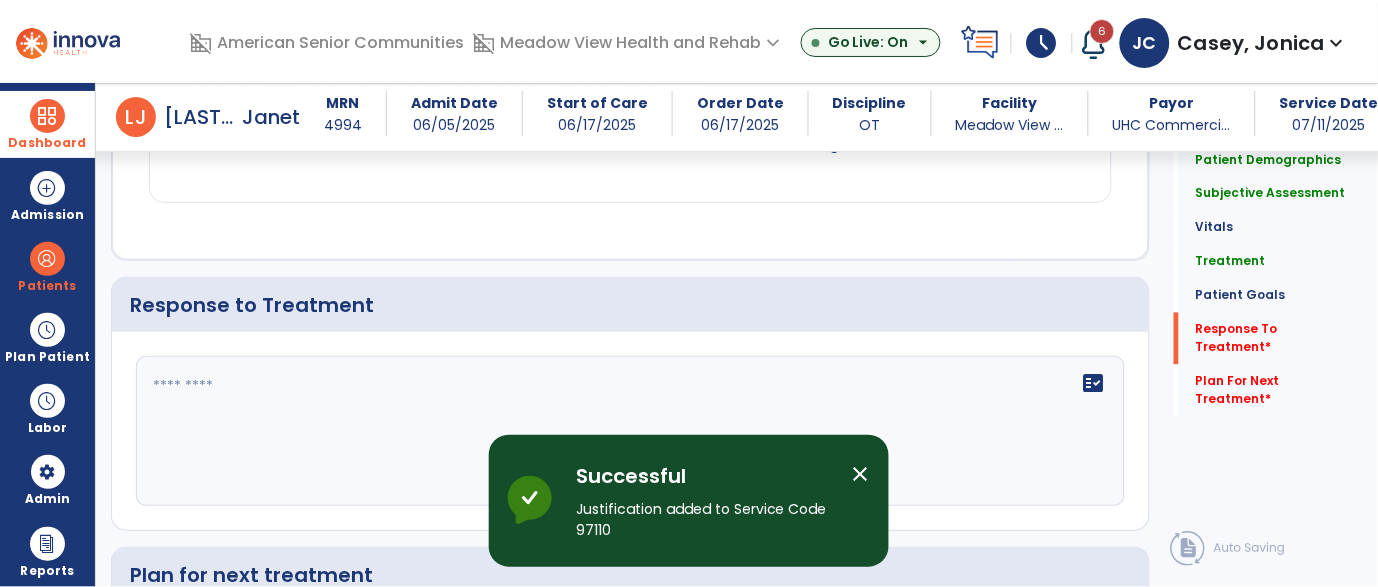 scroll, scrollTop: 2241, scrollLeft: 0, axis: vertical 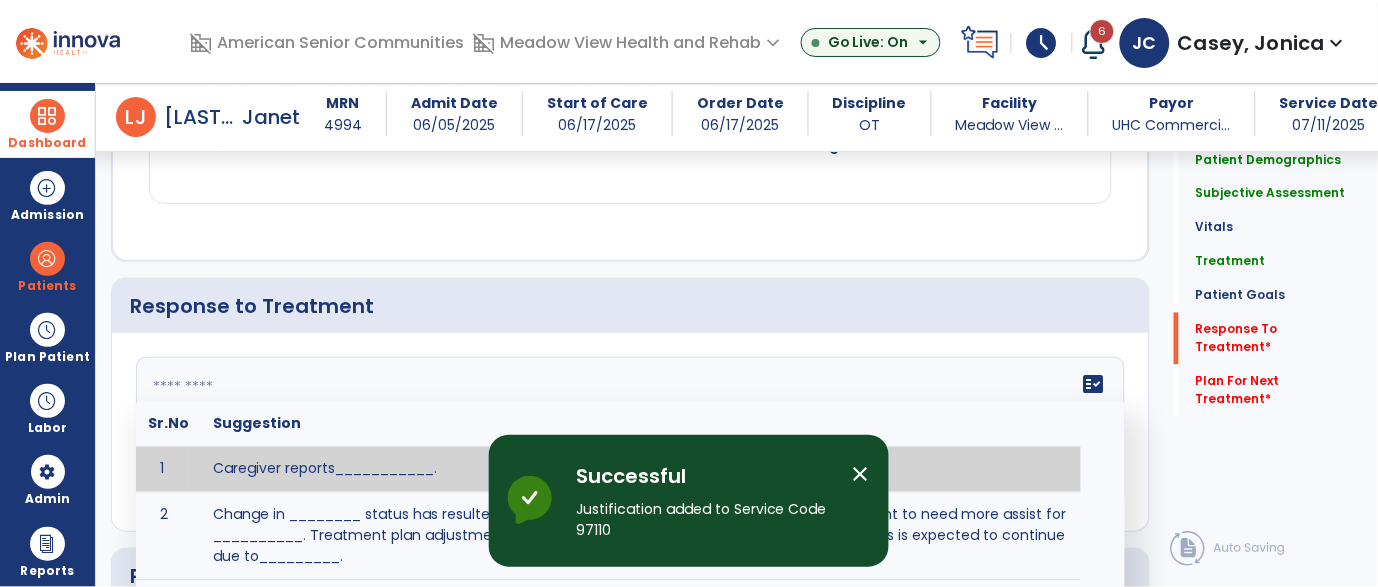click 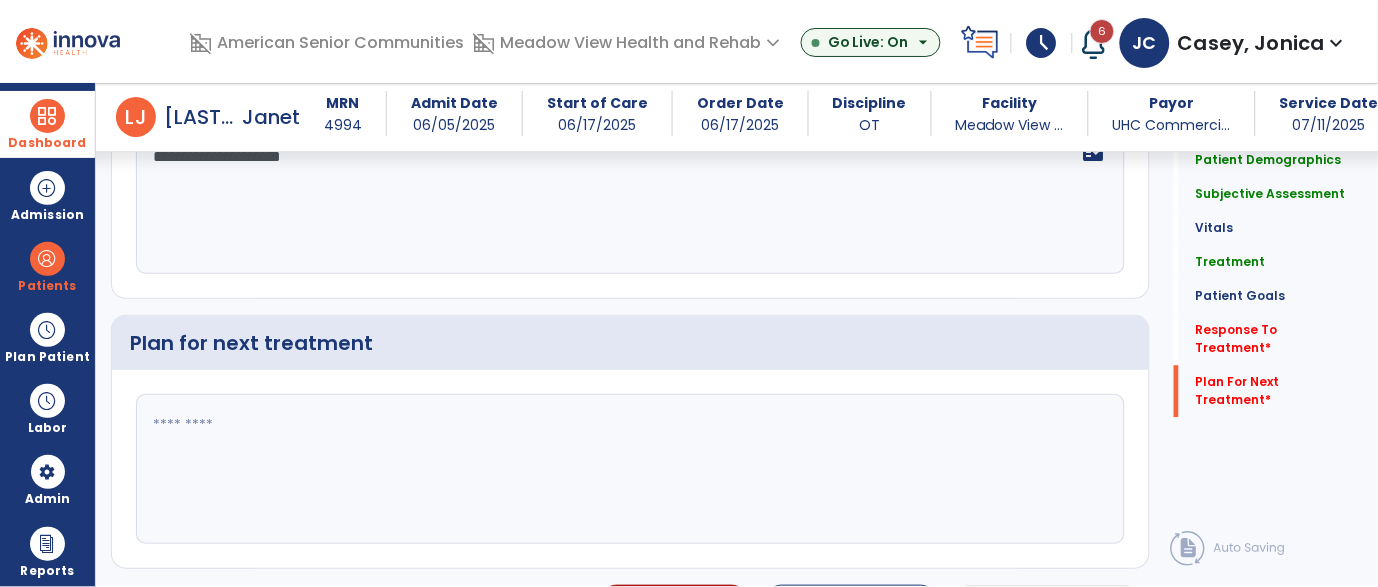 type on "**********" 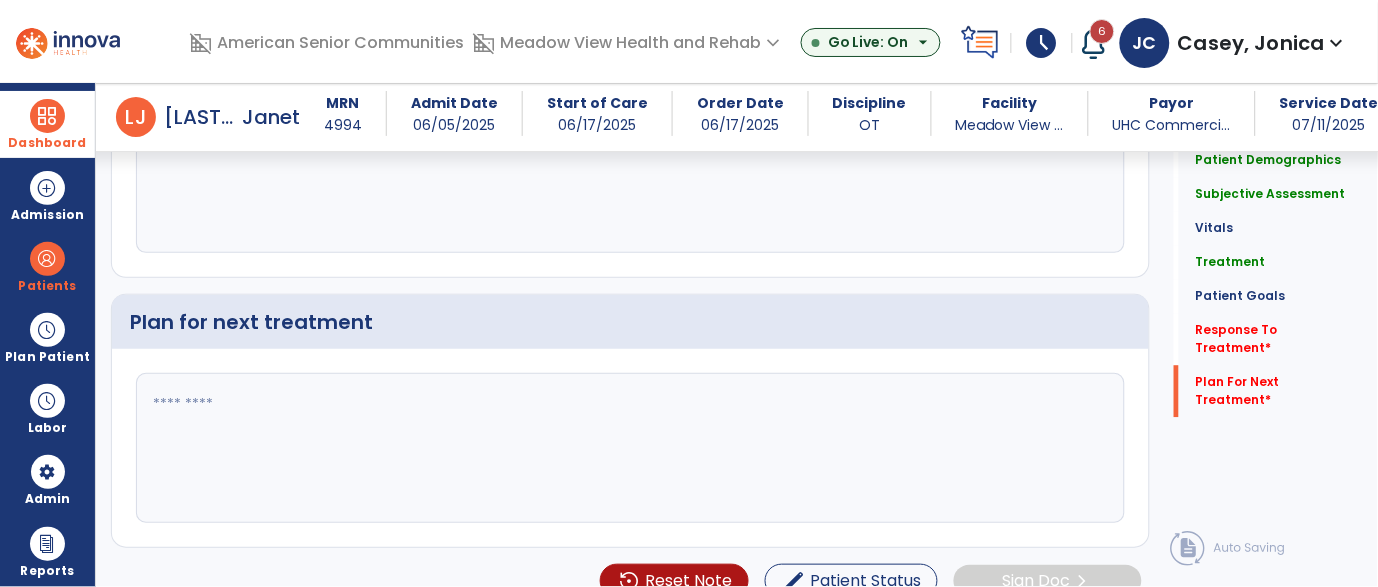click 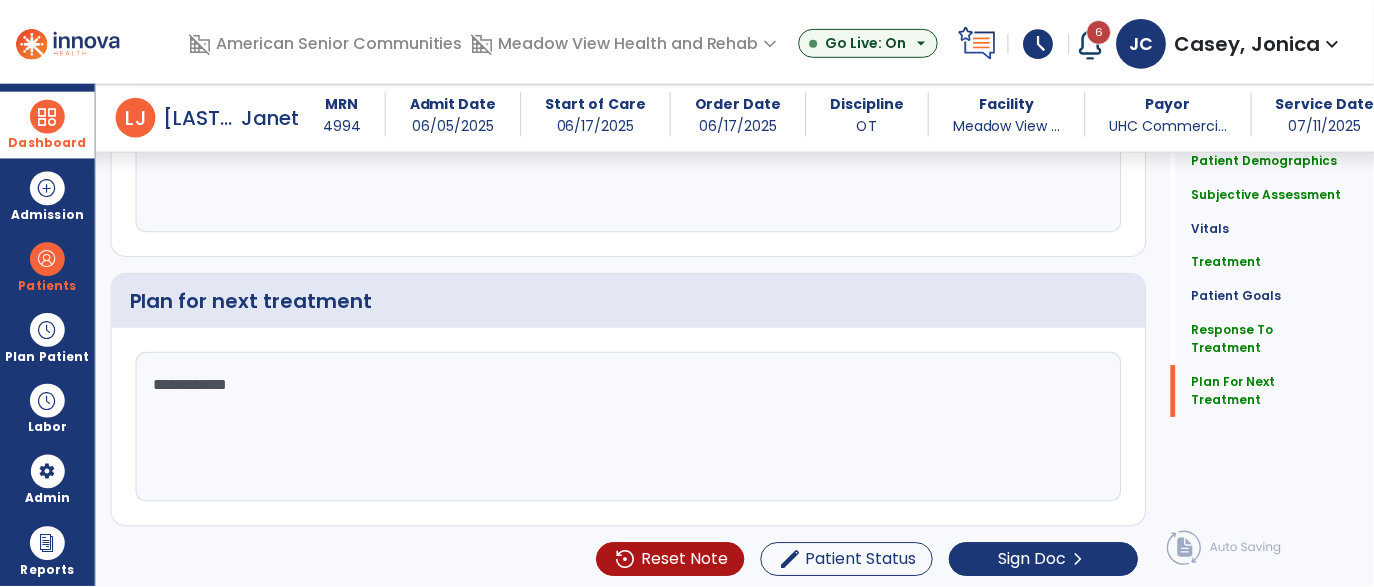 scroll, scrollTop: 2520, scrollLeft: 0, axis: vertical 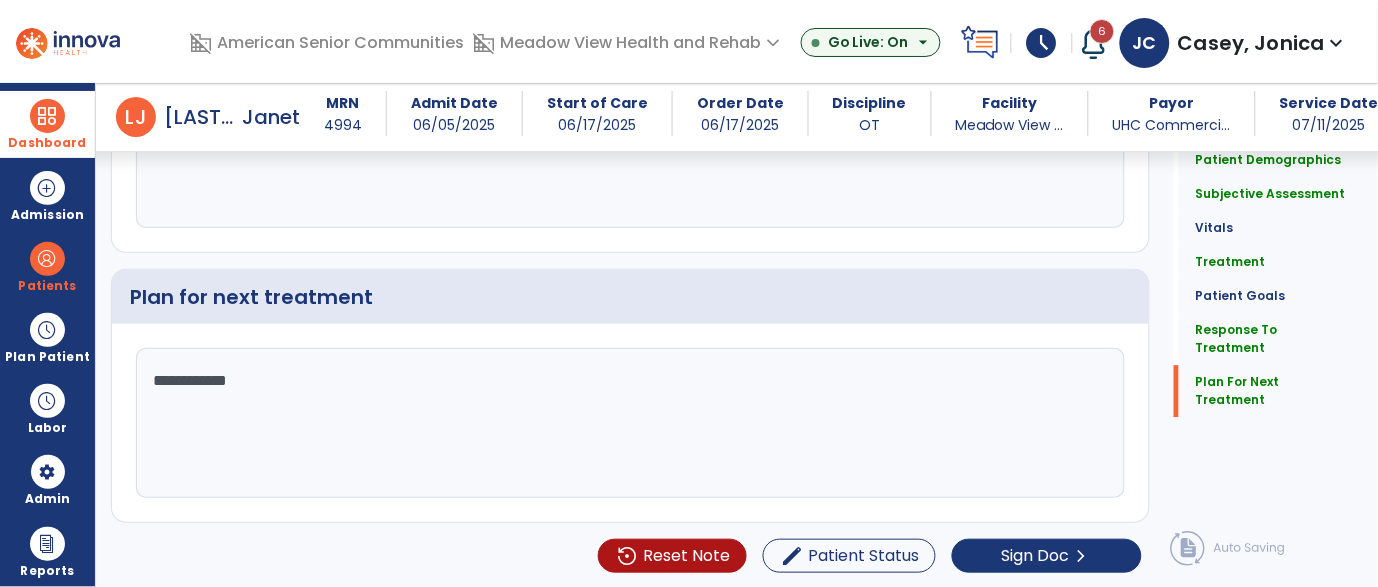 type on "**********" 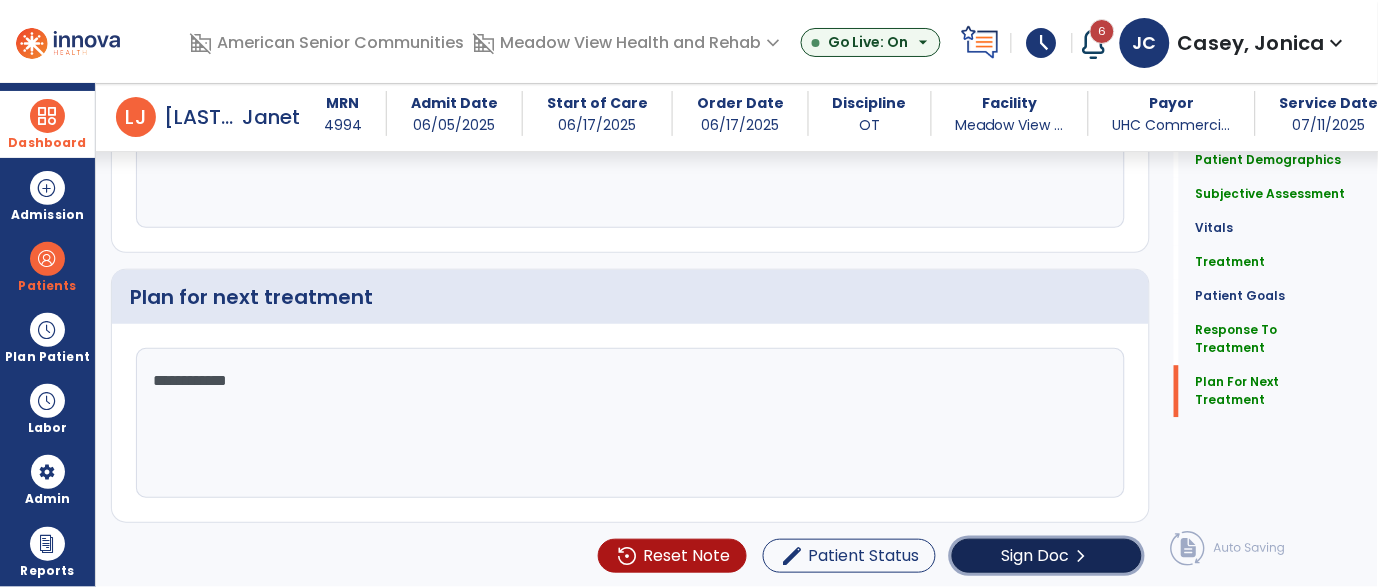 click on "Sign Doc" 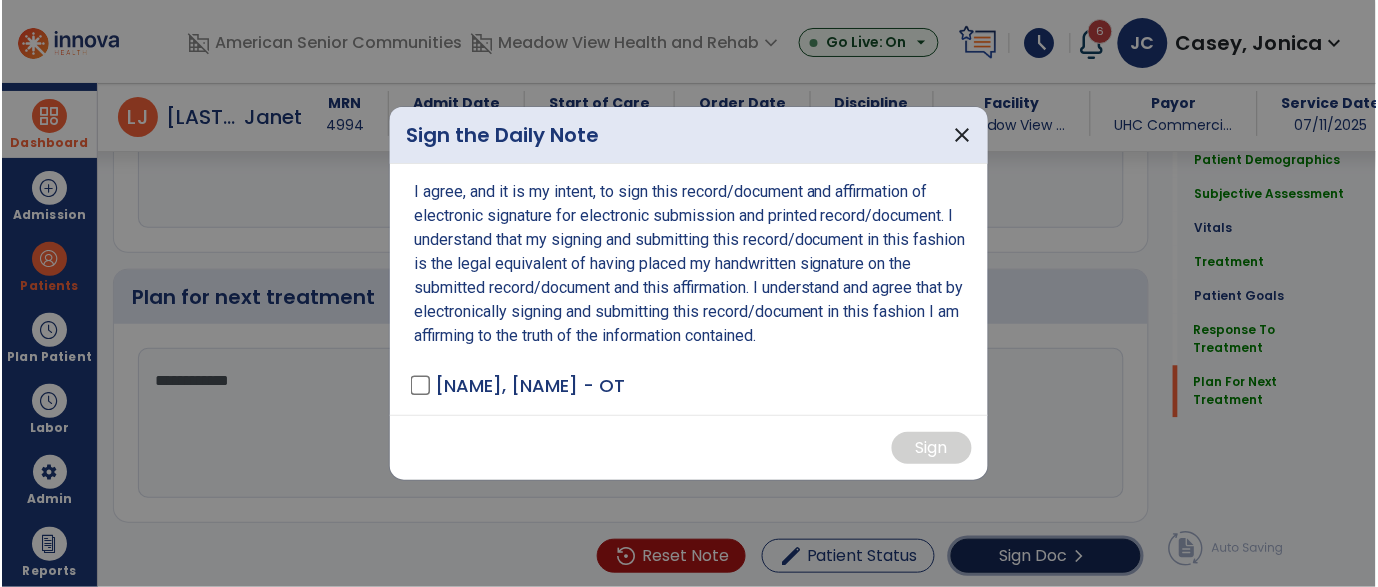 scroll, scrollTop: 2520, scrollLeft: 0, axis: vertical 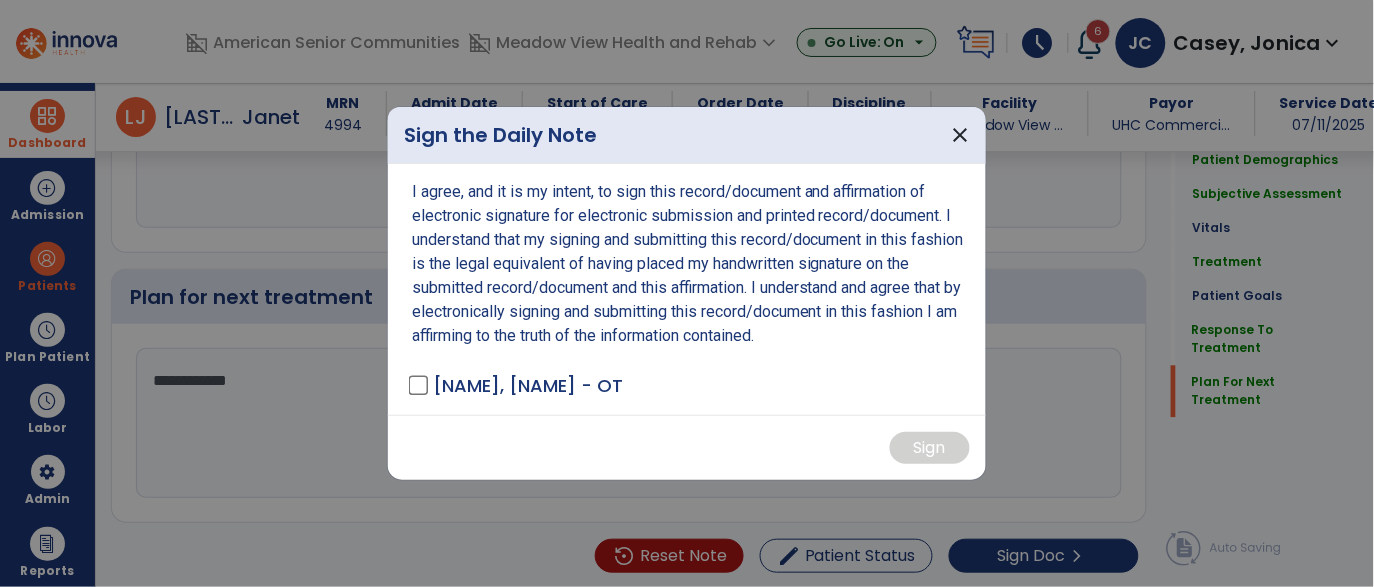 click on "[NAME], [NAME] - OT" at bounding box center (517, 385) 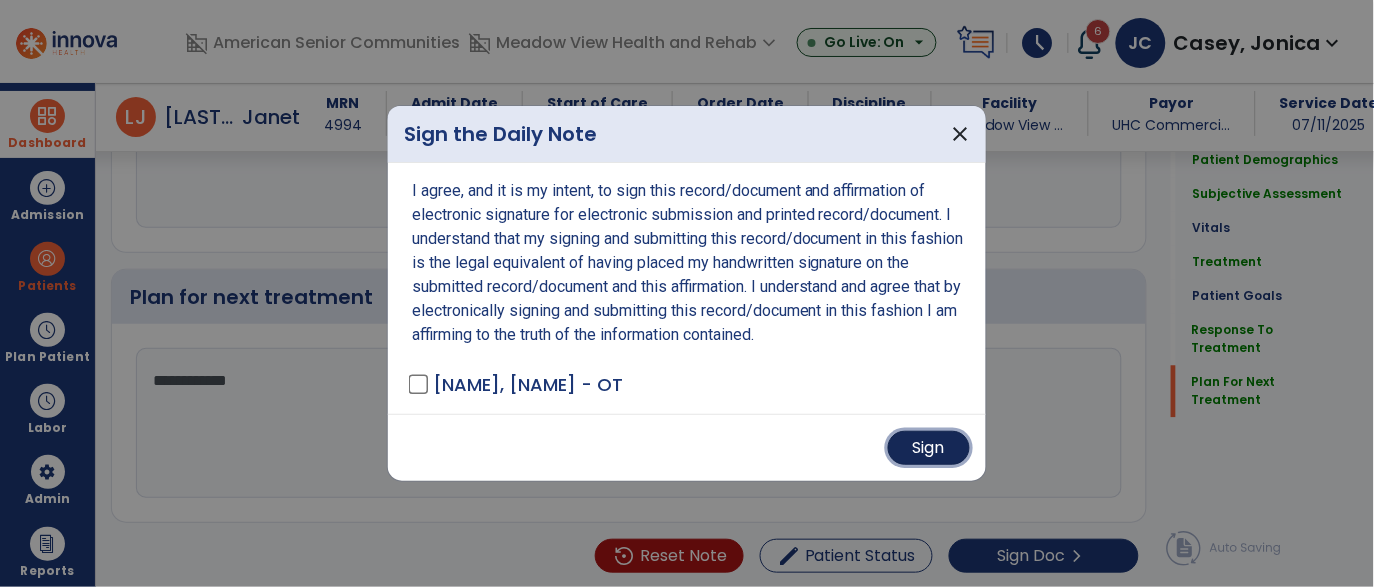 click on "Sign" at bounding box center [929, 448] 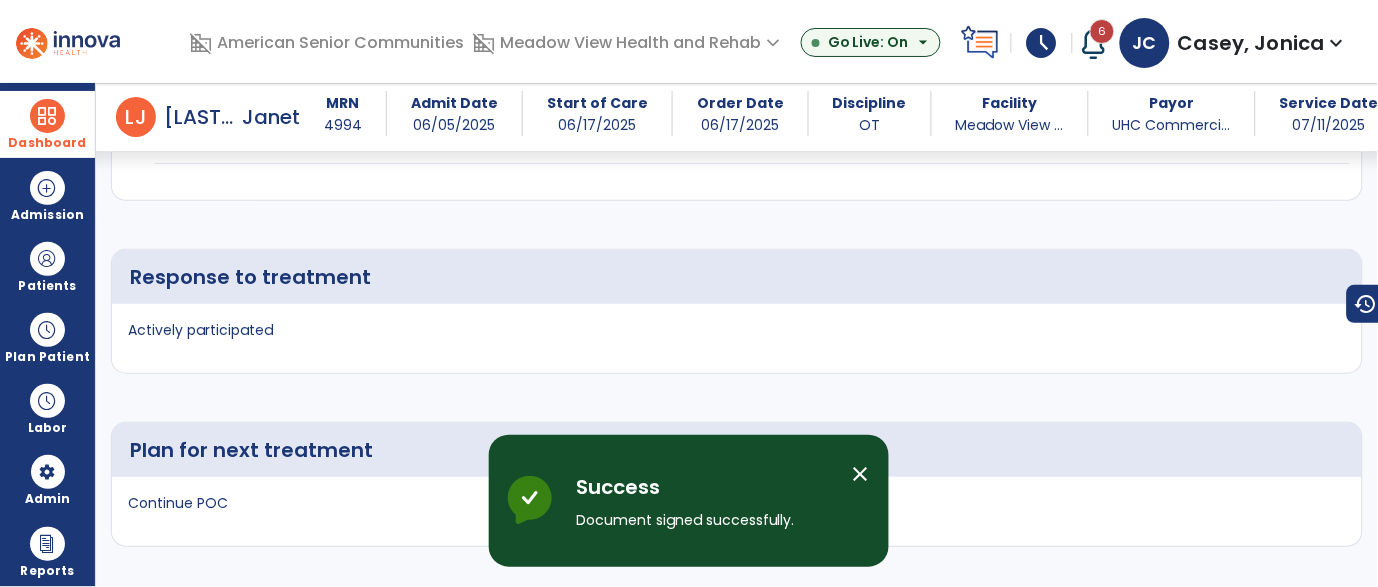 scroll, scrollTop: 1184, scrollLeft: 0, axis: vertical 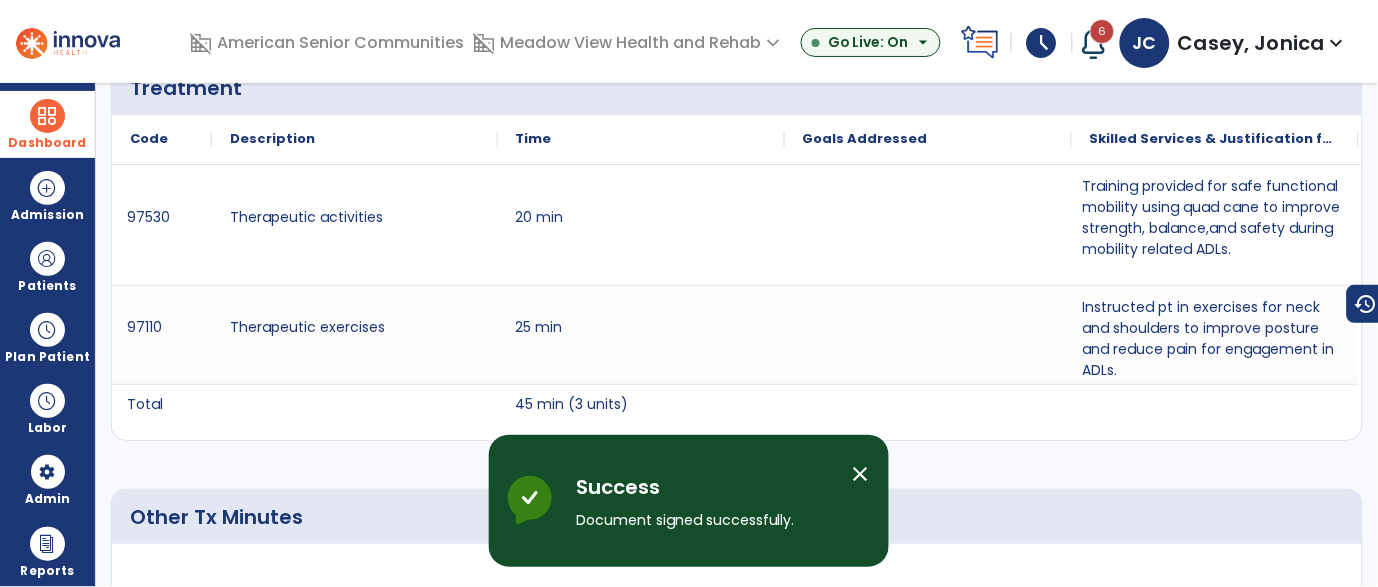 click on "arrow_back" 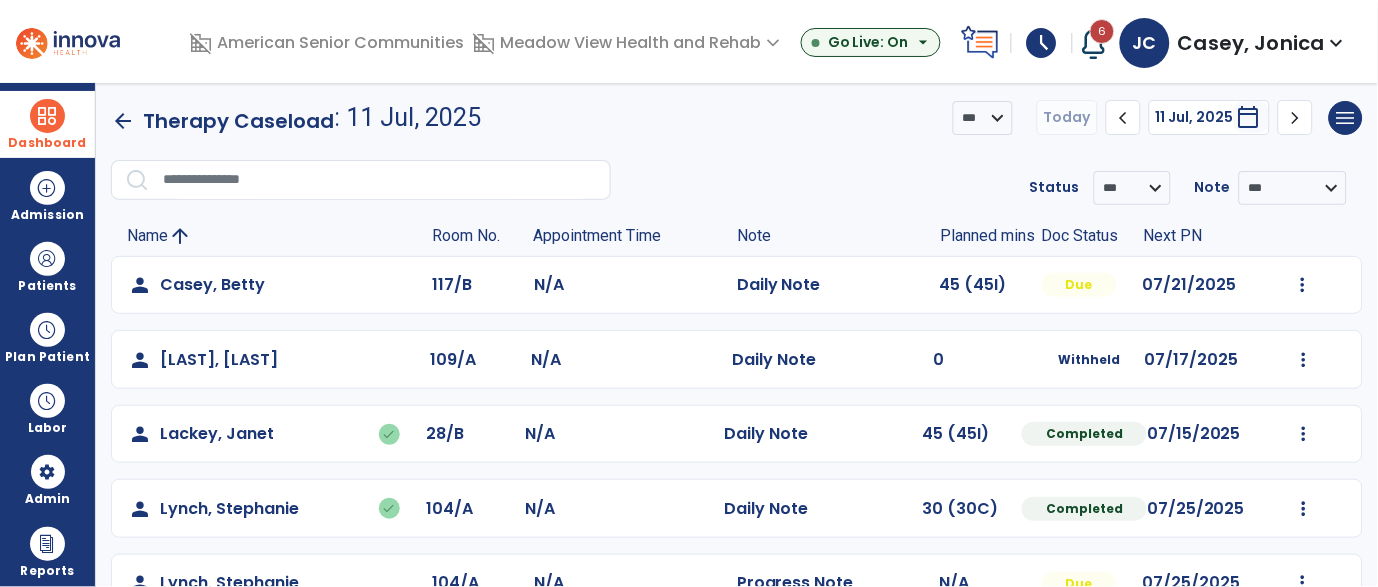 scroll, scrollTop: 0, scrollLeft: 0, axis: both 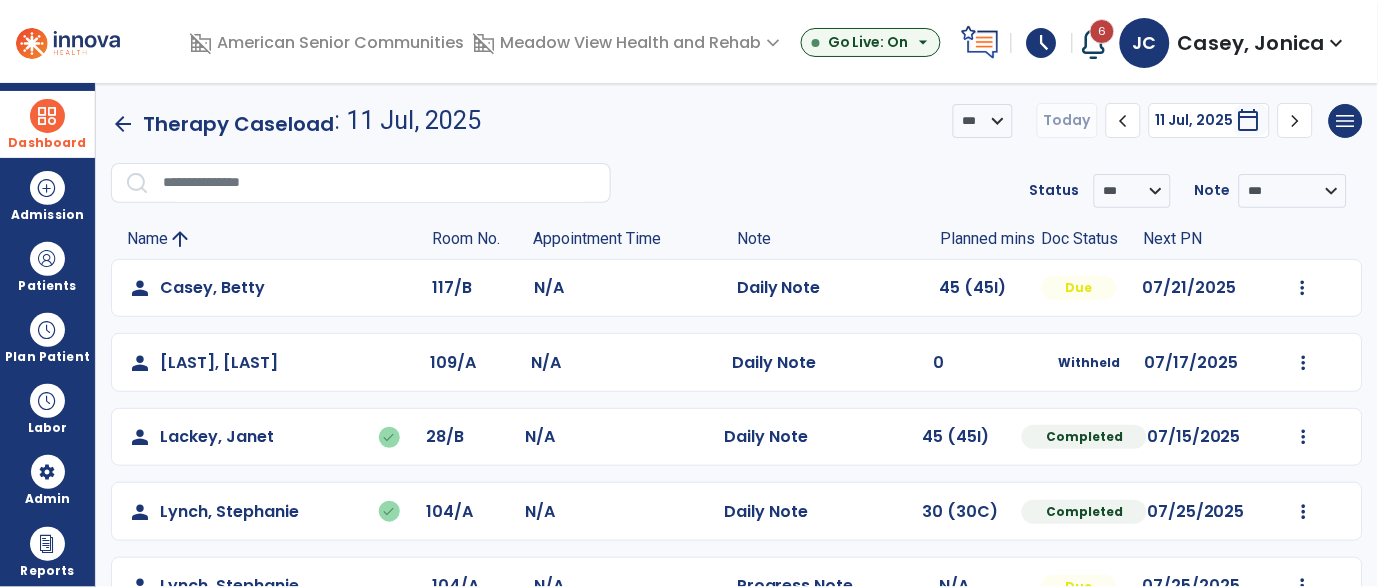 click on "Mark Visit As Complete   Reset Note   Open Document   G + C Mins" 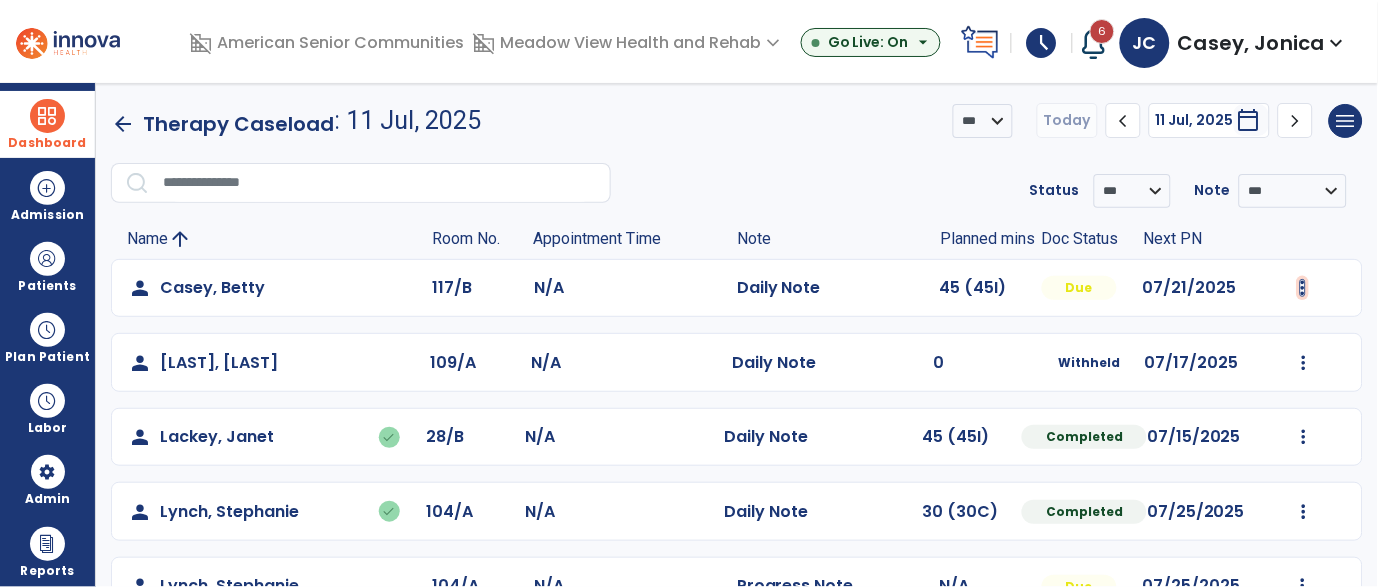 click at bounding box center (1303, 288) 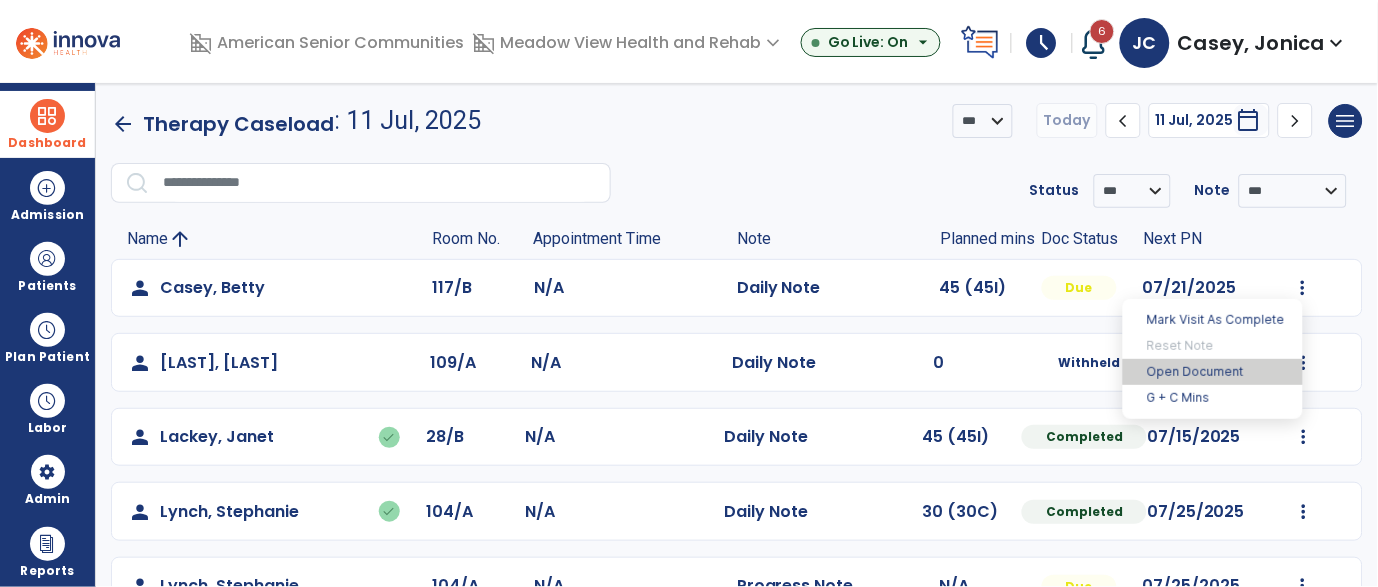 click on "Open Document" at bounding box center [1213, 372] 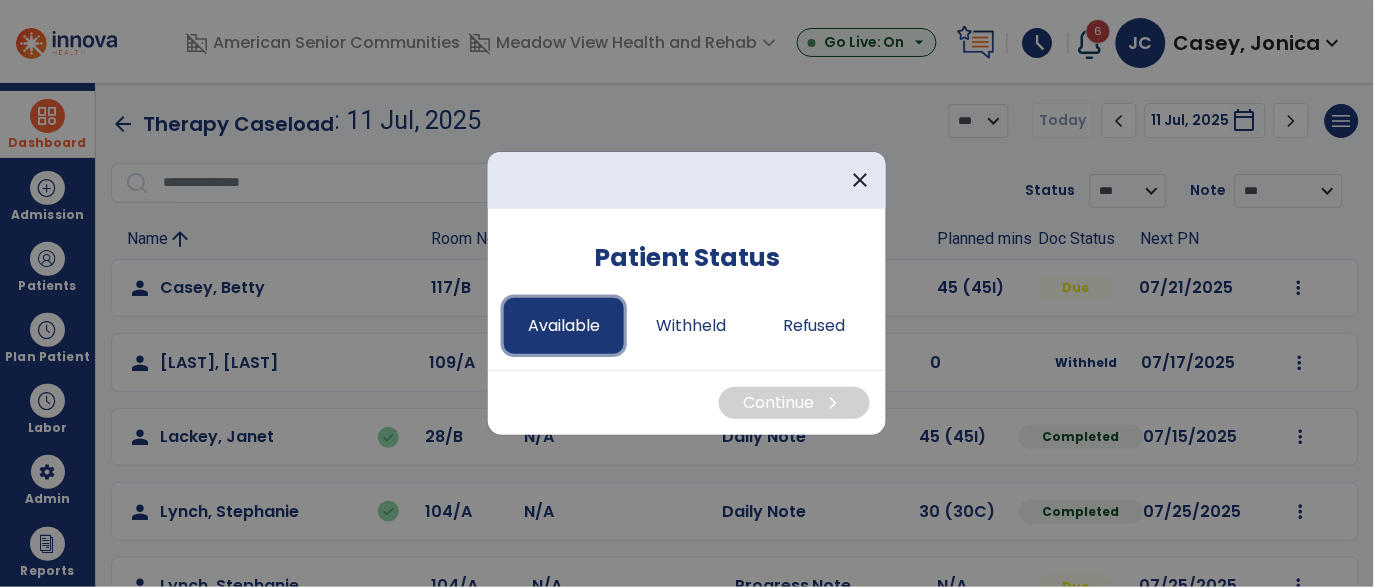 click on "Available" at bounding box center [564, 326] 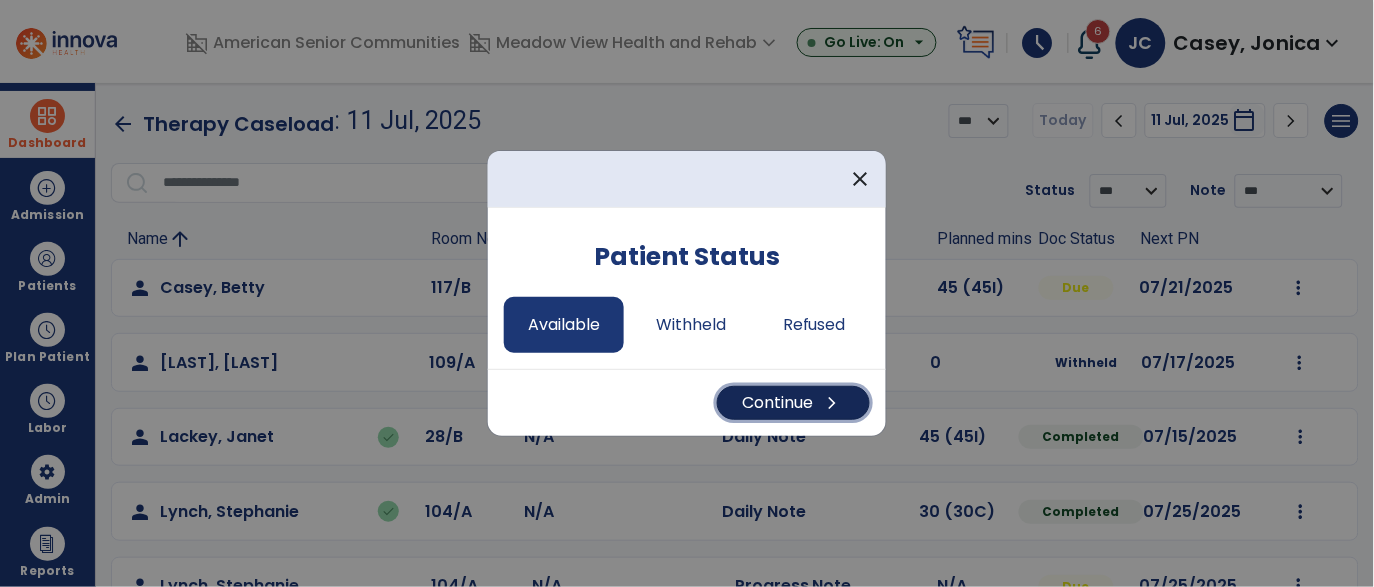 click on "Continue   chevron_right" at bounding box center [793, 403] 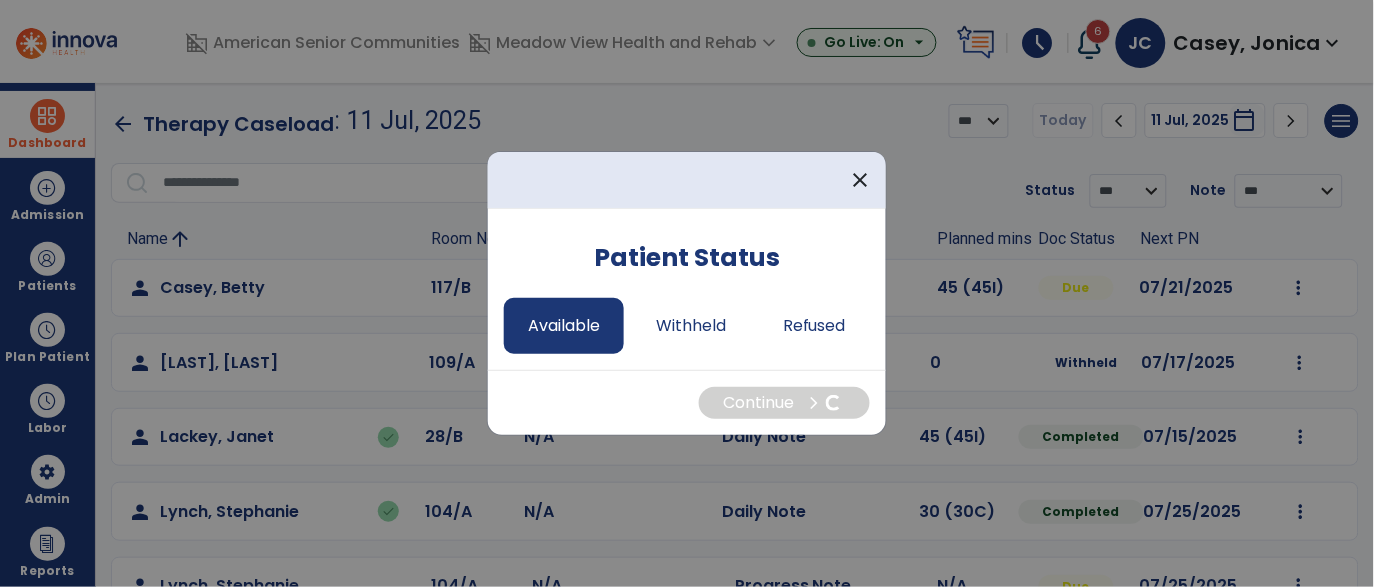 select on "*" 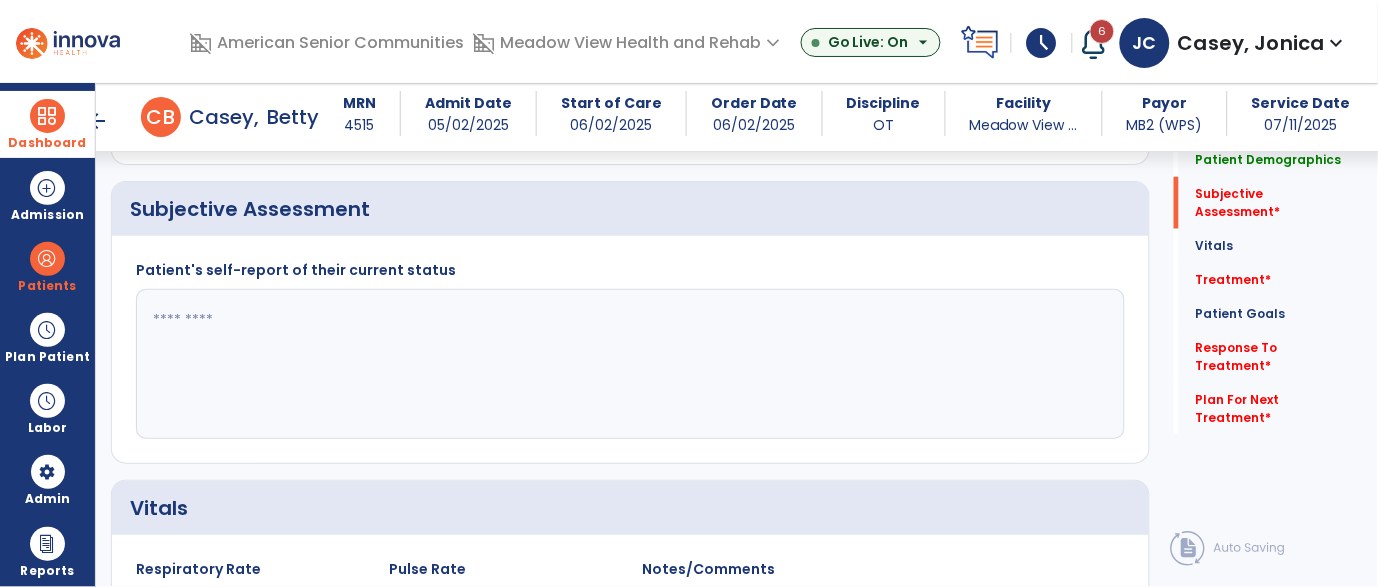scroll, scrollTop: 366, scrollLeft: 0, axis: vertical 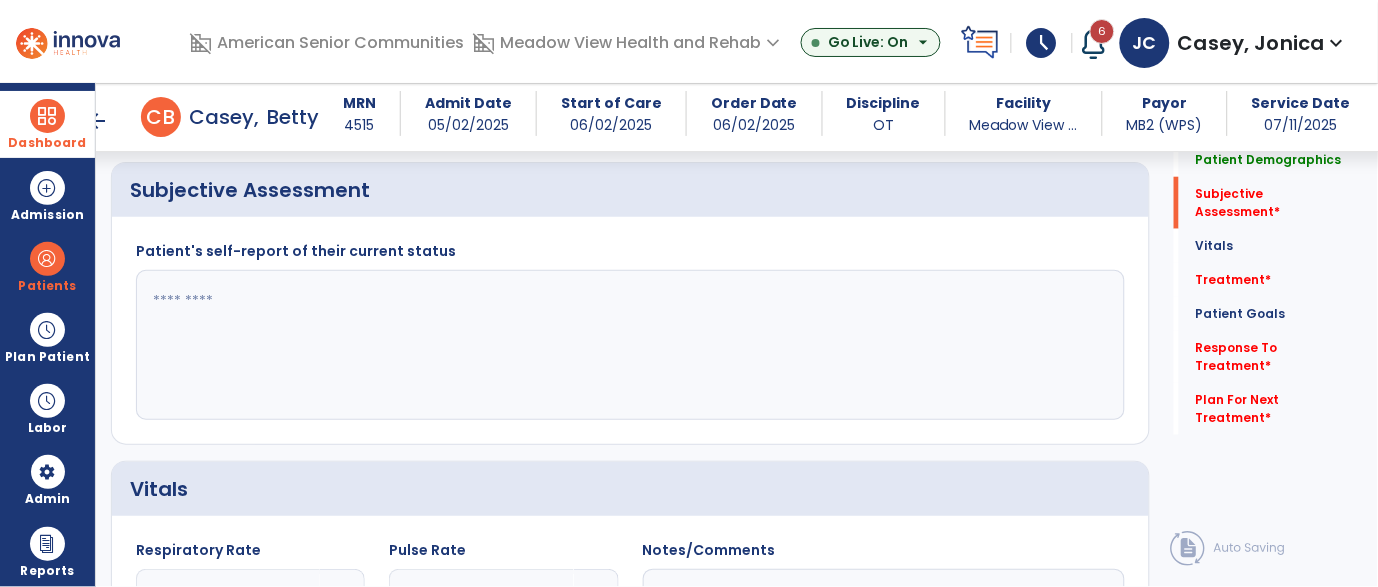click 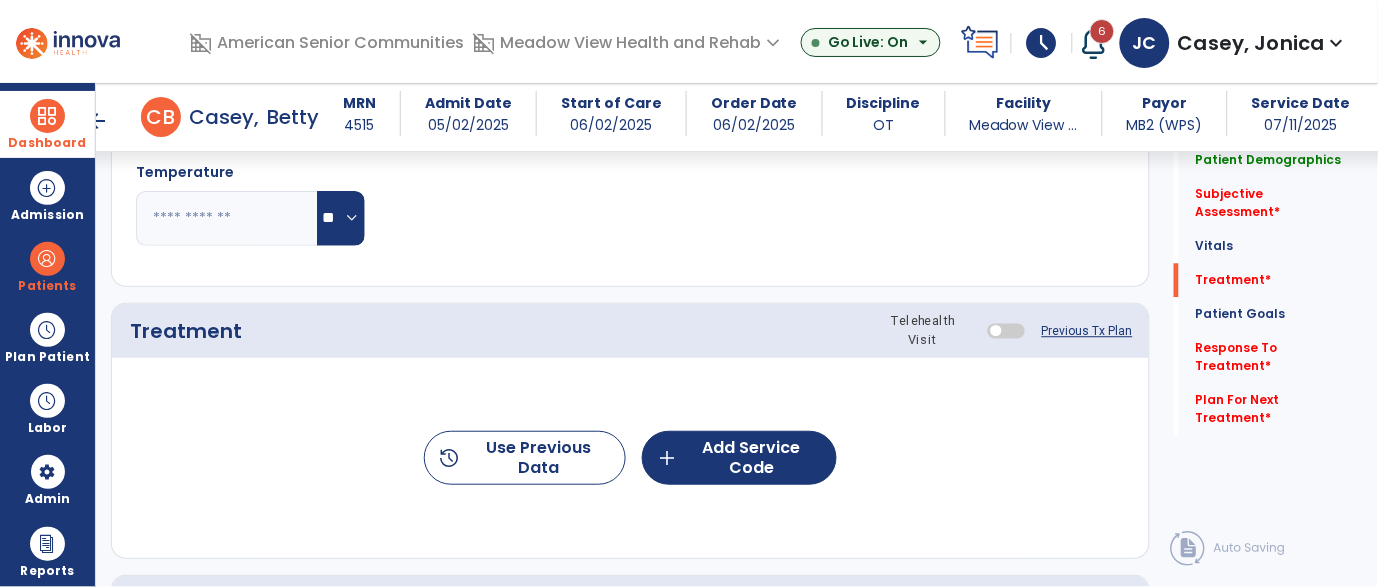 scroll, scrollTop: 978, scrollLeft: 0, axis: vertical 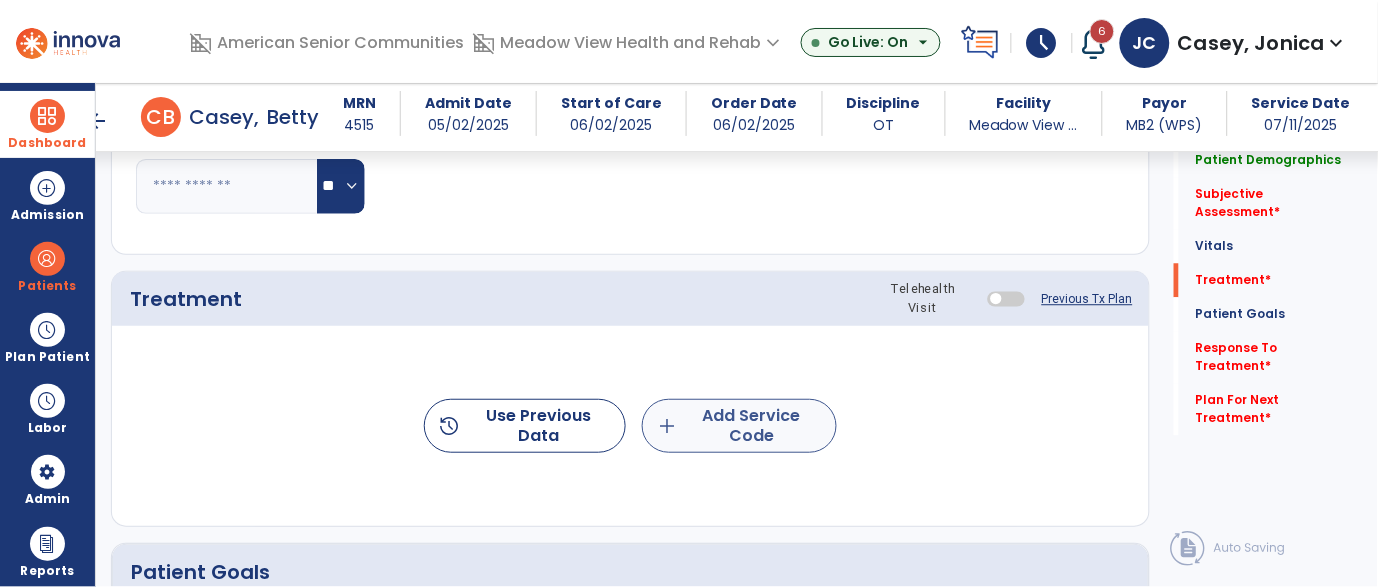 type on "****" 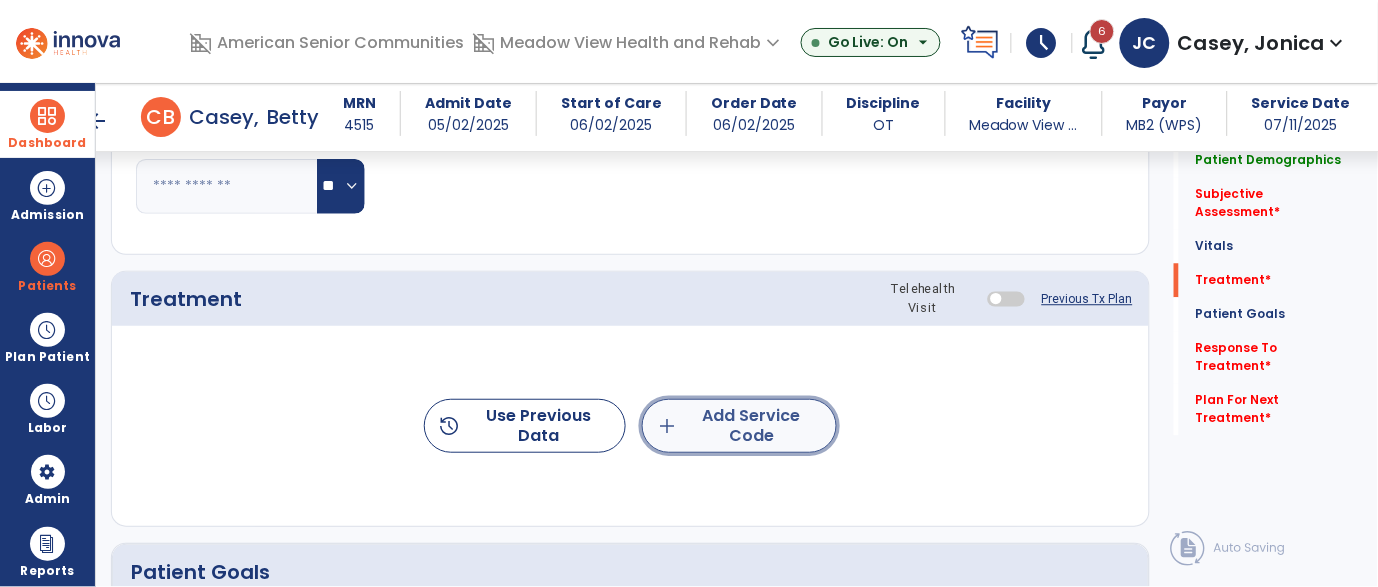 click on "add  Add Service Code" 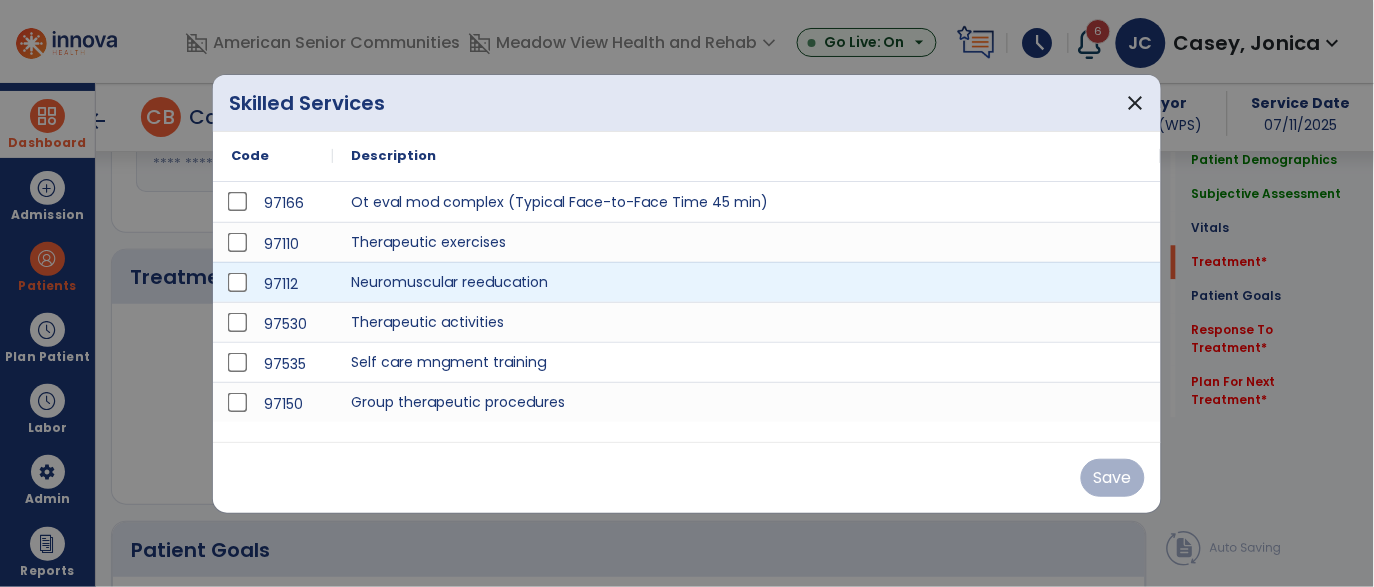 scroll, scrollTop: 996, scrollLeft: 0, axis: vertical 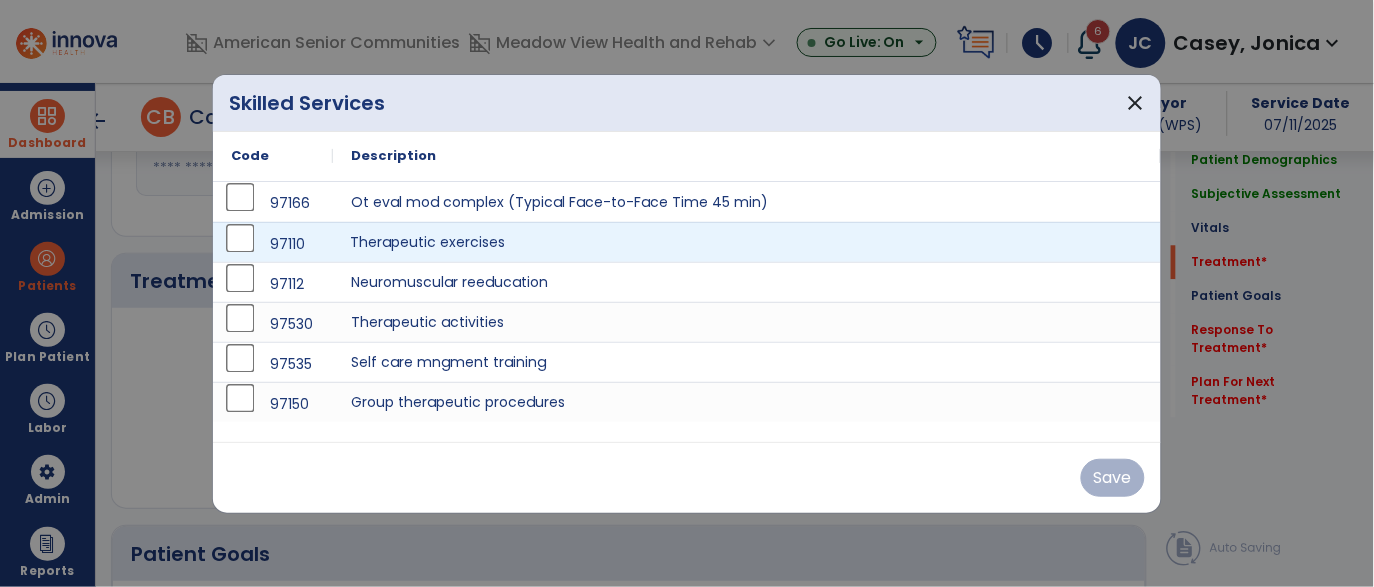 click on "Therapeutic exercises" at bounding box center [747, 242] 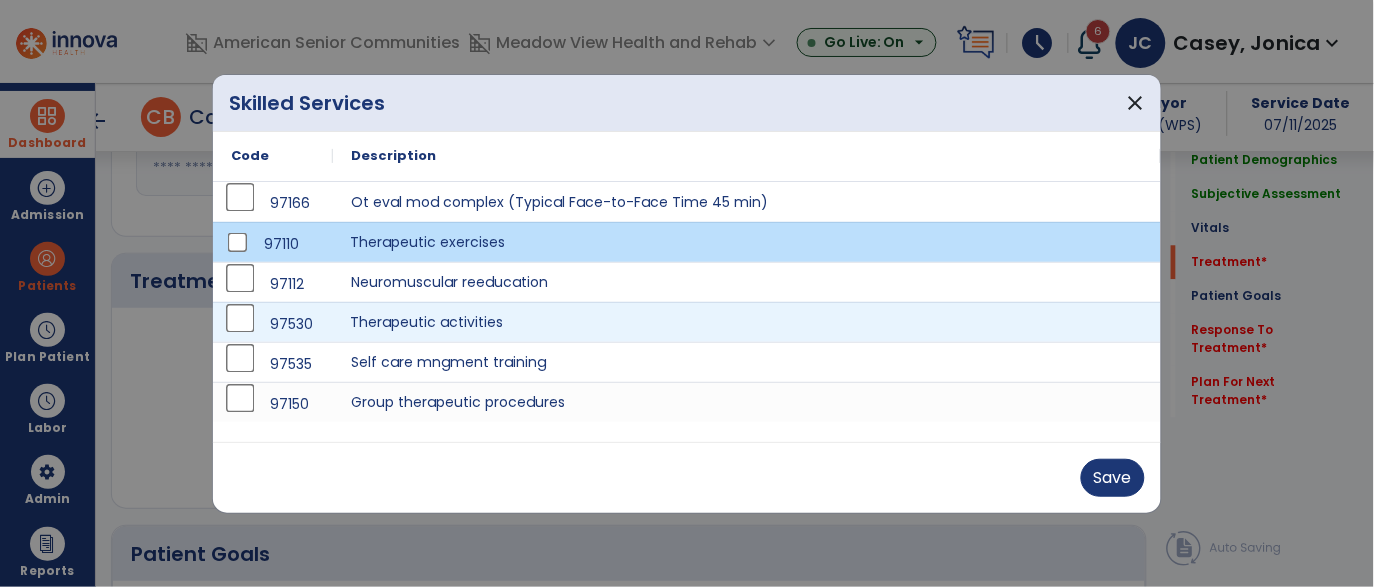 click on "Therapeutic activities" at bounding box center (747, 322) 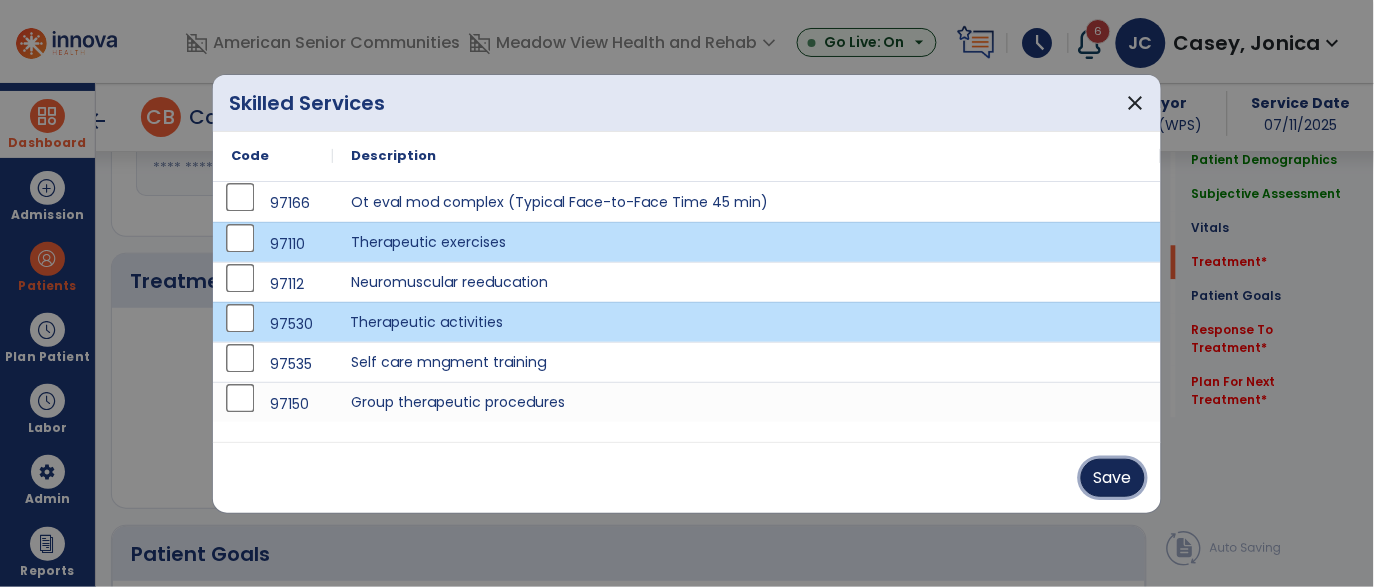click on "Save" at bounding box center (1113, 478) 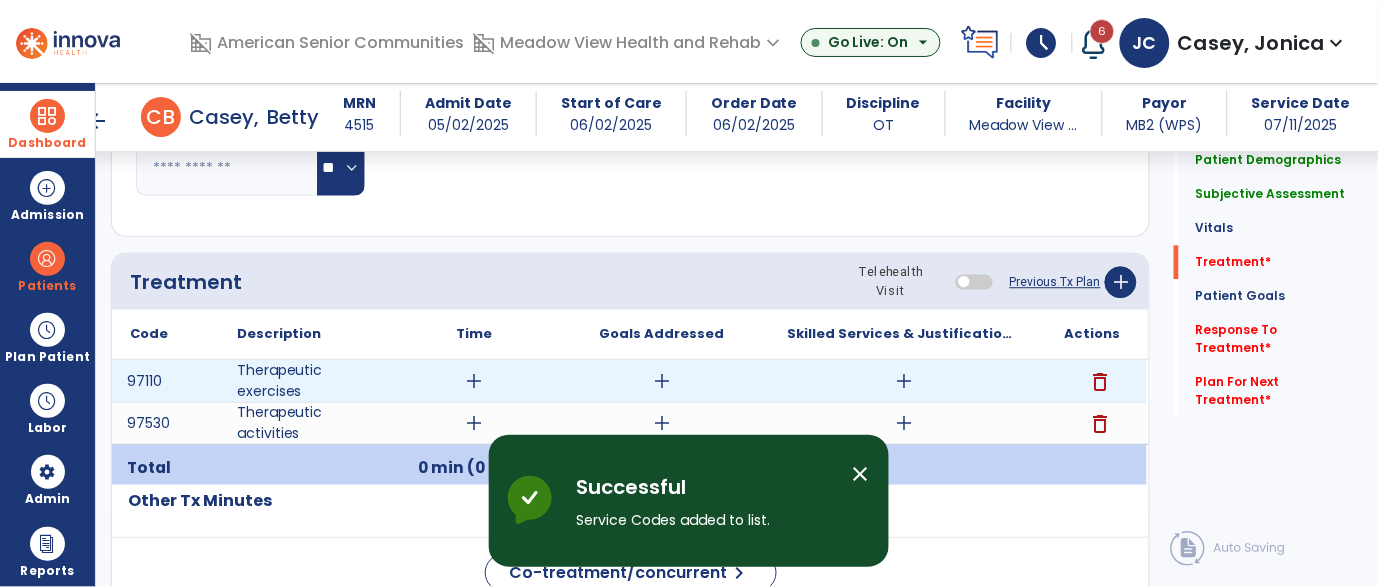 click on "add" at bounding box center (474, 381) 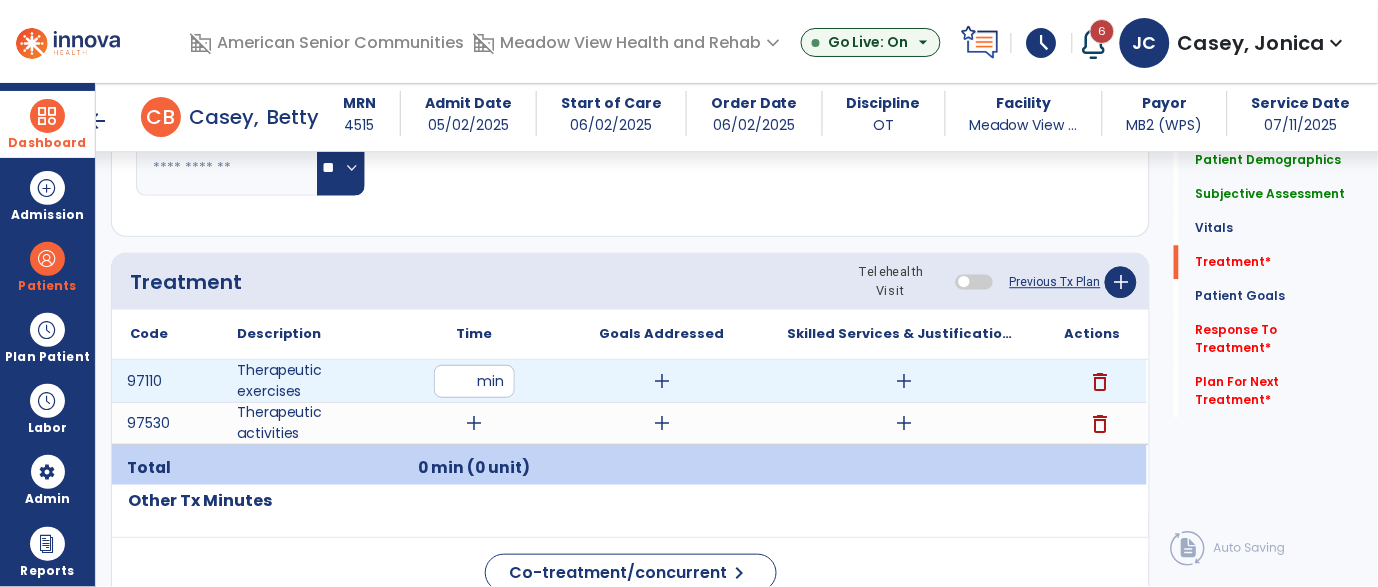 type on "*" 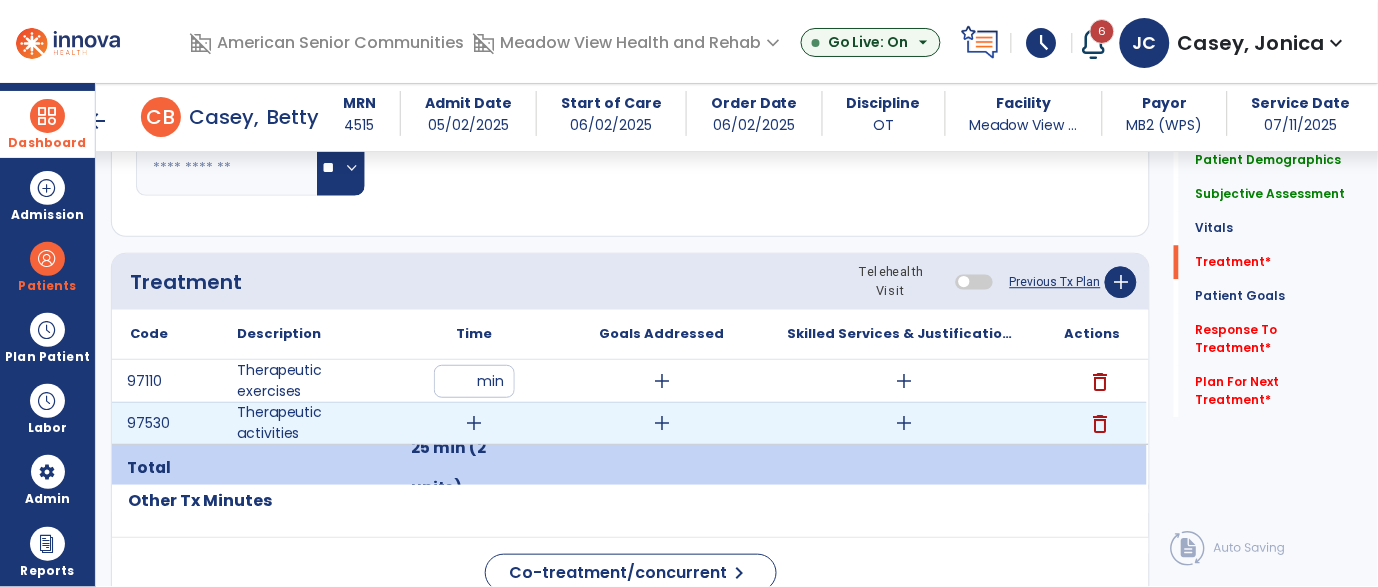 click on "add" at bounding box center (474, 423) 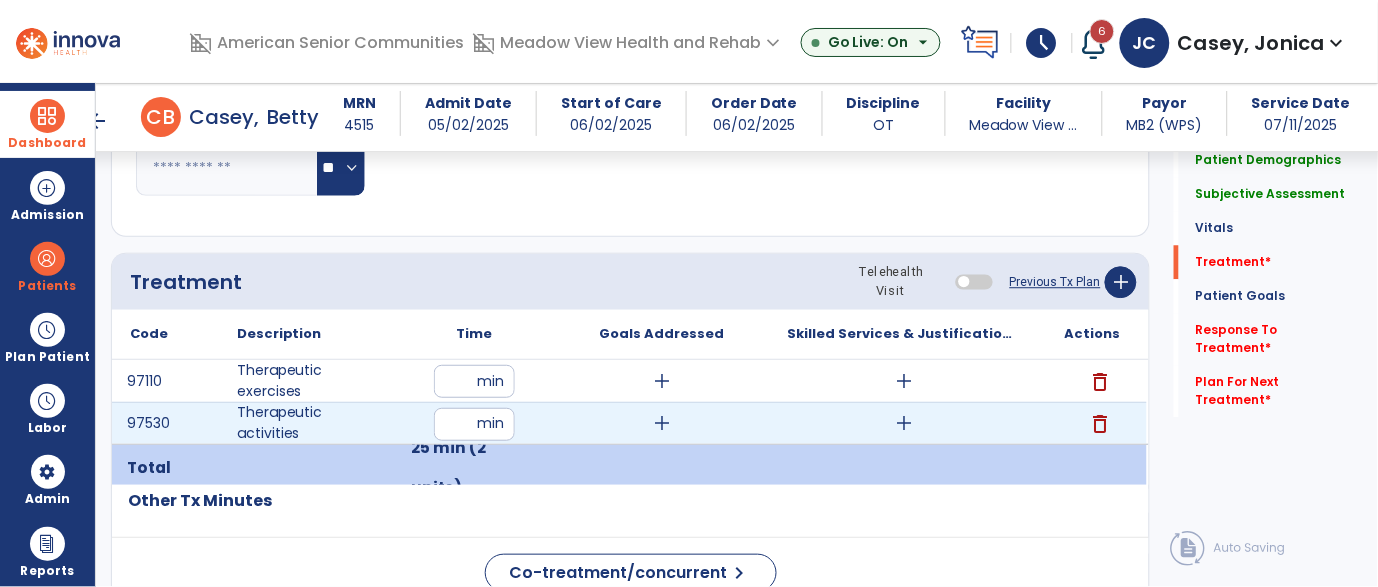 type on "**" 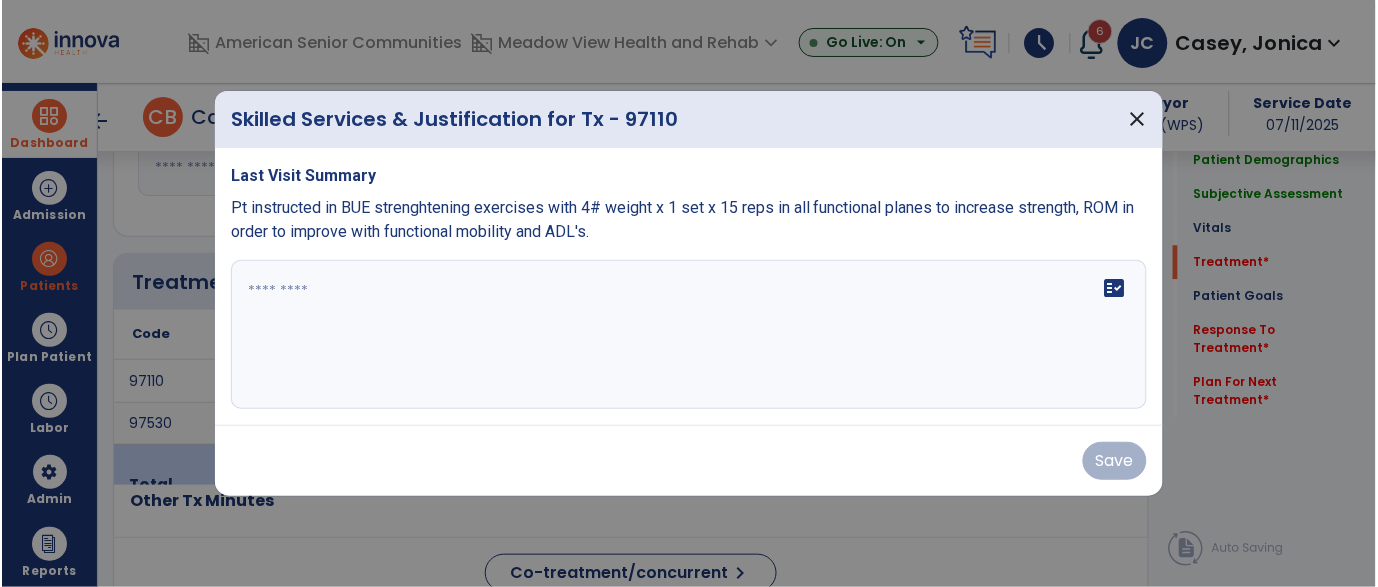 scroll, scrollTop: 996, scrollLeft: 0, axis: vertical 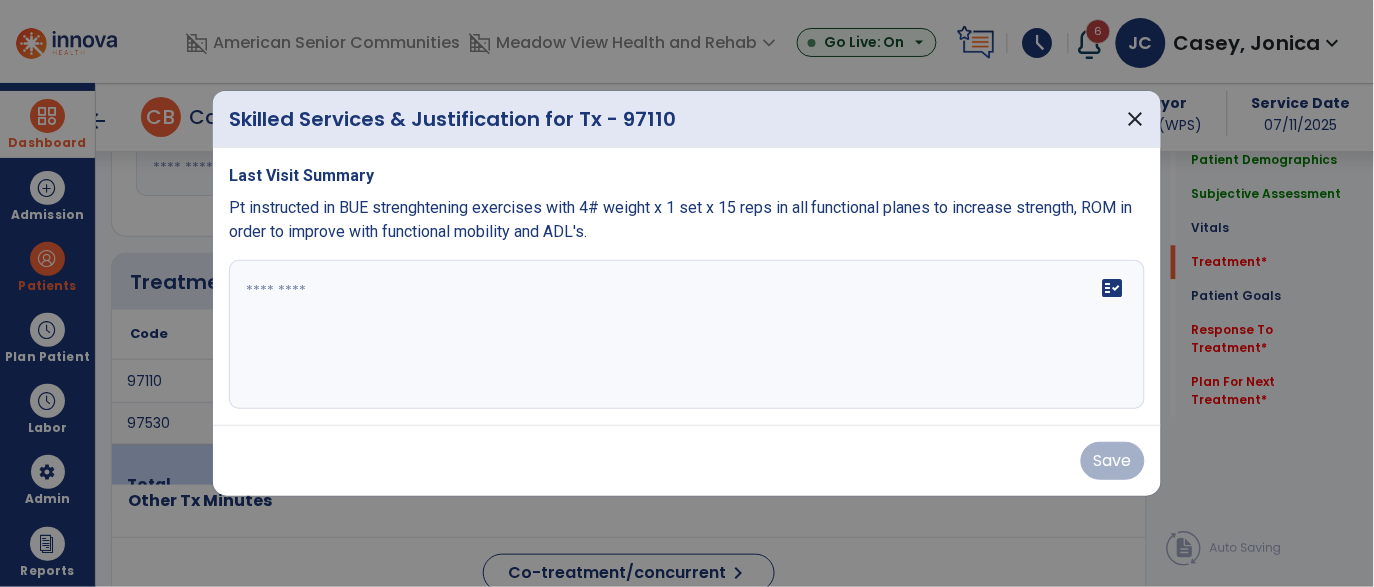 click at bounding box center [687, 335] 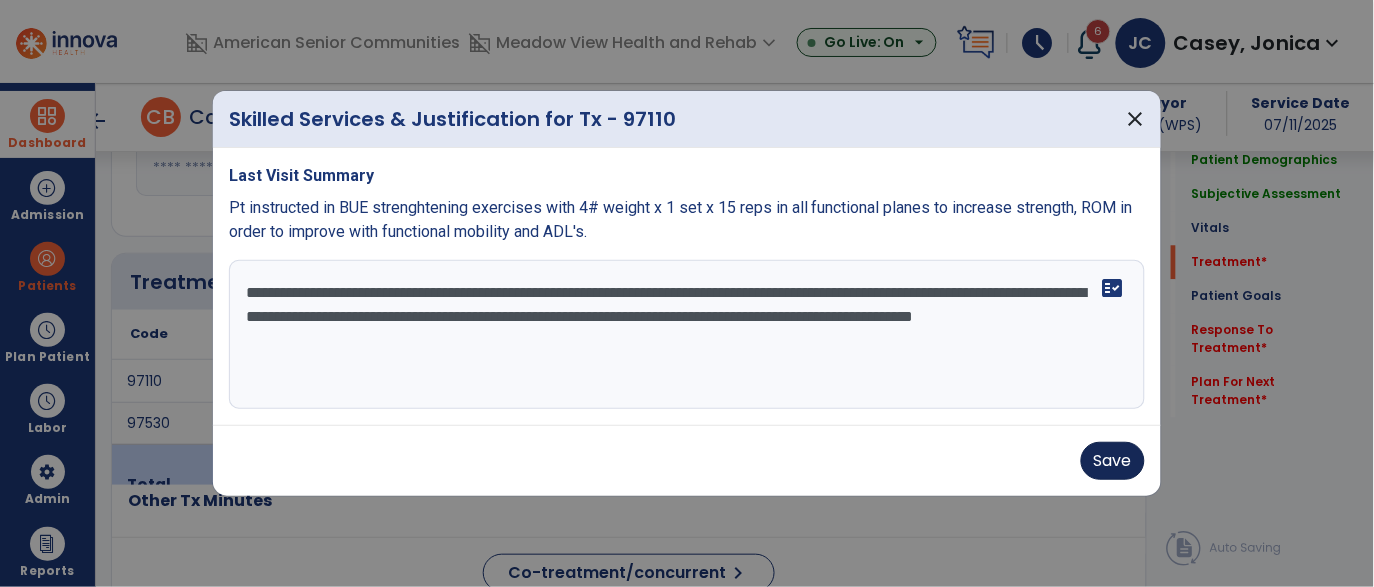 type on "**********" 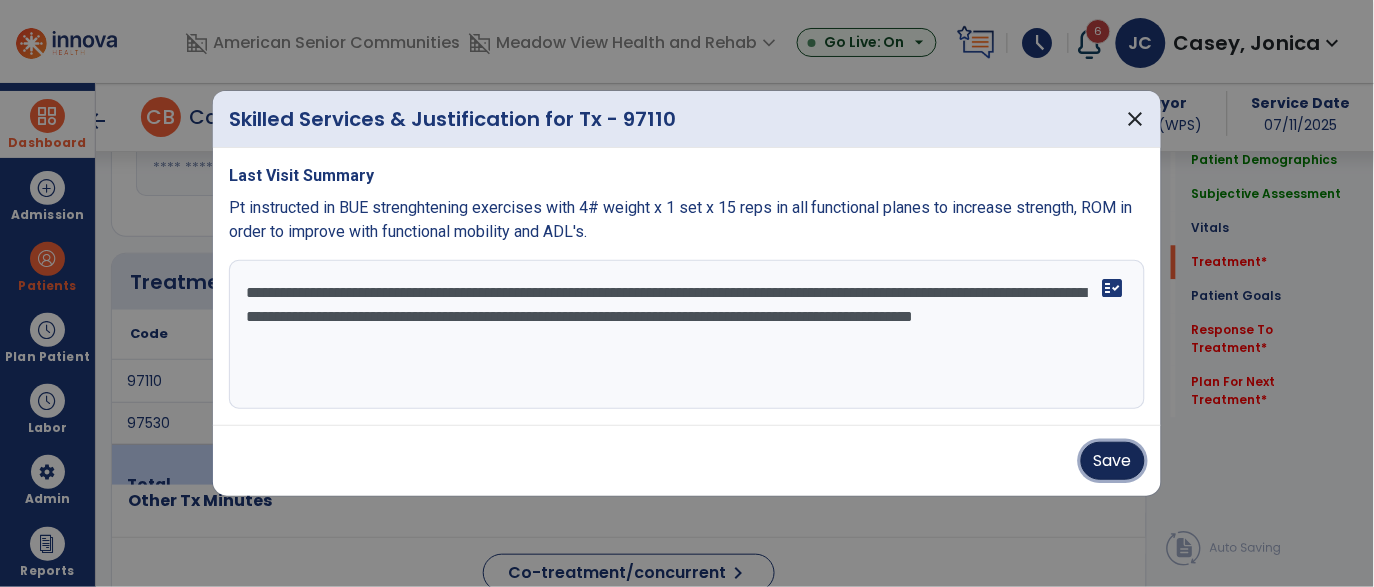 click on "Save" at bounding box center [1113, 461] 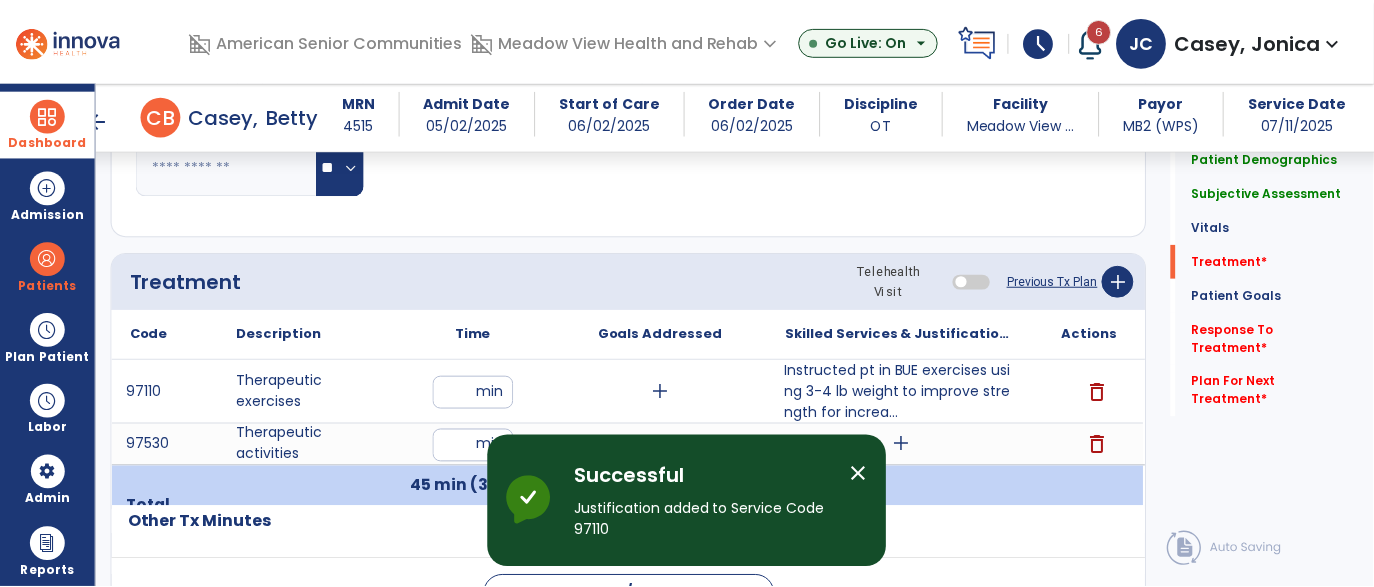 scroll, scrollTop: 1068, scrollLeft: 0, axis: vertical 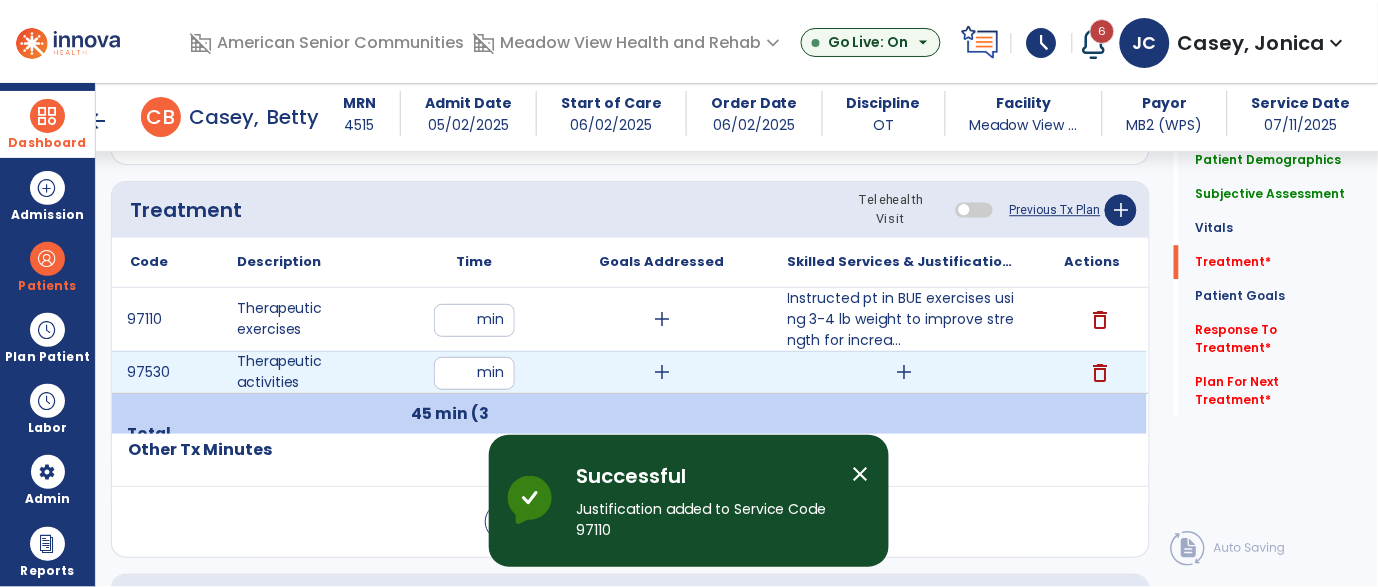 click on "add" at bounding box center (904, 372) 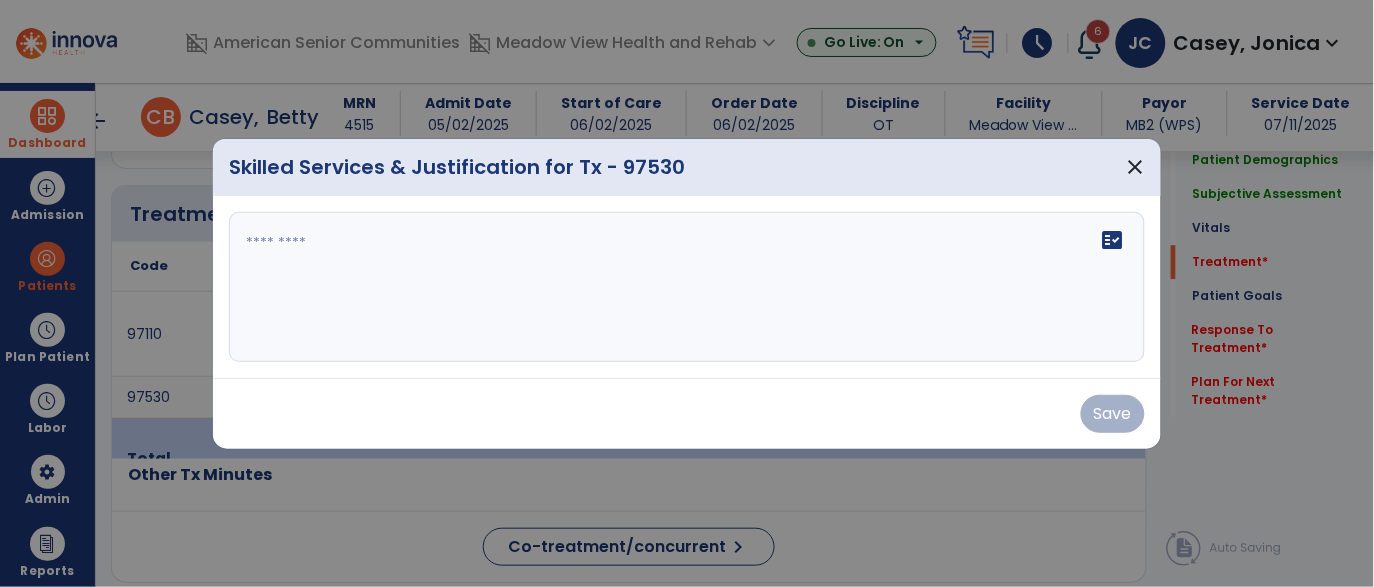 click on "fact_check" at bounding box center (687, 287) 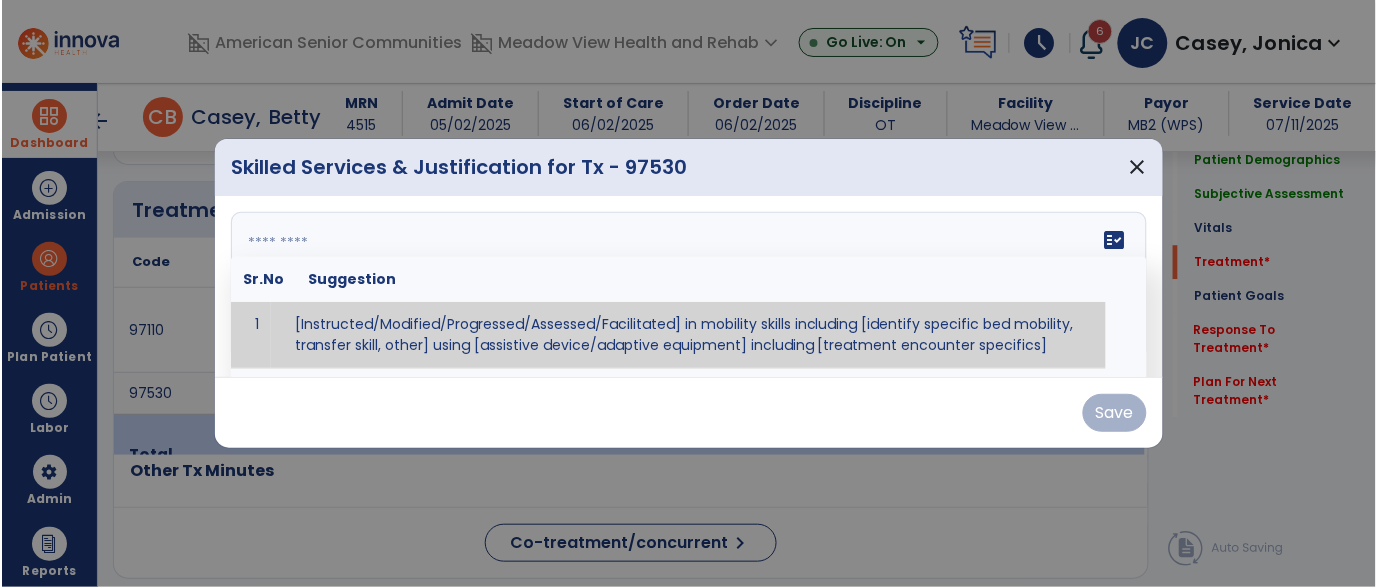 scroll, scrollTop: 1068, scrollLeft: 0, axis: vertical 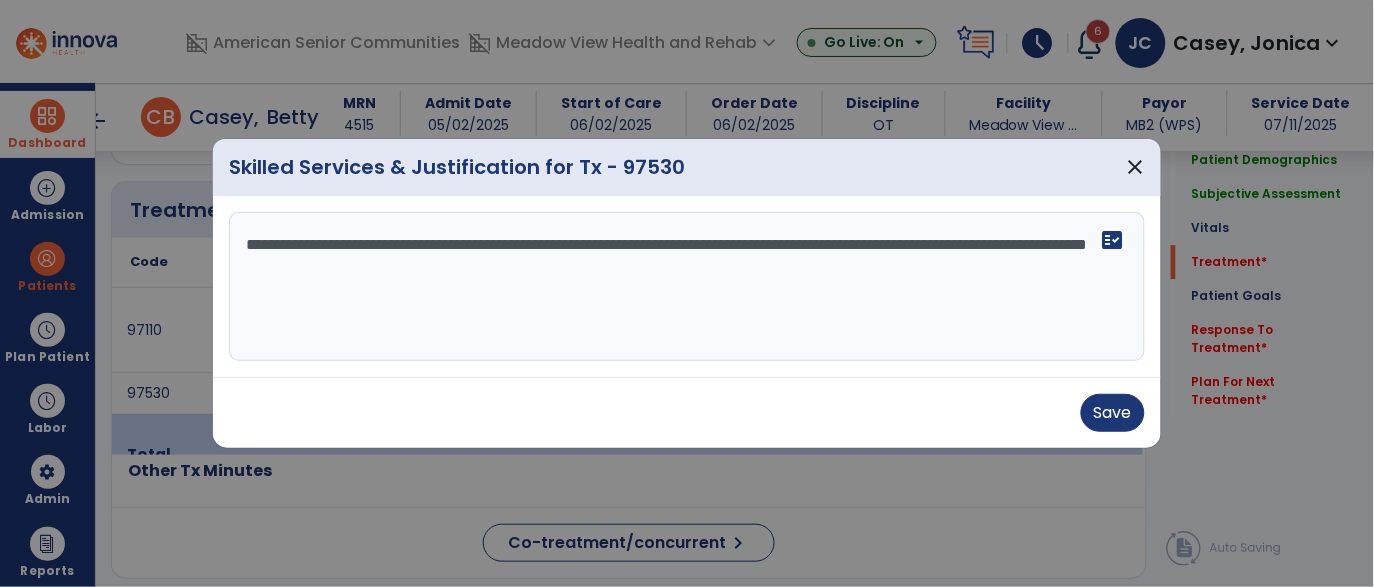click on "**********" at bounding box center (687, 287) 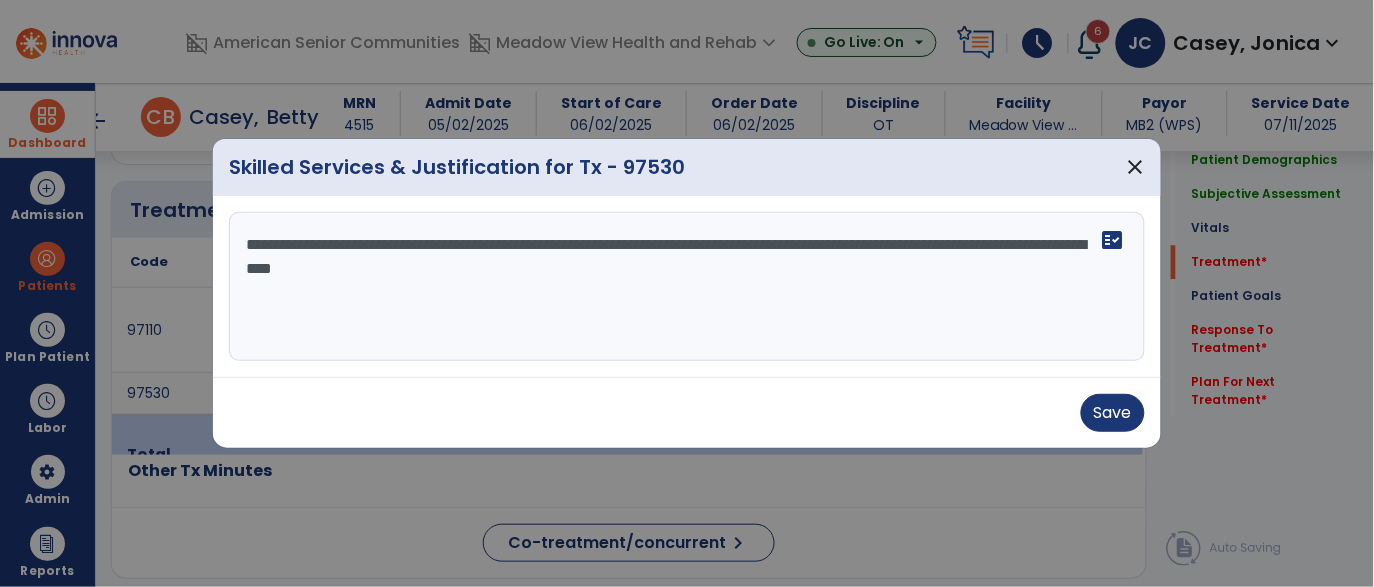 click on "**********" at bounding box center [687, 287] 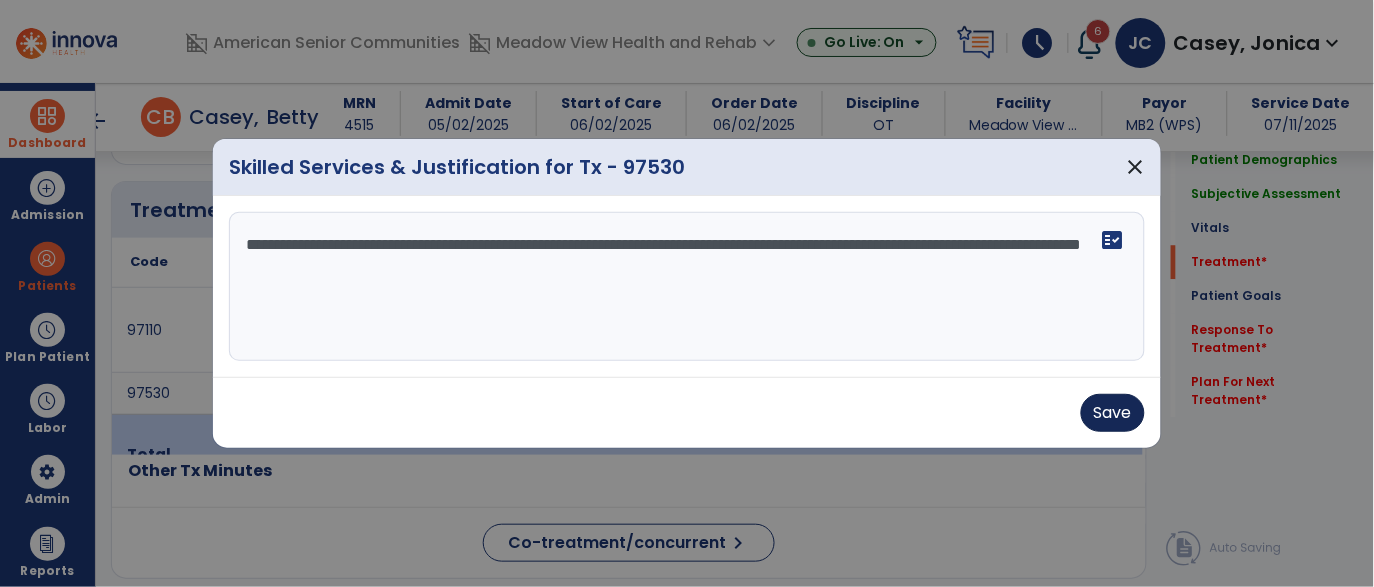 type on "**********" 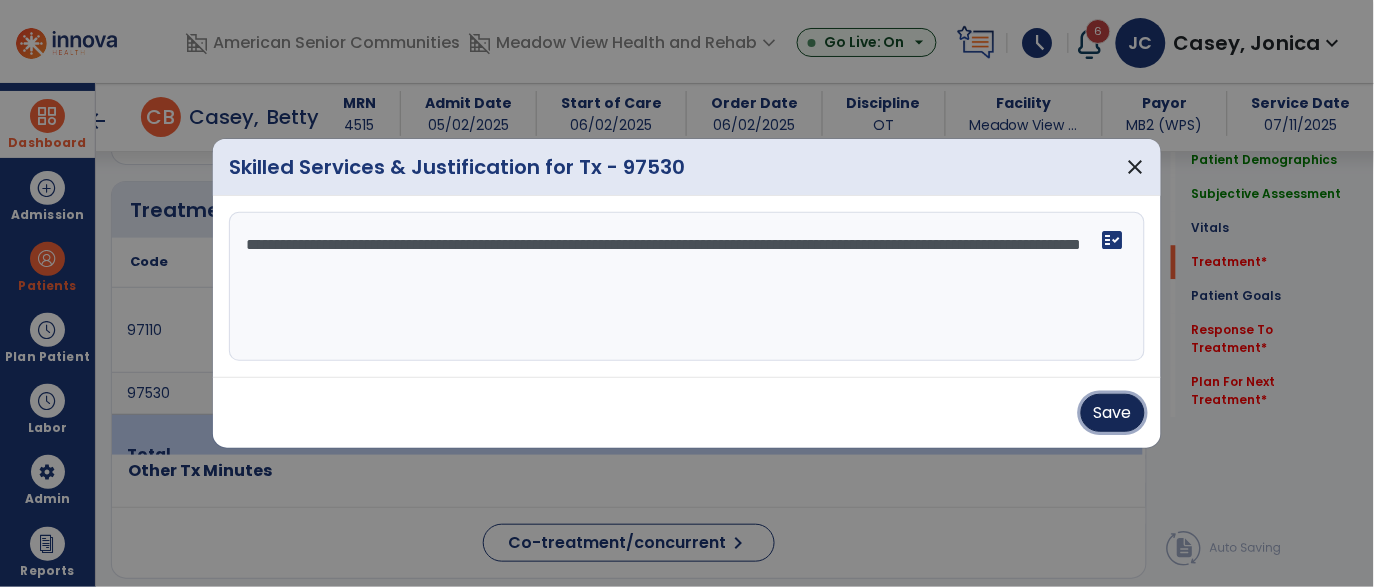 click on "Save" at bounding box center [1113, 413] 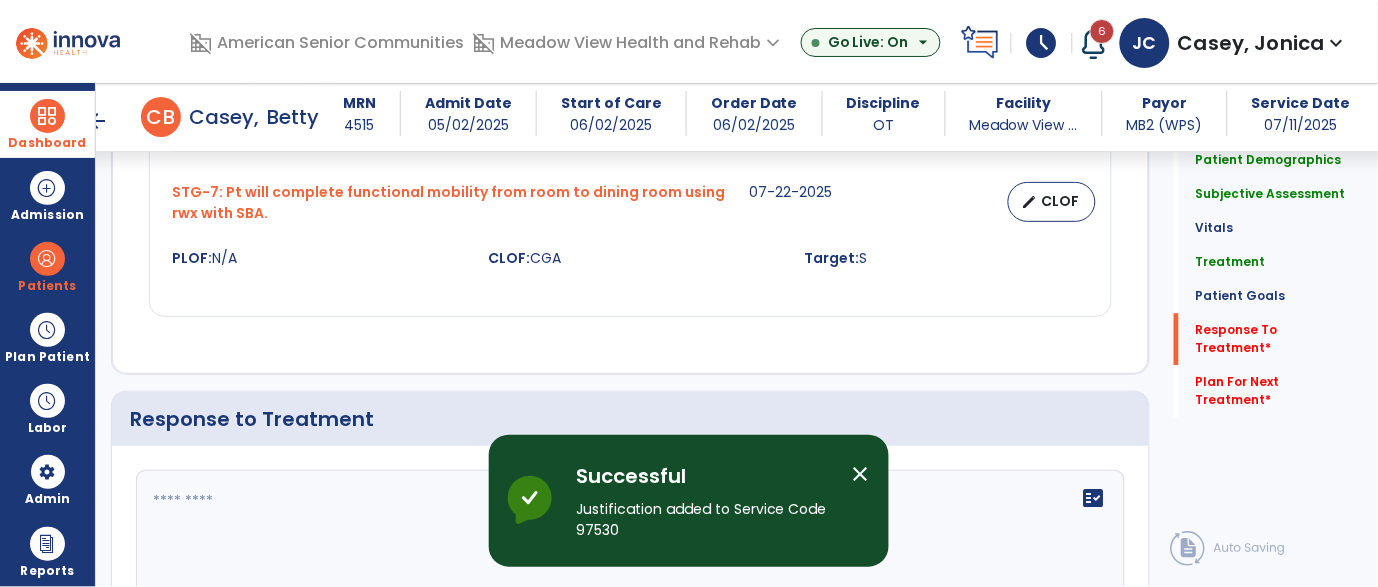 scroll, scrollTop: 2663, scrollLeft: 0, axis: vertical 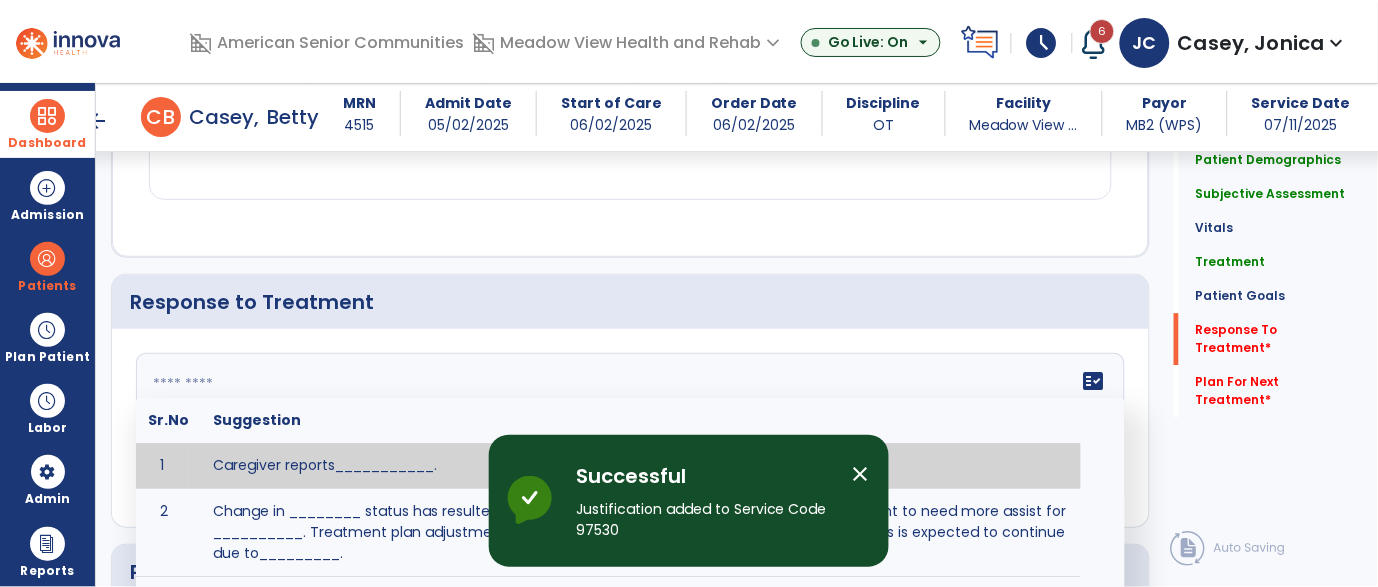 click on "fact_check  Sr.No Suggestion 1 Caregiver reports___________. 2 Change in ________ status has resulted in setback in_______due to ________, requiring patient to need more assist for __________.   Treatment plan adjustments to be made include________.  Progress towards goals is expected to continue due to_________. 3 Decreased pain in __________ to [LEVEL] in response to [MODALITY/TREATMENT] allows for improvement in _________. 4 Functional gains in _______ have impacted the patient's ability to perform_________ with a reduction in assist levels to_________. 5 Functional progress this week has been significant due to__________. 6 Gains in ________ have improved the patient's ability to perform ______with decreased levels of assist to___________. 7 Improvement in ________allows patient to tolerate higher levels of challenges in_________. 8 Pain in [AREA] has decreased to [LEVEL] in response to [TREATMENT/MODALITY], allowing fore ease in completing__________. 9 10 11 12 13 14 15 16 17 18 19 20 21" 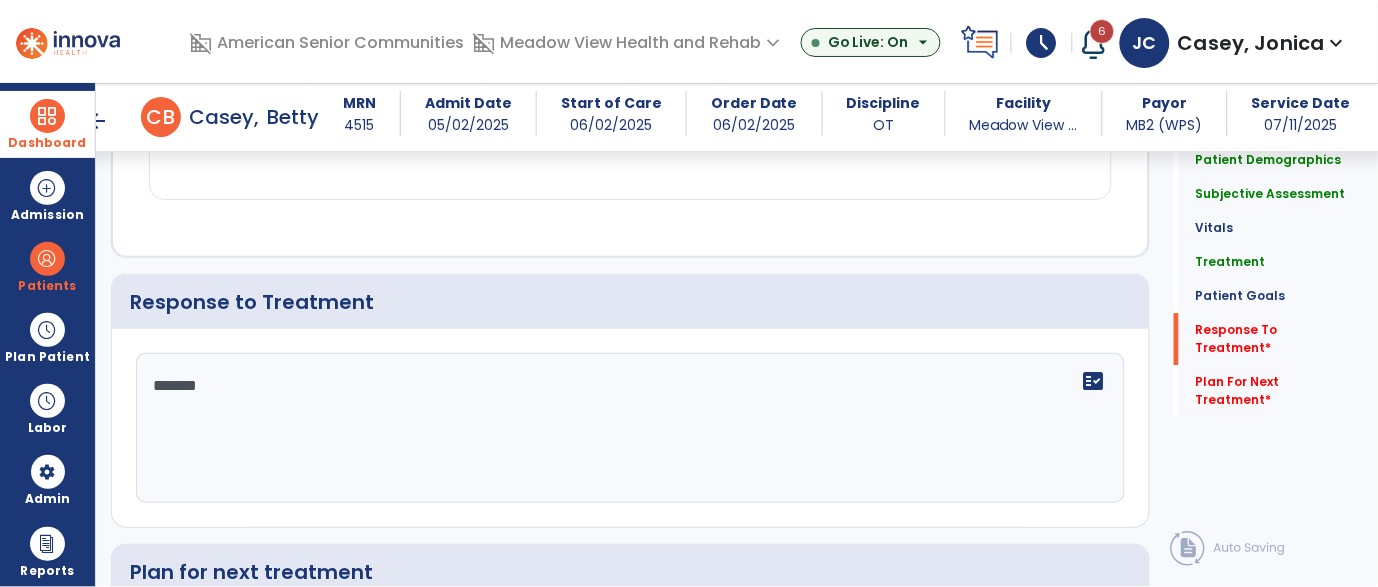 type on "********" 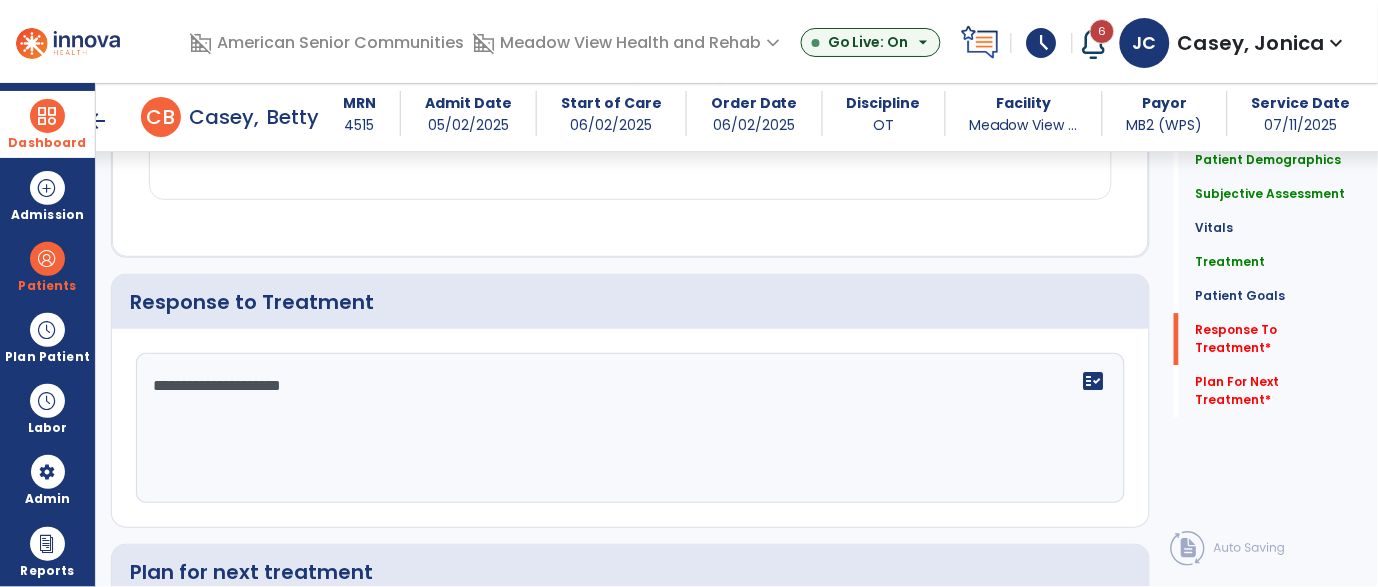 scroll, scrollTop: 2824, scrollLeft: 0, axis: vertical 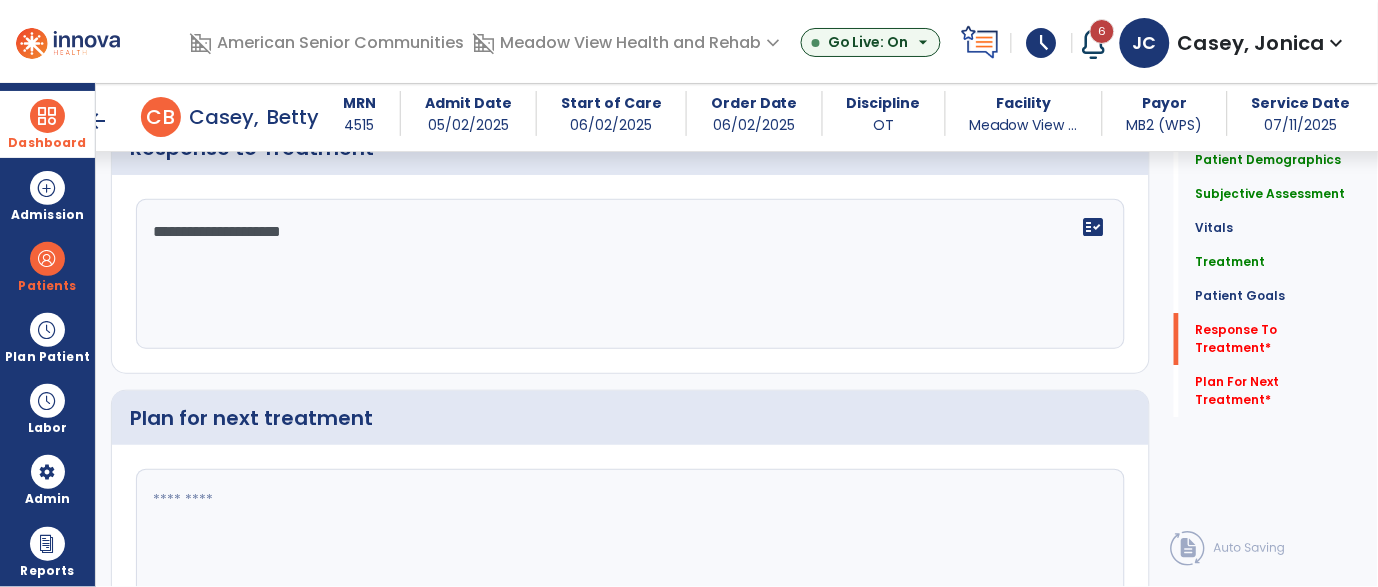 type on "**********" 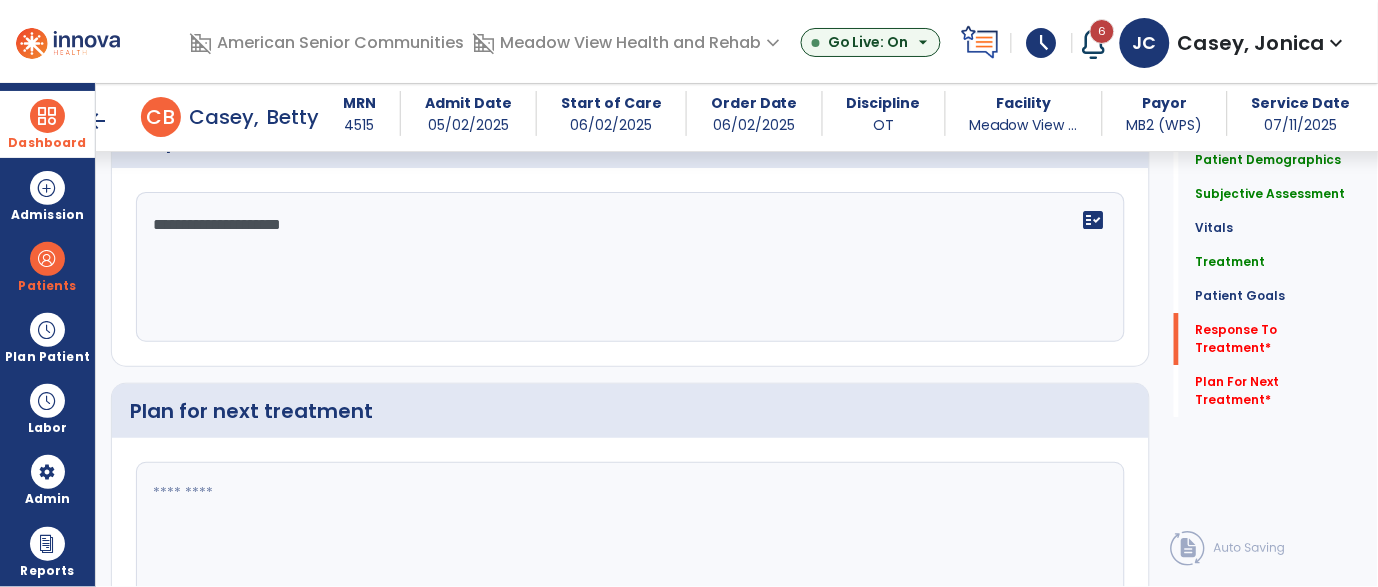 click 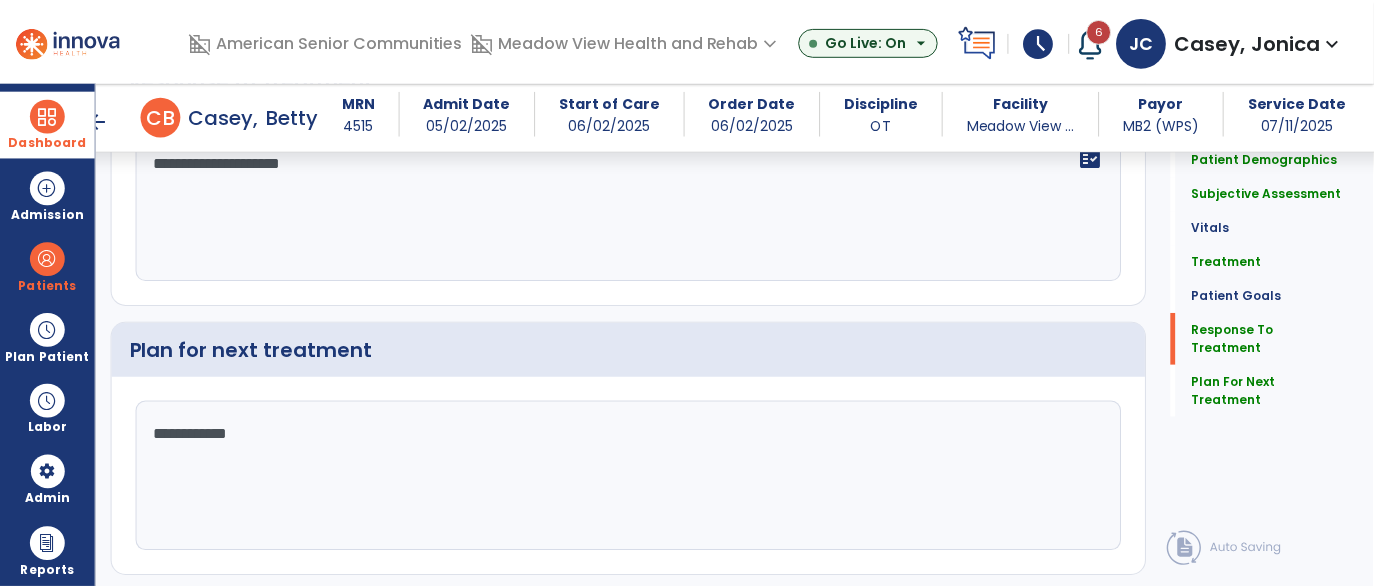 scroll, scrollTop: 2938, scrollLeft: 0, axis: vertical 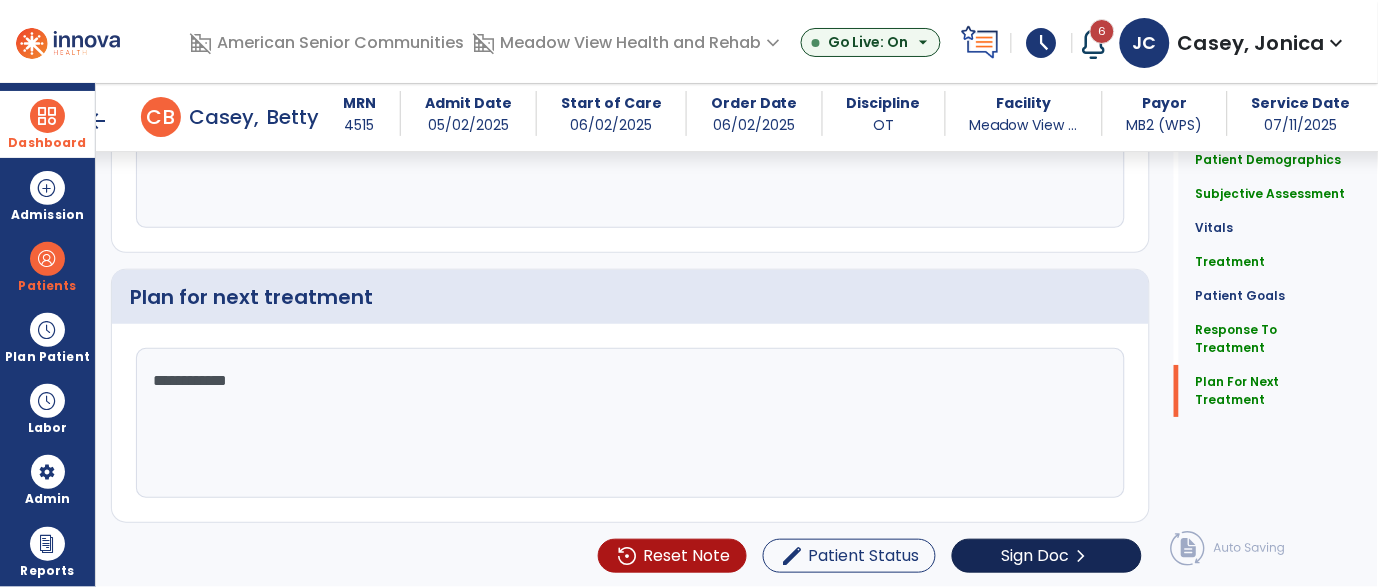 type on "**********" 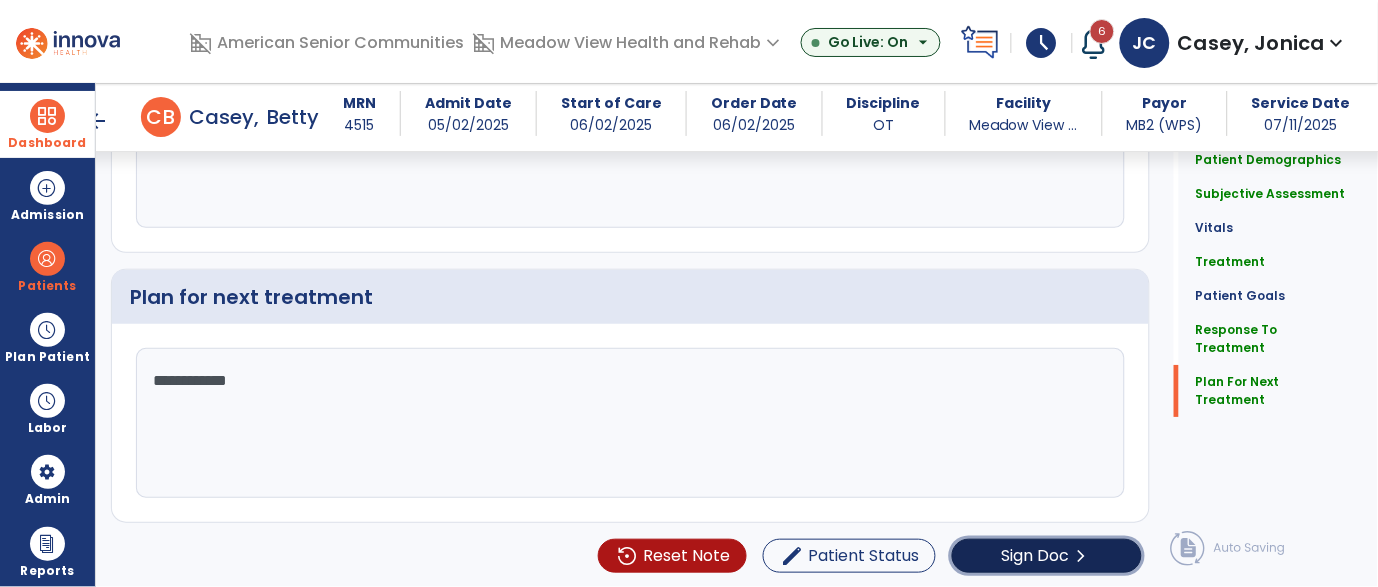 click on "Sign Doc" 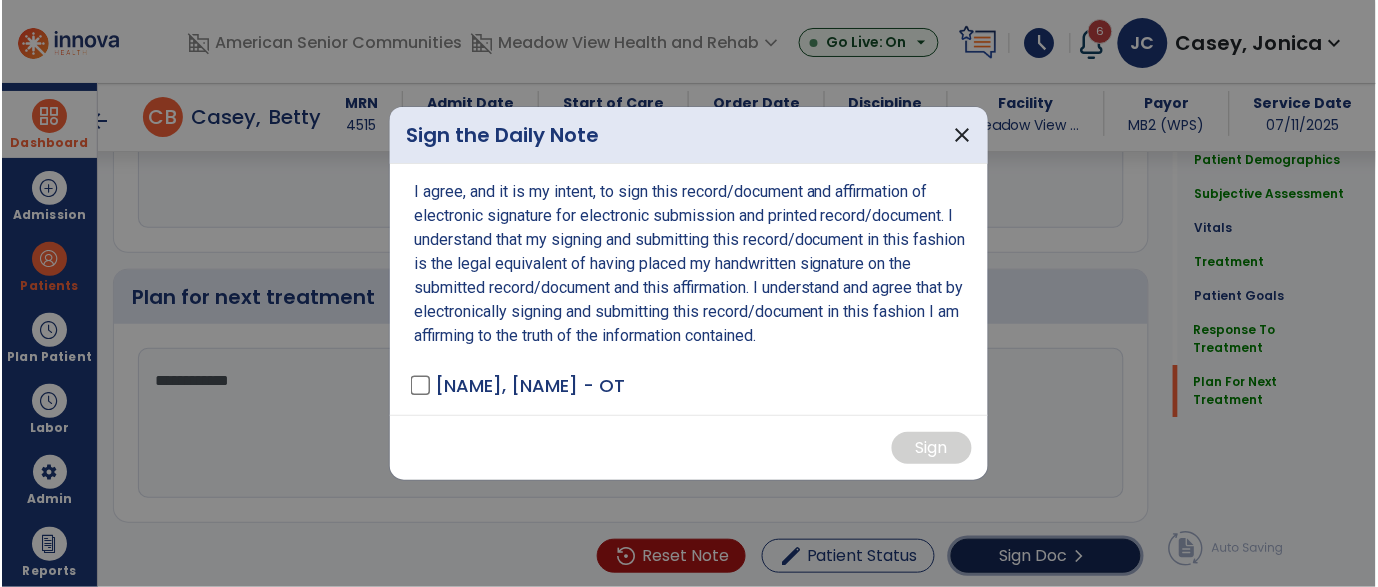 scroll, scrollTop: 2938, scrollLeft: 0, axis: vertical 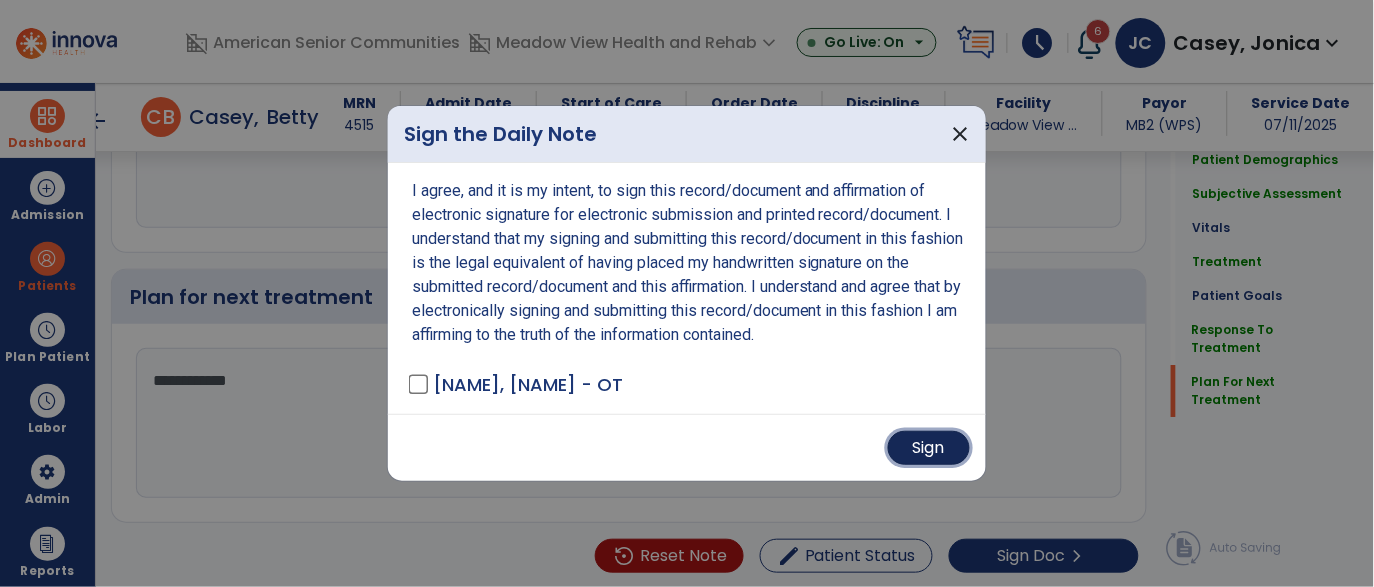 click on "Sign" at bounding box center [929, 448] 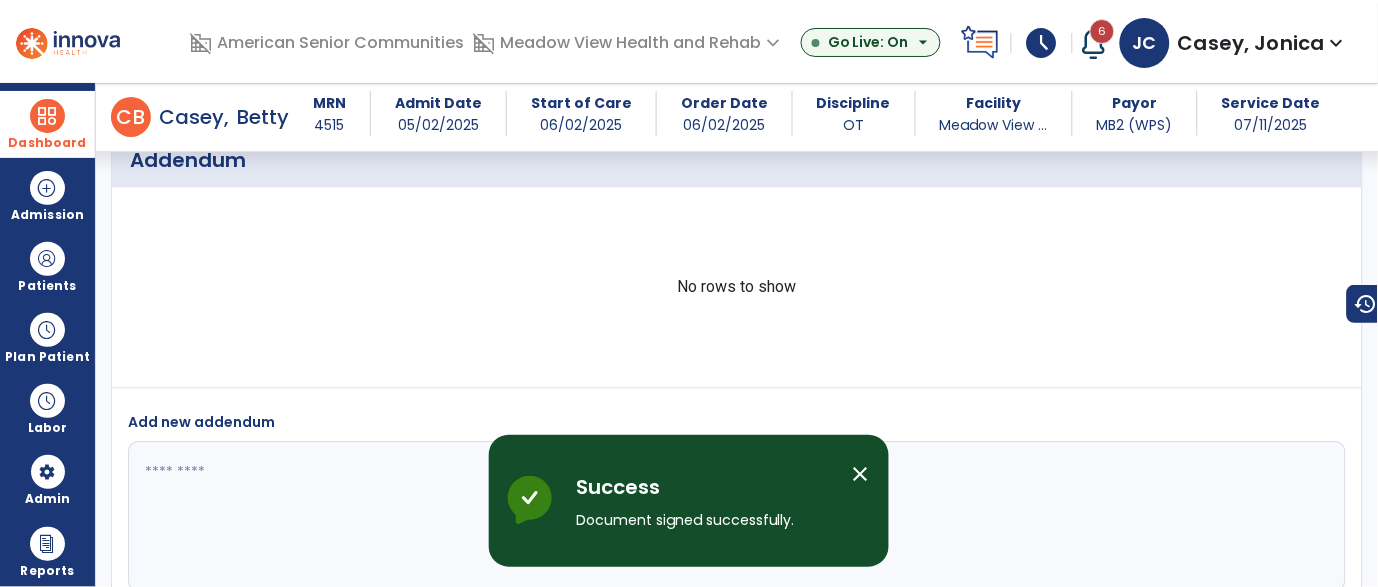 scroll, scrollTop: 4238, scrollLeft: 0, axis: vertical 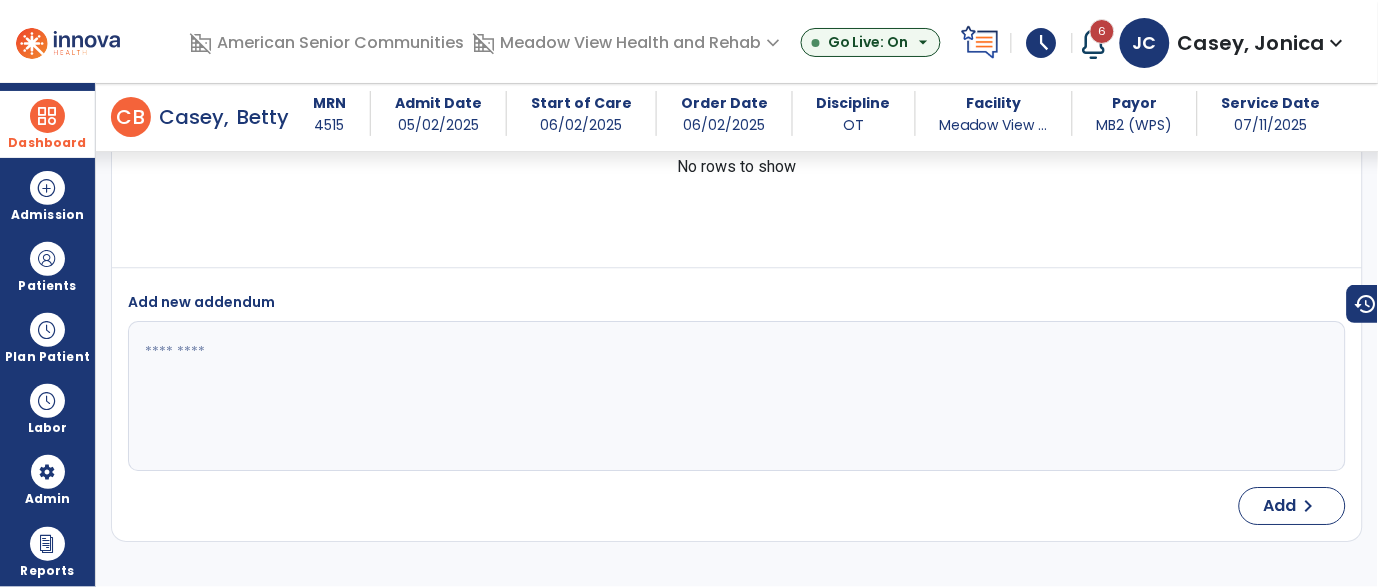 click on "Dashboard" at bounding box center (47, 143) 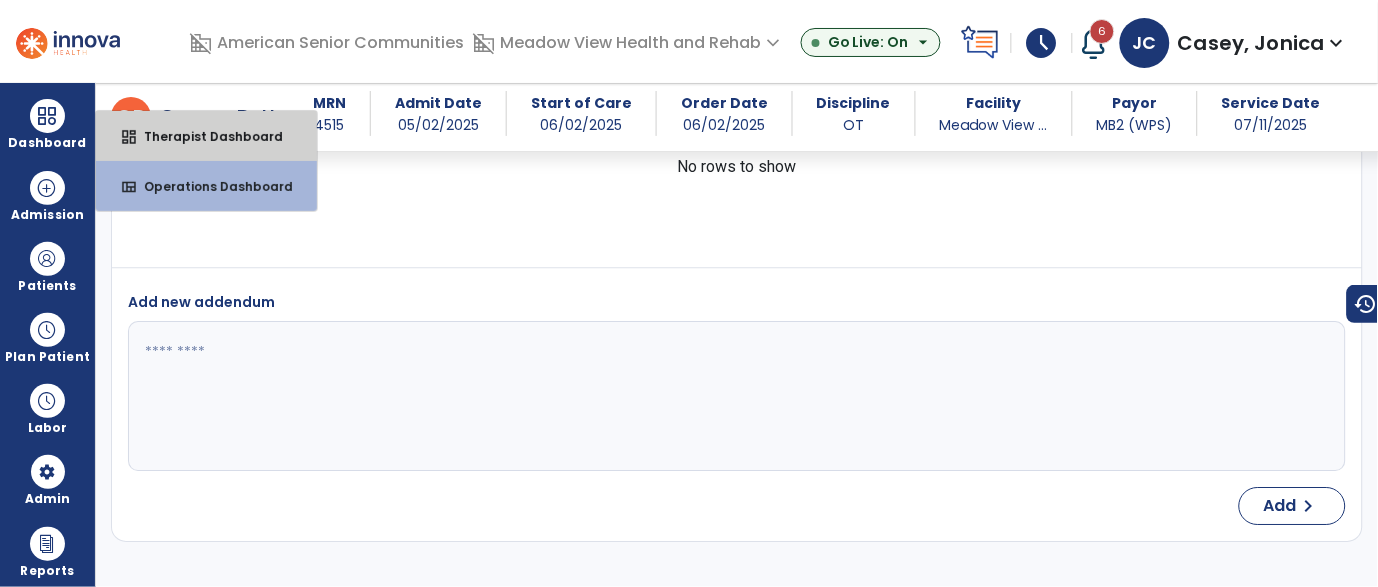 click on "dashboard  Therapist Dashboard" at bounding box center (206, 136) 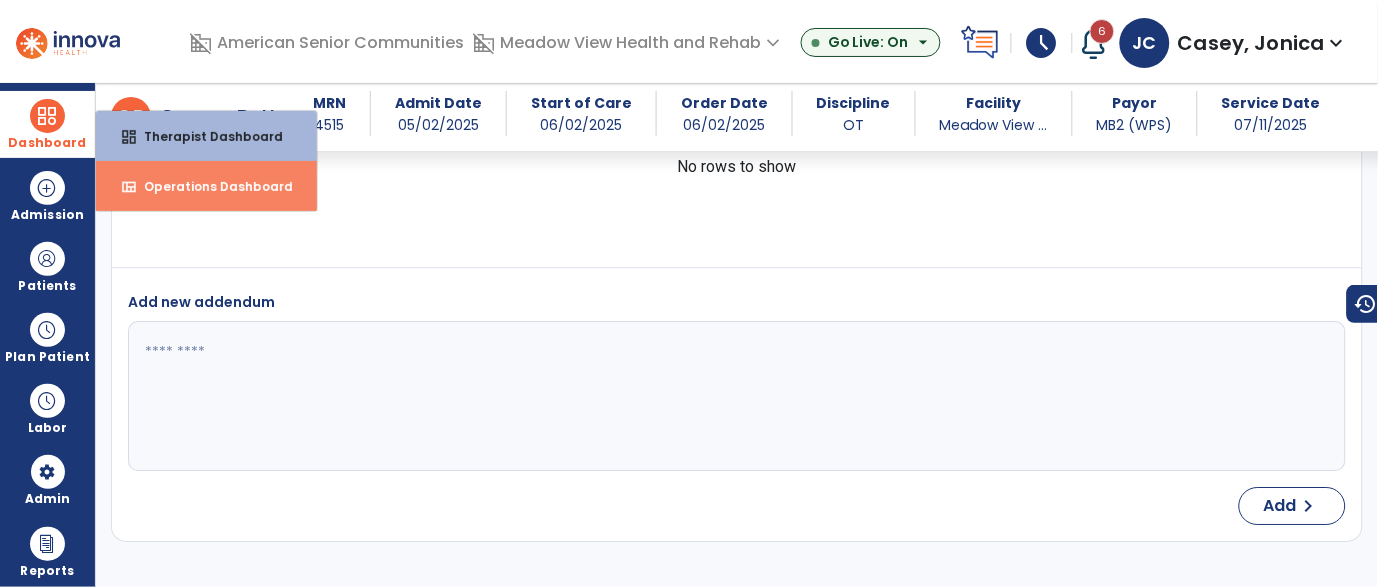 select on "****" 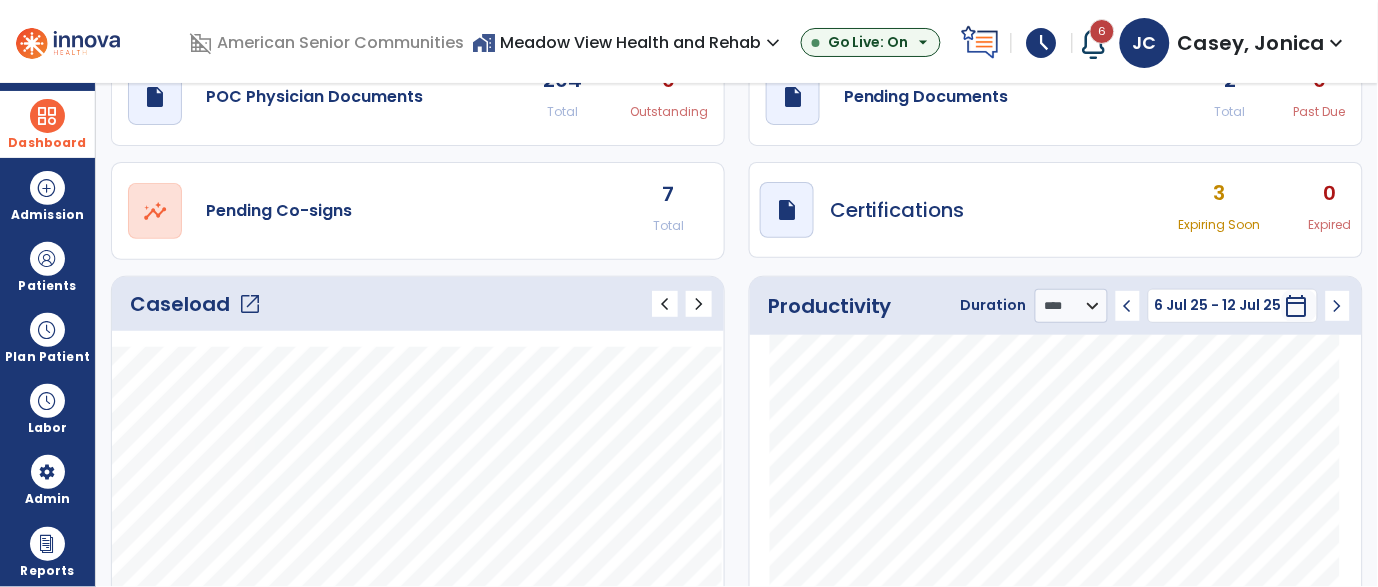 scroll, scrollTop: 0, scrollLeft: 0, axis: both 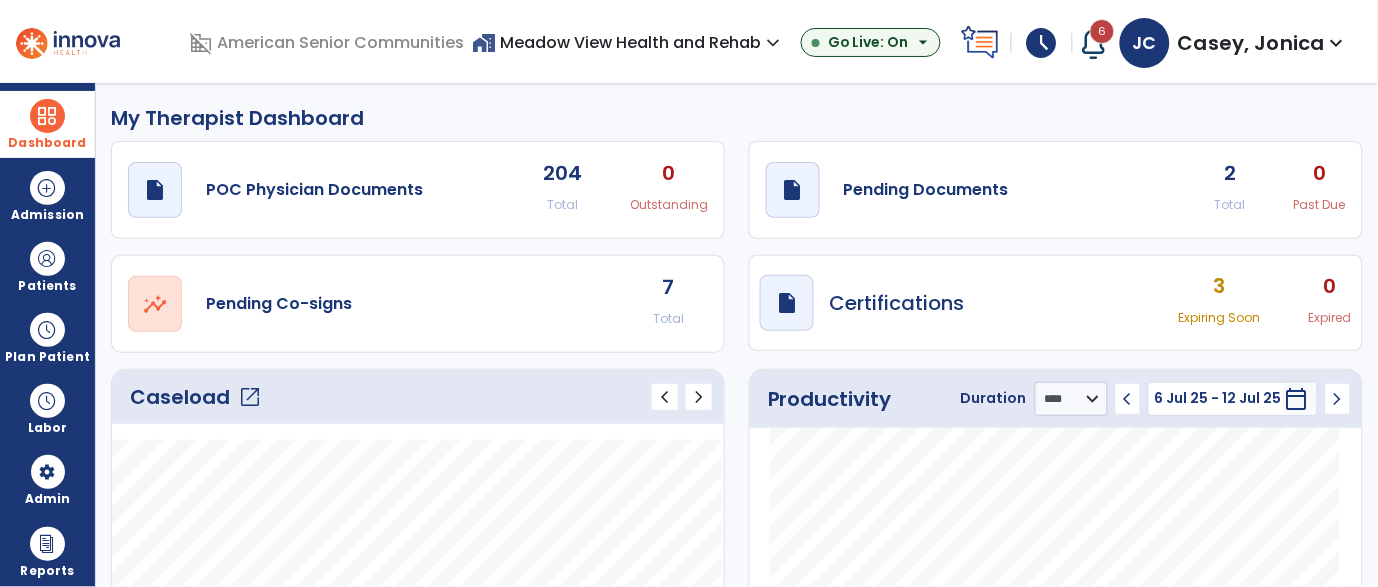 click on "open_in_new" 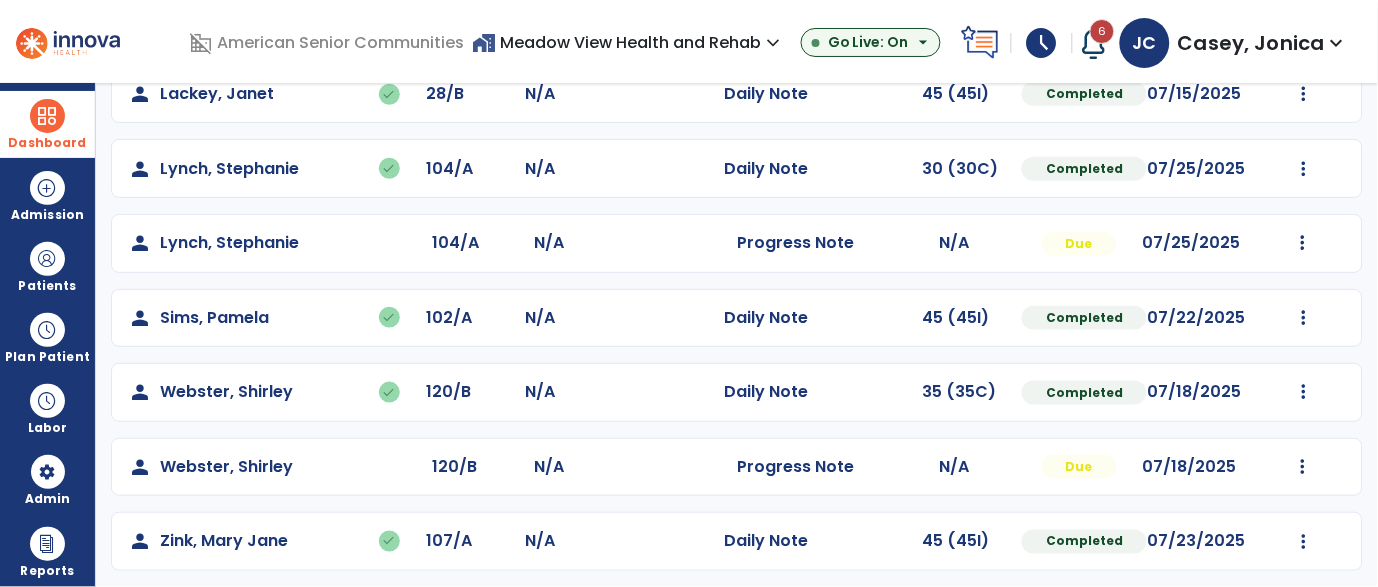 scroll, scrollTop: 351, scrollLeft: 0, axis: vertical 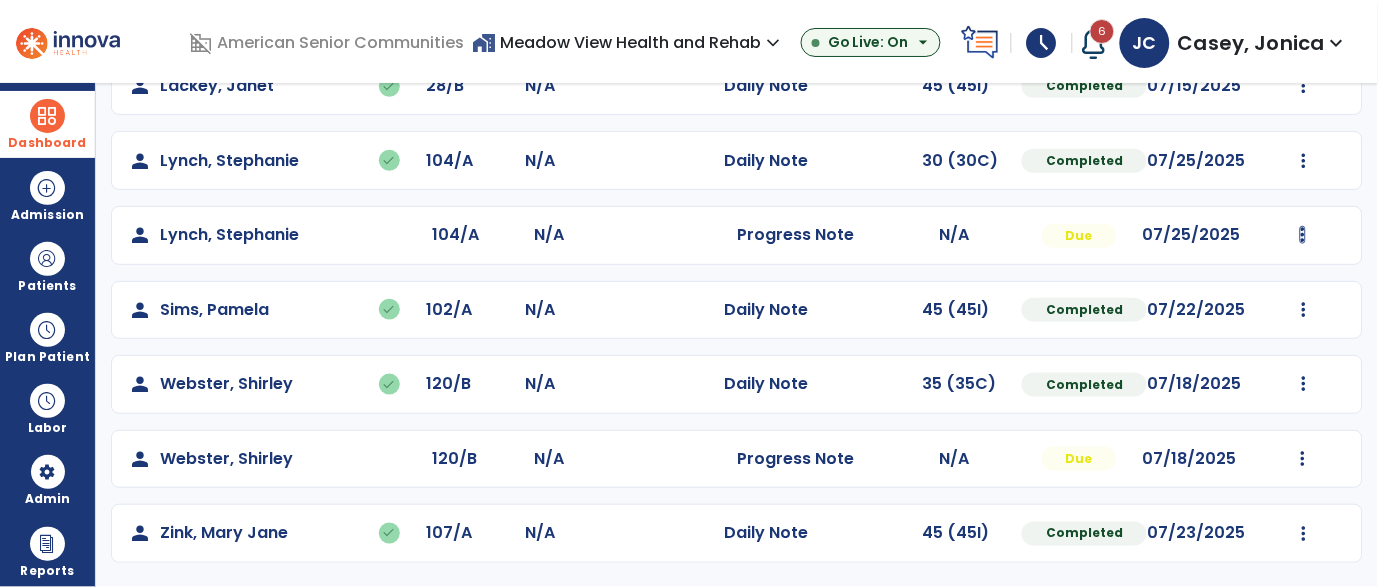 click on "Mark Visit As Complete   Reset Note   Open Document   G + C Mins" 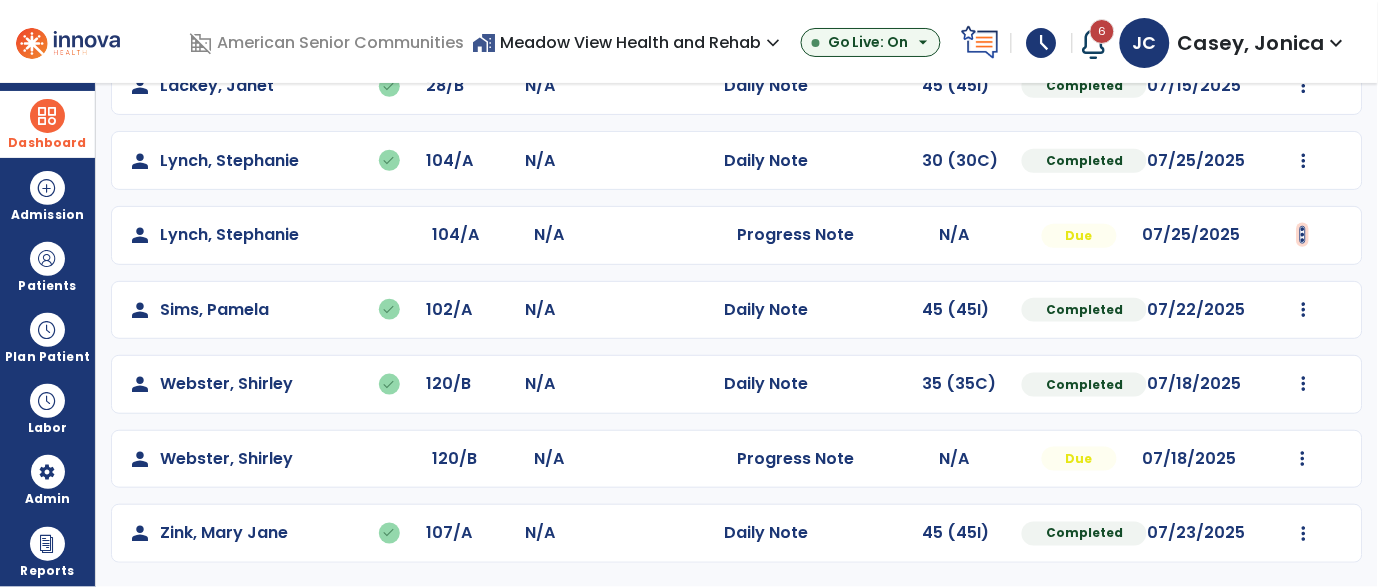 click at bounding box center [1304, -63] 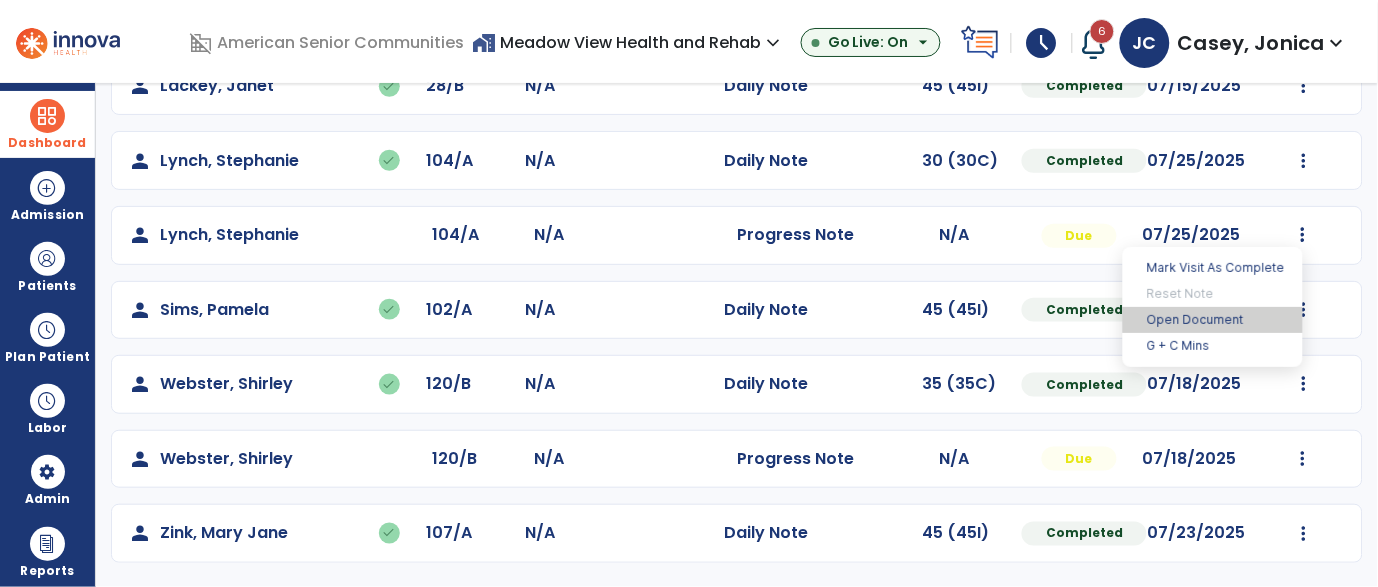 click on "Open Document" at bounding box center (1213, 320) 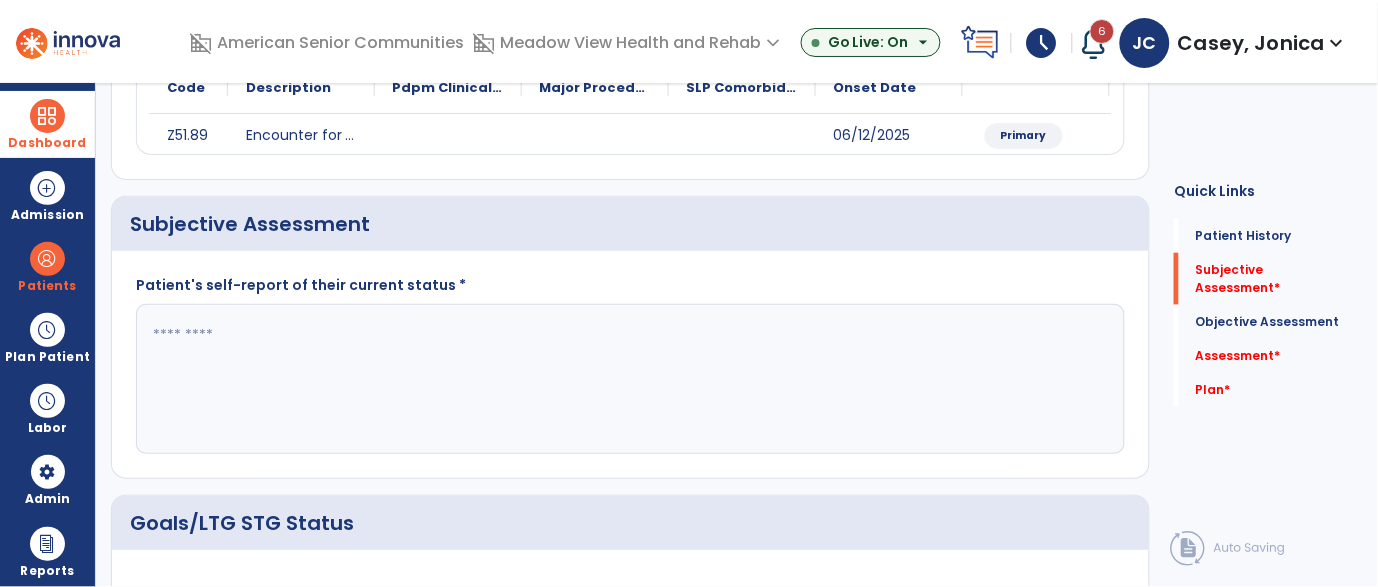 click 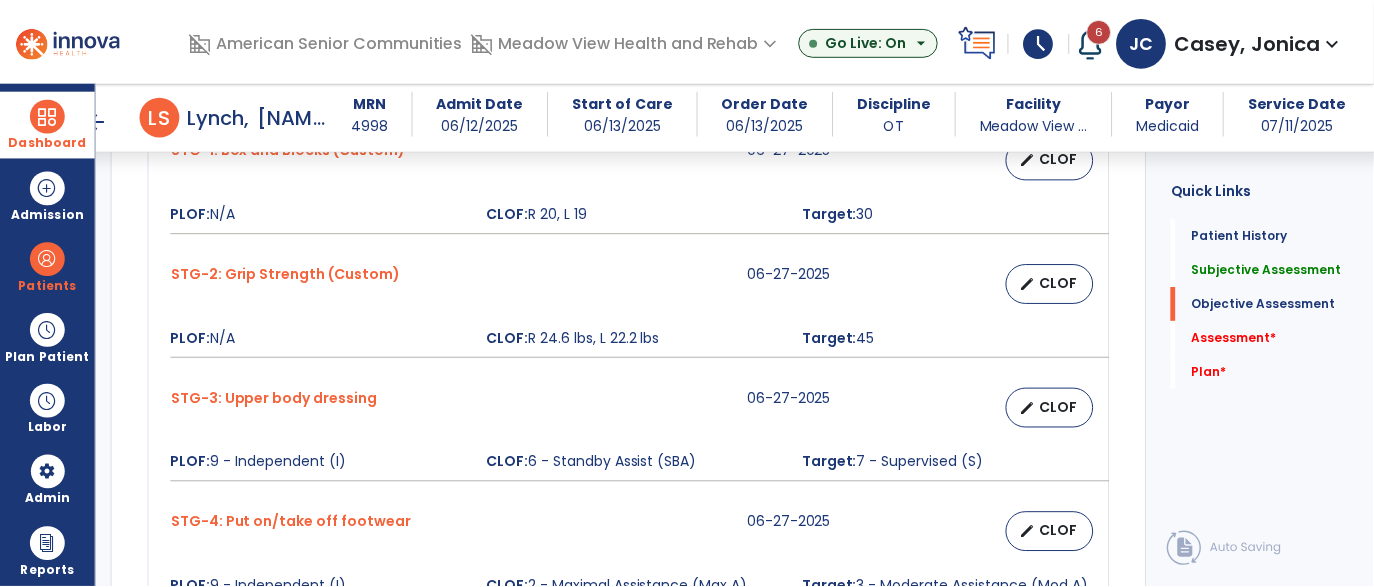 scroll, scrollTop: 961, scrollLeft: 0, axis: vertical 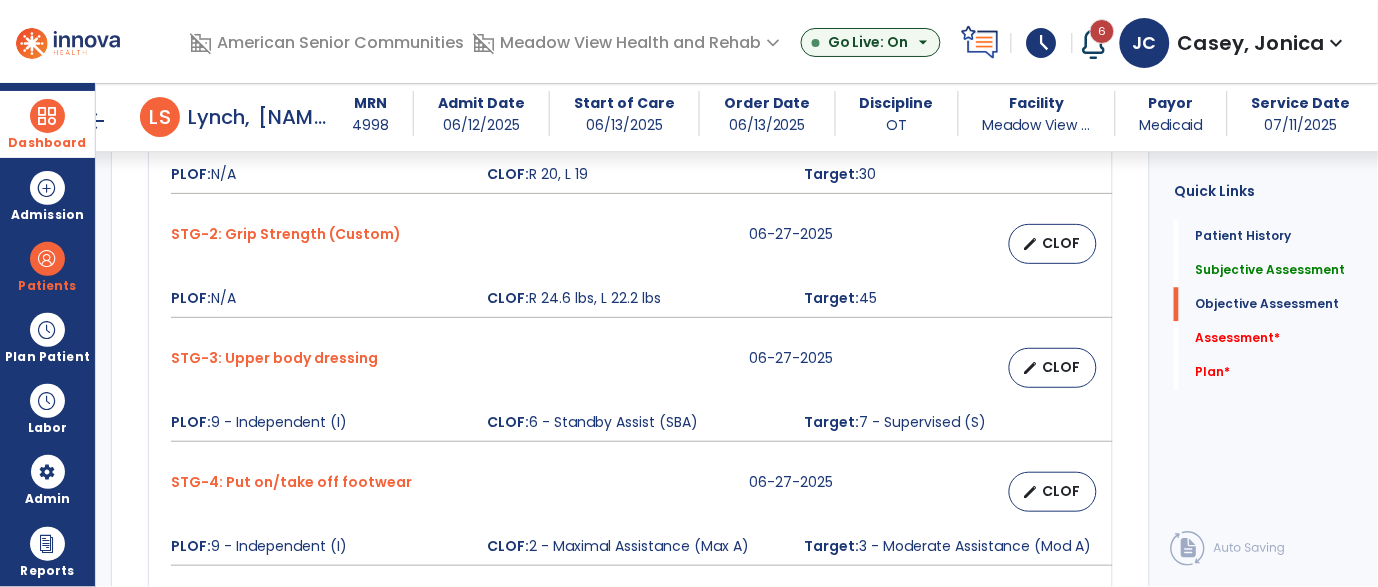 type on "**********" 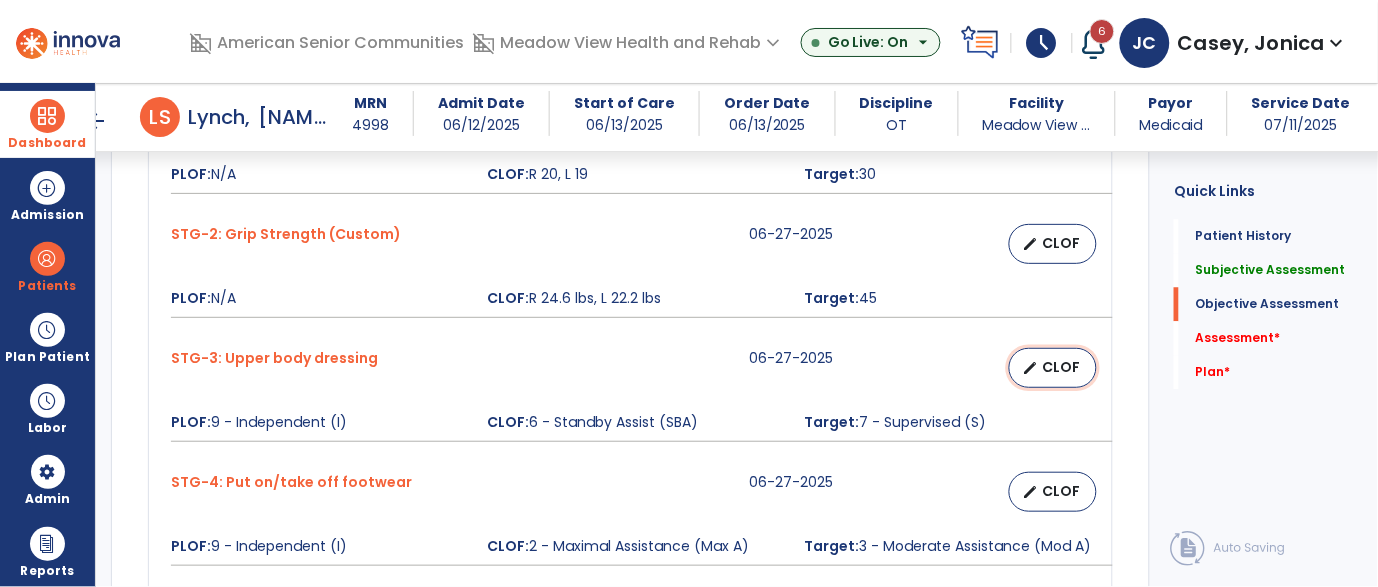 click on "CLOF" at bounding box center [1061, 367] 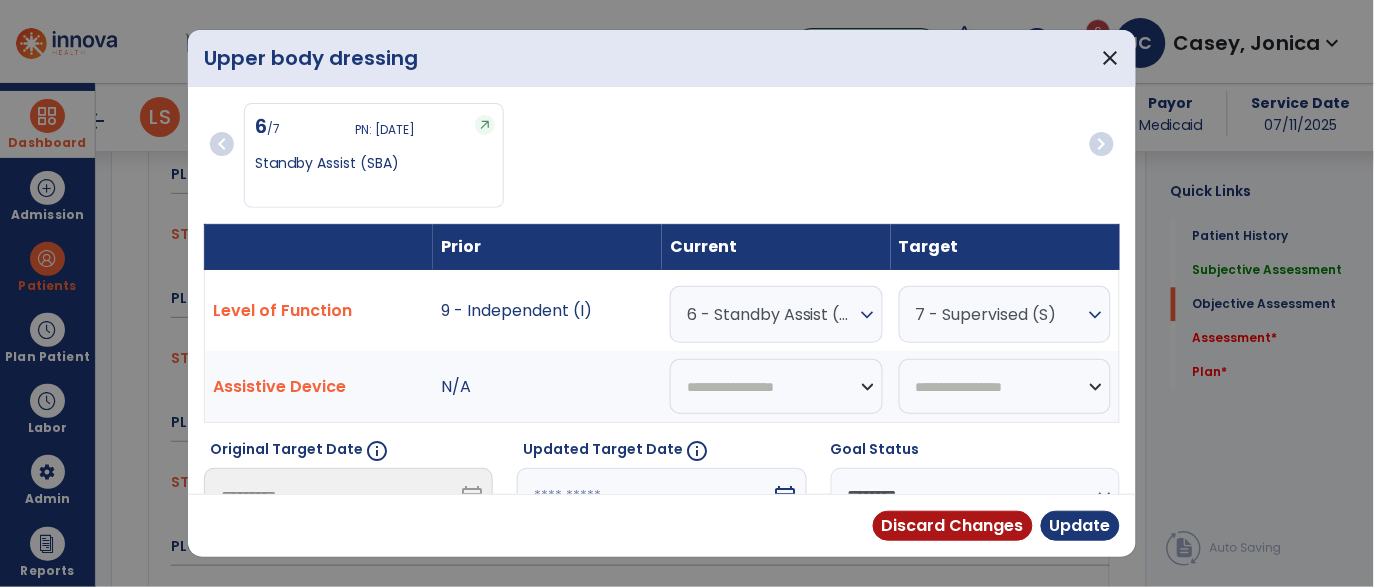 scroll, scrollTop: 961, scrollLeft: 0, axis: vertical 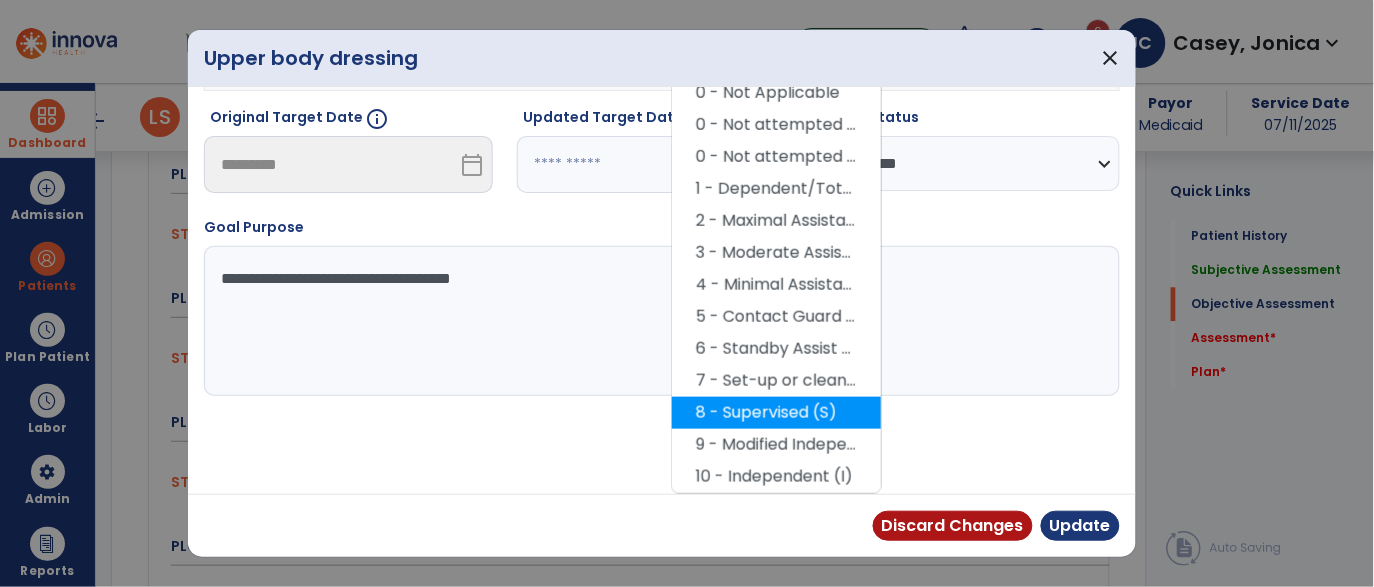click on "8 - Supervised (S)" at bounding box center (776, 413) 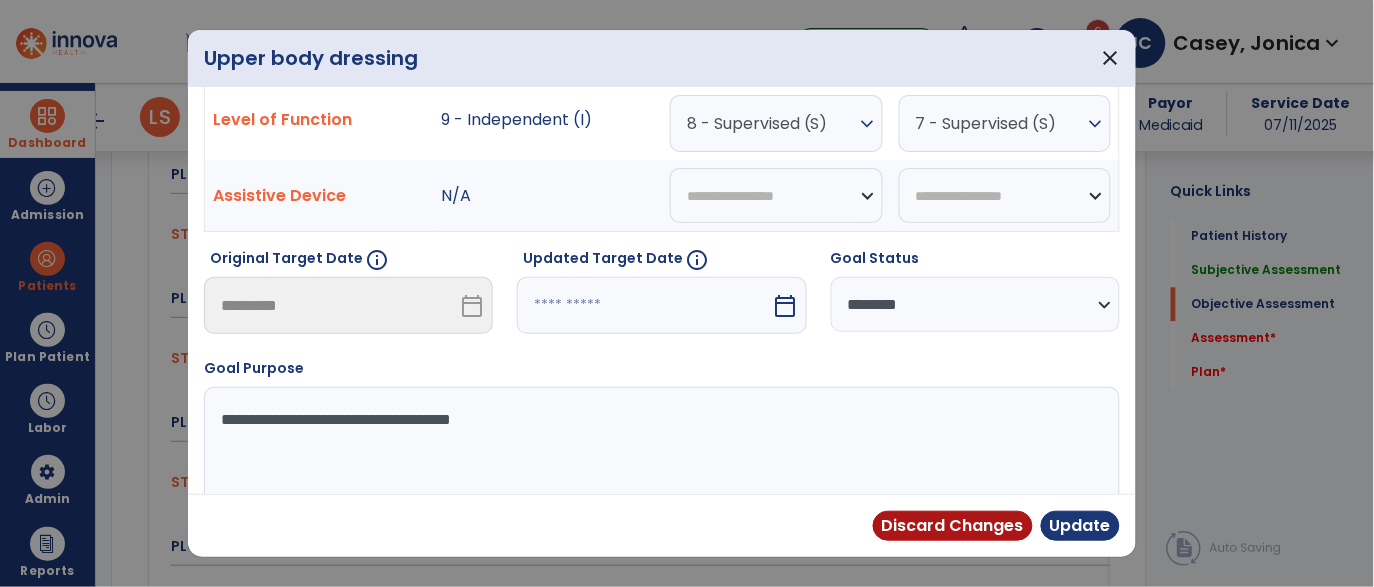 scroll, scrollTop: 39, scrollLeft: 0, axis: vertical 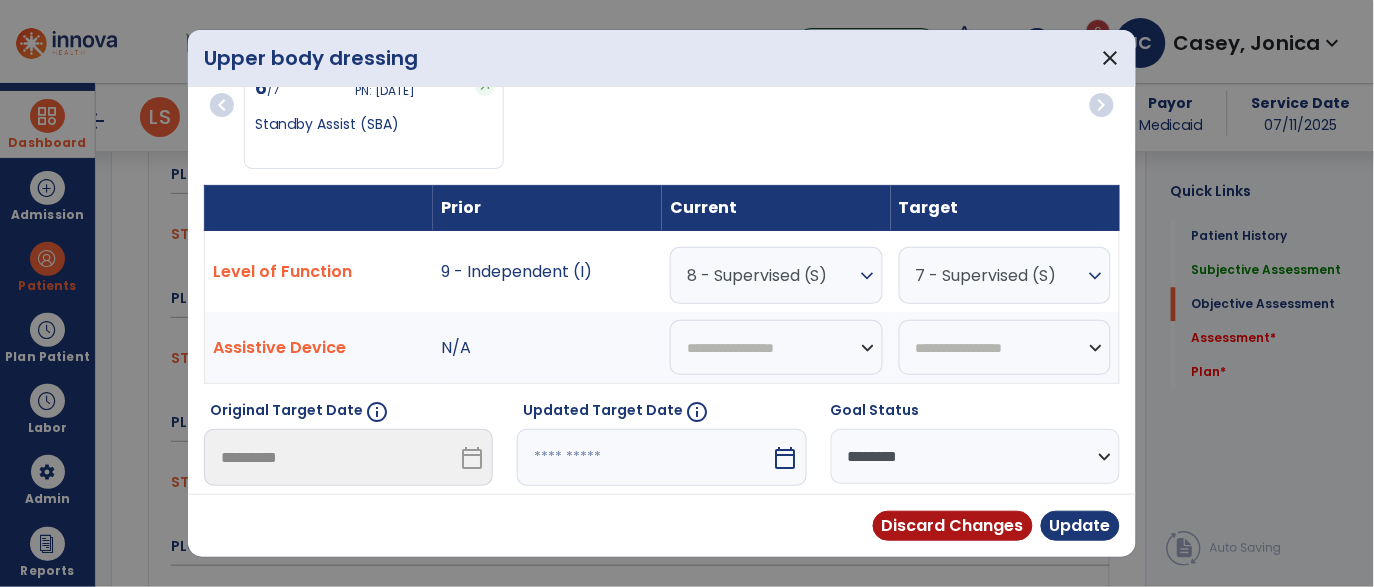 click on "7 - Supervised (S)" at bounding box center (1000, 275) 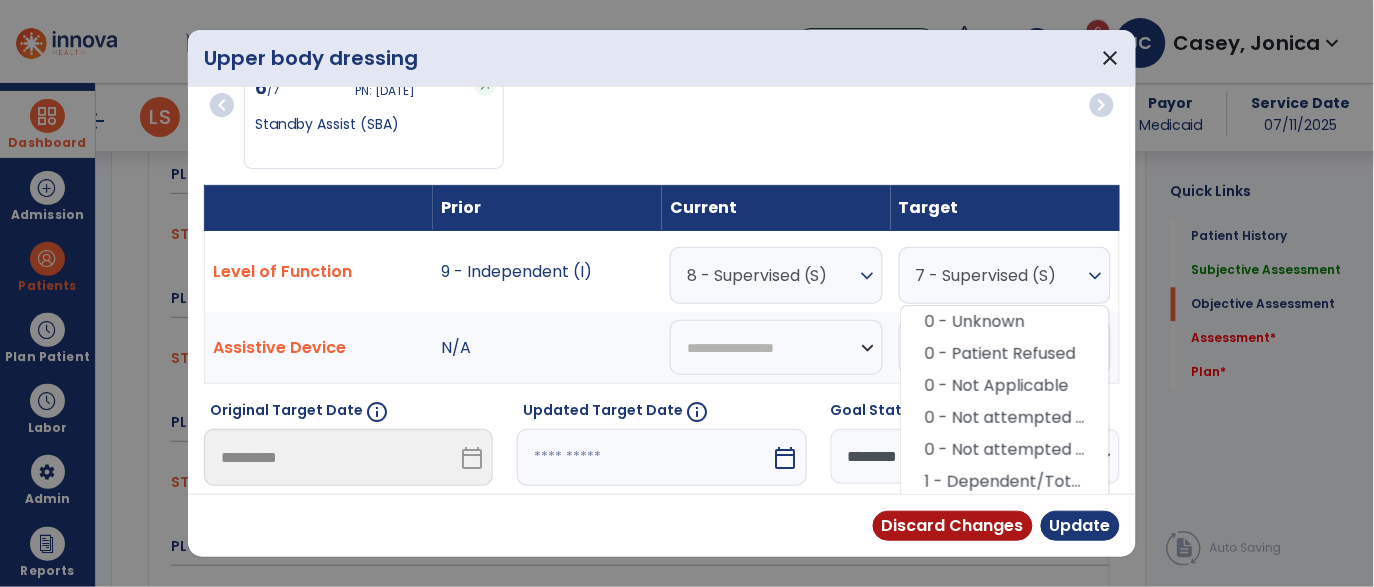 click on "chevron_left   6 /7  PN: 06/27/2025   Standby Assist (SBA)      chevron_right" at bounding box center (662, 124) 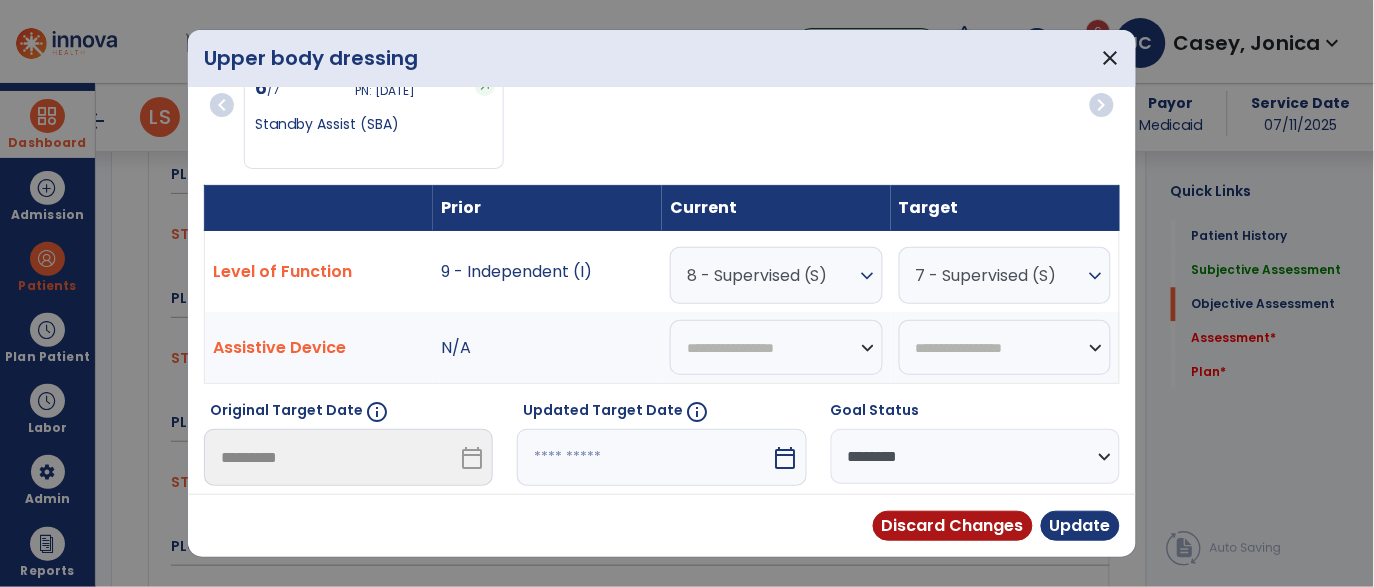 drag, startPoint x: 962, startPoint y: 260, endPoint x: 976, endPoint y: 274, distance: 19.79899 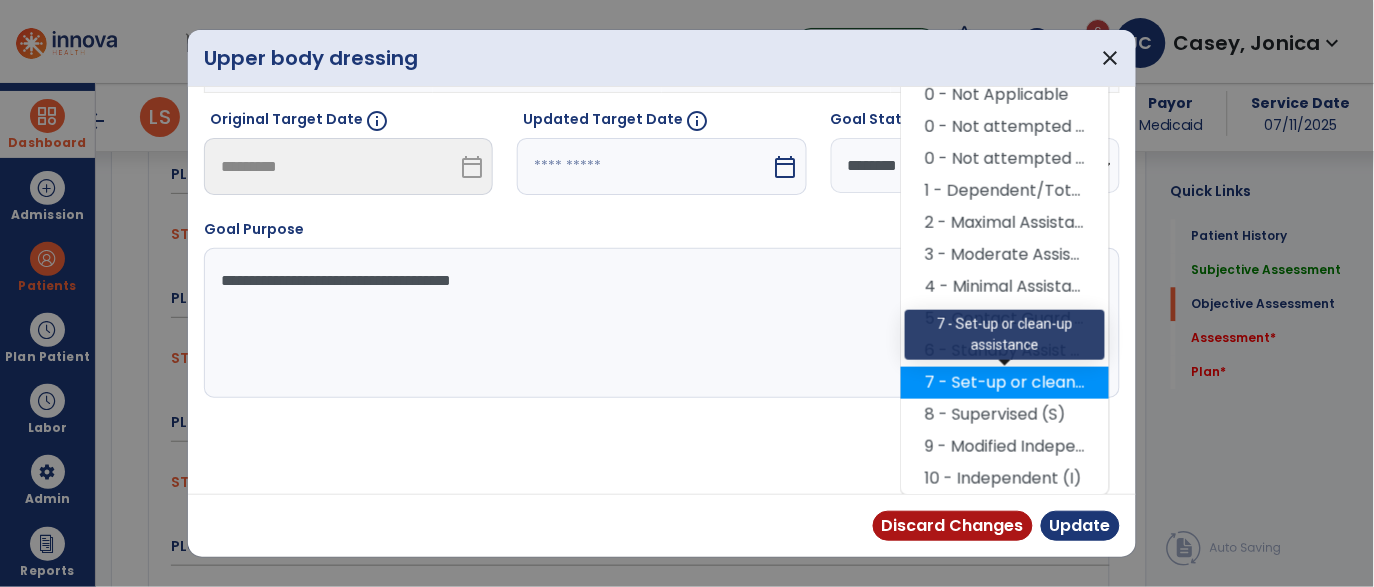 scroll, scrollTop: 332, scrollLeft: 0, axis: vertical 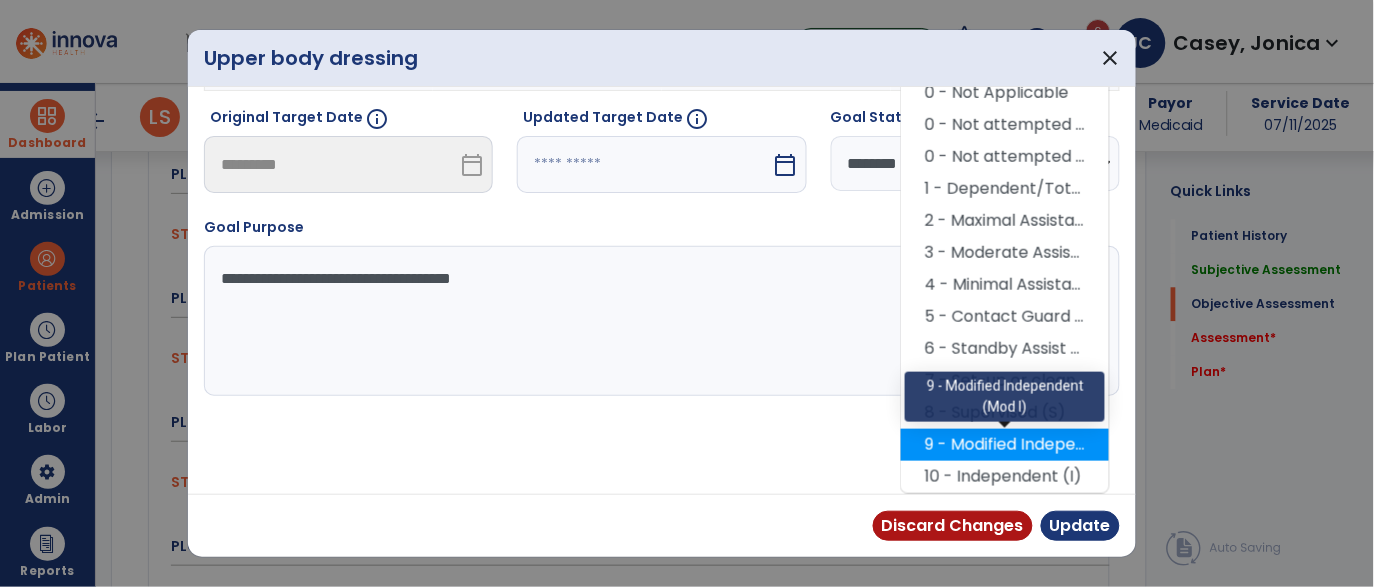 click on "9 - Modified Independent (Mod I)" at bounding box center (1005, 445) 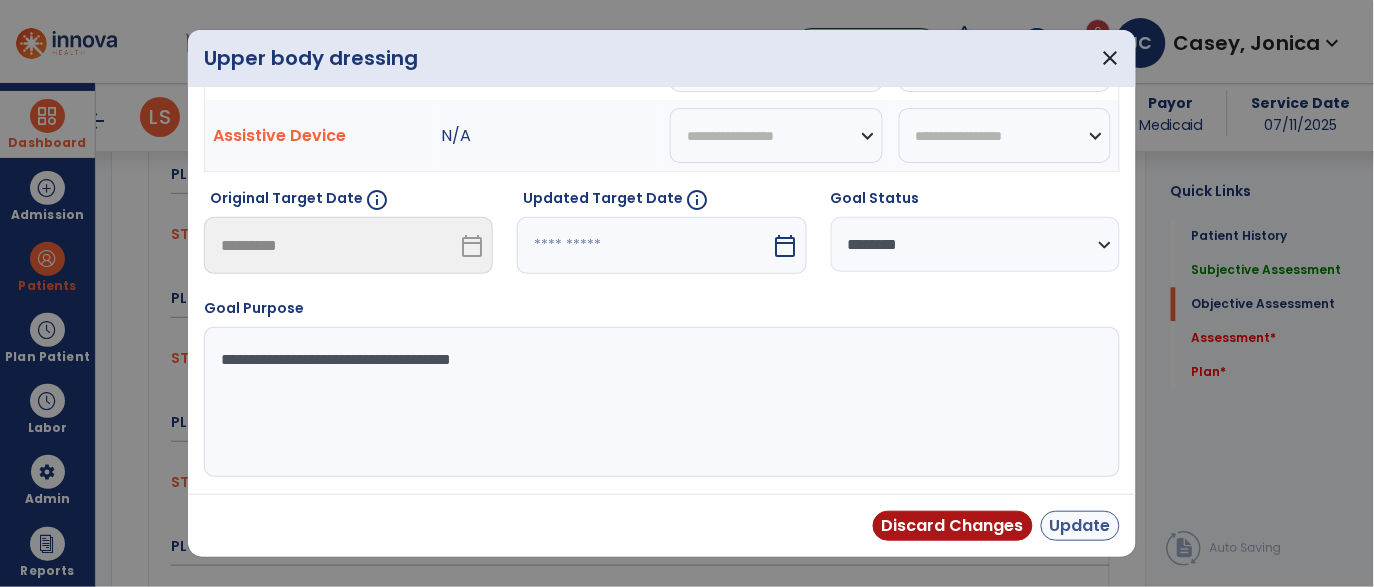 scroll, scrollTop: 250, scrollLeft: 0, axis: vertical 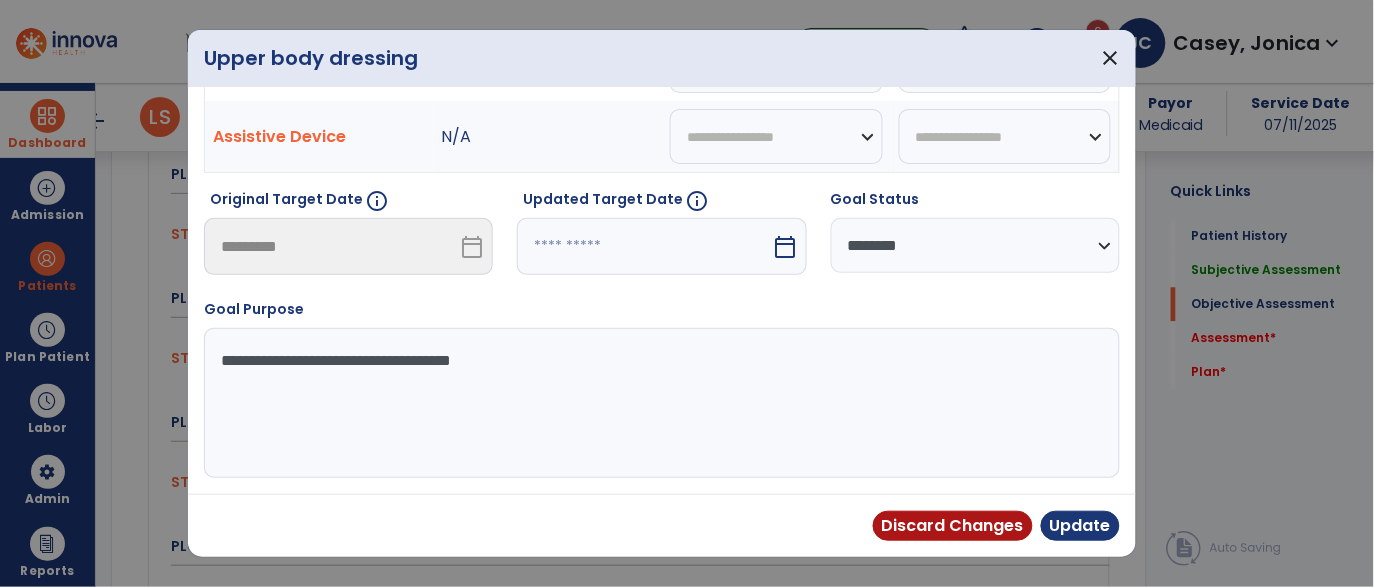 drag, startPoint x: 1079, startPoint y: 541, endPoint x: 797, endPoint y: 290, distance: 377.52484 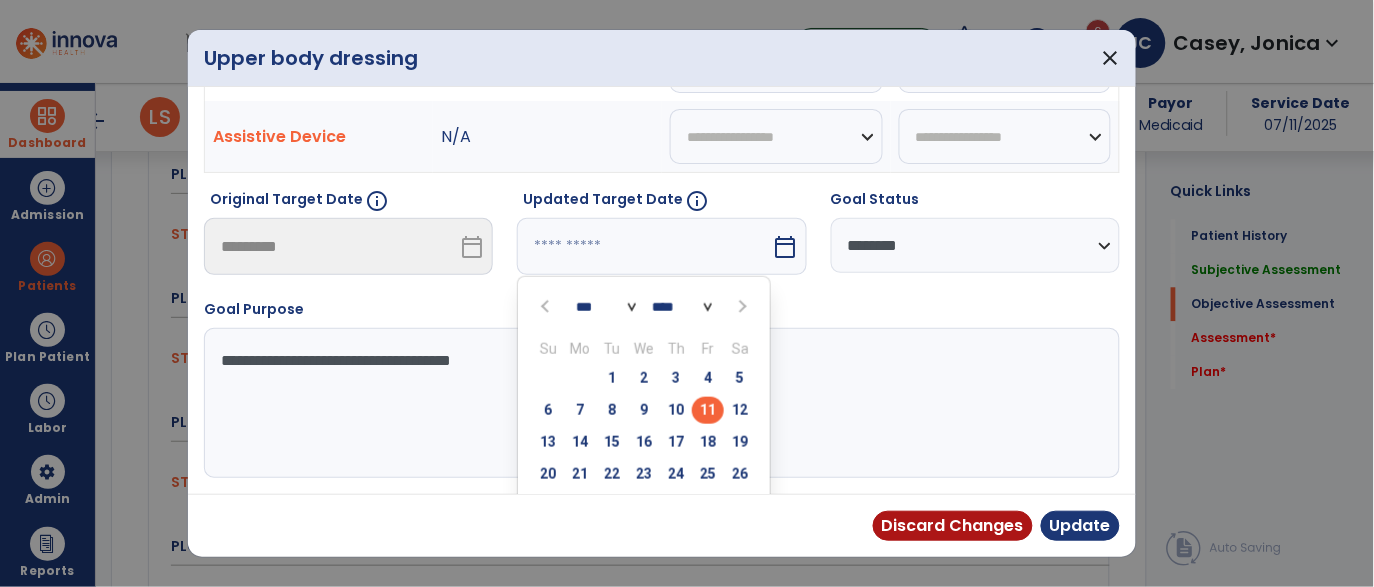 scroll, scrollTop: 273, scrollLeft: 0, axis: vertical 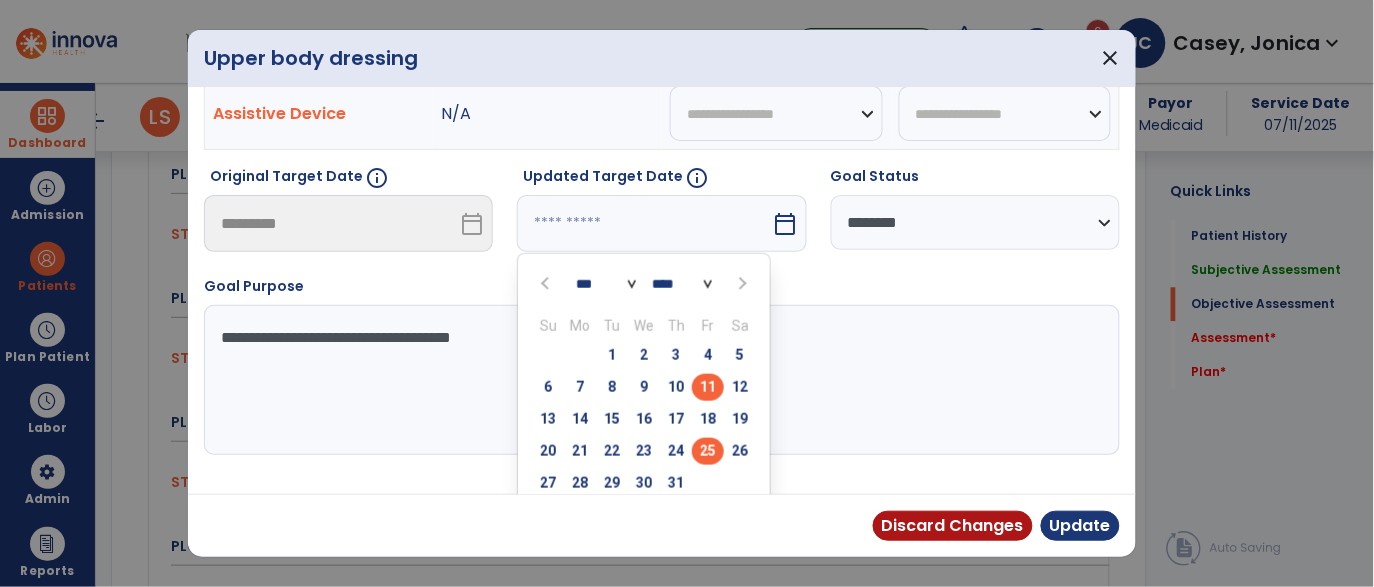 click on "25" at bounding box center [708, 451] 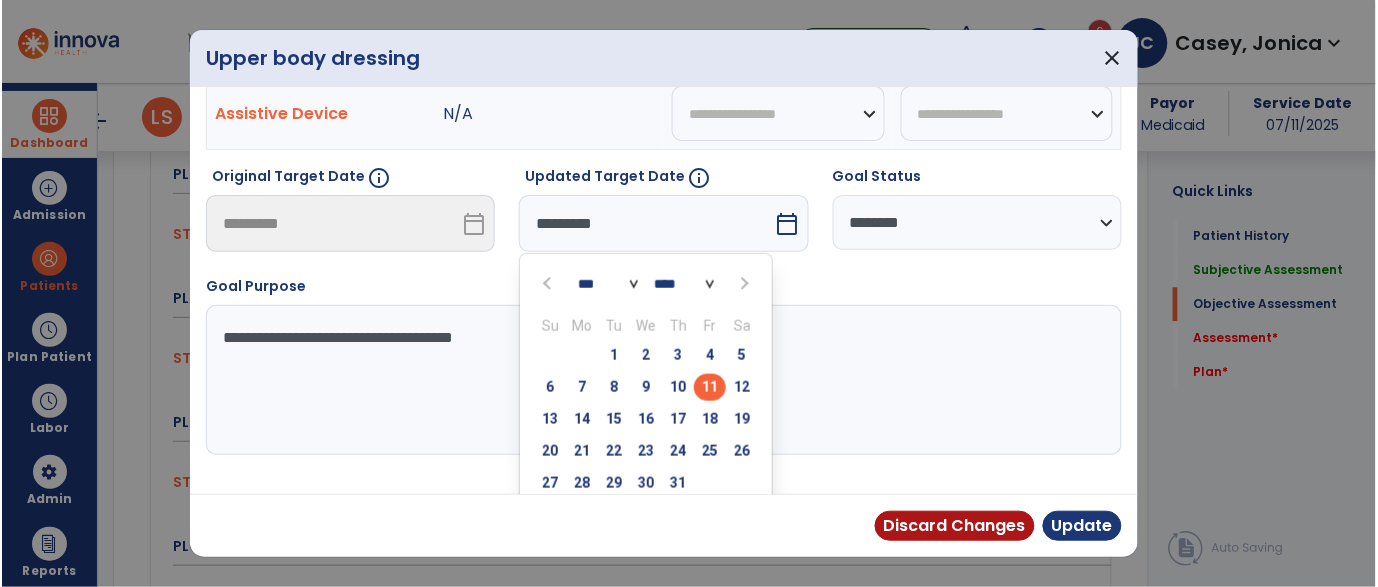 scroll, scrollTop: 250, scrollLeft: 0, axis: vertical 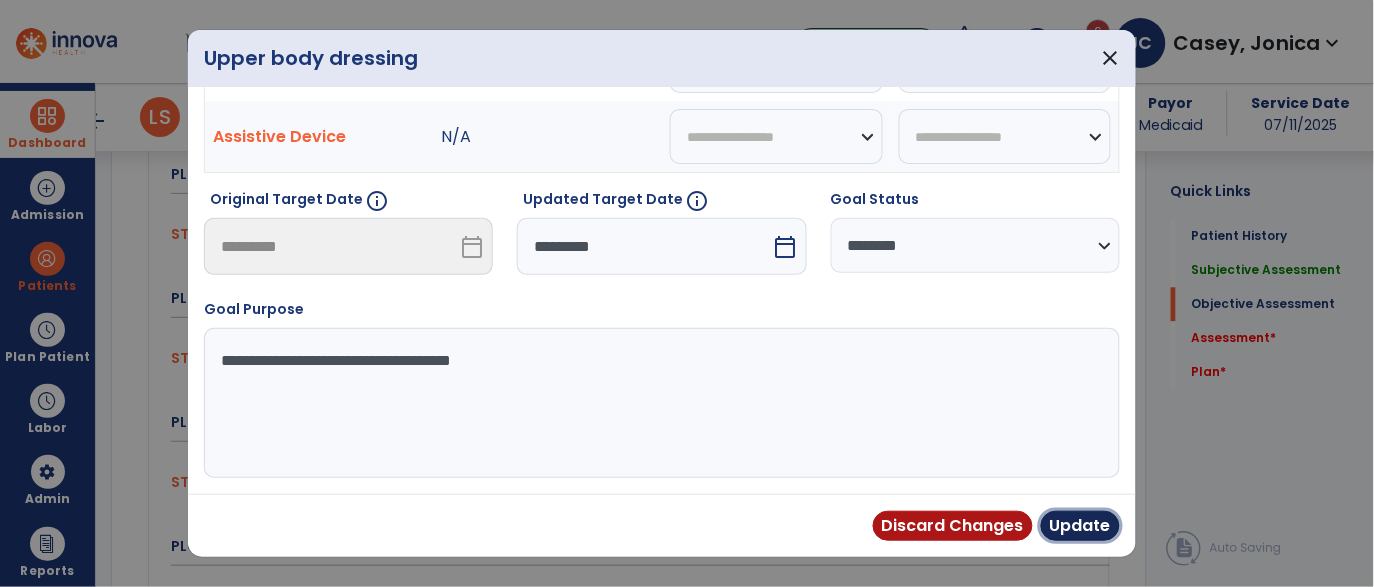 click on "Update" at bounding box center [1080, 526] 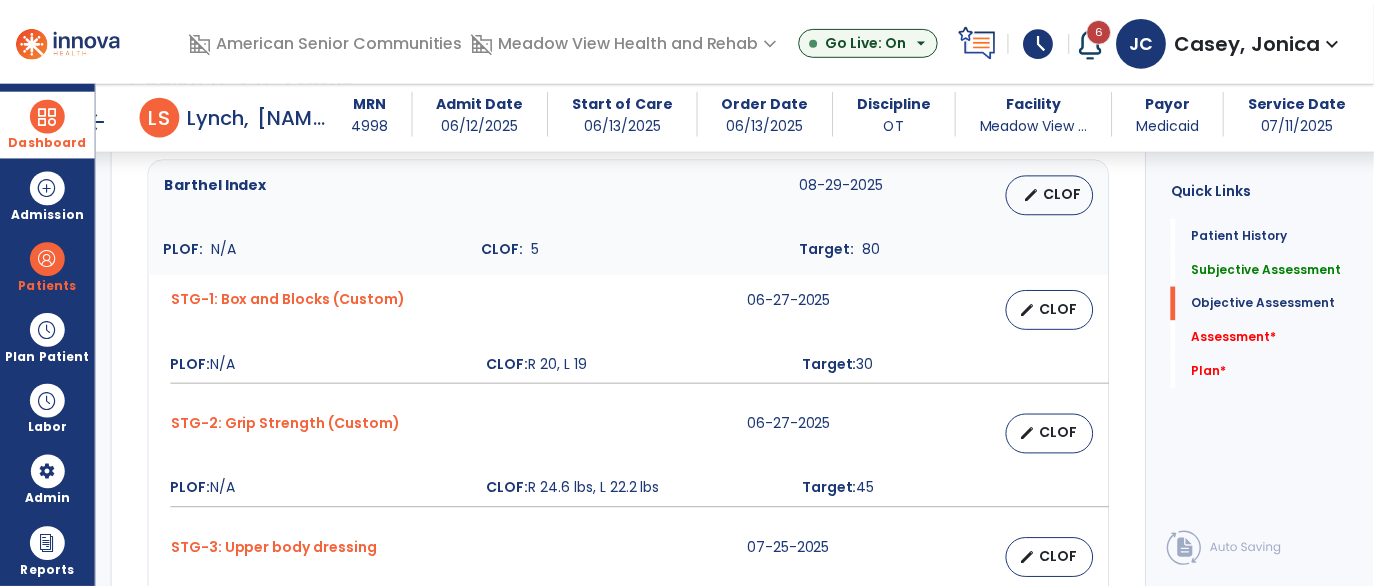 scroll, scrollTop: 764, scrollLeft: 0, axis: vertical 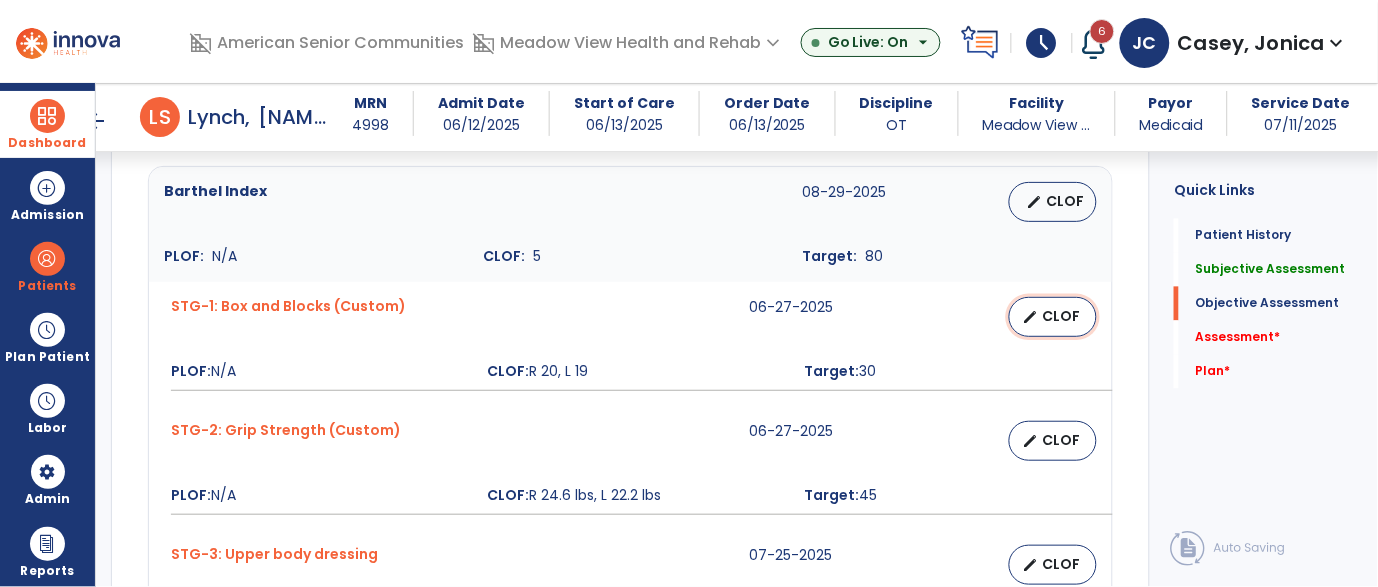 click on "CLOF" at bounding box center (1061, 316) 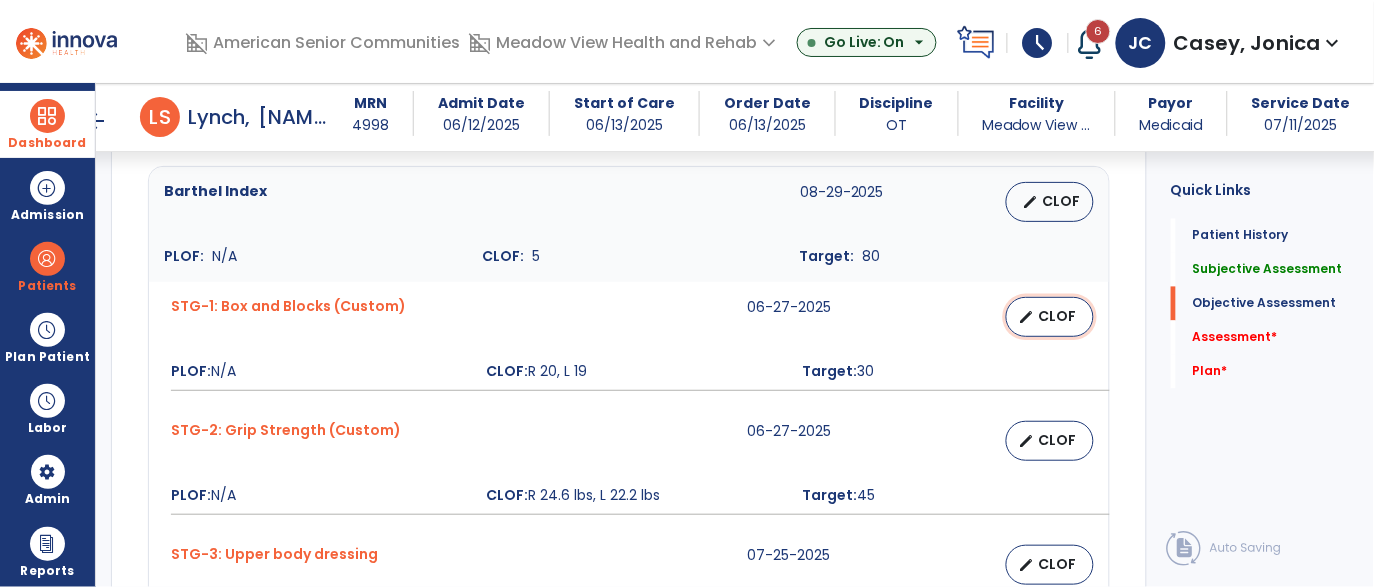 select on "********" 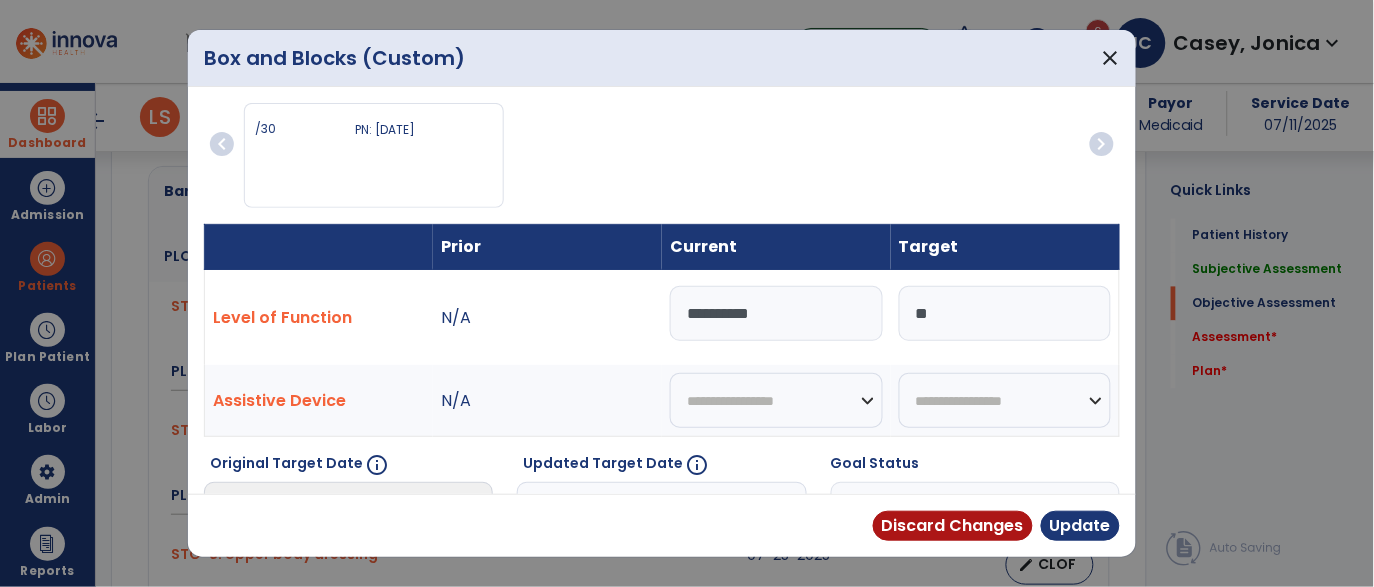 scroll, scrollTop: 764, scrollLeft: 0, axis: vertical 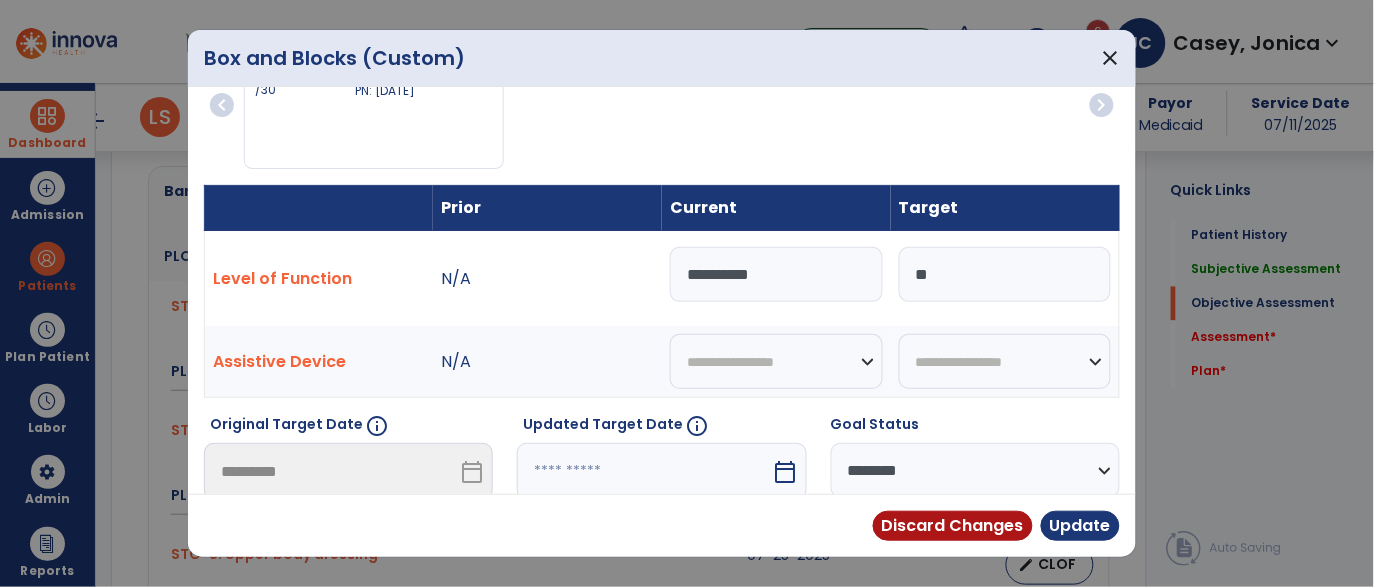 click on "**********" at bounding box center (776, 274) 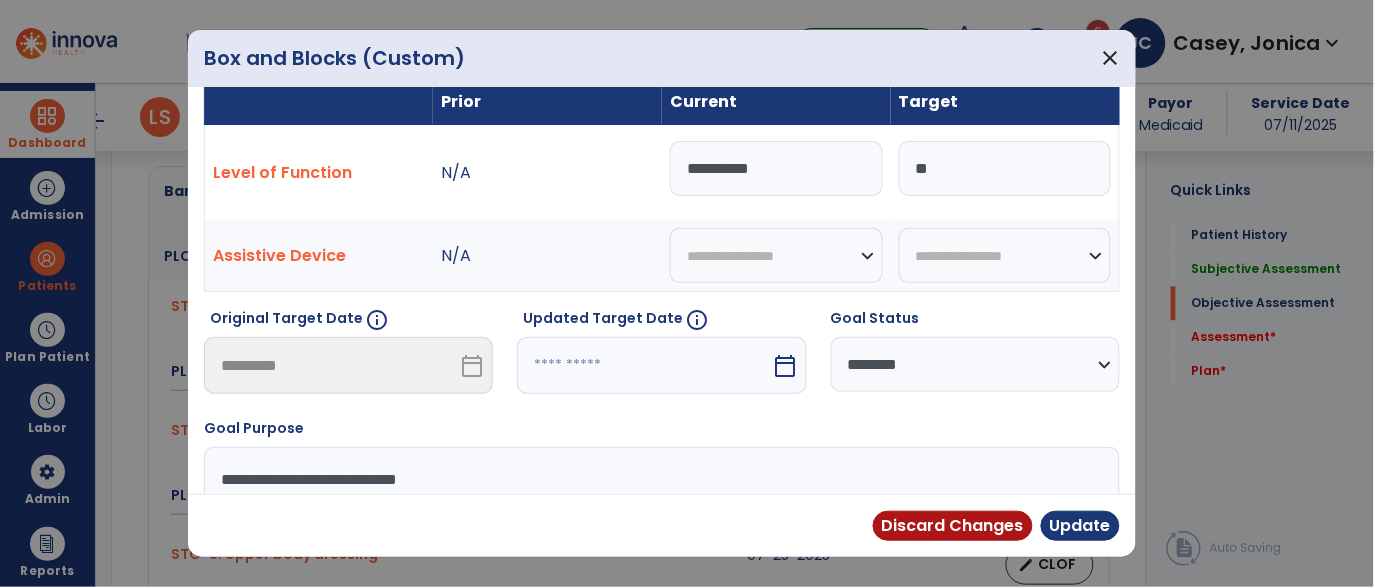 scroll, scrollTop: 116, scrollLeft: 0, axis: vertical 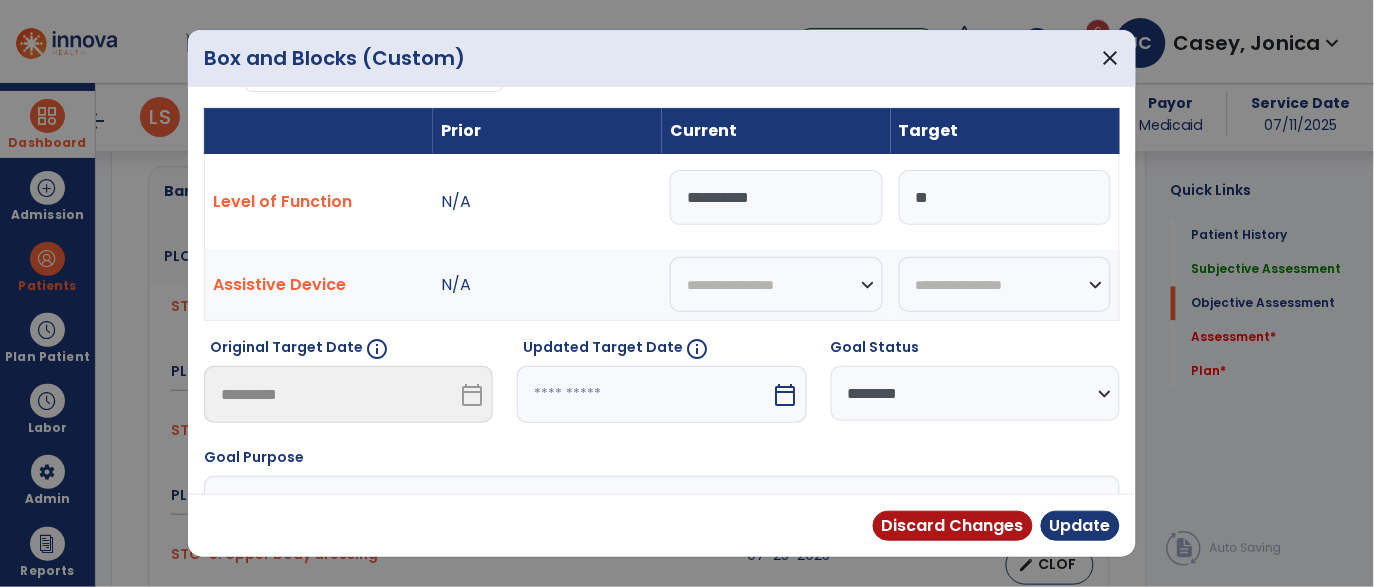 drag, startPoint x: 775, startPoint y: 207, endPoint x: 599, endPoint y: 196, distance: 176.34341 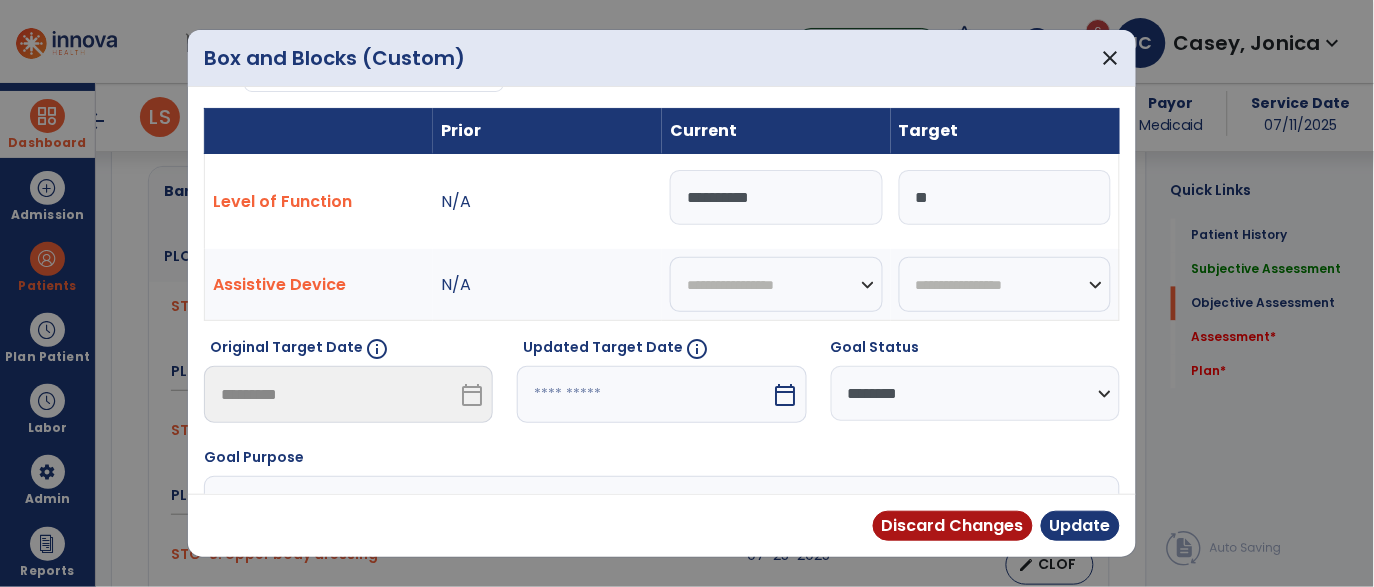 type on "**********" 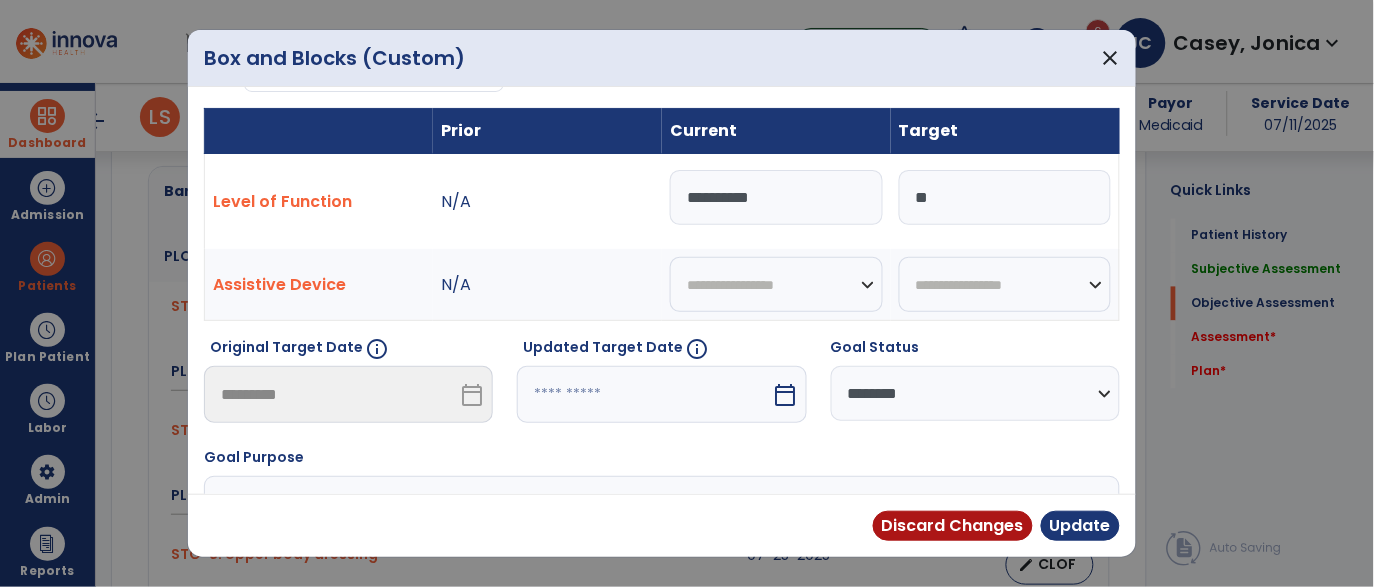 select on "*" 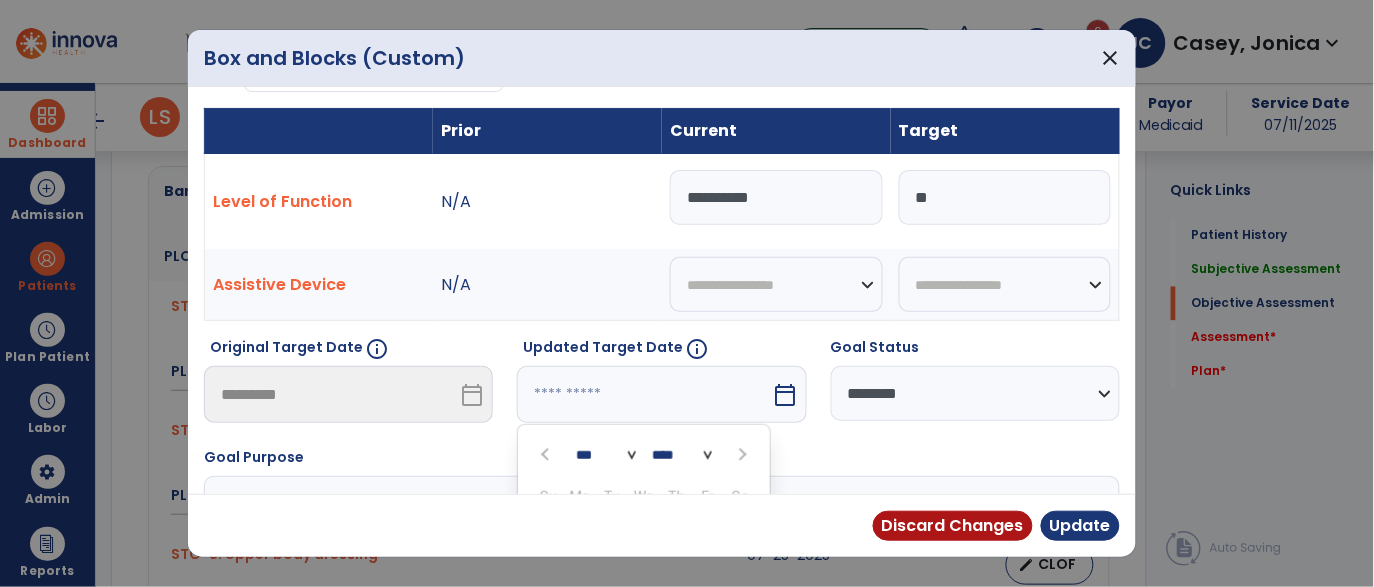 scroll, scrollTop: 342, scrollLeft: 0, axis: vertical 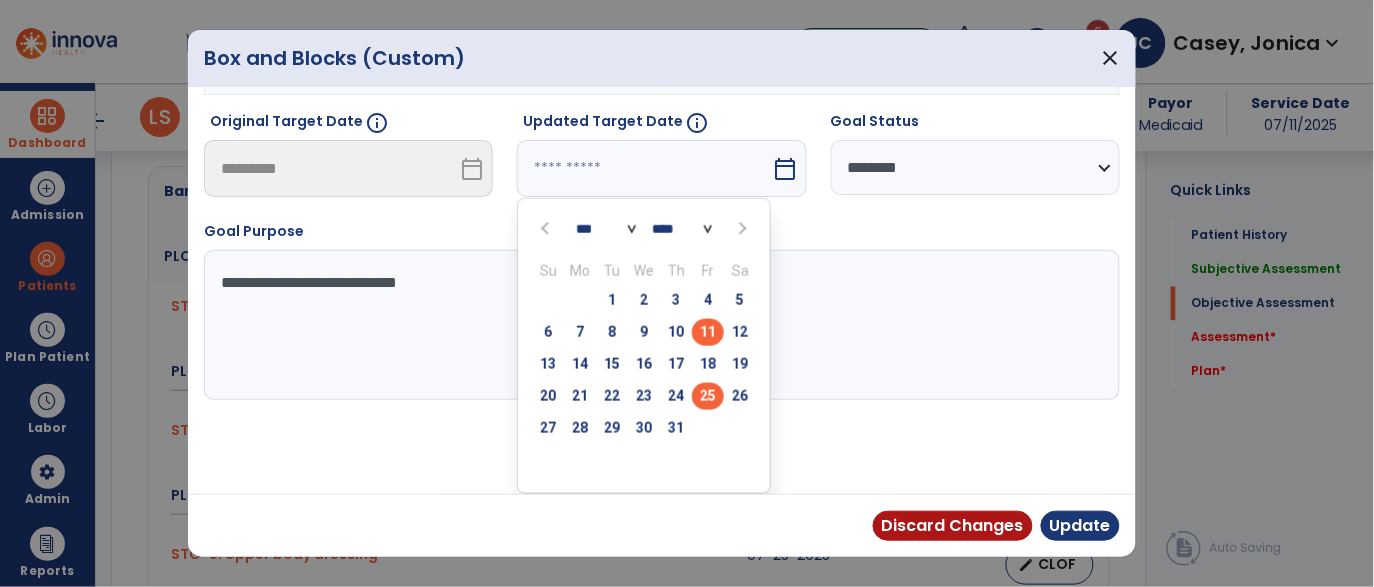 click on "25" at bounding box center [708, 396] 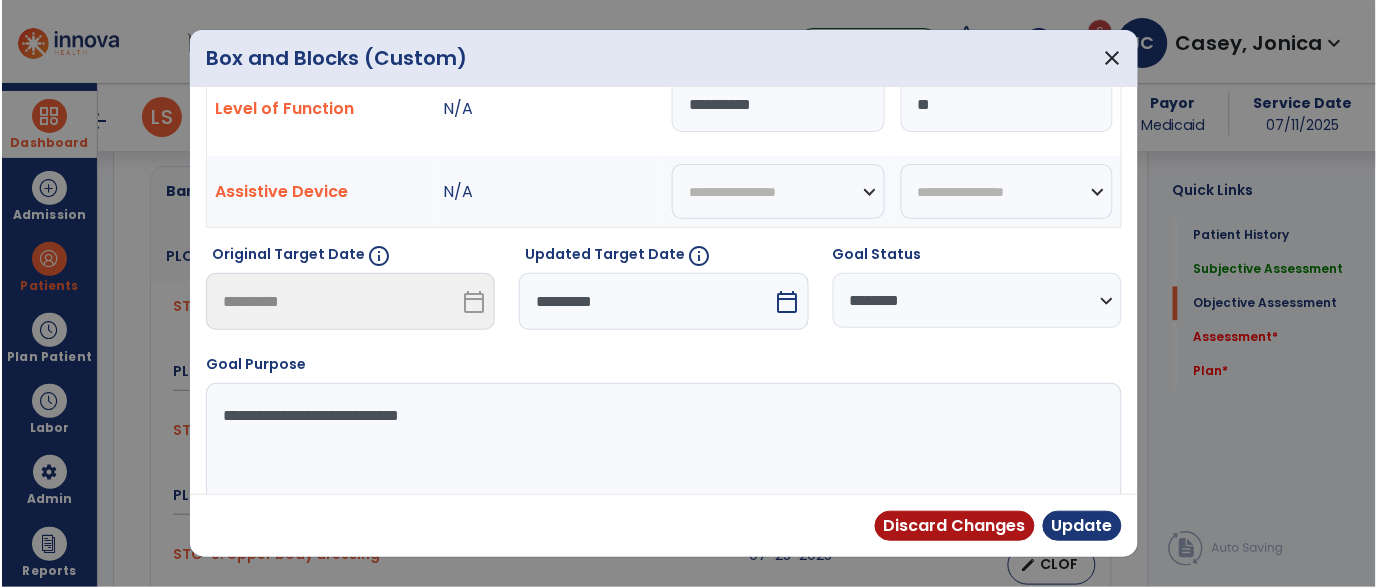 scroll, scrollTop: 86, scrollLeft: 0, axis: vertical 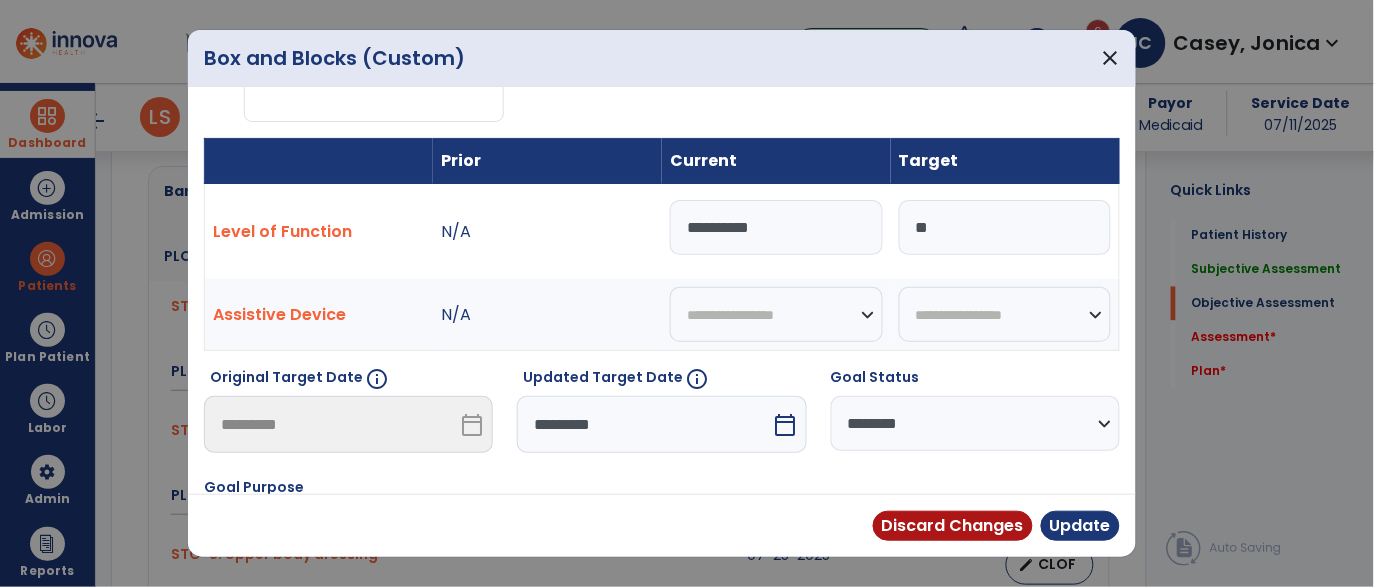 drag, startPoint x: 951, startPoint y: 235, endPoint x: 894, endPoint y: 237, distance: 57.035076 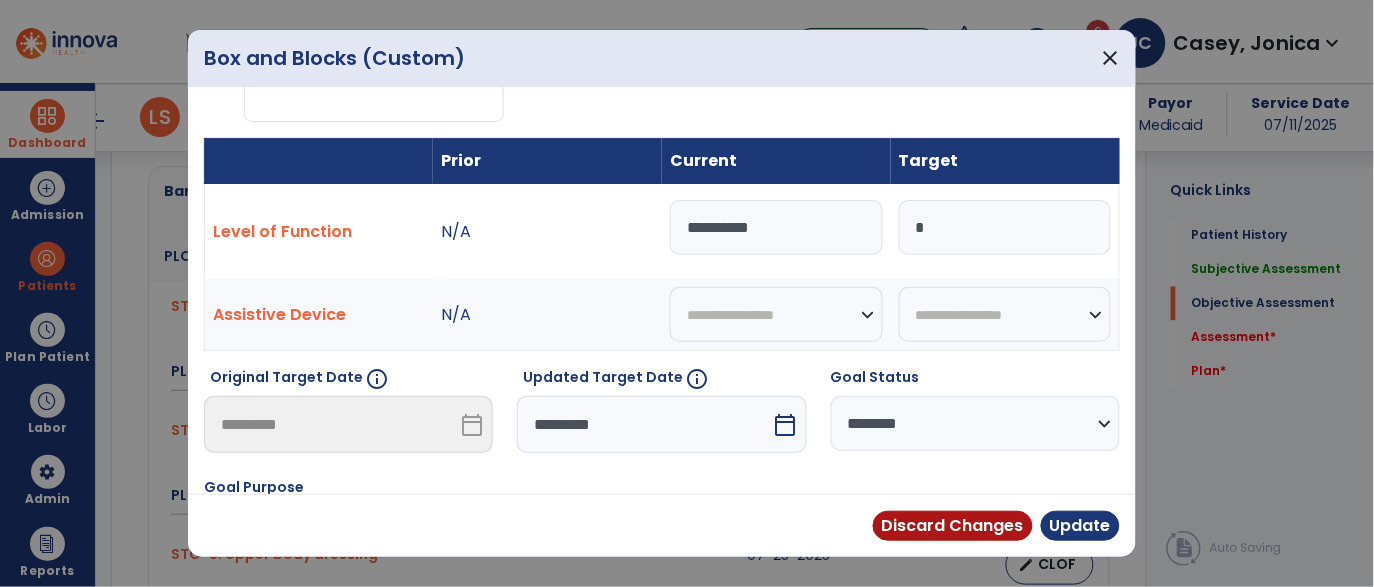 type on "**" 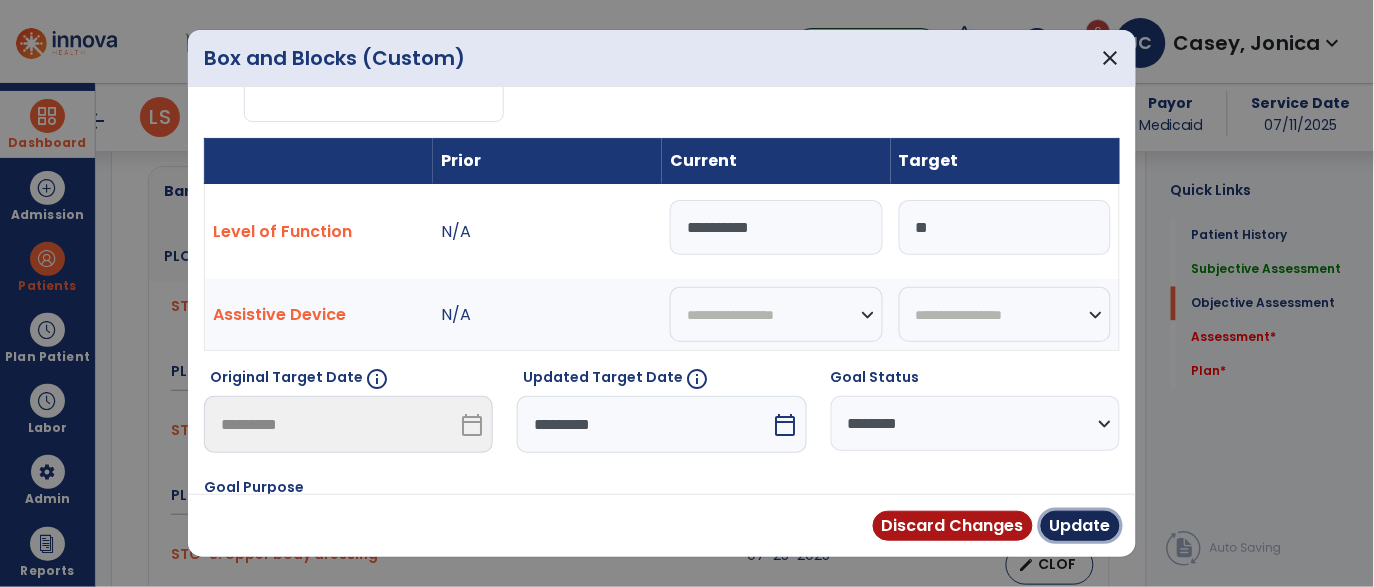 click on "Update" at bounding box center [1080, 526] 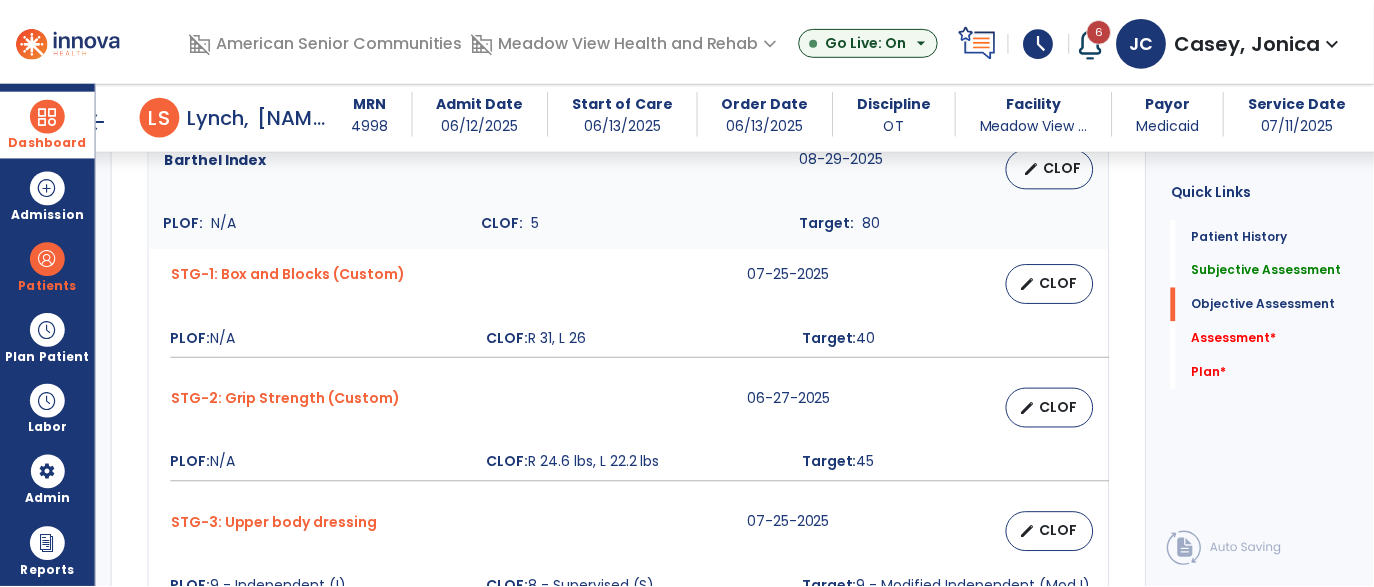 scroll, scrollTop: 809, scrollLeft: 0, axis: vertical 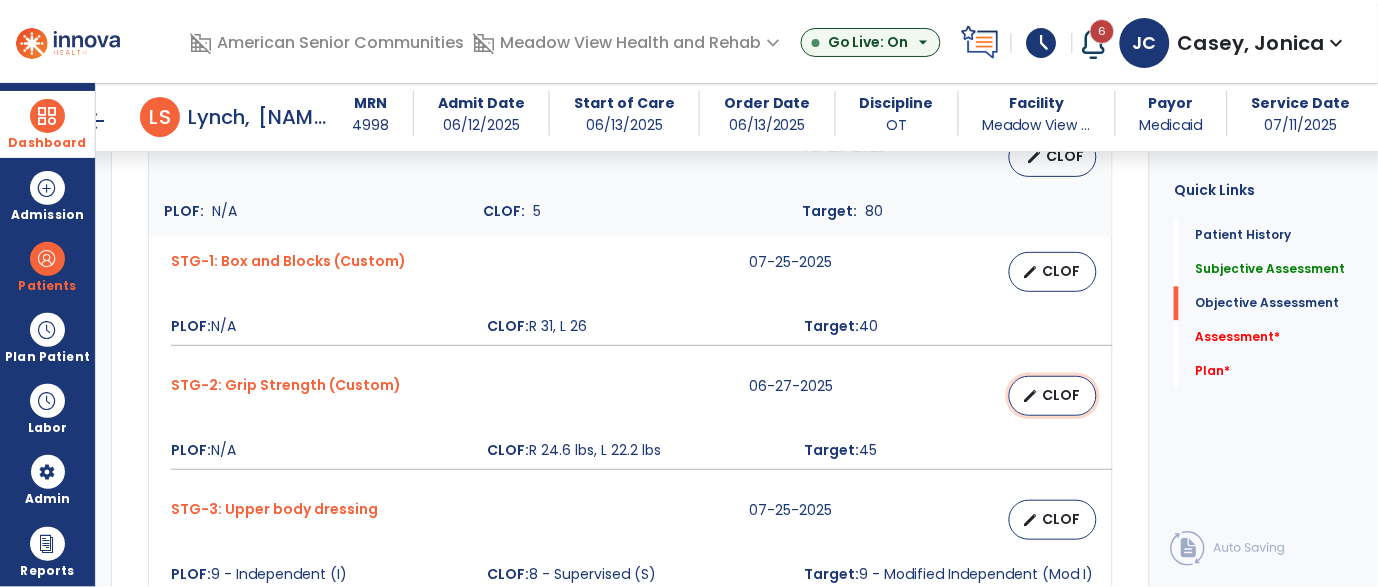 click on "CLOF" at bounding box center [1061, 395] 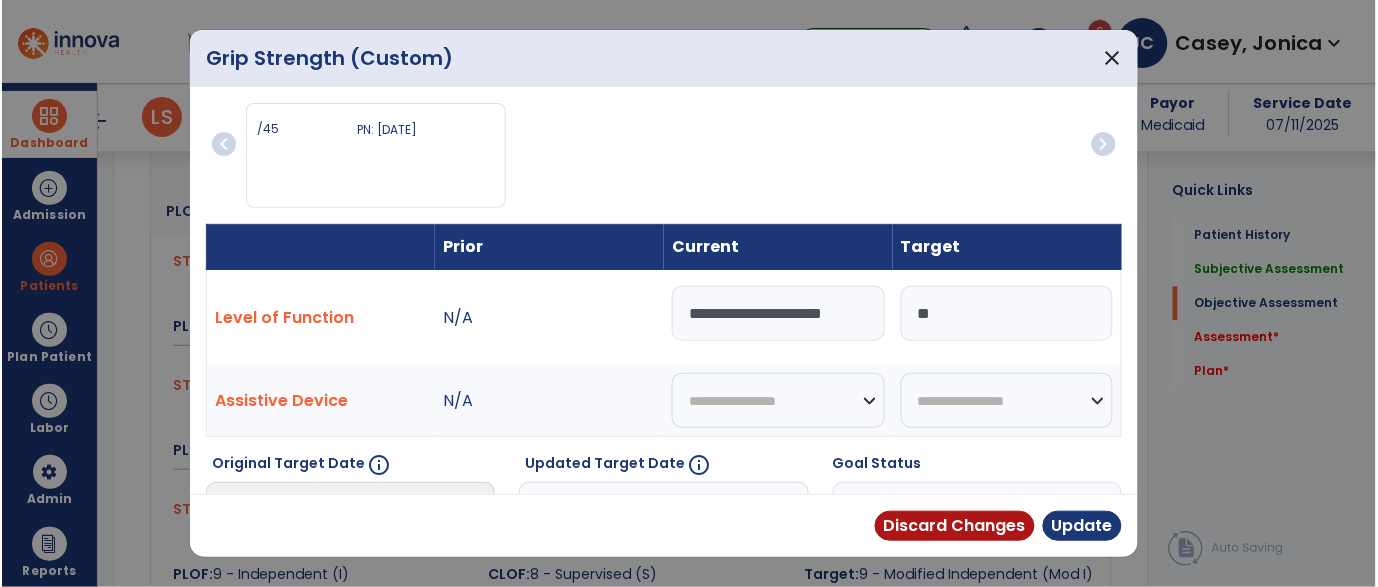 scroll, scrollTop: 809, scrollLeft: 0, axis: vertical 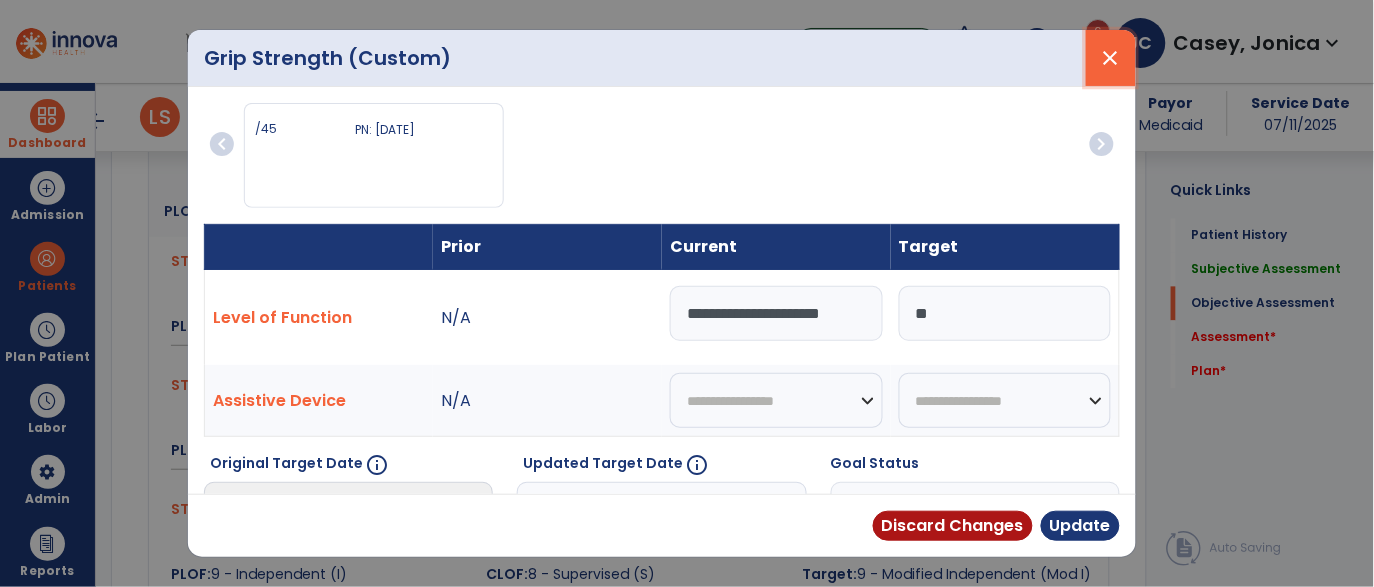 click on "close" at bounding box center [1111, 58] 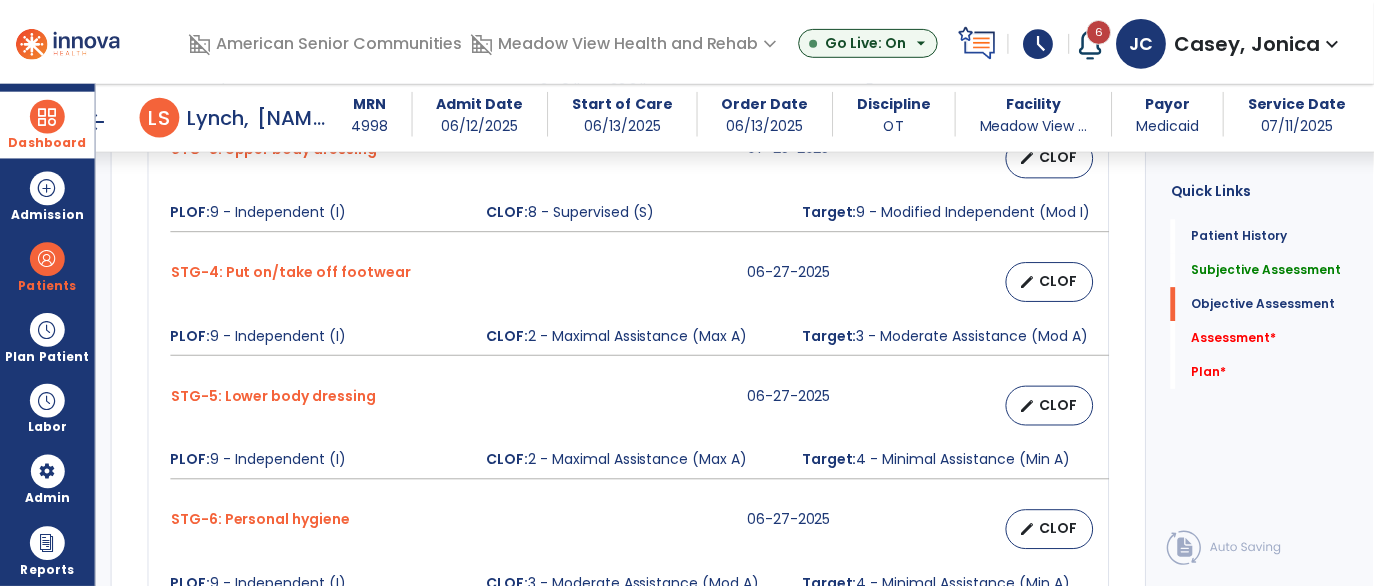 scroll, scrollTop: 1175, scrollLeft: 0, axis: vertical 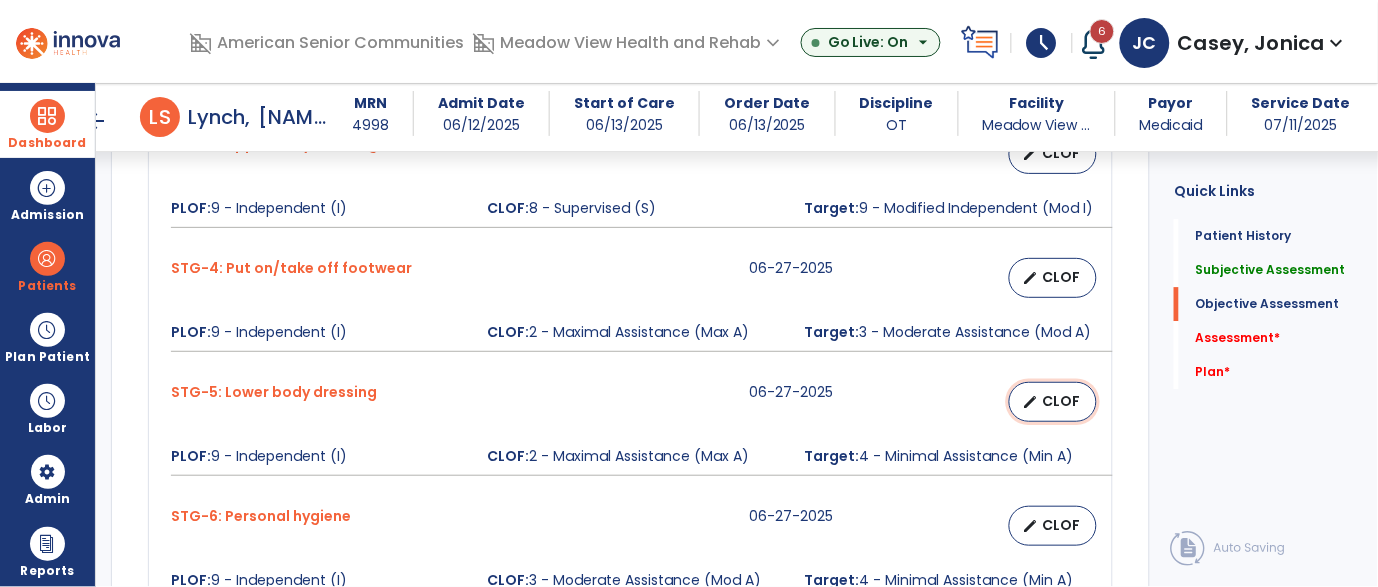 click on "CLOF" at bounding box center [1061, 401] 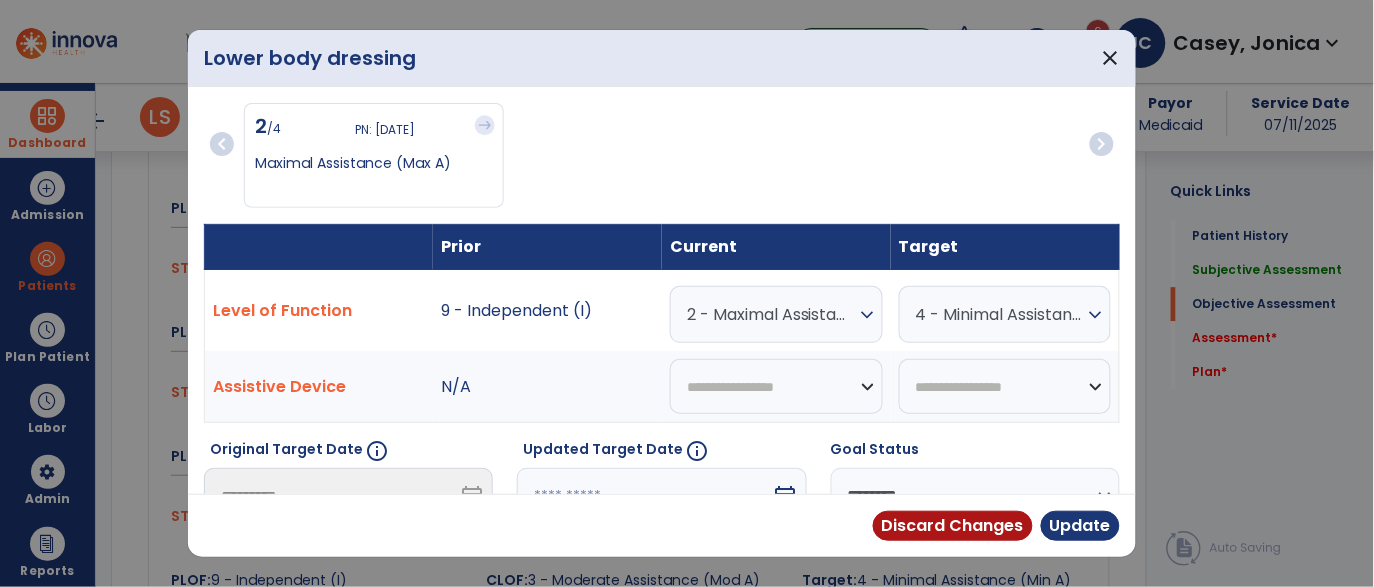 scroll, scrollTop: 1175, scrollLeft: 0, axis: vertical 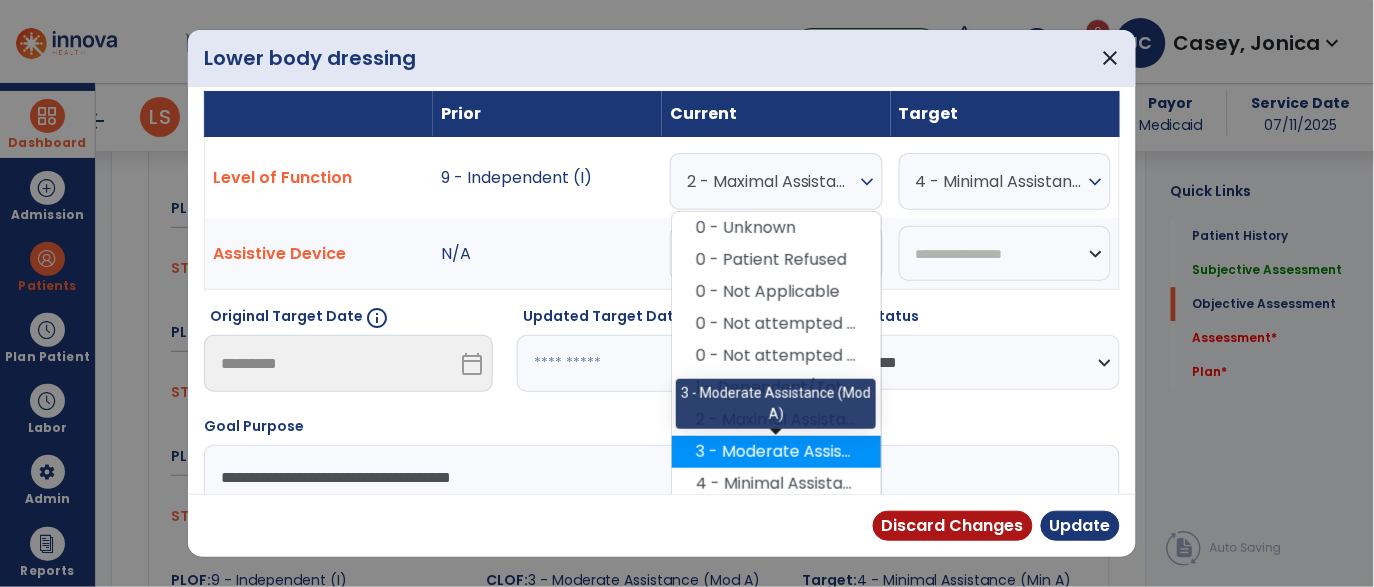 click on "3 - Moderate Assistance (Mod A)" at bounding box center [776, 452] 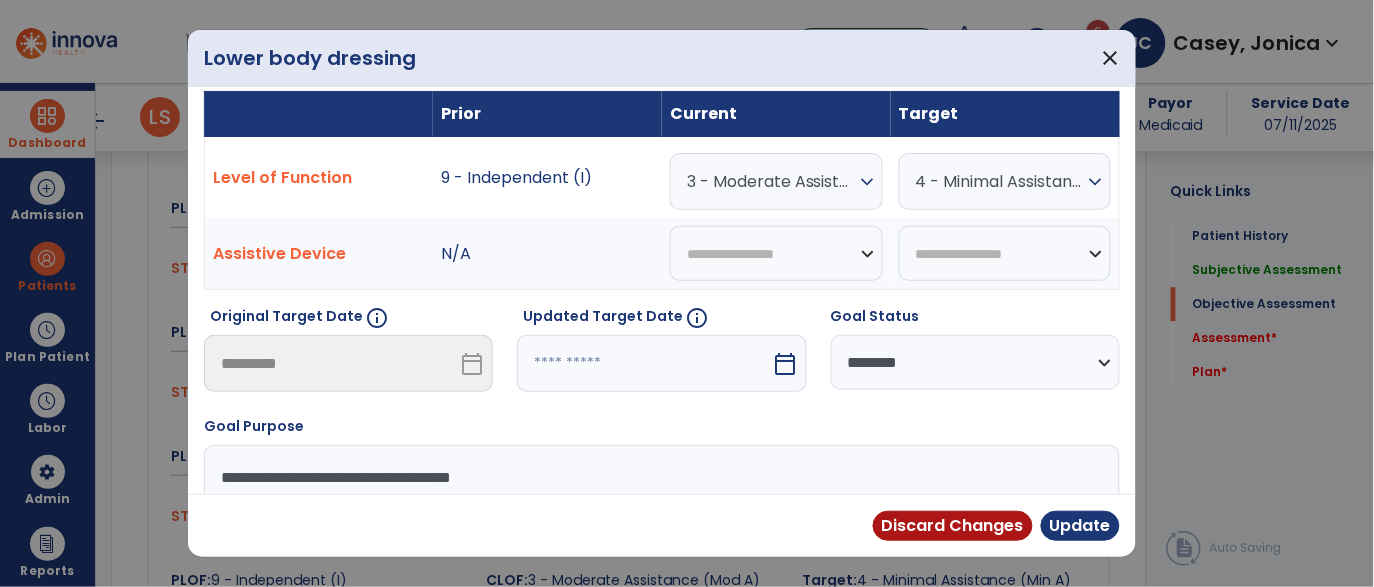 click on "4 - Minimal Assistance (Min A)" at bounding box center (1000, 181) 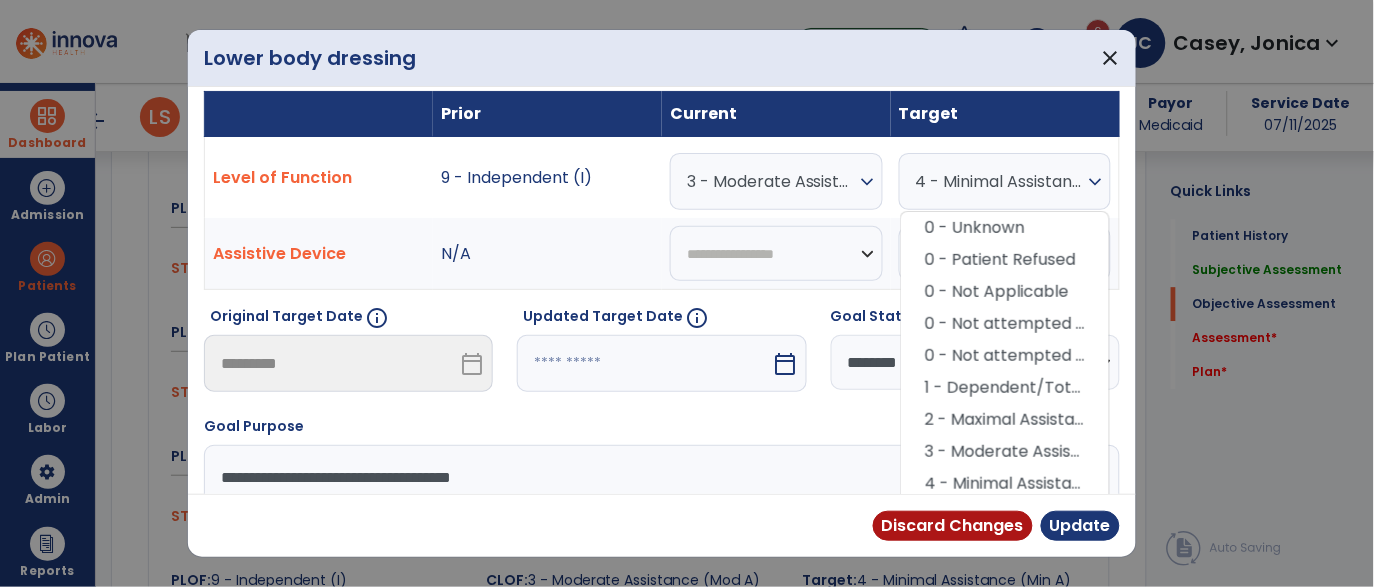 click on "Current" at bounding box center [776, 114] 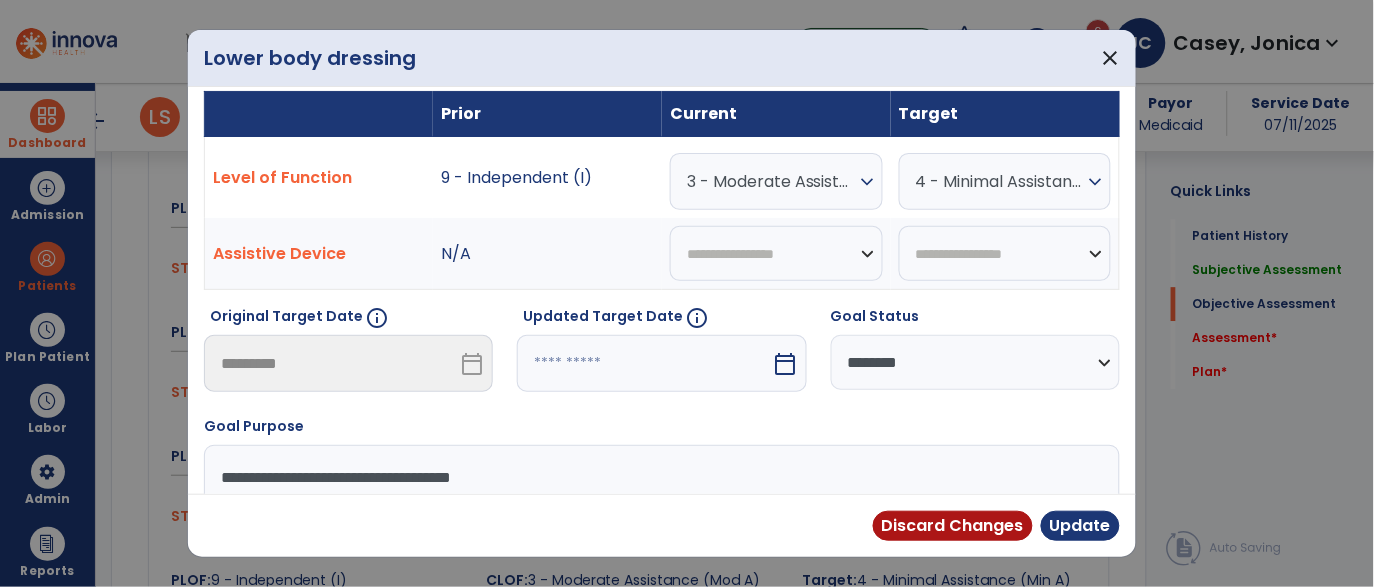click at bounding box center [644, 363] 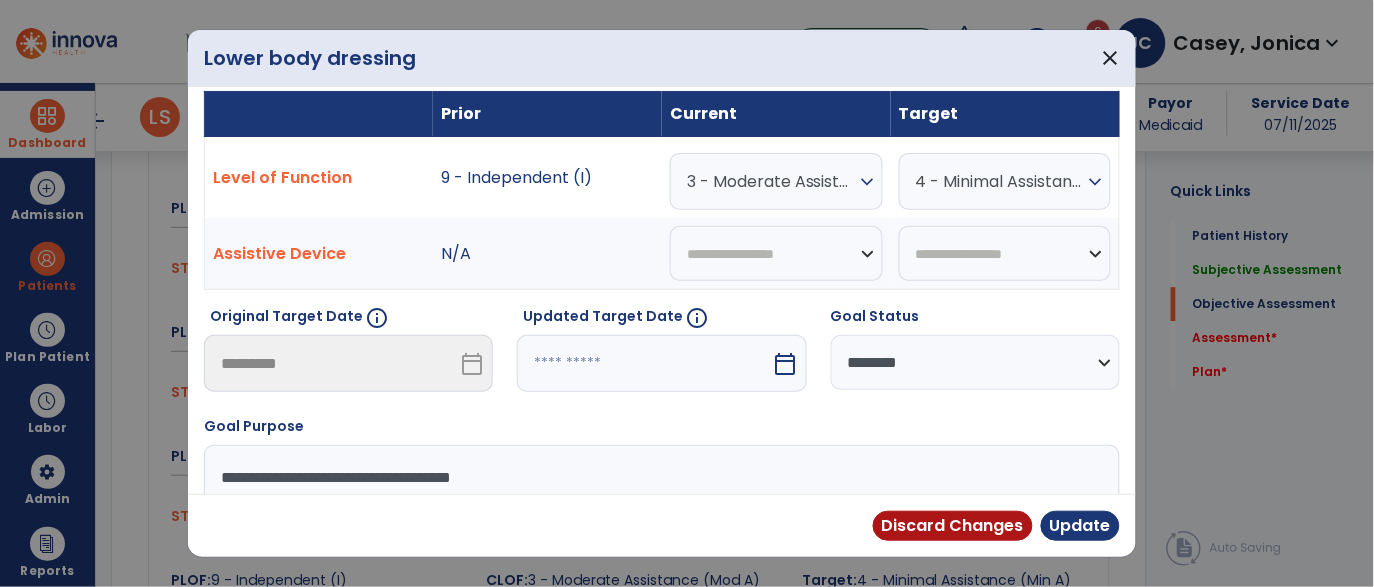 select on "*" 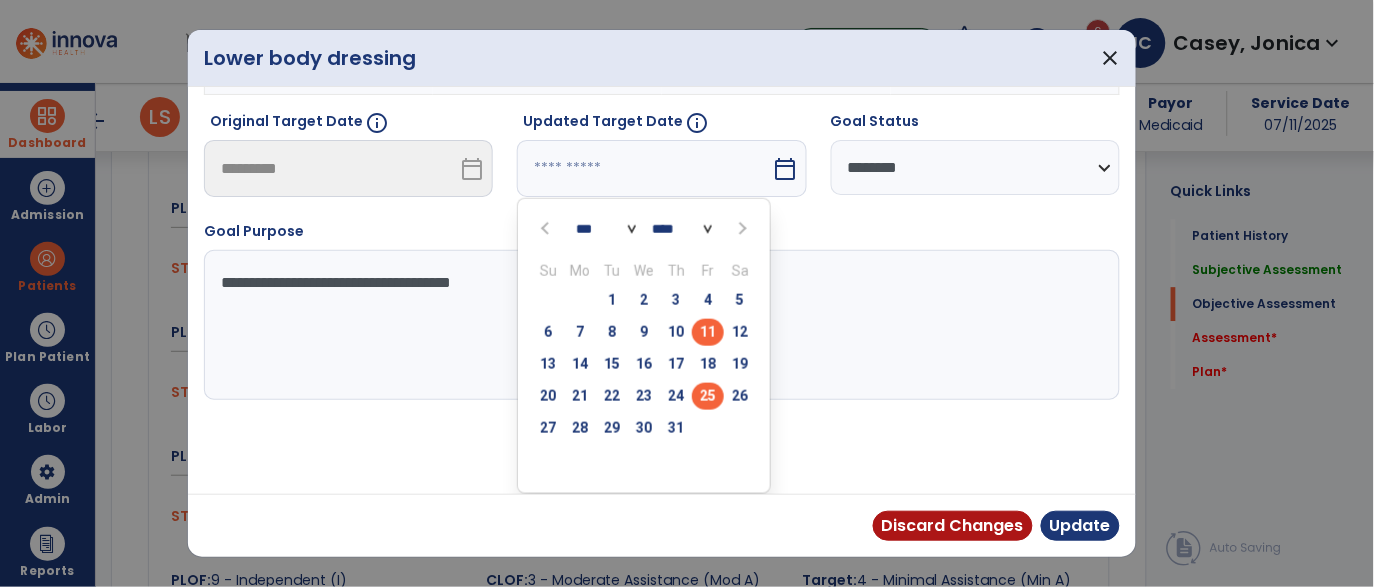 click on "25" at bounding box center [708, 396] 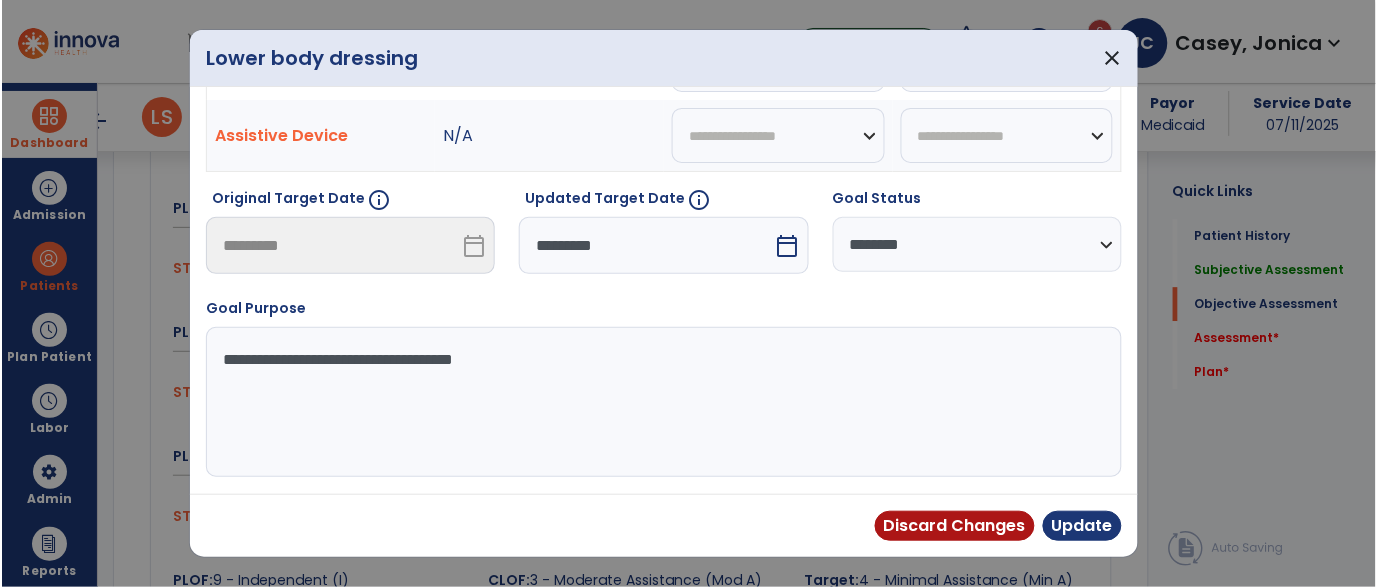 scroll, scrollTop: 250, scrollLeft: 0, axis: vertical 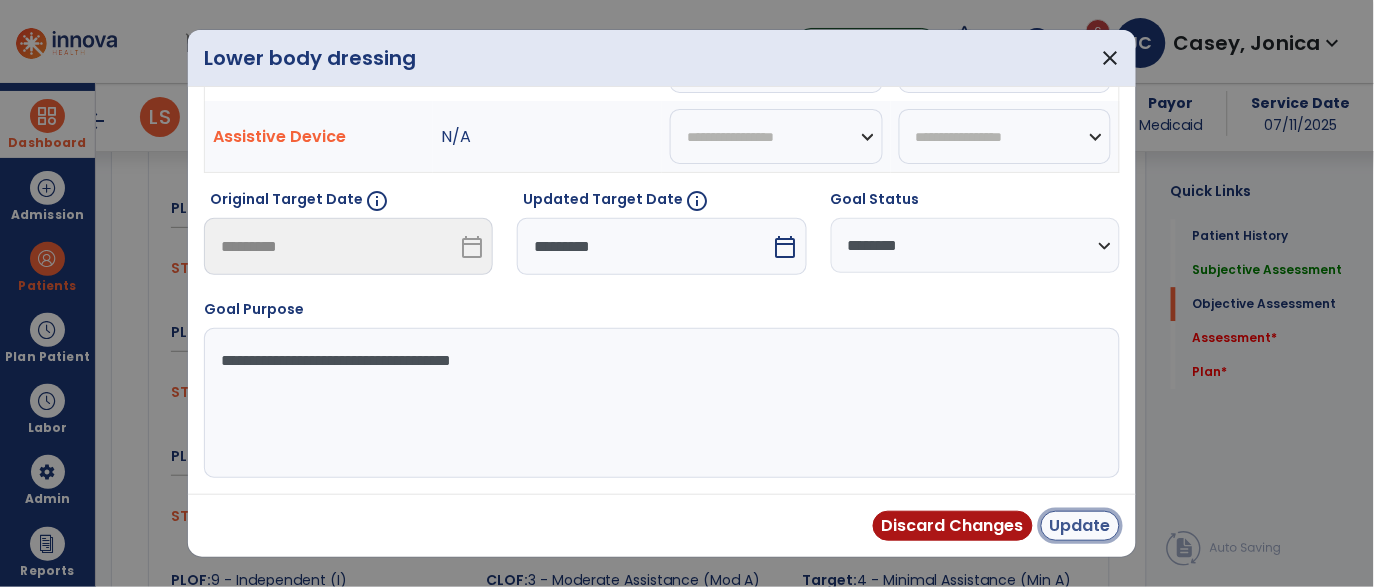 click on "Update" at bounding box center [1080, 526] 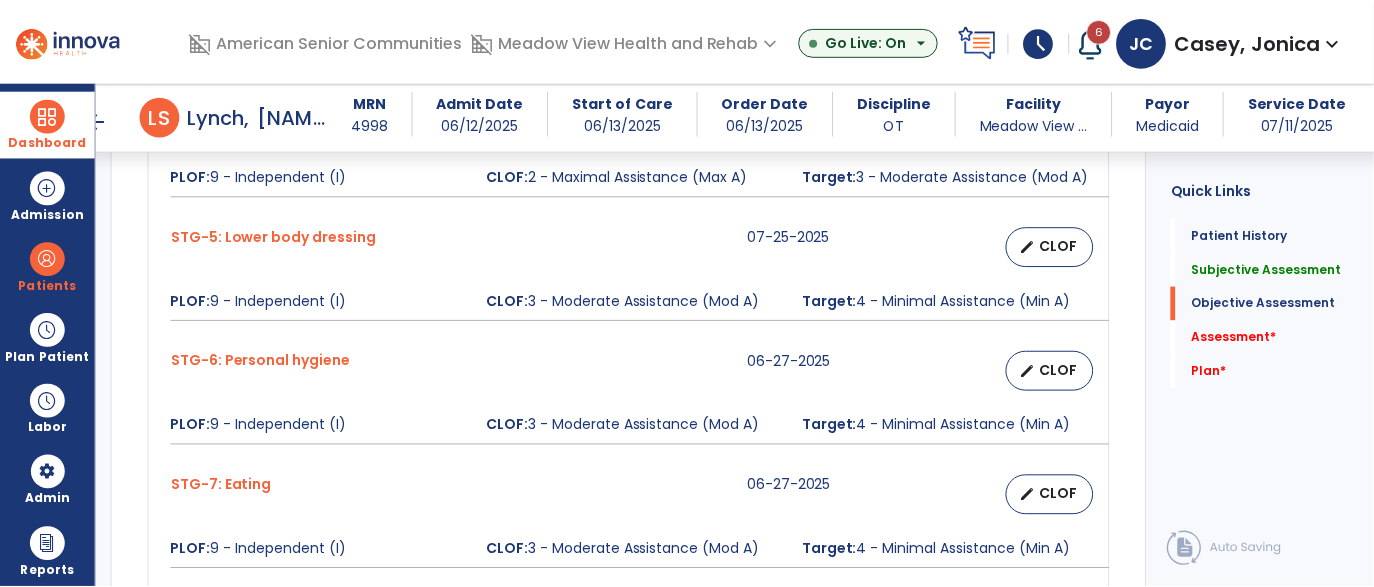 scroll, scrollTop: 1348, scrollLeft: 0, axis: vertical 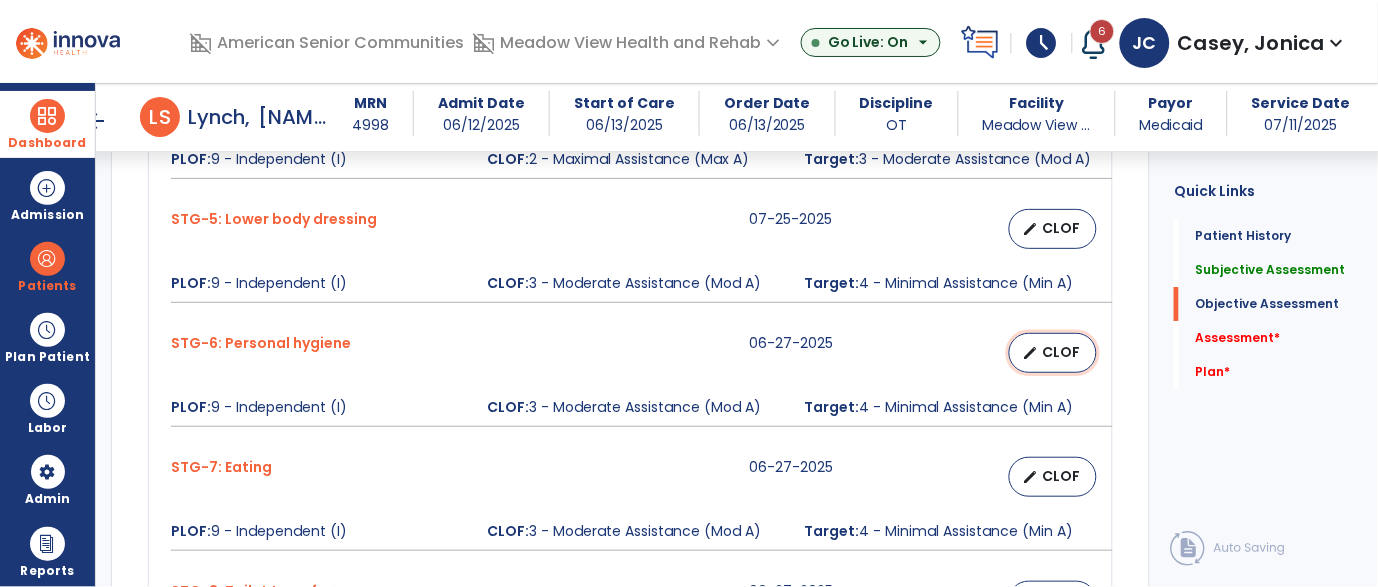 click on "CLOF" at bounding box center (1061, 352) 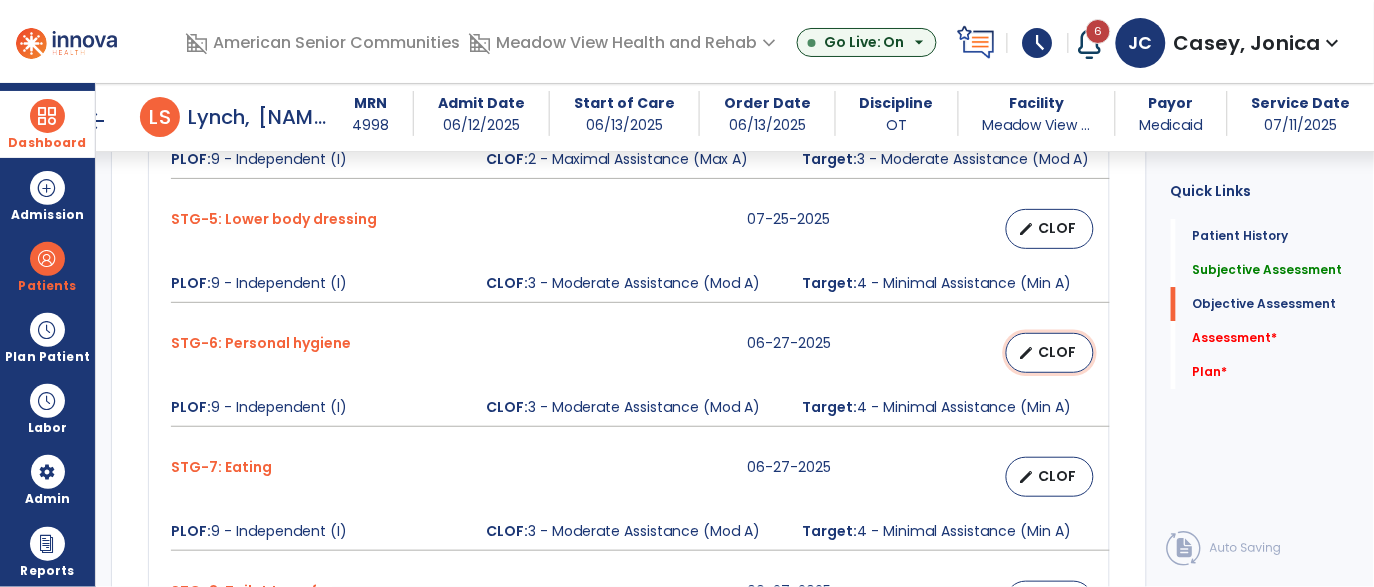 select on "********" 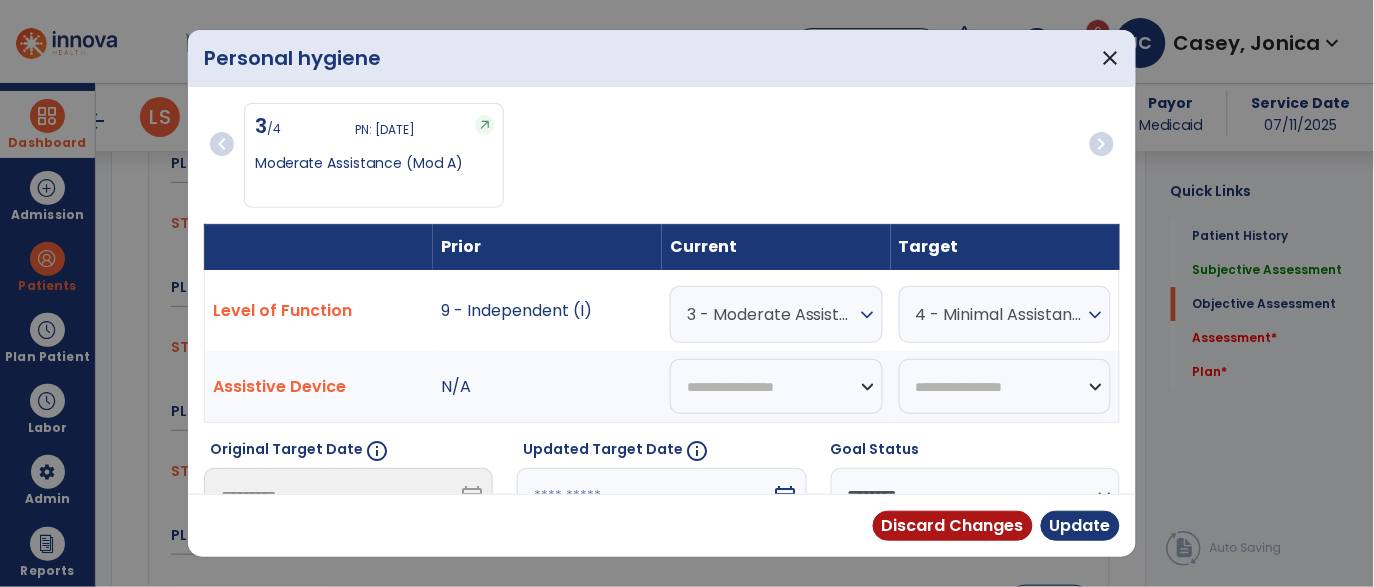 scroll, scrollTop: 1348, scrollLeft: 0, axis: vertical 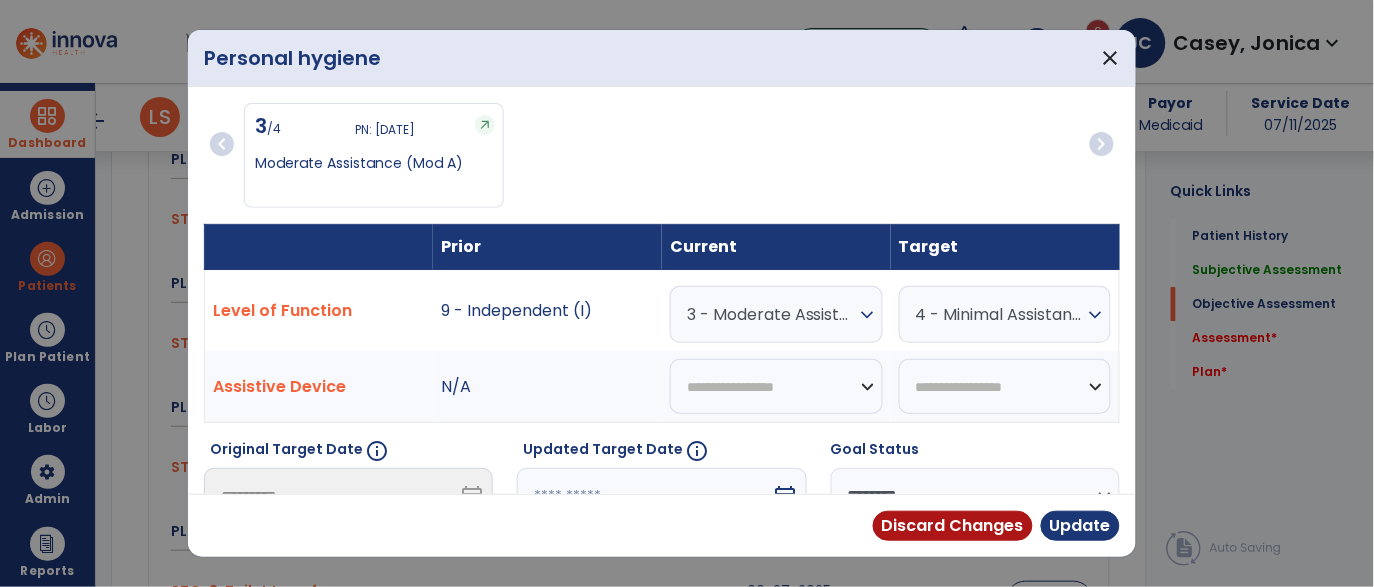 click on "3 - Moderate Assistance (Mod A)" at bounding box center (771, 314) 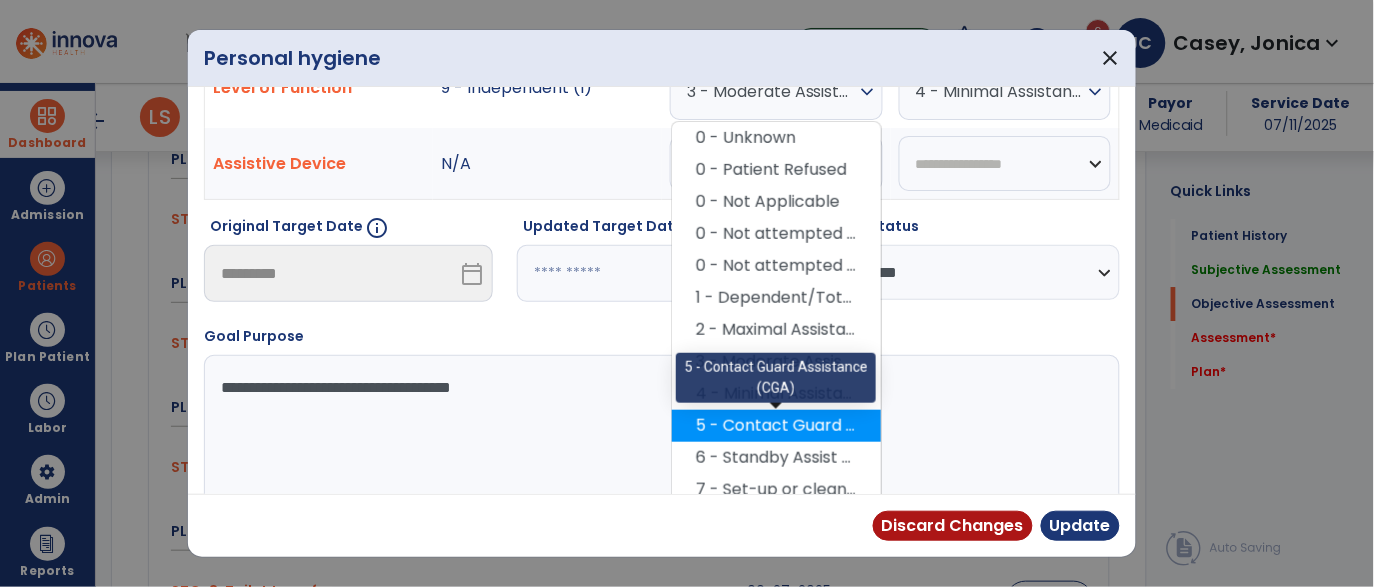 scroll, scrollTop: 229, scrollLeft: 0, axis: vertical 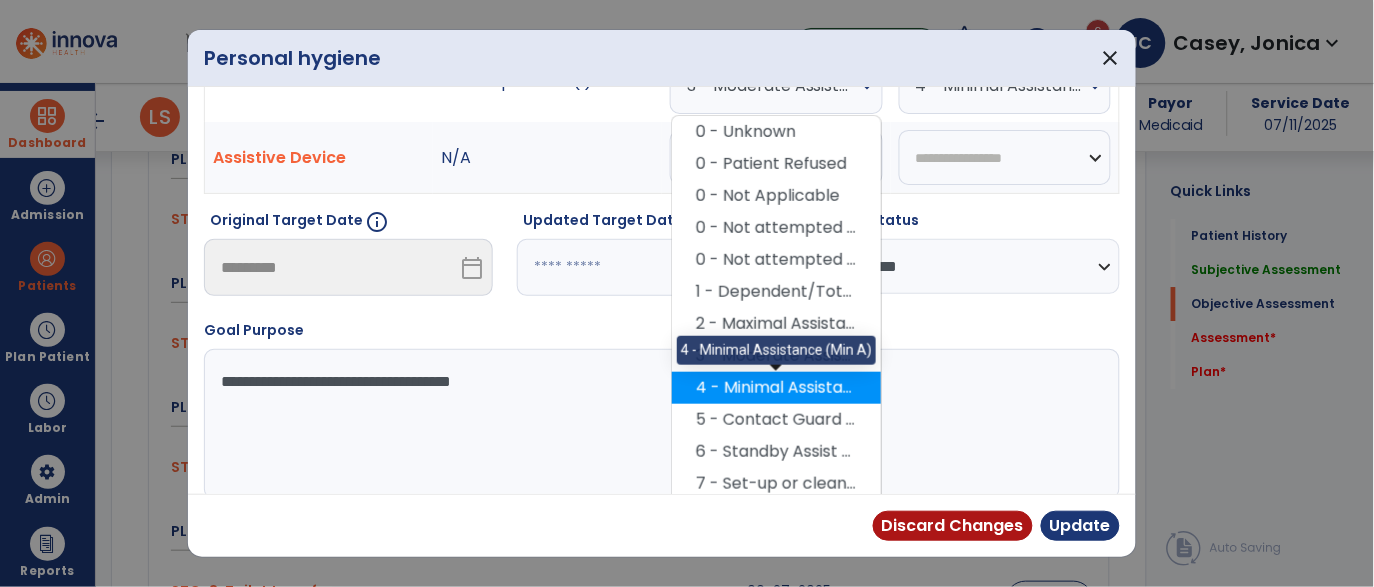 click on "4 - Minimal Assistance (Min A)" at bounding box center [776, 388] 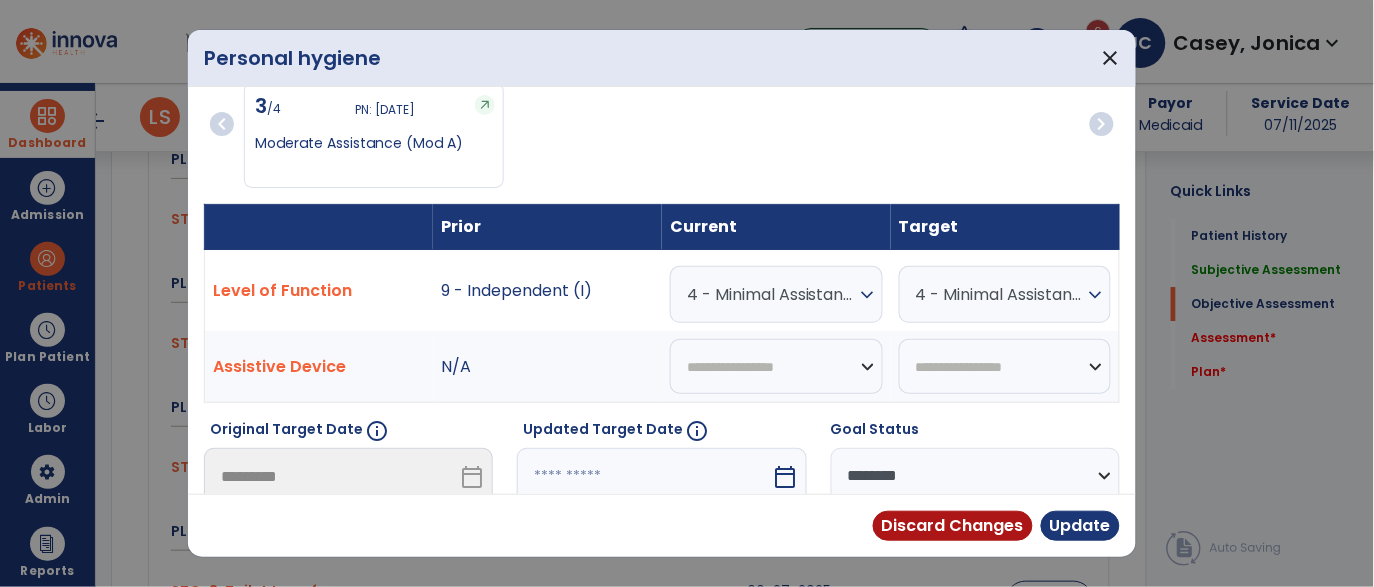 click on "4 - Minimal Assistance (Min A)" at bounding box center [1000, 294] 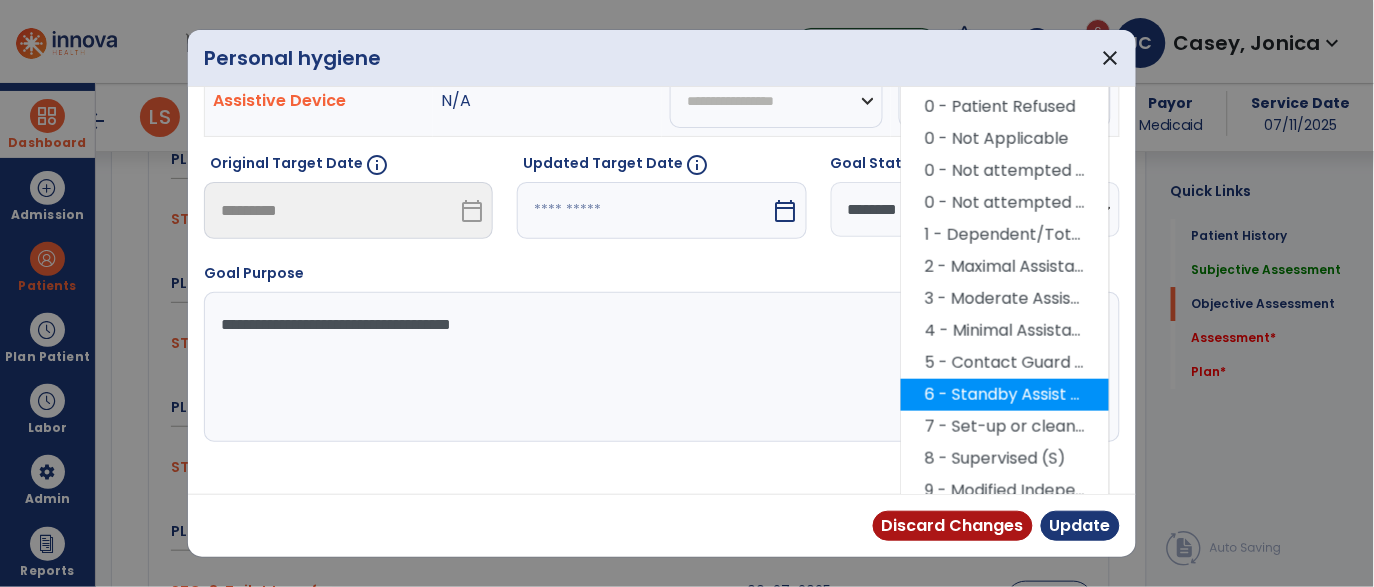 scroll, scrollTop: 287, scrollLeft: 0, axis: vertical 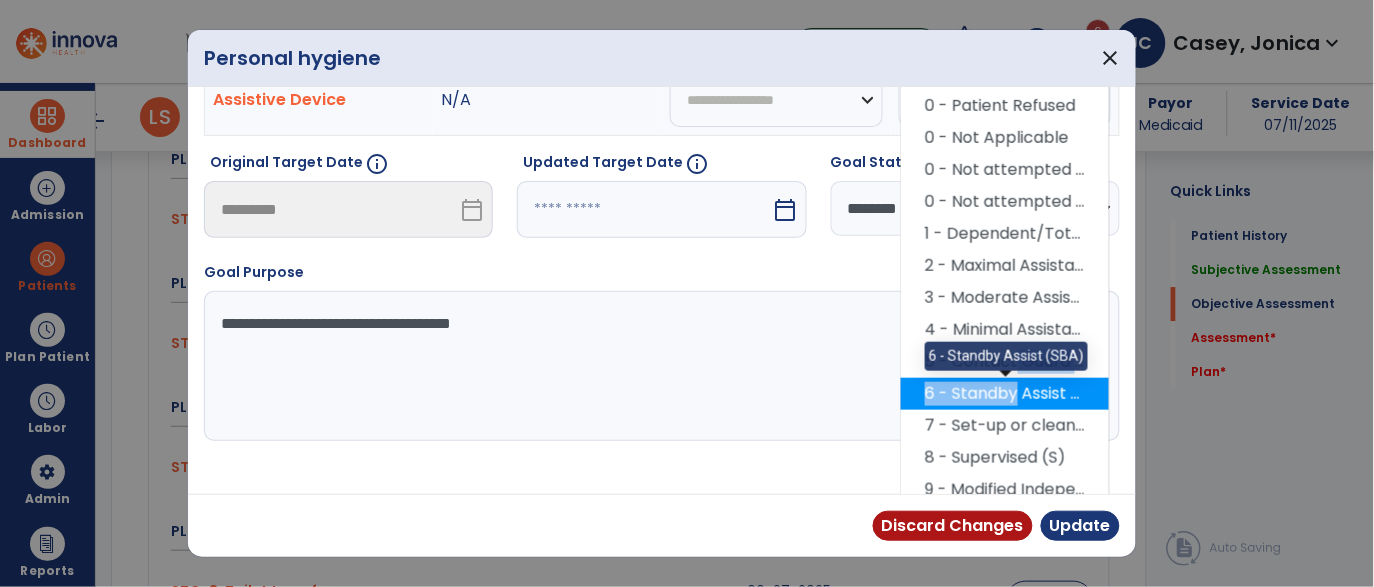 drag, startPoint x: 1006, startPoint y: 352, endPoint x: 1006, endPoint y: 388, distance: 36 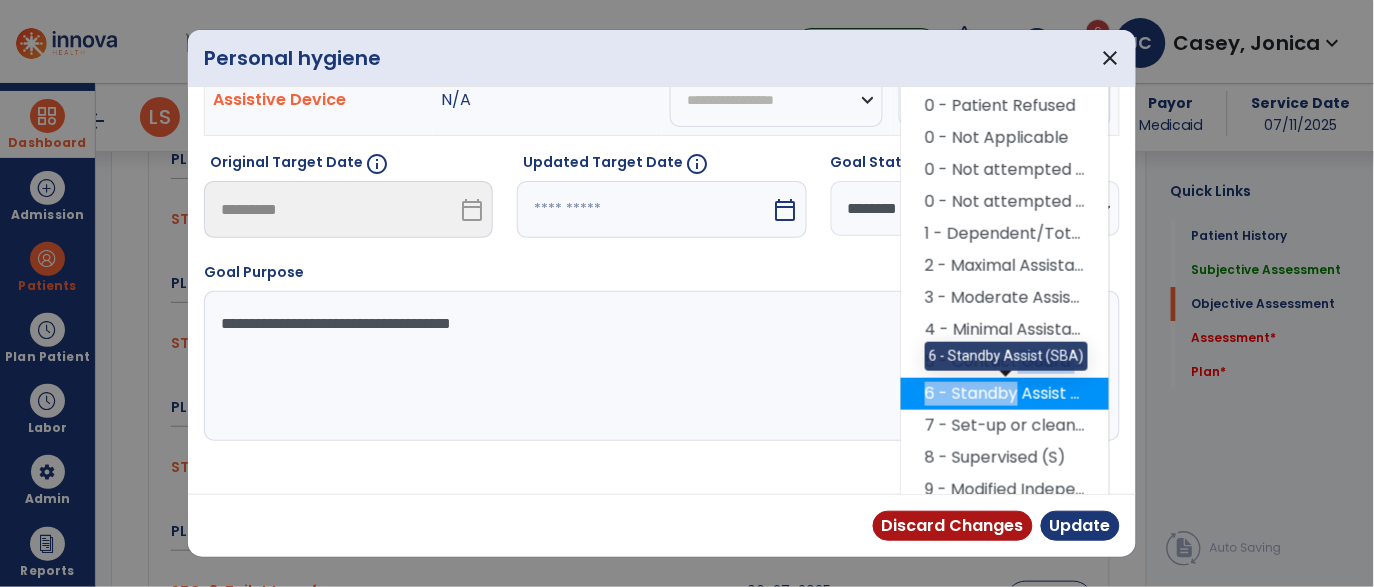 click on "0 - Unknown   0 - Patient Refused   0 - Not Applicable   0 - Not attempted due to environmental limitation   0 - Not attempted due to medical condition or safety concerns   1 - Dependent/Total Assistance (D)   2 - Maximal Assistance (Max A)   3 - Moderate Assistance (Mod A)   4 - Minimal Assistance (Min A)   5 - Contact Guard Assistance (CGA)   6 - Standby Assist (SBA)  6 - Standby Assist (SBA)  7 - Set-up or clean-up assistance   8 - Supervised (S)   9 - Modified Independent (Mod I)   10 - Independent (I)" at bounding box center (1005, 298) 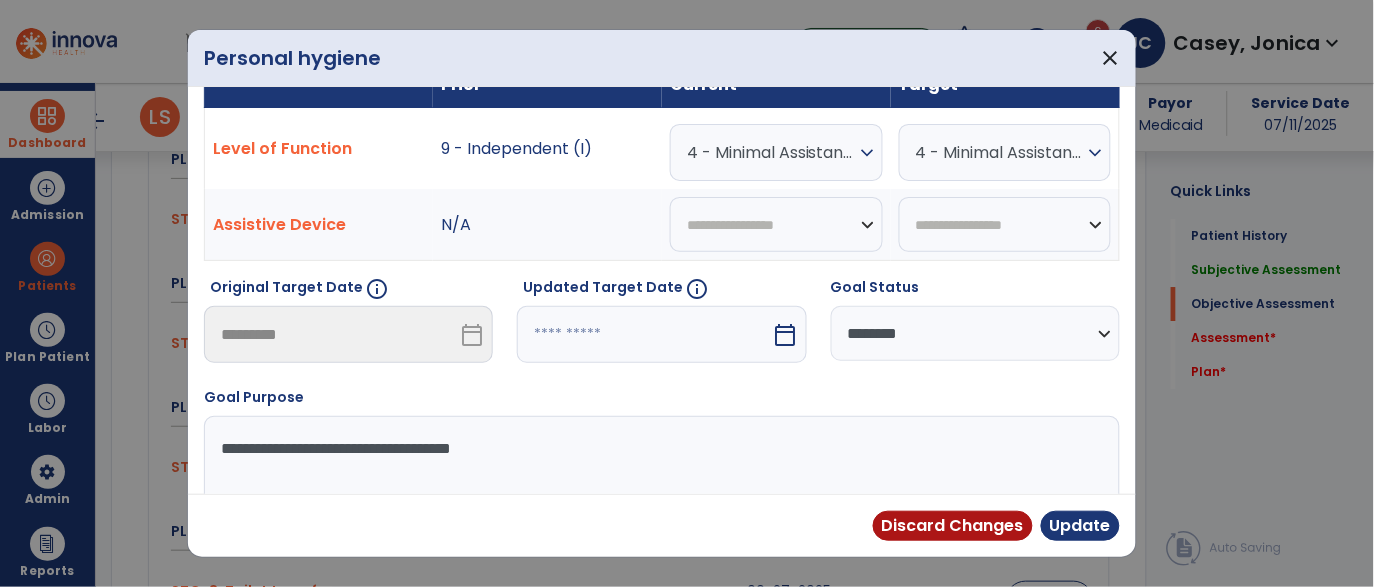 click on "4 - Minimal Assistance (Min A)" at bounding box center (1000, 152) 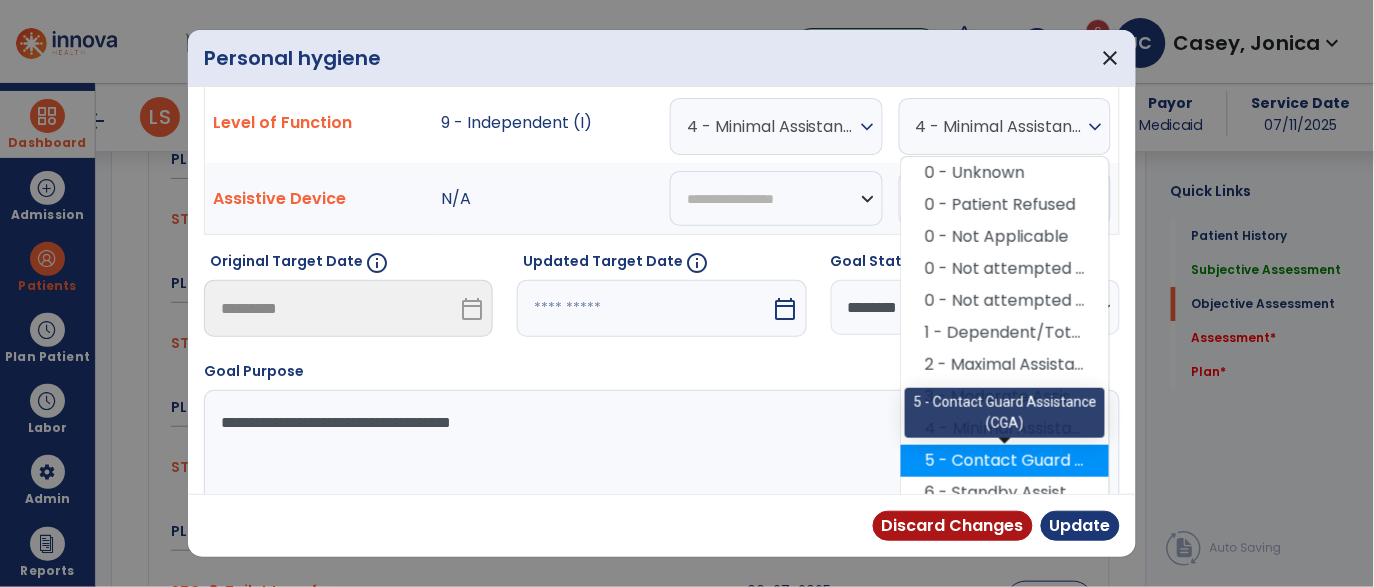 scroll, scrollTop: 197, scrollLeft: 0, axis: vertical 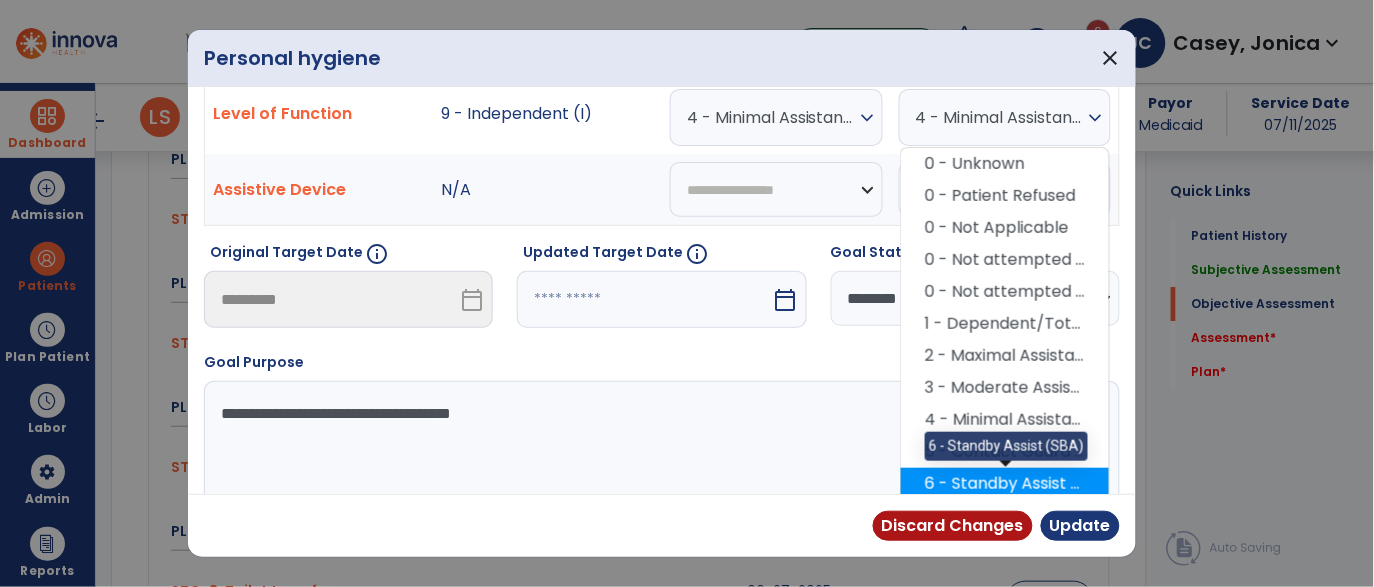 click on "6 - Standby Assist (SBA)" at bounding box center (1005, 484) 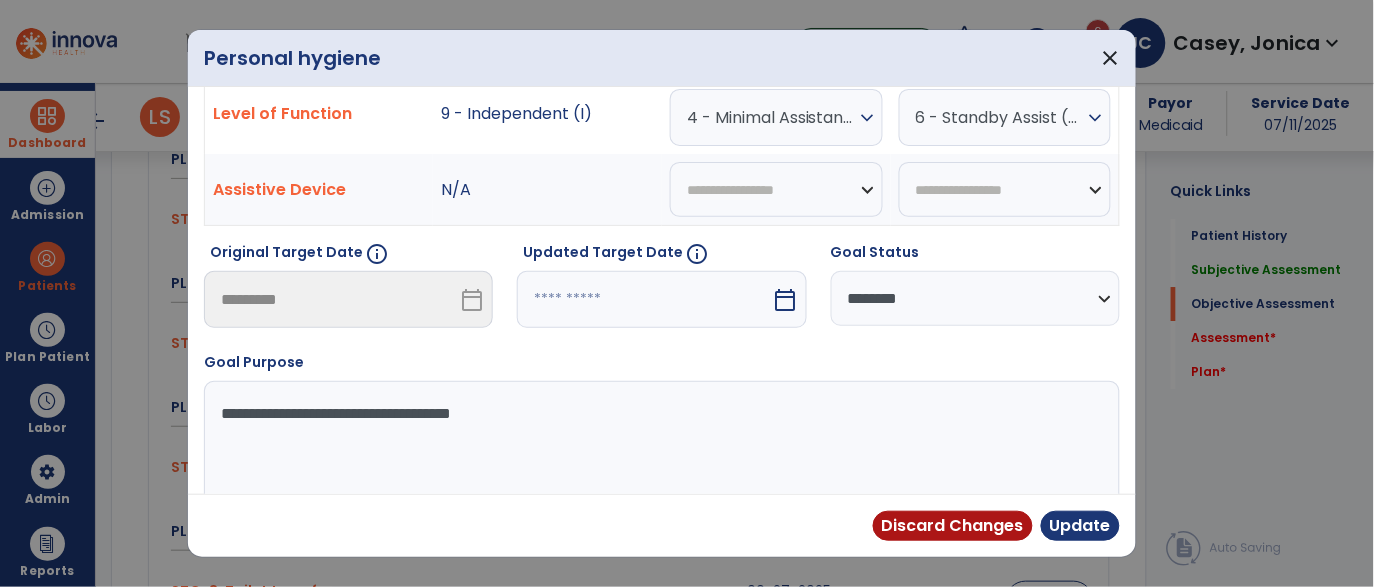 click at bounding box center [644, 299] 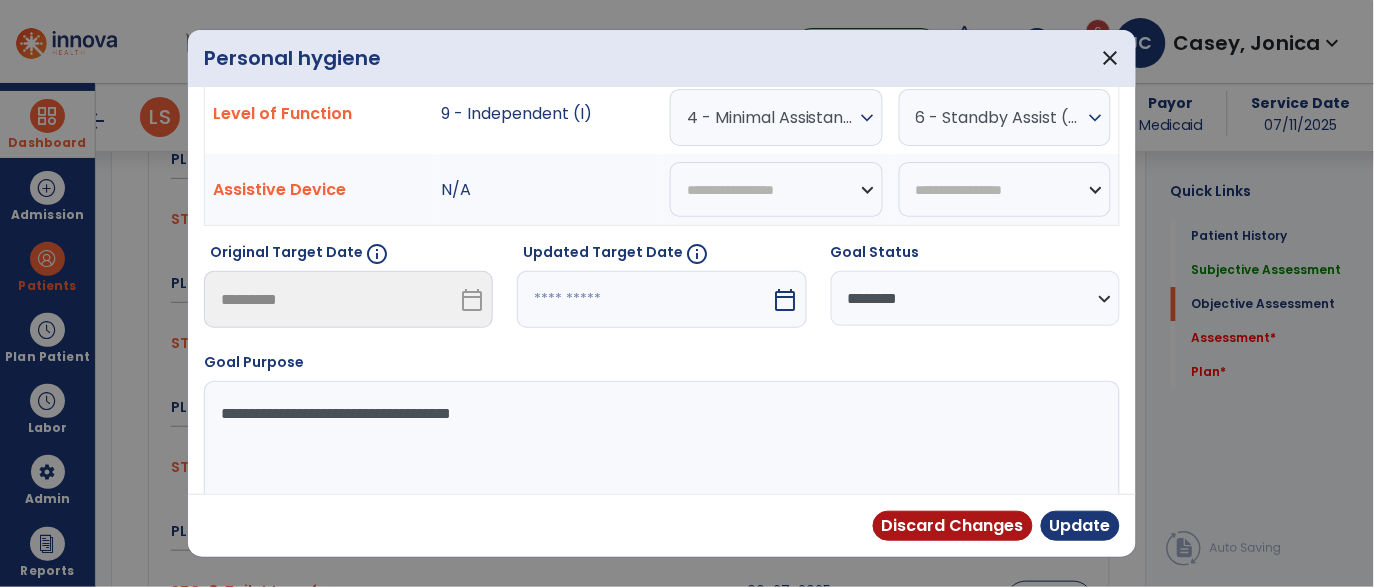 select on "*" 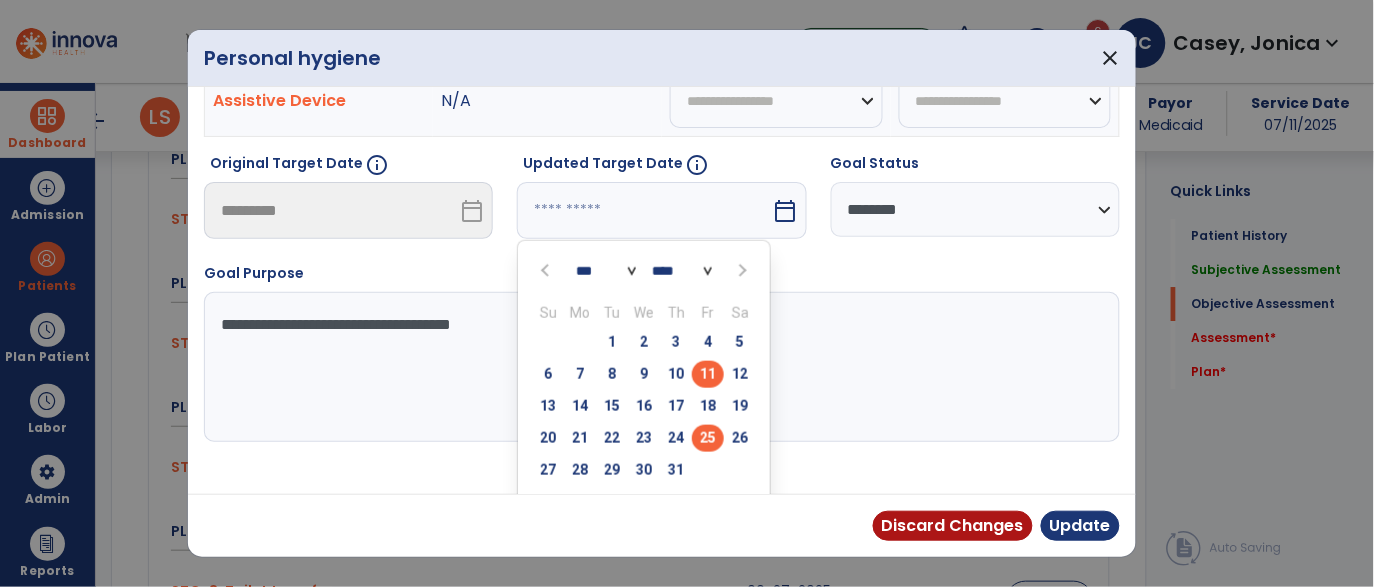 click on "25" at bounding box center [708, 438] 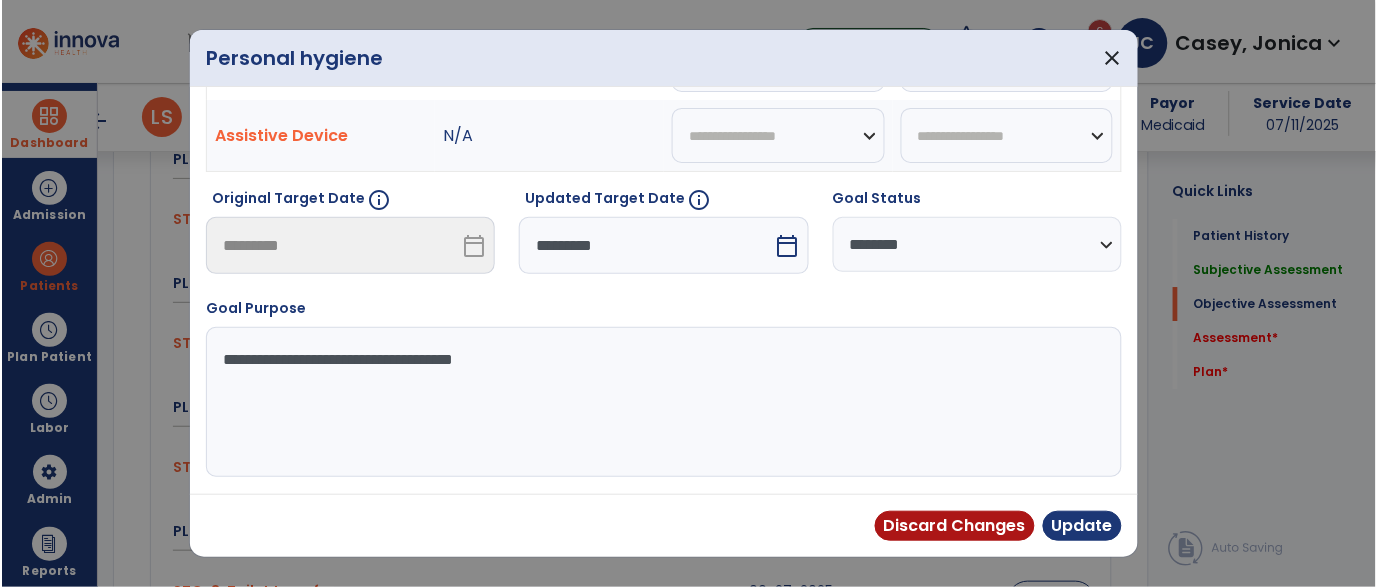 scroll, scrollTop: 250, scrollLeft: 0, axis: vertical 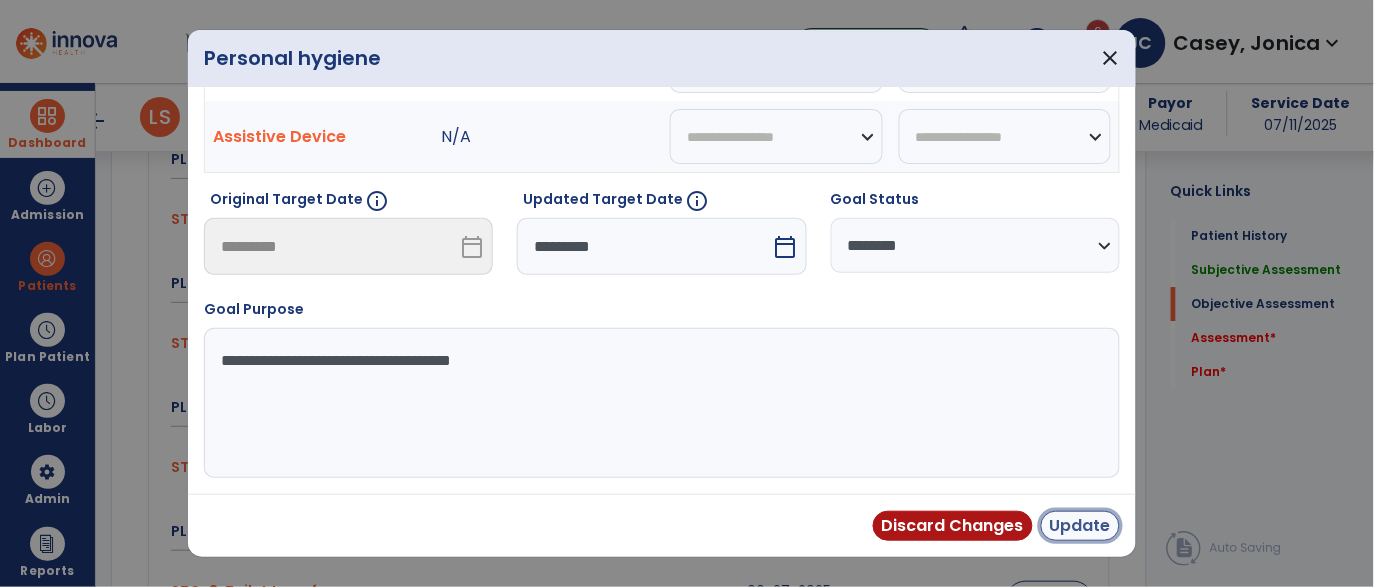 click on "Update" at bounding box center (1080, 526) 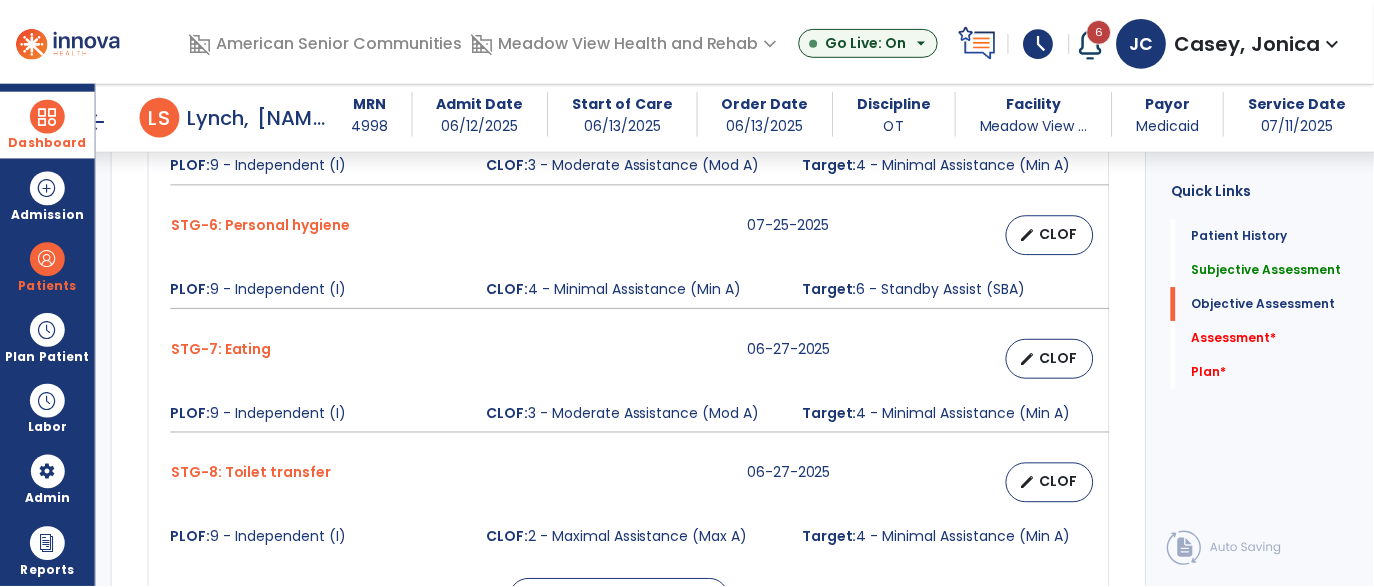 scroll, scrollTop: 1471, scrollLeft: 0, axis: vertical 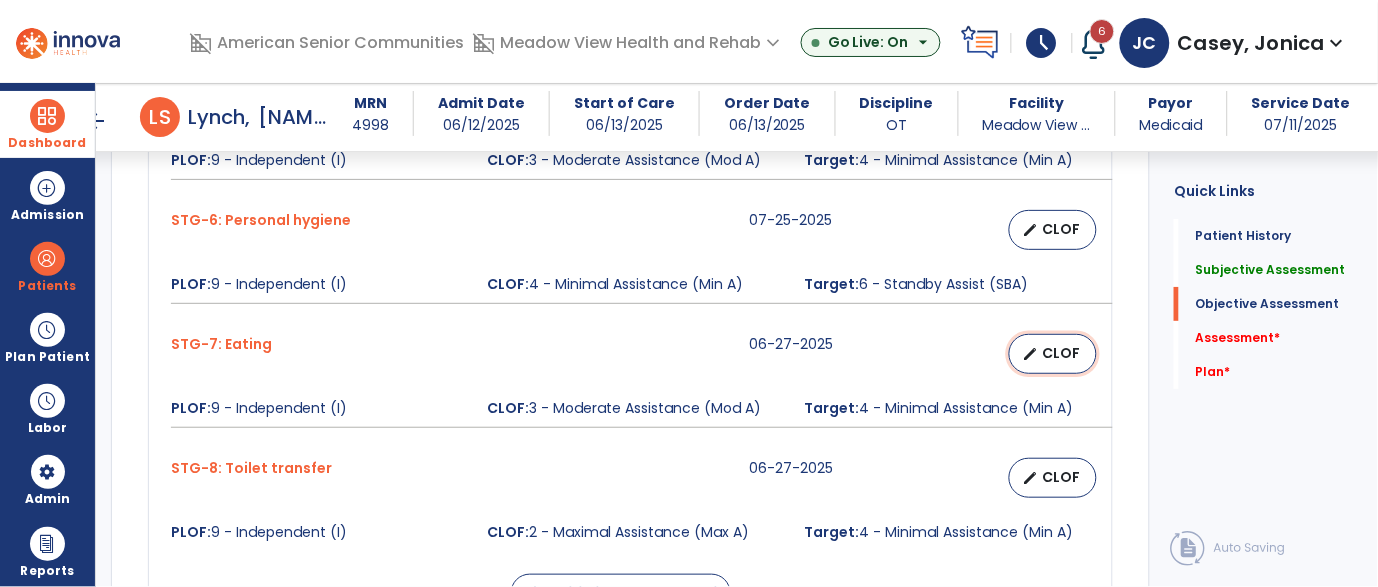 click on "CLOF" at bounding box center [1061, 353] 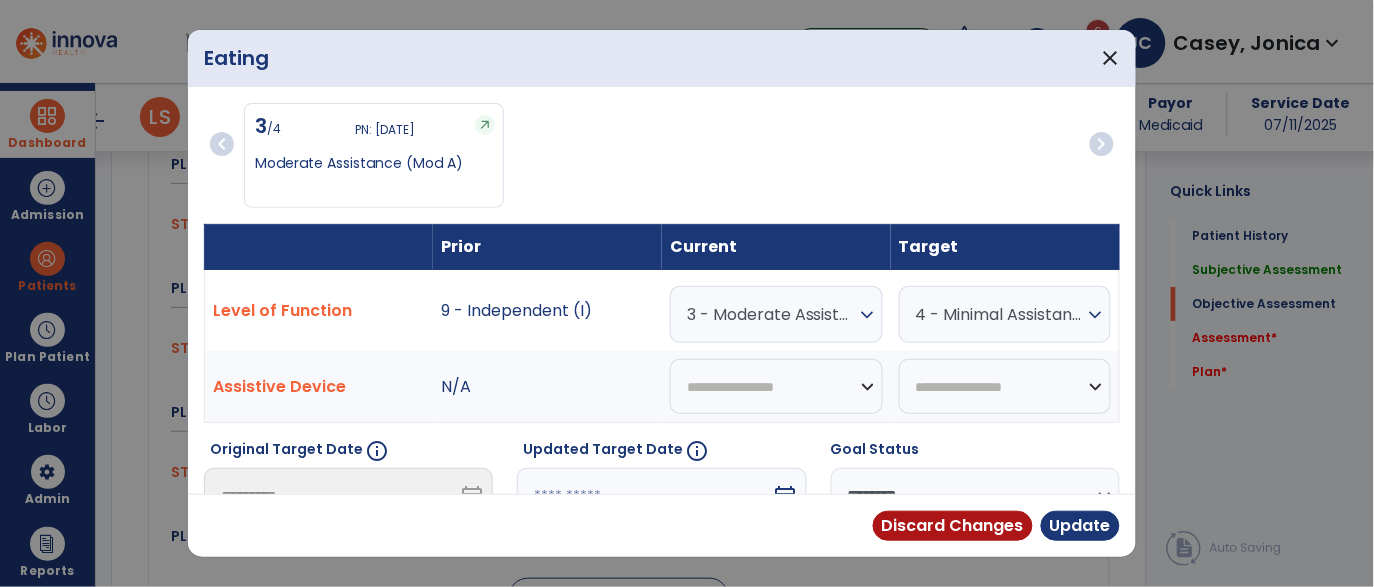 scroll, scrollTop: 1471, scrollLeft: 0, axis: vertical 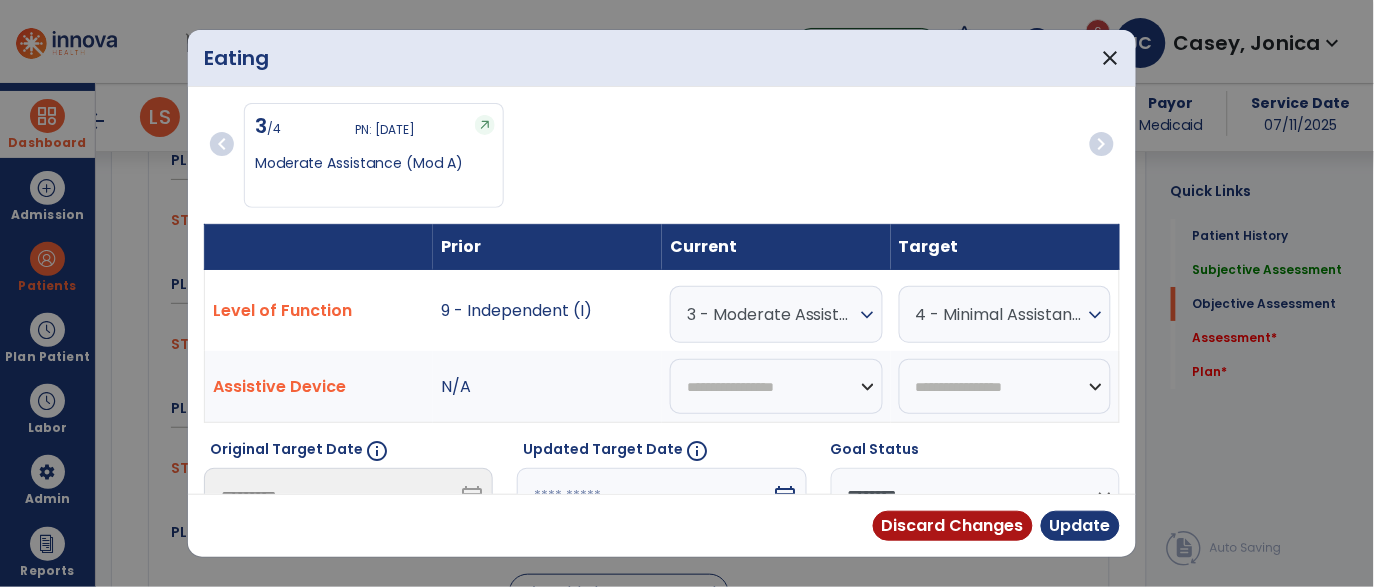 click on "3 - Moderate Assistance (Mod A)" at bounding box center (771, 314) 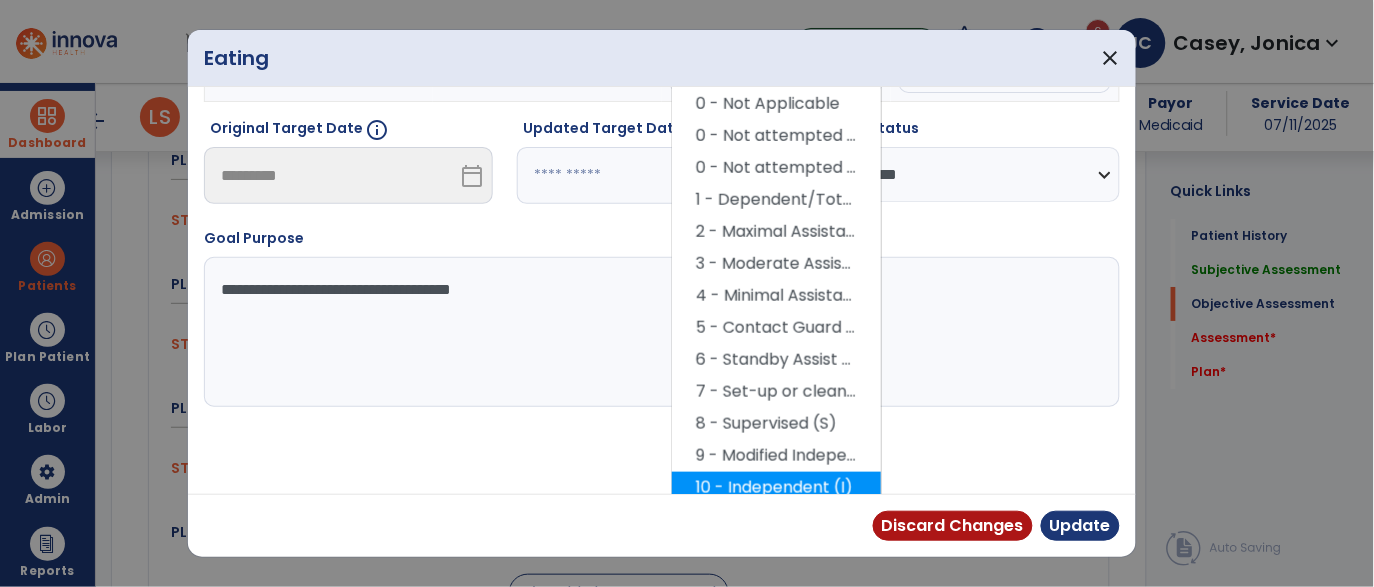 click on "10 - Independent (I)" at bounding box center [776, 488] 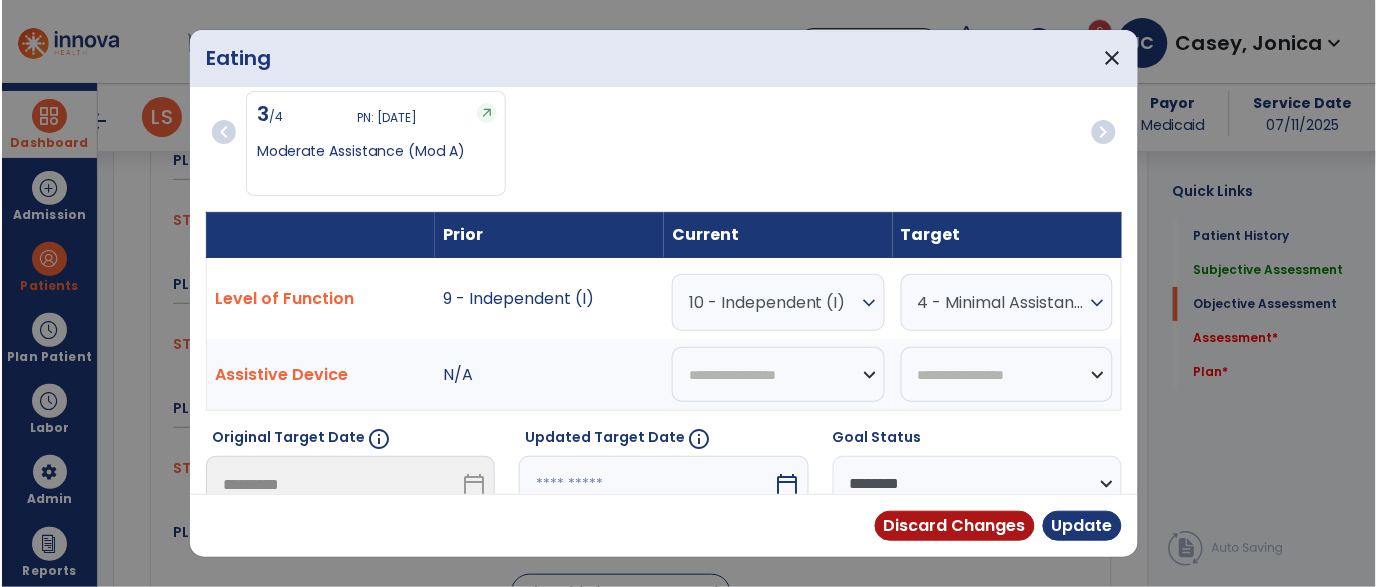 scroll, scrollTop: 33, scrollLeft: 0, axis: vertical 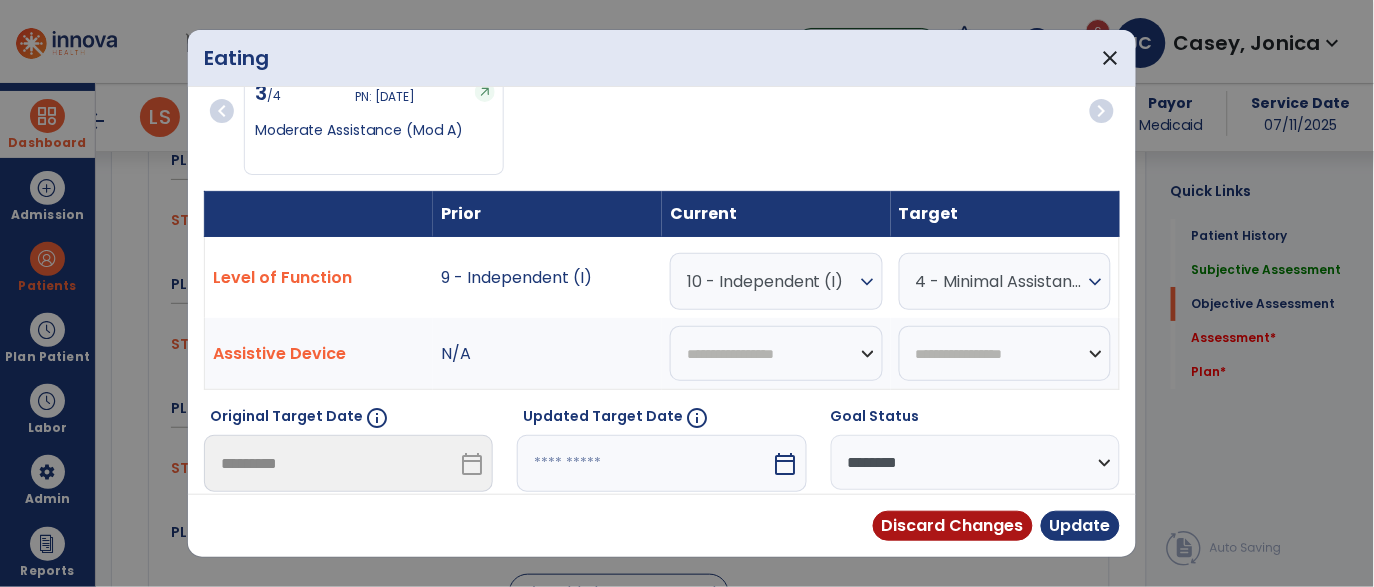 click on "**********" at bounding box center (975, 462) 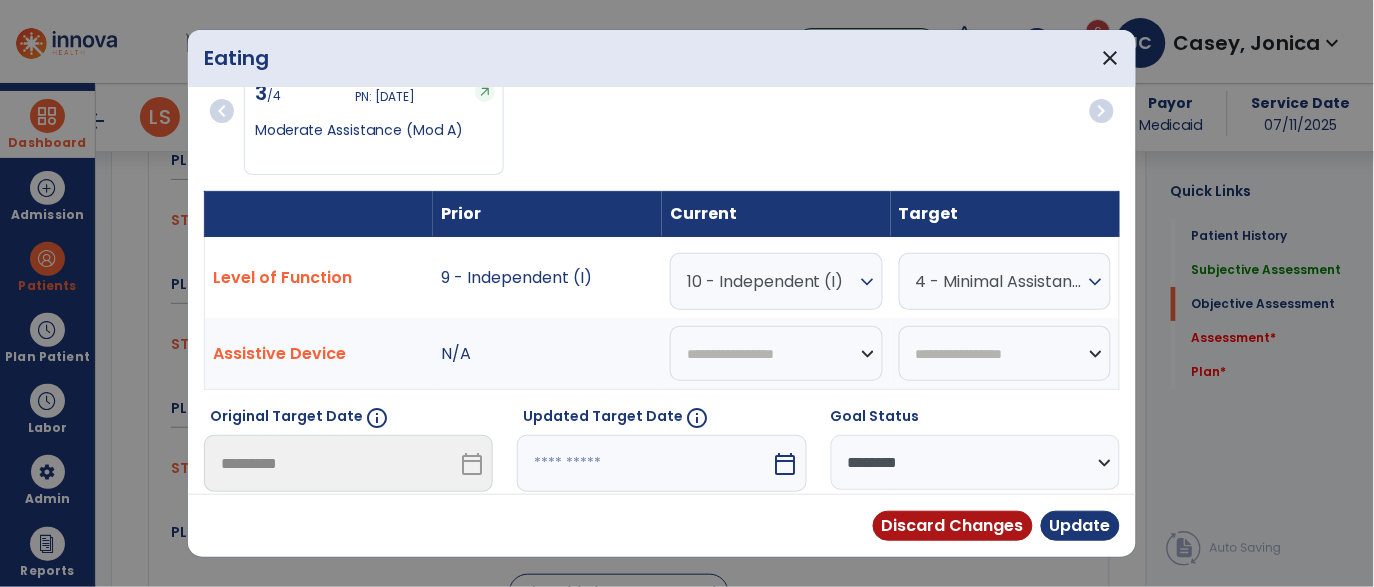 click on "**********" at bounding box center (975, 462) 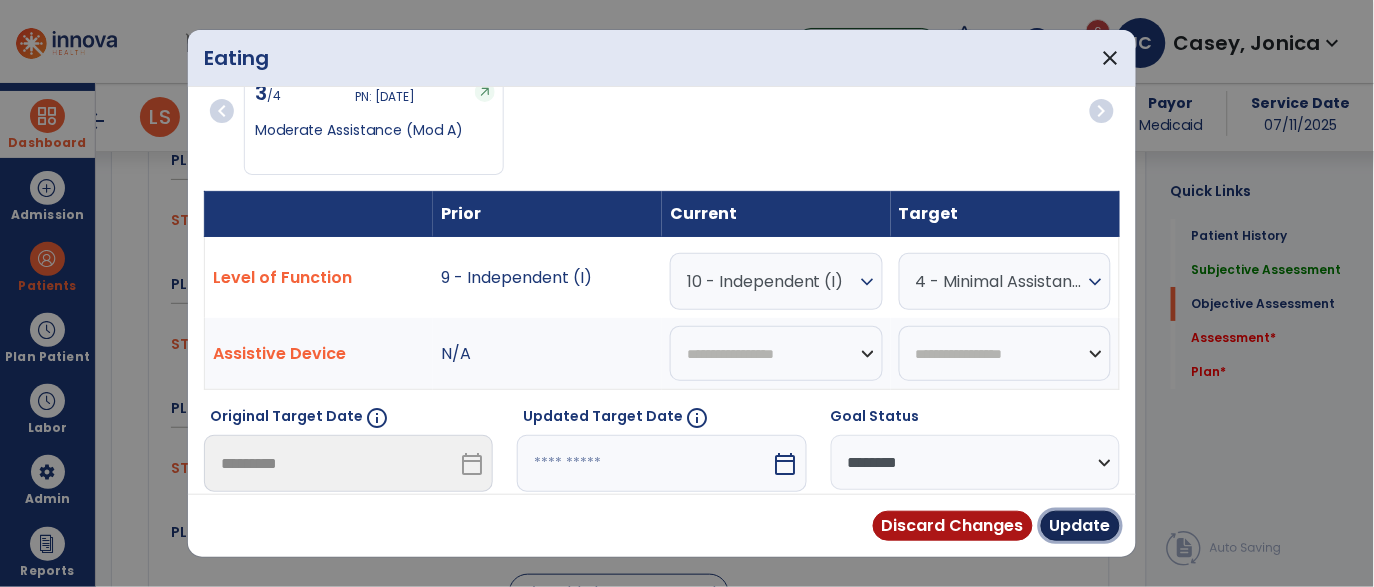 click on "Update" at bounding box center [1080, 526] 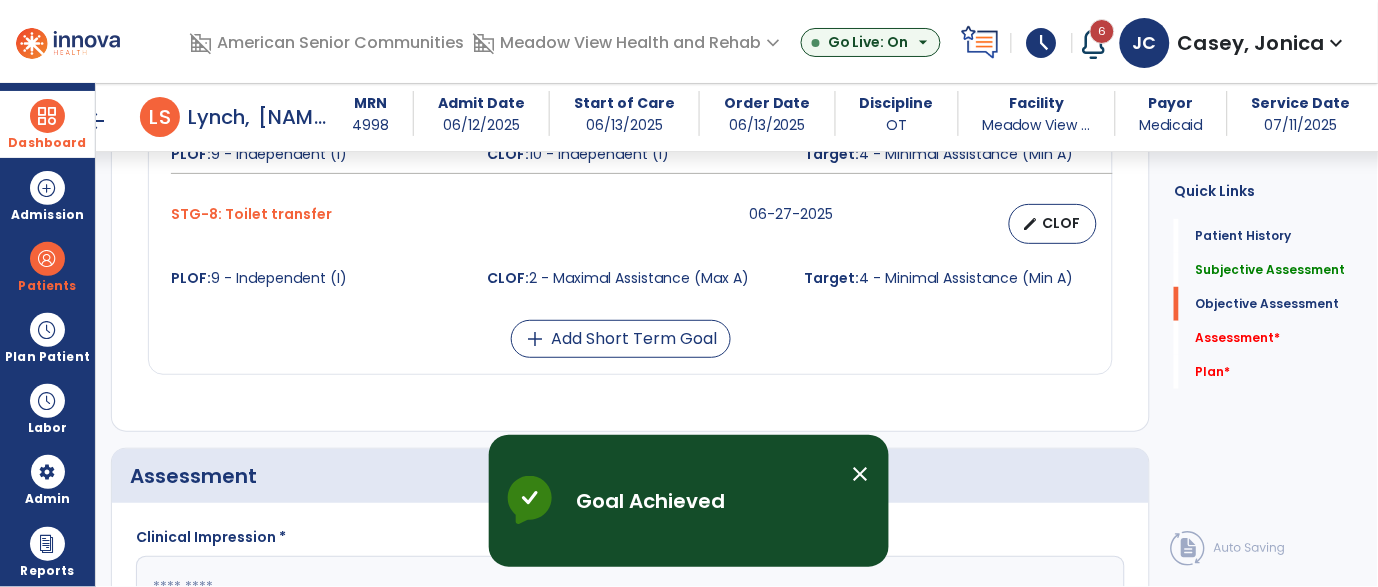scroll, scrollTop: 1833, scrollLeft: 0, axis: vertical 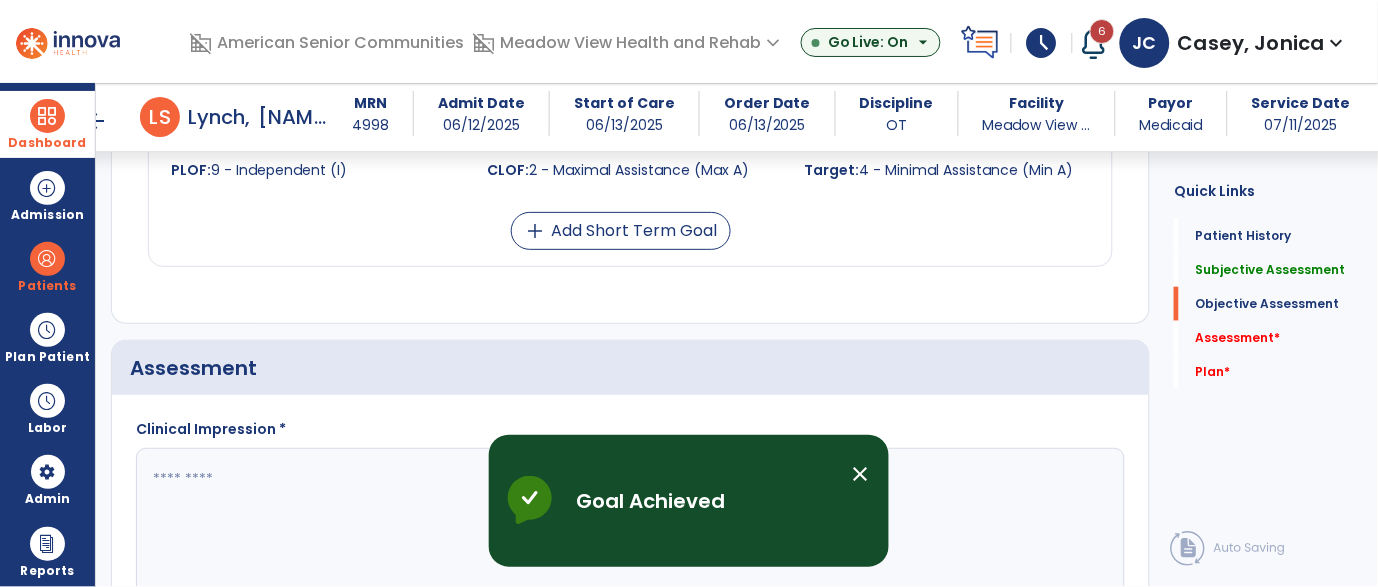 click 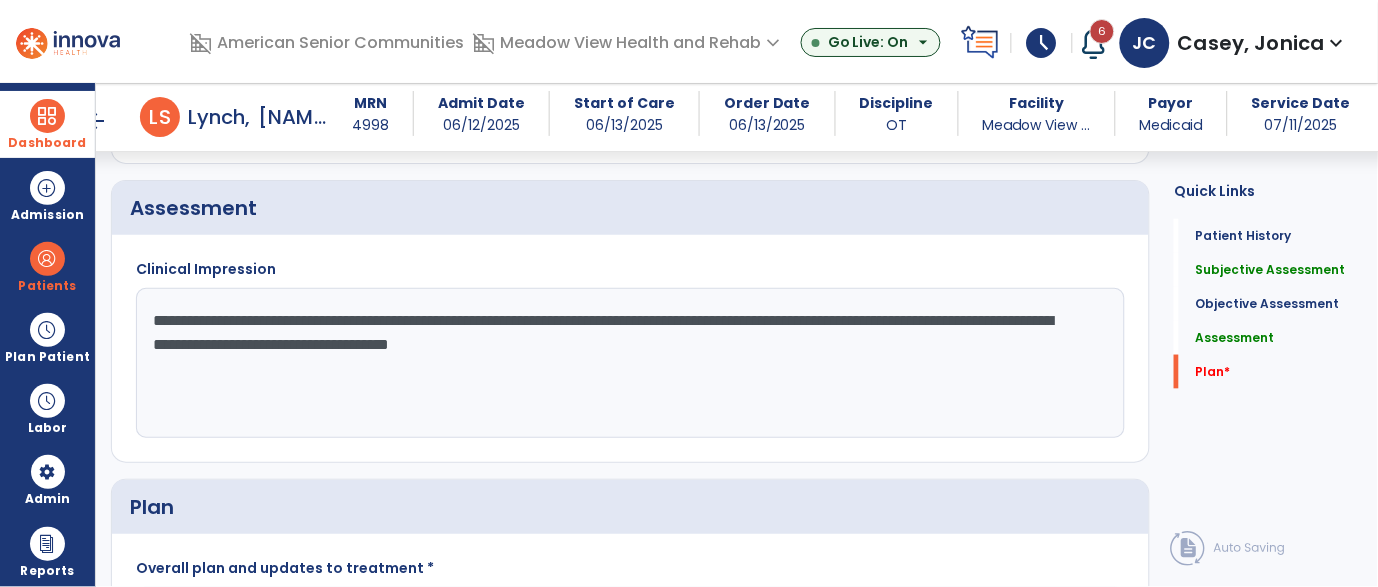 scroll, scrollTop: 2238, scrollLeft: 0, axis: vertical 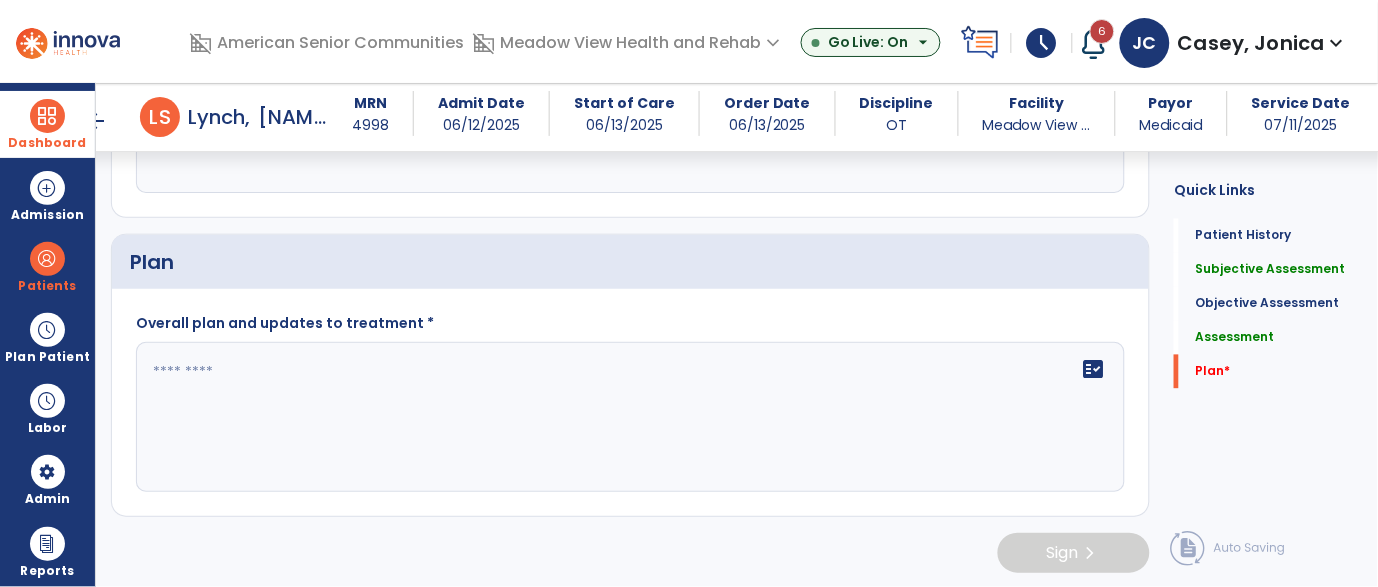 type on "**********" 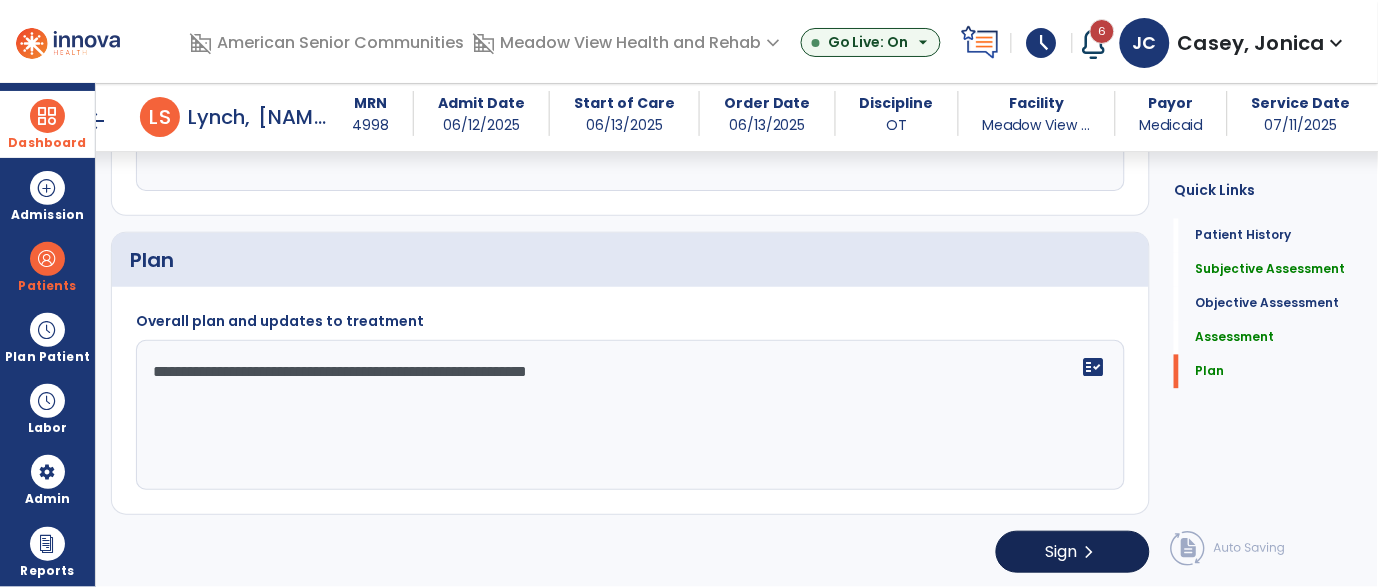 type on "**********" 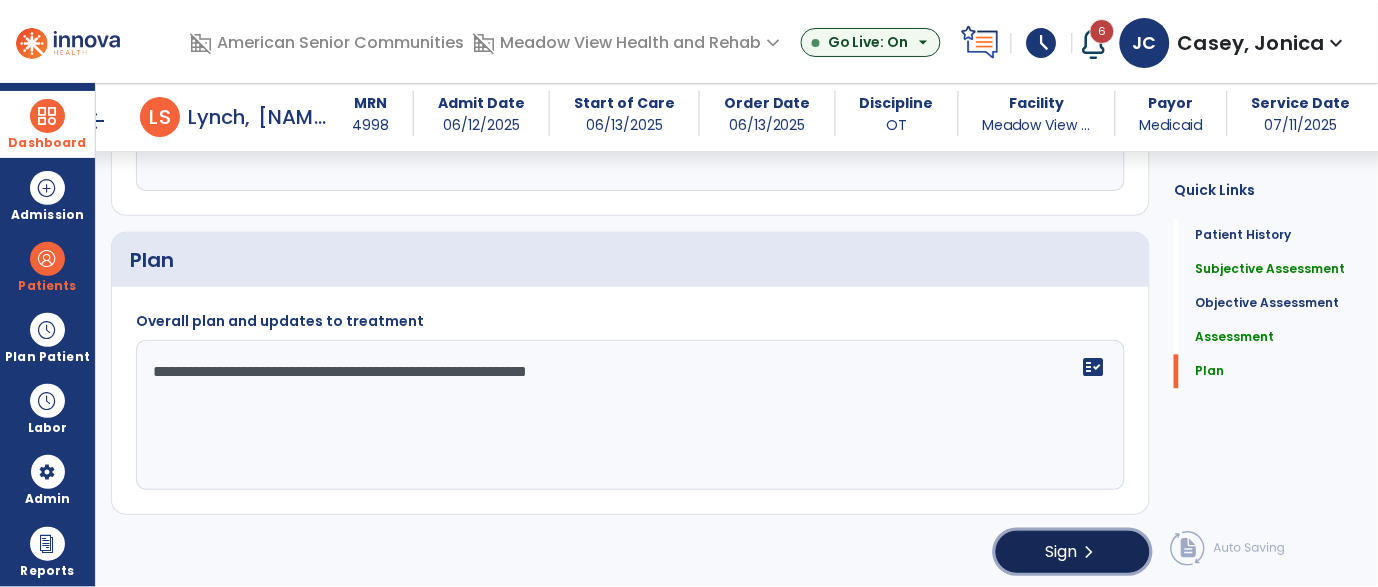 click on "Sign" 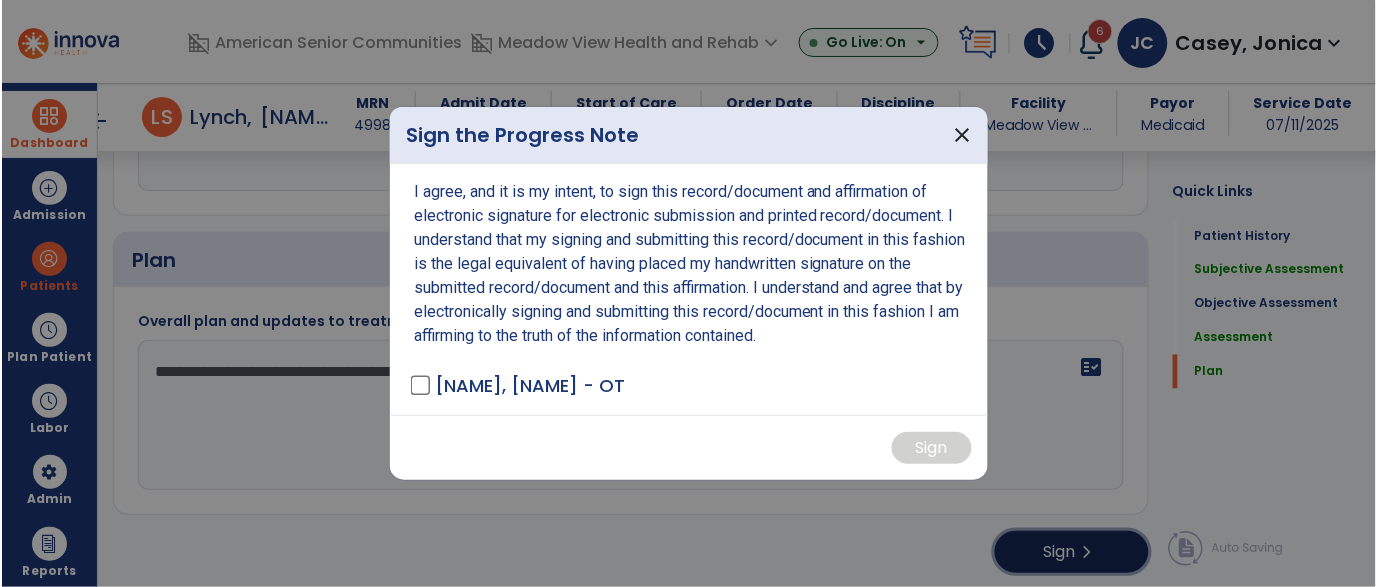 scroll, scrollTop: 2240, scrollLeft: 0, axis: vertical 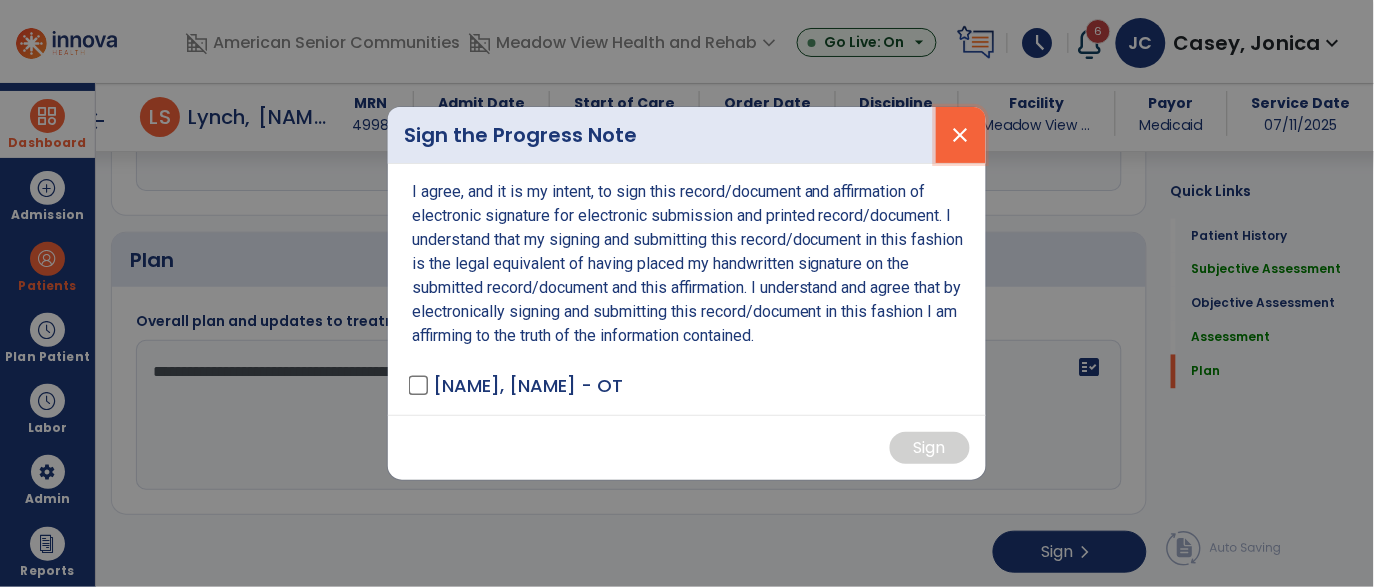 click on "close" at bounding box center [961, 135] 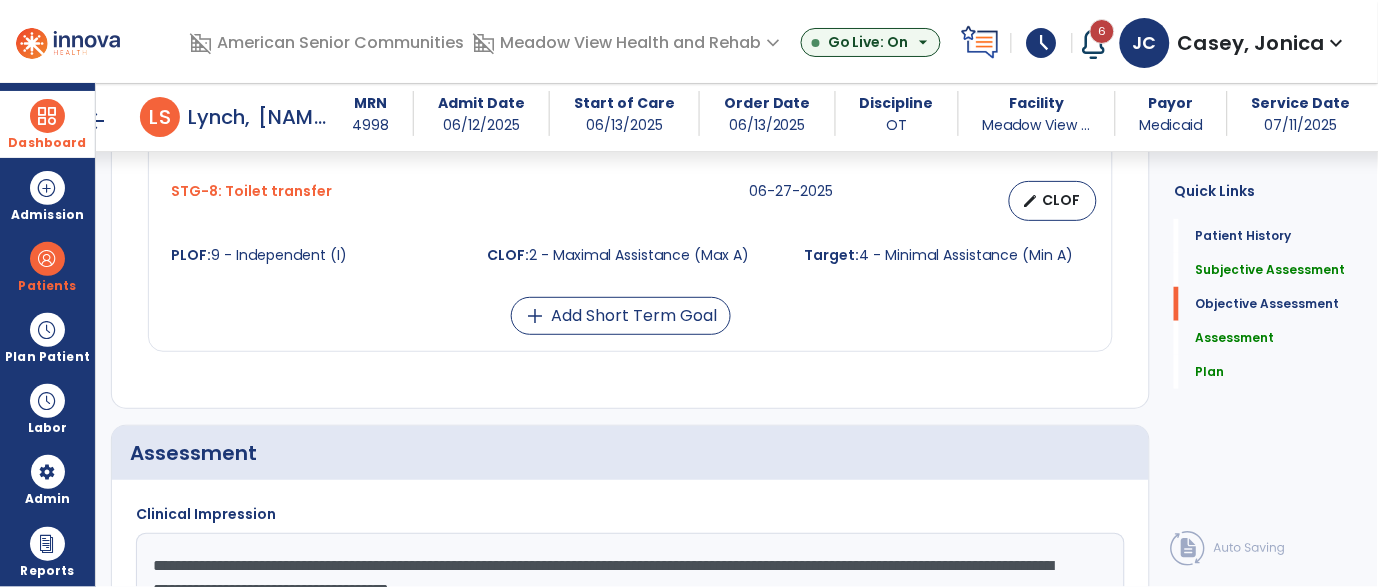 scroll, scrollTop: 1598, scrollLeft: 0, axis: vertical 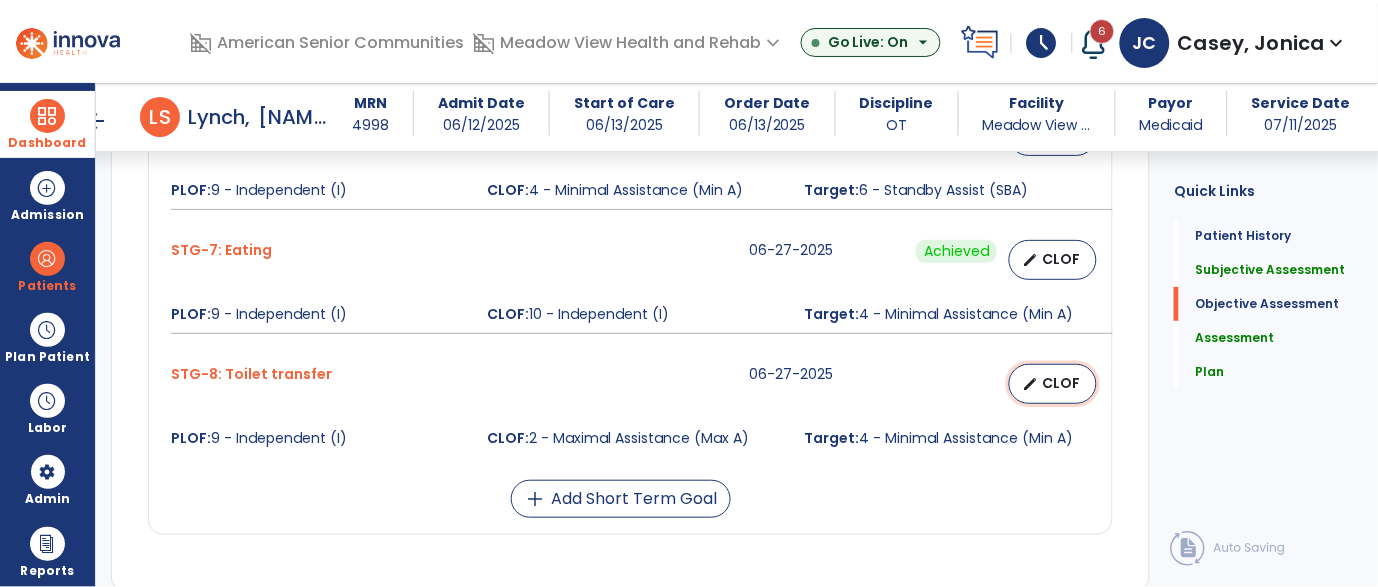 click on "edit" at bounding box center (1030, 384) 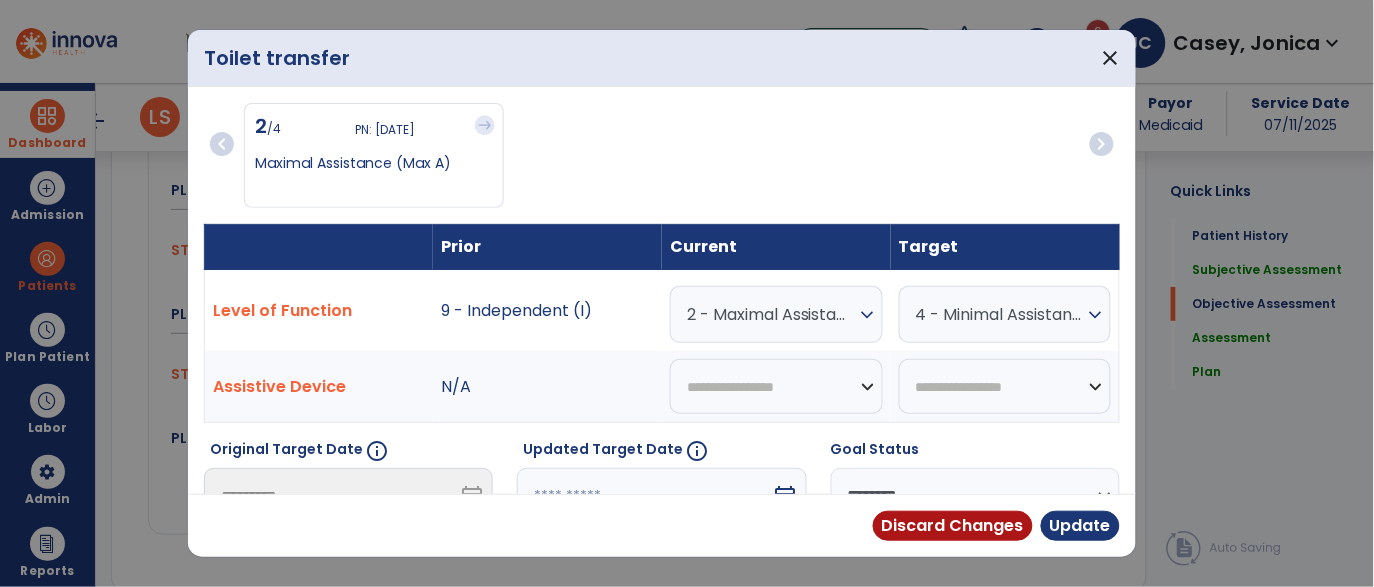 scroll, scrollTop: 1565, scrollLeft: 0, axis: vertical 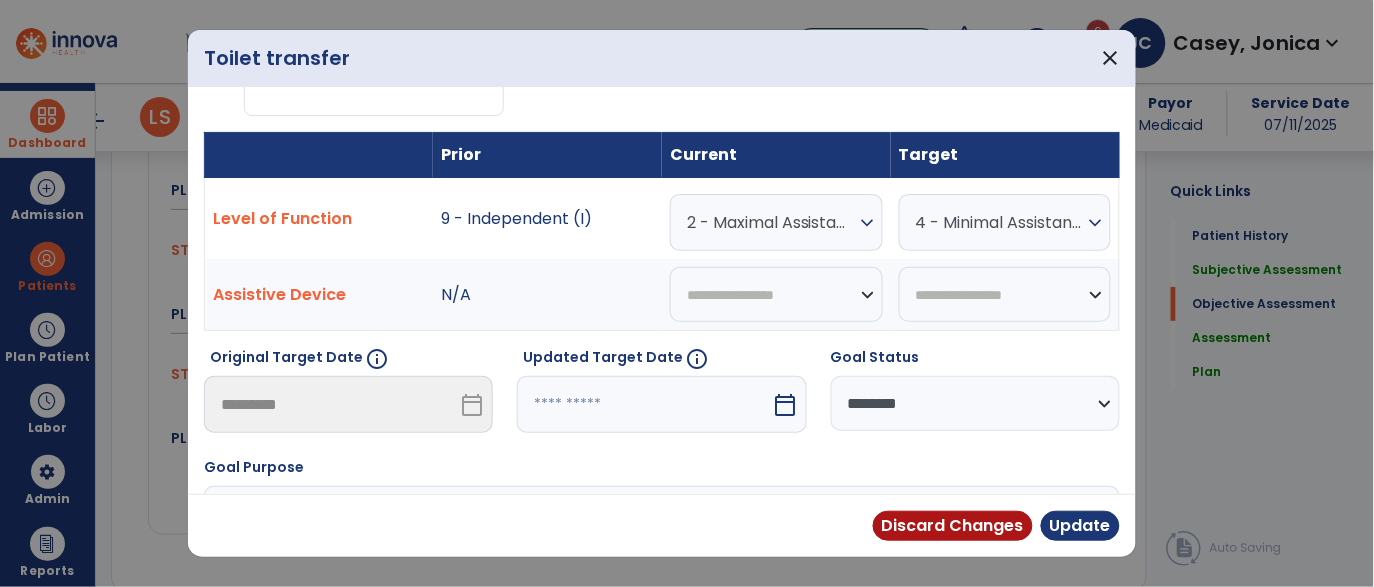 click on "calendar_today" at bounding box center [661, 404] 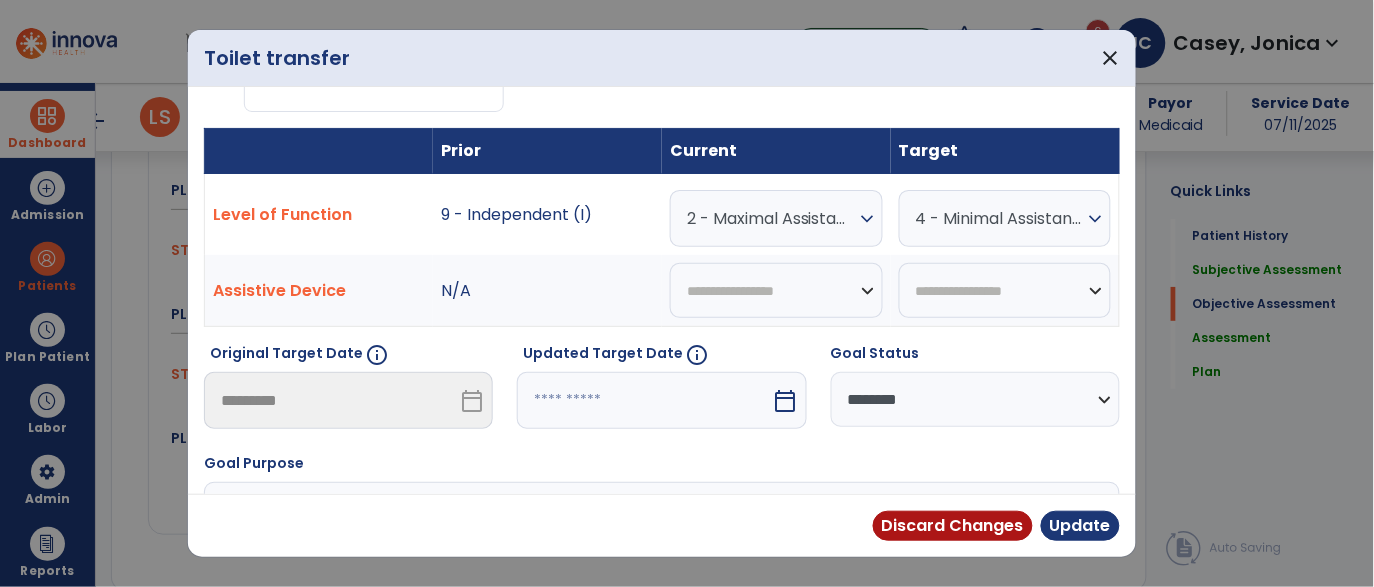 click on "calendar_today" at bounding box center [786, 401] 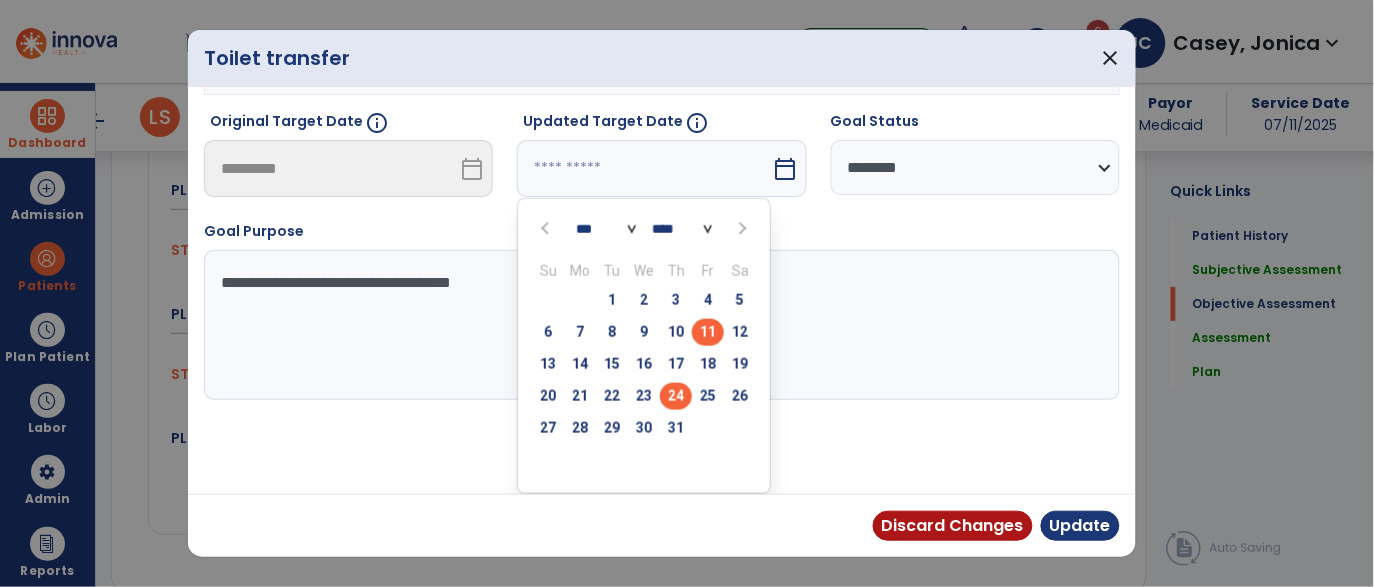 click on "24" at bounding box center [676, 396] 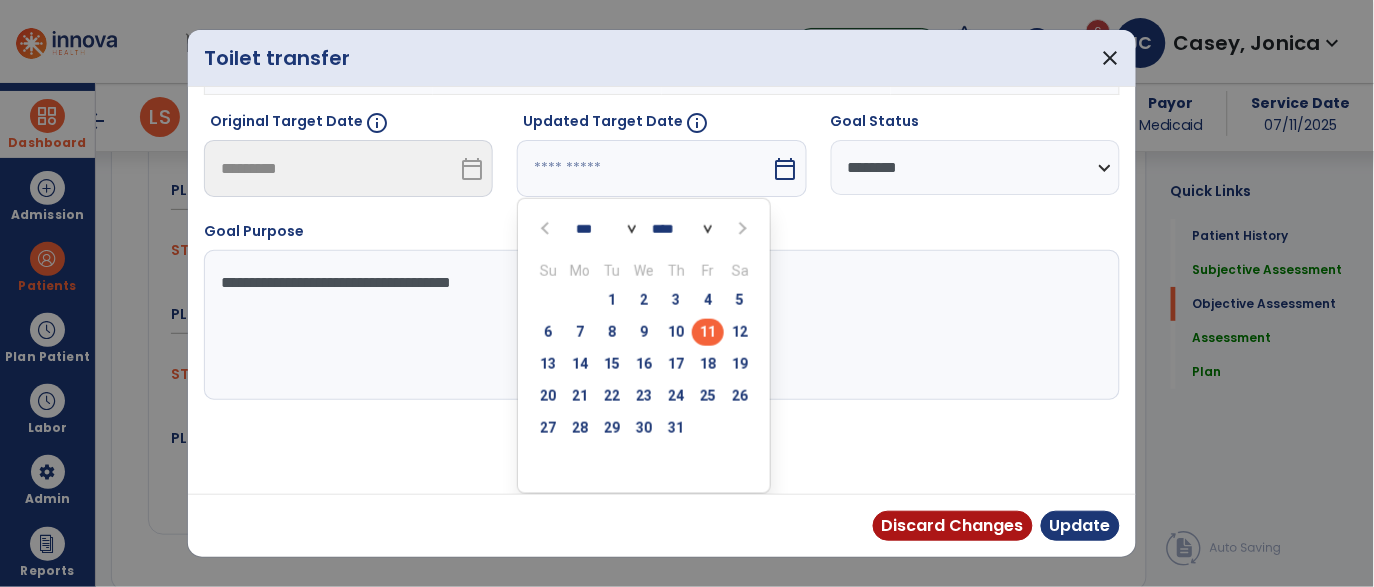 type on "*********" 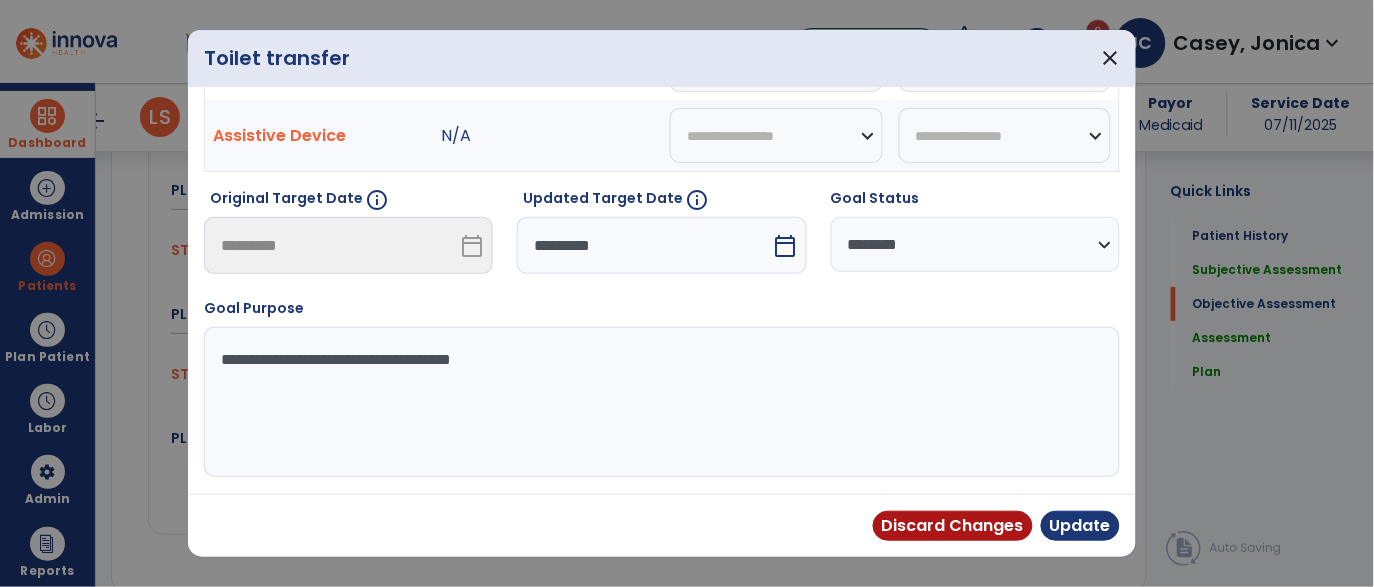 scroll, scrollTop: 250, scrollLeft: 0, axis: vertical 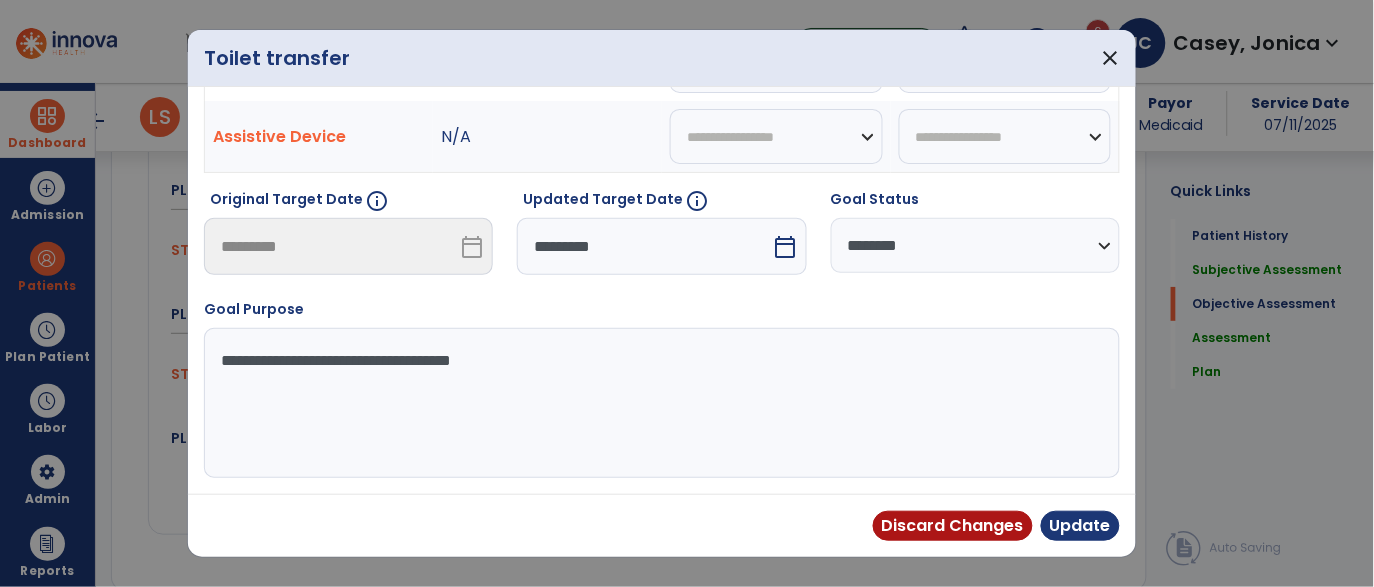click on "*********" at bounding box center [644, 246] 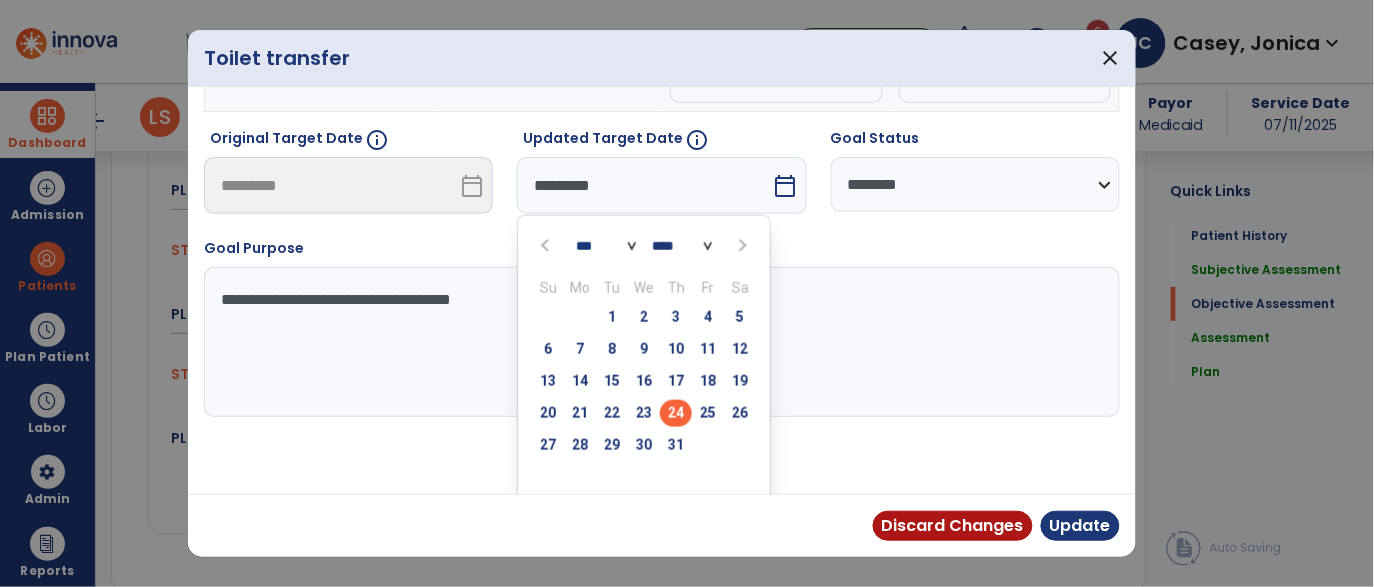 scroll, scrollTop: 316, scrollLeft: 0, axis: vertical 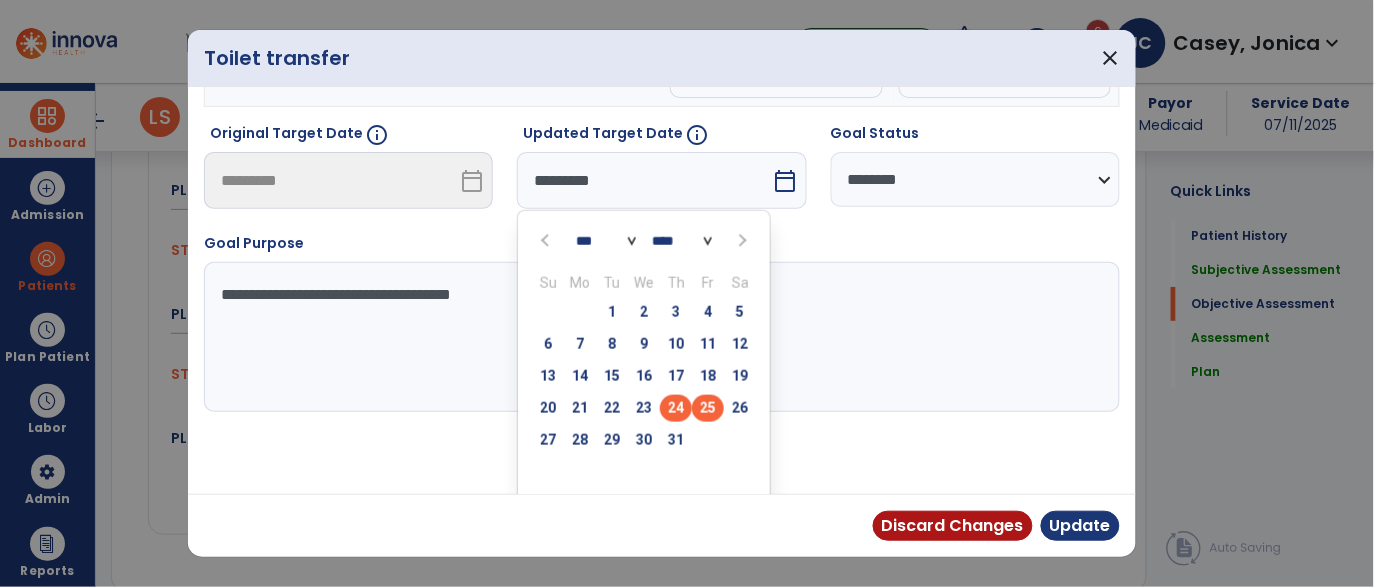 click on "25" at bounding box center (708, 408) 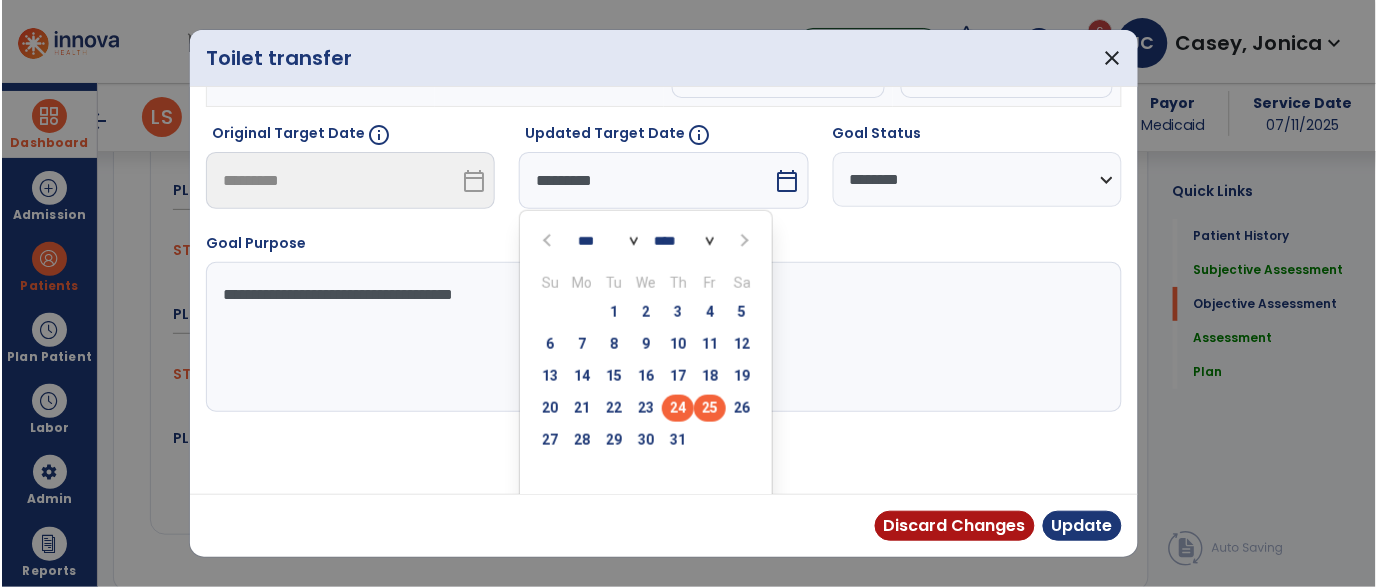 scroll, scrollTop: 250, scrollLeft: 0, axis: vertical 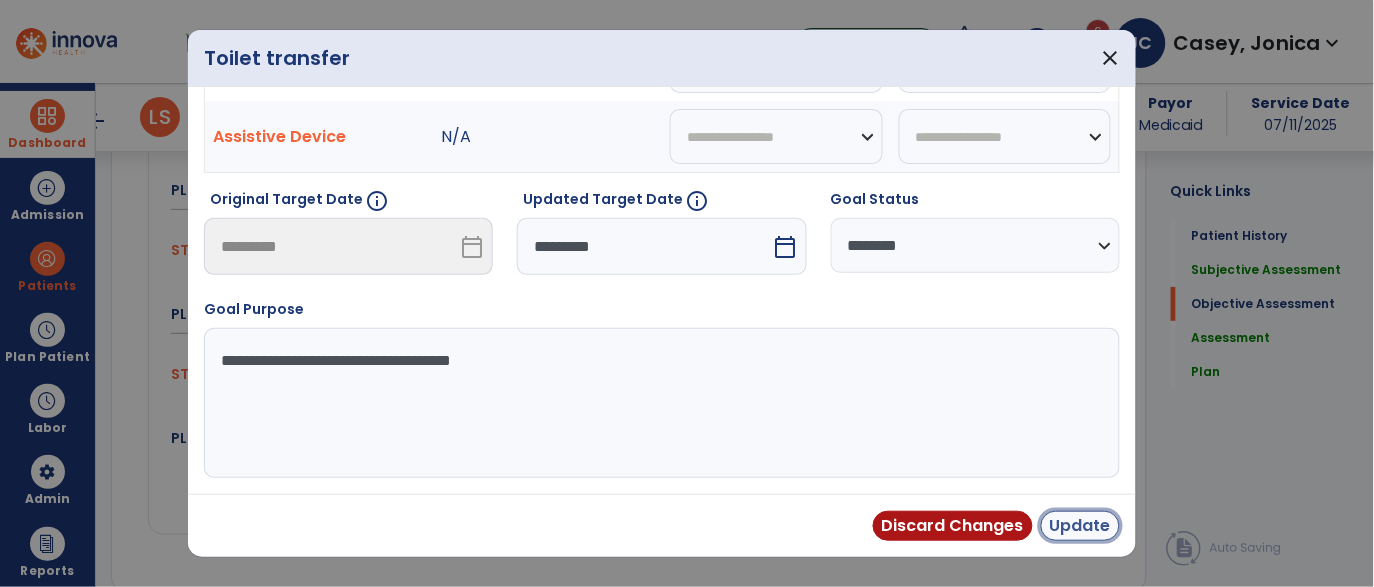 click on "Update" at bounding box center [1080, 526] 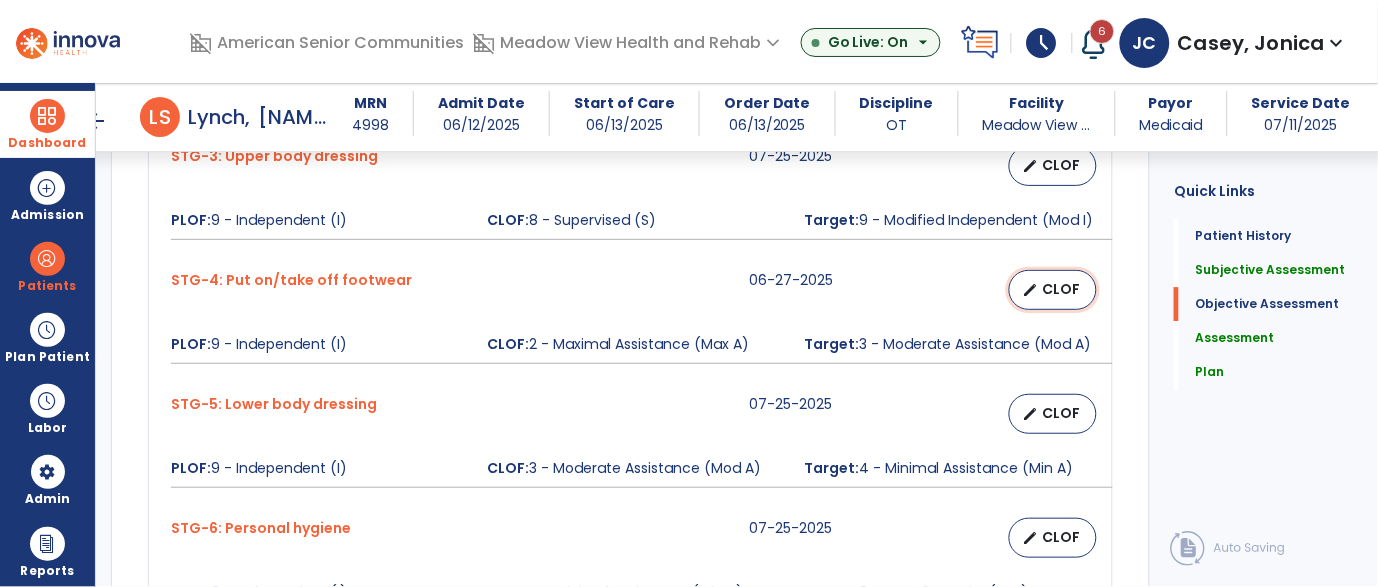 click on "CLOF" at bounding box center (1061, 289) 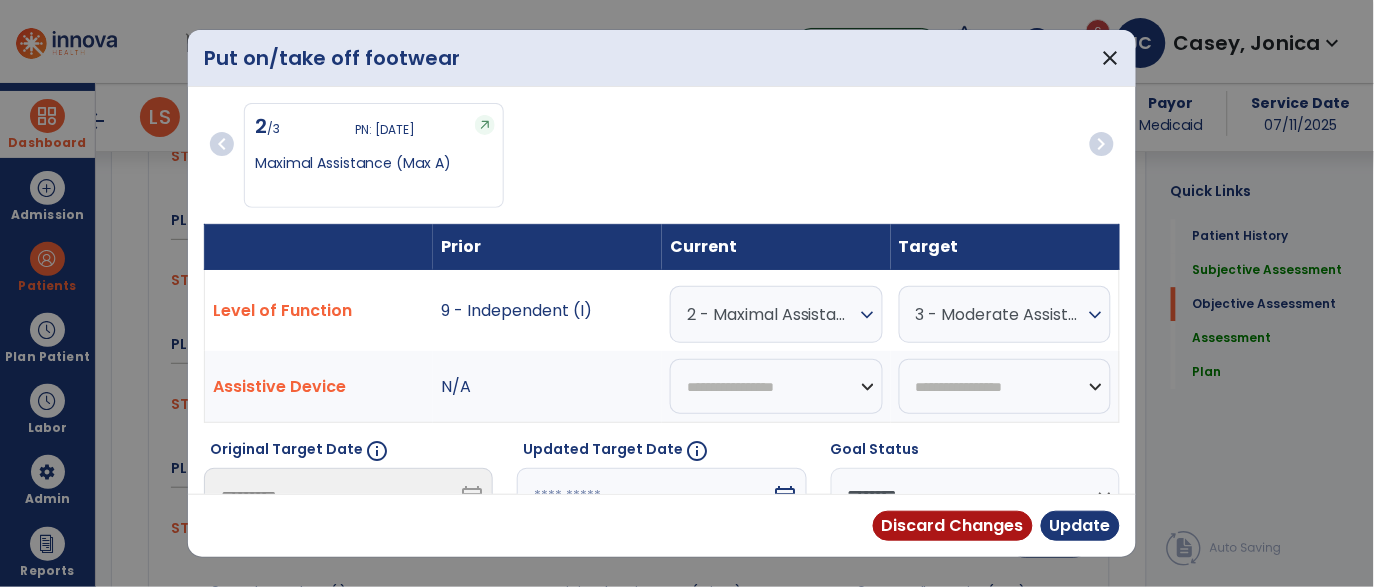 scroll, scrollTop: 1163, scrollLeft: 0, axis: vertical 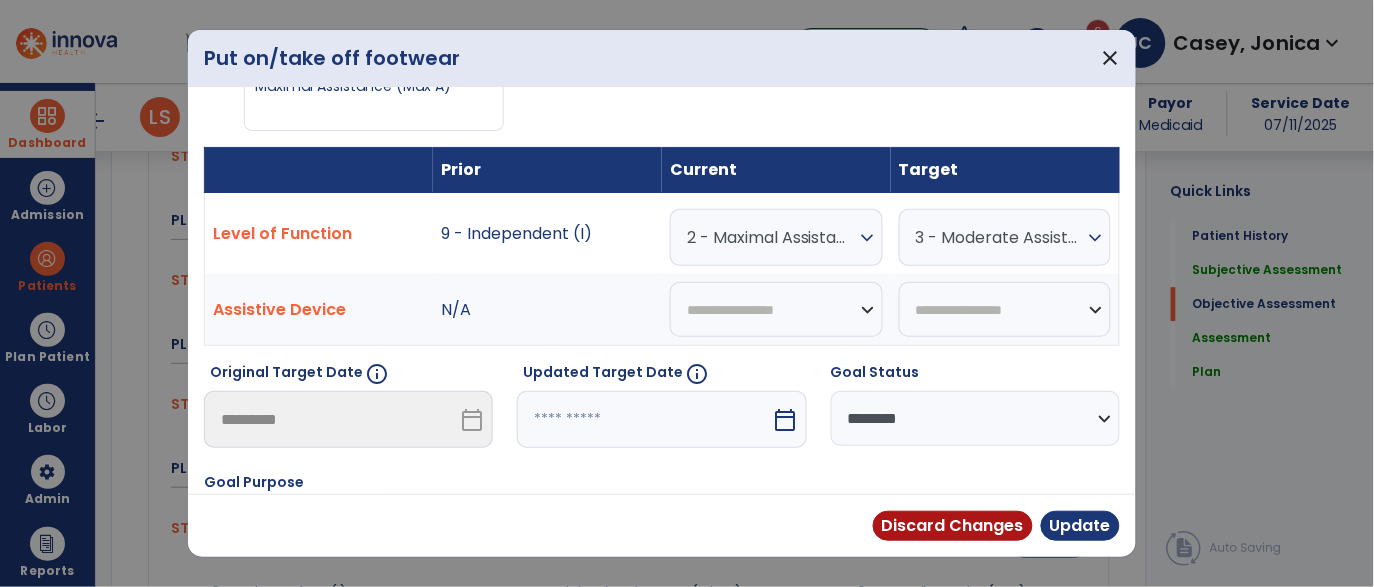 click at bounding box center [644, 419] 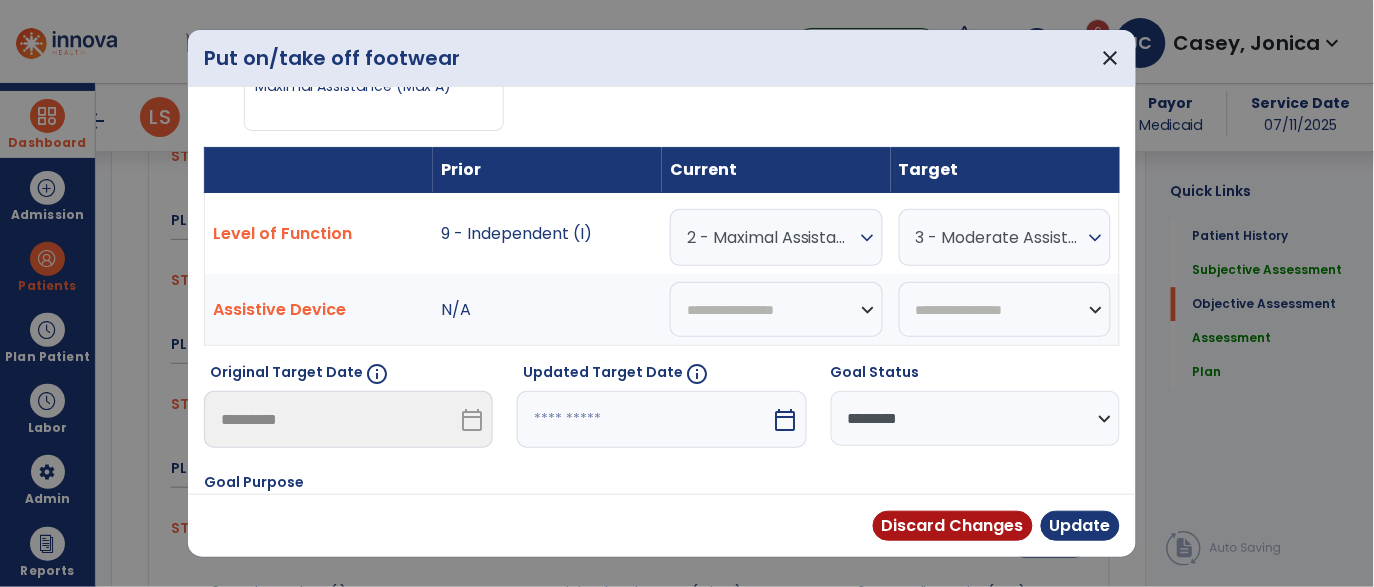 scroll, scrollTop: 328, scrollLeft: 0, axis: vertical 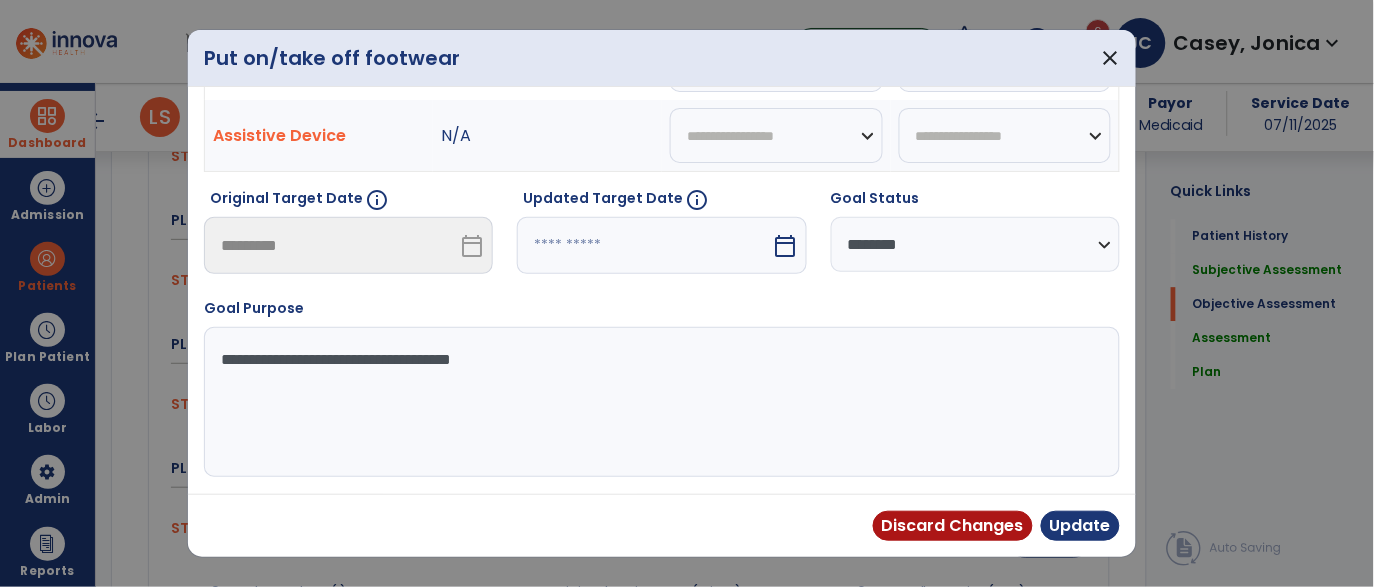 select on "*" 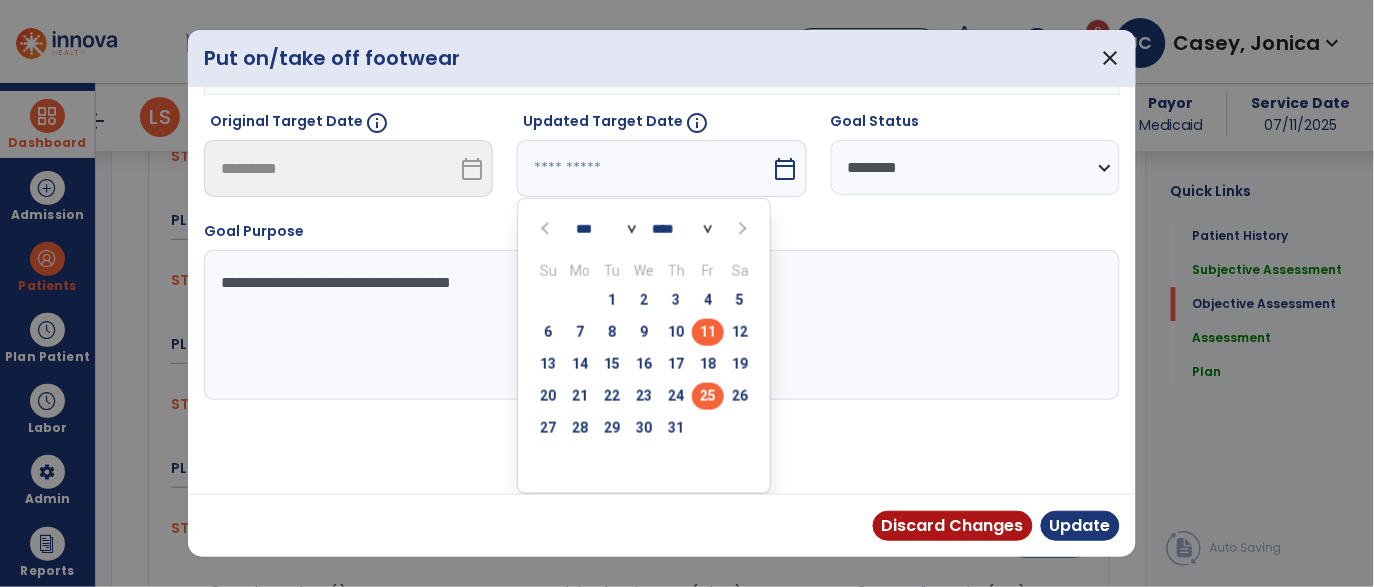 click on "25" at bounding box center [708, 396] 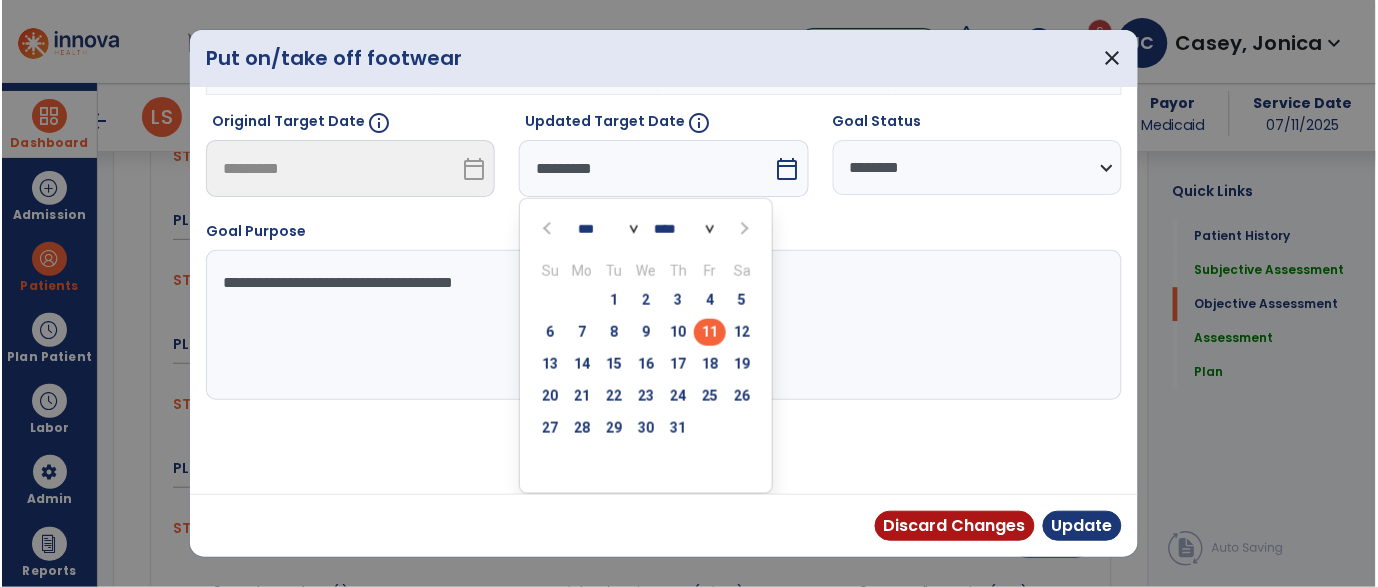 scroll, scrollTop: 250, scrollLeft: 0, axis: vertical 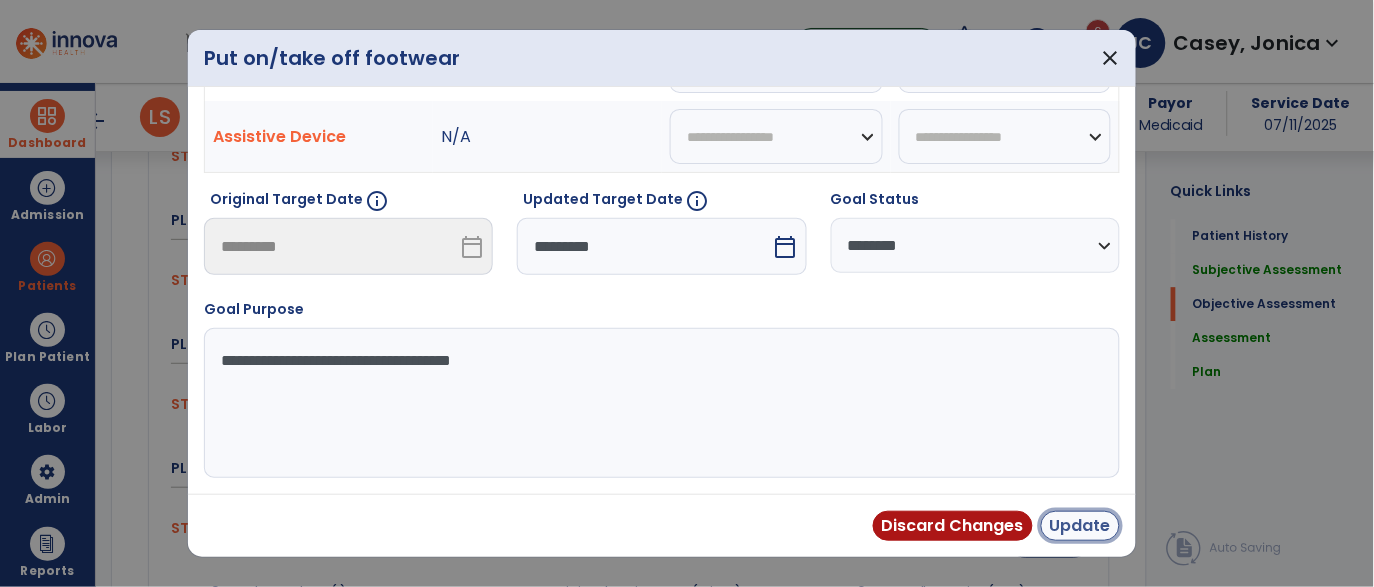 click on "Update" at bounding box center (1080, 526) 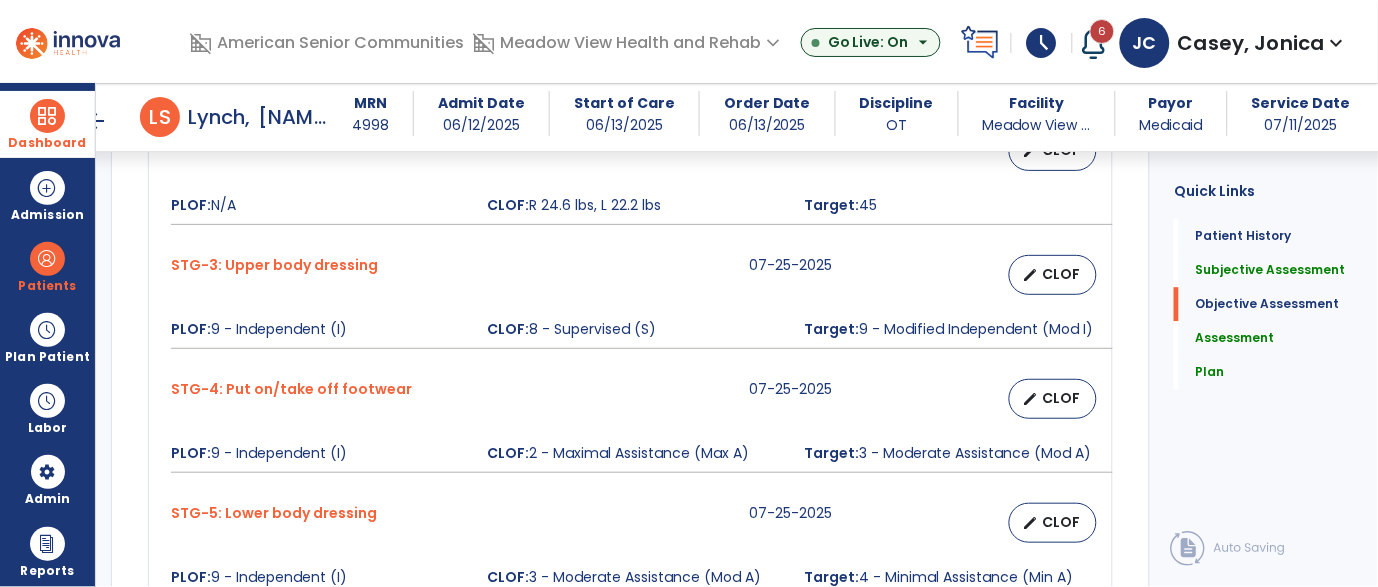 scroll, scrollTop: 1042, scrollLeft: 0, axis: vertical 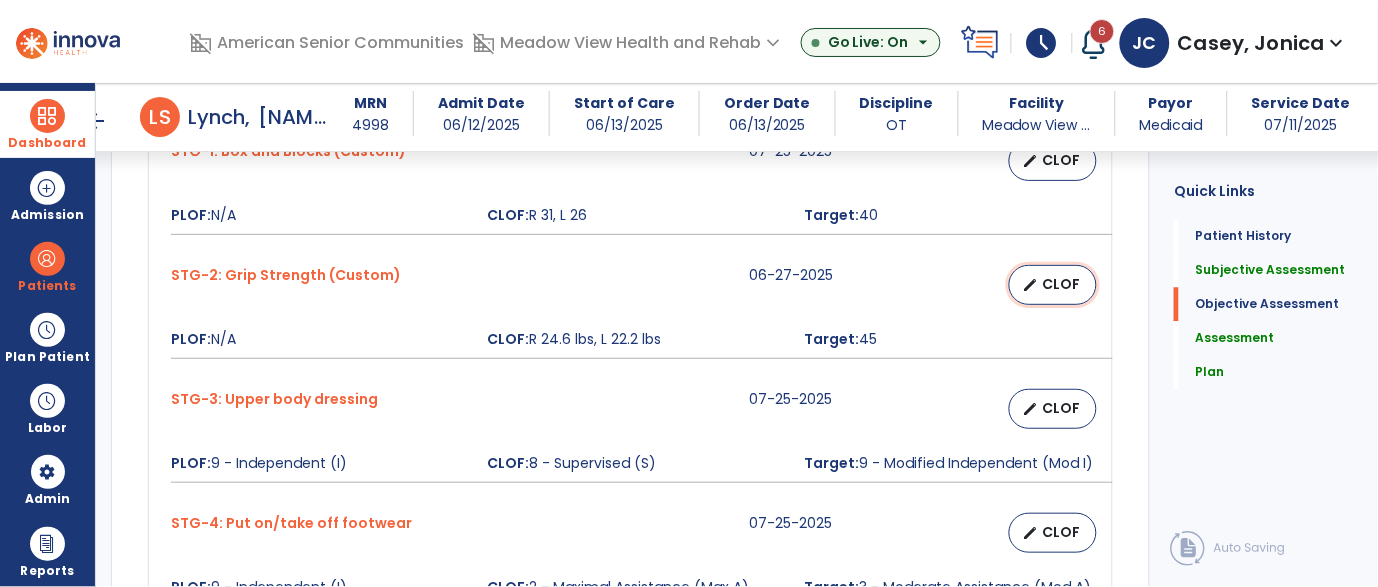click on "edit" at bounding box center (1030, 285) 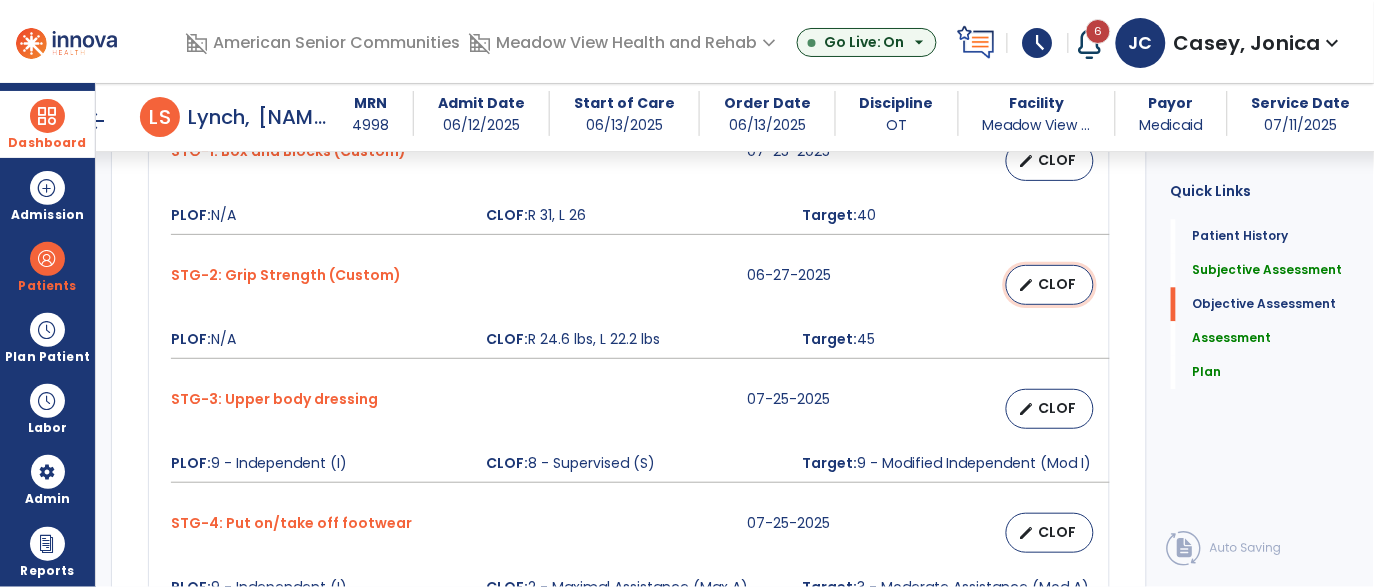 select on "********" 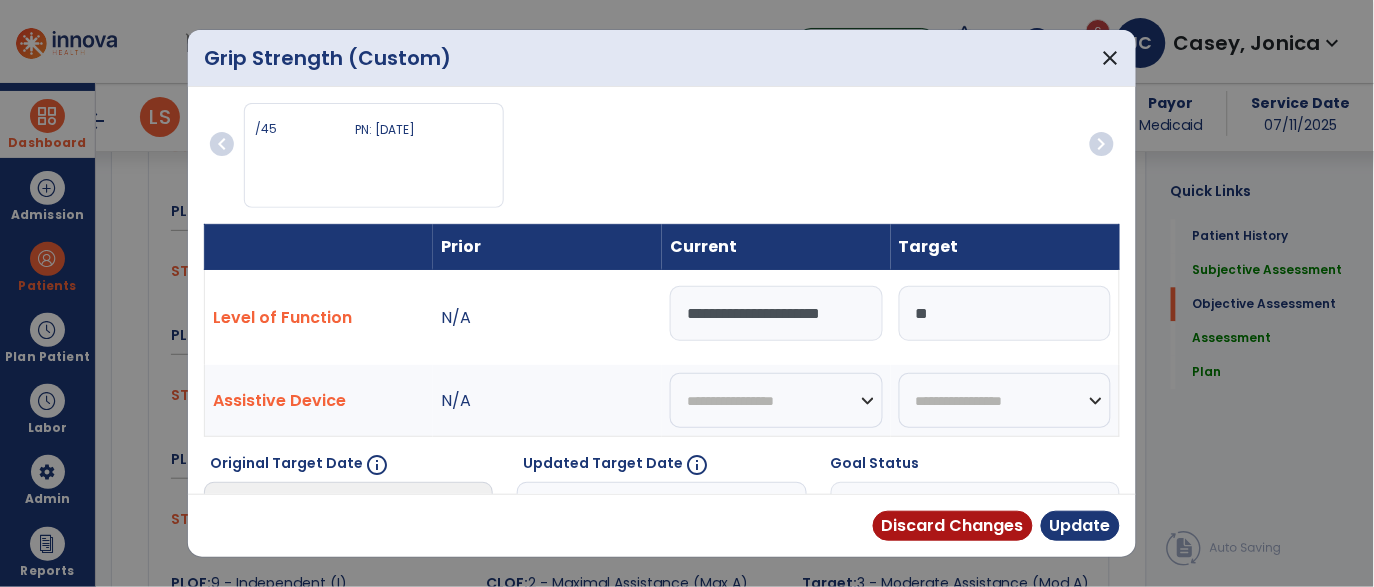 scroll, scrollTop: 920, scrollLeft: 0, axis: vertical 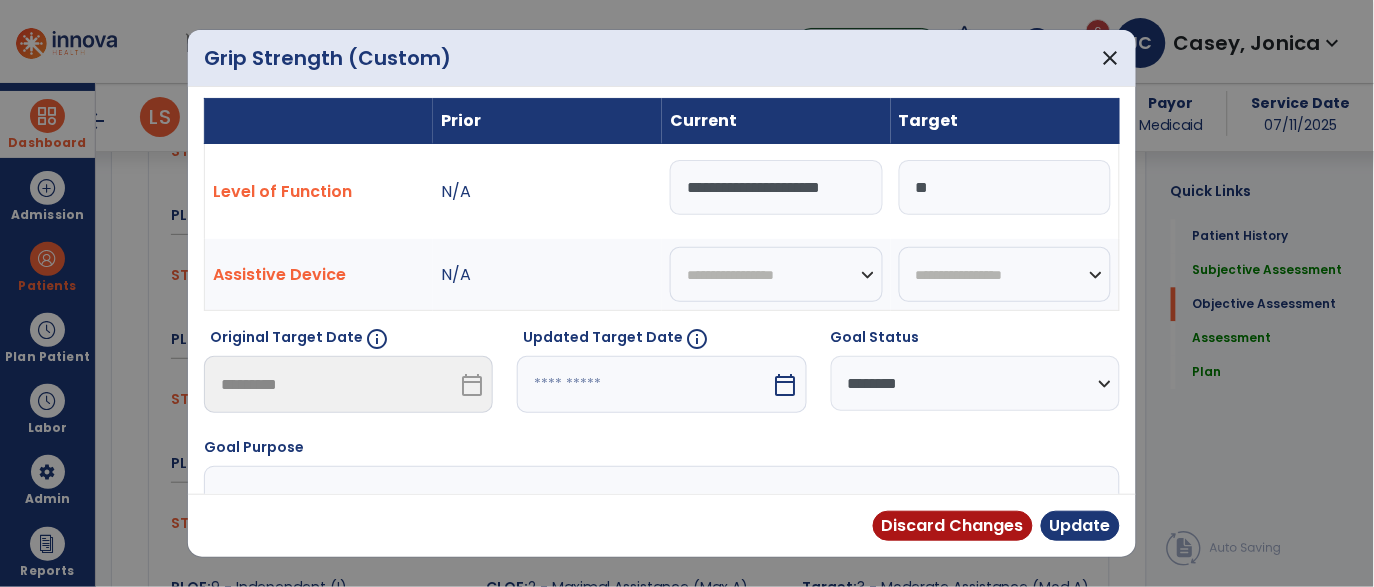 click at bounding box center [644, 384] 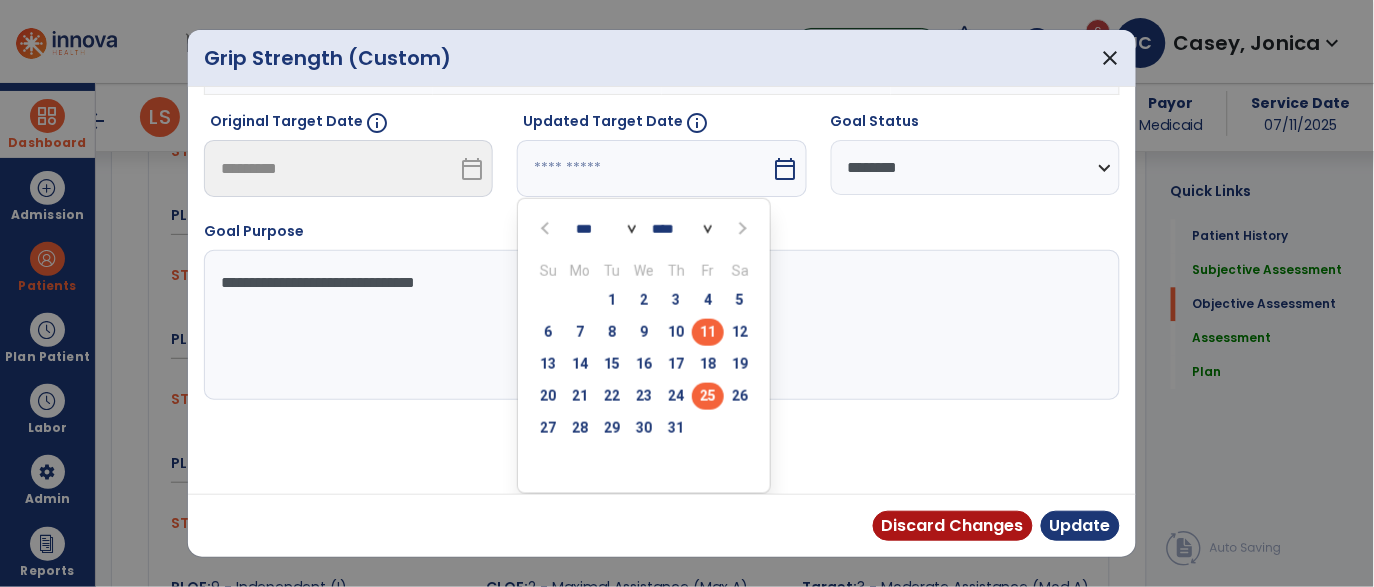 click on "25" at bounding box center [708, 396] 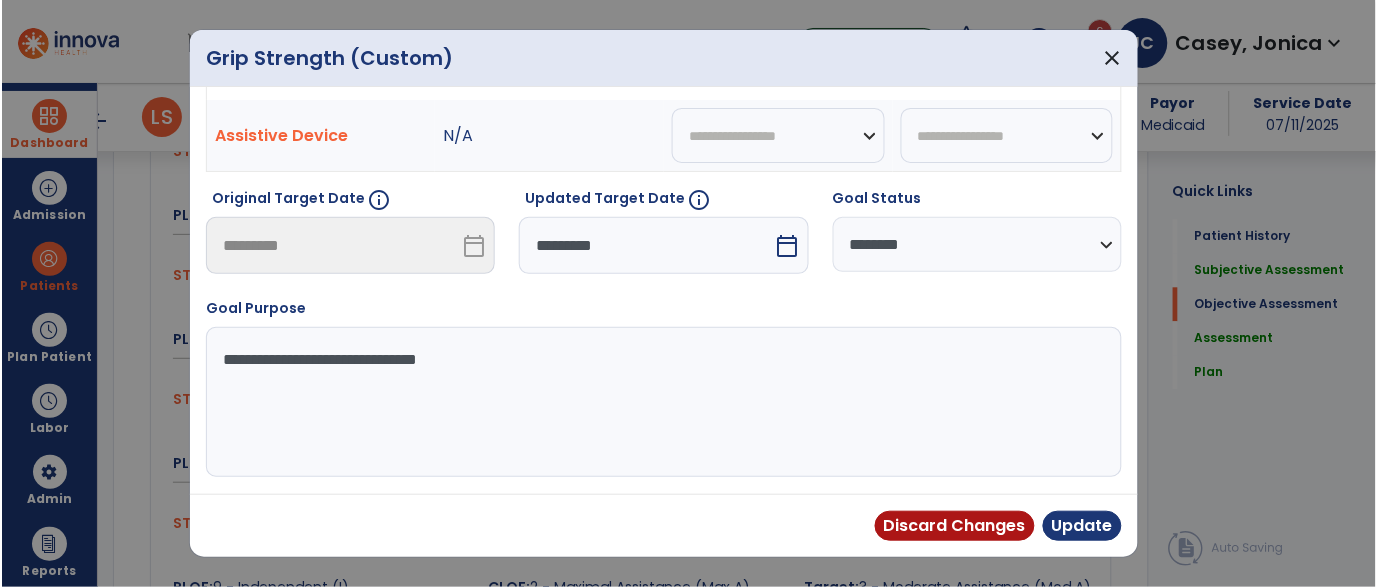 scroll, scrollTop: 264, scrollLeft: 0, axis: vertical 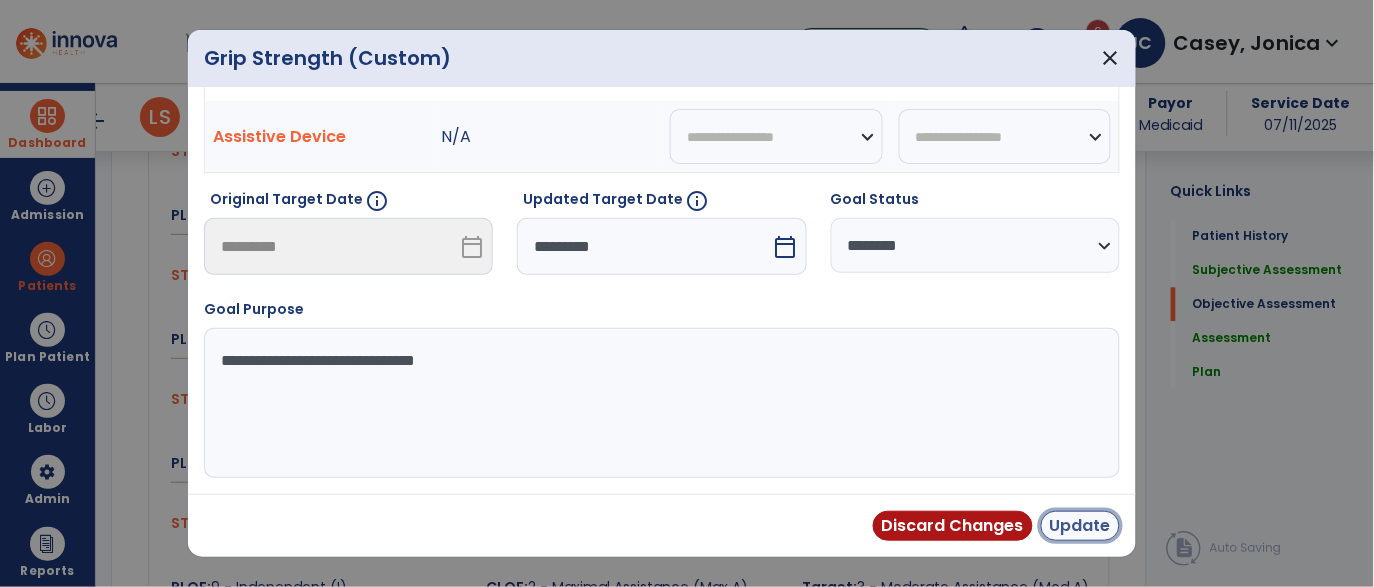 click on "Update" at bounding box center (1080, 526) 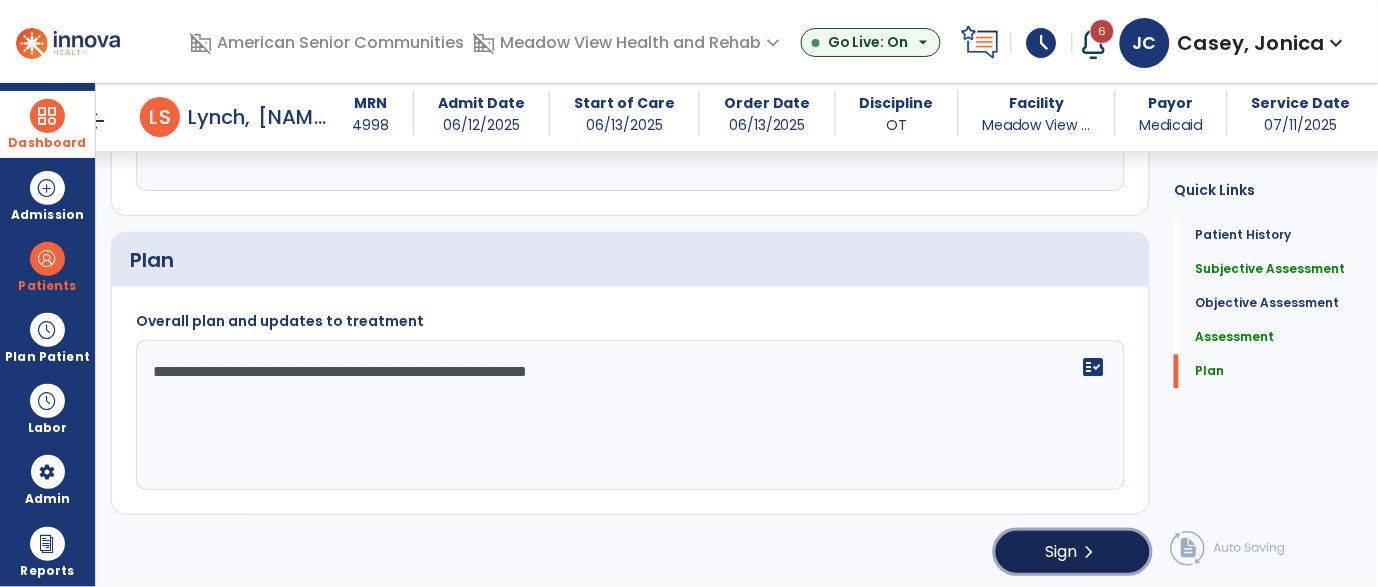 click on "Sign" 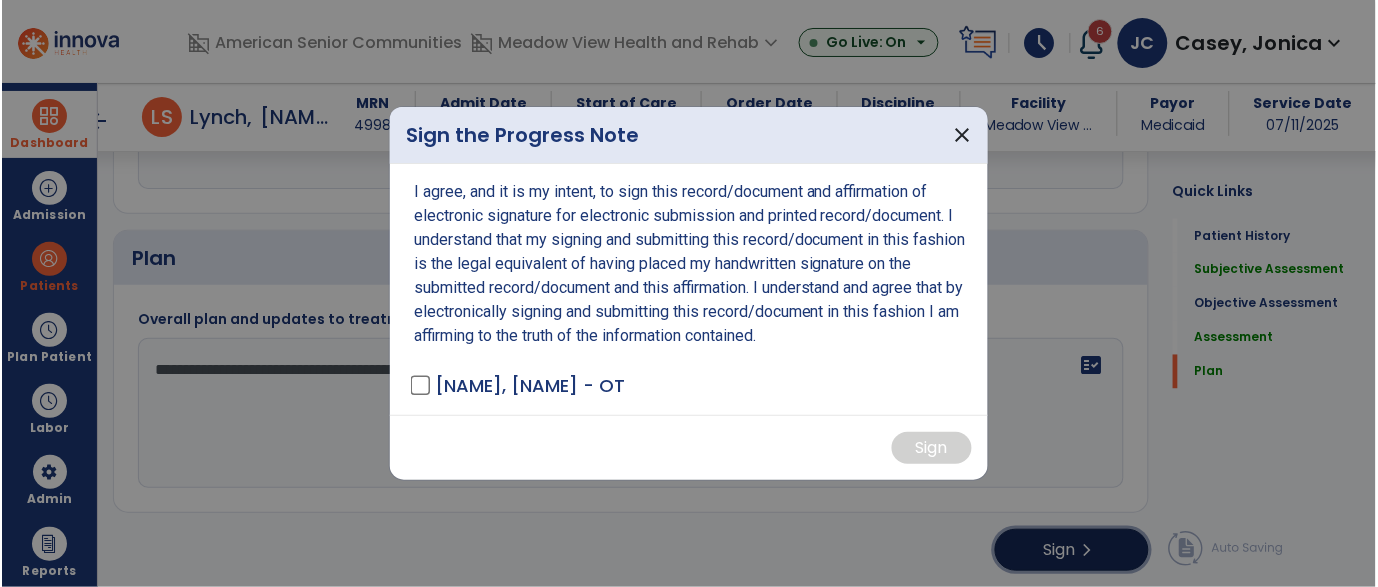 scroll, scrollTop: 2240, scrollLeft: 0, axis: vertical 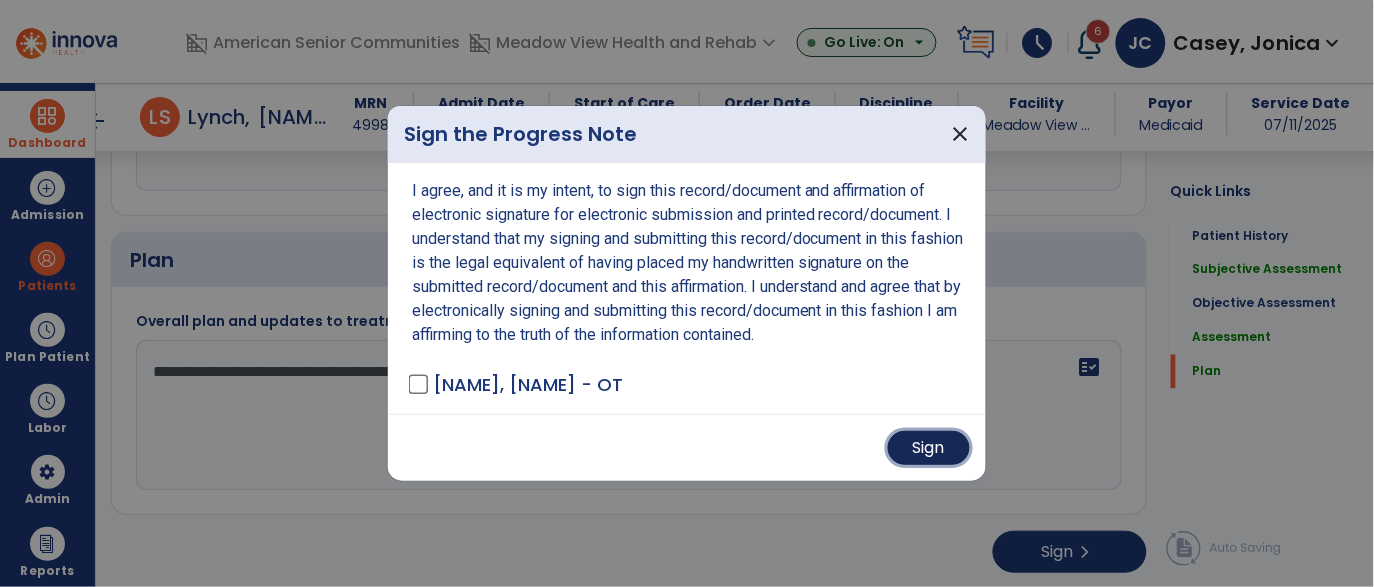 click on "Sign" at bounding box center (929, 448) 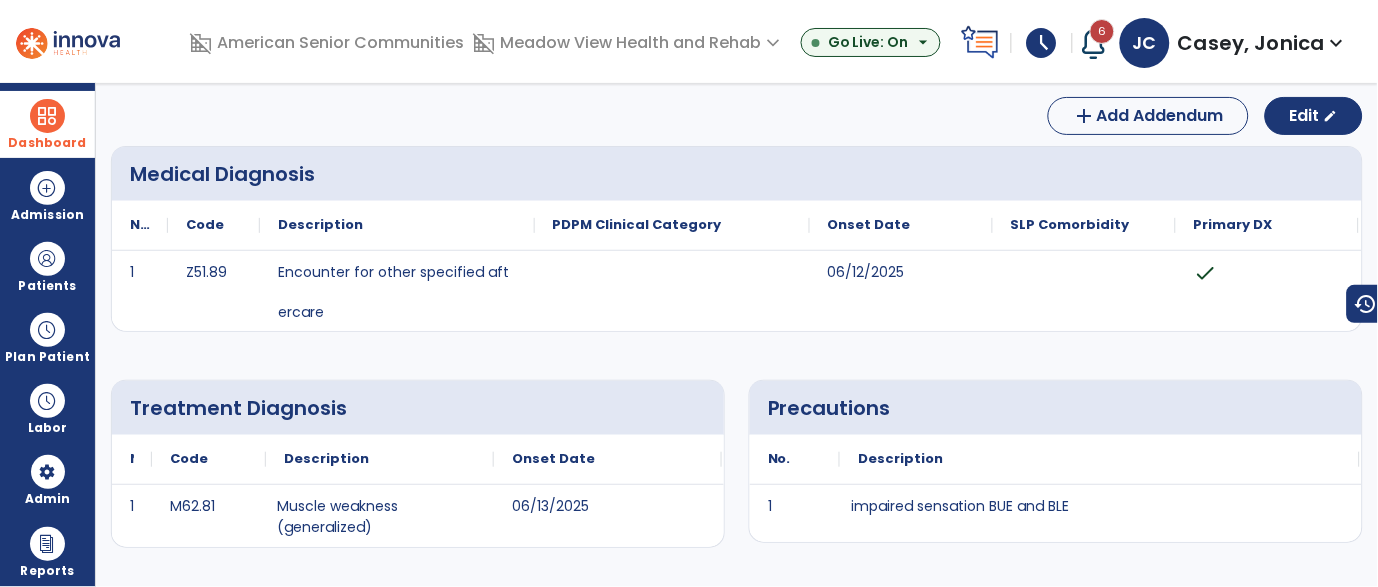 scroll, scrollTop: 0, scrollLeft: 0, axis: both 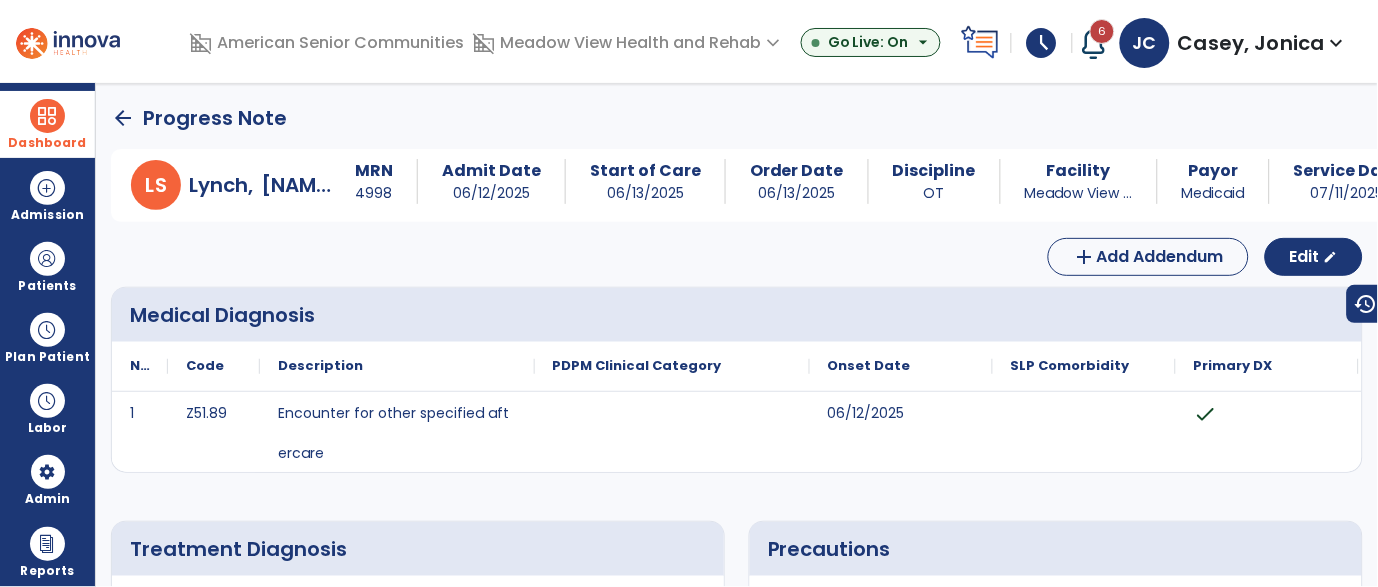 click on "arrow_back" 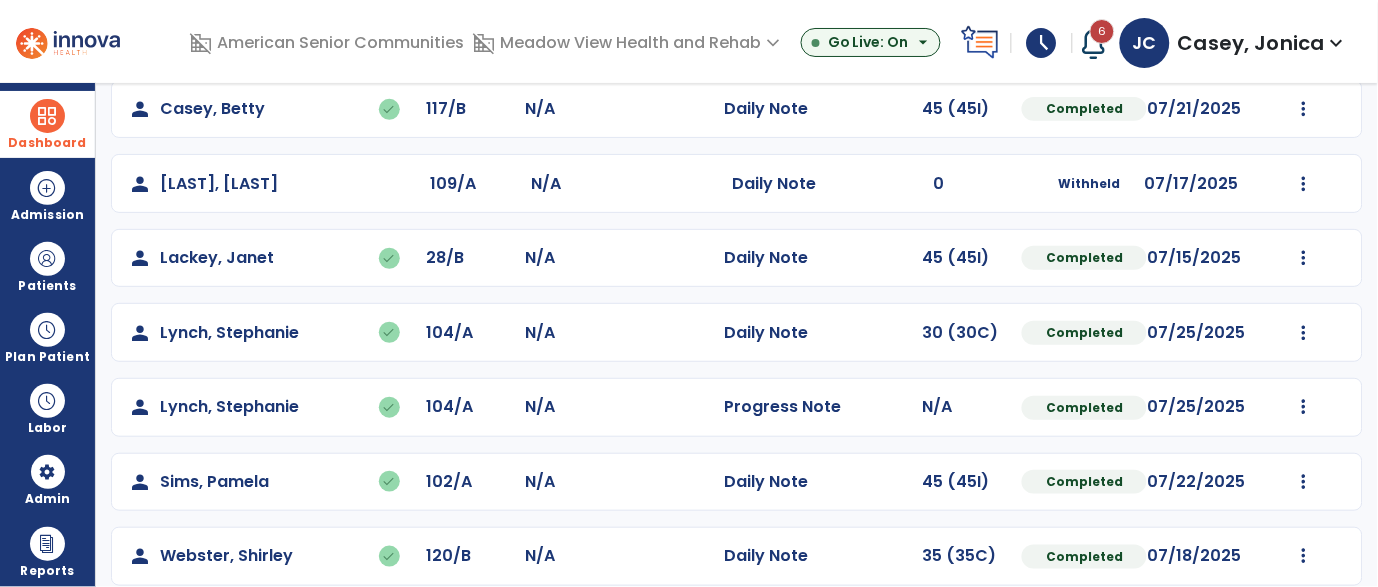scroll, scrollTop: 351, scrollLeft: 0, axis: vertical 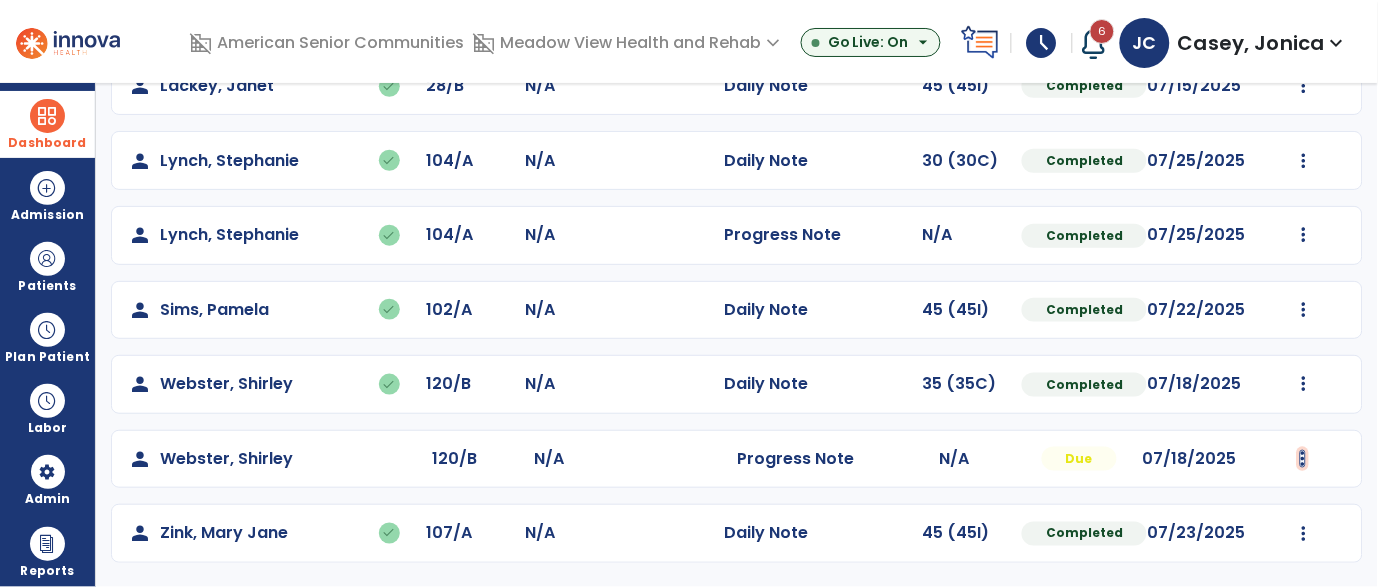 click at bounding box center (1304, -63) 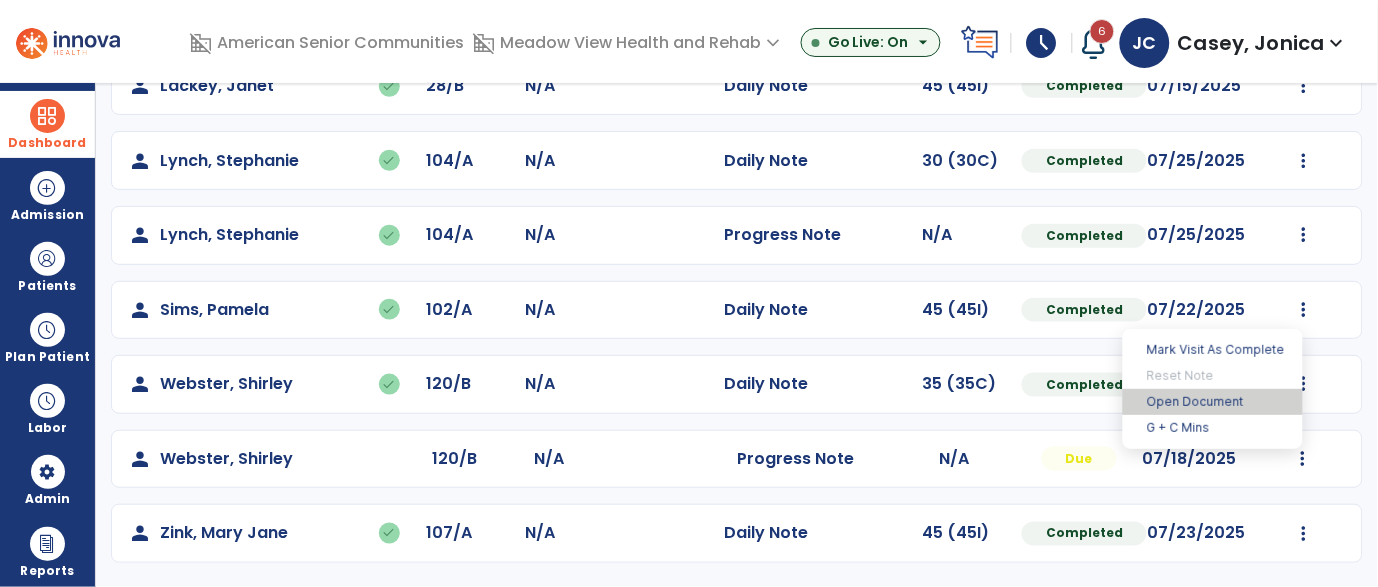 click on "Open Document" at bounding box center (1213, 402) 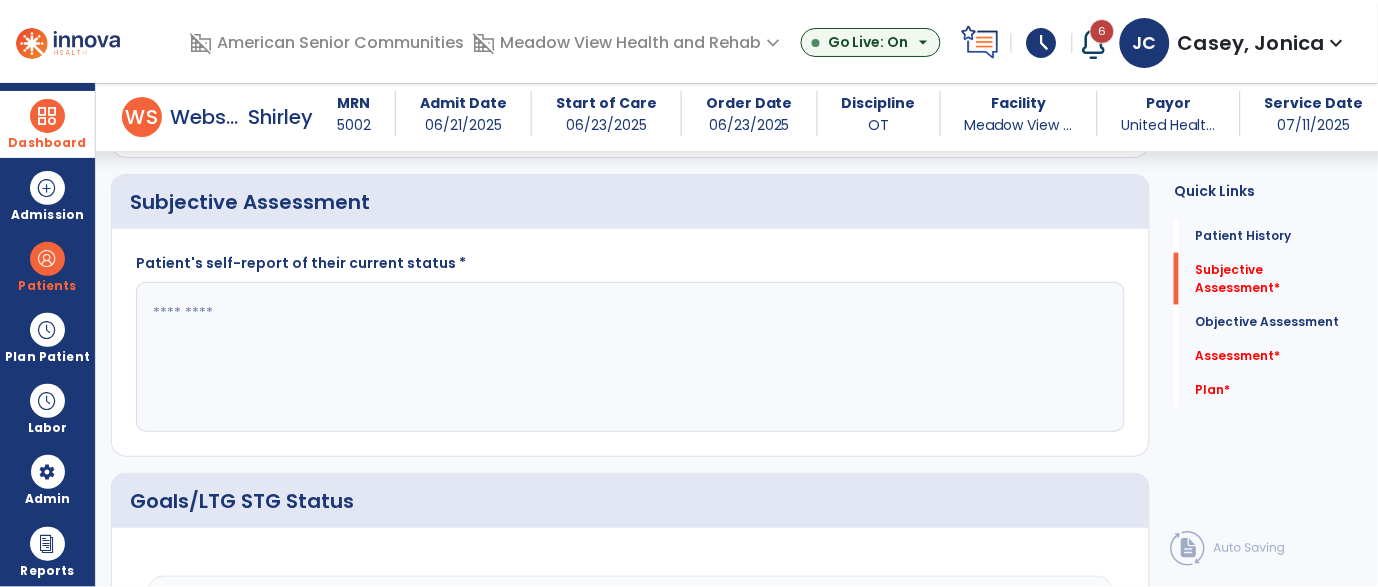 scroll, scrollTop: 355, scrollLeft: 0, axis: vertical 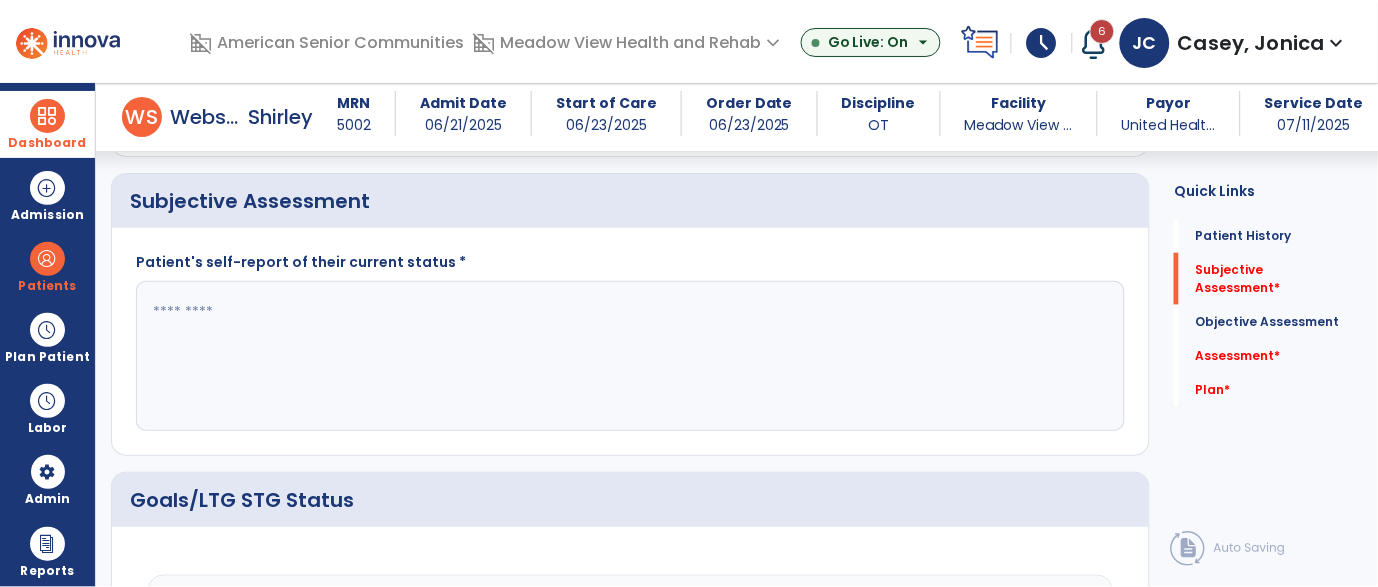 click 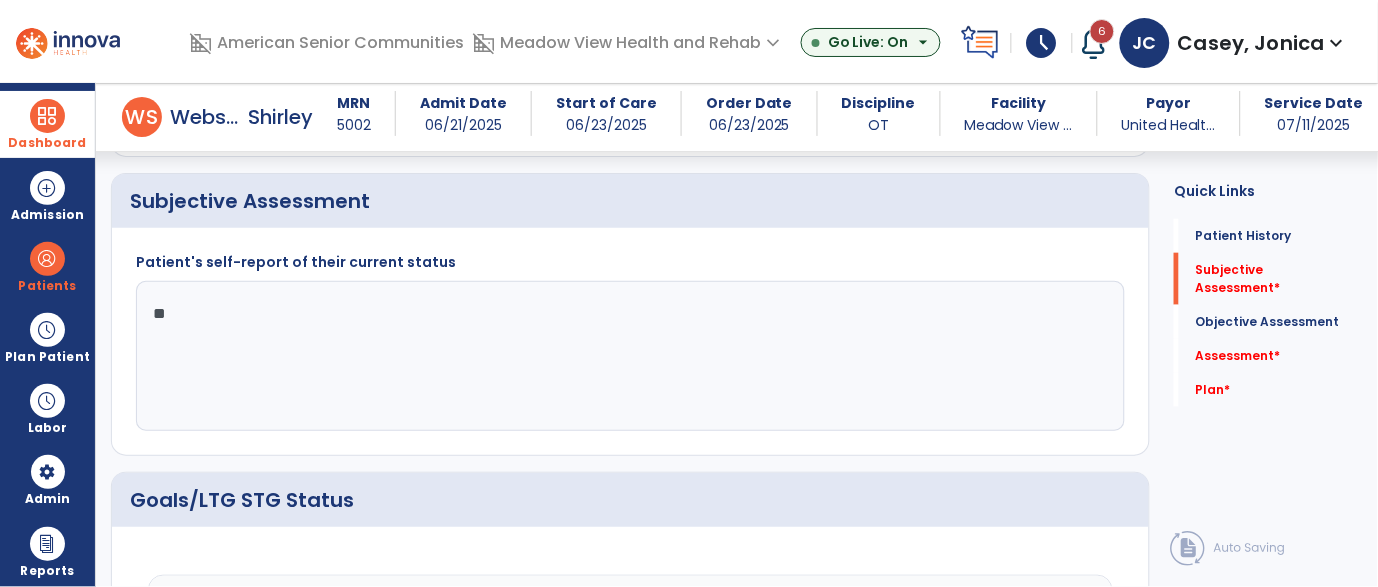 type on "*" 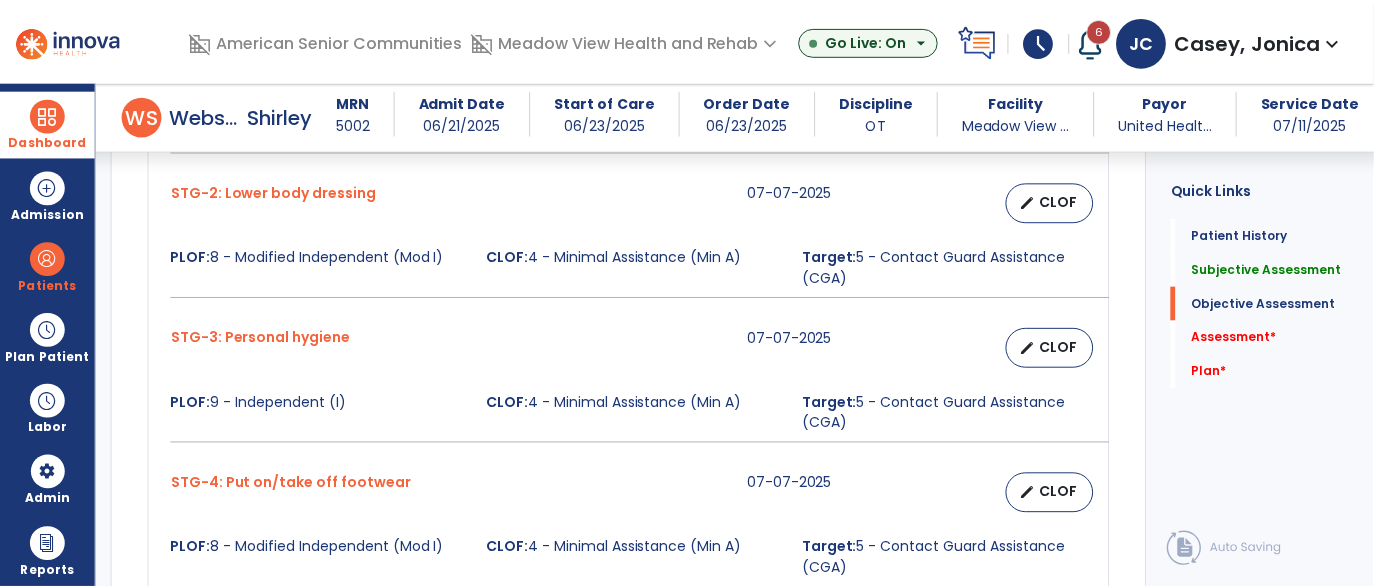 scroll, scrollTop: 1035, scrollLeft: 0, axis: vertical 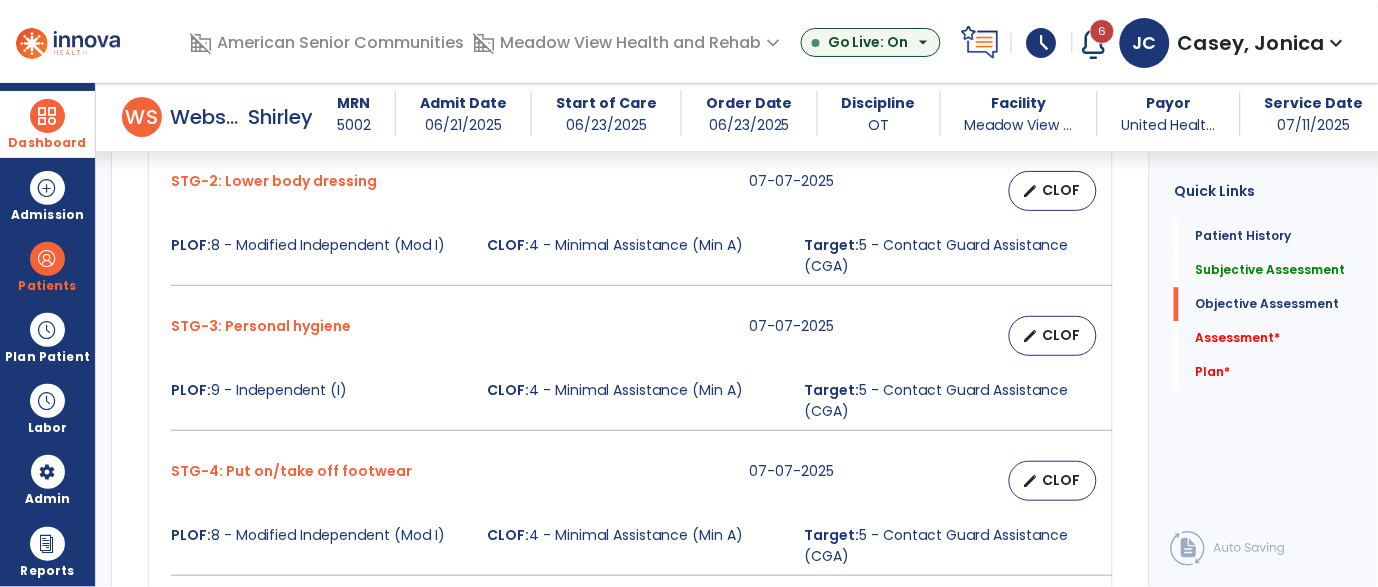 type on "**********" 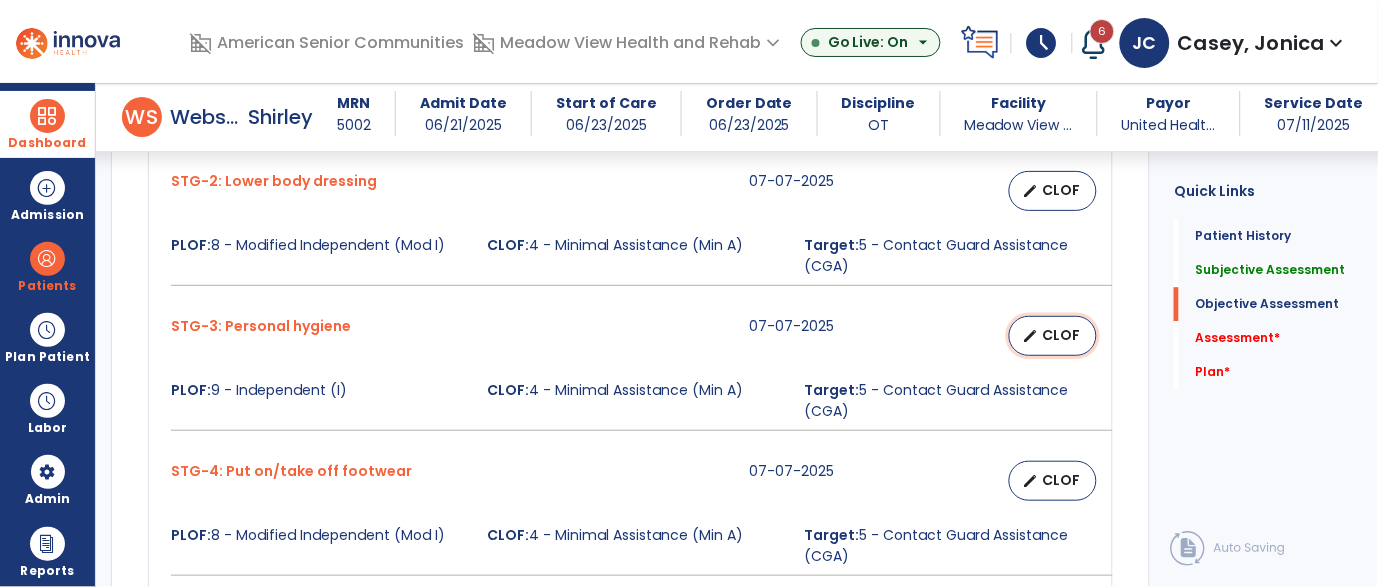click on "CLOF" at bounding box center (1061, 335) 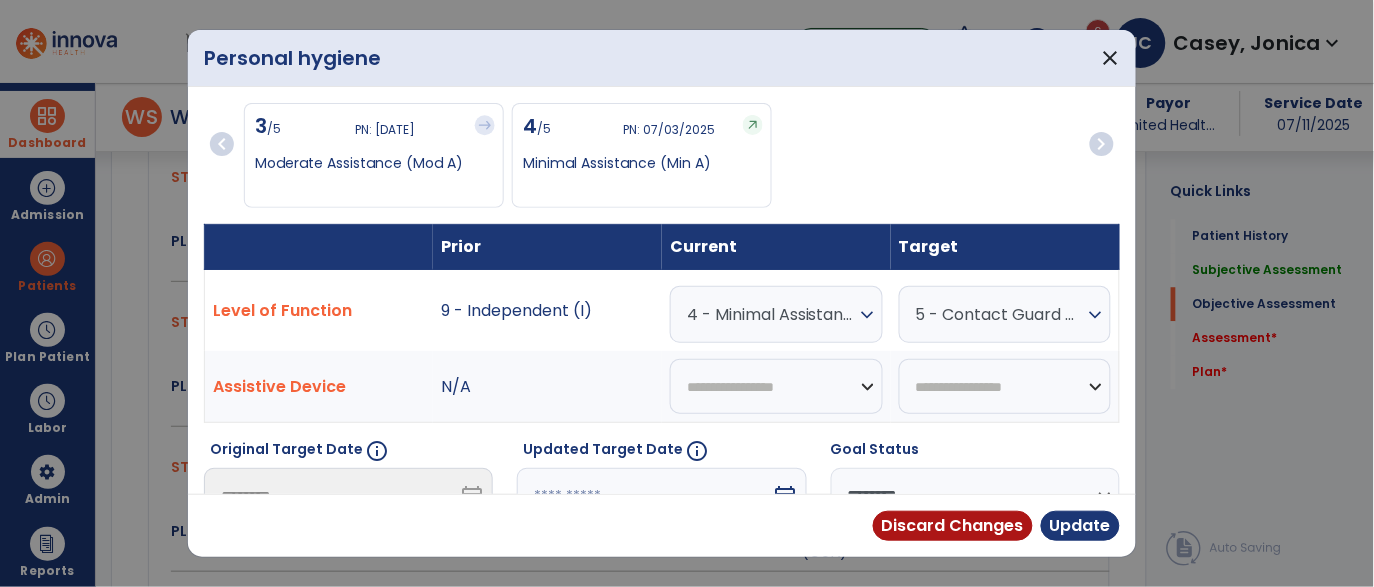 scroll, scrollTop: 1035, scrollLeft: 0, axis: vertical 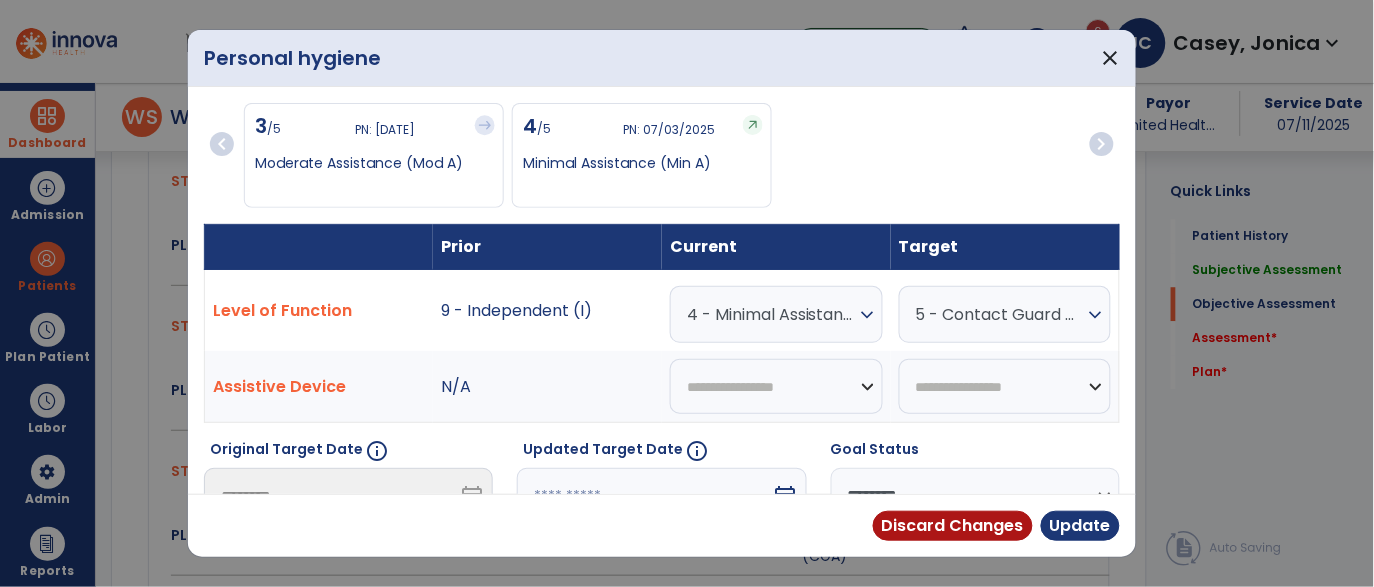 click on "4 - Minimal Assistance (Min A)" at bounding box center (771, 314) 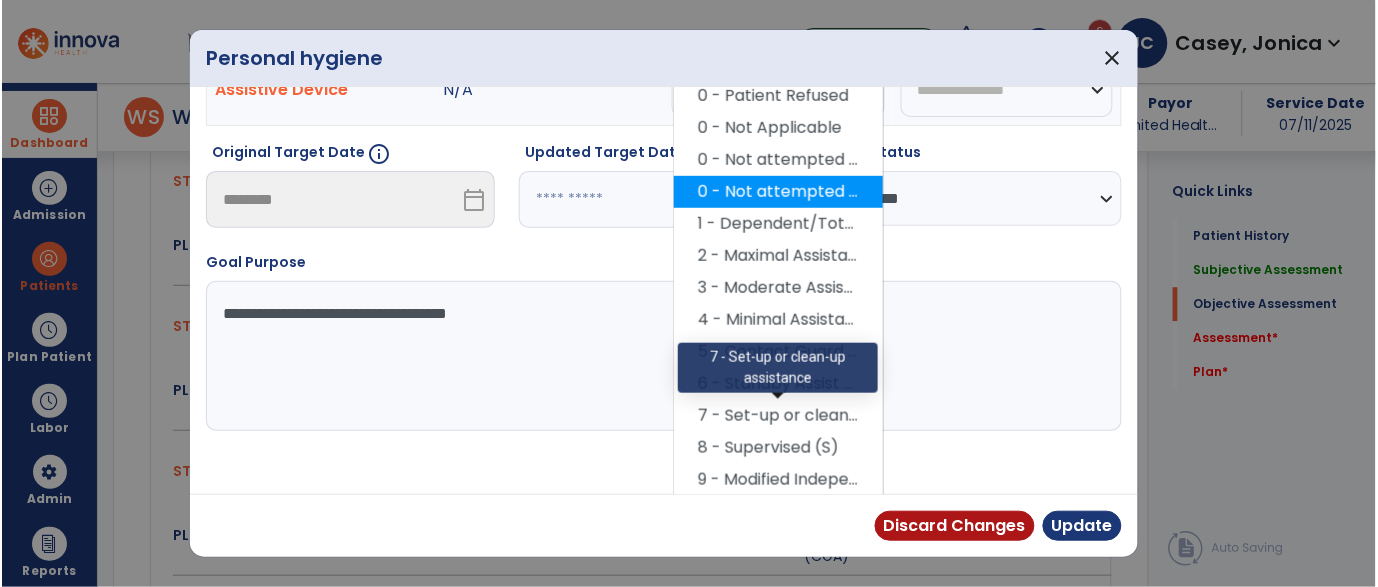 scroll, scrollTop: 332, scrollLeft: 0, axis: vertical 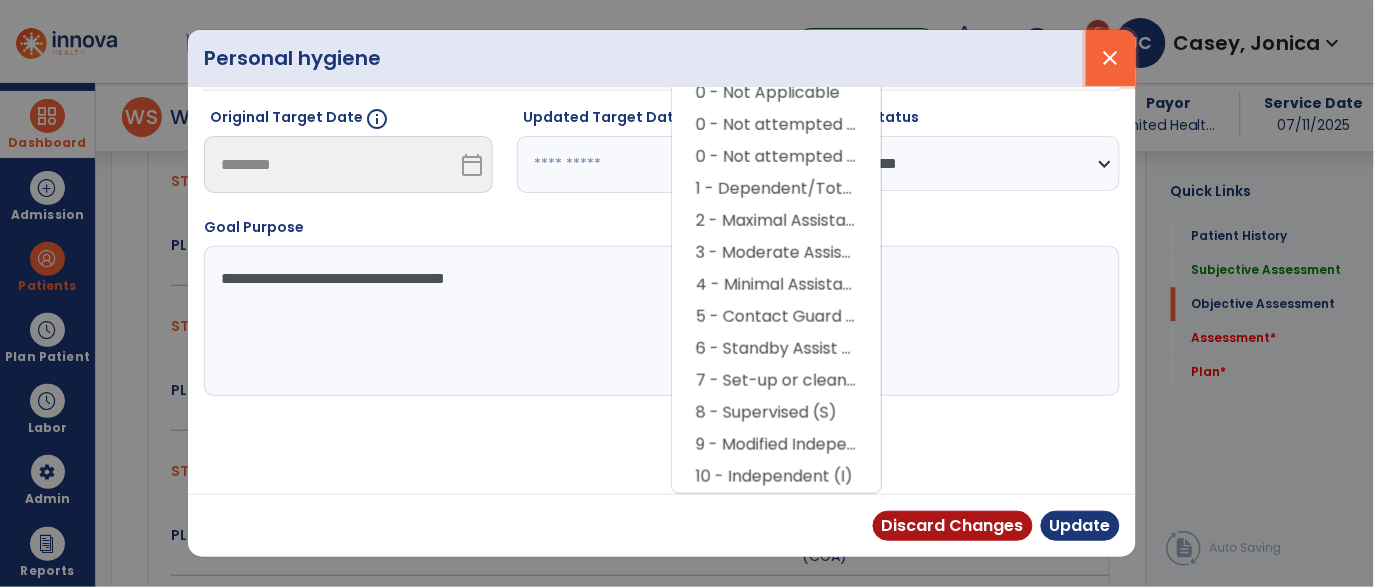click on "close" at bounding box center (1111, 58) 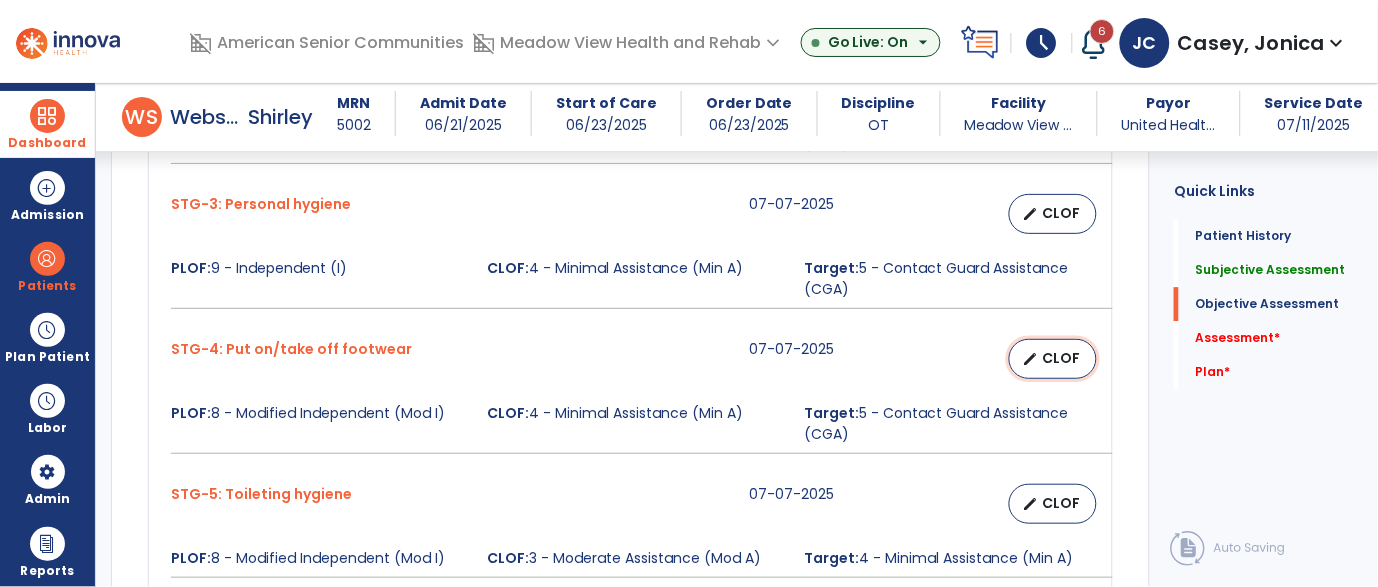 click on "CLOF" at bounding box center (1061, 358) 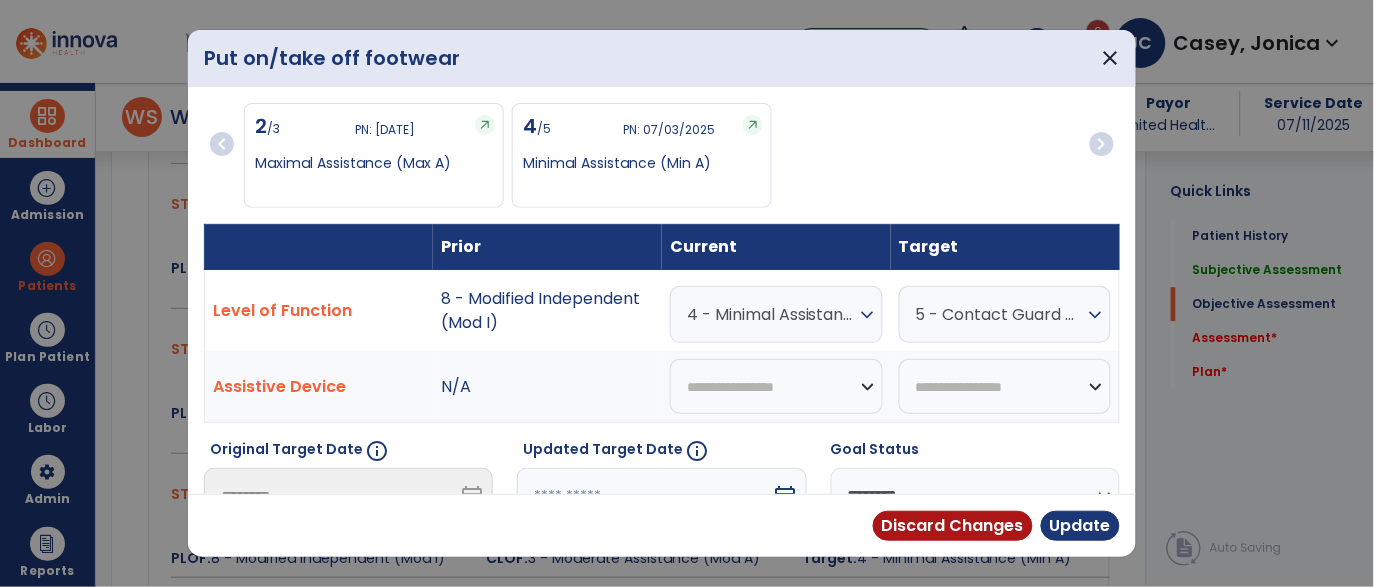 scroll, scrollTop: 1157, scrollLeft: 0, axis: vertical 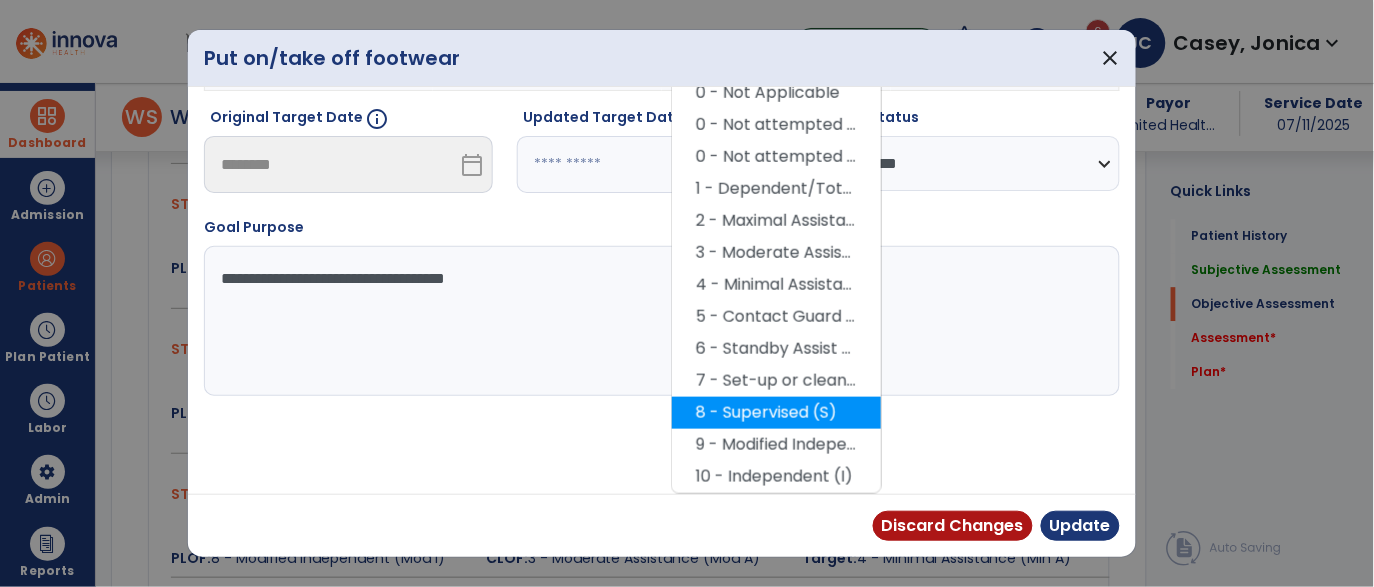 click on "8 - Supervised (S)" at bounding box center [776, 413] 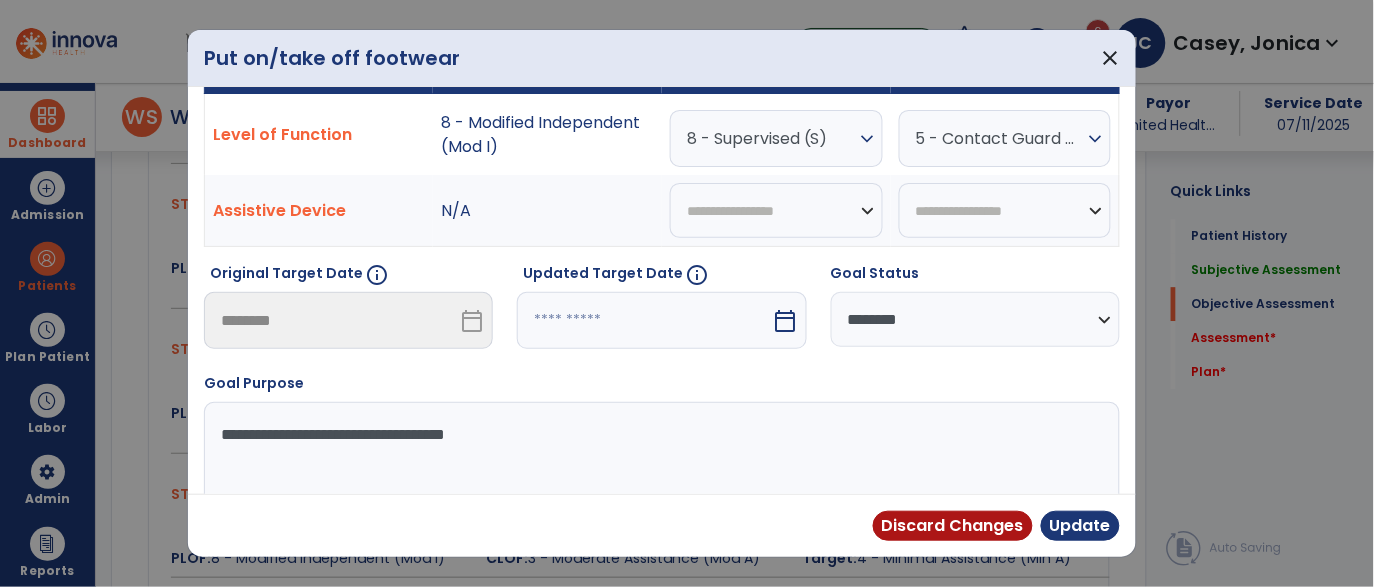 scroll, scrollTop: 0, scrollLeft: 0, axis: both 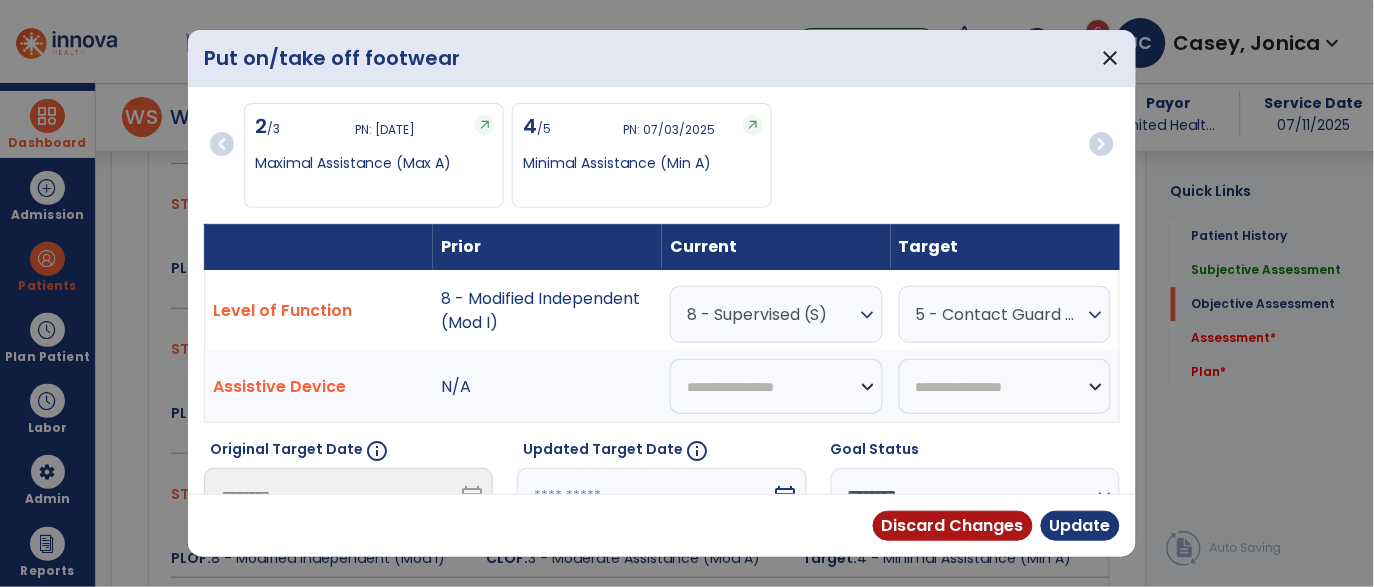 click on "5 - Contact Guard Assistance (CGA)" at bounding box center [1000, 314] 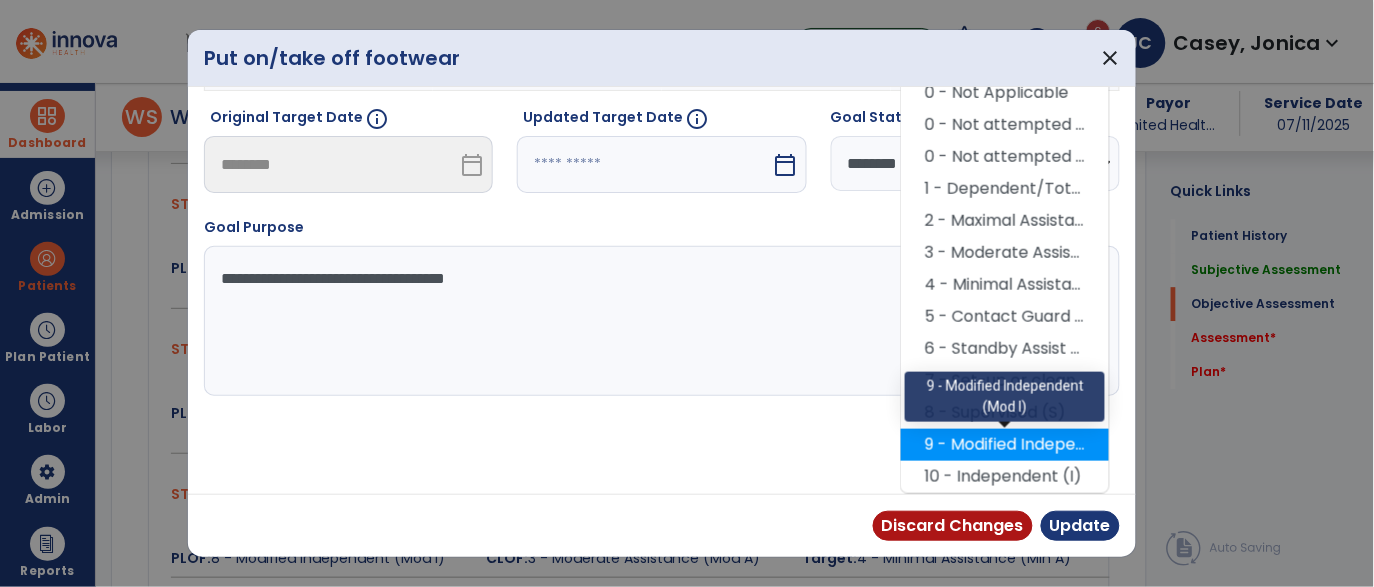 click on "9 - Modified Independent (Mod I)" at bounding box center [1005, 445] 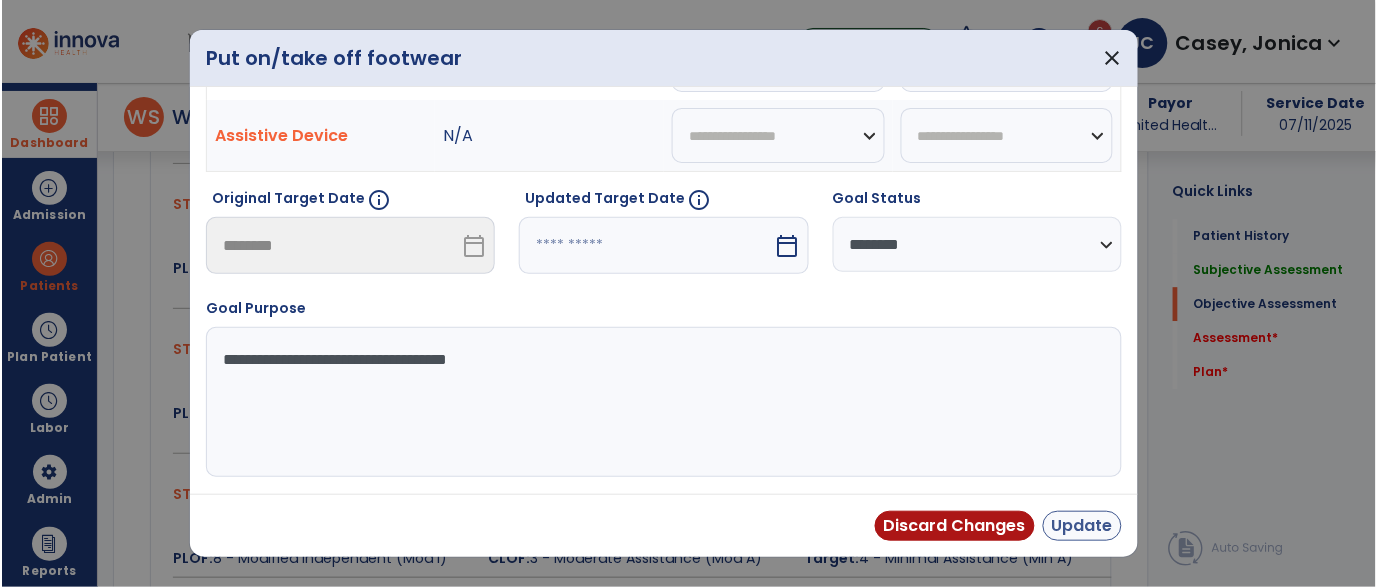 scroll, scrollTop: 250, scrollLeft: 0, axis: vertical 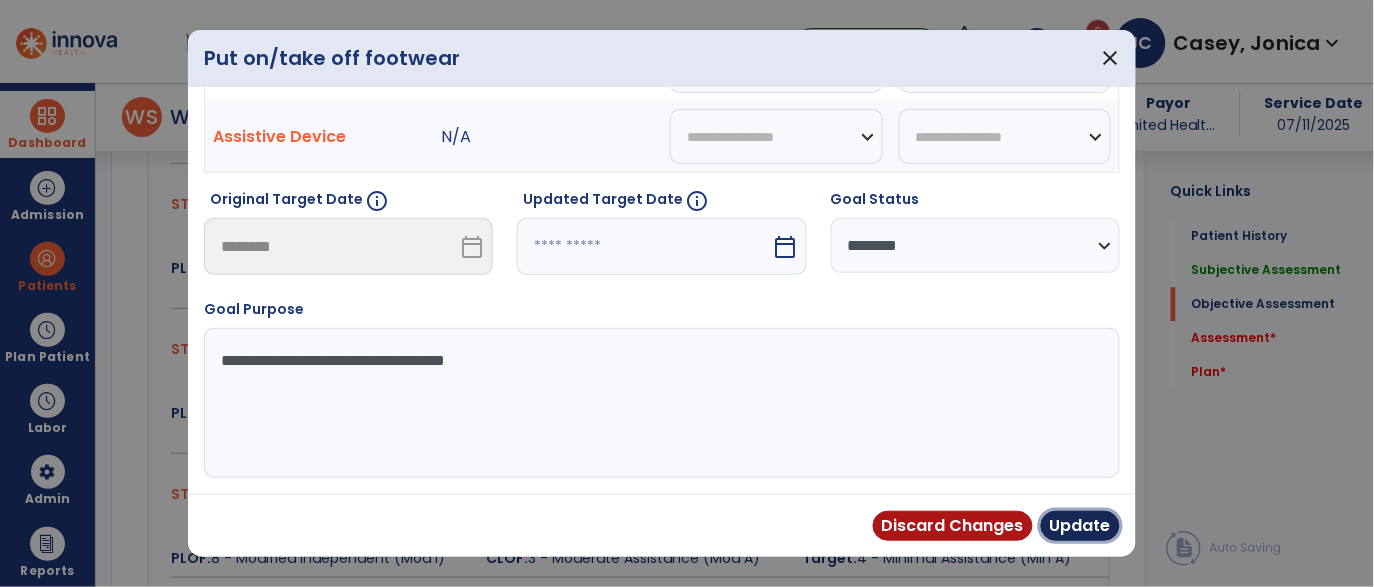 drag, startPoint x: 1086, startPoint y: 521, endPoint x: 1060, endPoint y: 511, distance: 27.856777 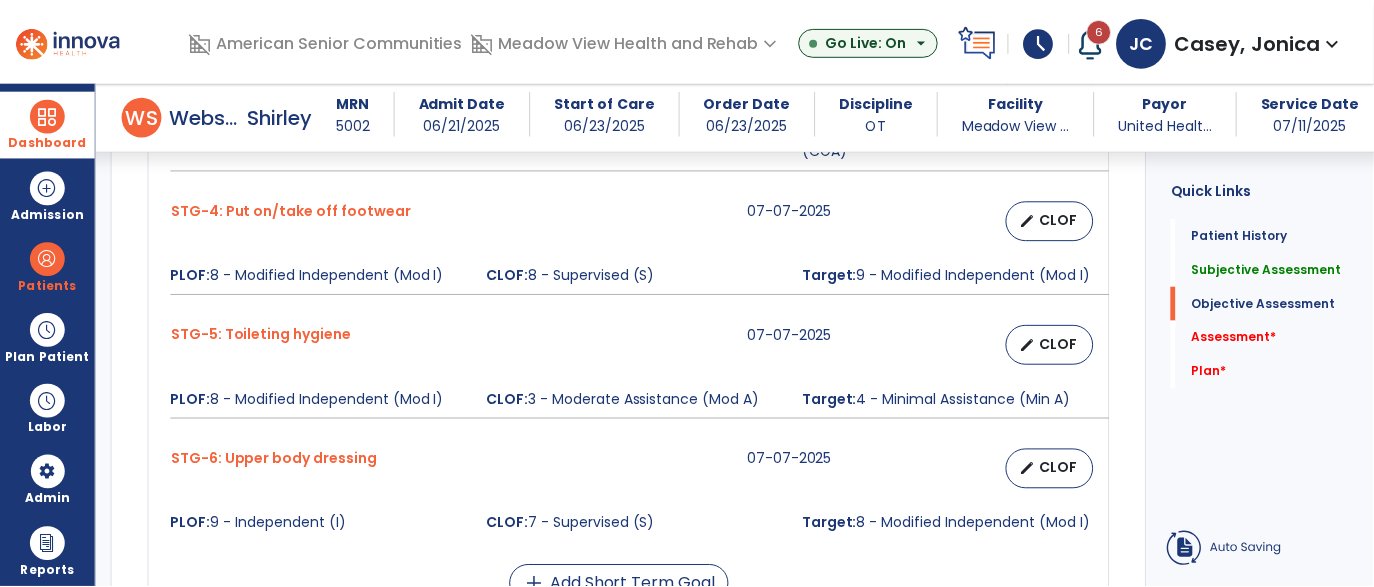 scroll, scrollTop: 1298, scrollLeft: 0, axis: vertical 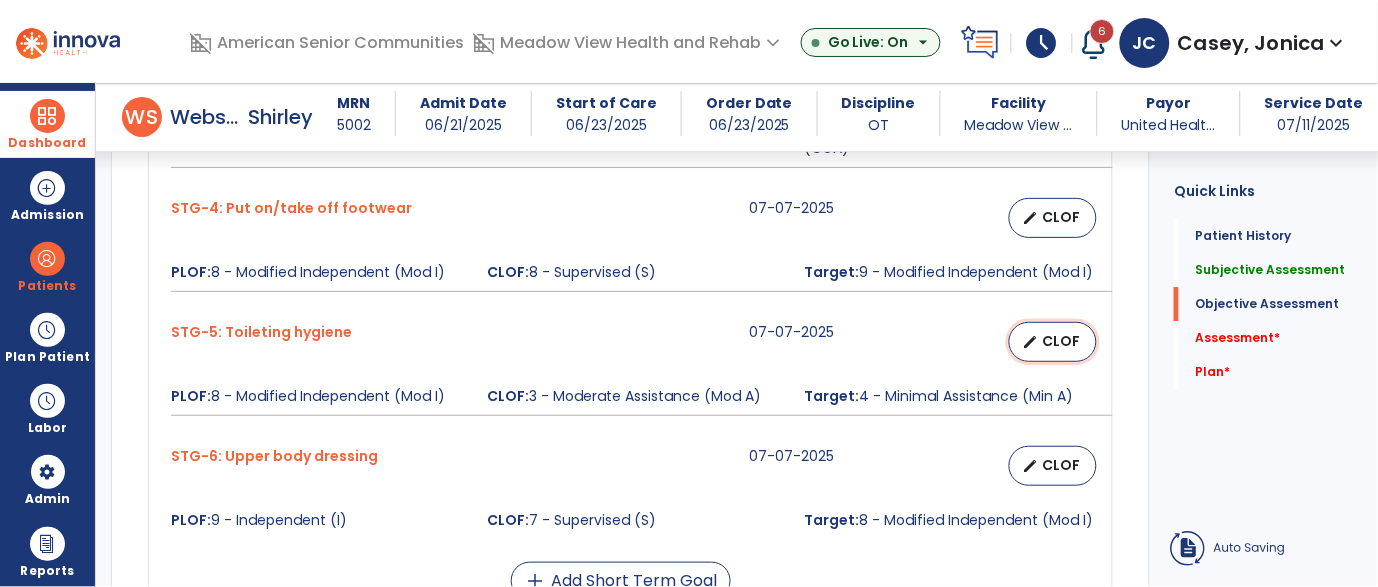 click on "edit   CLOF" at bounding box center [1053, 342] 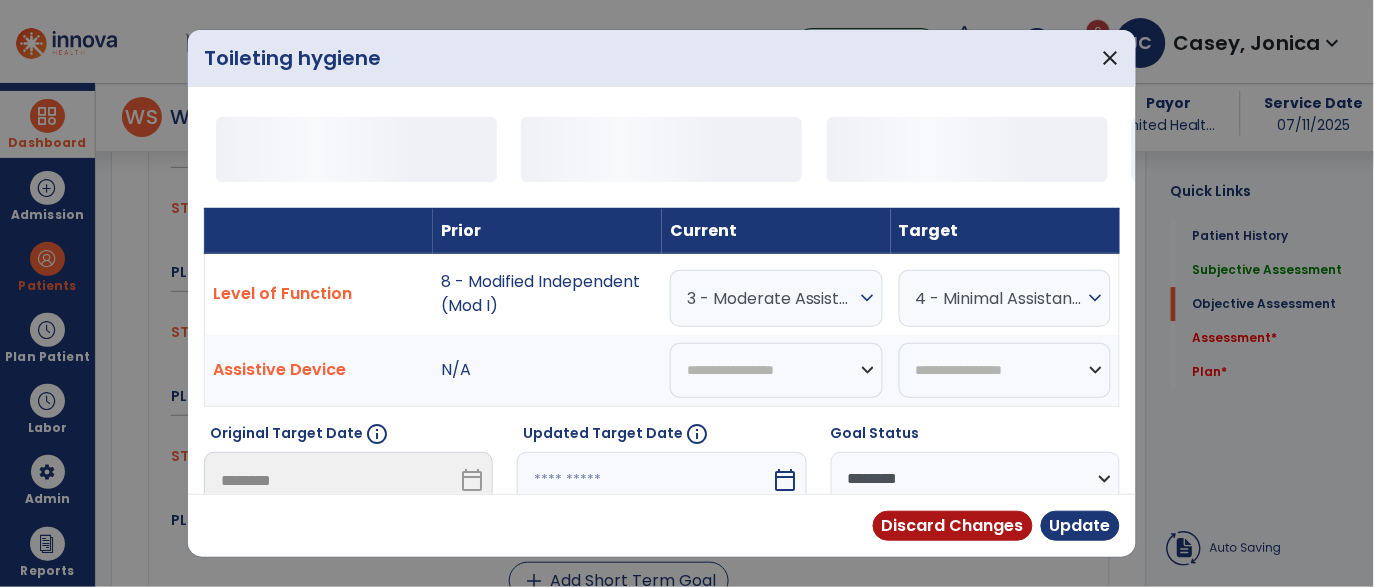 click on "3 - Moderate Assistance (Mod A)" at bounding box center [771, 298] 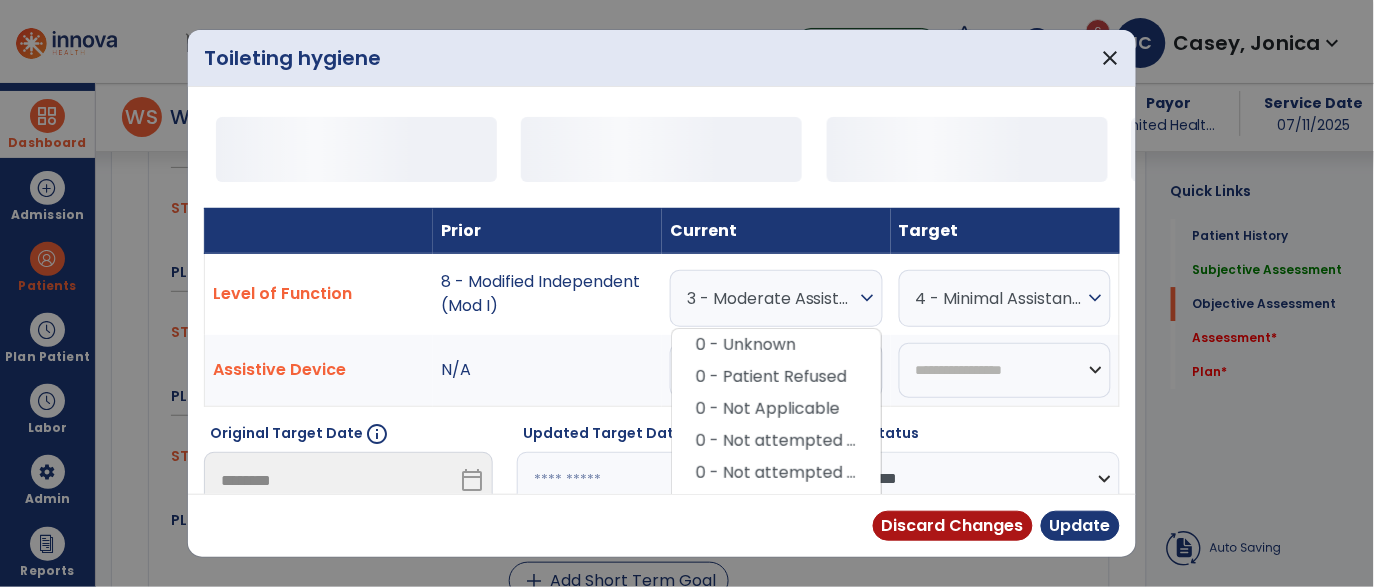 scroll, scrollTop: 1298, scrollLeft: 0, axis: vertical 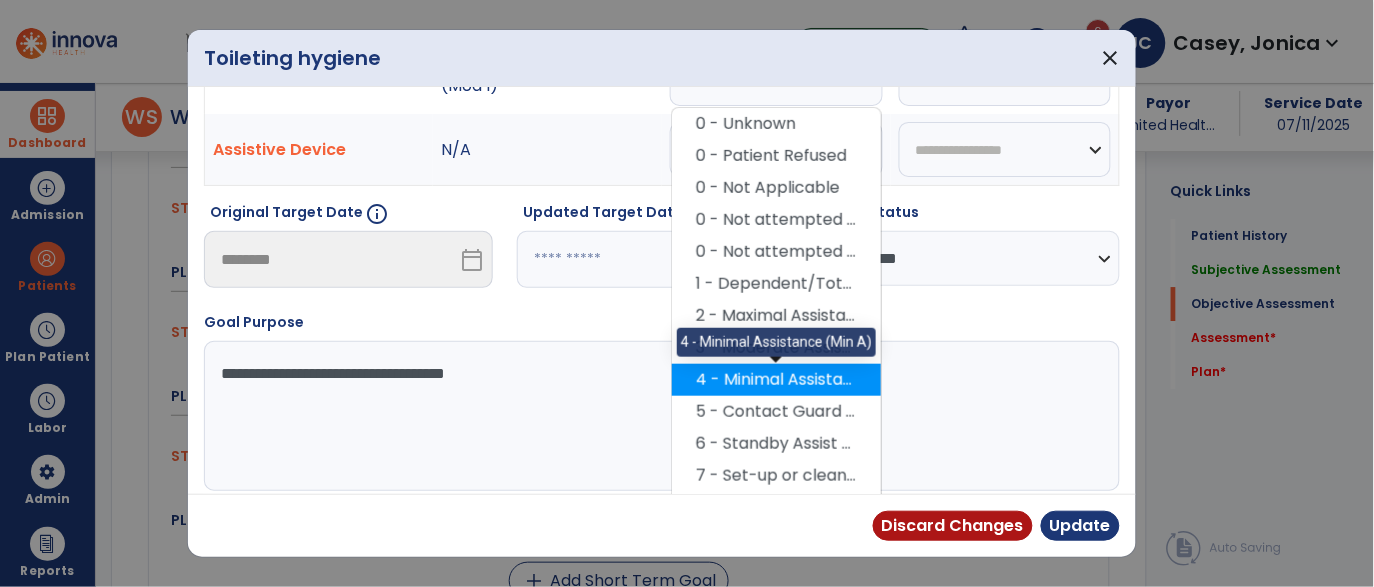 click on "4 - Minimal Assistance (Min A)" at bounding box center [776, 380] 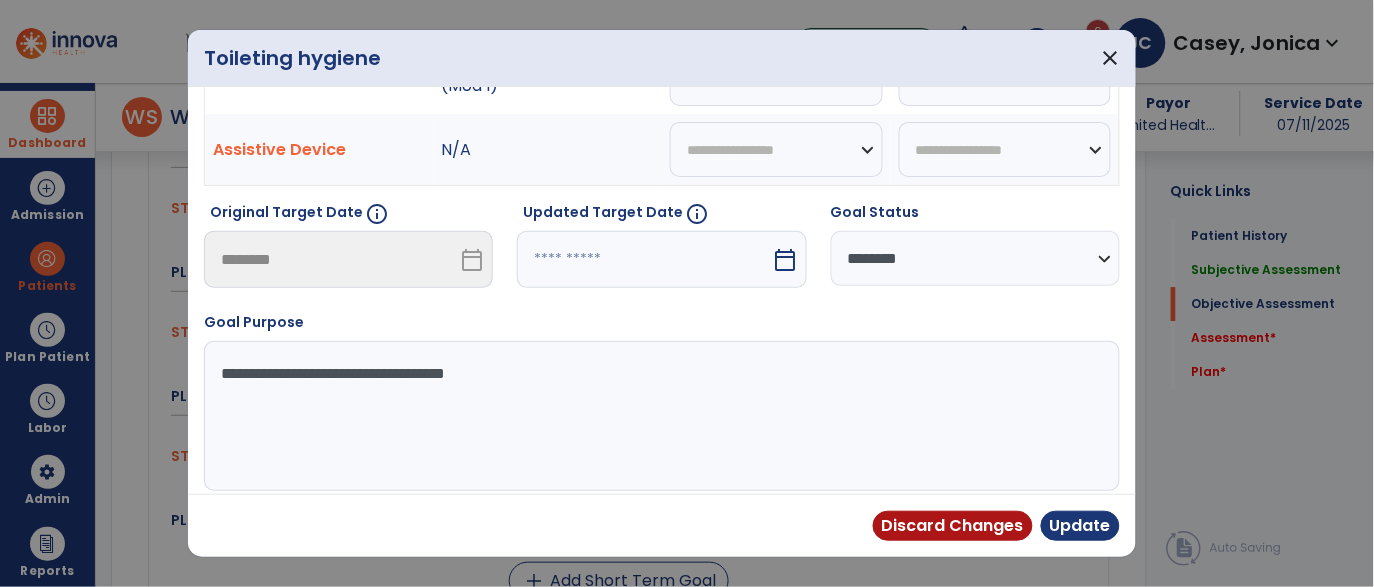 scroll, scrollTop: 0, scrollLeft: 0, axis: both 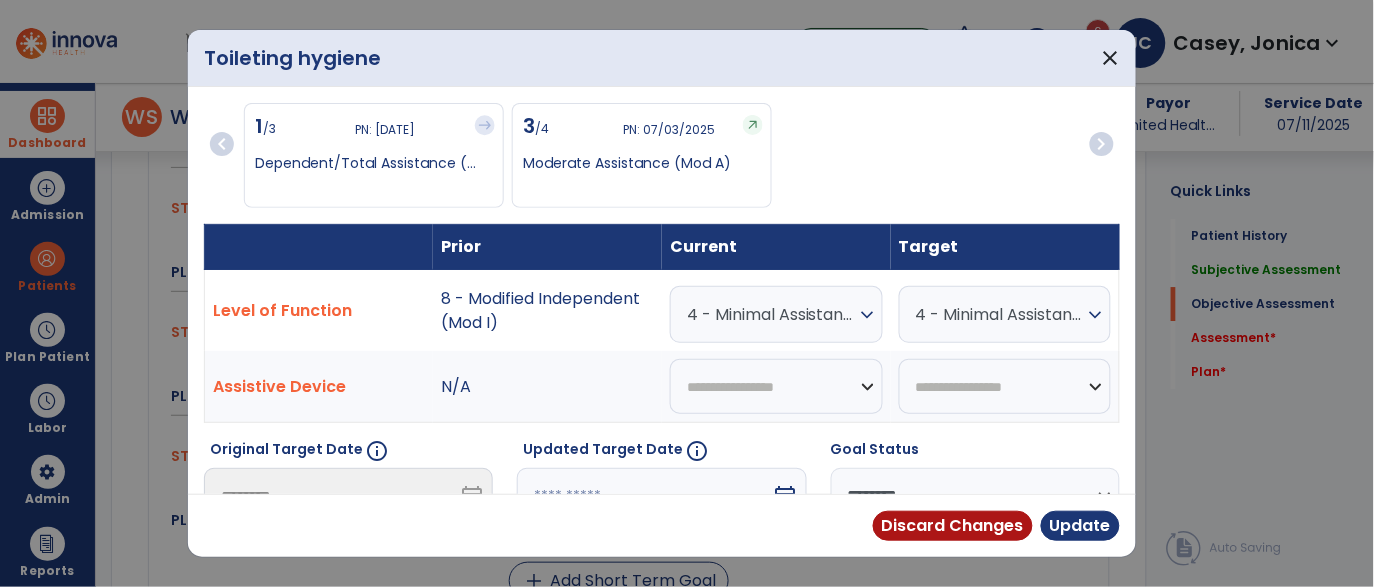 click on "4 - Minimal Assistance (Min A)" at bounding box center [1000, 314] 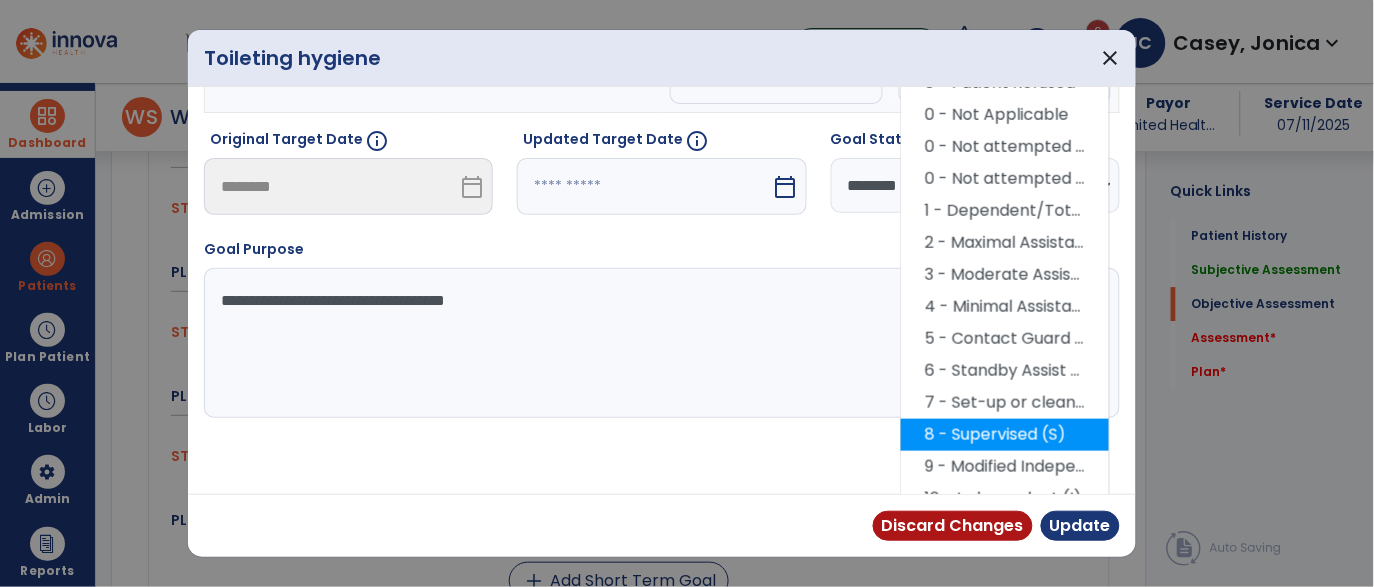 scroll, scrollTop: 332, scrollLeft: 0, axis: vertical 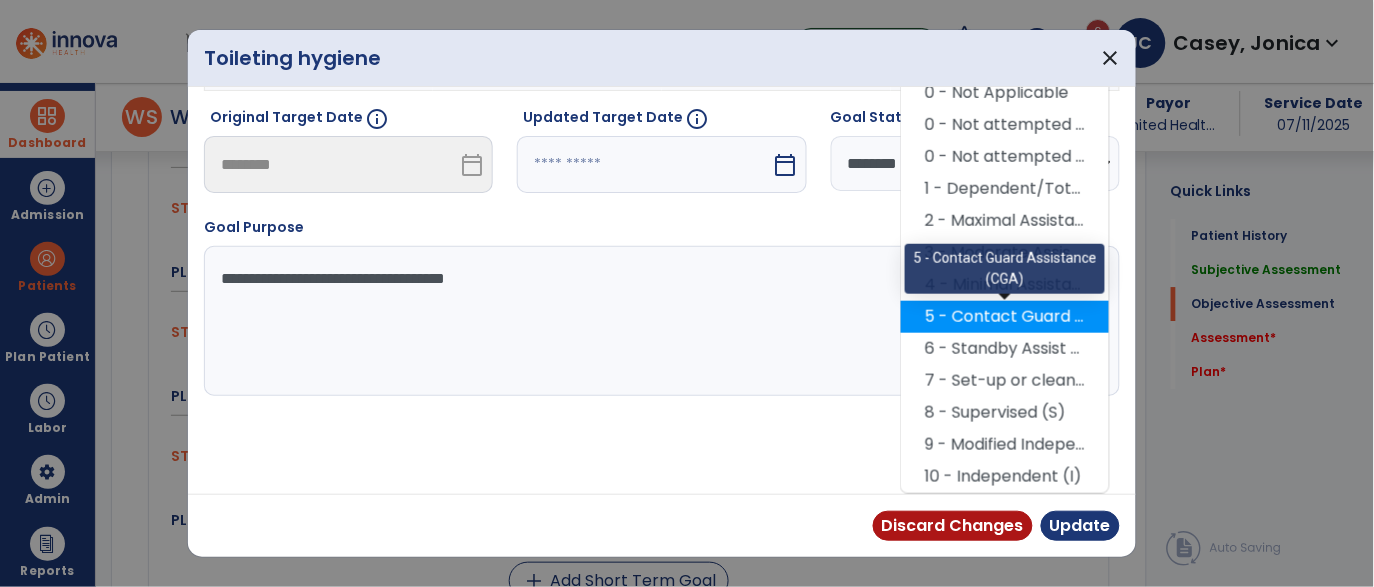click on "5 - Contact Guard Assistance (CGA)" at bounding box center [1005, 317] 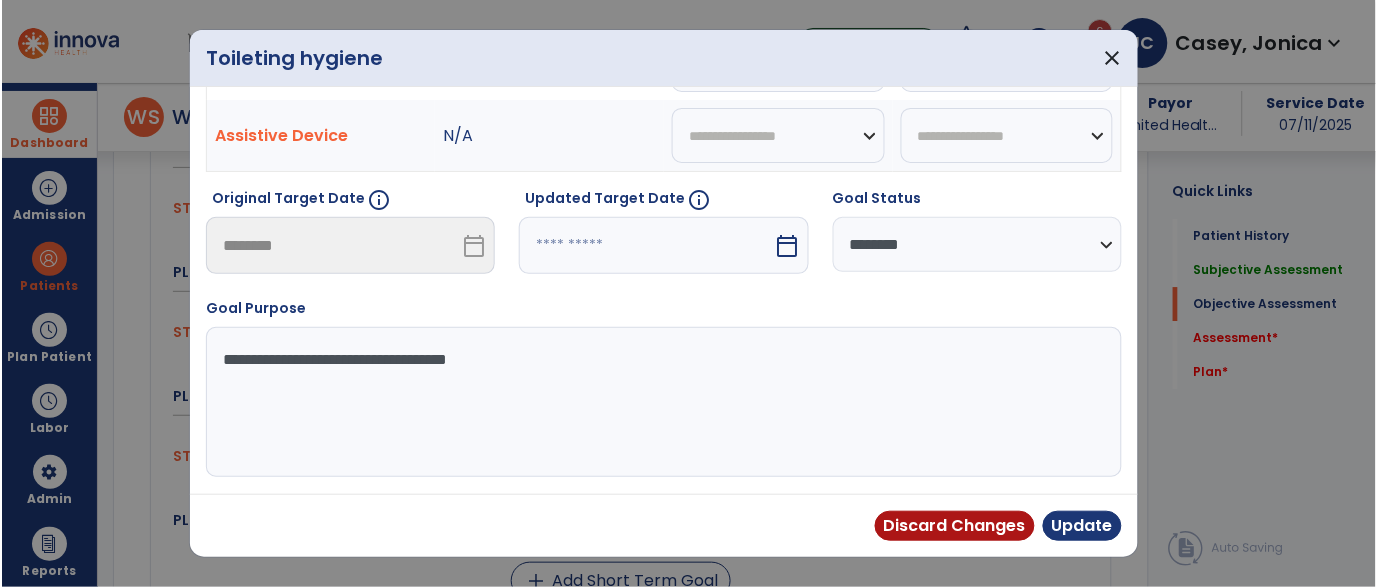 scroll, scrollTop: 250, scrollLeft: 0, axis: vertical 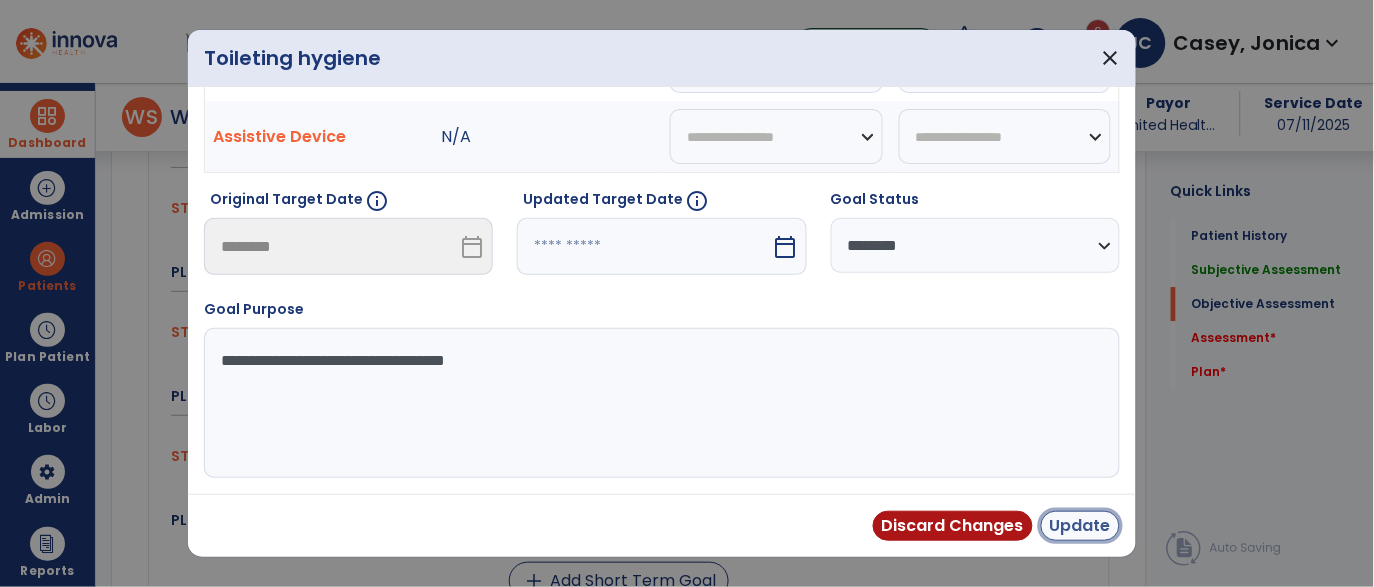 click on "Update" at bounding box center [1080, 526] 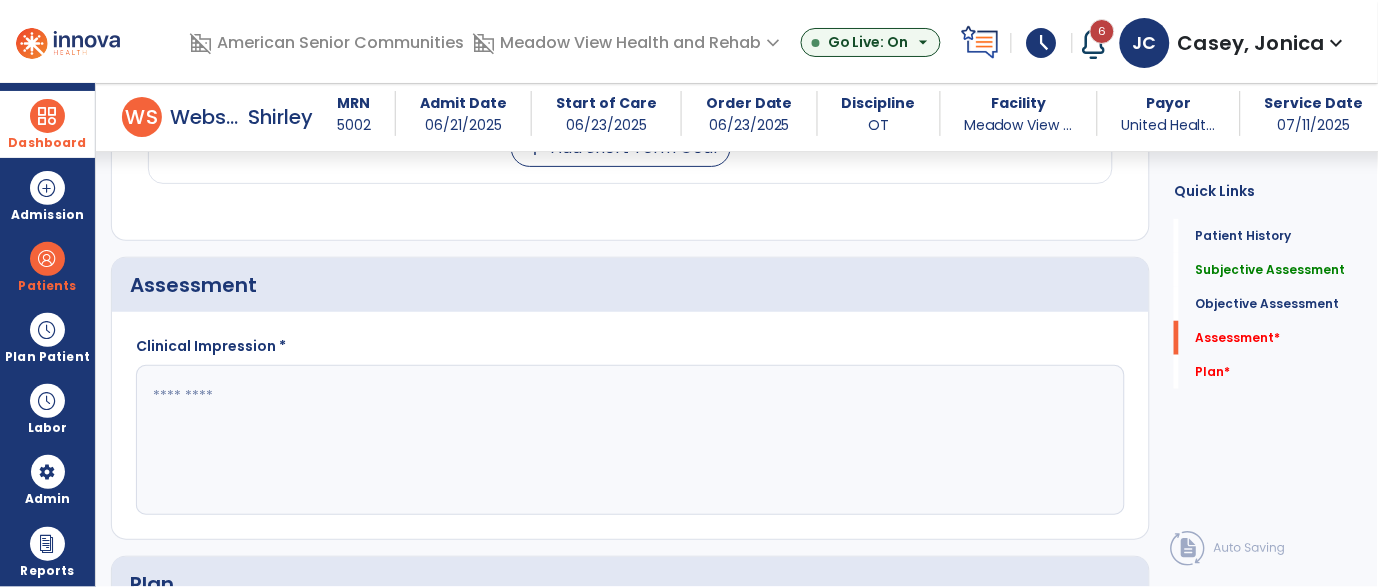 scroll, scrollTop: 1778, scrollLeft: 0, axis: vertical 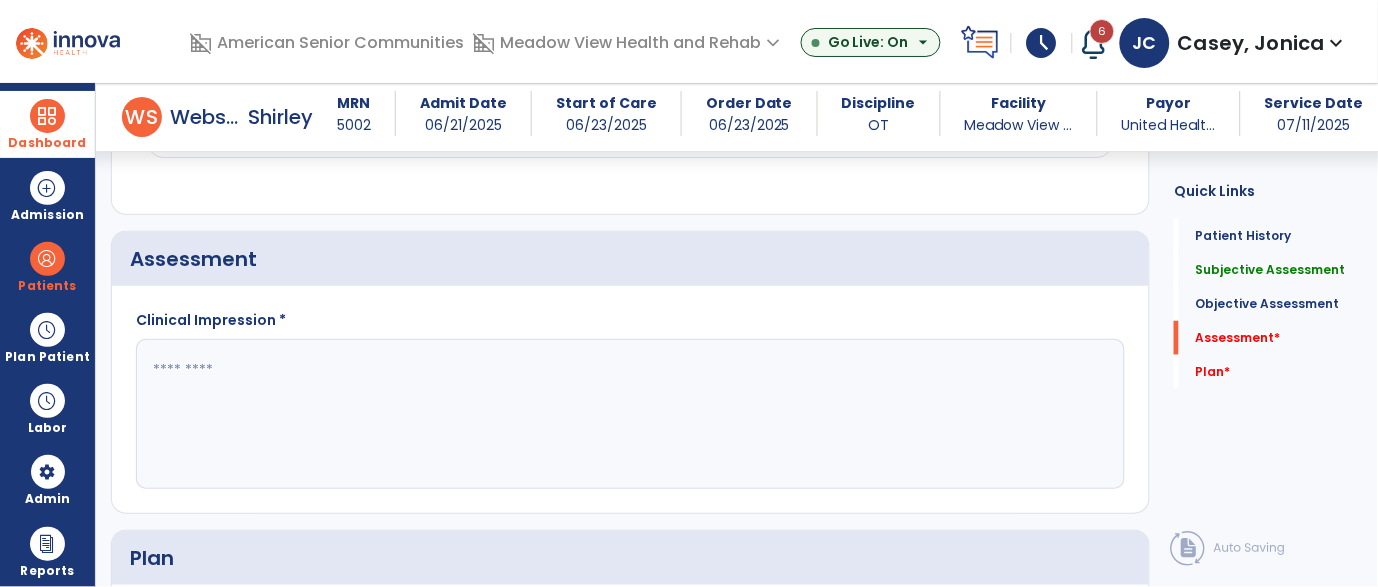 click 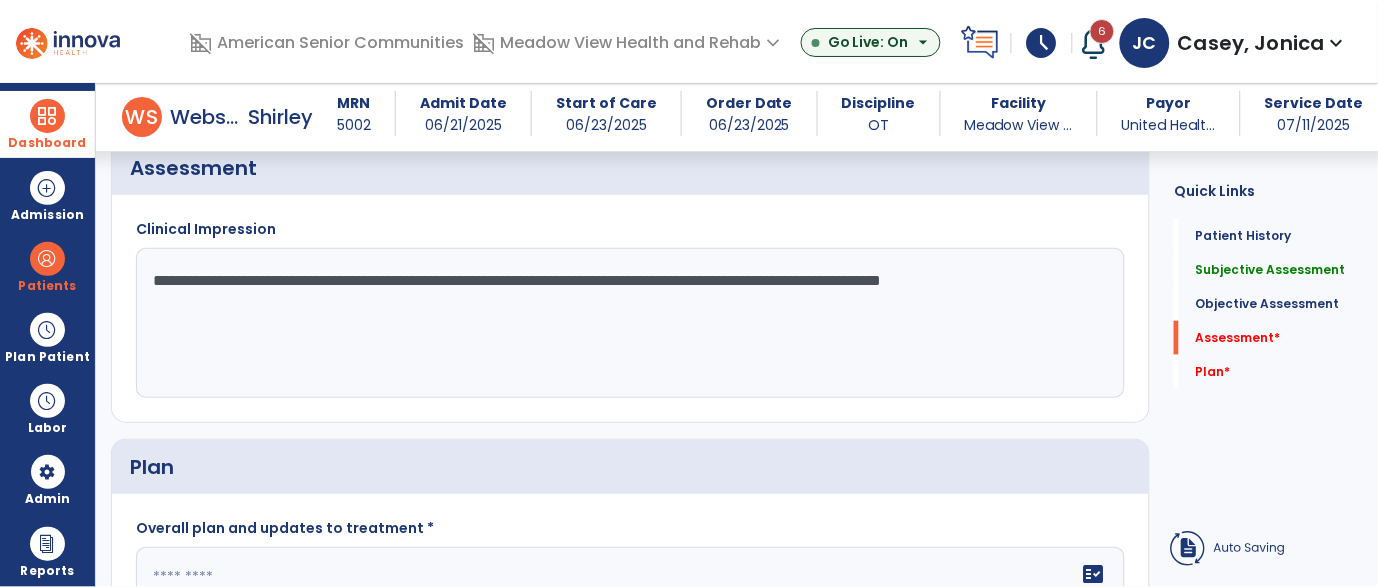 type on "**********" 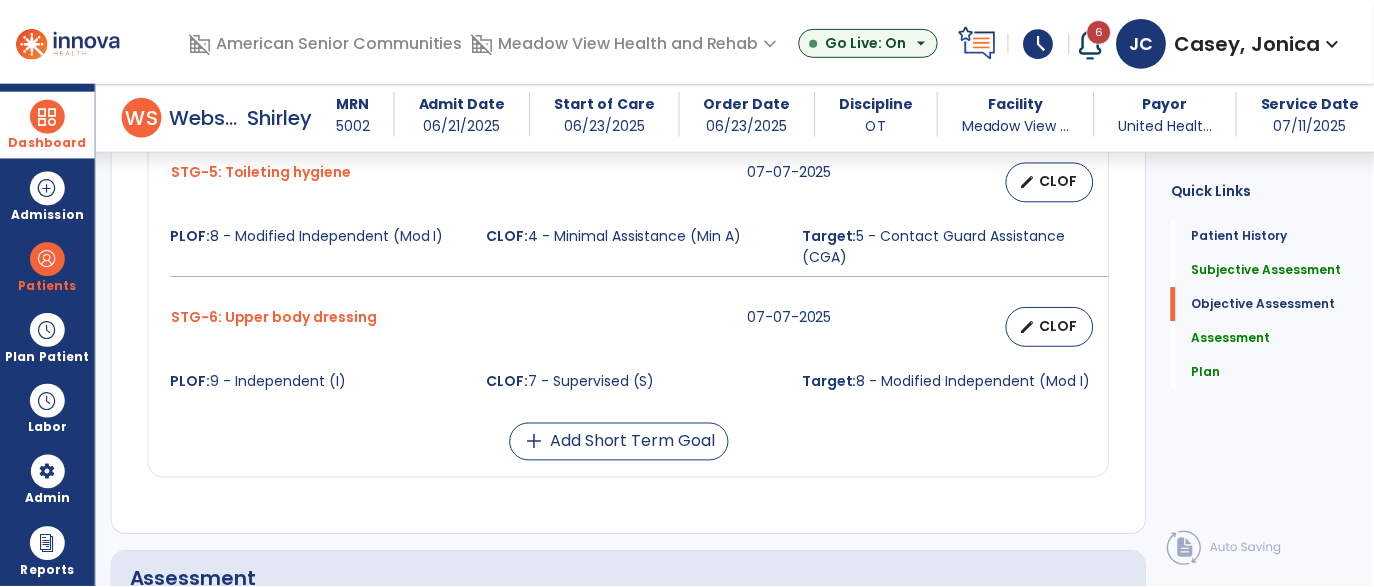 scroll, scrollTop: 1345, scrollLeft: 0, axis: vertical 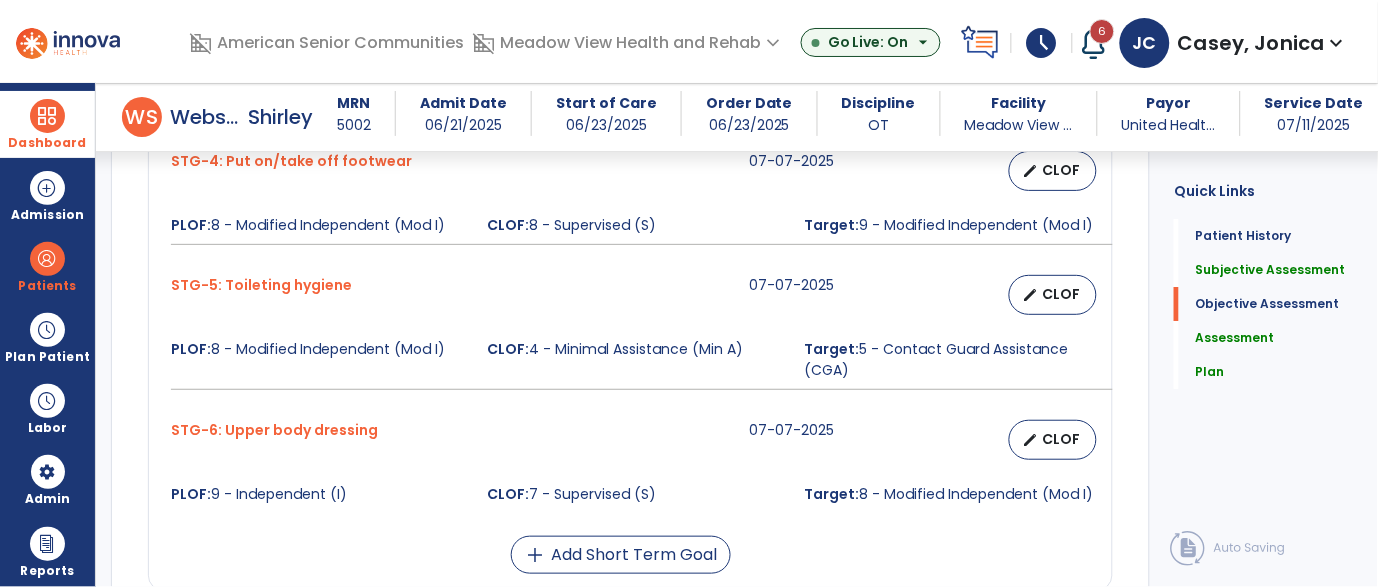type on "**********" 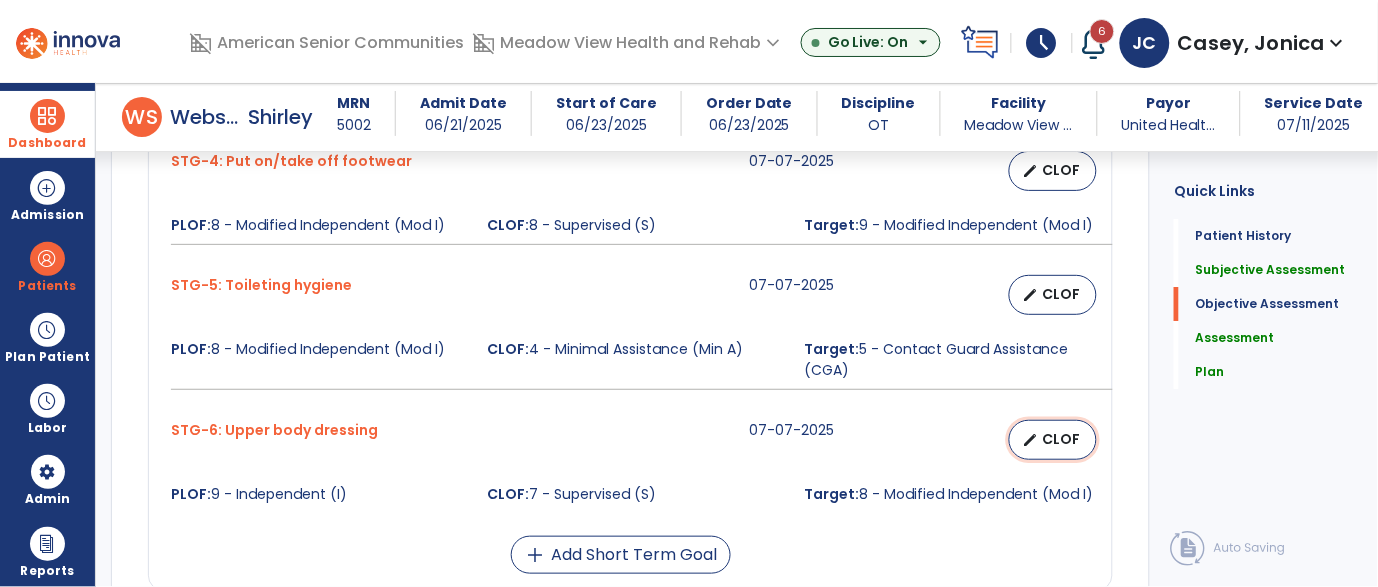 click on "edit   CLOF" at bounding box center [1053, 440] 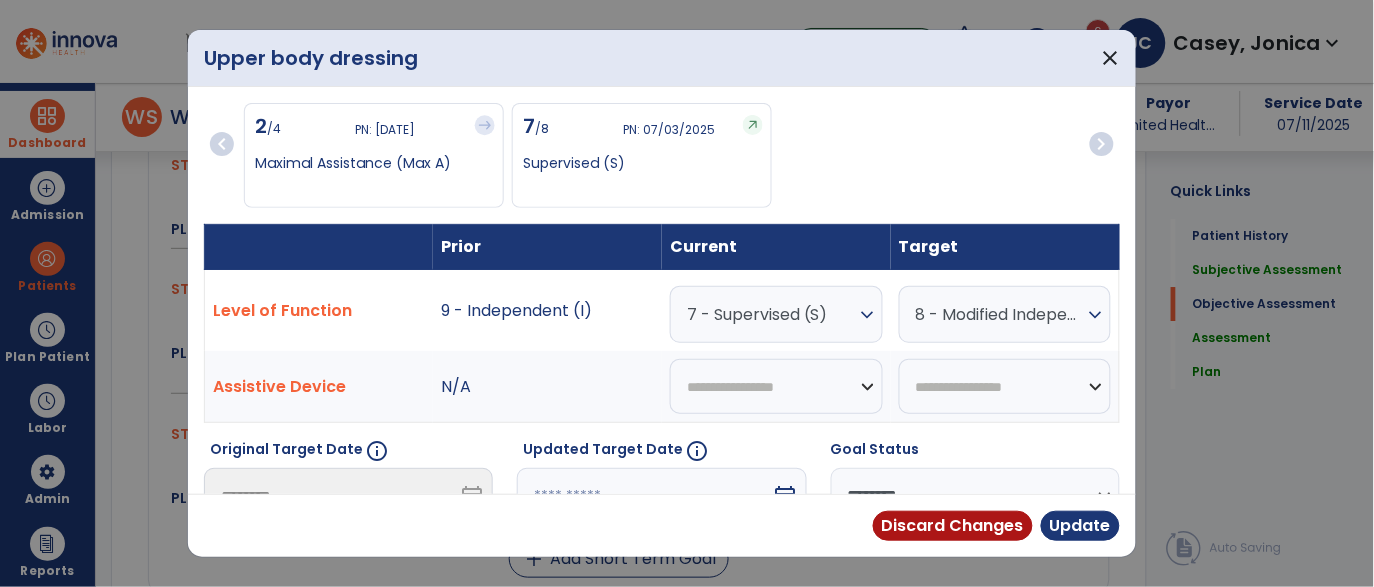 scroll, scrollTop: 1345, scrollLeft: 0, axis: vertical 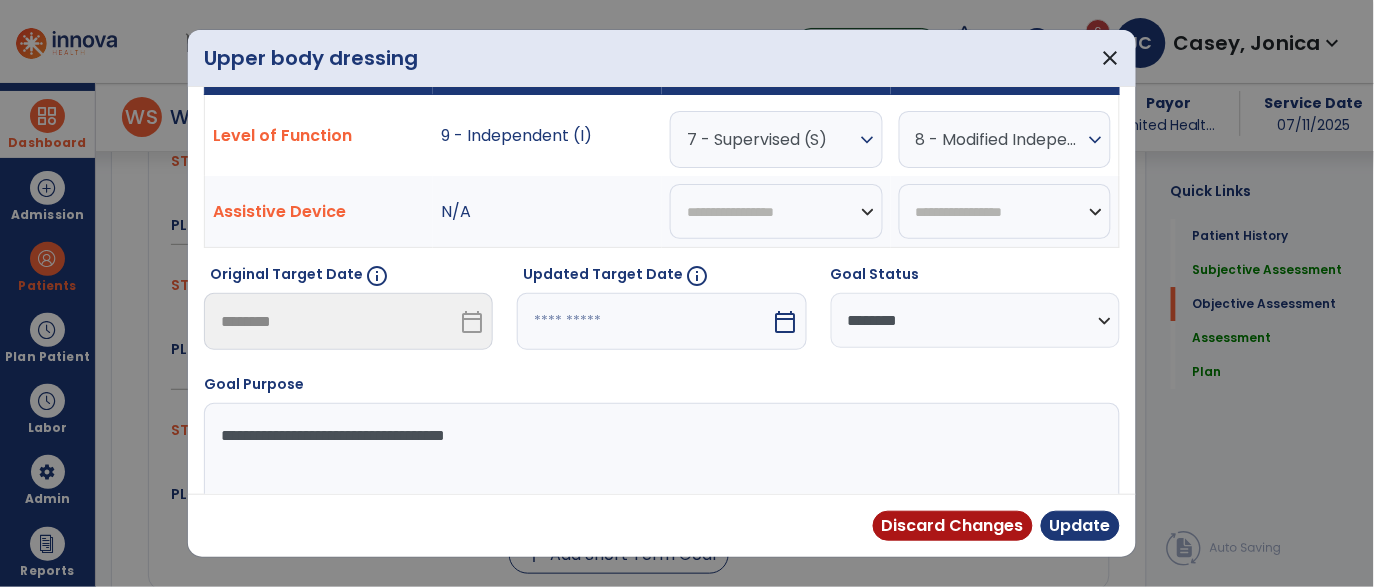 click at bounding box center [644, 321] 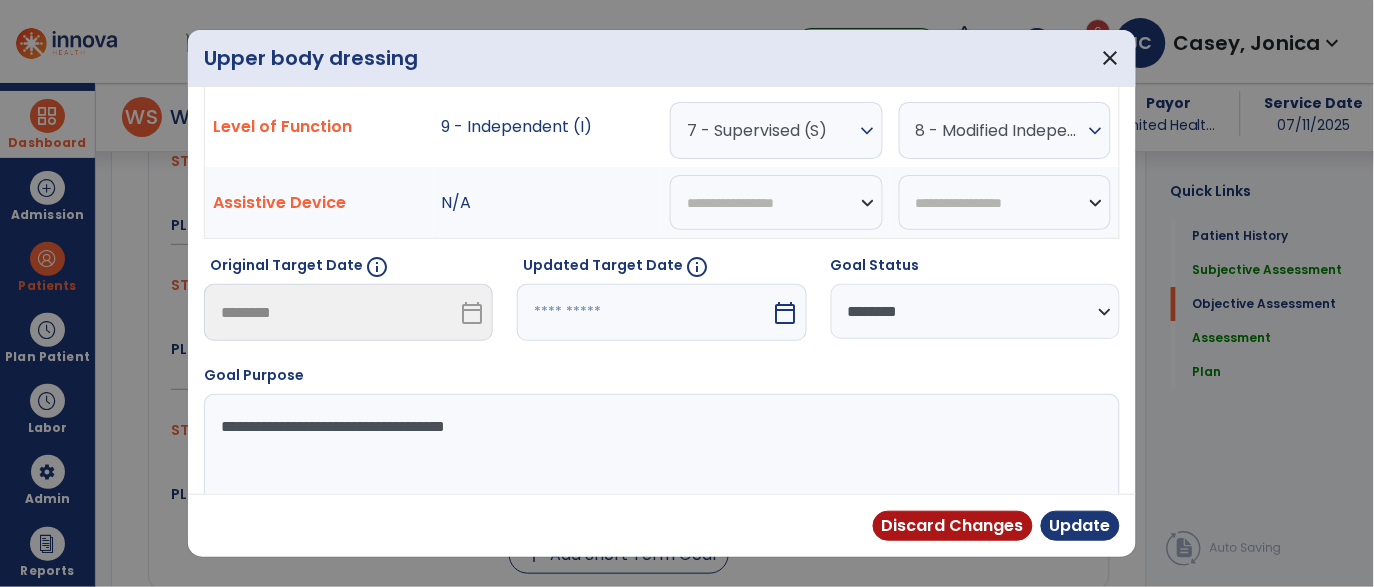 select on "*" 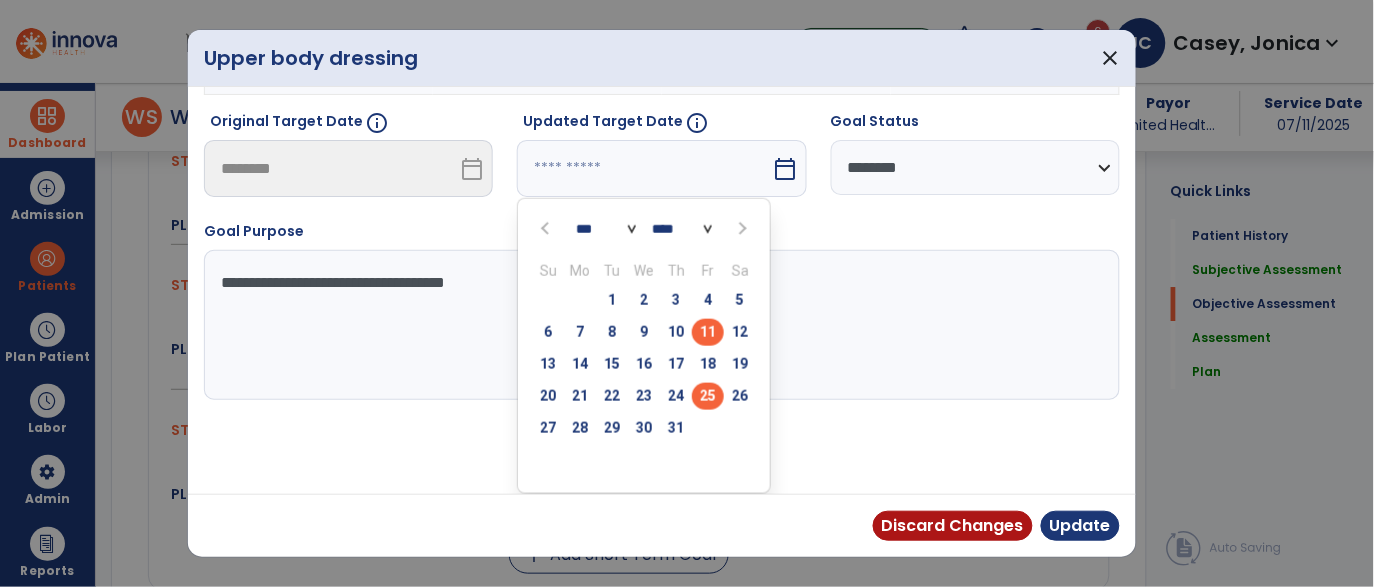 click on "25" at bounding box center (708, 396) 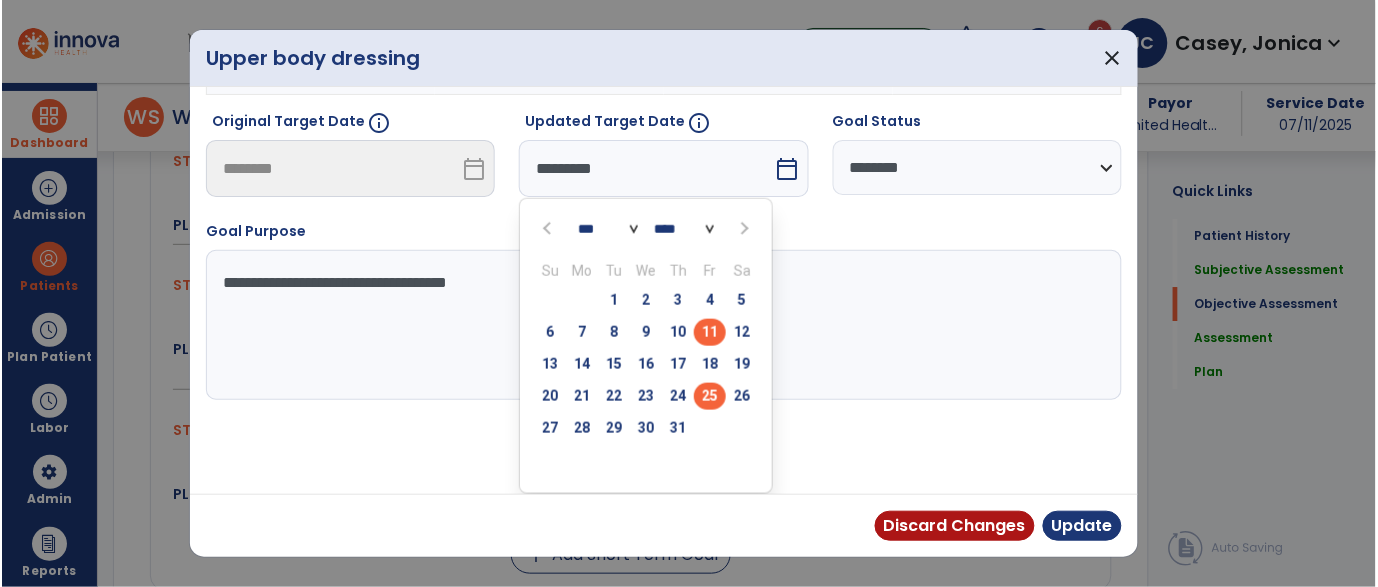 scroll, scrollTop: 250, scrollLeft: 0, axis: vertical 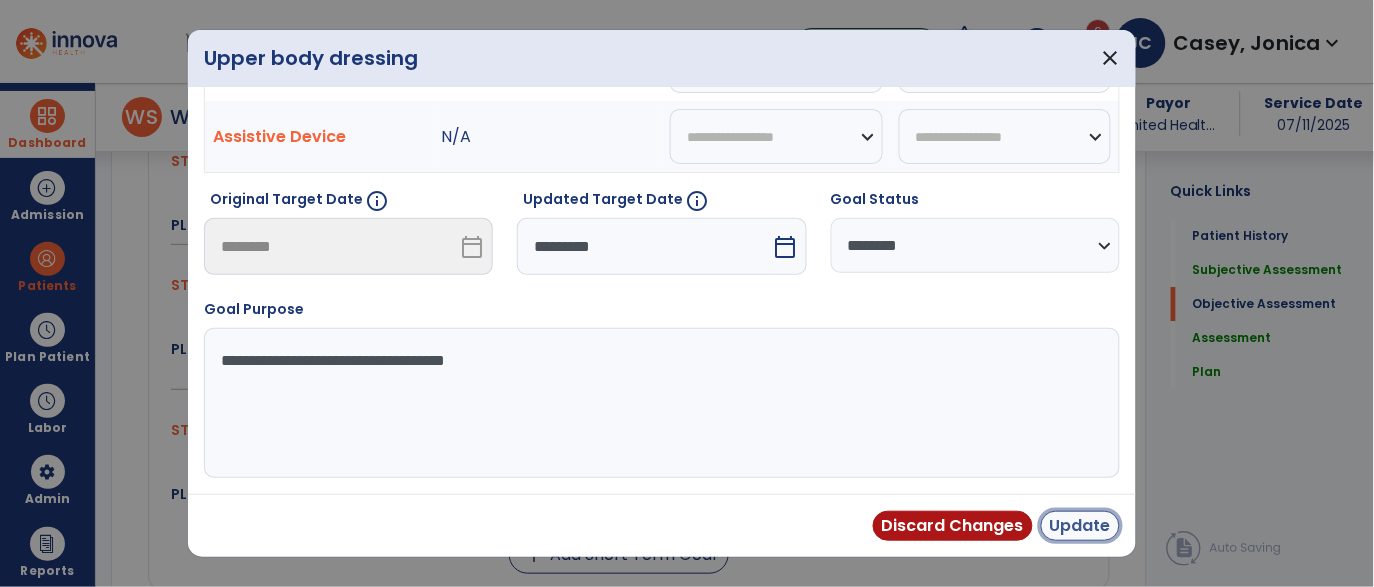 click on "Update" at bounding box center (1080, 526) 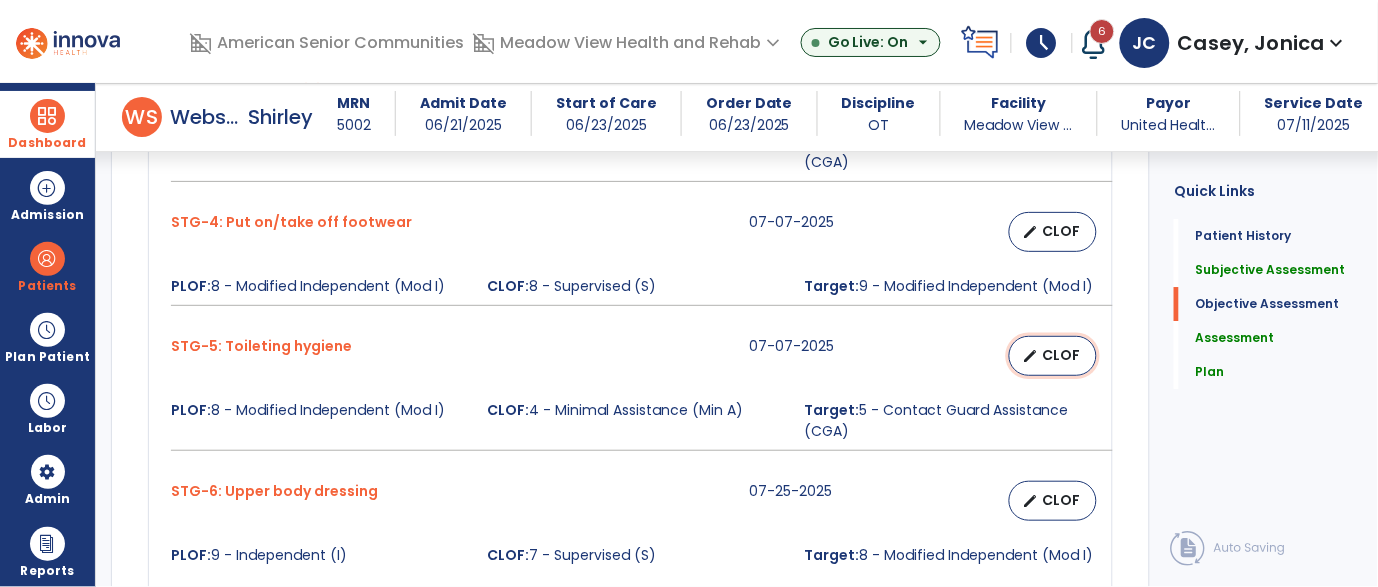 click on "CLOF" at bounding box center [1061, 355] 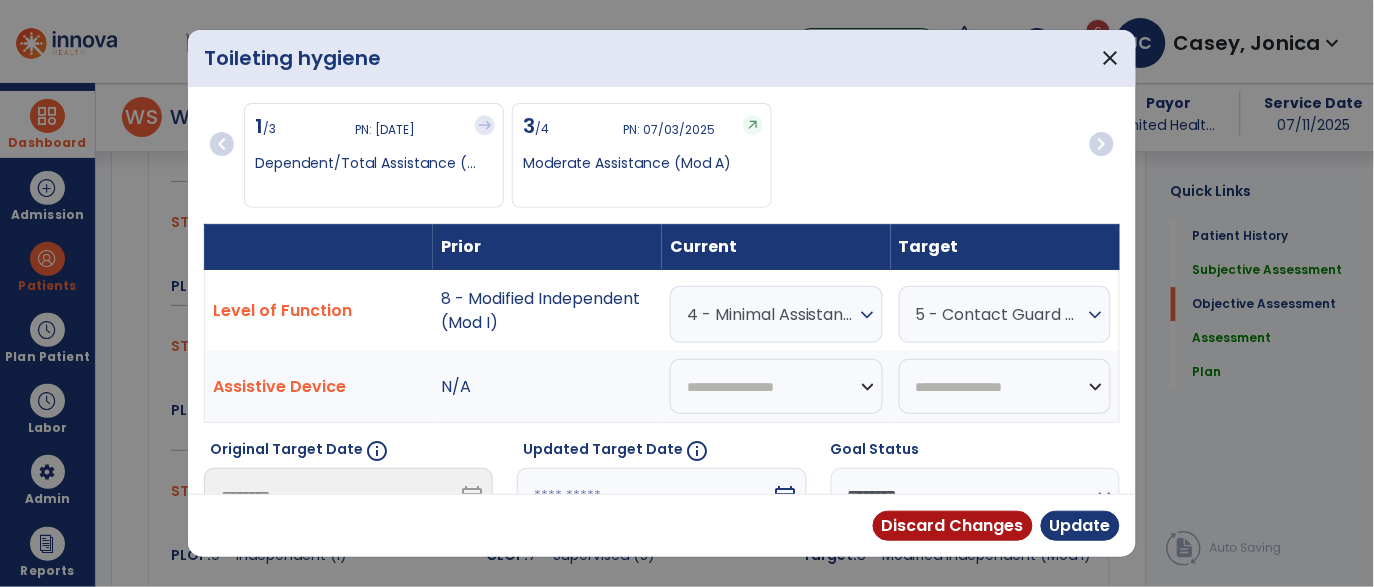 scroll, scrollTop: 1284, scrollLeft: 0, axis: vertical 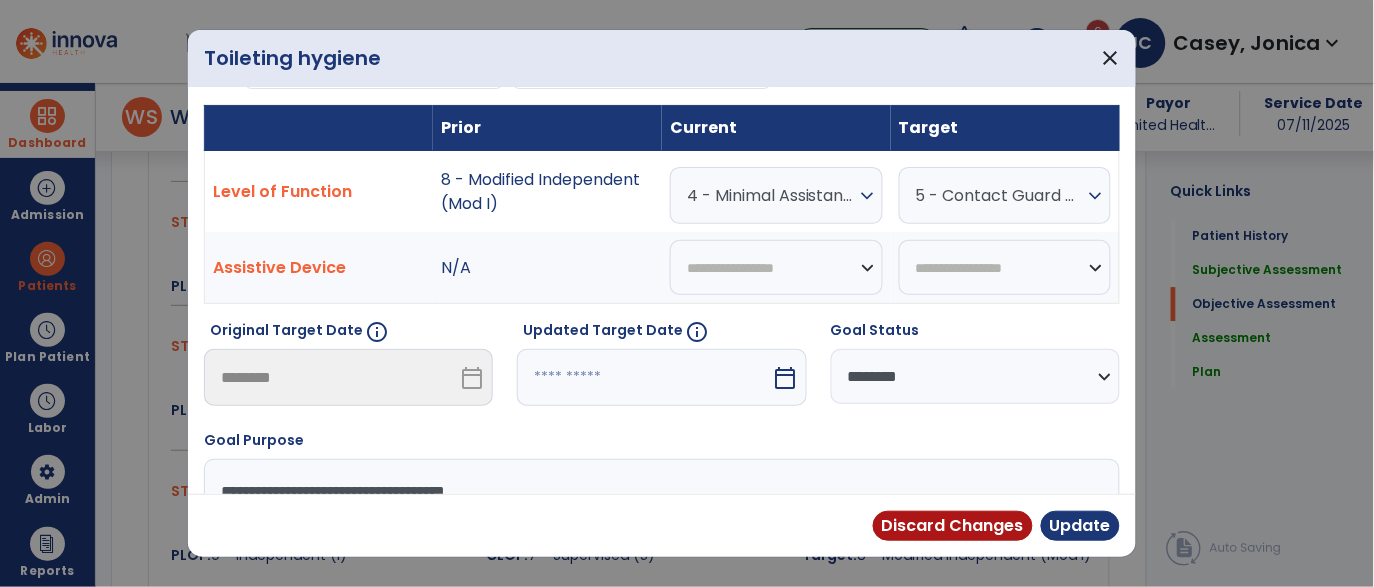 click on "calendar_today" at bounding box center (661, 377) 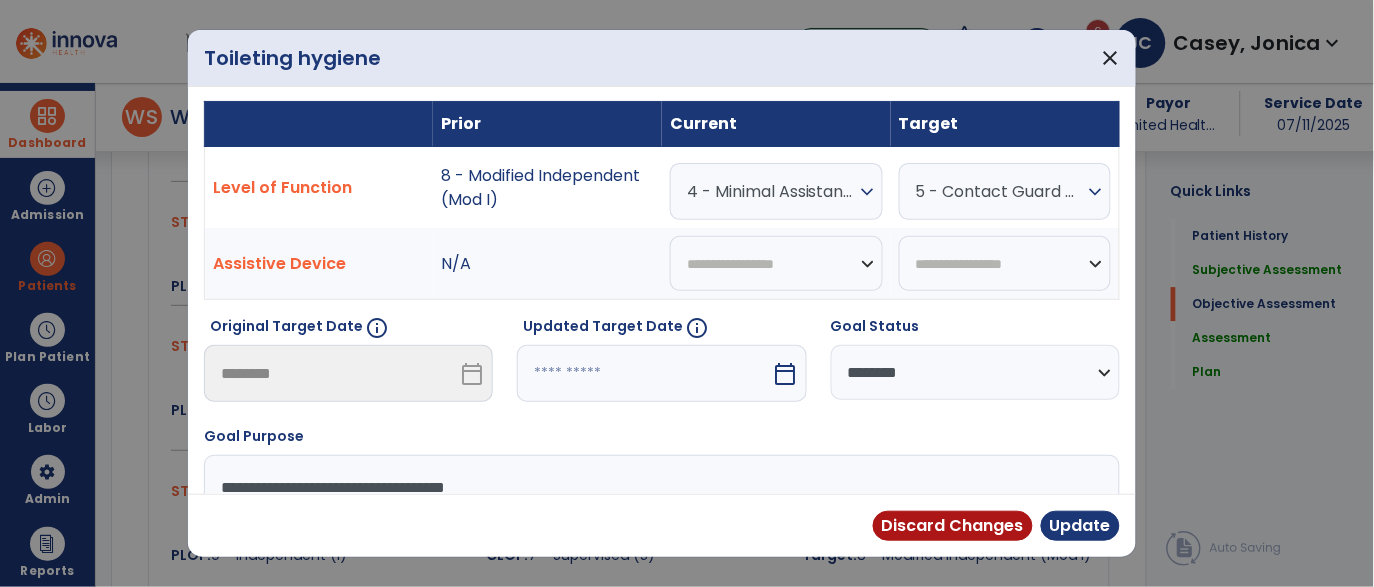 click at bounding box center (644, 373) 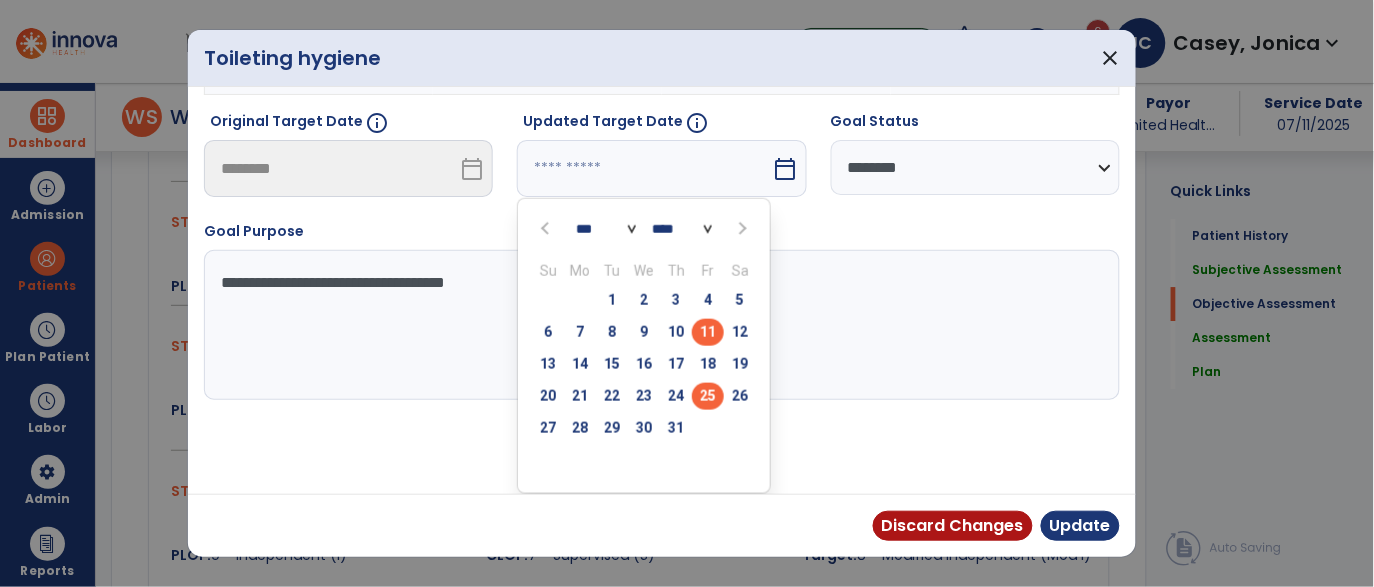 click on "25" at bounding box center [708, 396] 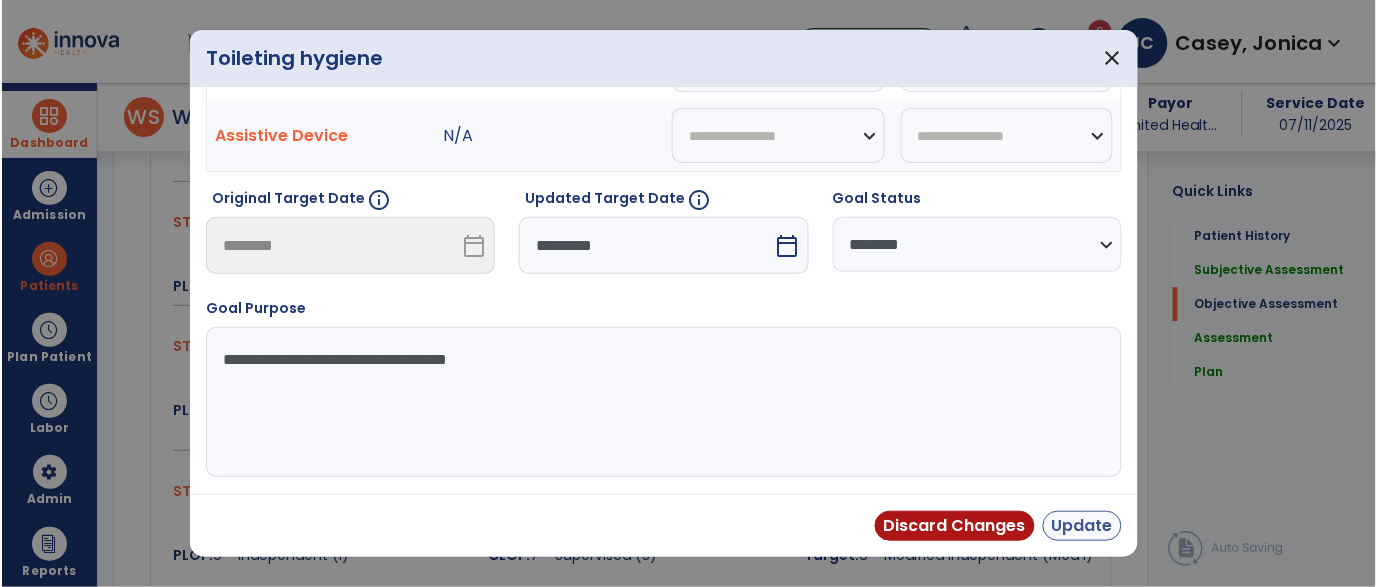 scroll, scrollTop: 250, scrollLeft: 0, axis: vertical 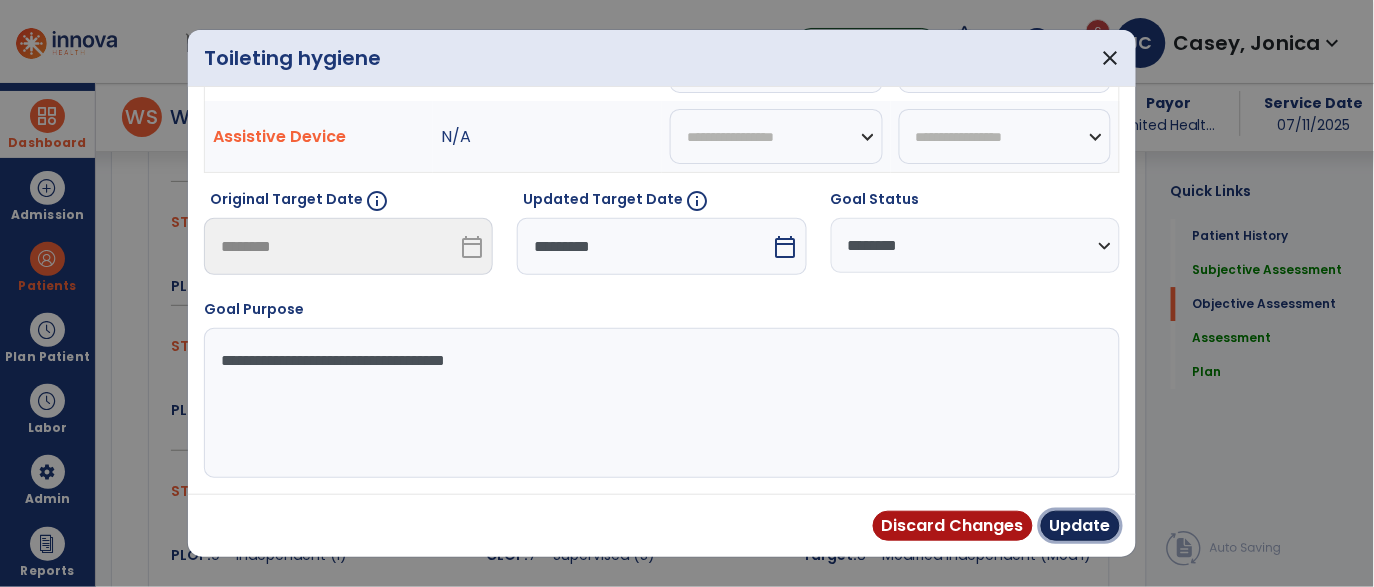 click on "Update" at bounding box center [1080, 526] 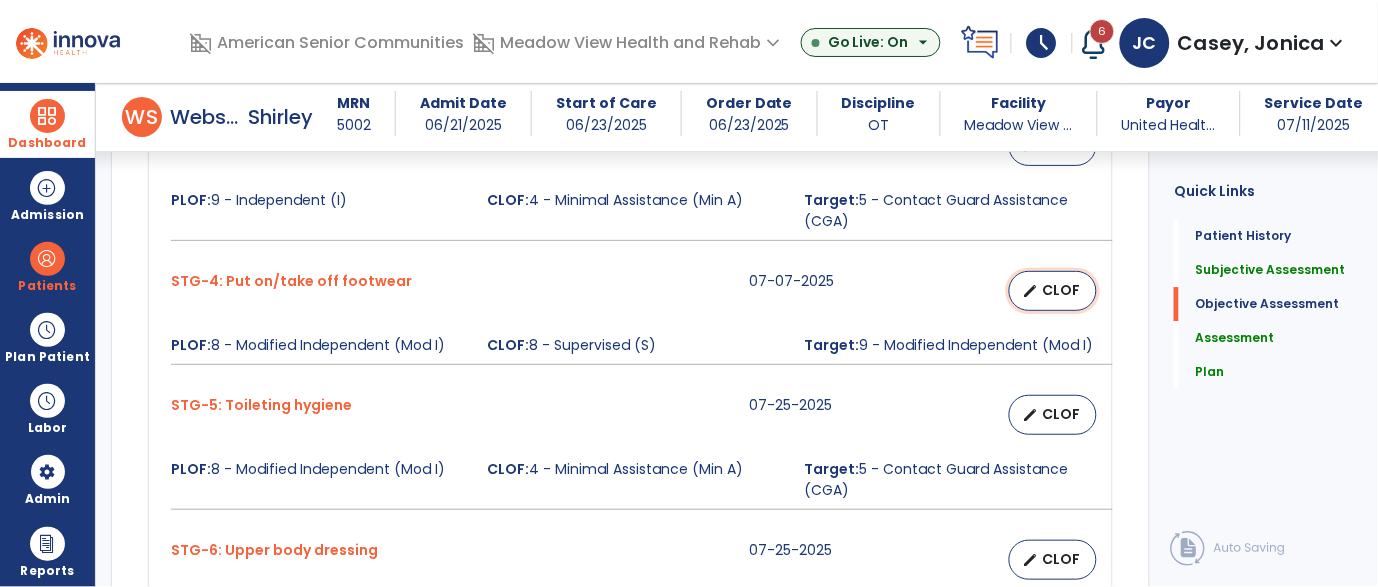 click on "CLOF" at bounding box center [1061, 290] 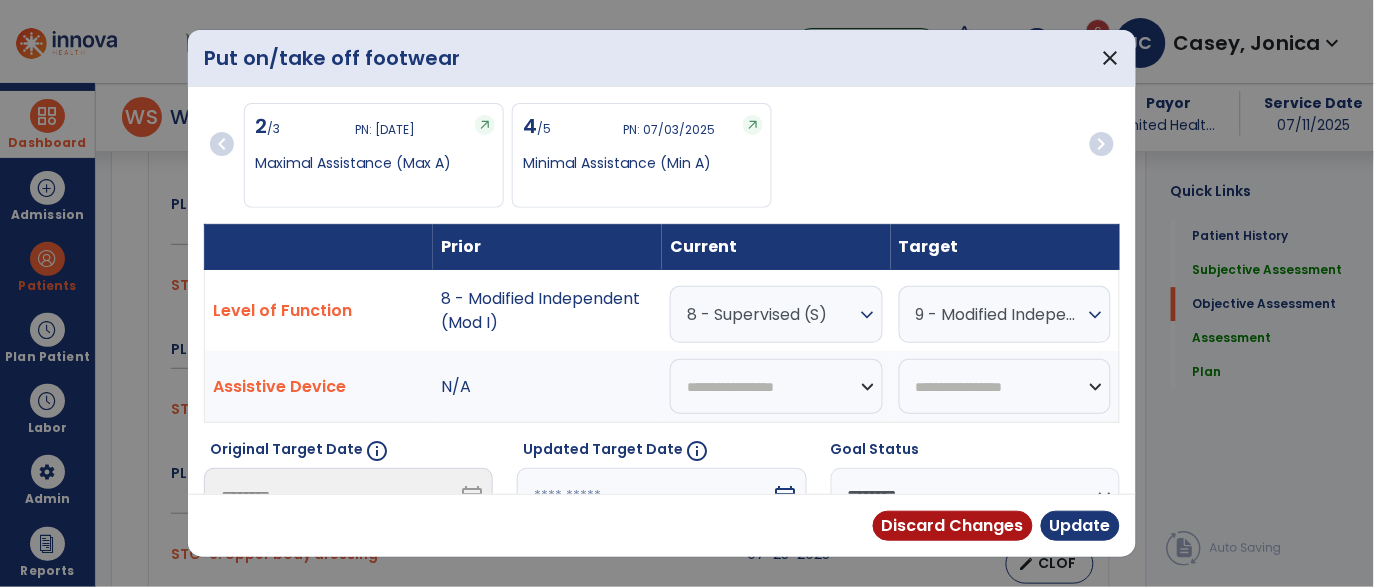 scroll, scrollTop: 1225, scrollLeft: 0, axis: vertical 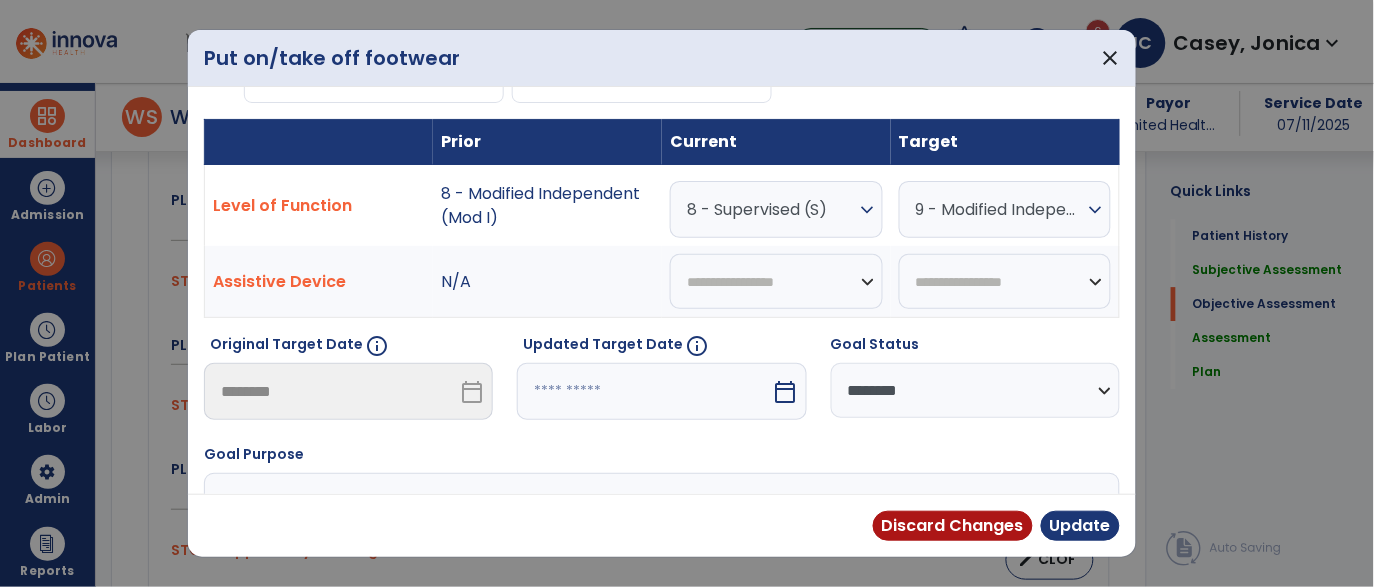 click at bounding box center (644, 391) 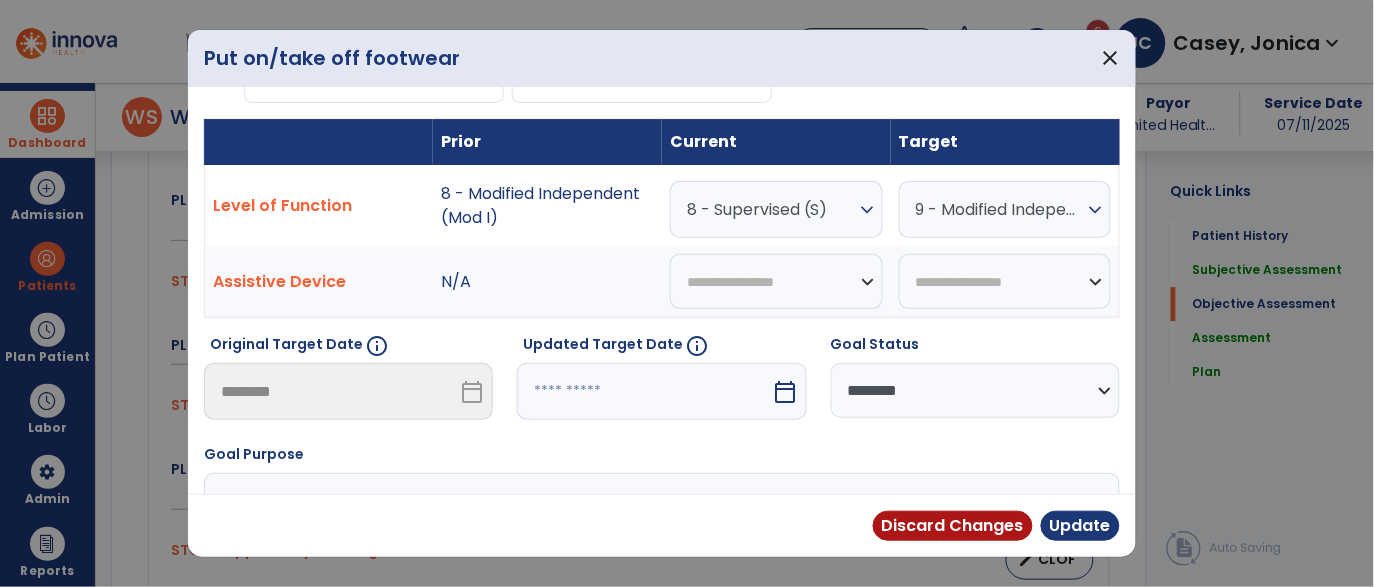 select on "*" 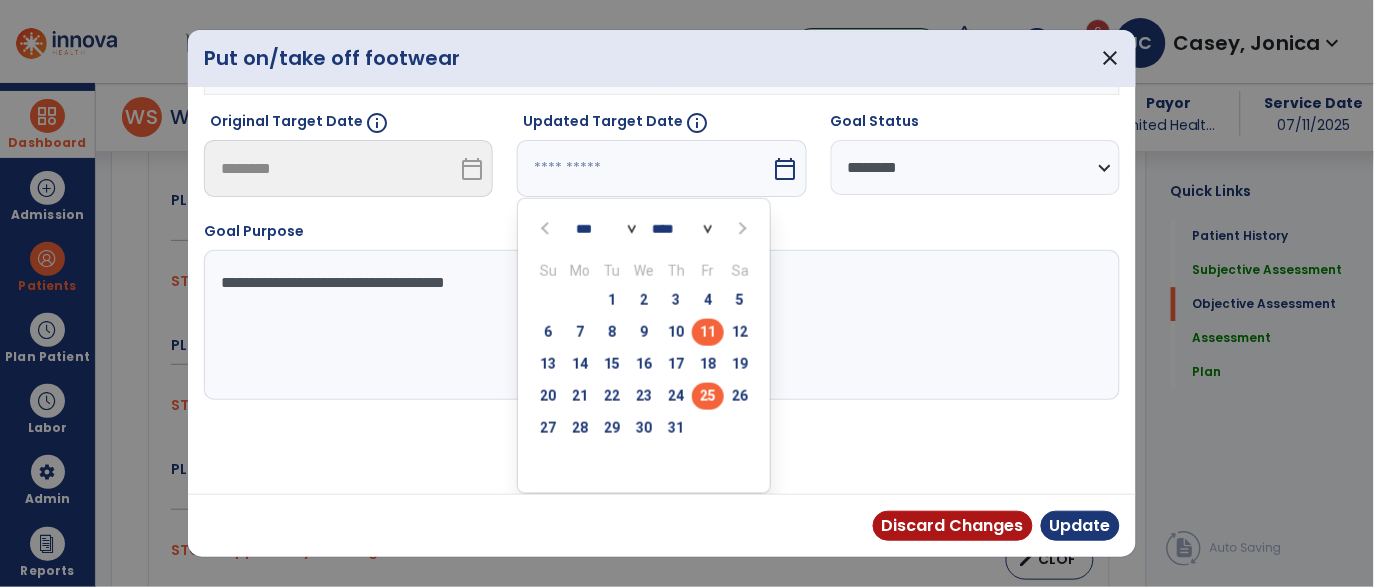 click on "25" at bounding box center (708, 396) 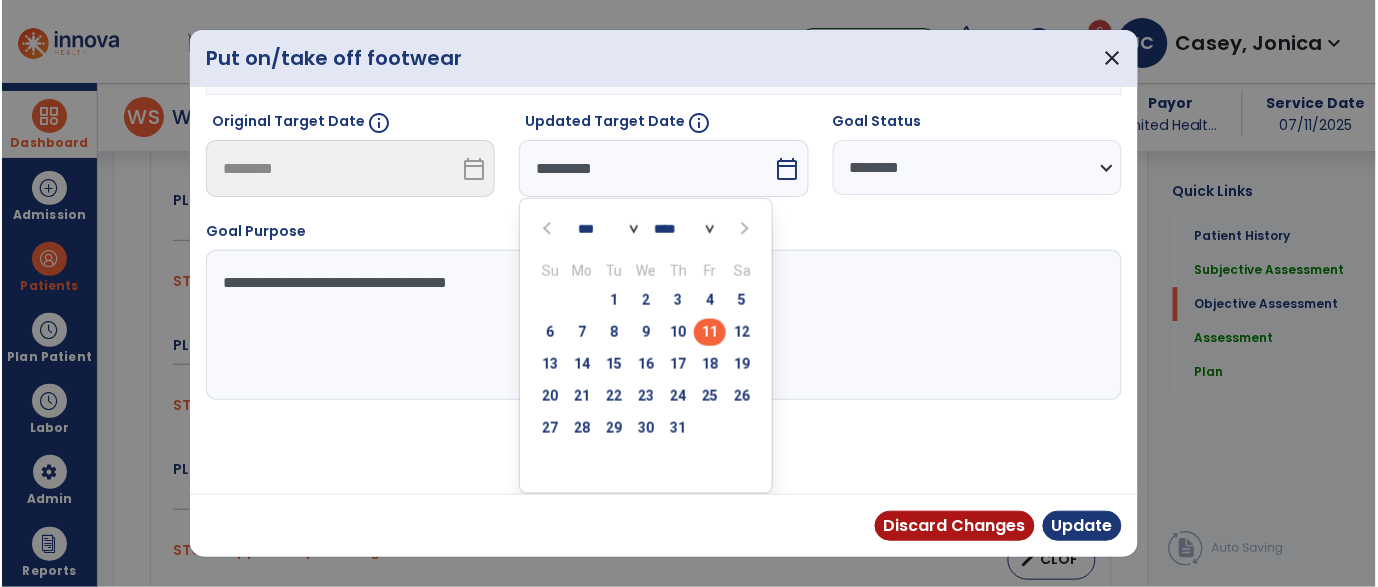 scroll, scrollTop: 250, scrollLeft: 0, axis: vertical 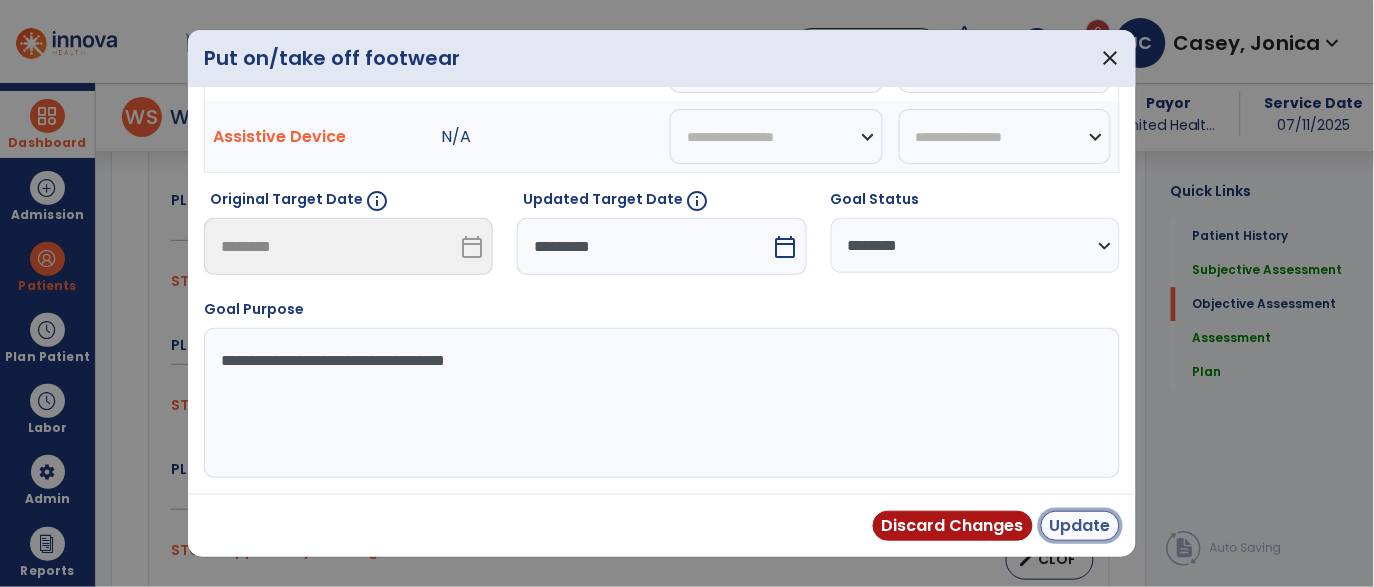 click on "Update" at bounding box center (1080, 526) 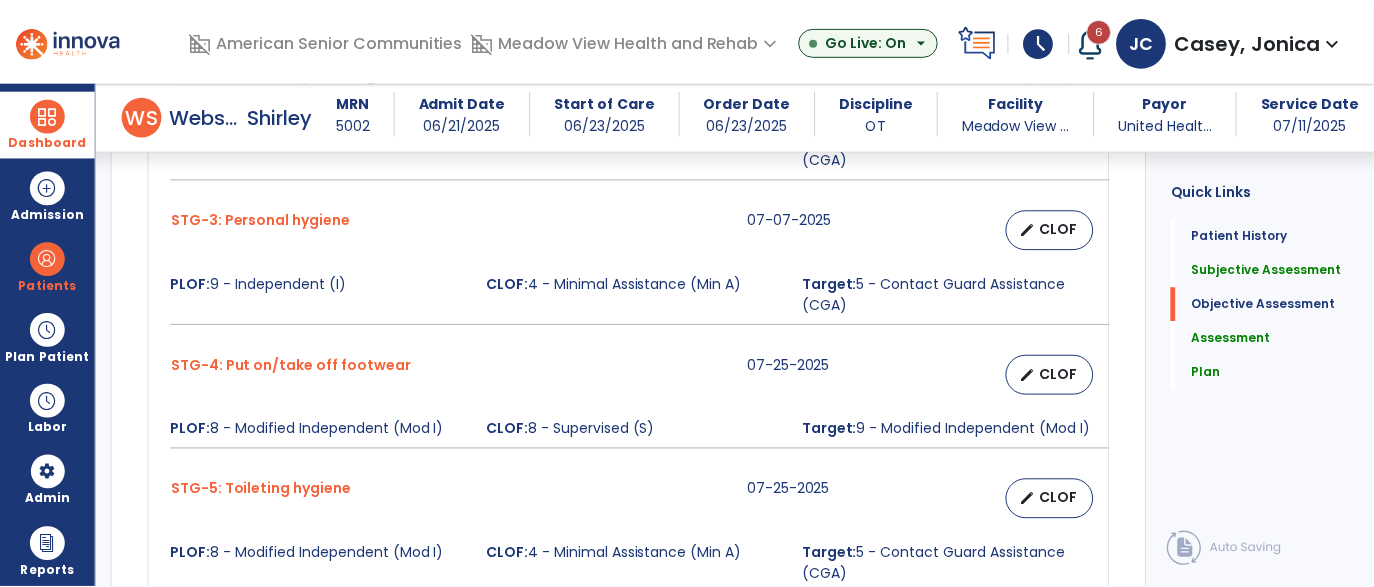 scroll, scrollTop: 1101, scrollLeft: 0, axis: vertical 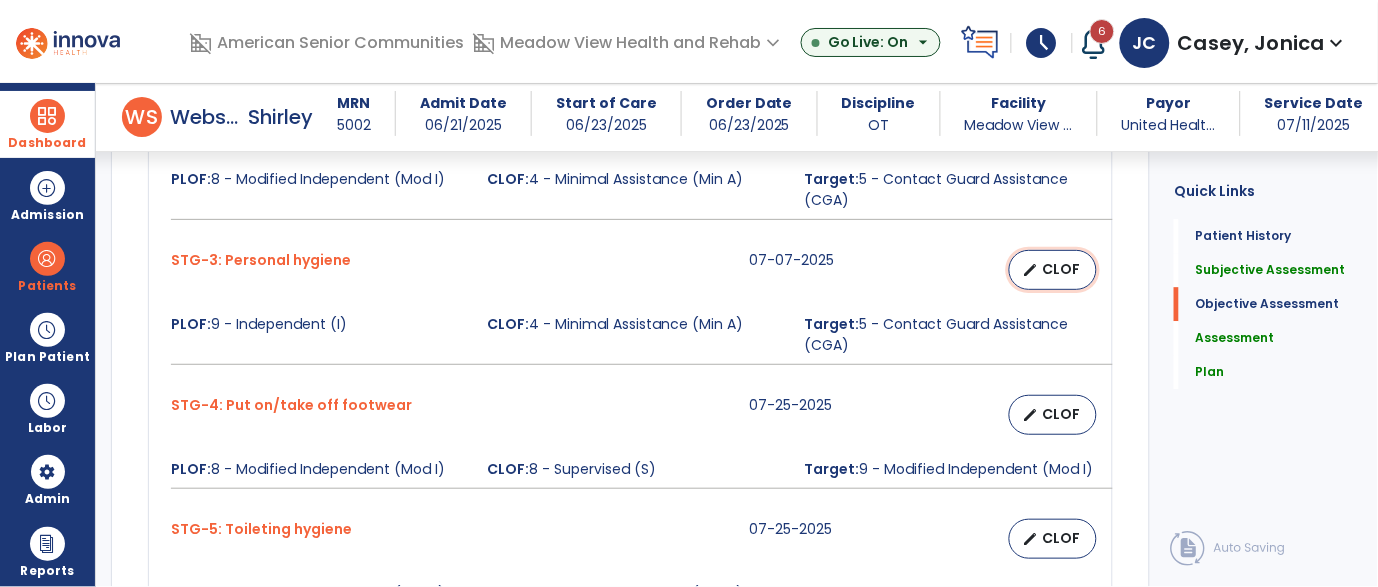 click on "edit" at bounding box center [1030, 270] 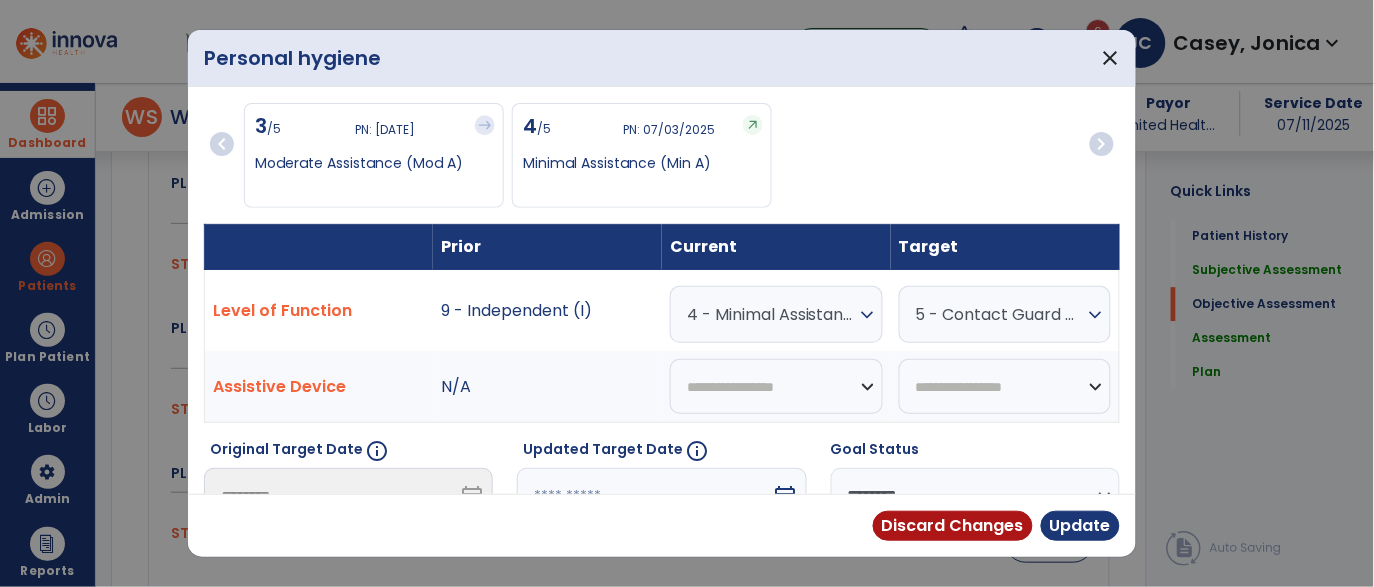 scroll, scrollTop: 1101, scrollLeft: 0, axis: vertical 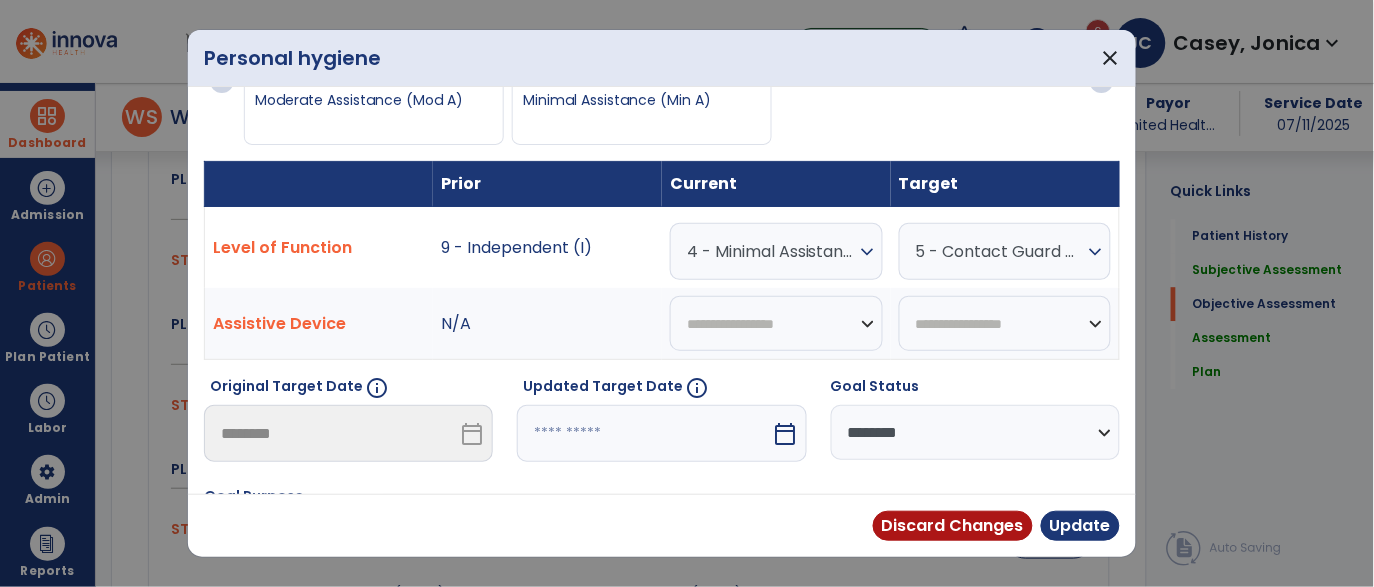 click at bounding box center (644, 433) 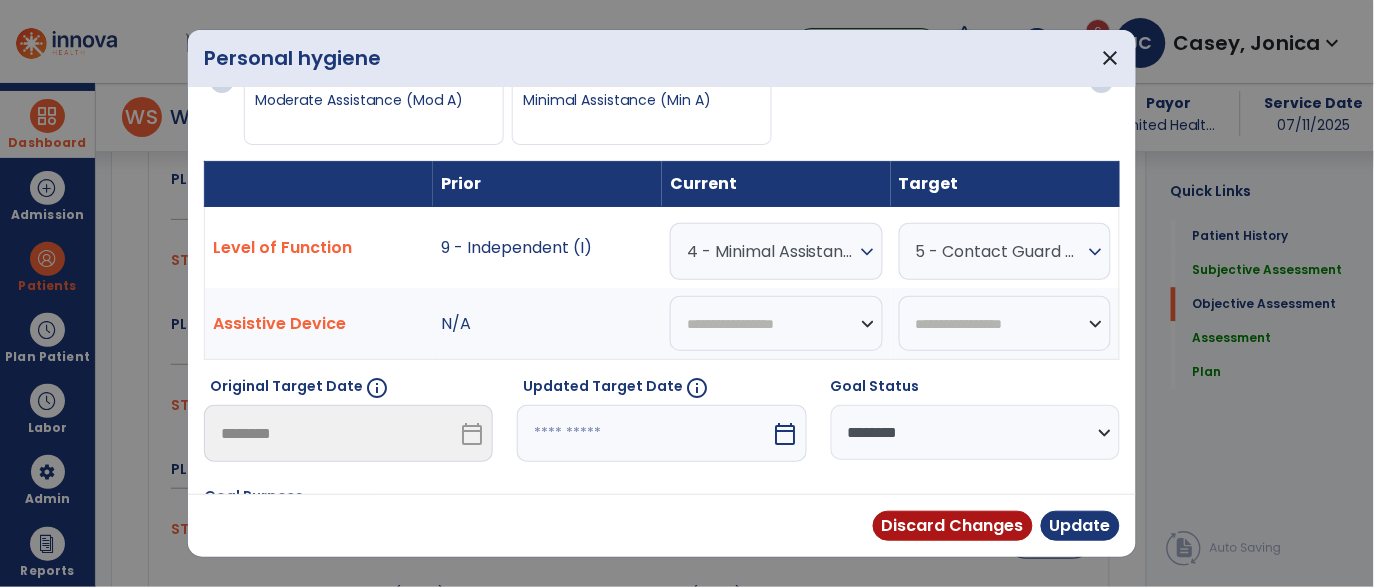 select on "*" 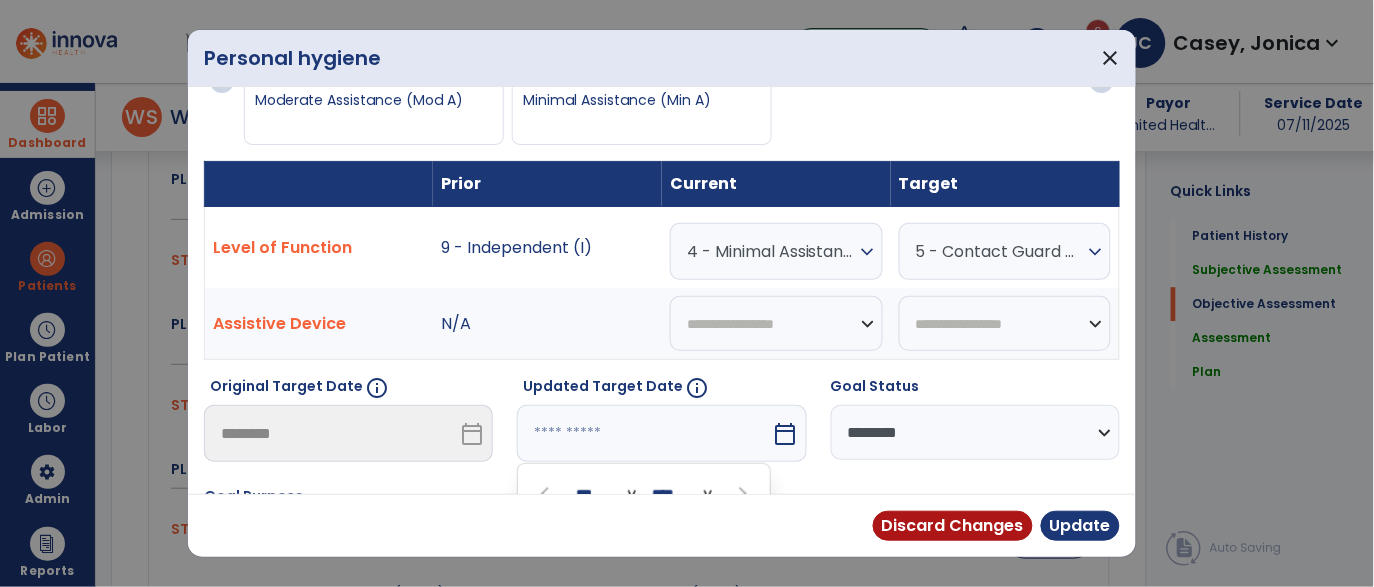 scroll, scrollTop: 328, scrollLeft: 0, axis: vertical 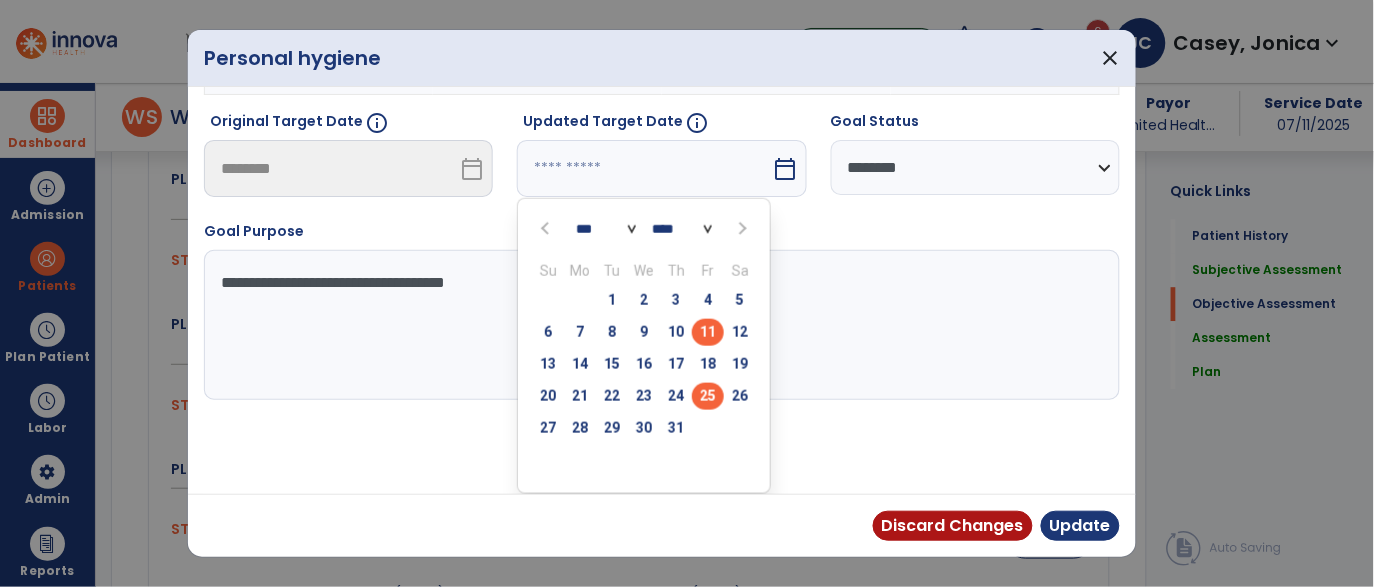 click on "25" at bounding box center [708, 396] 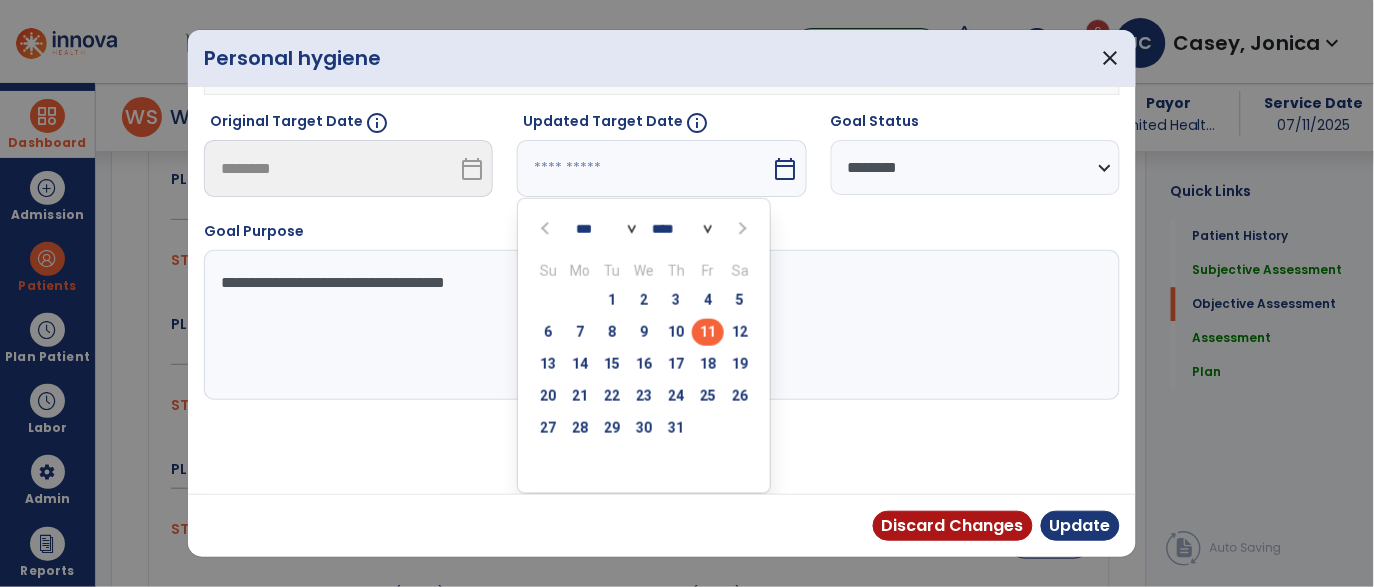 type on "*********" 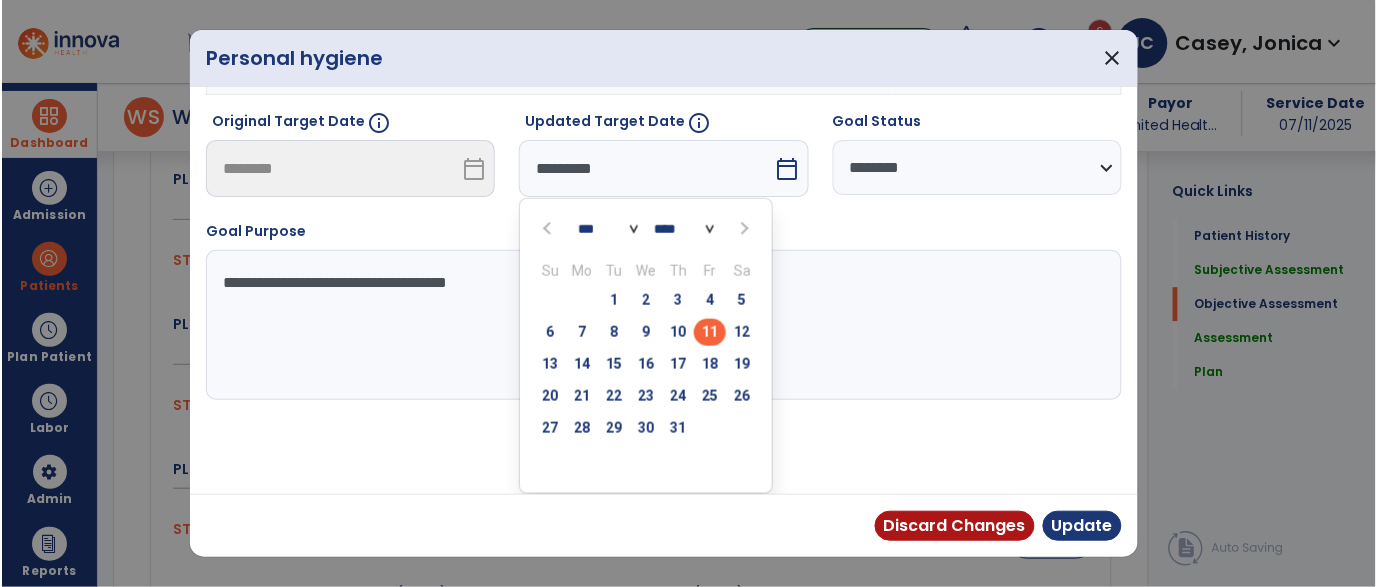 scroll, scrollTop: 250, scrollLeft: 0, axis: vertical 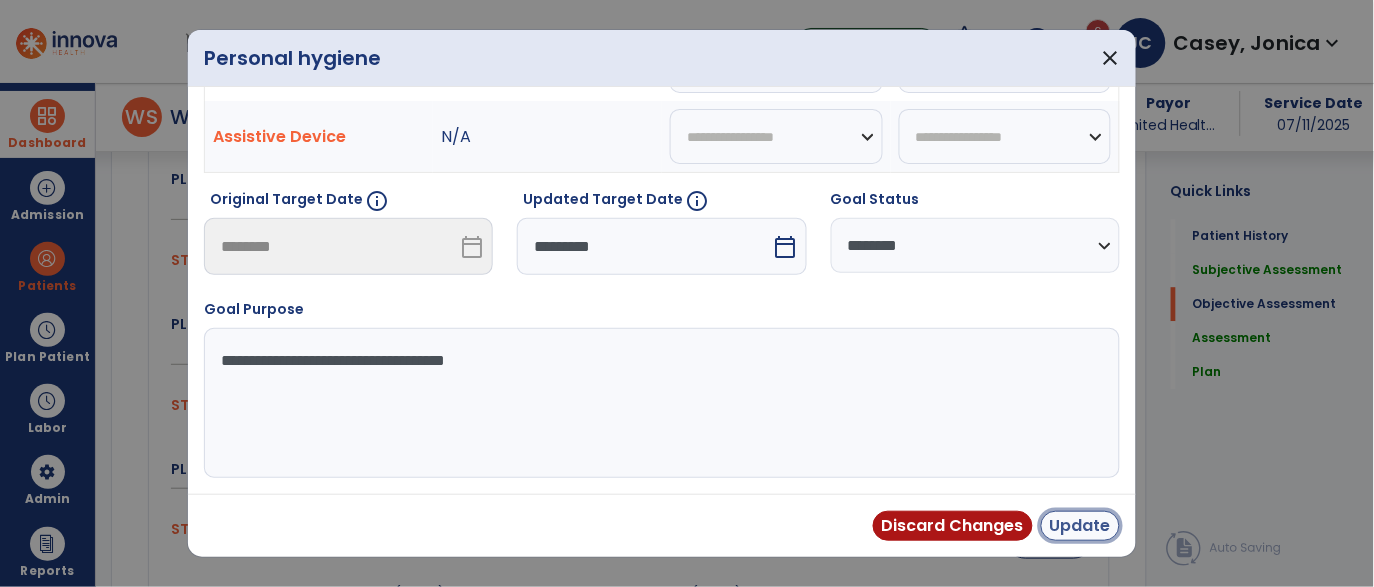 click on "Update" at bounding box center (1080, 526) 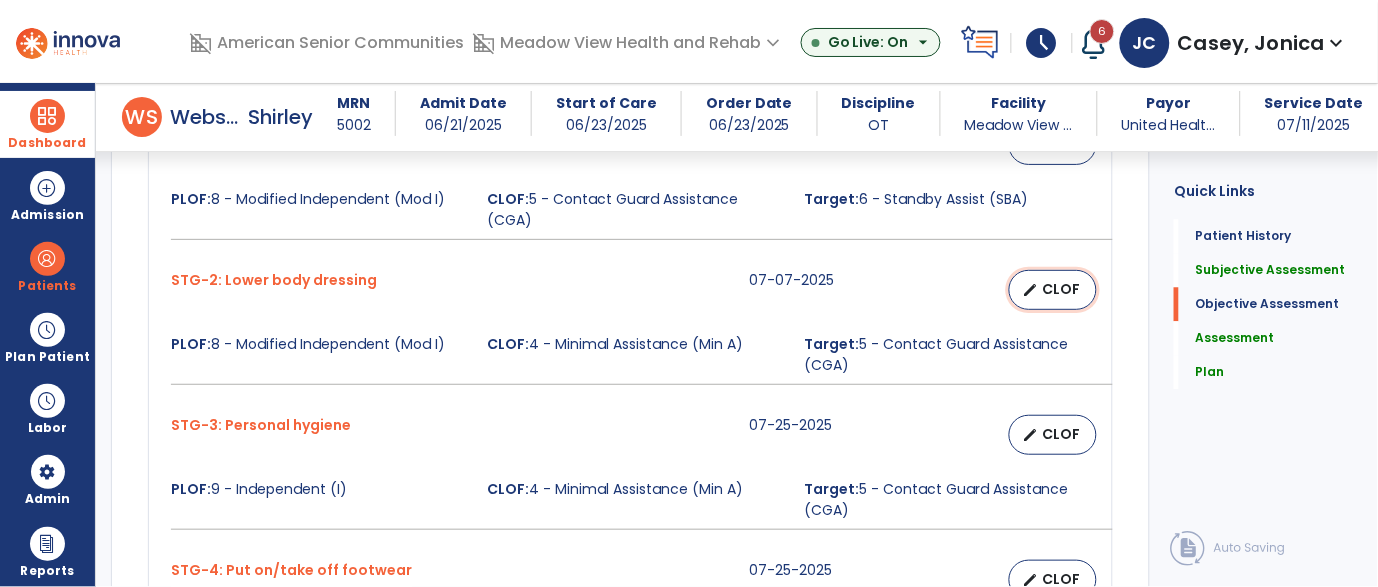 click on "edit   CLOF" at bounding box center (1053, 290) 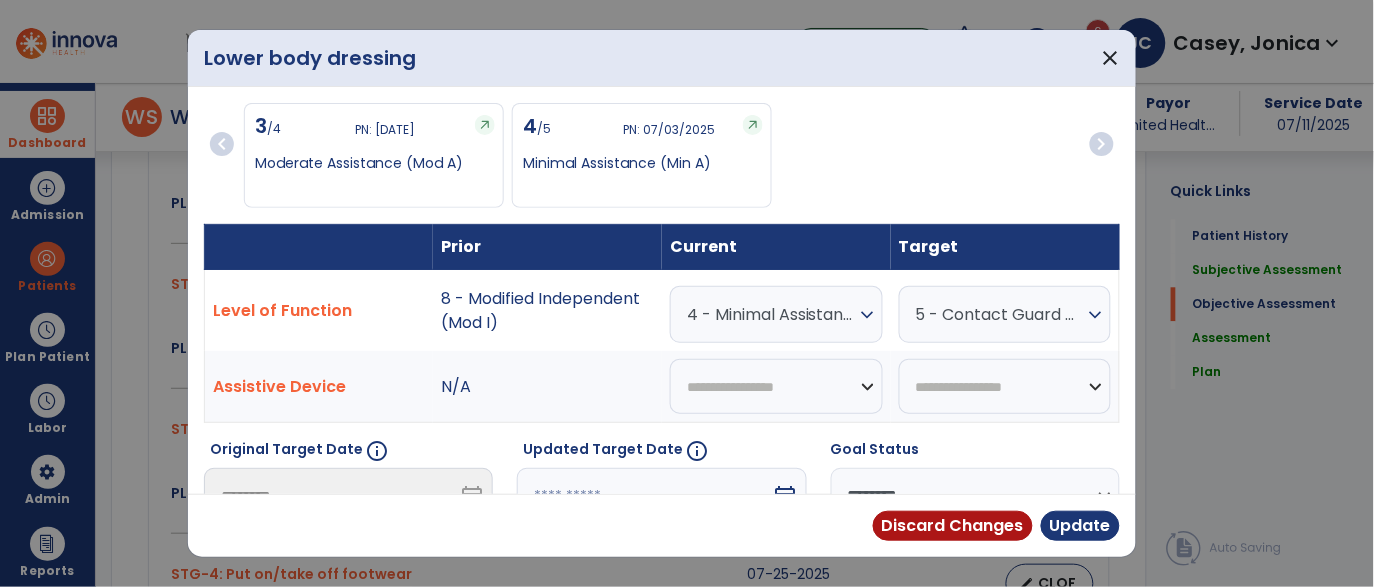 scroll, scrollTop: 936, scrollLeft: 0, axis: vertical 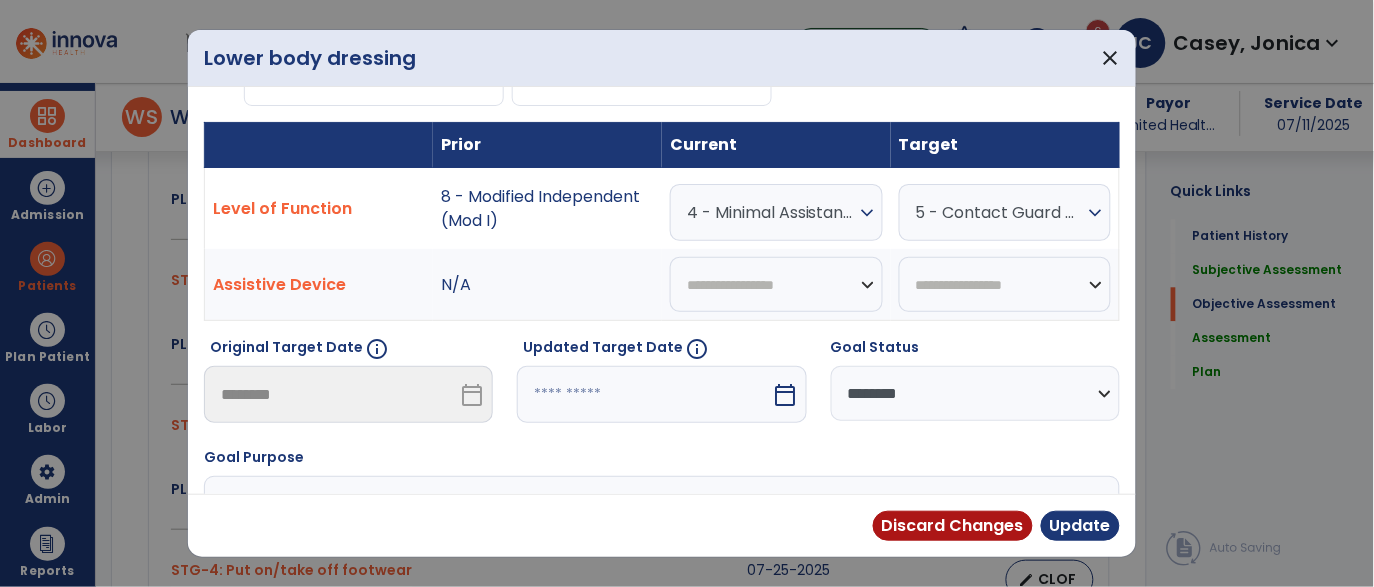 click at bounding box center [644, 394] 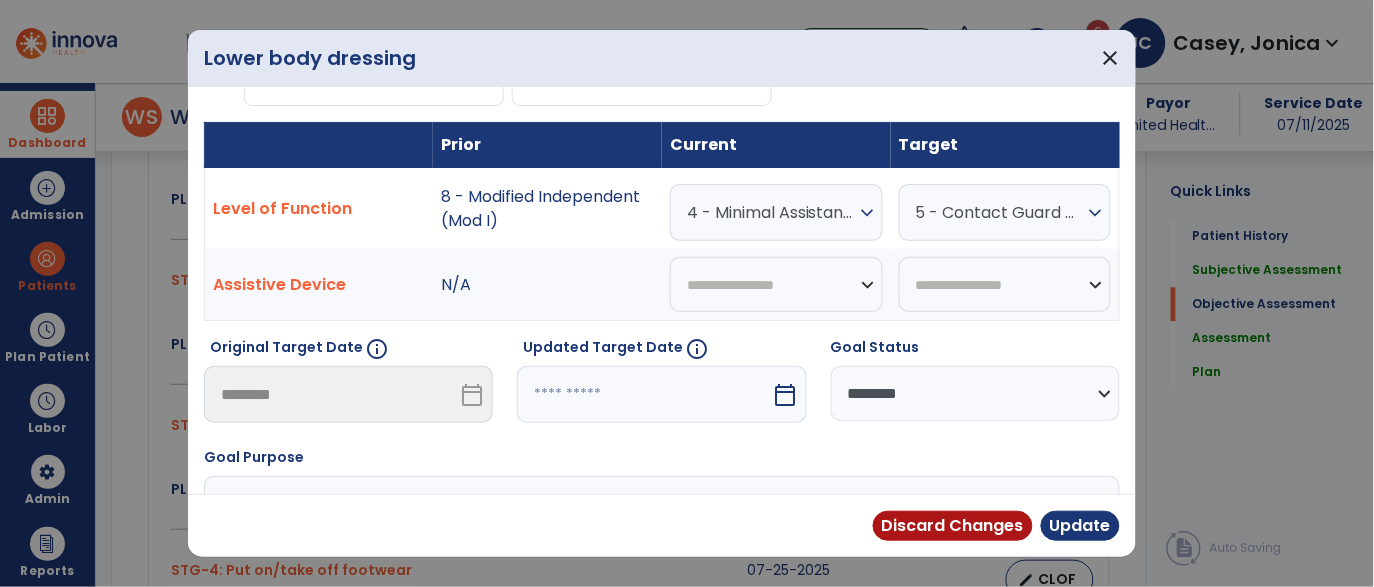 select on "*" 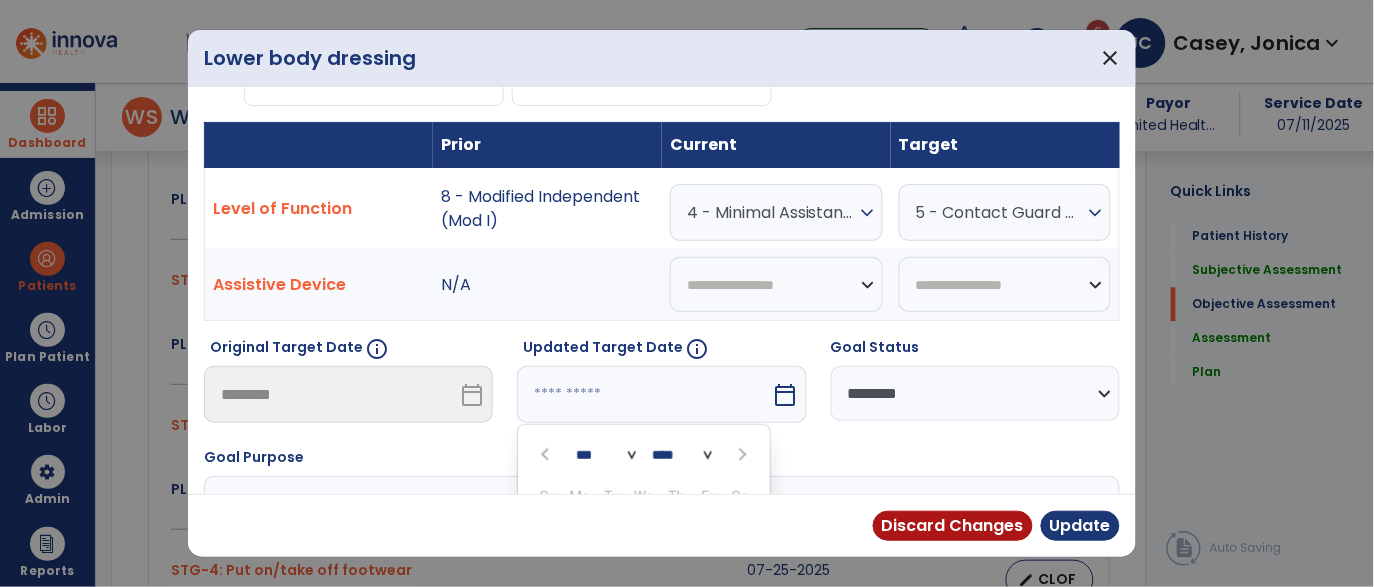 scroll, scrollTop: 328, scrollLeft: 0, axis: vertical 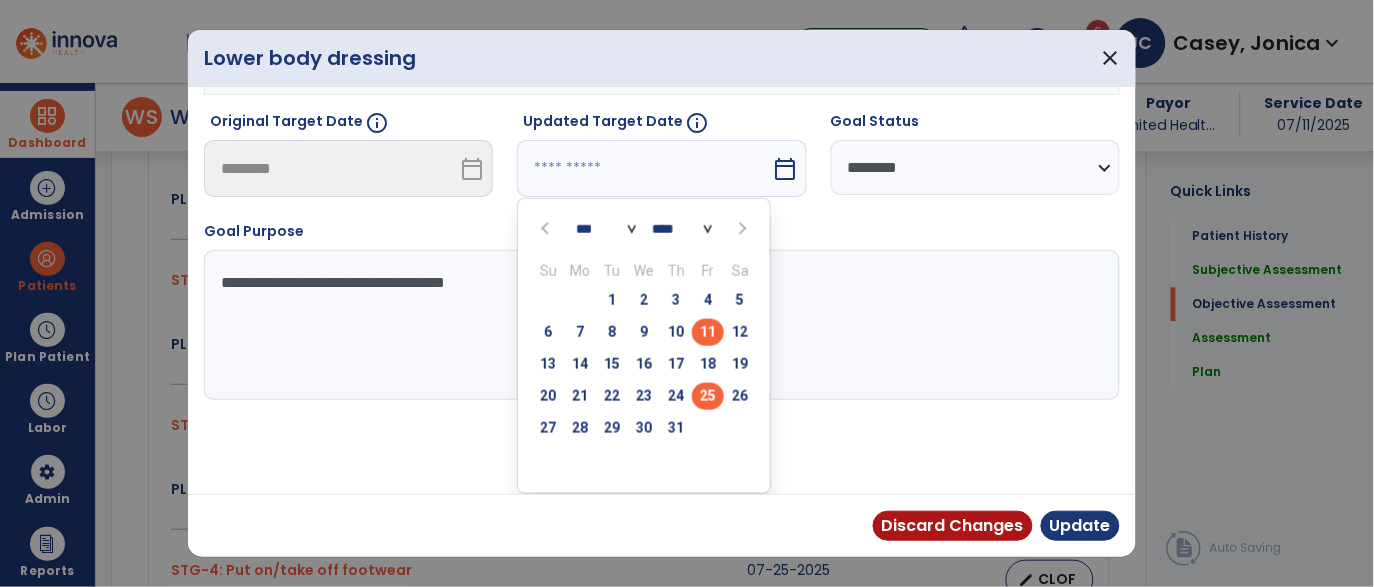 click on "25" at bounding box center [708, 396] 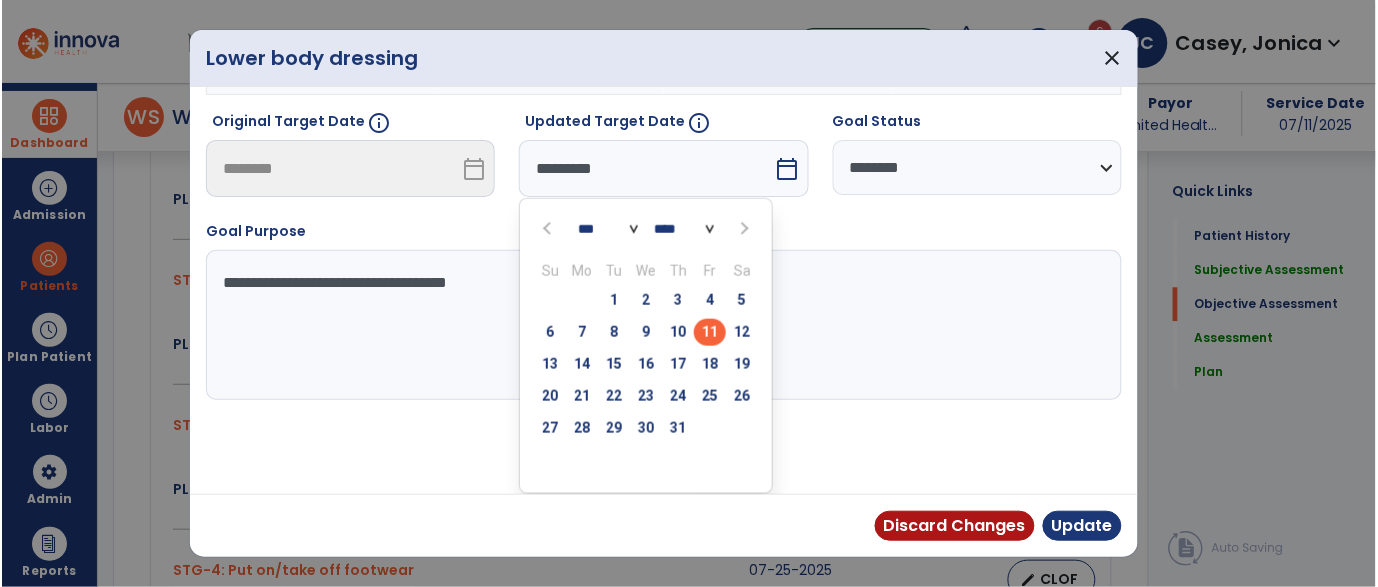 scroll, scrollTop: 250, scrollLeft: 0, axis: vertical 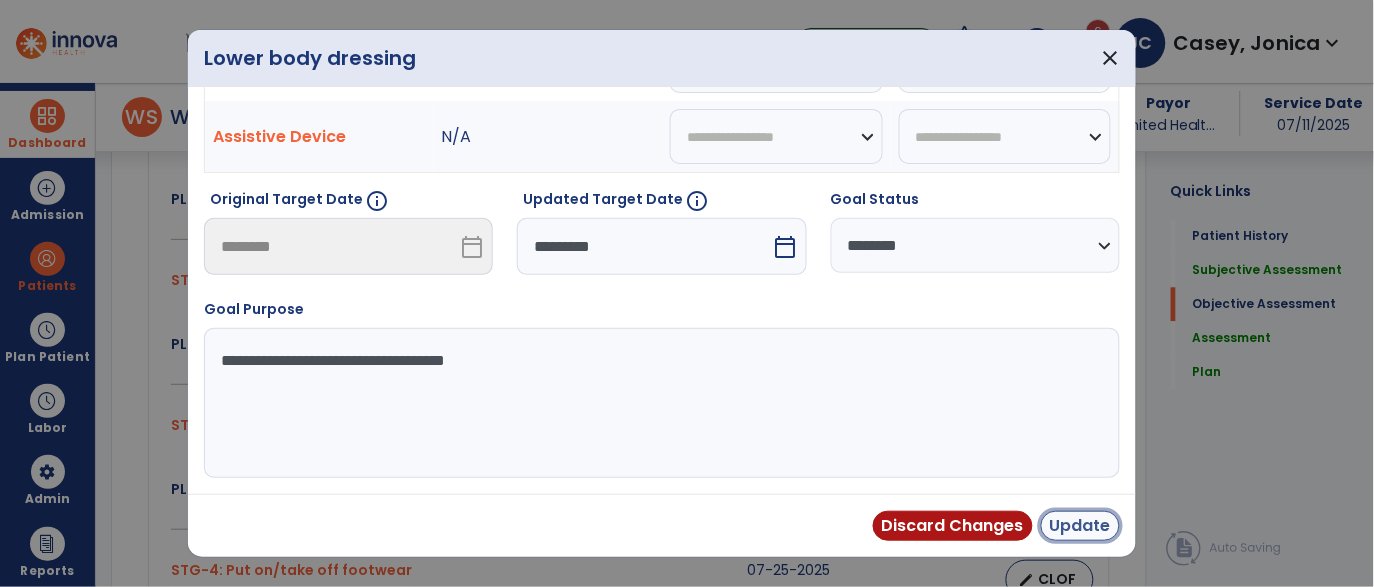 click on "Update" at bounding box center [1080, 526] 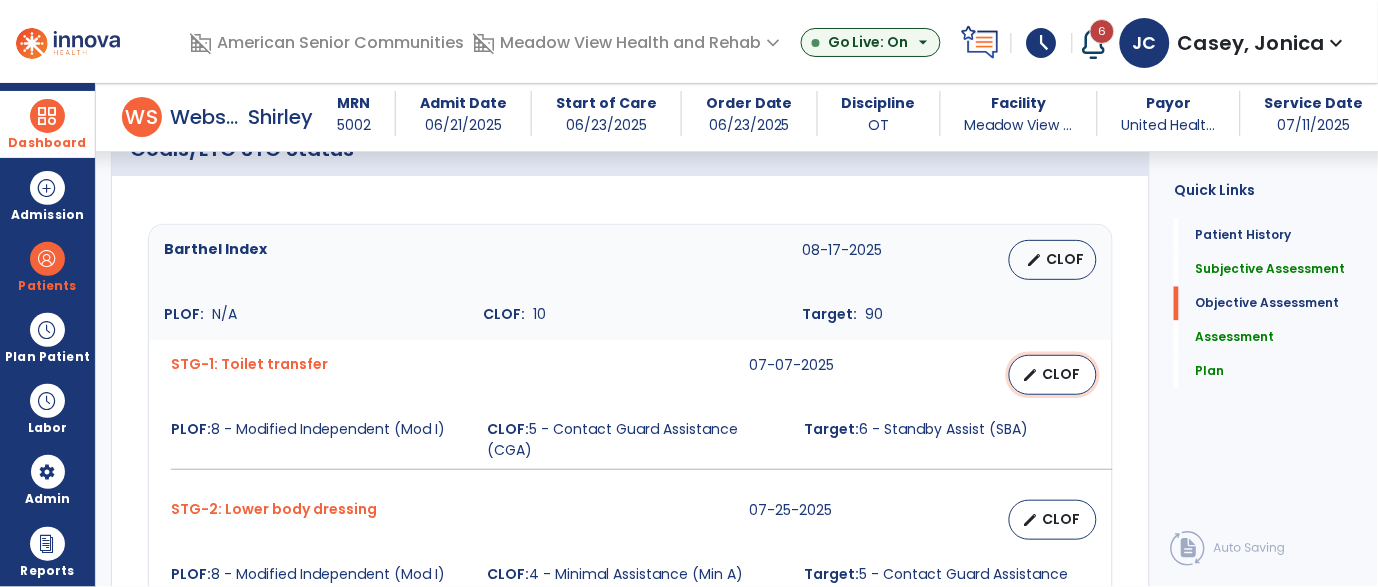 click on "CLOF" at bounding box center (1061, 374) 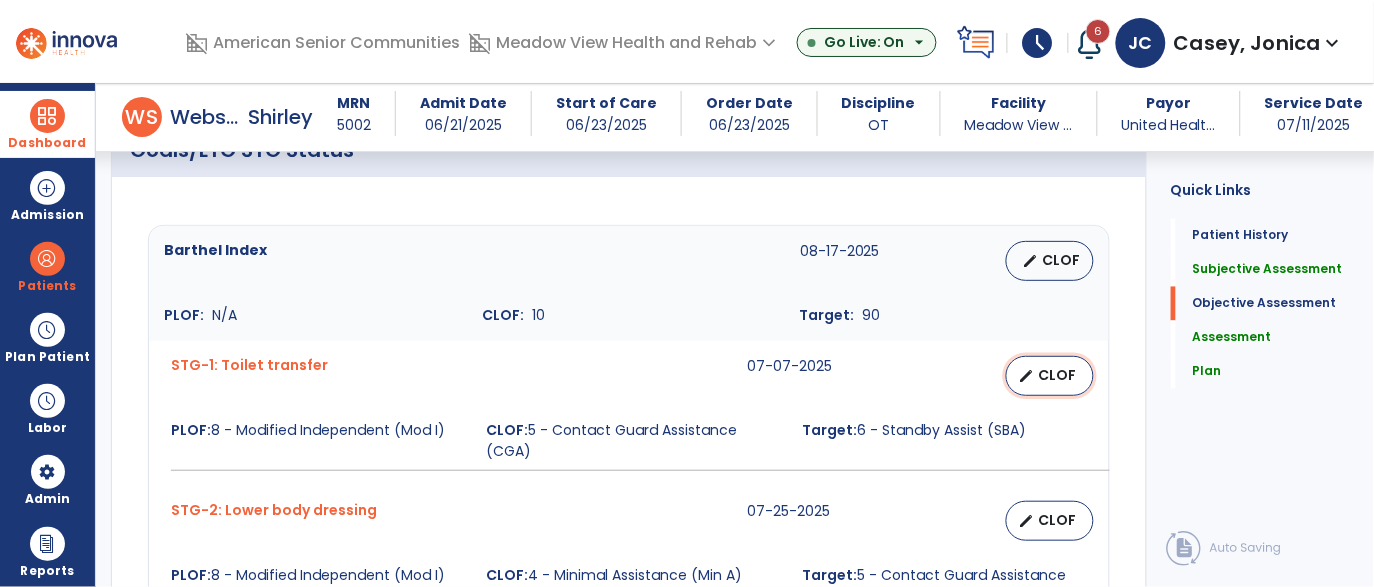 select on "********" 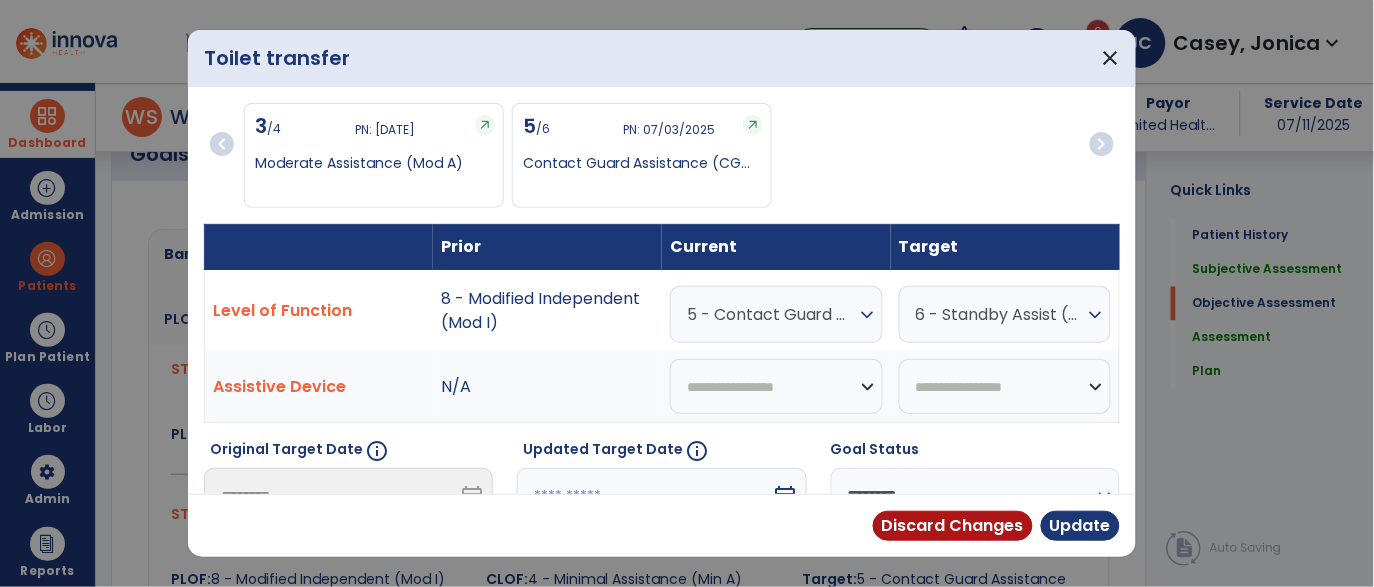 scroll, scrollTop: 709, scrollLeft: 0, axis: vertical 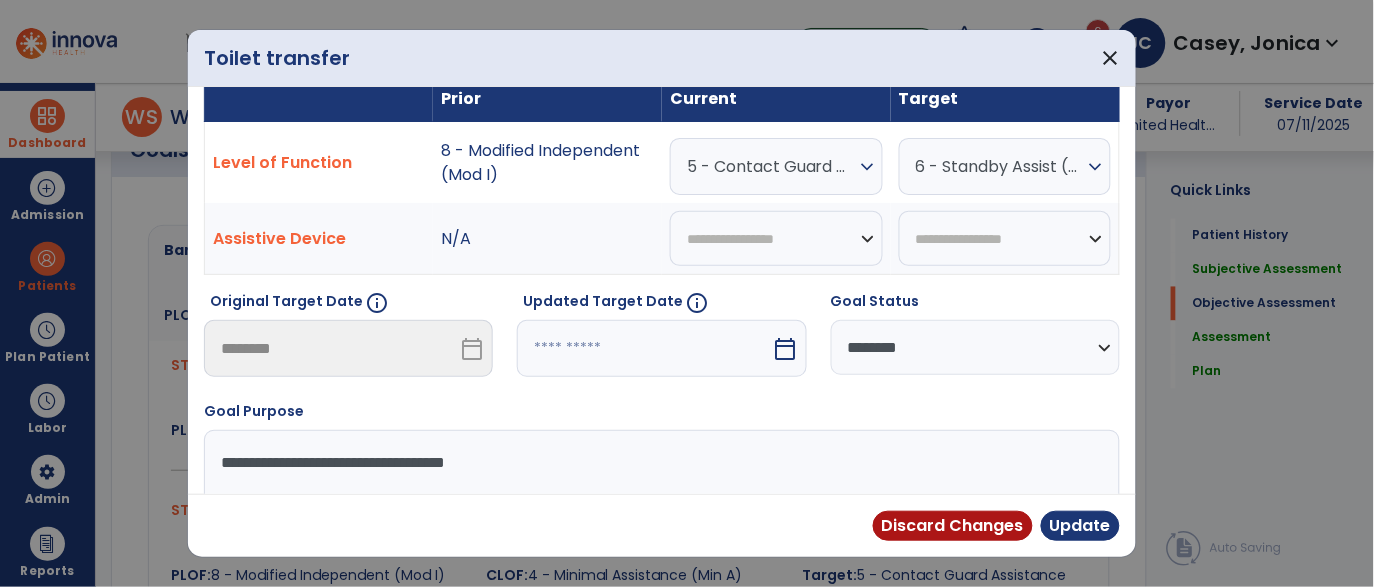 click at bounding box center [644, 348] 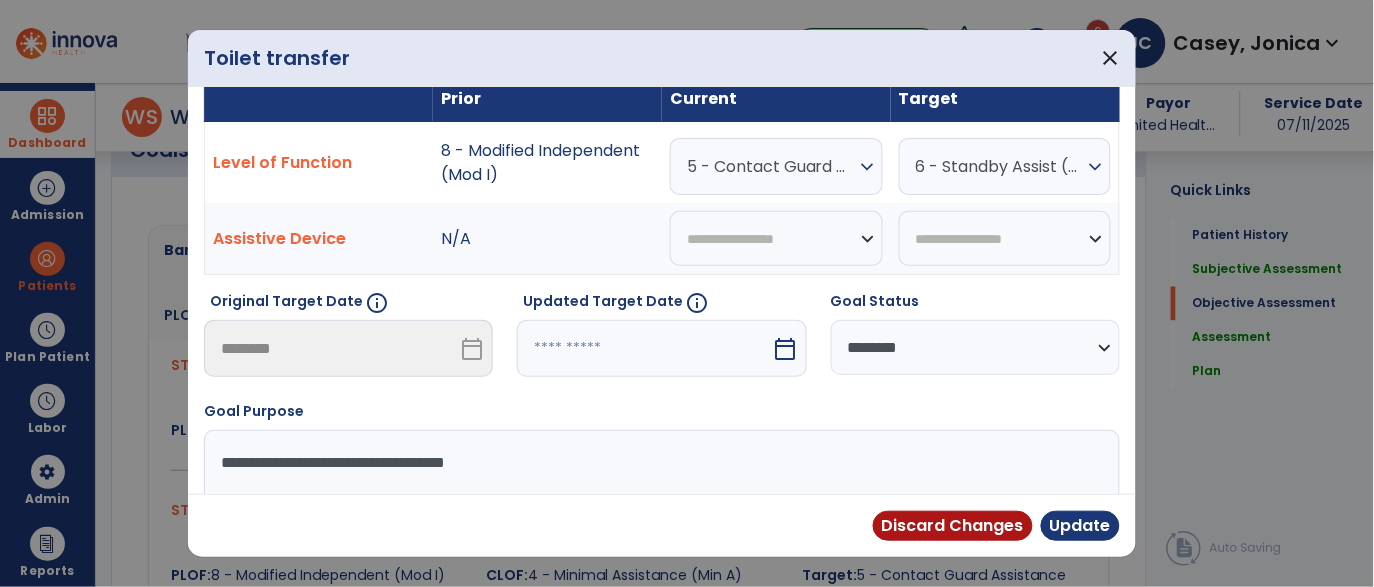 scroll, scrollTop: 328, scrollLeft: 0, axis: vertical 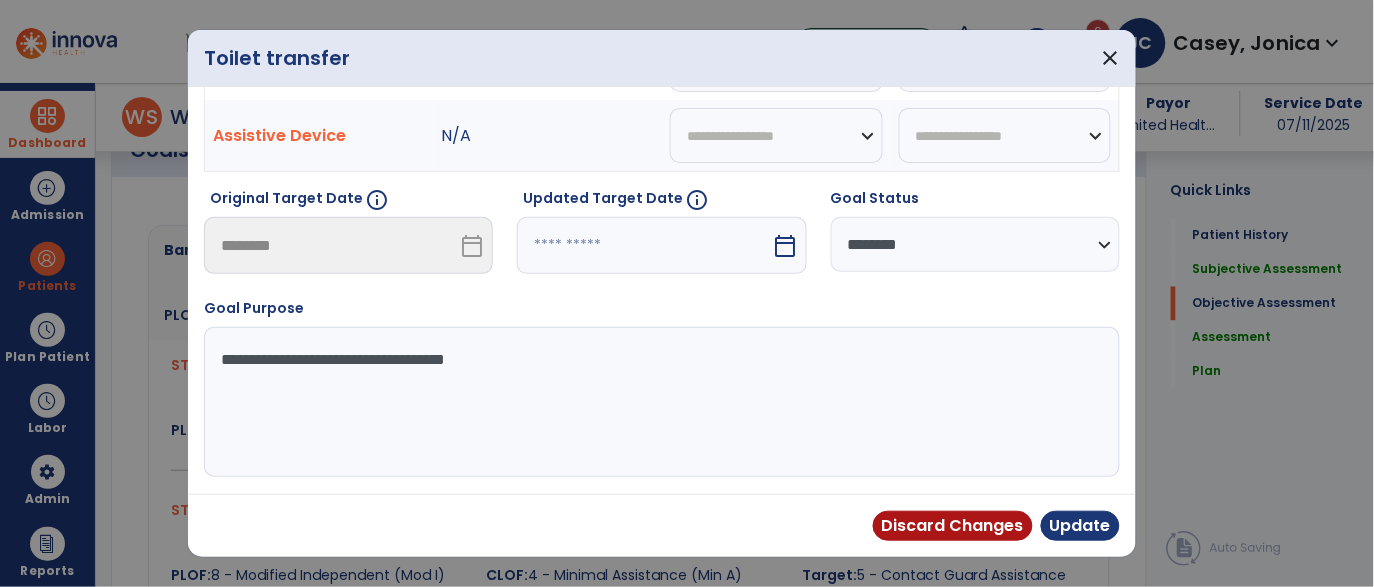 select on "*" 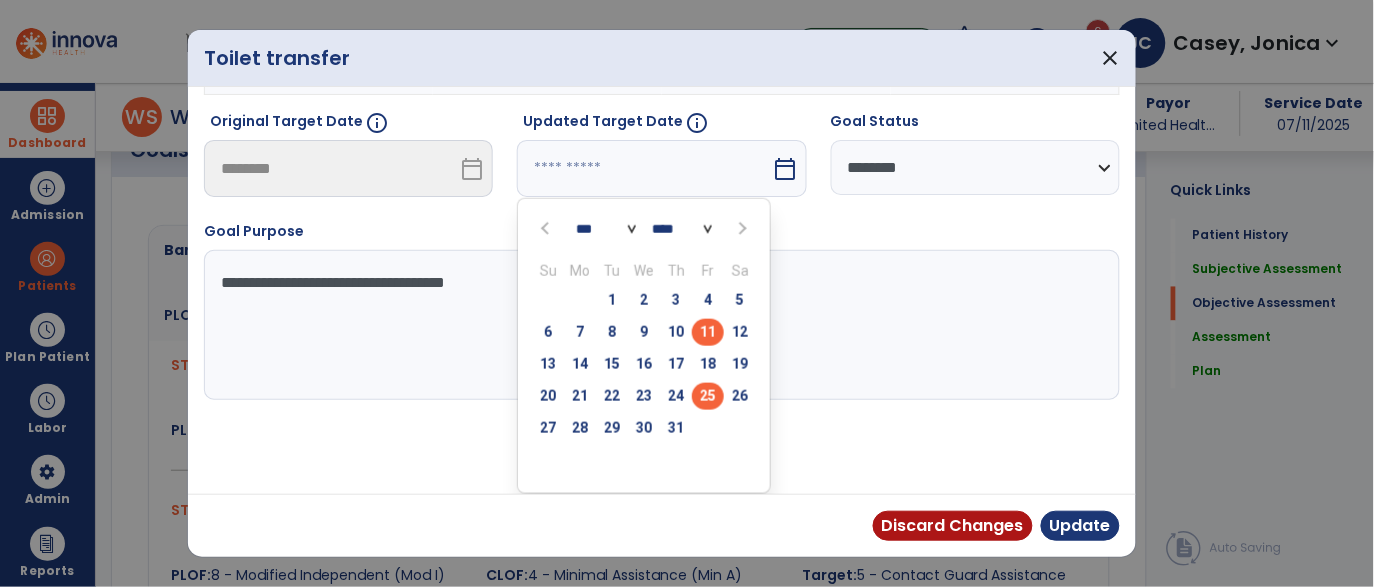 click on "25" at bounding box center (708, 396) 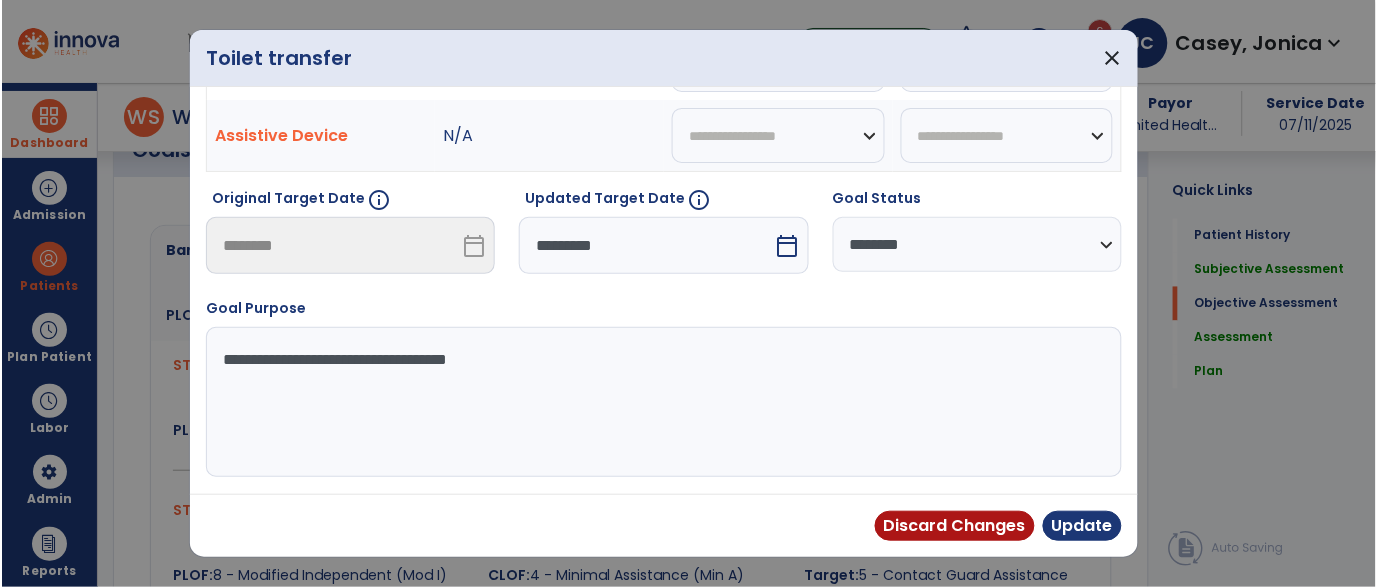scroll, scrollTop: 250, scrollLeft: 0, axis: vertical 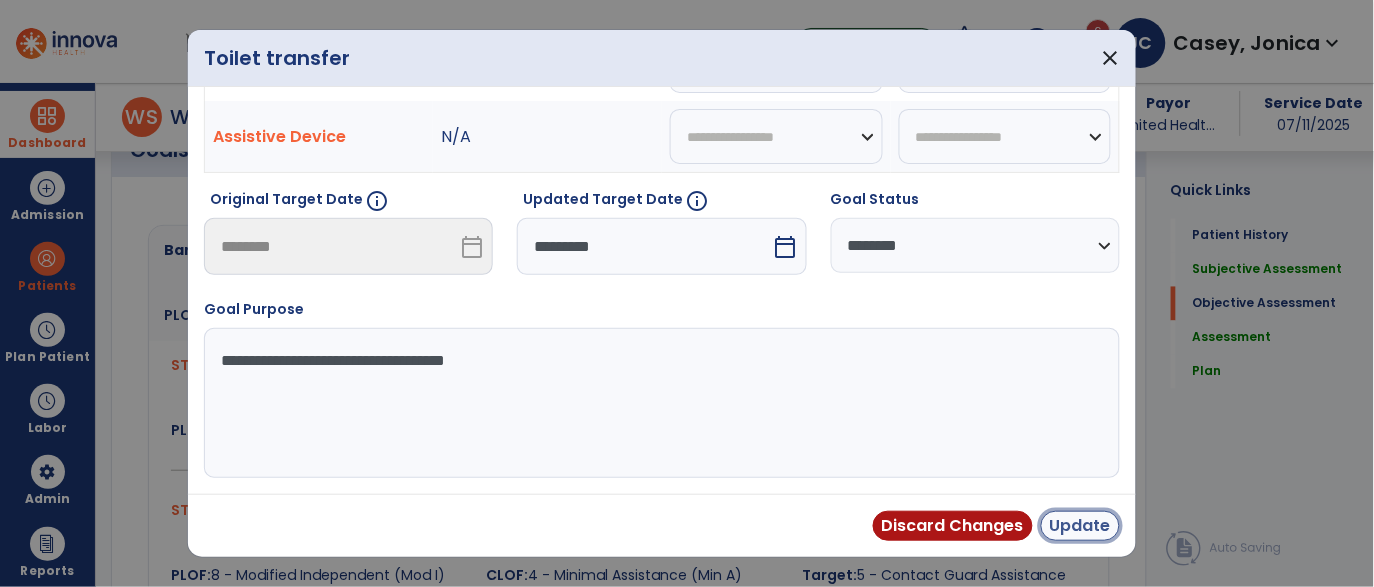 click on "Update" at bounding box center [1080, 526] 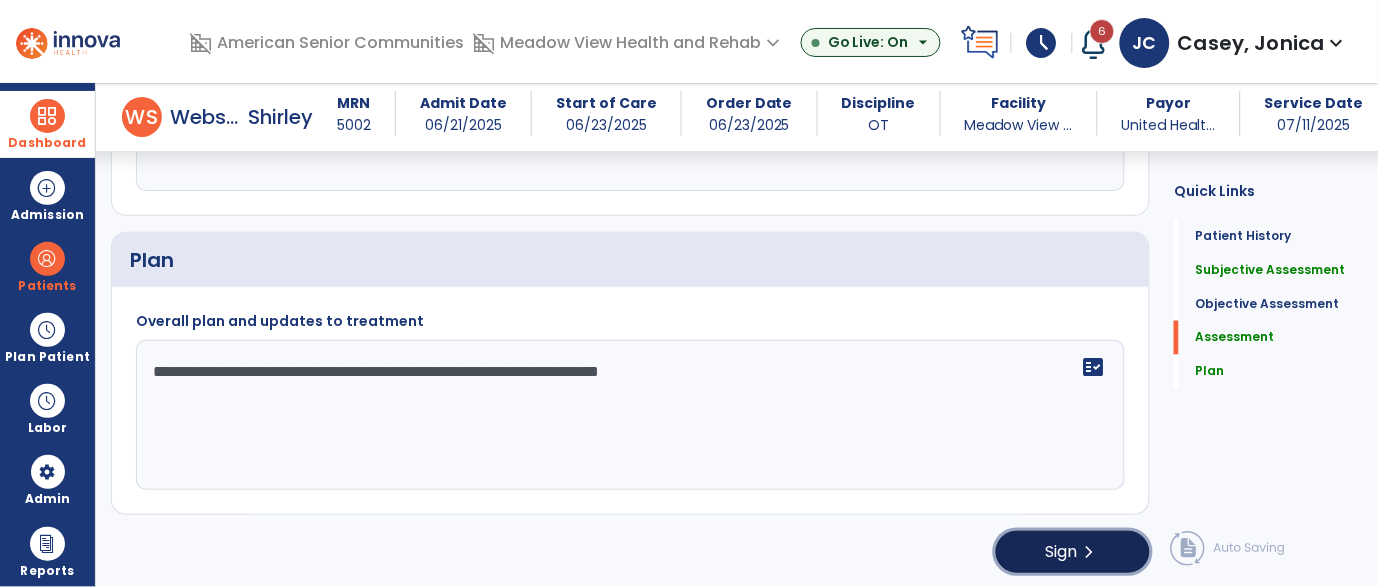 click on "chevron_right" 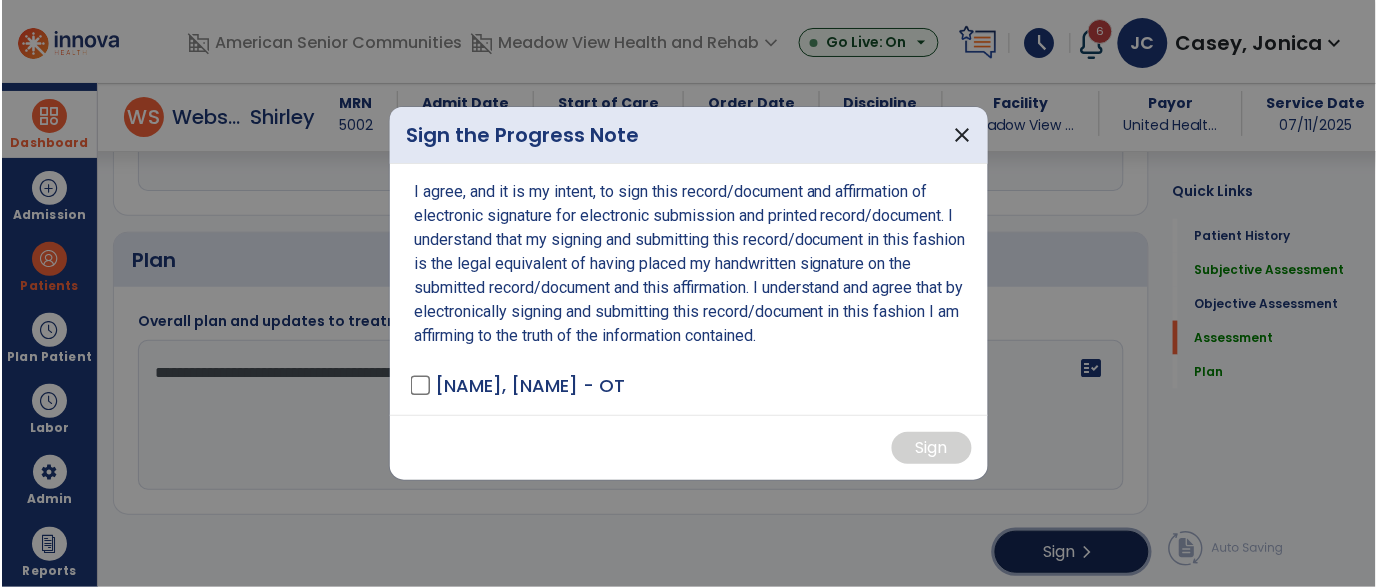 scroll, scrollTop: 2076, scrollLeft: 0, axis: vertical 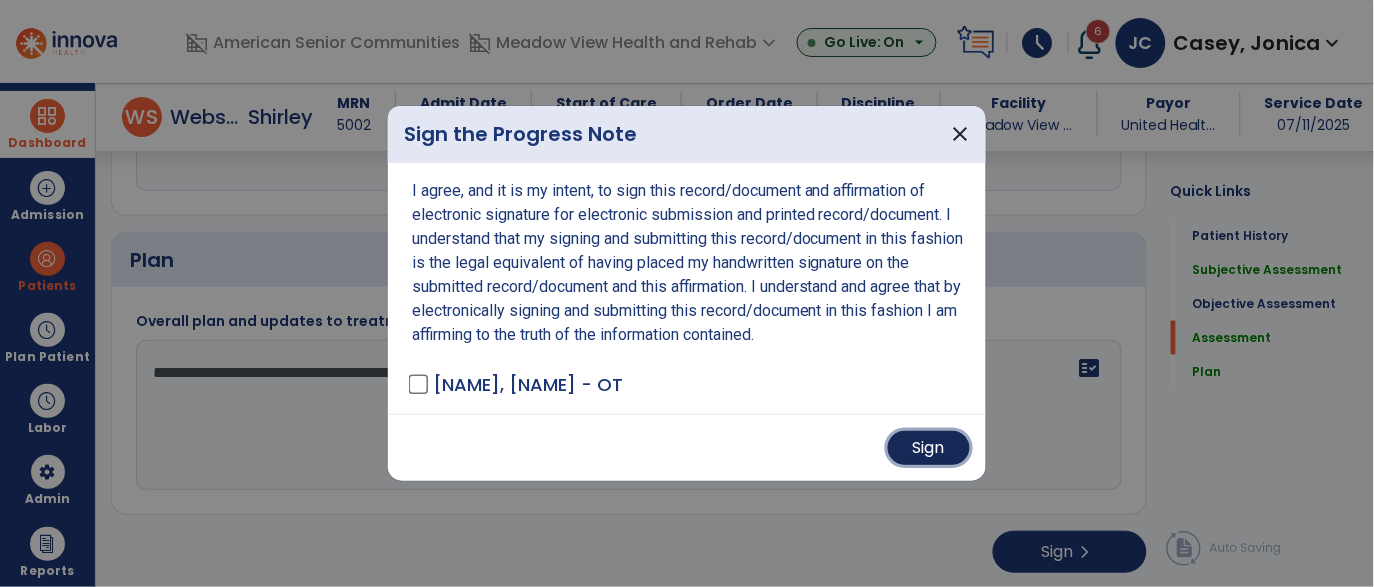 click on "Sign" at bounding box center [929, 448] 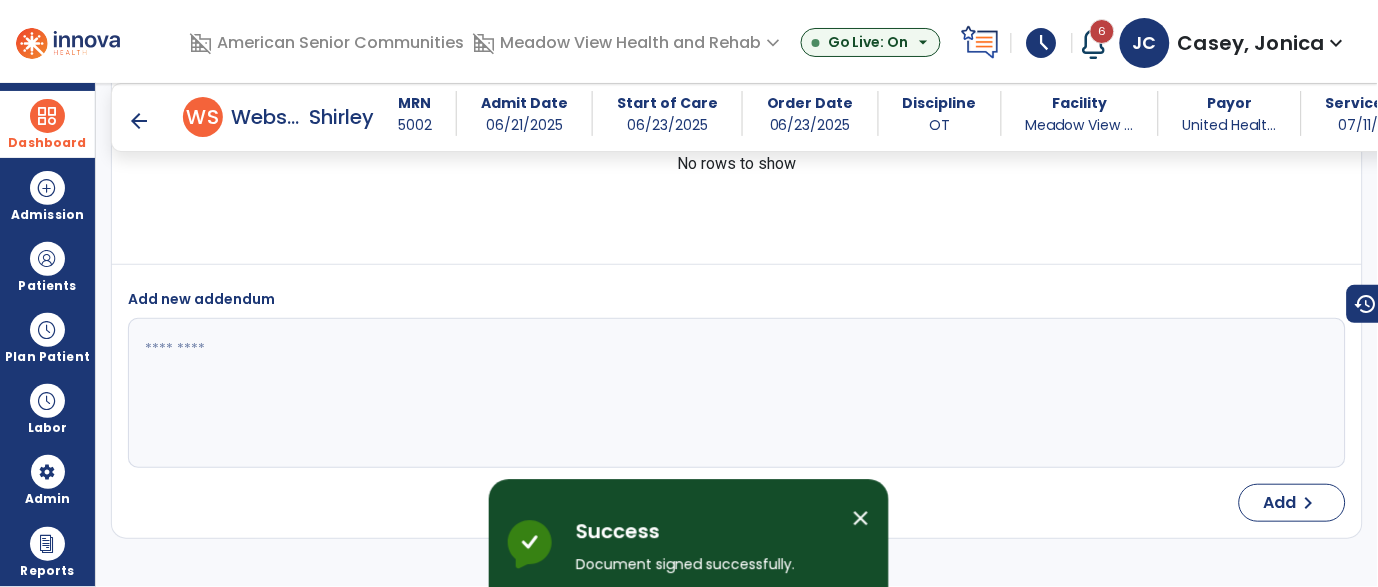 scroll, scrollTop: 1636, scrollLeft: 0, axis: vertical 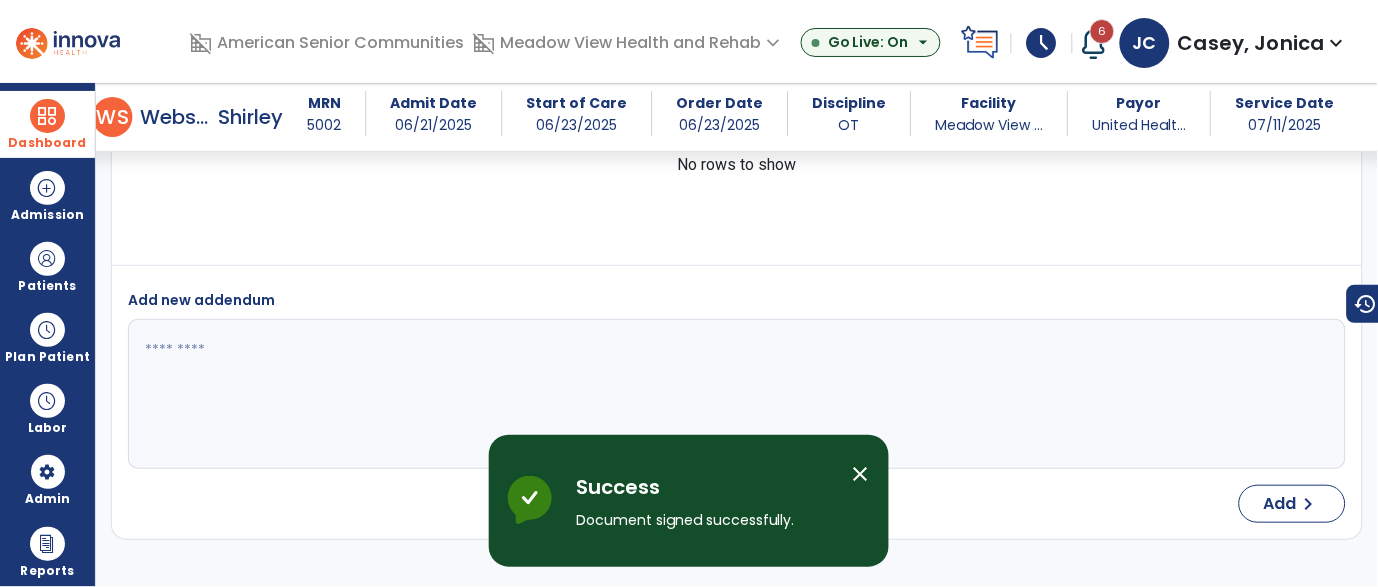 click on "Dashboard" at bounding box center (47, 143) 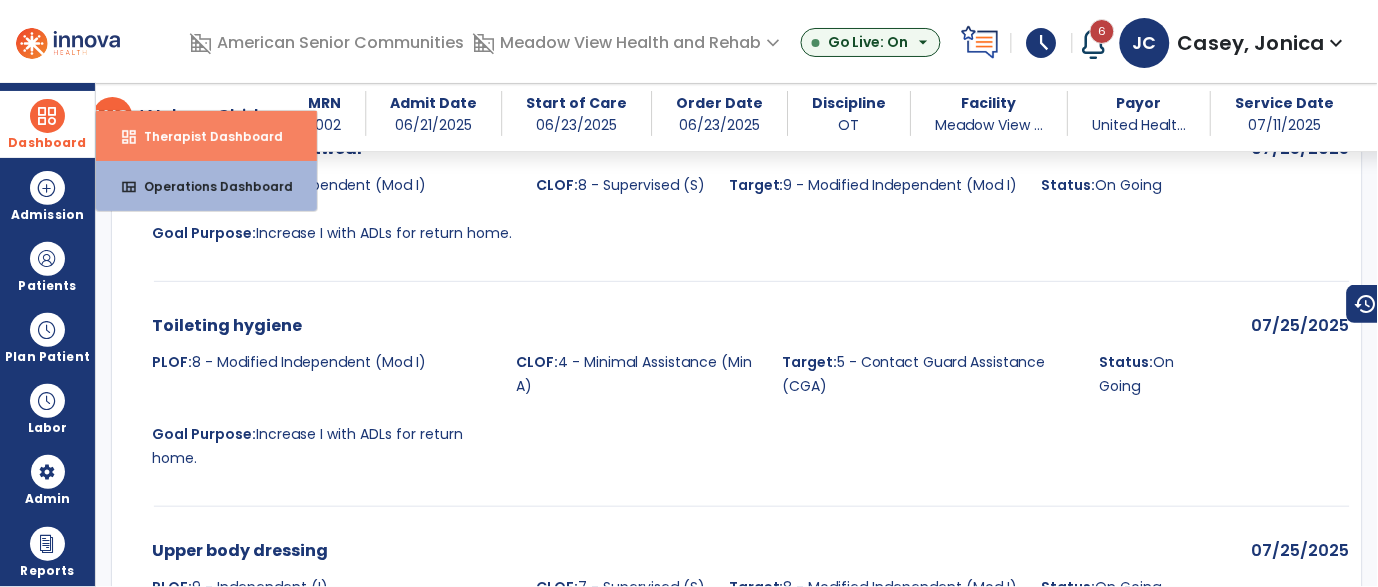 click on "Therapist Dashboard" at bounding box center (205, 136) 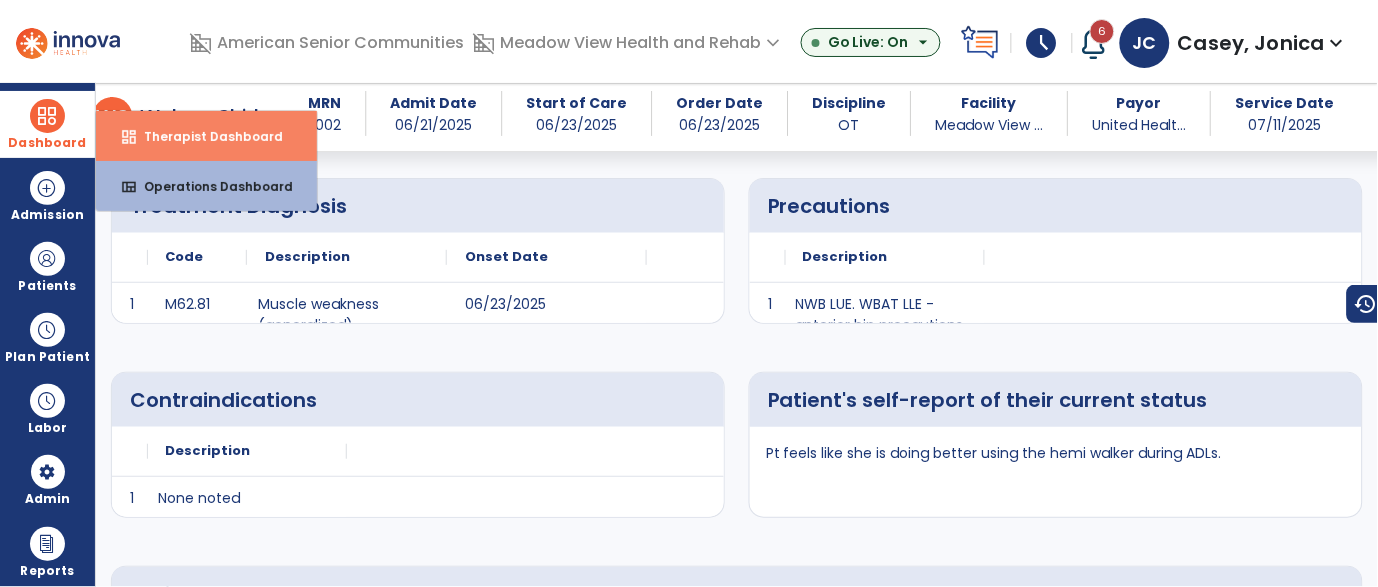 select on "****" 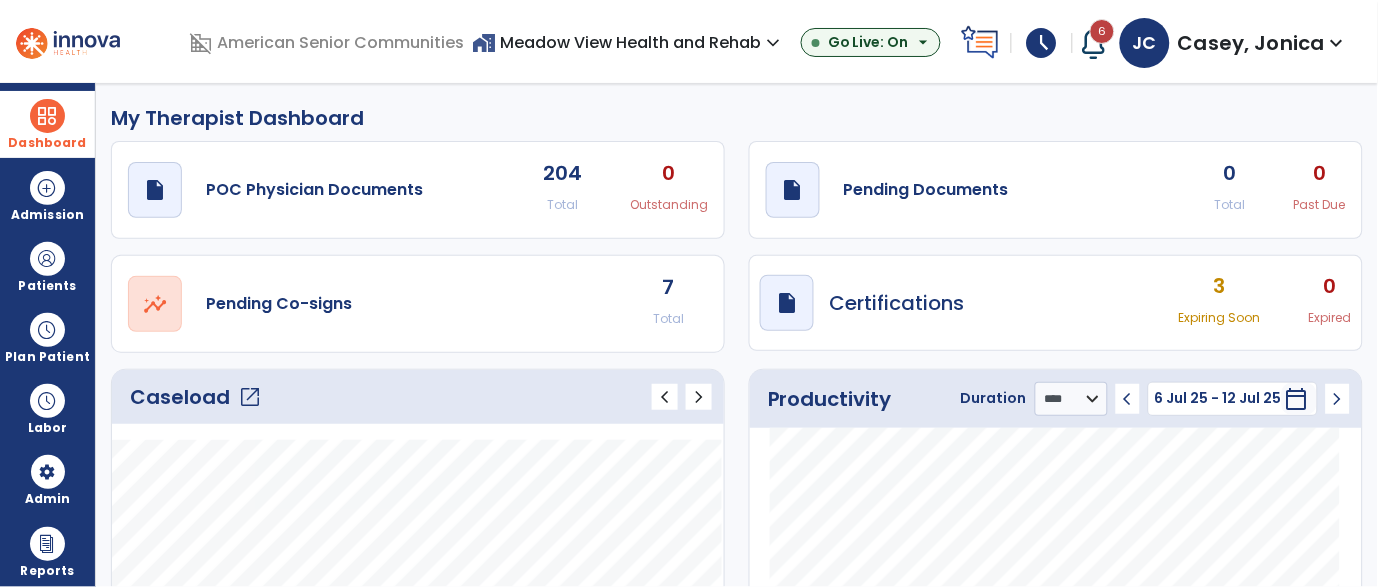 scroll, scrollTop: 10, scrollLeft: 0, axis: vertical 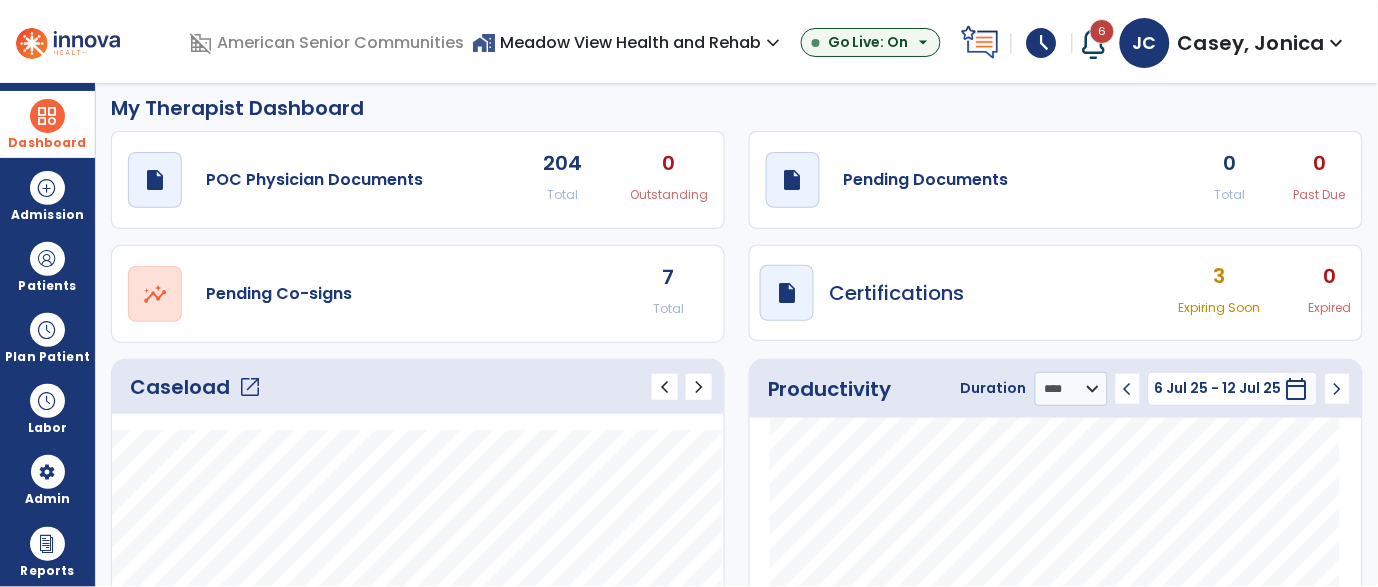 click on "Dashboard" at bounding box center (47, 143) 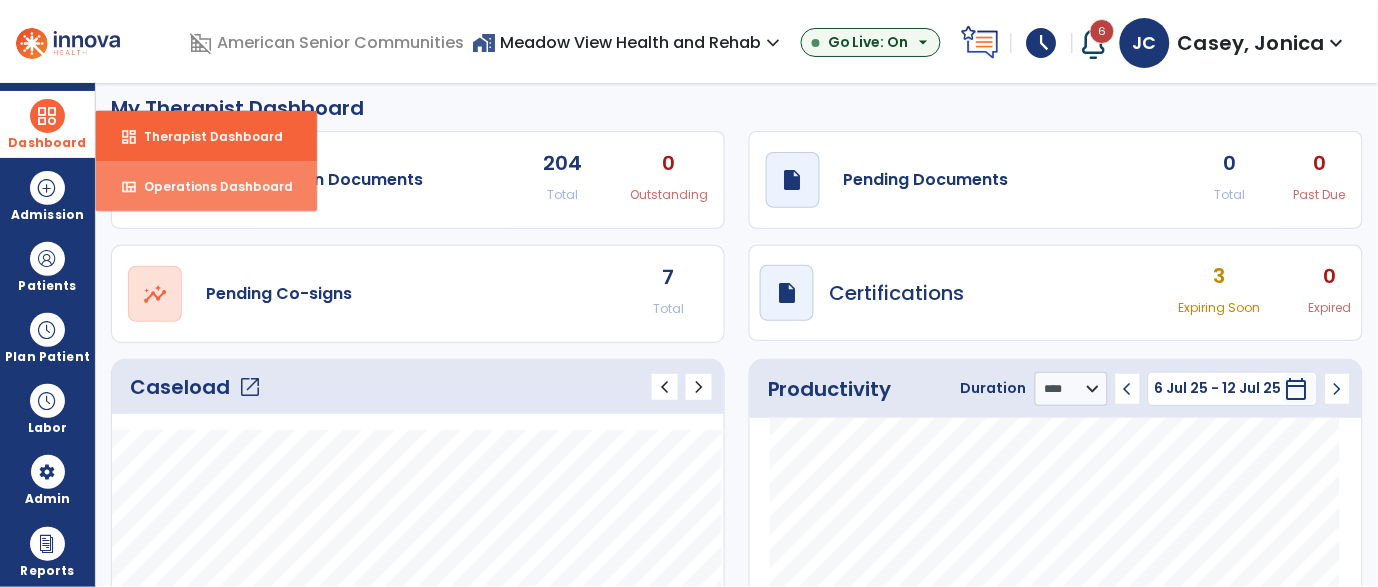 click on "Operations Dashboard" at bounding box center [210, 186] 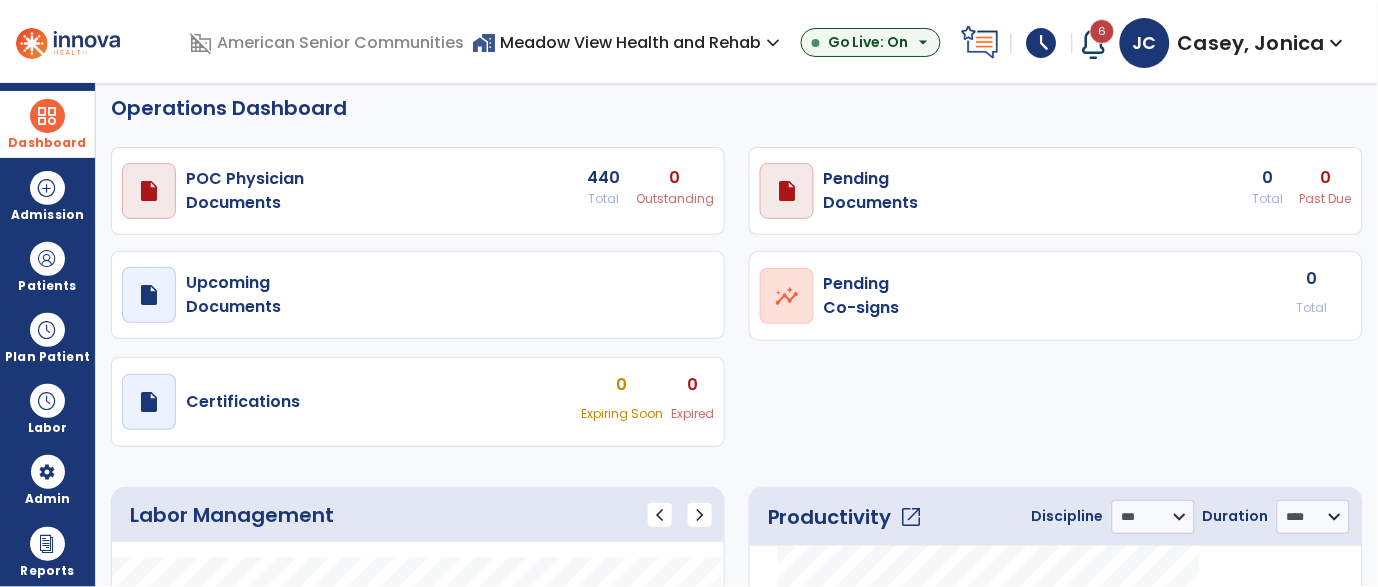 select on "***" 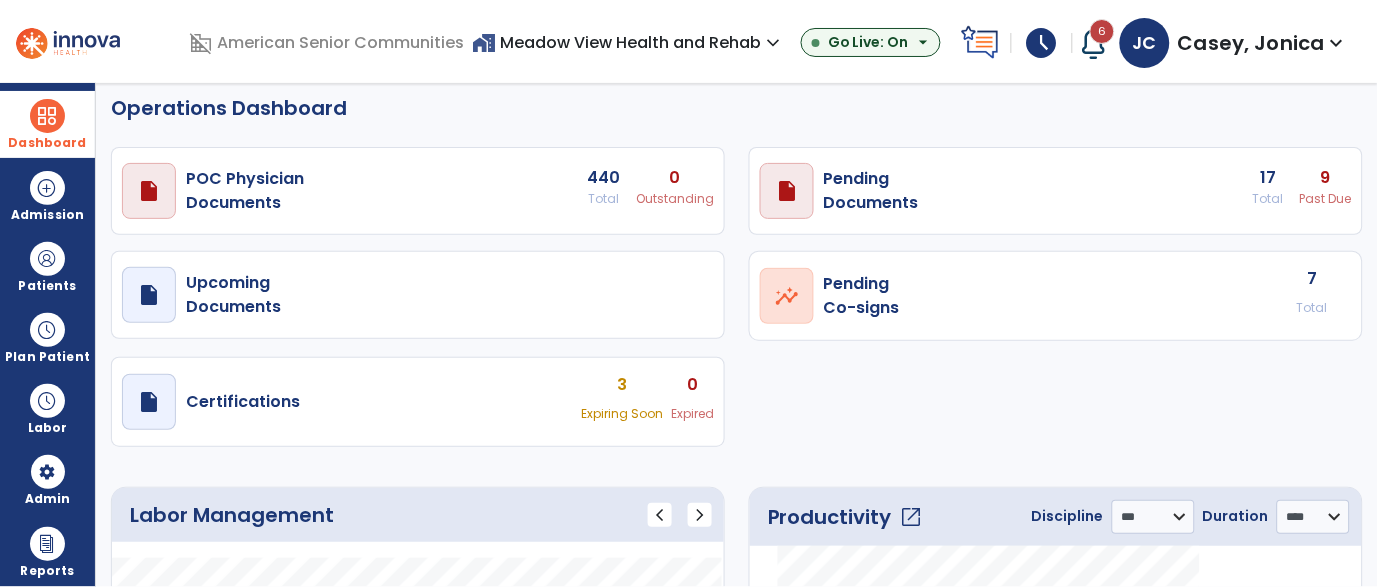 click on "draft   open_in_new  Pending   Documents 17 Total 9 Past Due" at bounding box center [418, 191] 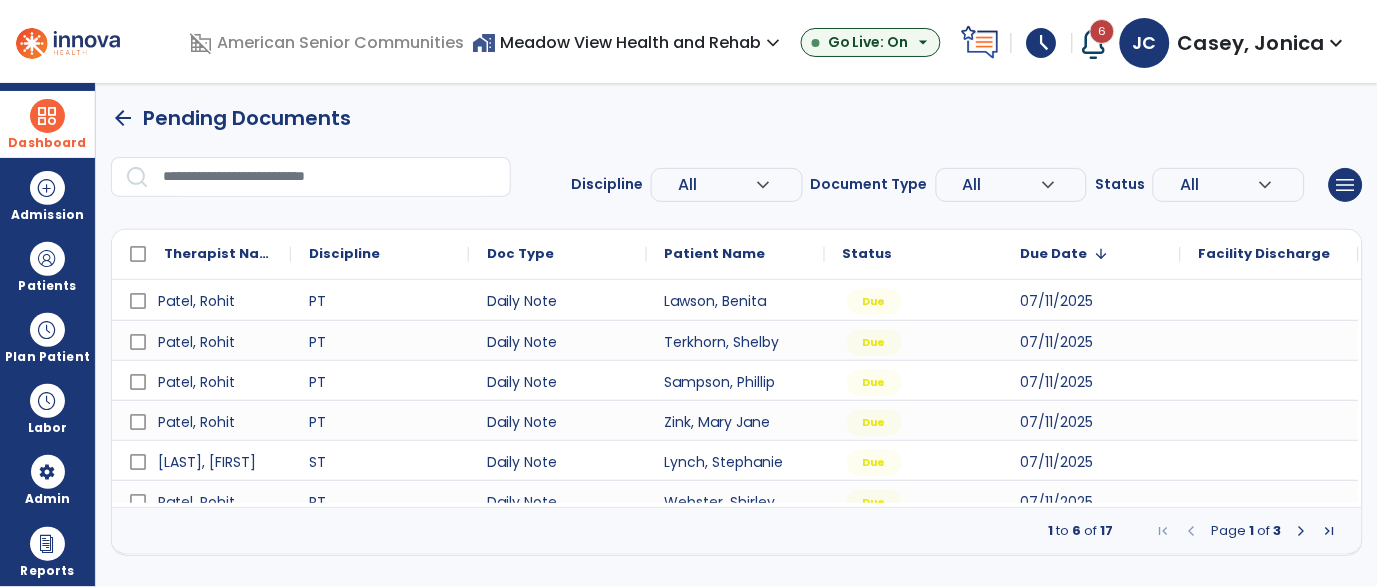 scroll, scrollTop: 0, scrollLeft: 0, axis: both 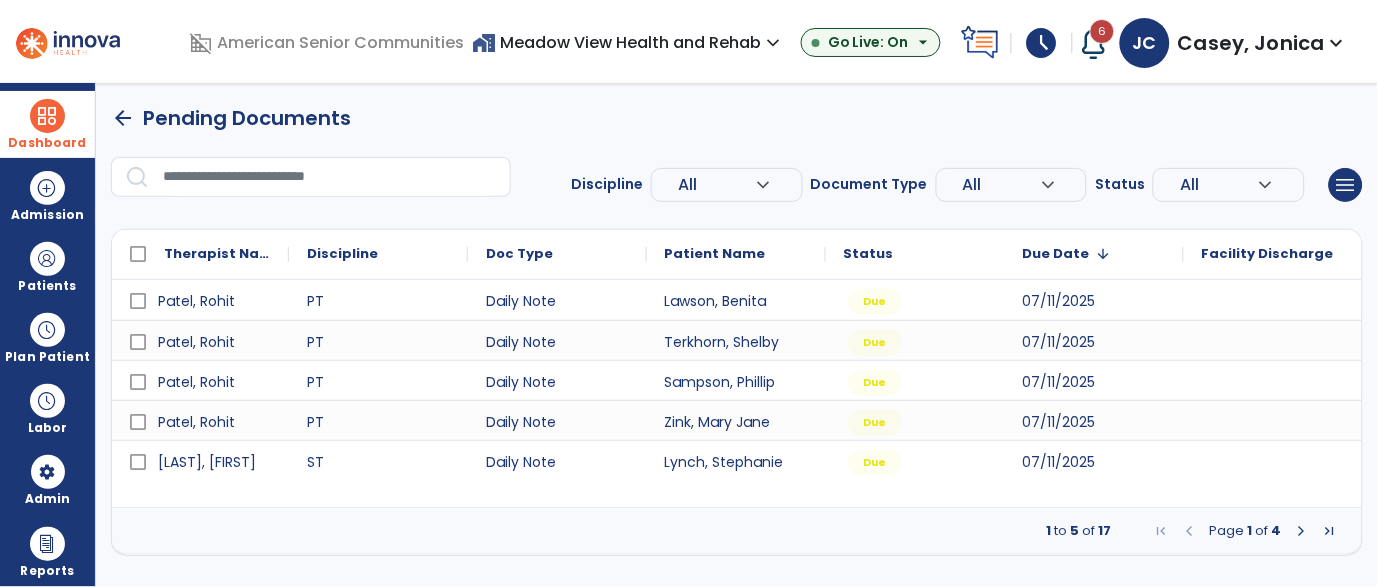 click at bounding box center (1302, 531) 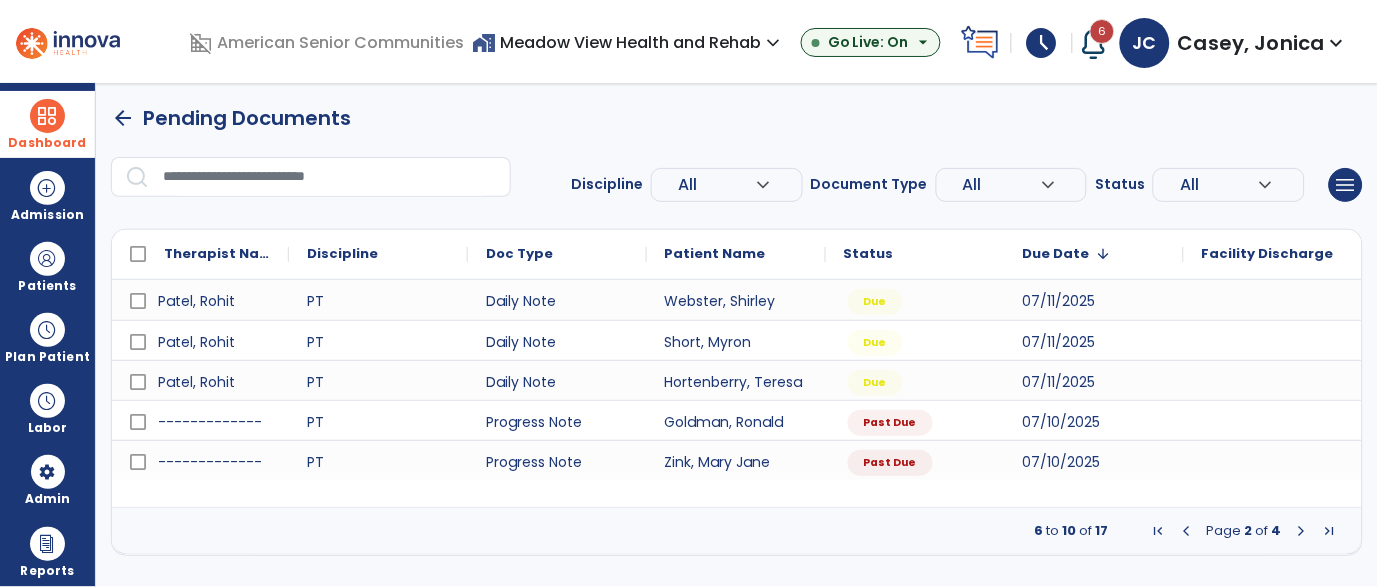 click at bounding box center [1302, 531] 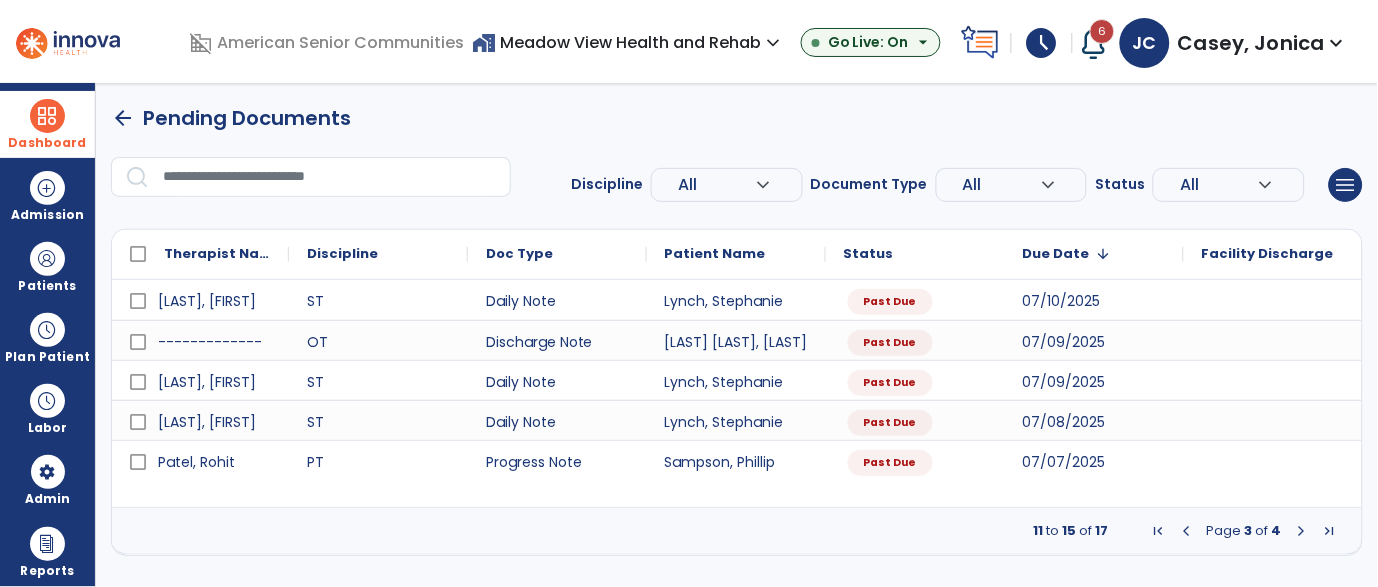click at bounding box center [1302, 531] 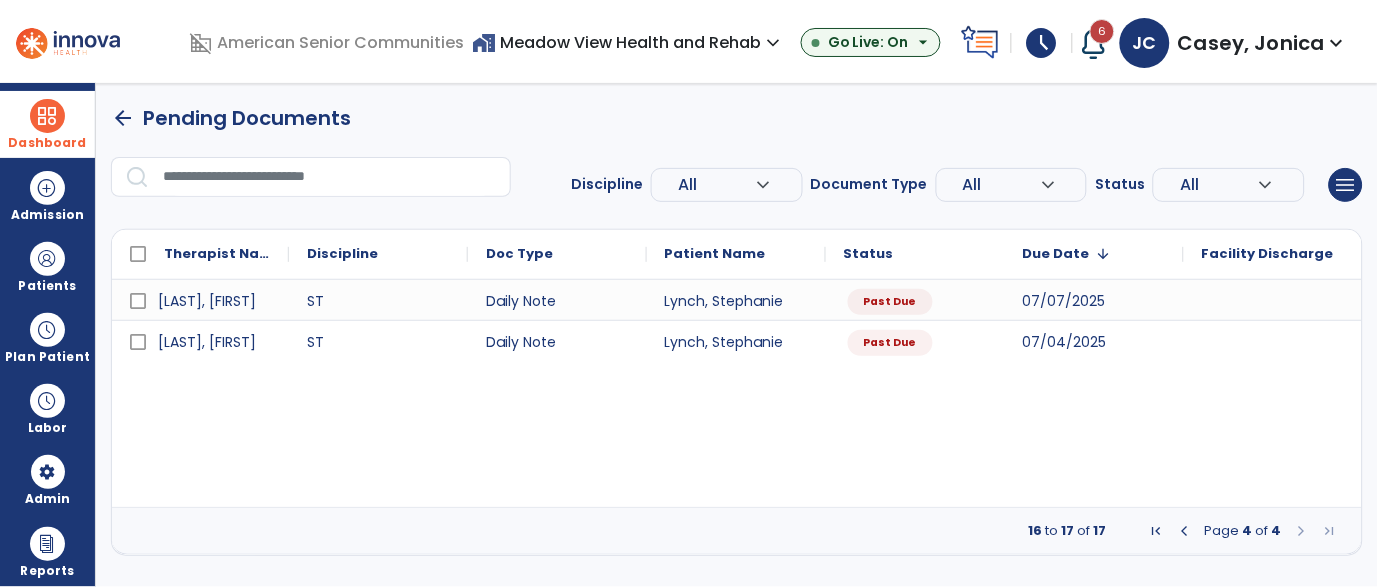 click at bounding box center [47, 116] 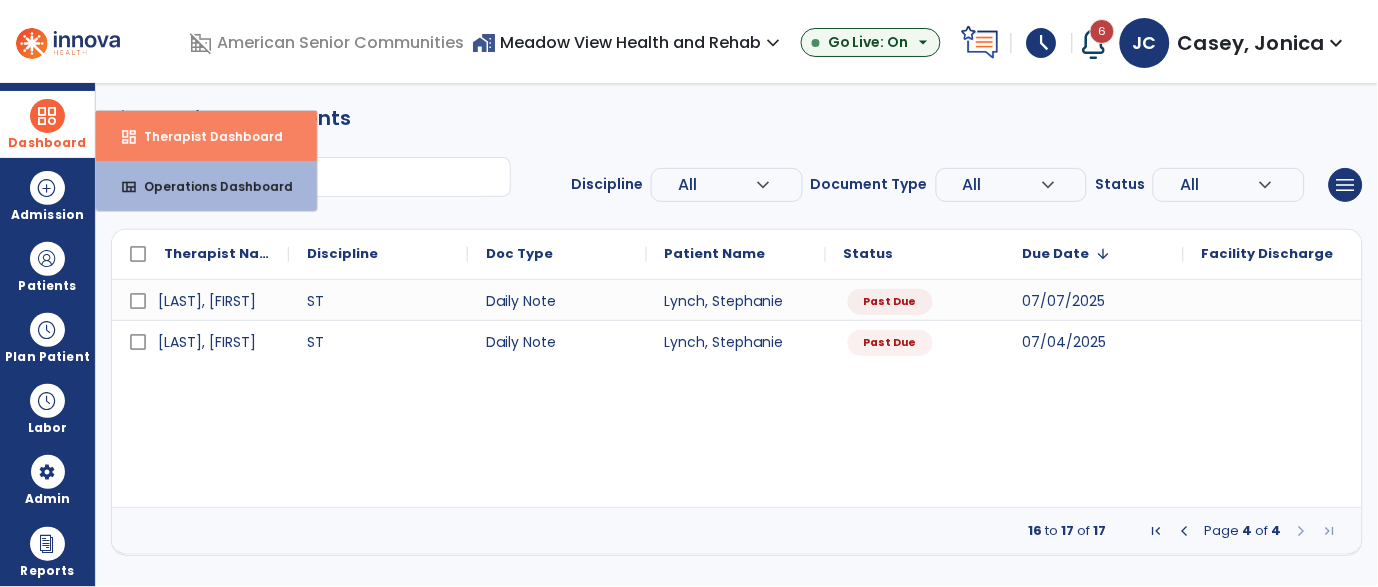 click on "Therapist Dashboard" at bounding box center (205, 136) 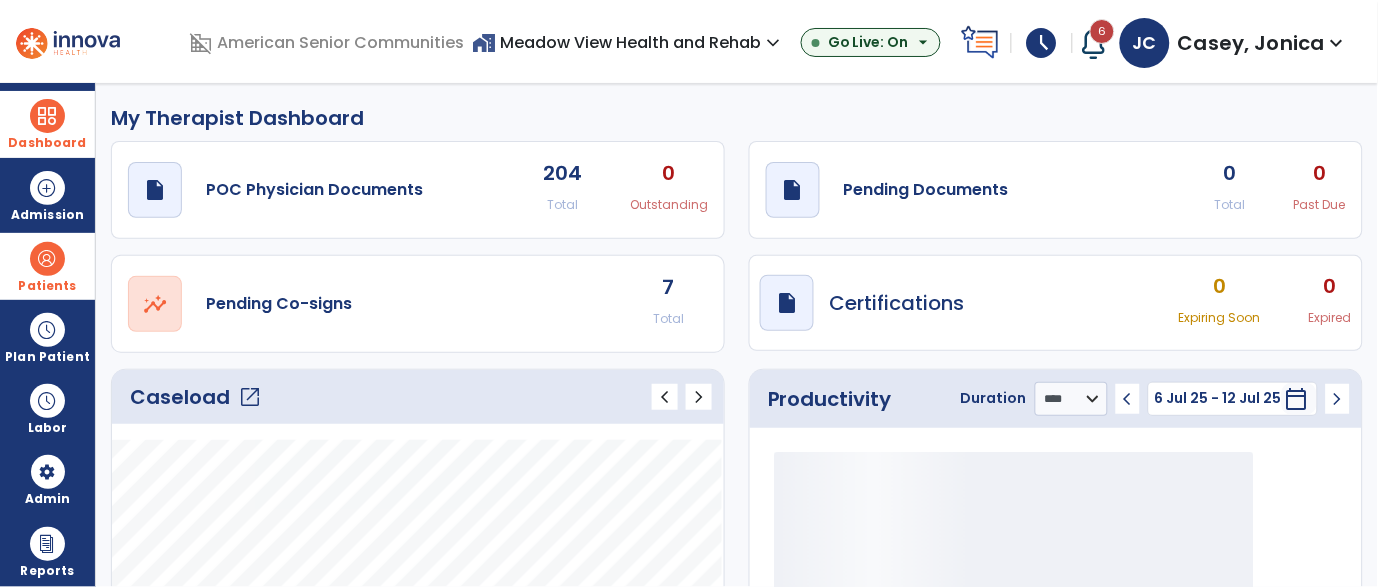 click at bounding box center [47, 259] 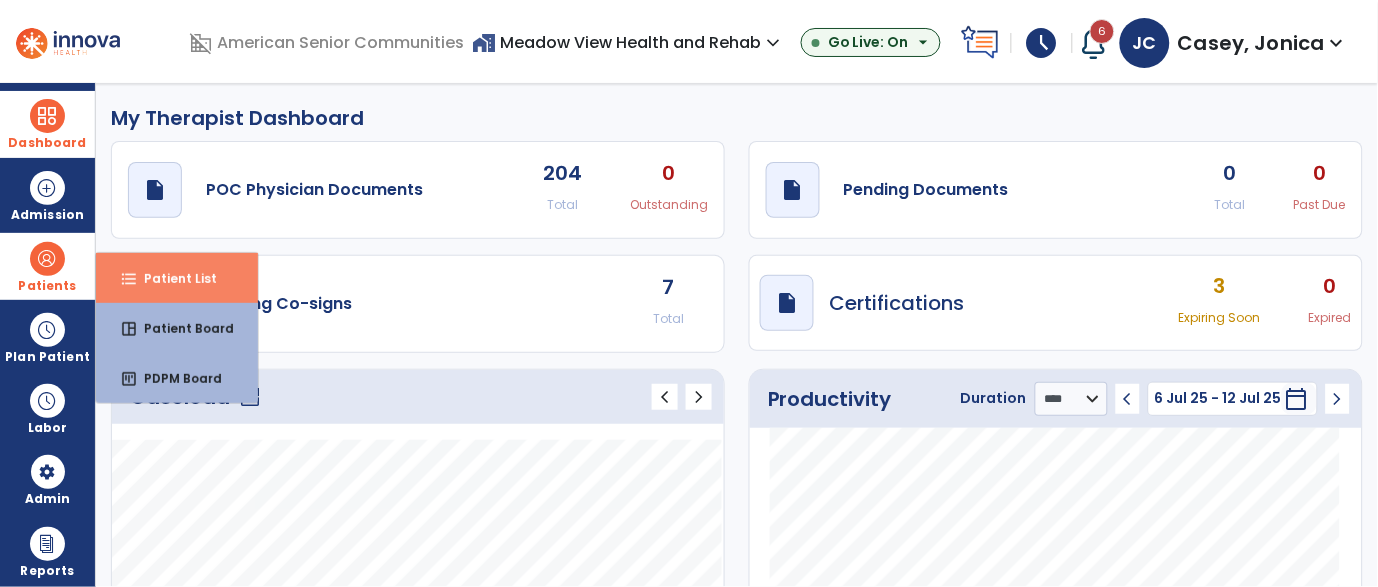 click on "Patient List" at bounding box center (172, 278) 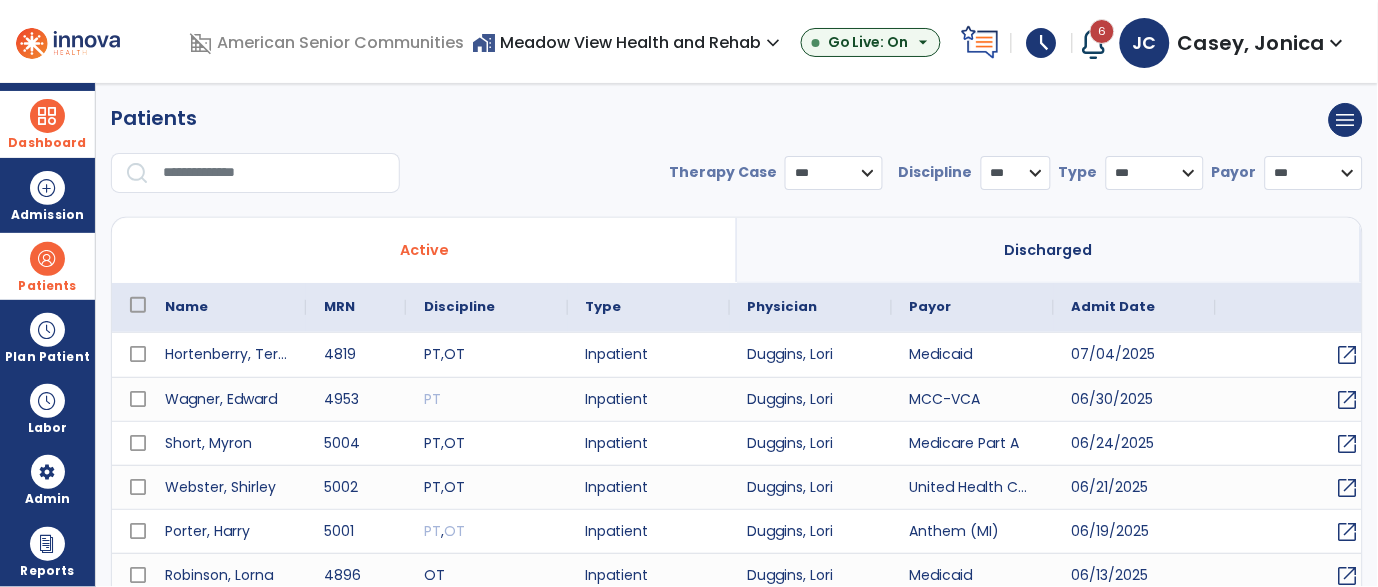 select on "***" 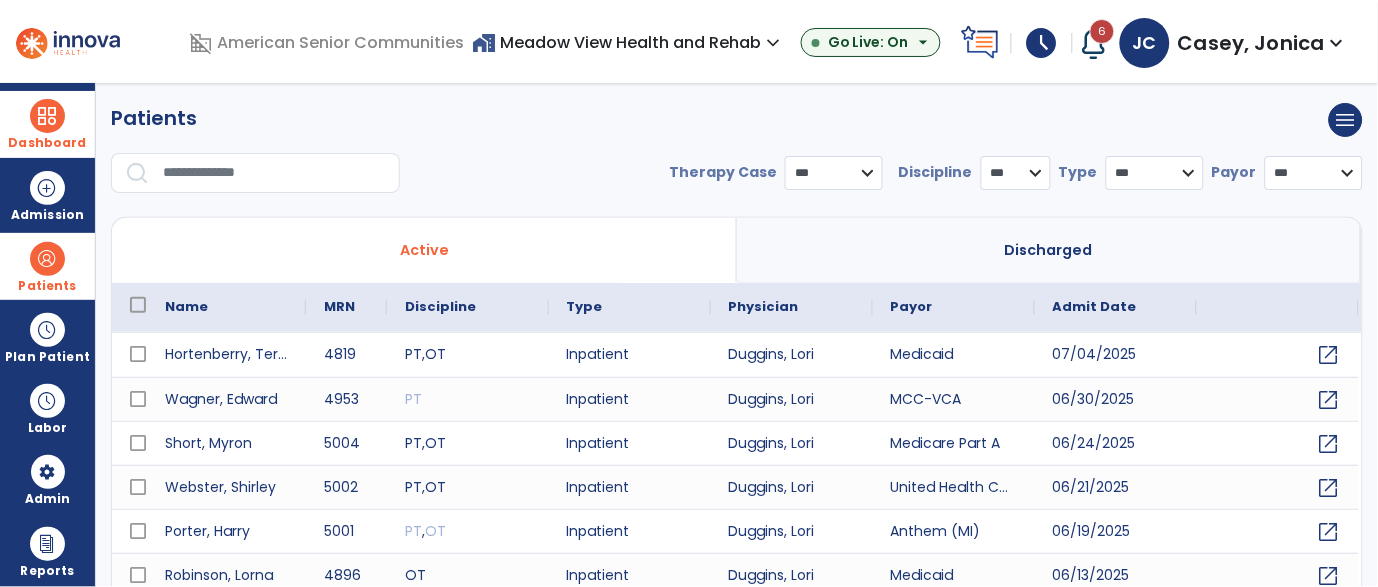 click at bounding box center [274, 173] 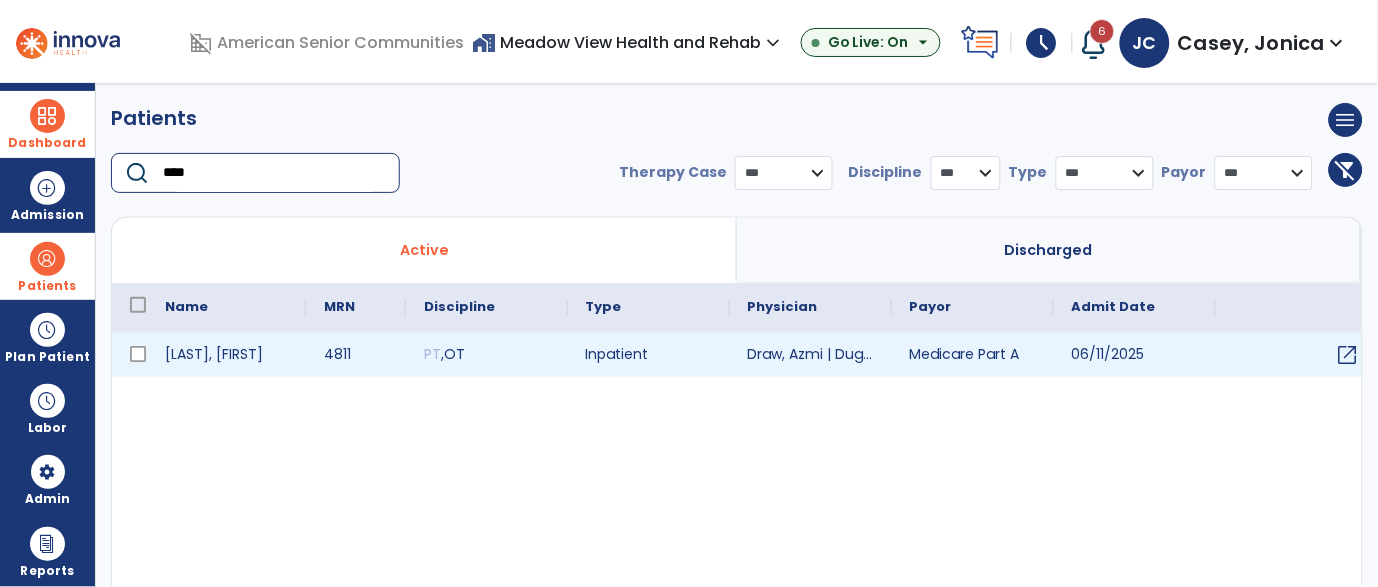 type on "****" 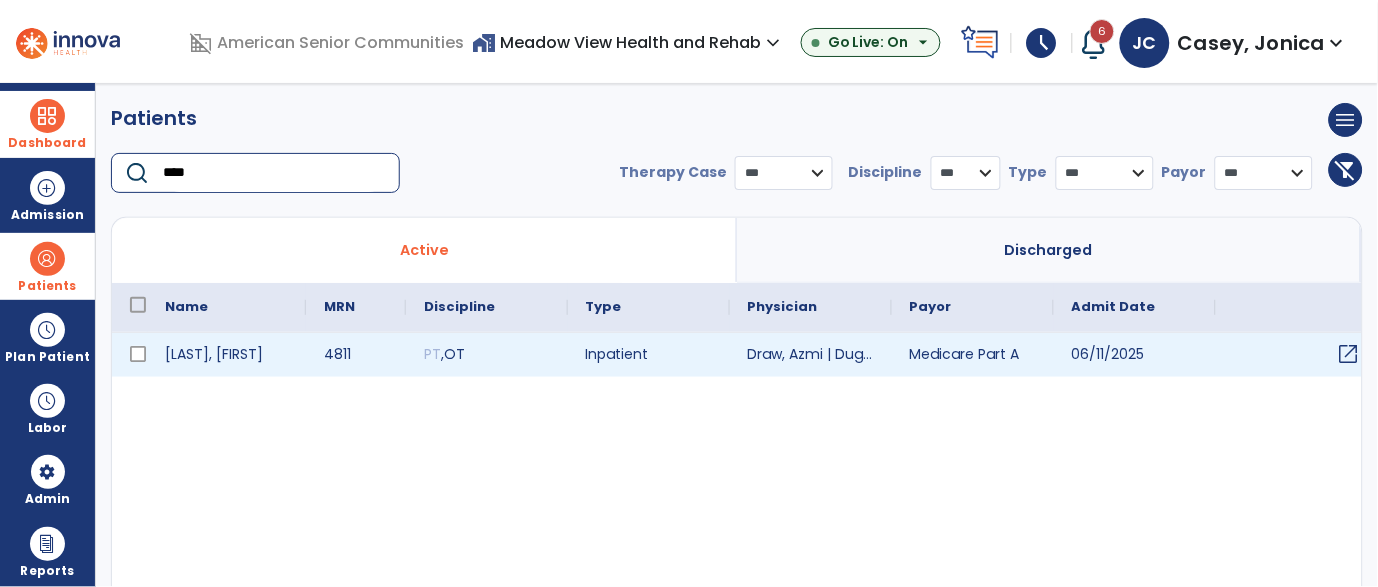 click on "open_in_new" at bounding box center [1349, 354] 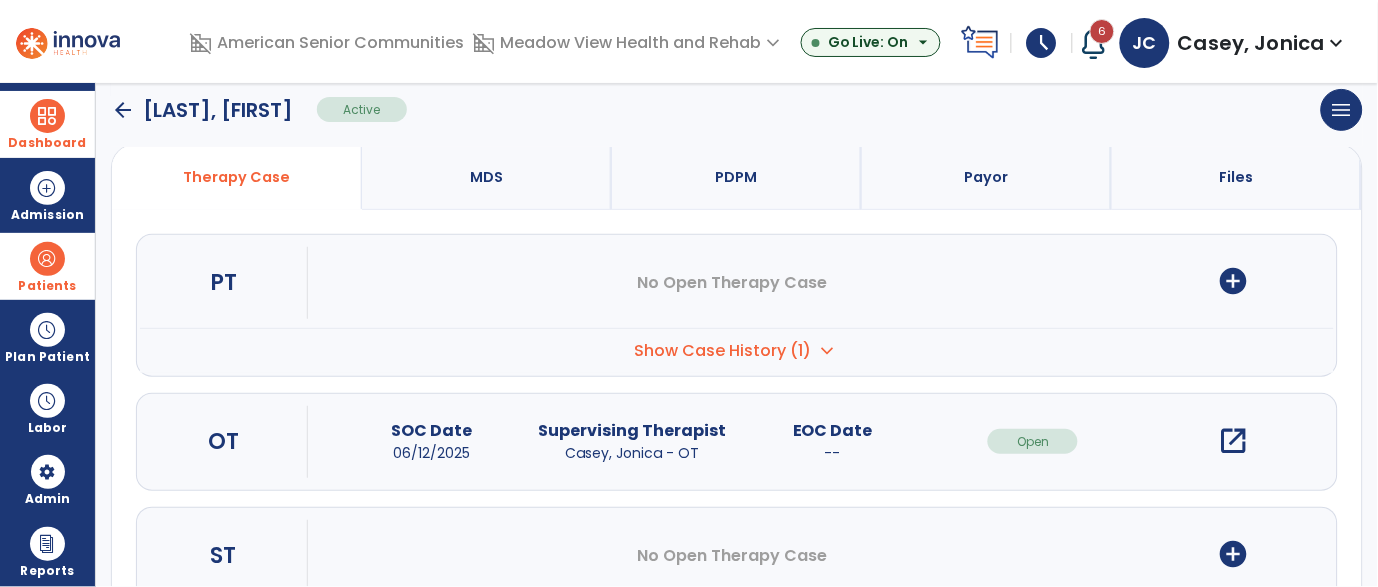 scroll, scrollTop: 157, scrollLeft: 0, axis: vertical 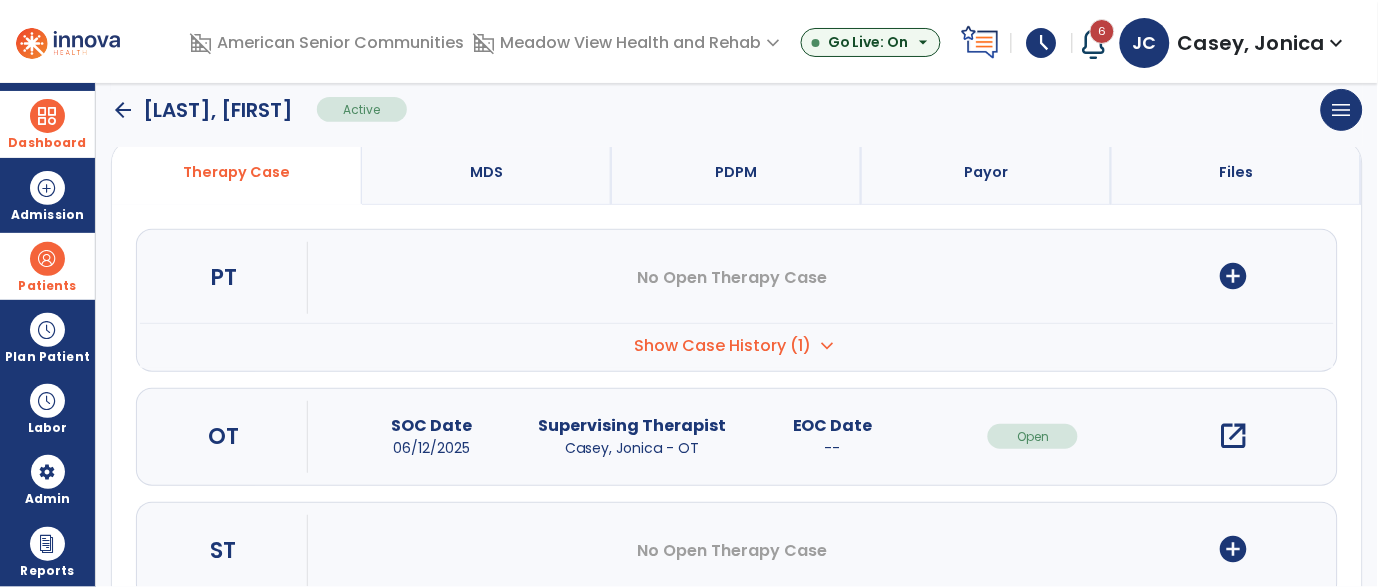 click on "open_in_new" at bounding box center [1234, 436] 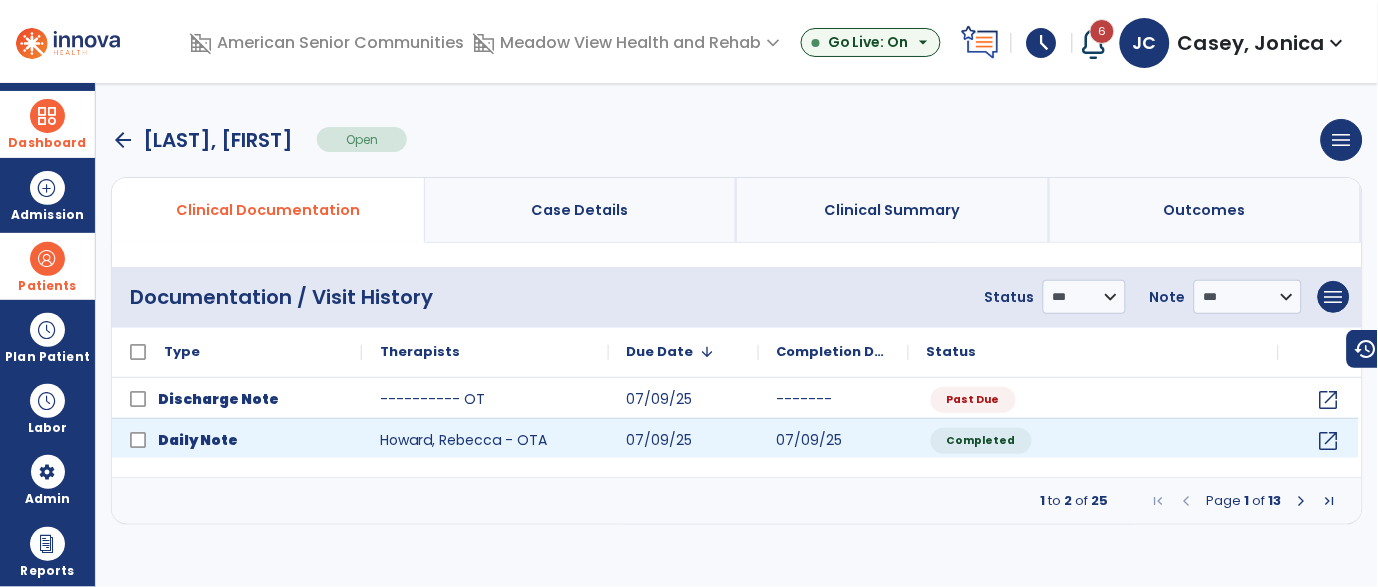 scroll, scrollTop: 0, scrollLeft: 0, axis: both 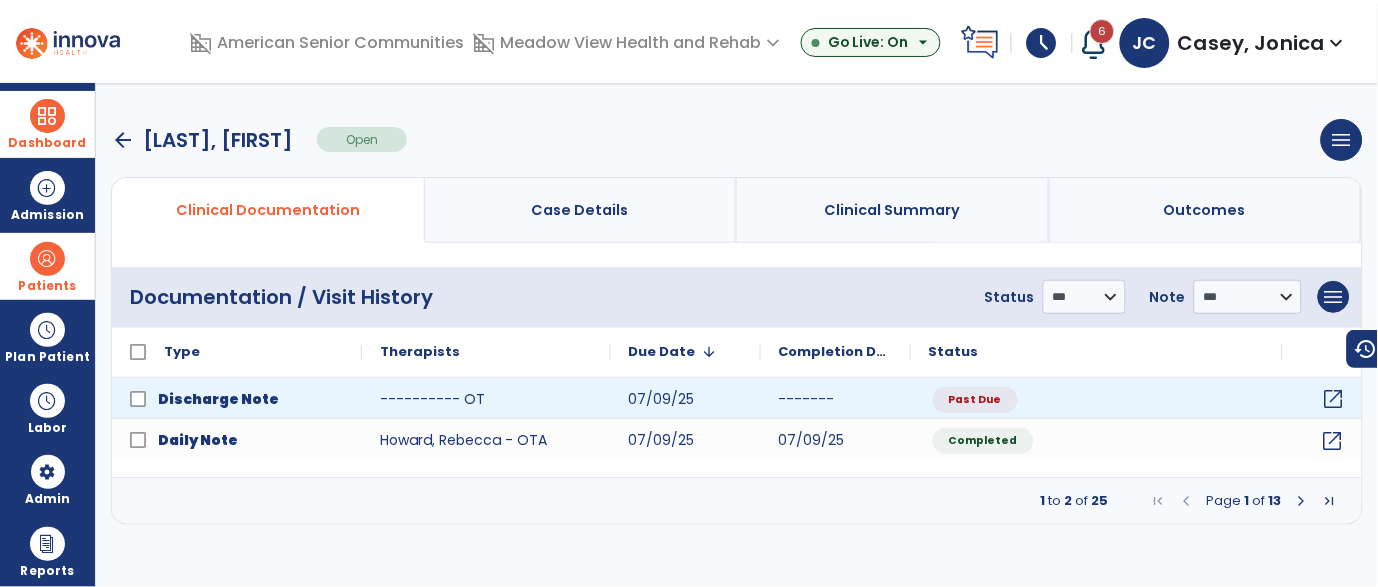 click on "open_in_new" 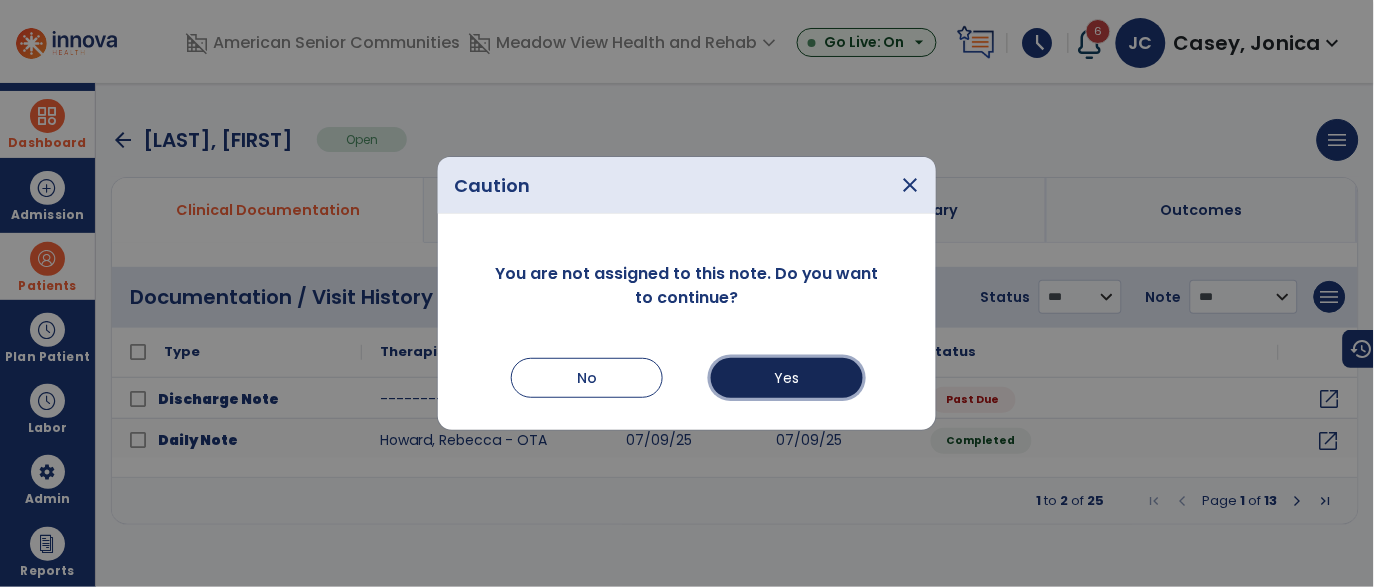 click on "Yes" at bounding box center (787, 378) 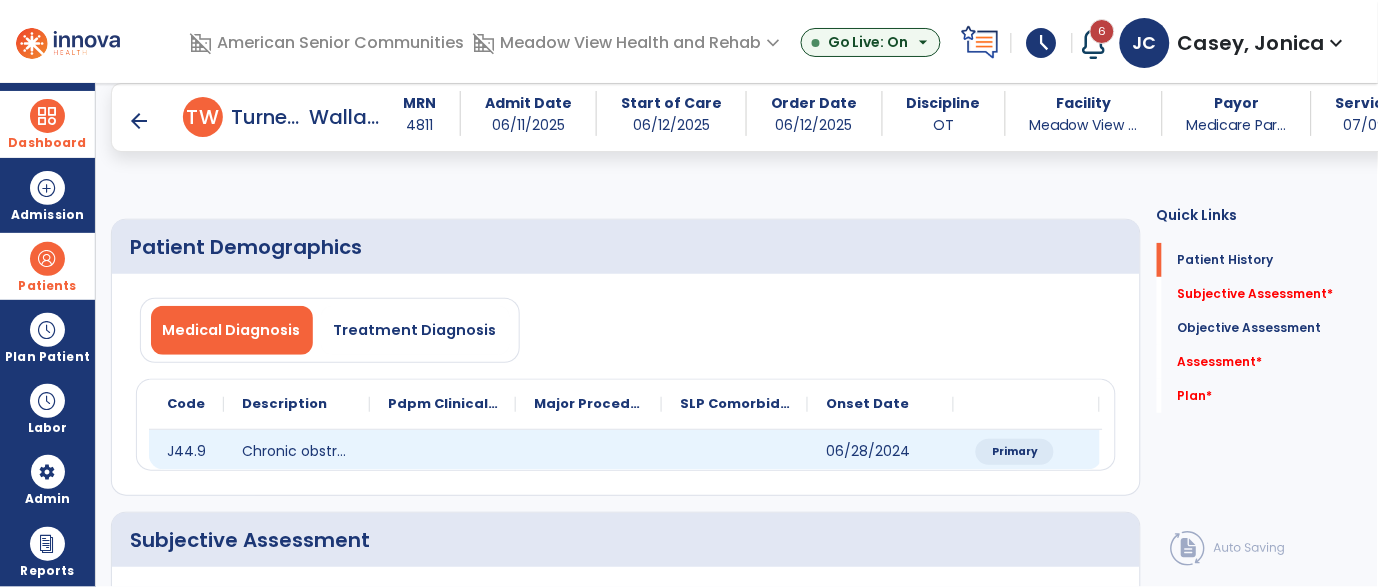 click on "Patient Assessment since treatment started*" 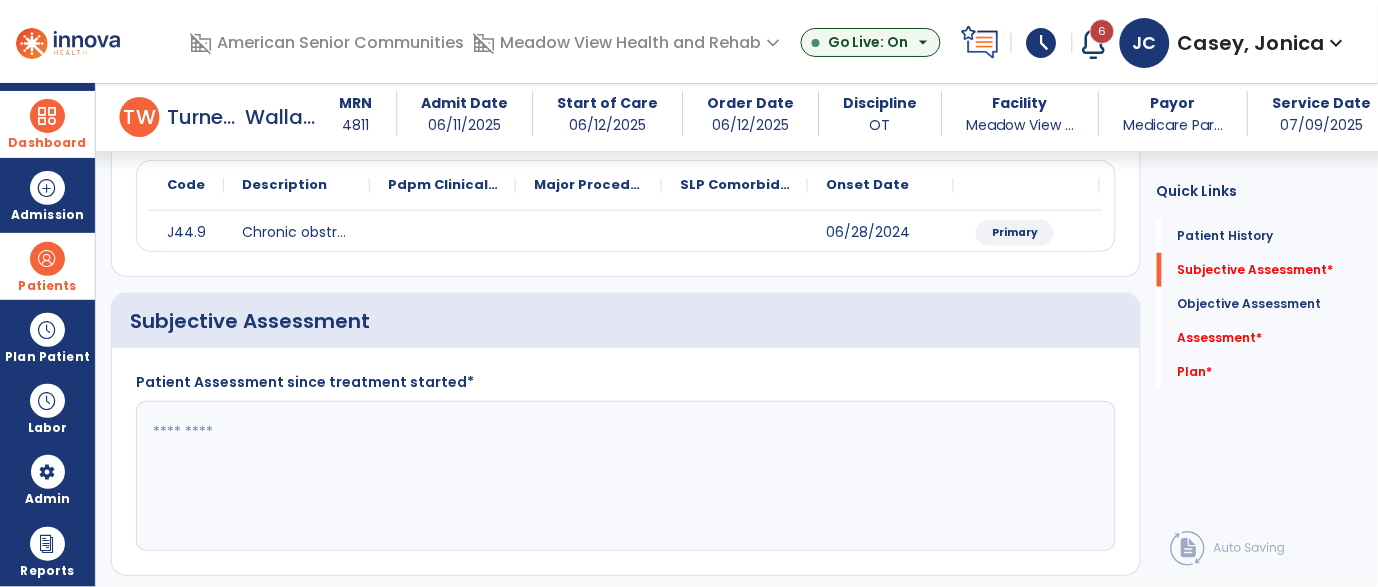 click 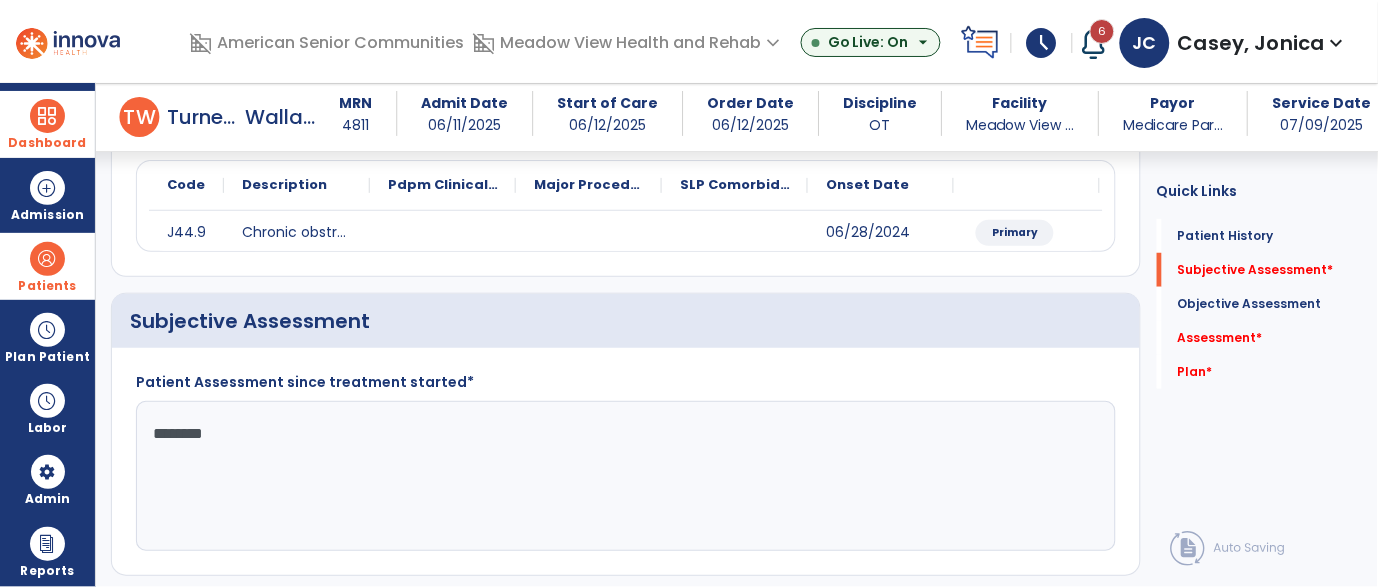 type on "*******" 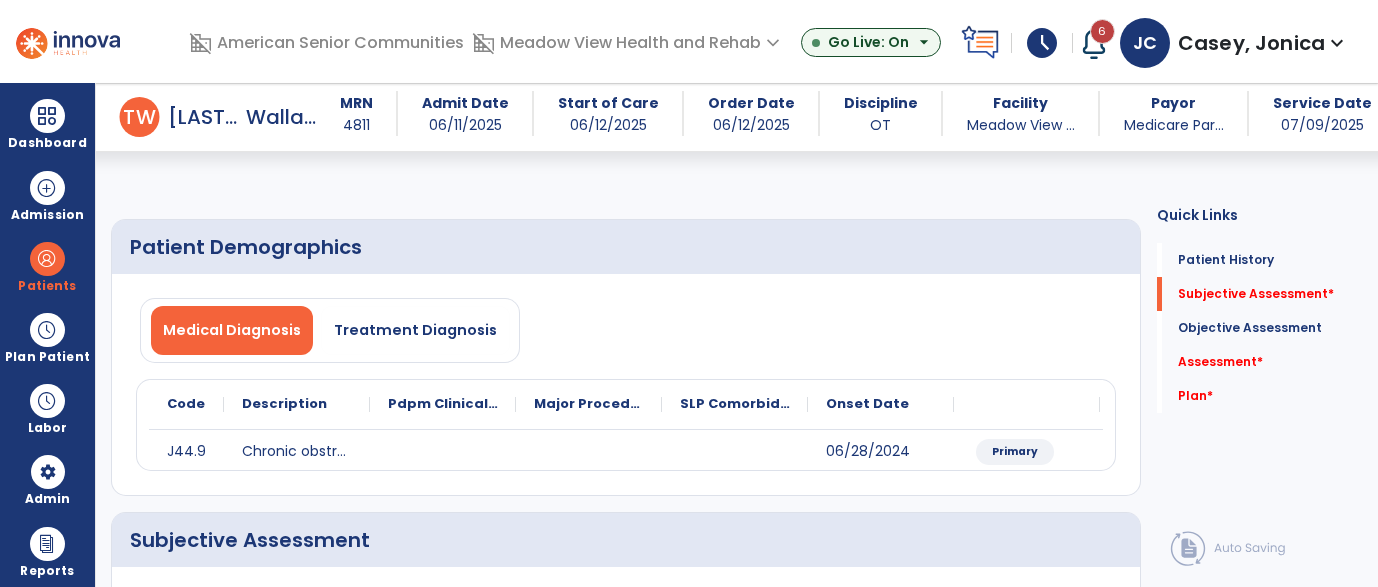 scroll, scrollTop: 0, scrollLeft: 0, axis: both 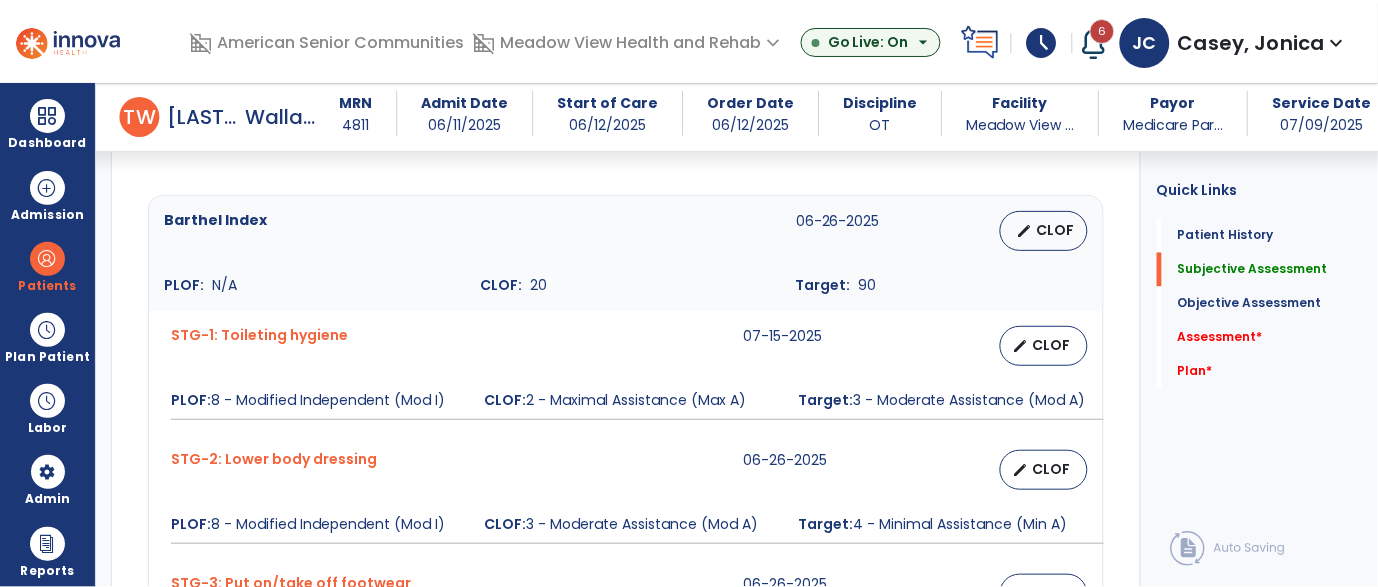 type on "**********" 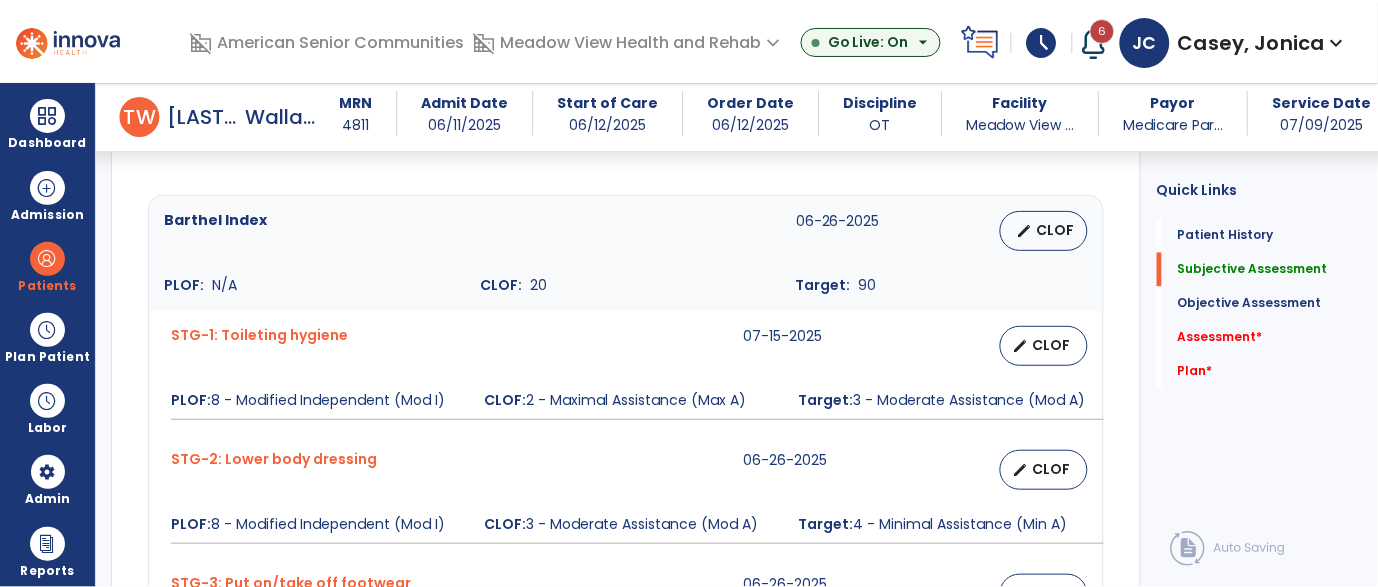 drag, startPoint x: 725, startPoint y: 485, endPoint x: 1213, endPoint y: 435, distance: 490.55478 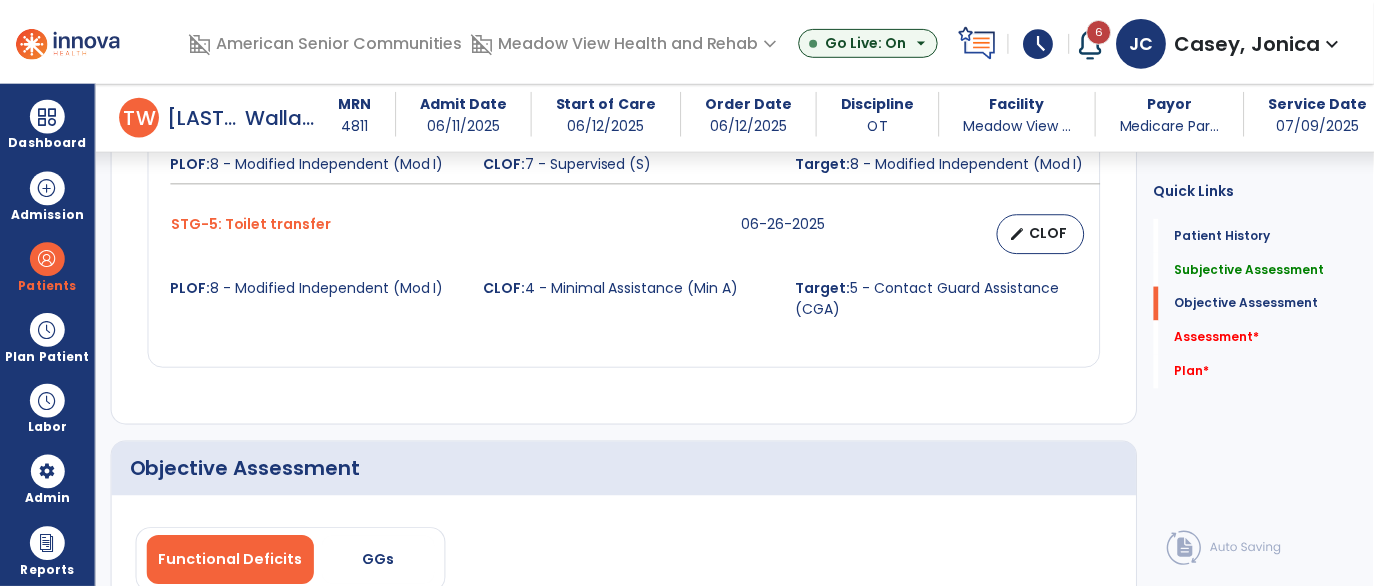 scroll, scrollTop: 1457, scrollLeft: 0, axis: vertical 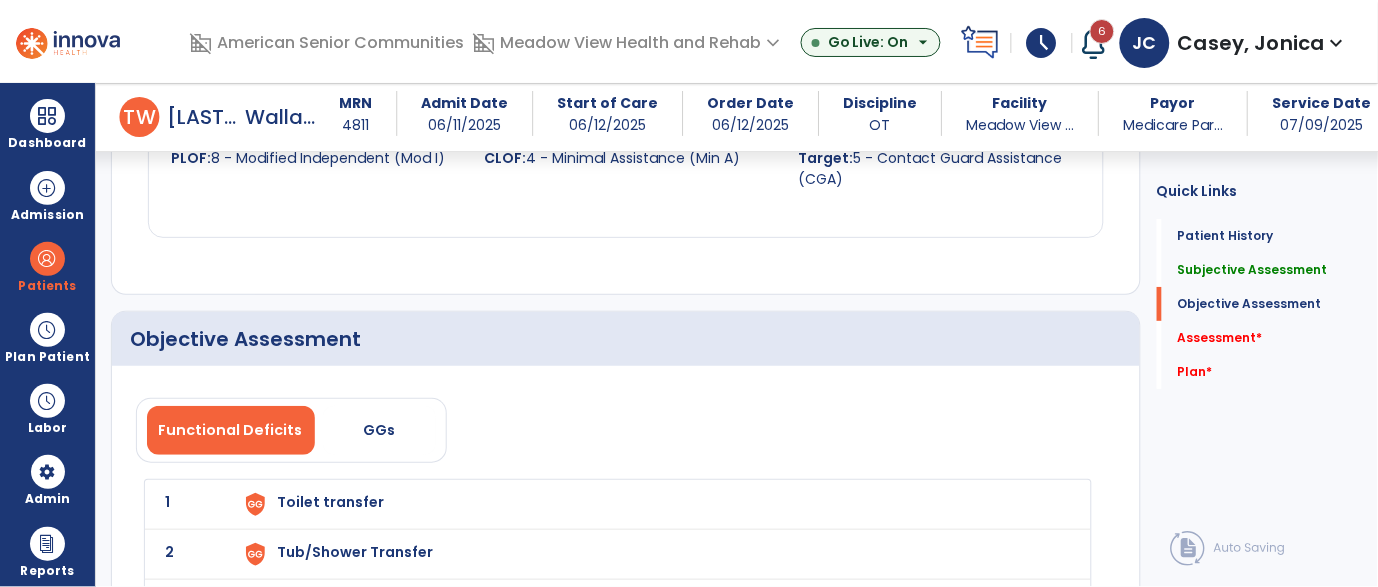 click on "Toilet transfer" at bounding box center (330, 502) 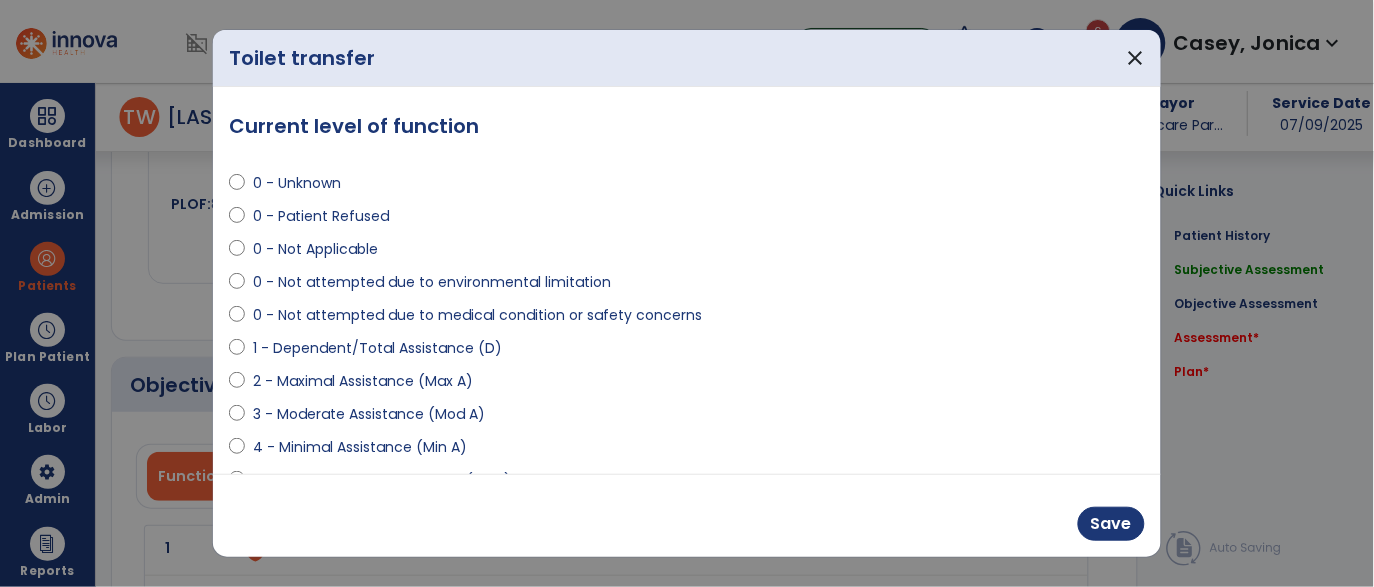 scroll, scrollTop: 1457, scrollLeft: 0, axis: vertical 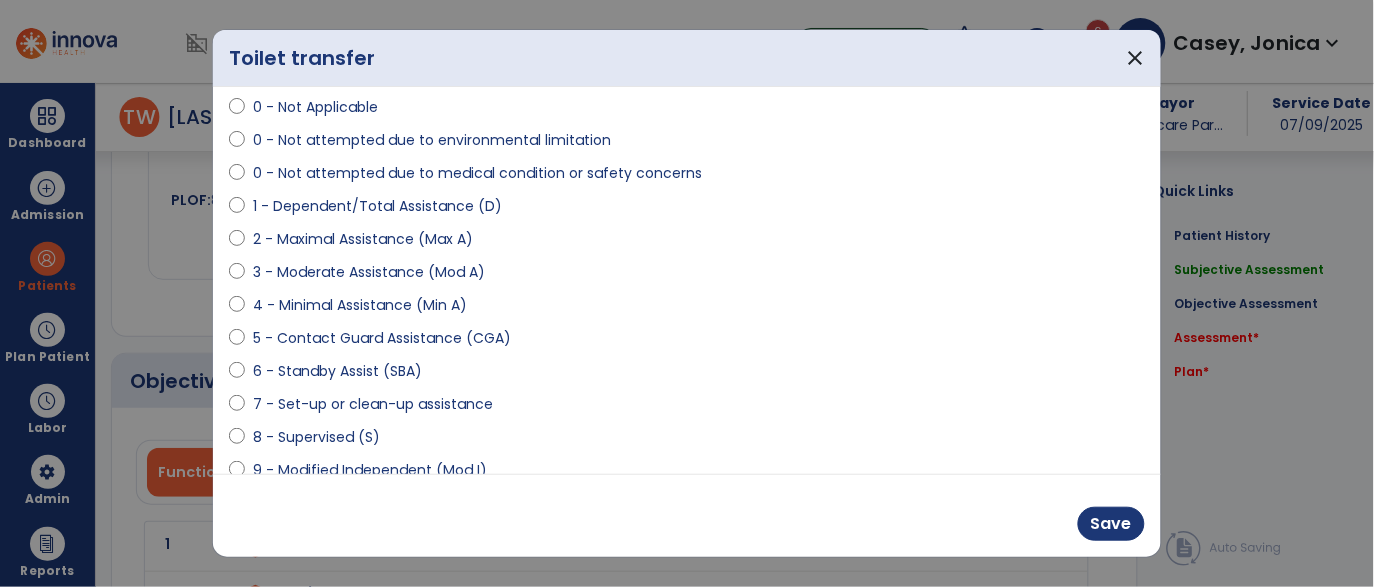 click at bounding box center [237, 309] 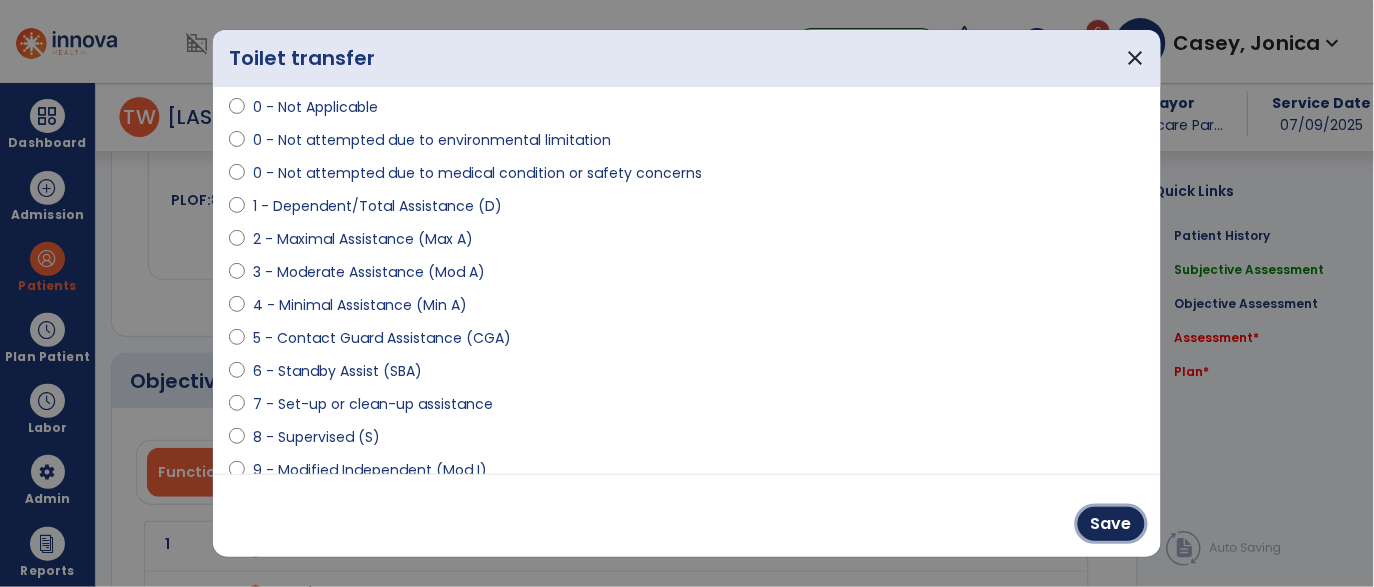 click on "Save" at bounding box center [1111, 524] 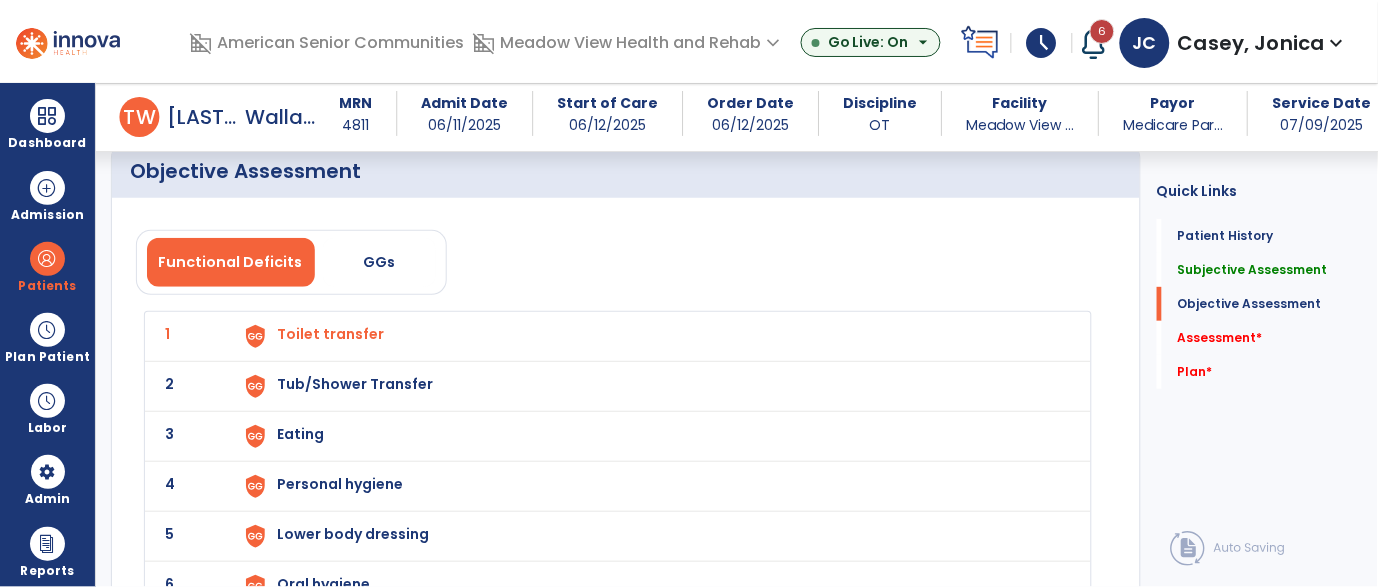 click on "Lower body dressing" at bounding box center [330, 334] 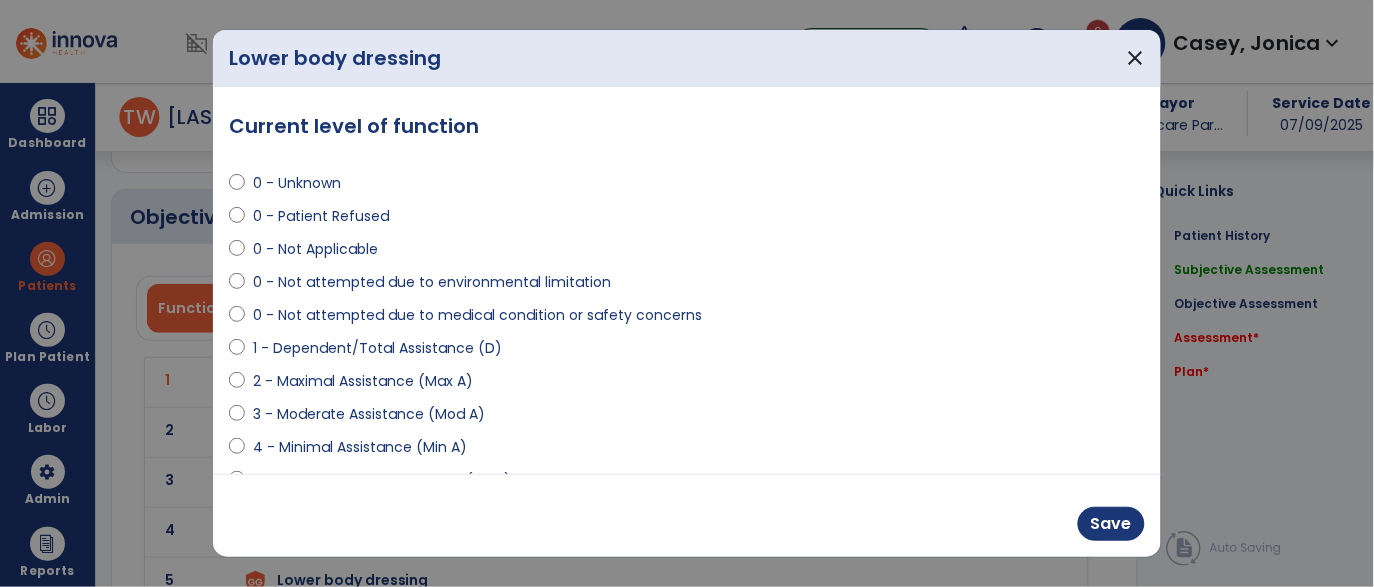 scroll, scrollTop: 1625, scrollLeft: 0, axis: vertical 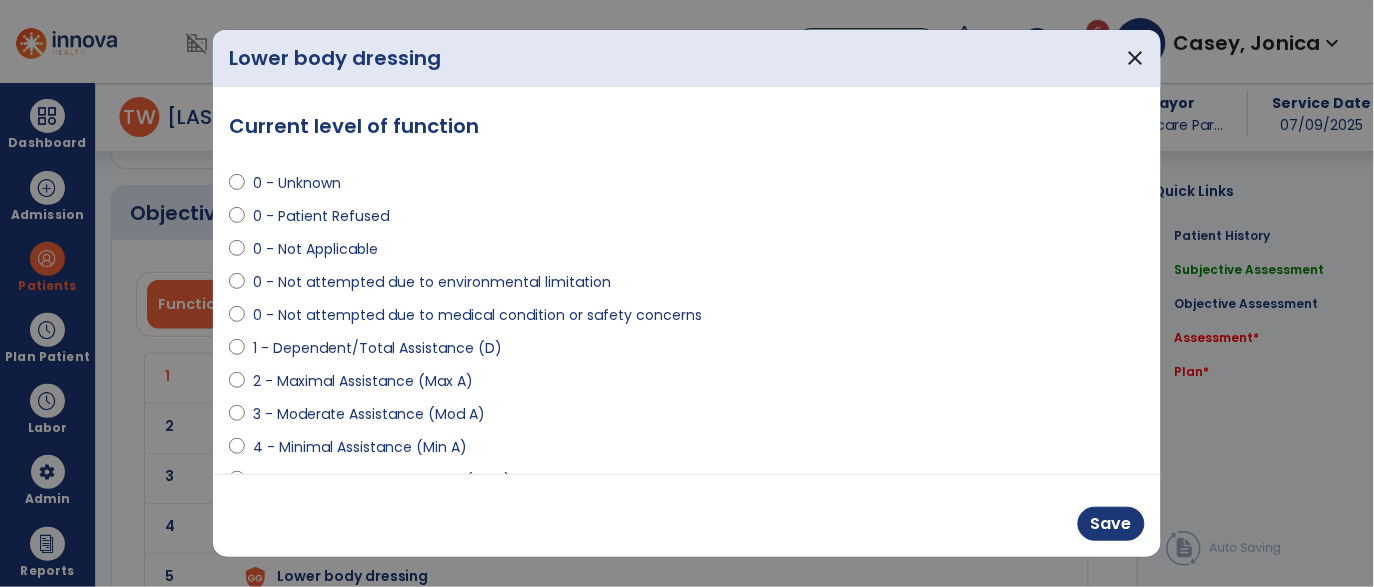 click on "3 - Moderate Assistance (Mod A)" at bounding box center (369, 414) 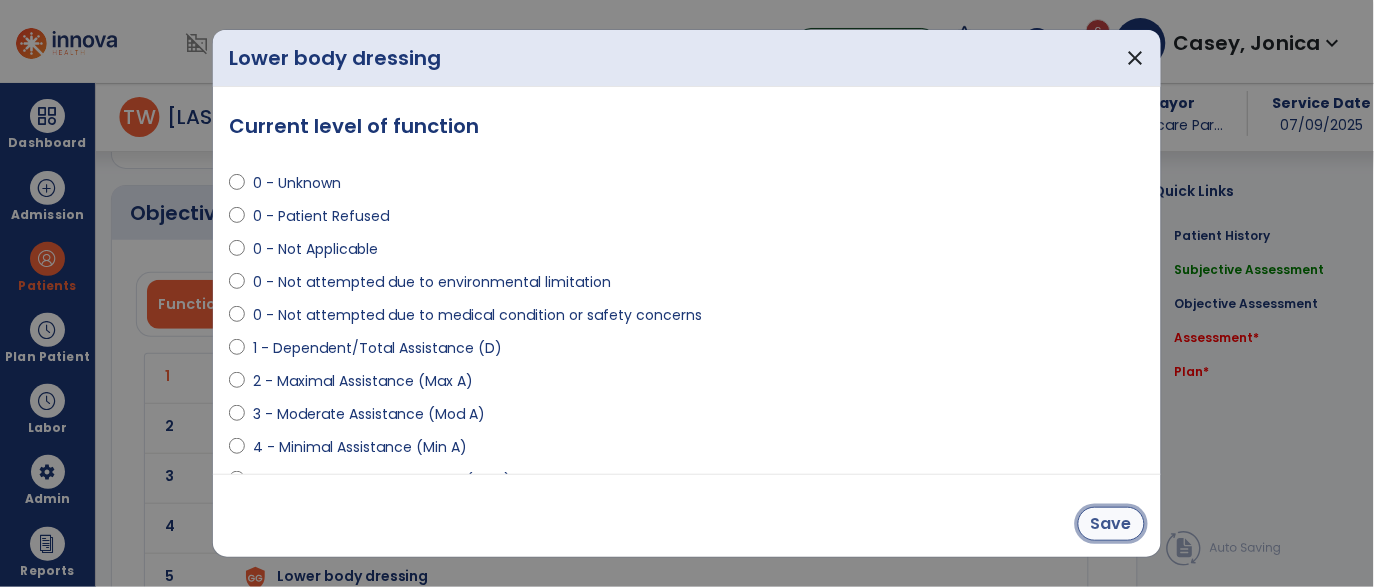 click on "Save" at bounding box center [1111, 524] 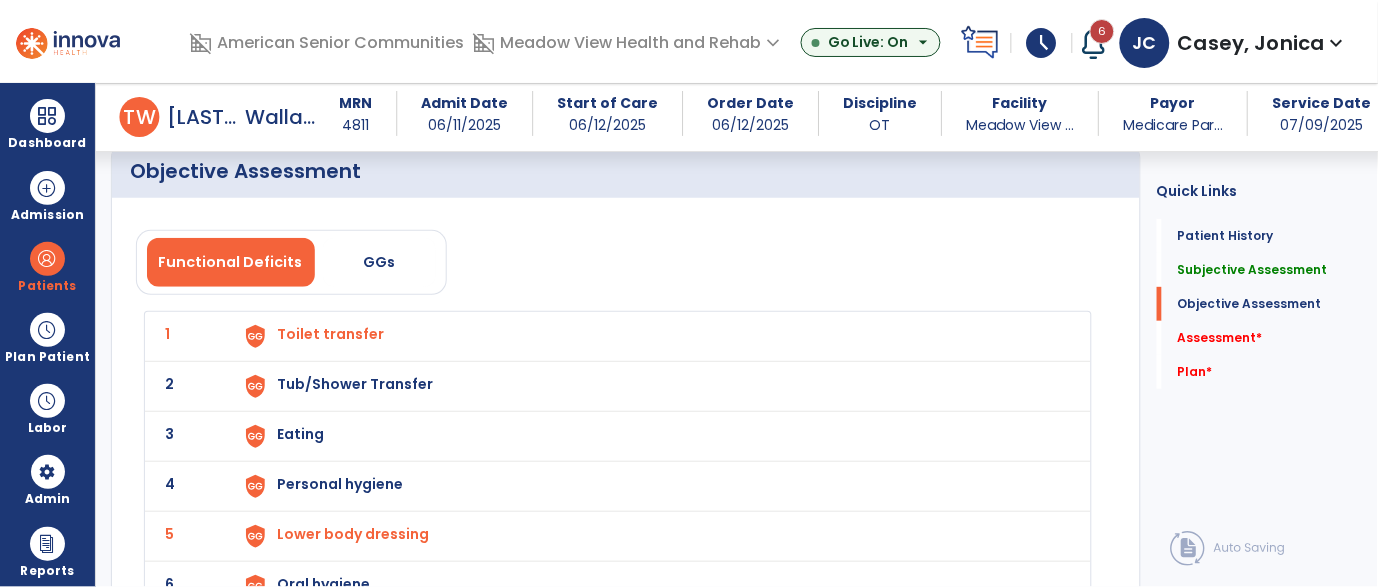 click on "Personal hygiene" at bounding box center [330, 334] 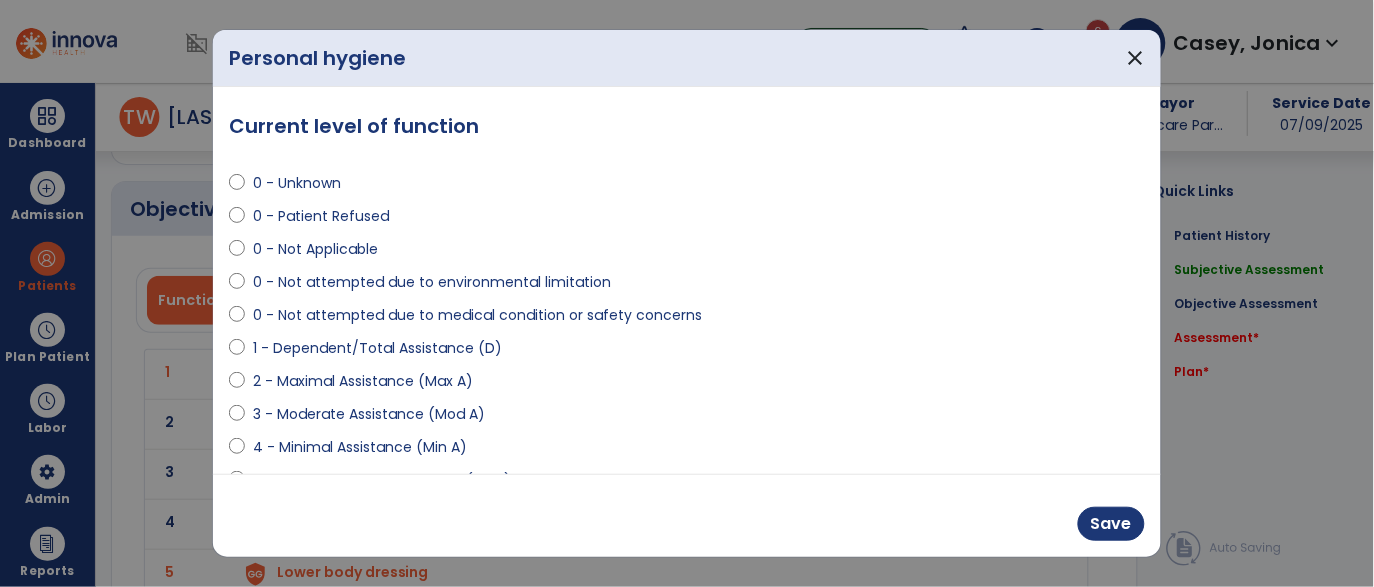 scroll, scrollTop: 1625, scrollLeft: 0, axis: vertical 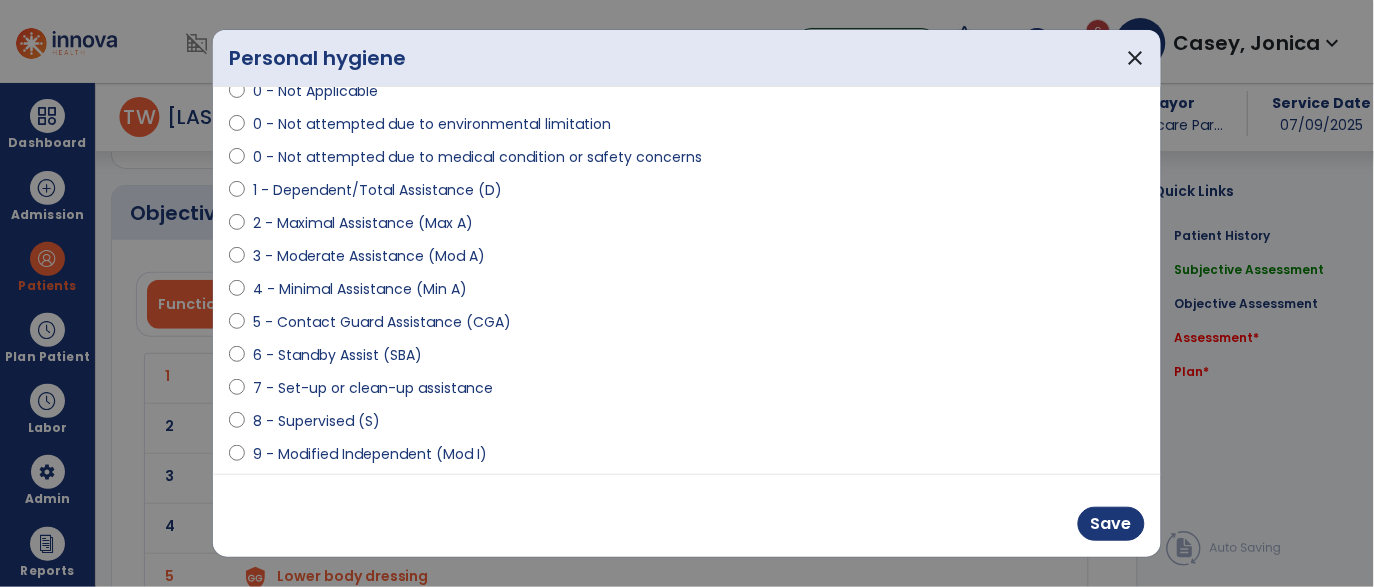 select on "**********" 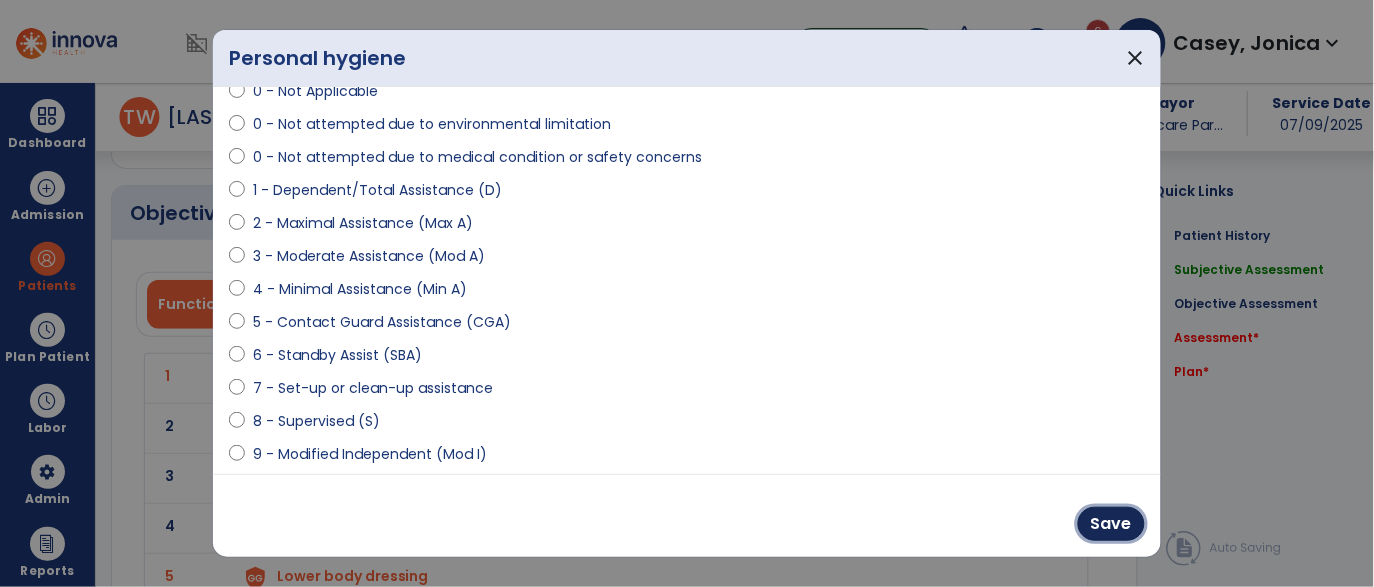 click on "Save" at bounding box center (1111, 524) 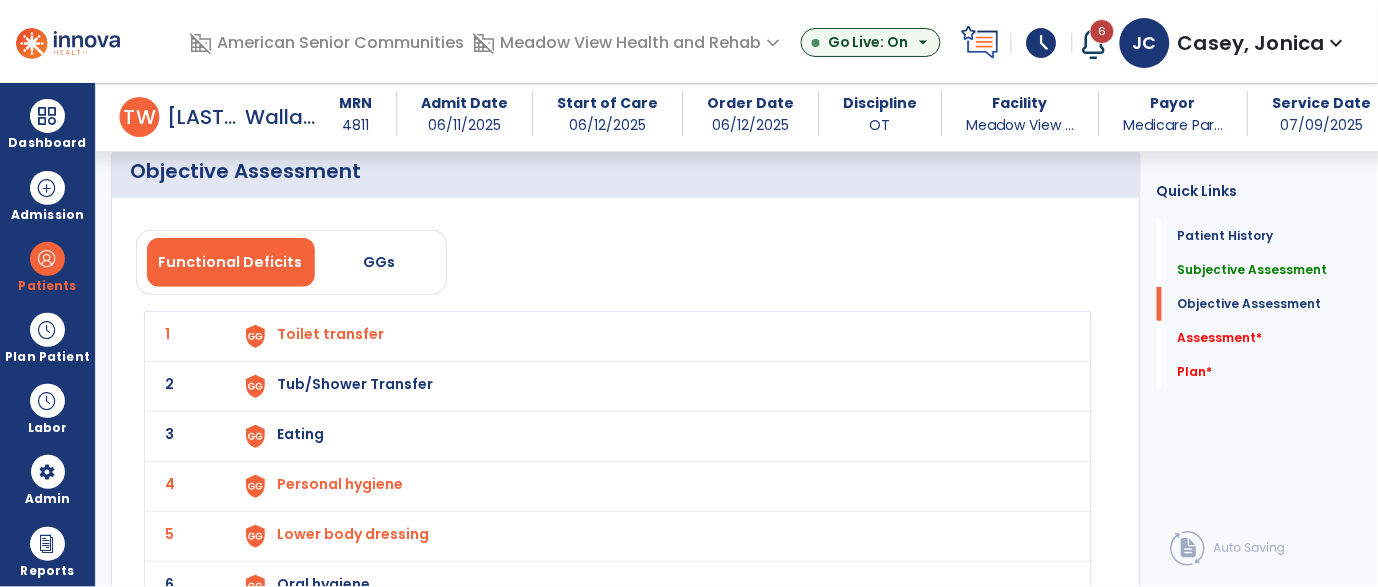 click on "Eating" at bounding box center (330, 334) 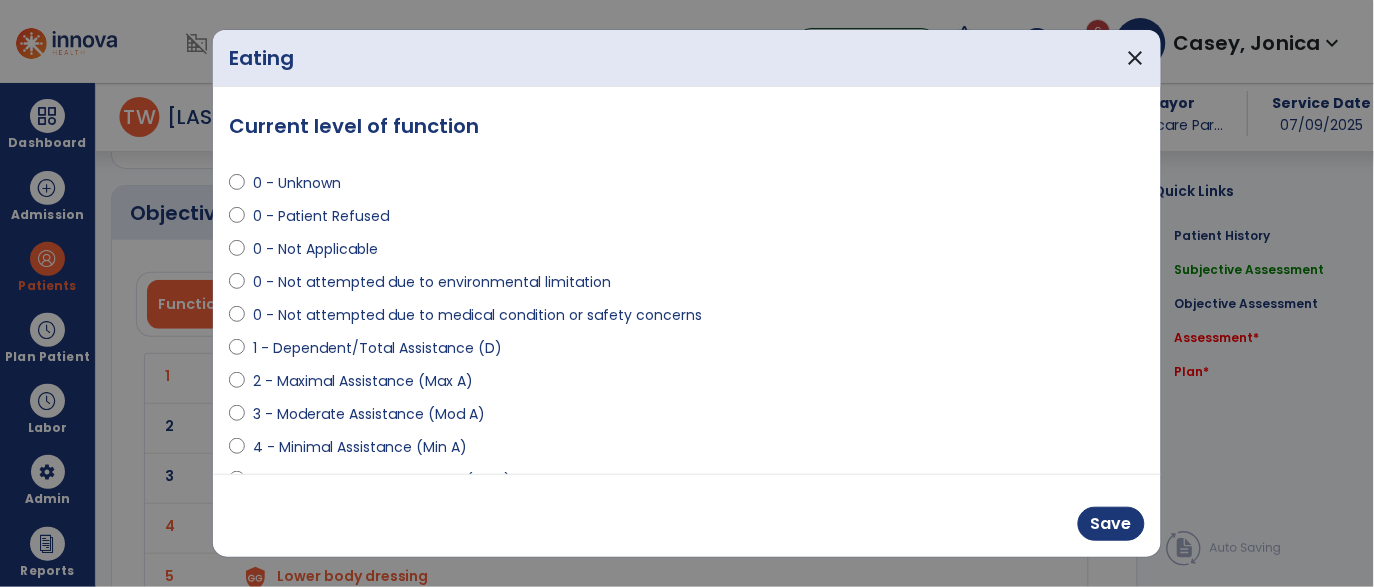 scroll, scrollTop: 1625, scrollLeft: 0, axis: vertical 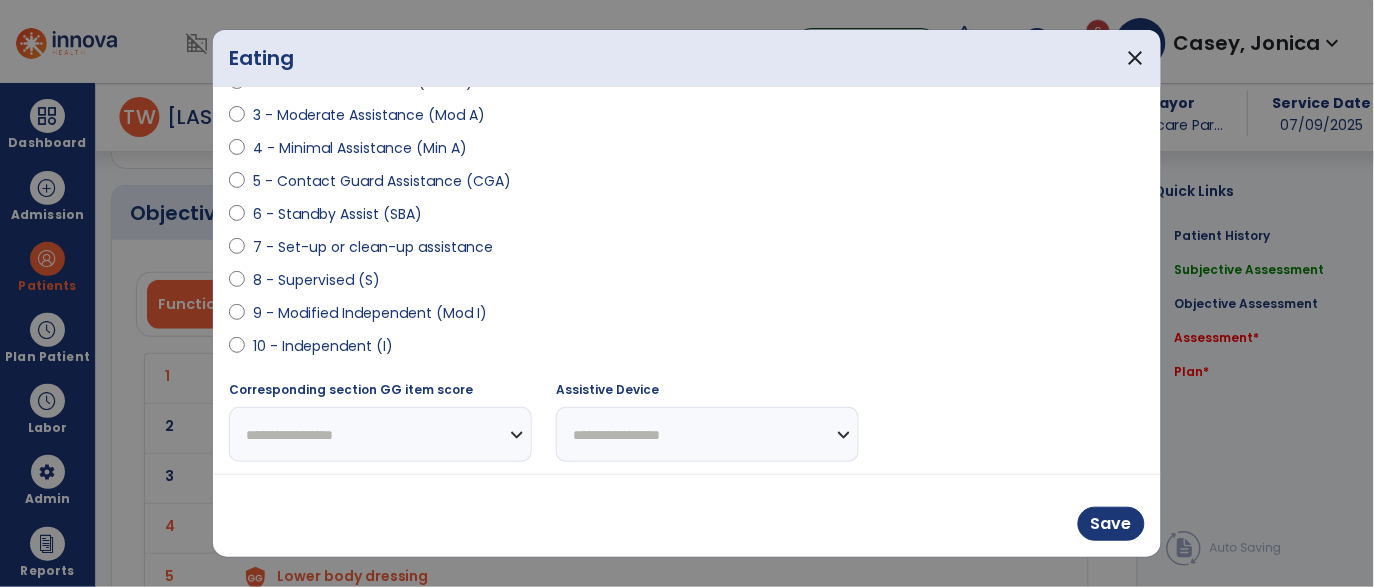 click on "10 - Independent (I)" at bounding box center [323, 346] 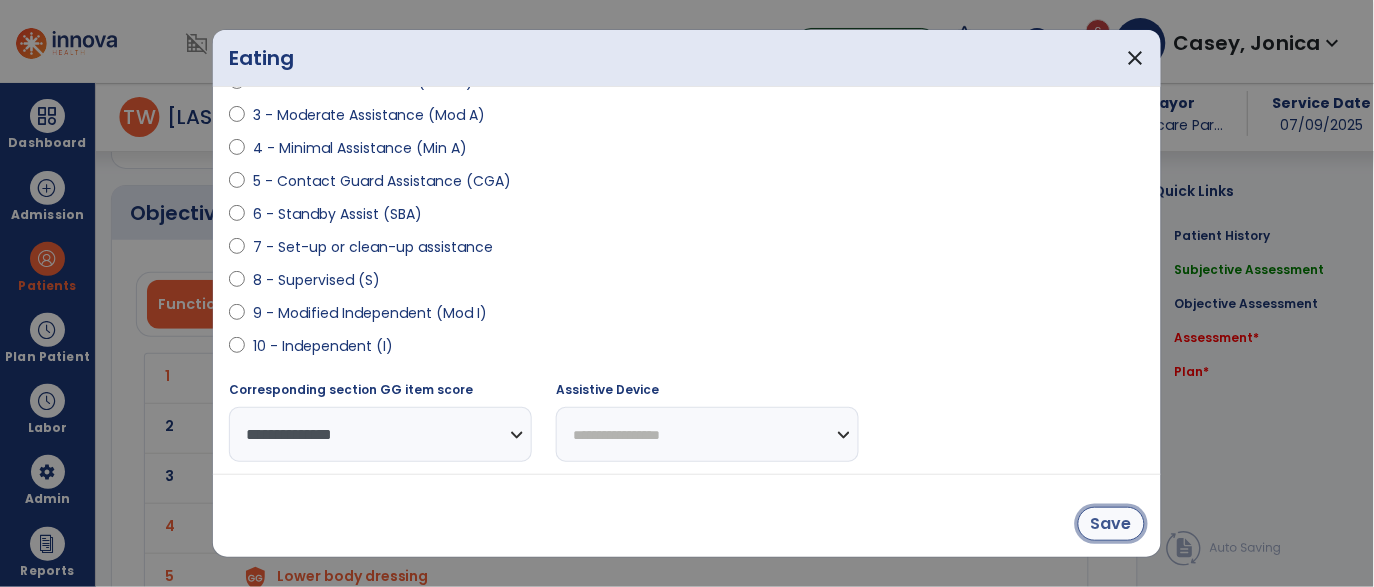 click on "Save" at bounding box center [1111, 524] 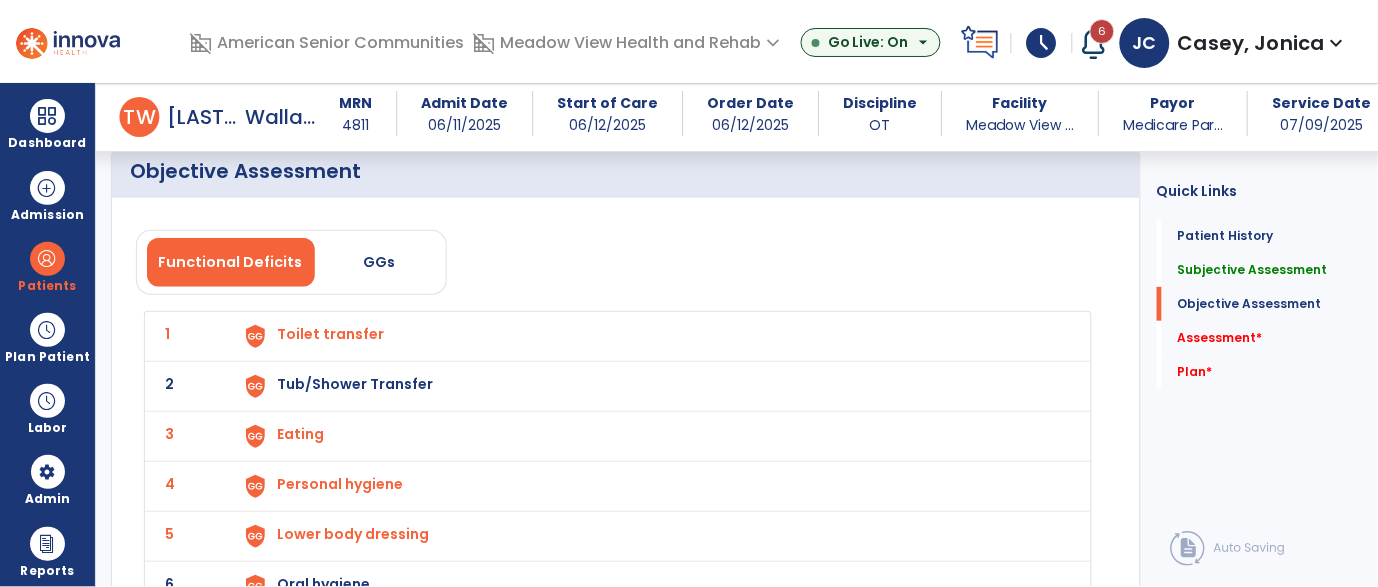 click on "Tub/Shower Transfer" at bounding box center (330, 334) 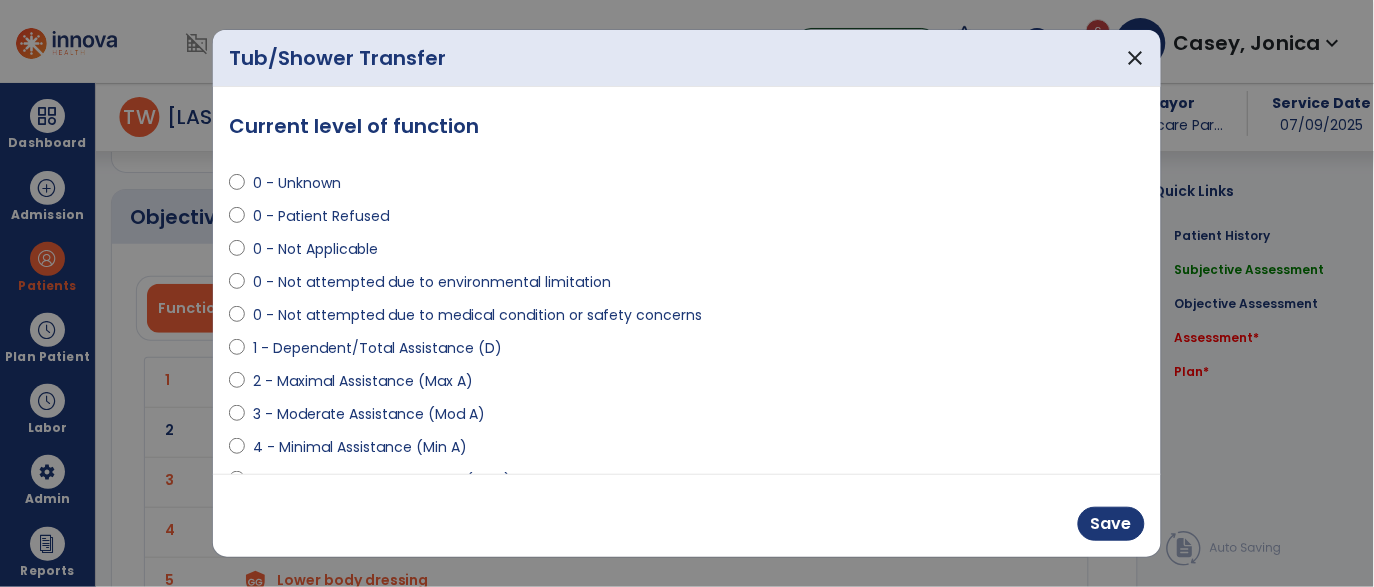 scroll, scrollTop: 1625, scrollLeft: 0, axis: vertical 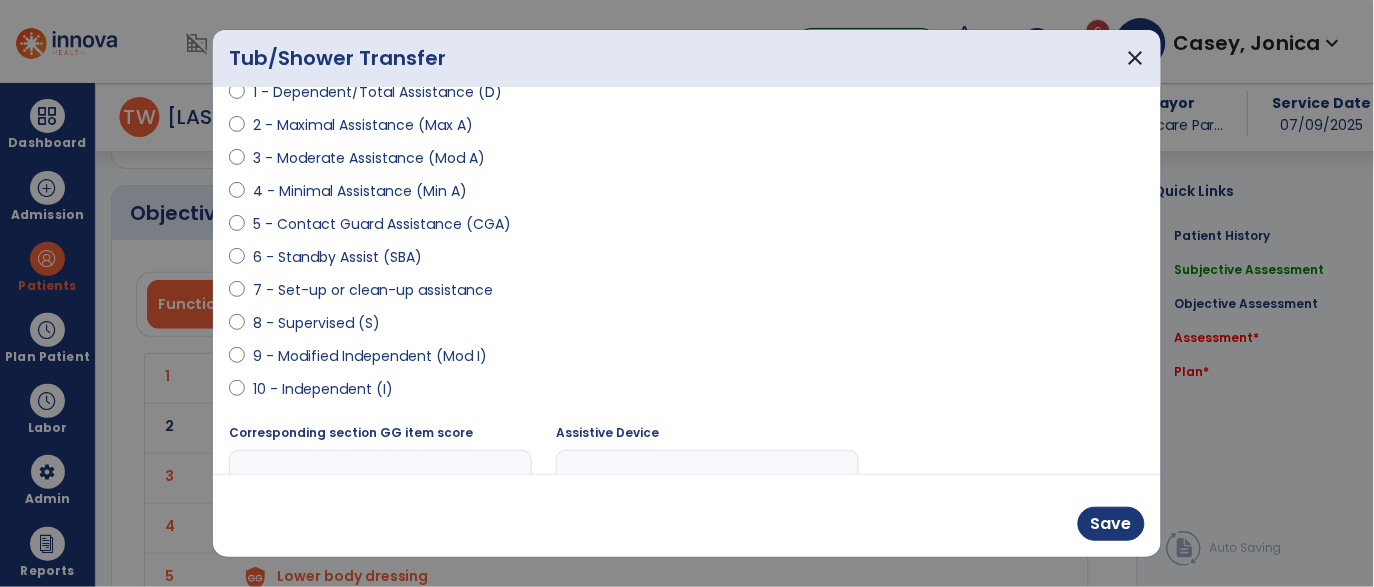 select on "**********" 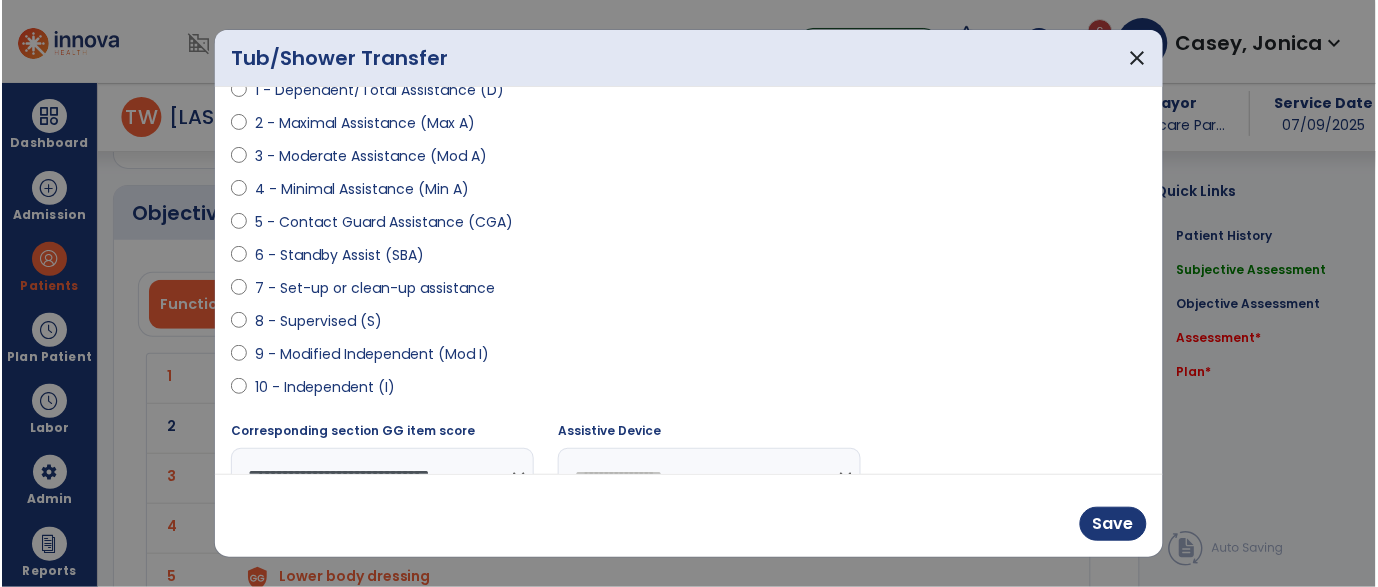 scroll, scrollTop: 256, scrollLeft: 0, axis: vertical 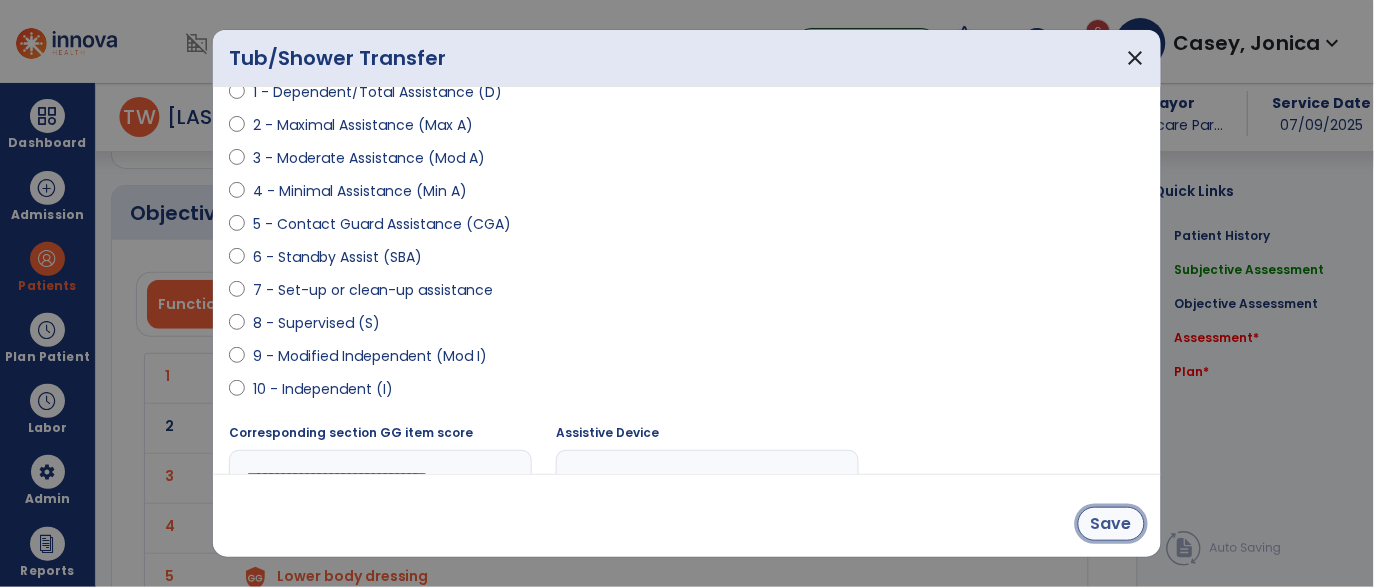 click on "Save" at bounding box center [1111, 524] 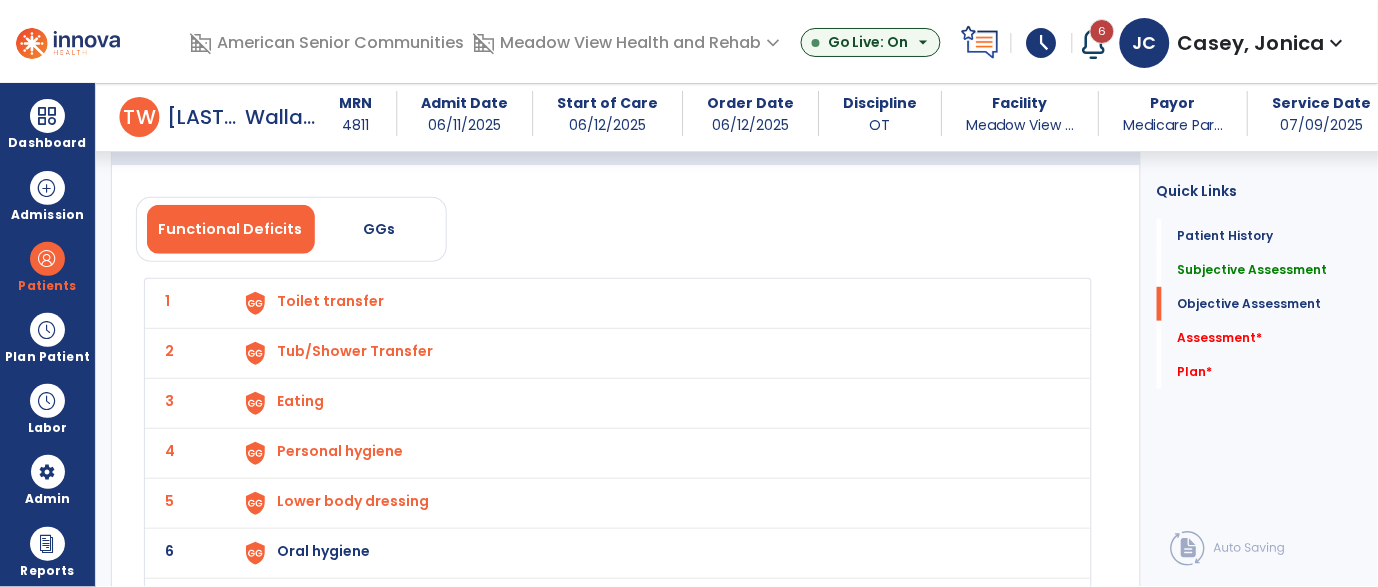 click on "Tub/Shower Transfer" at bounding box center [330, 301] 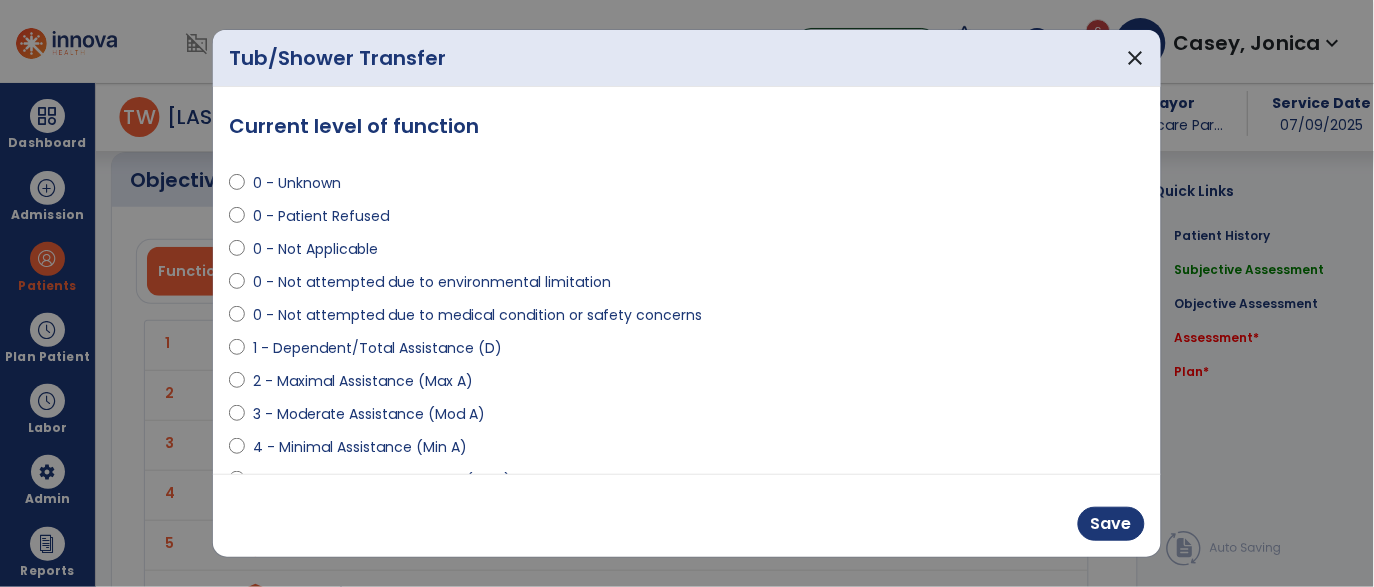 scroll, scrollTop: 1658, scrollLeft: 0, axis: vertical 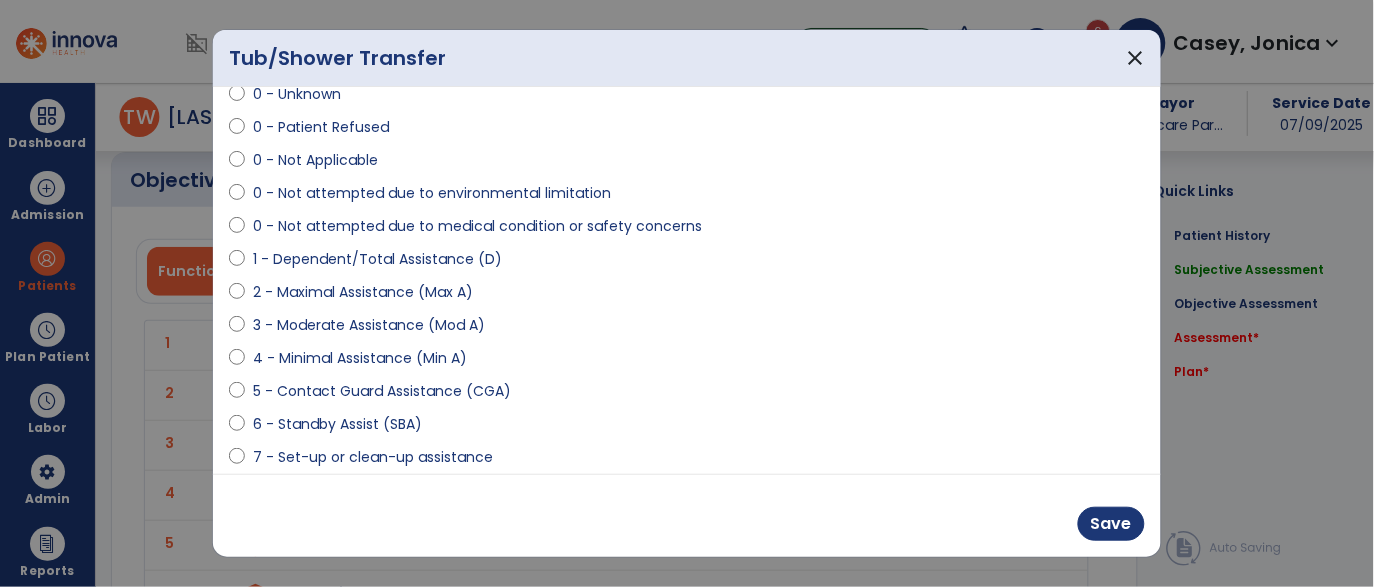 click on "3 - Moderate Assistance (Mod A)" at bounding box center [369, 325] 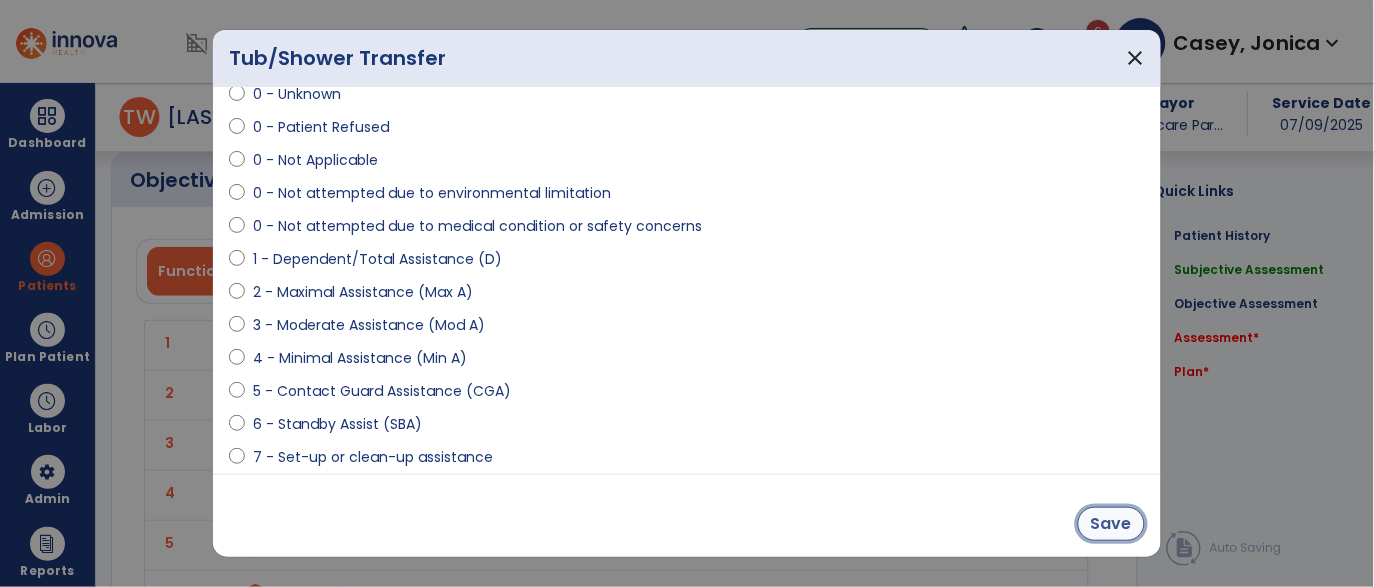 click on "Save" at bounding box center (1111, 524) 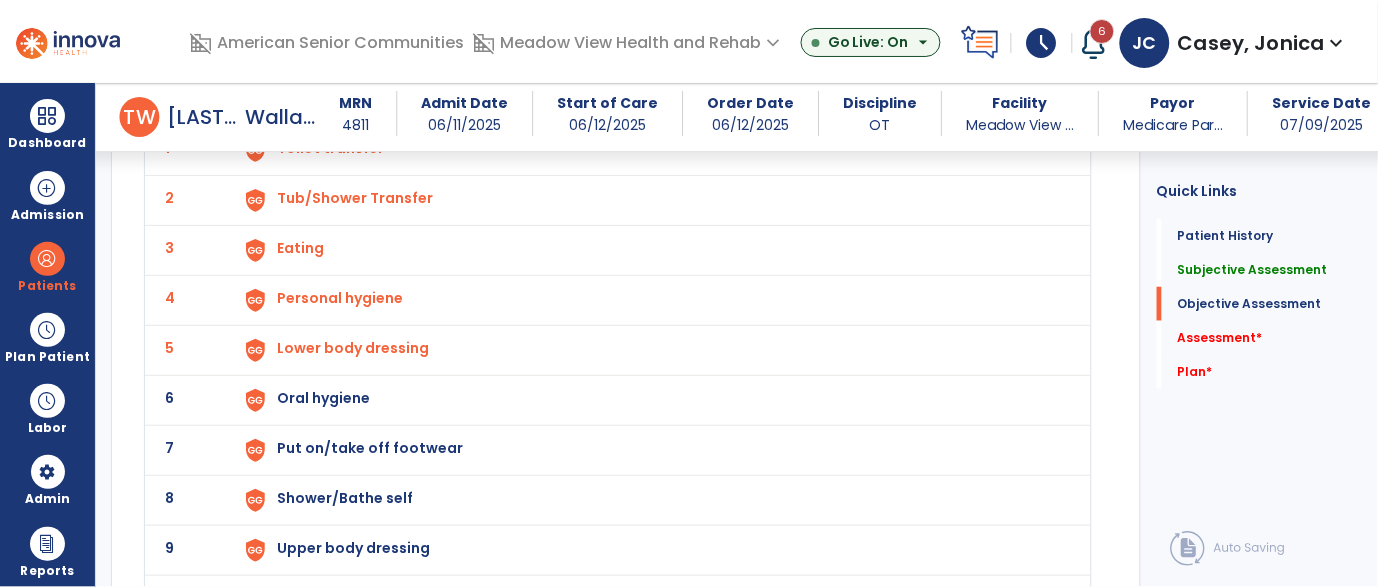 click on "Oral hygiene" at bounding box center (330, 148) 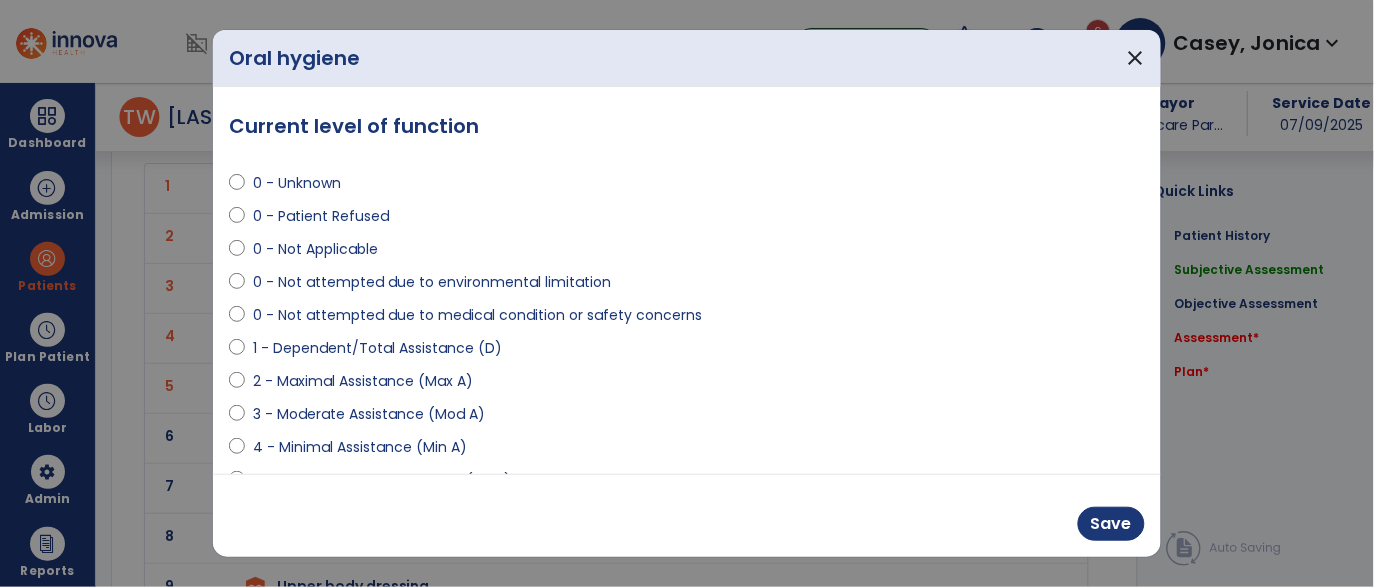 scroll, scrollTop: 1811, scrollLeft: 0, axis: vertical 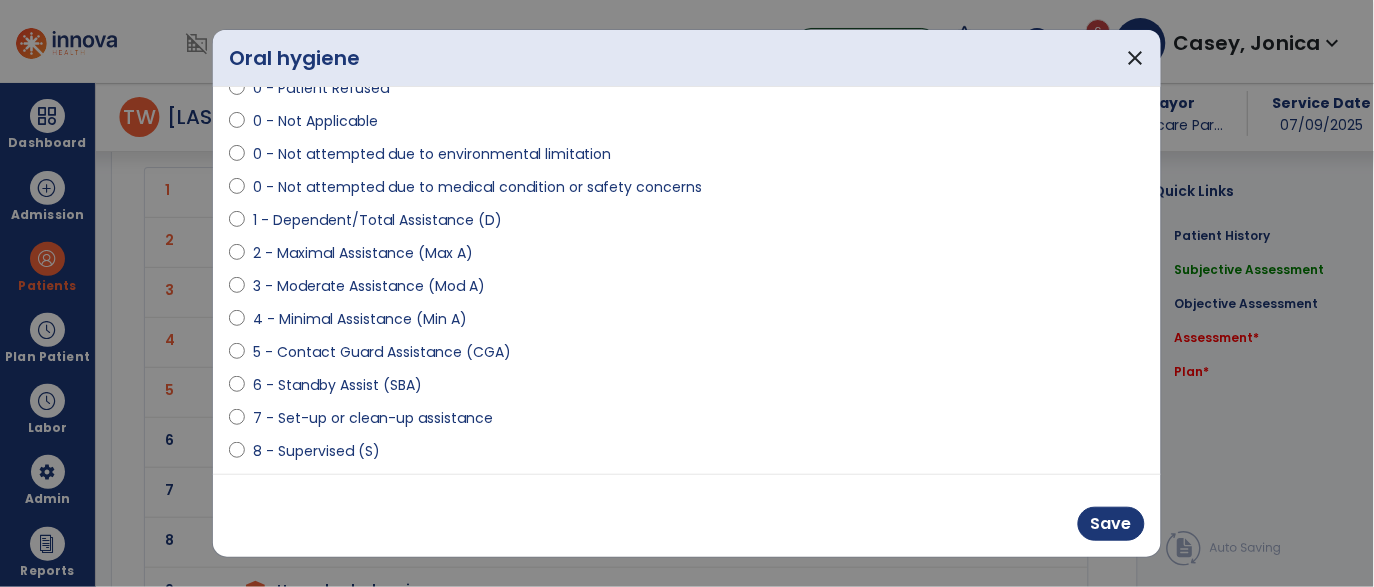 click on "8 - Supervised (S)" at bounding box center (316, 451) 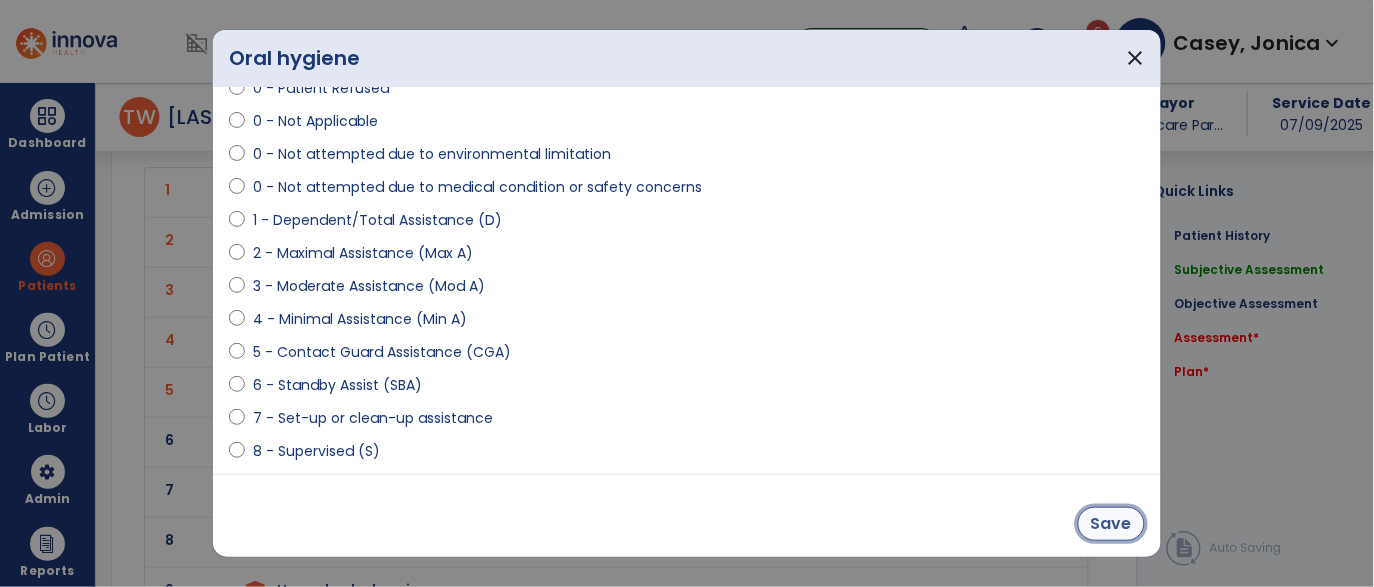 click on "Save" at bounding box center (1111, 524) 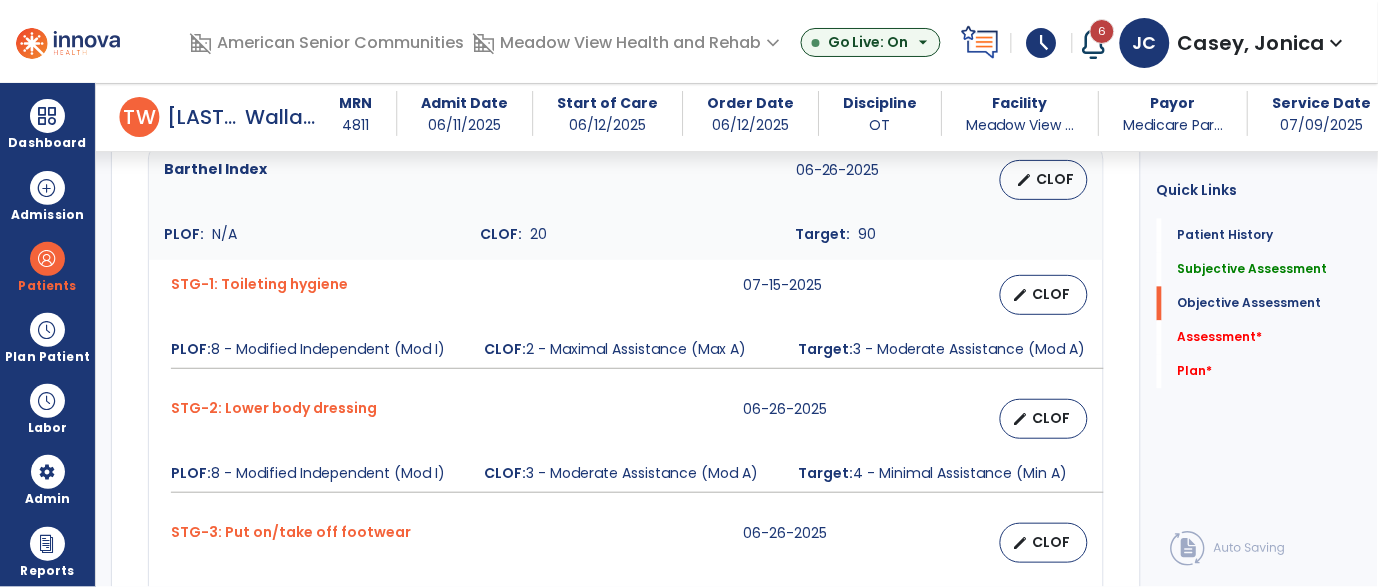 scroll, scrollTop: 751, scrollLeft: 0, axis: vertical 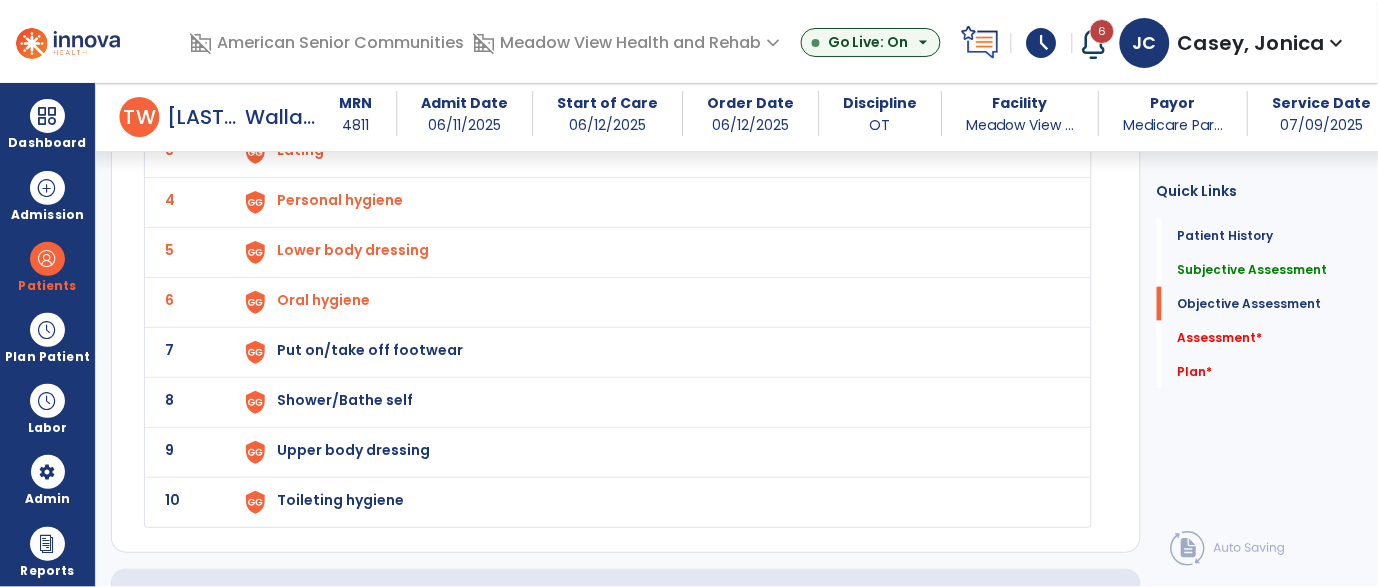 click on "Put on/take off footwear" at bounding box center [330, 50] 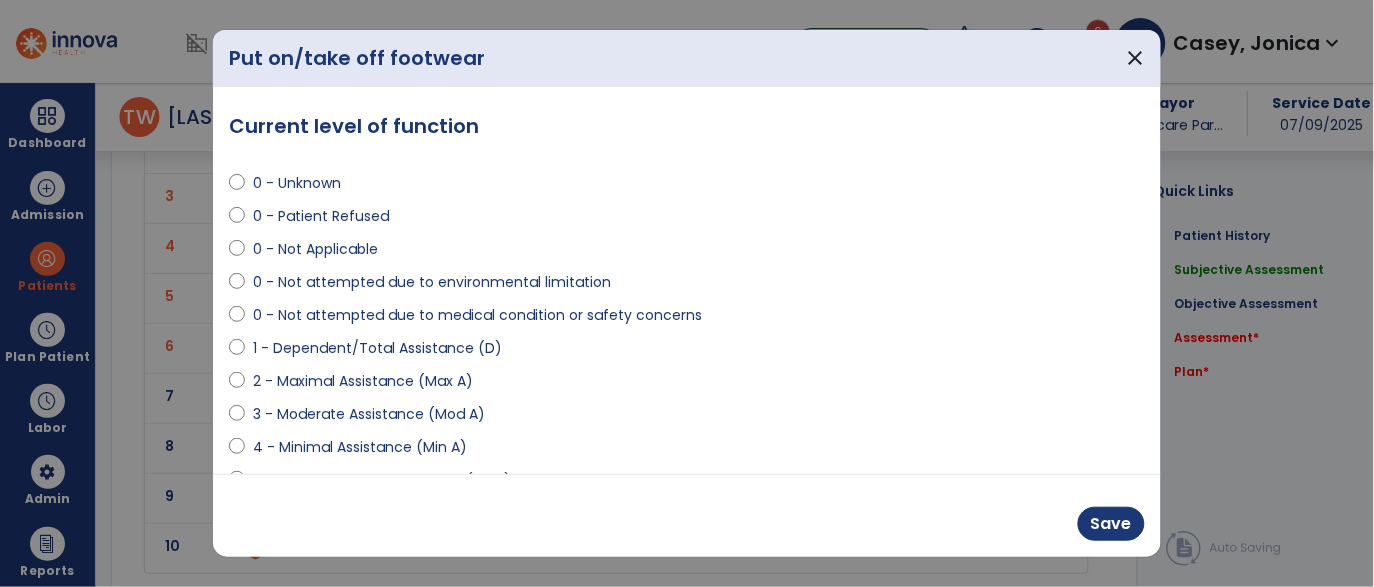 scroll, scrollTop: 1909, scrollLeft: 0, axis: vertical 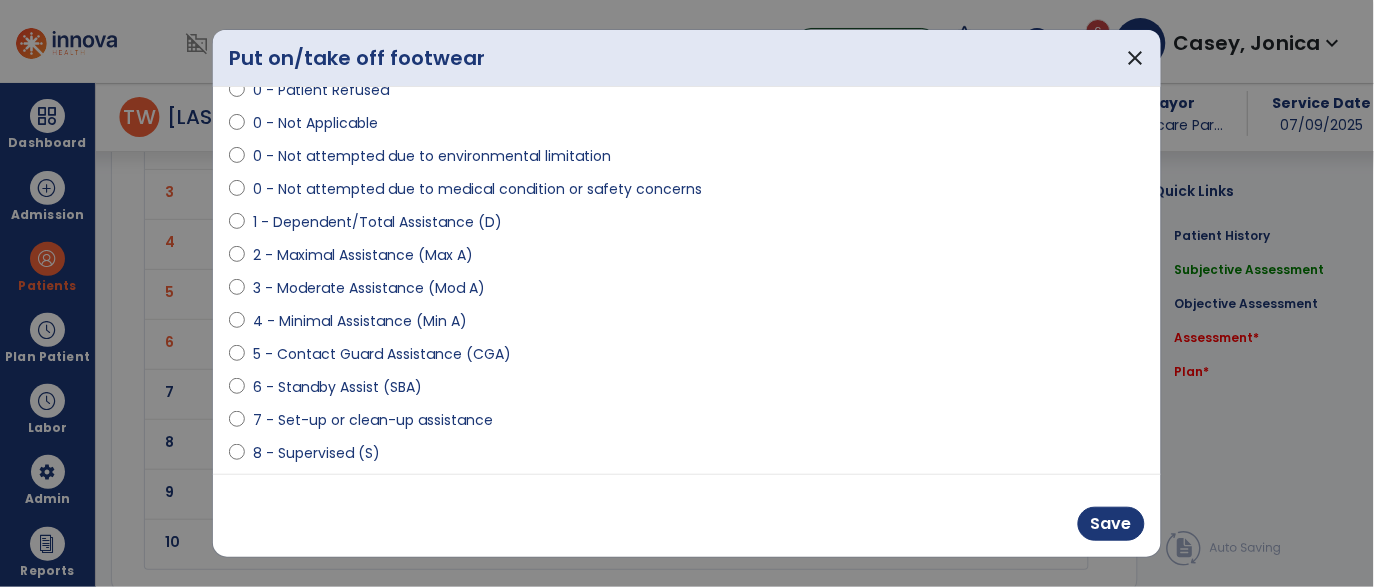 click on "8 - Supervised (S)" at bounding box center [316, 453] 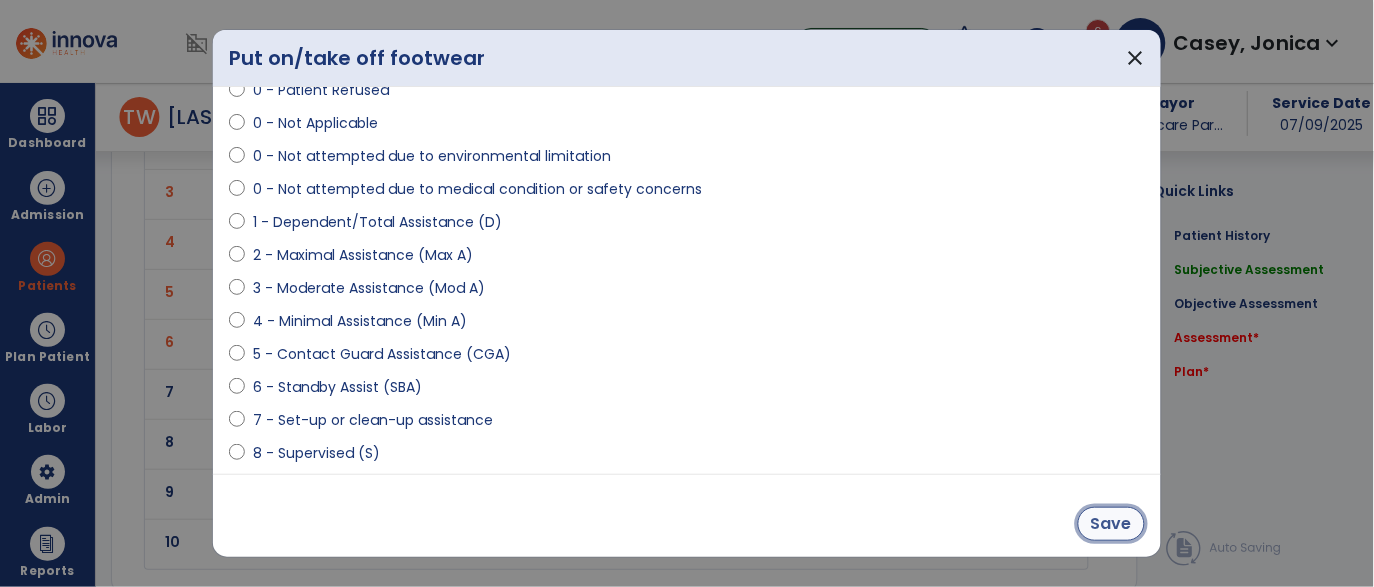 click on "Save" at bounding box center (1111, 524) 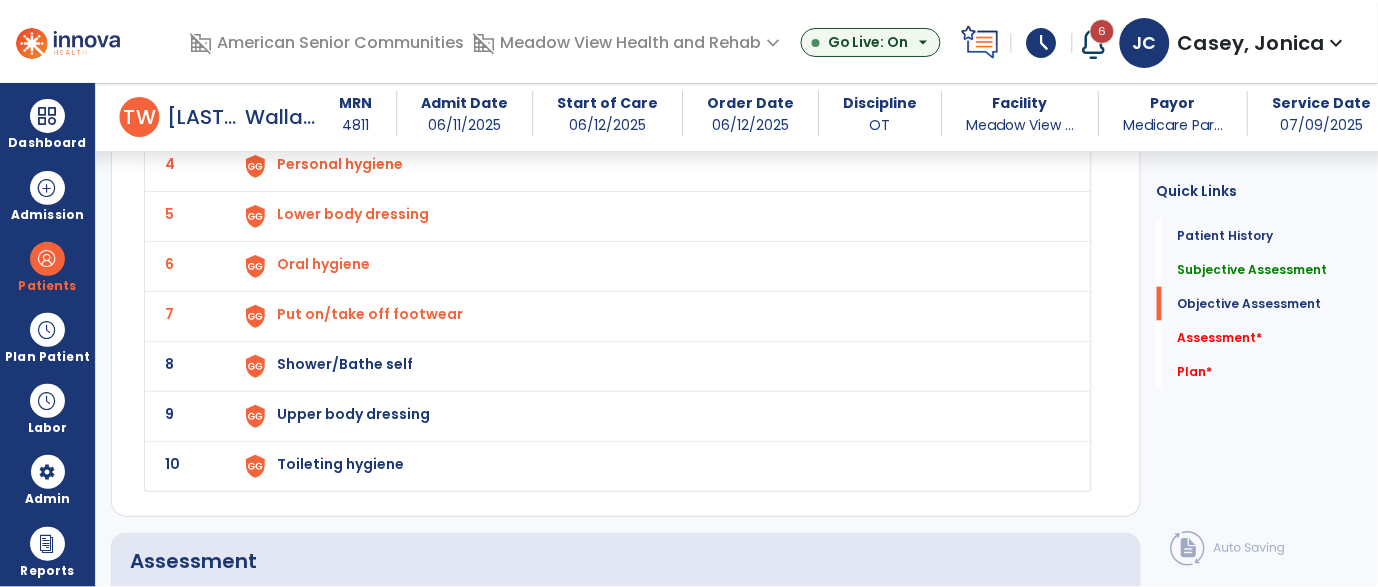 scroll, scrollTop: 1935, scrollLeft: 0, axis: vertical 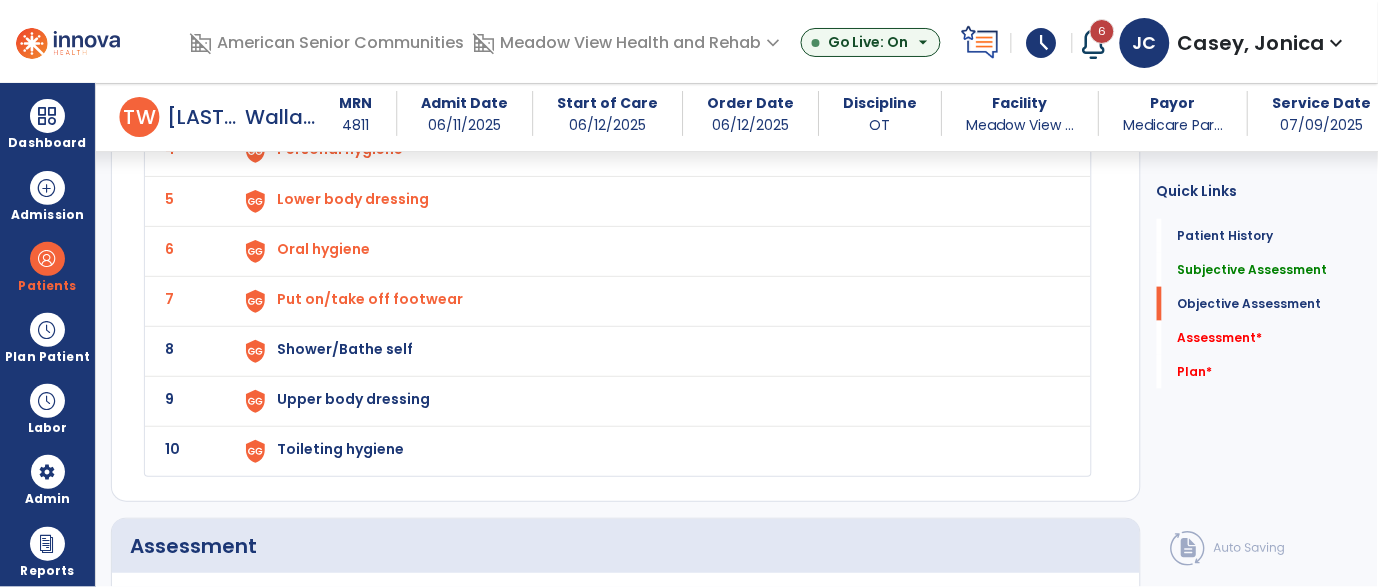 click on "Shower/Bathe self" at bounding box center (330, -1) 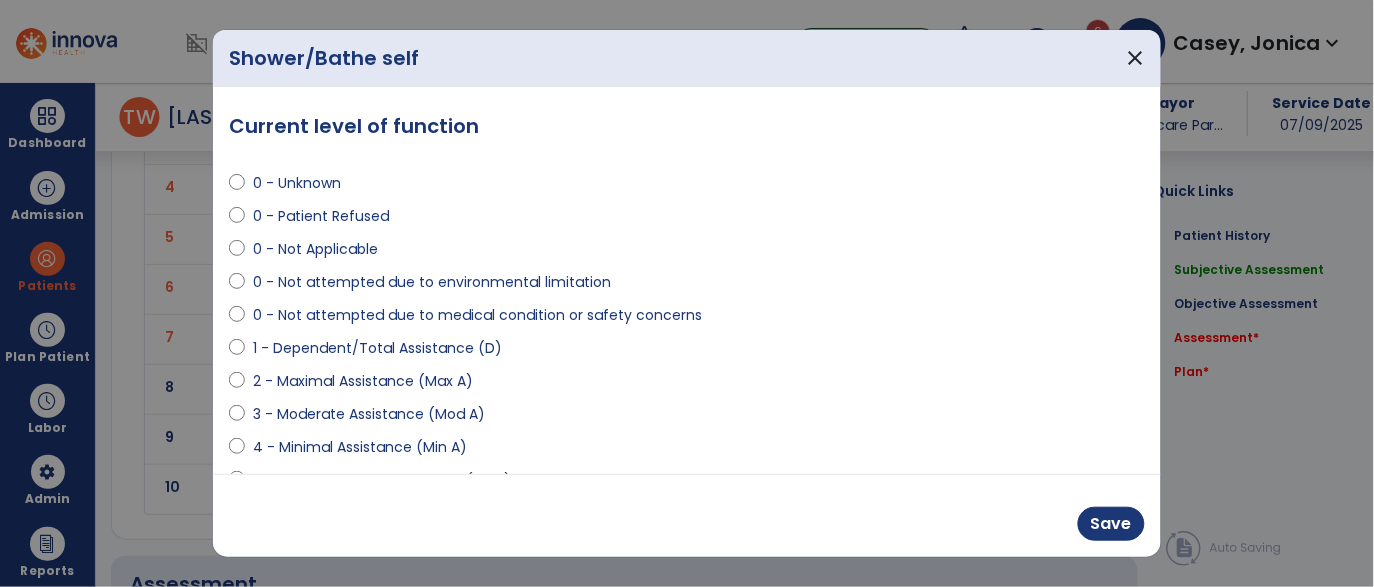 scroll, scrollTop: 1960, scrollLeft: 0, axis: vertical 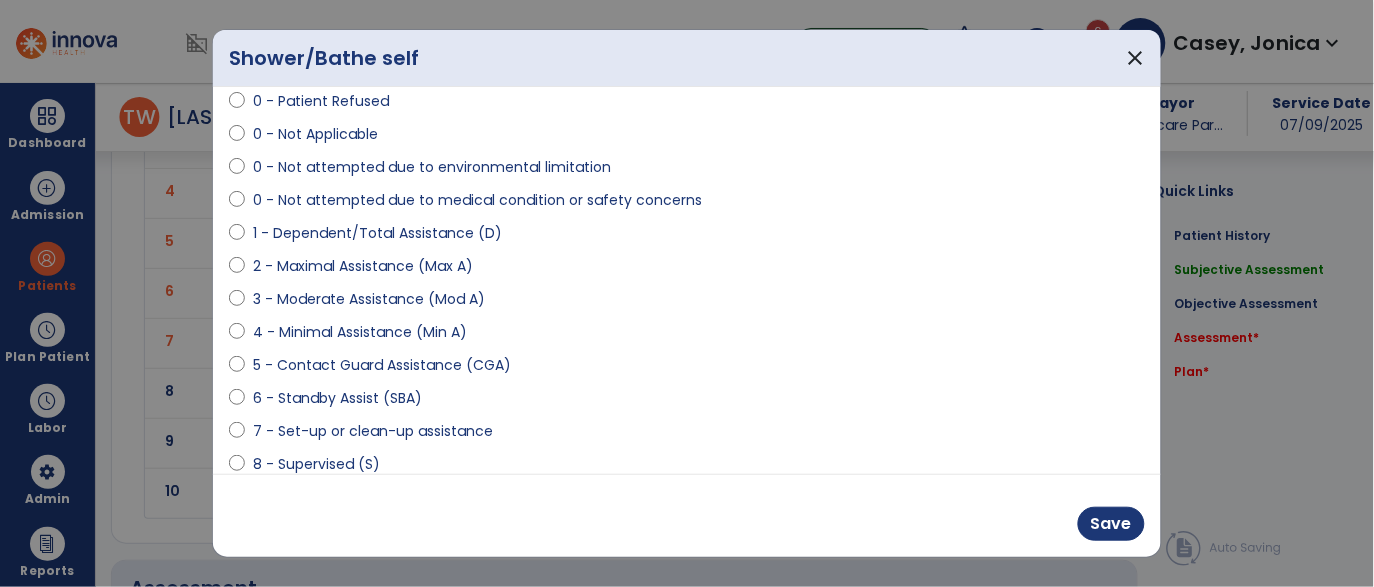 select on "**********" 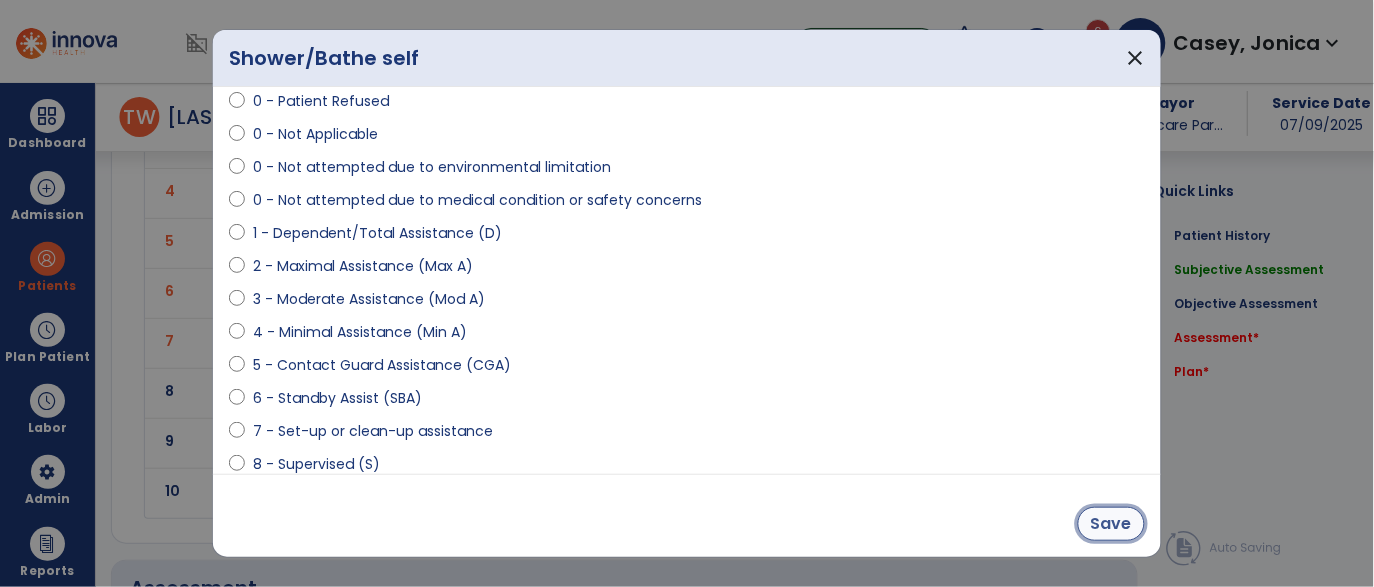 click on "Save" at bounding box center (1111, 524) 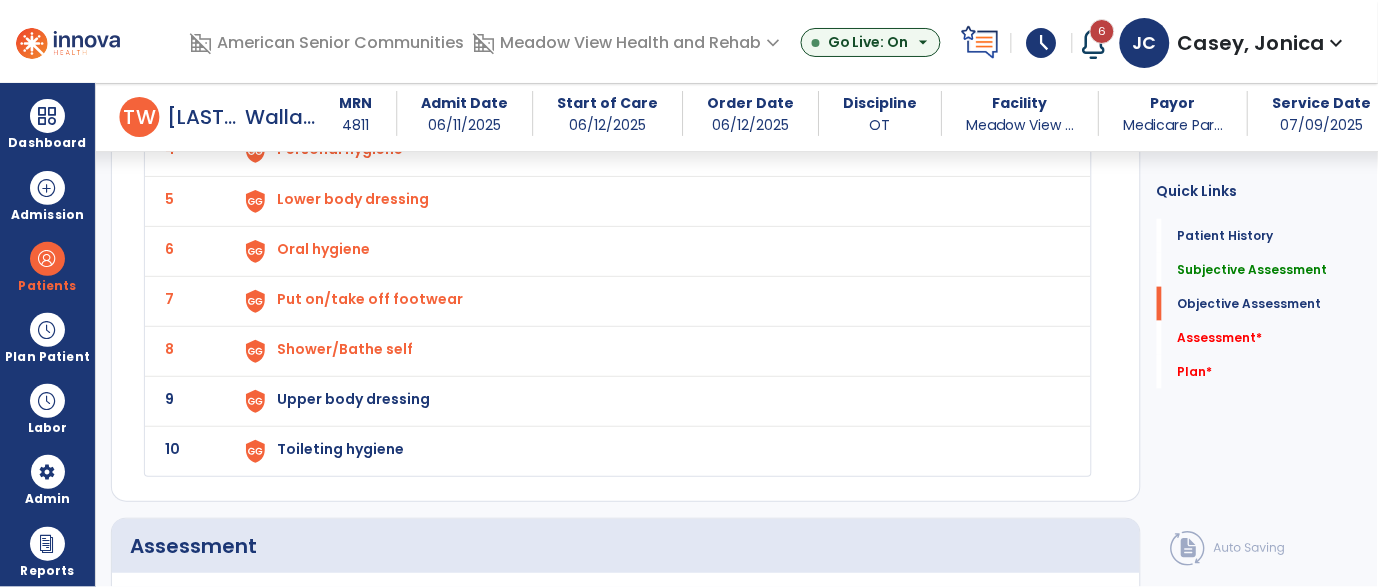 click on "Upper body dressing" at bounding box center [330, -1] 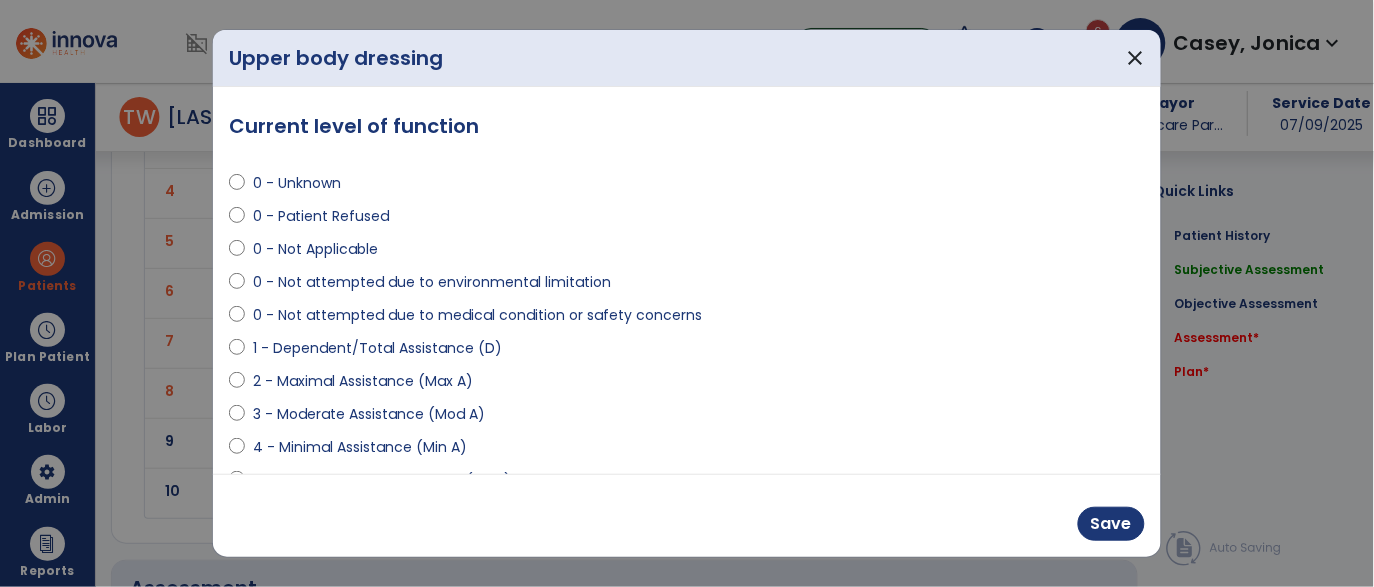 scroll, scrollTop: 1960, scrollLeft: 0, axis: vertical 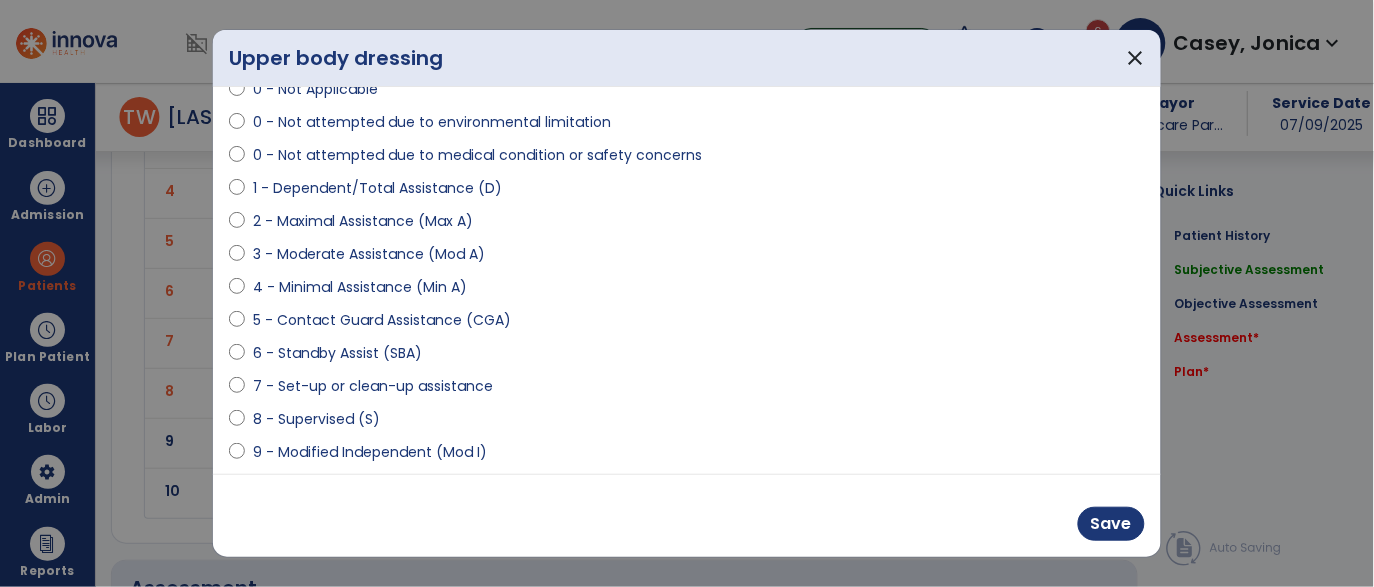 select on "**********" 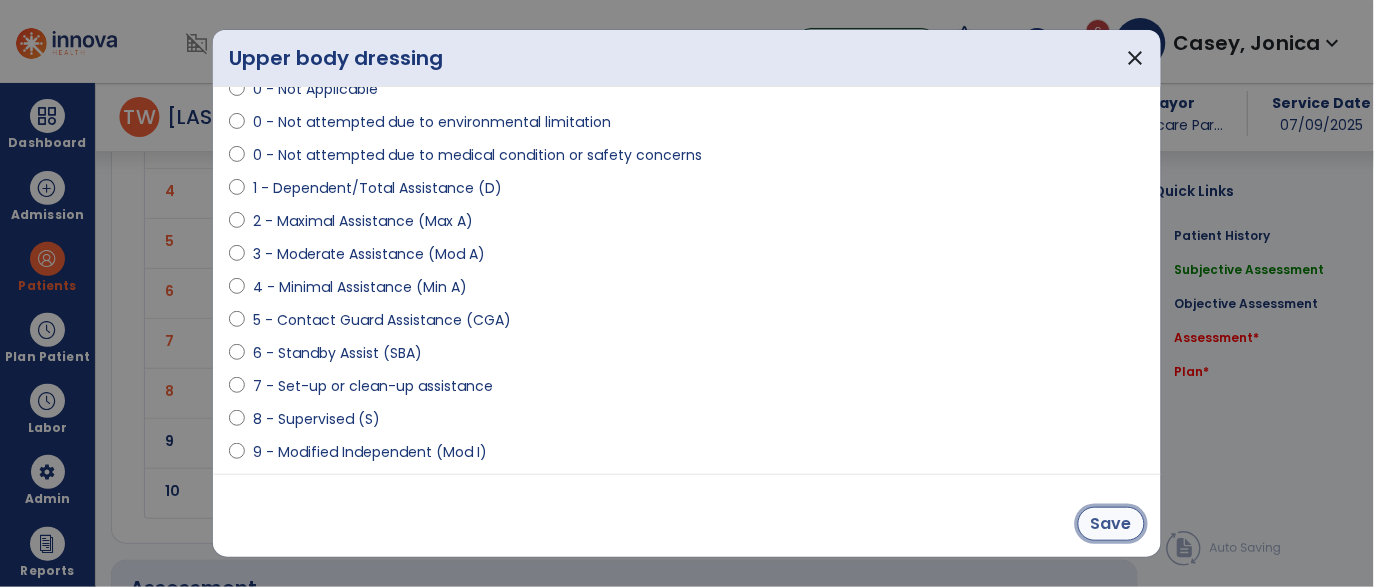 click on "Save" at bounding box center [1111, 524] 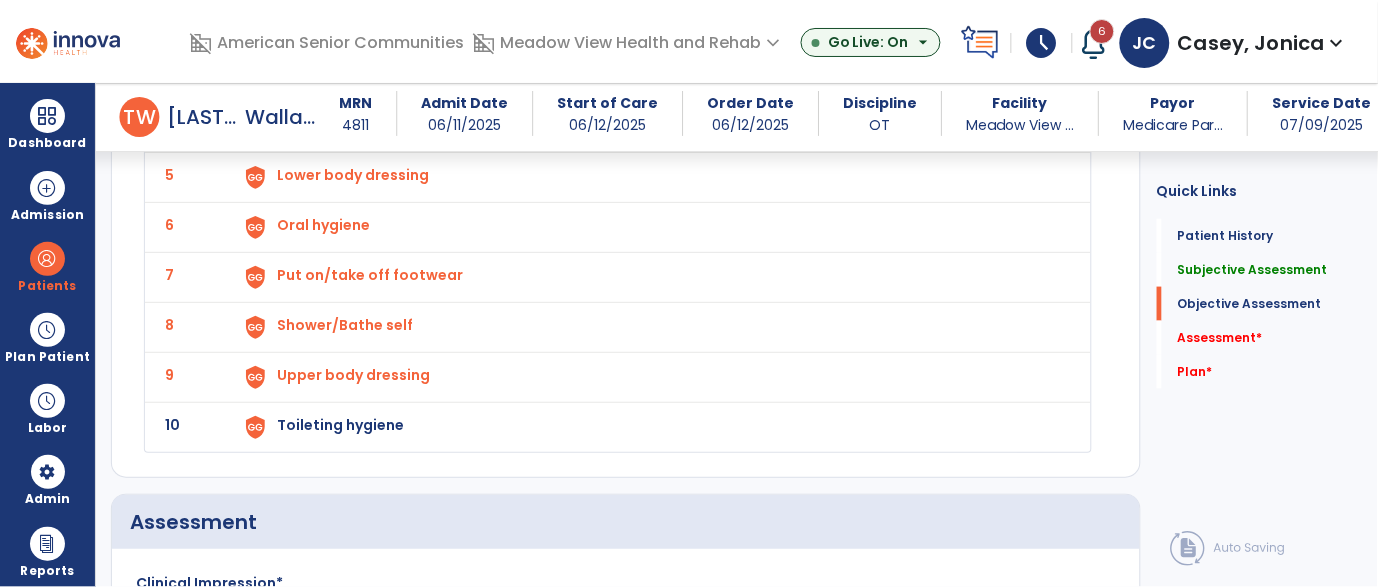 click on "Toileting hygiene" at bounding box center (330, -25) 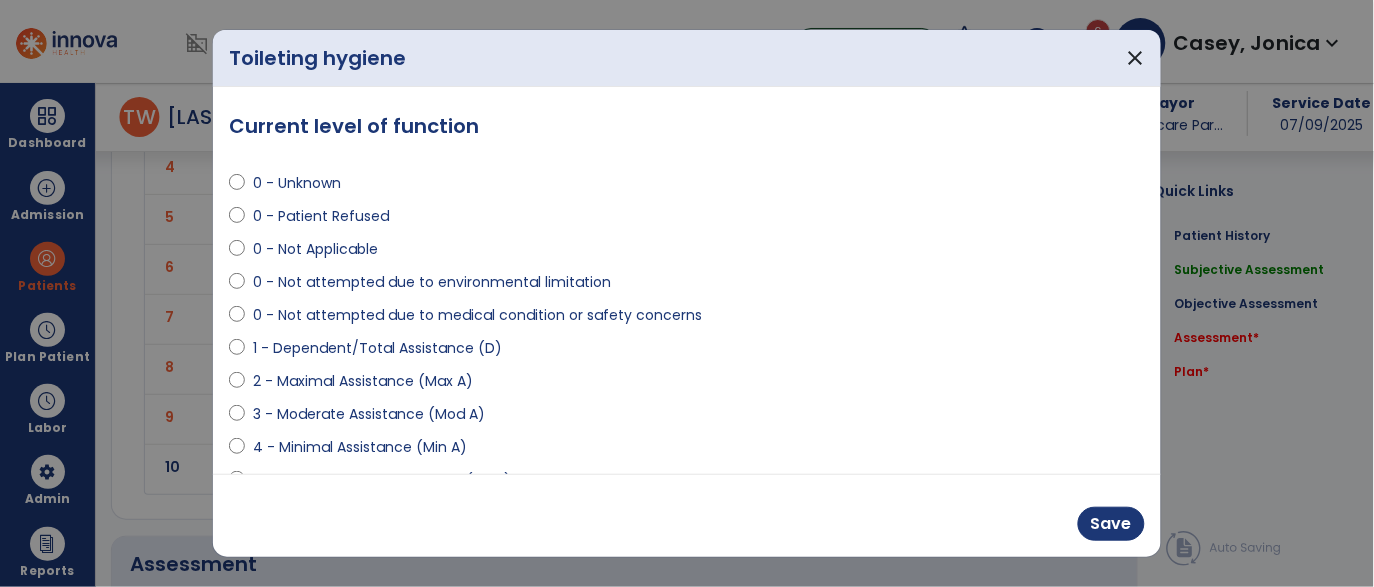 scroll, scrollTop: 1984, scrollLeft: 0, axis: vertical 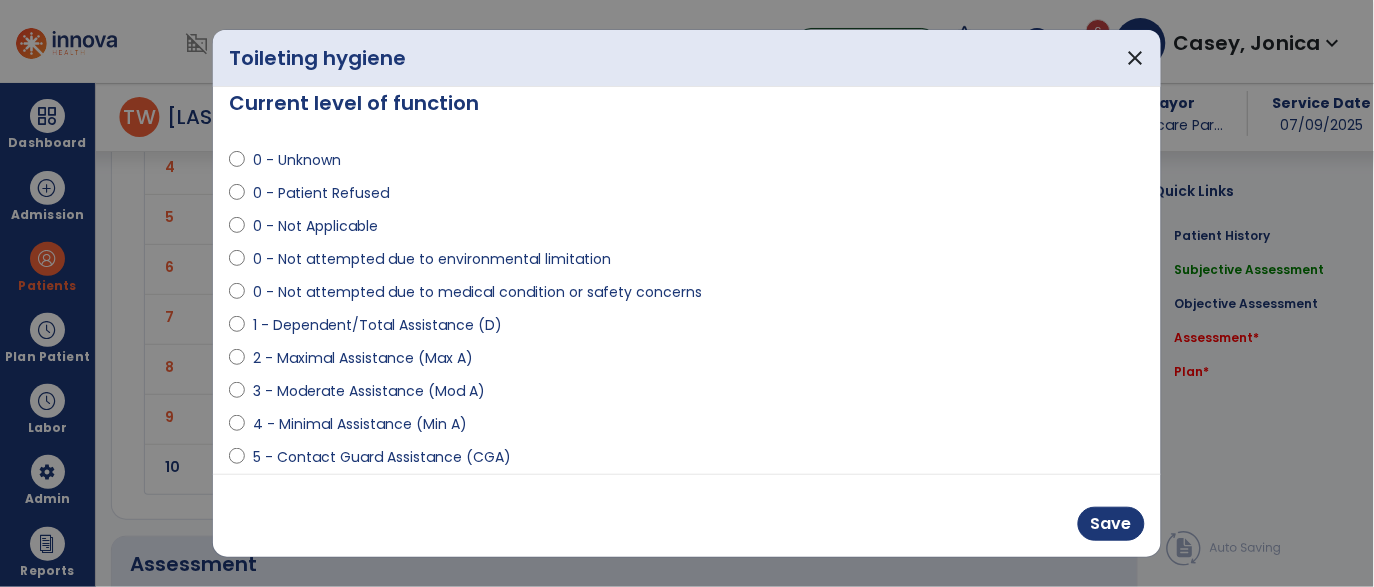 click on "2 - Maximal Assistance (Max A)" at bounding box center (363, 358) 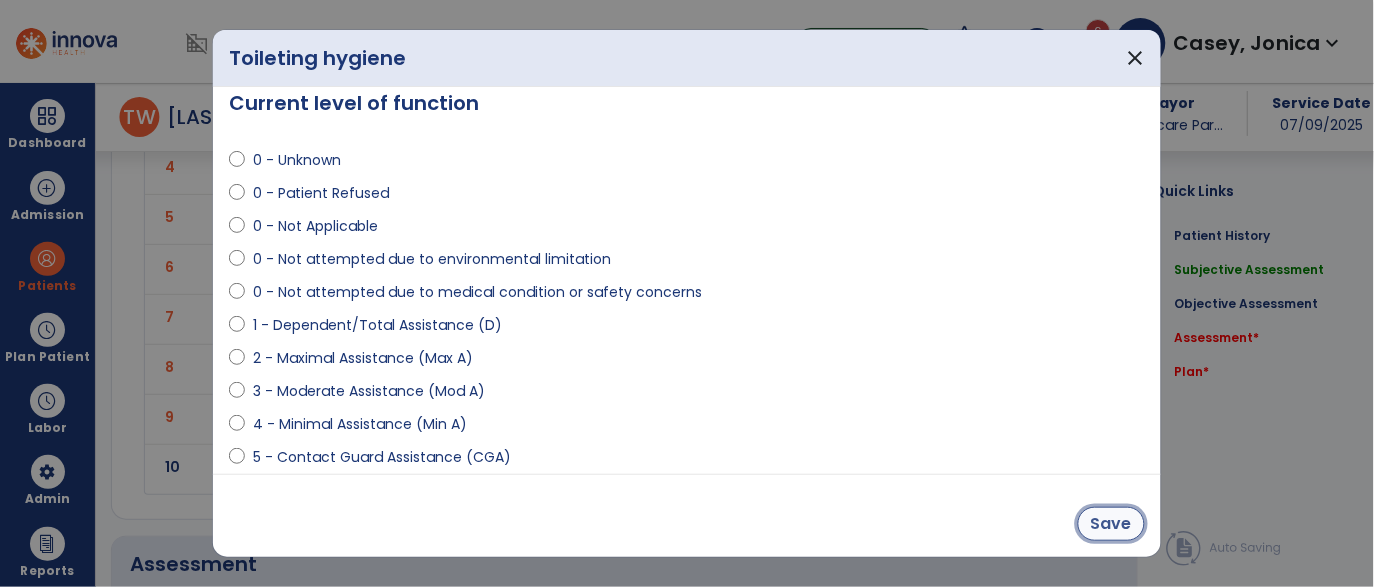 click on "Save" at bounding box center [1111, 524] 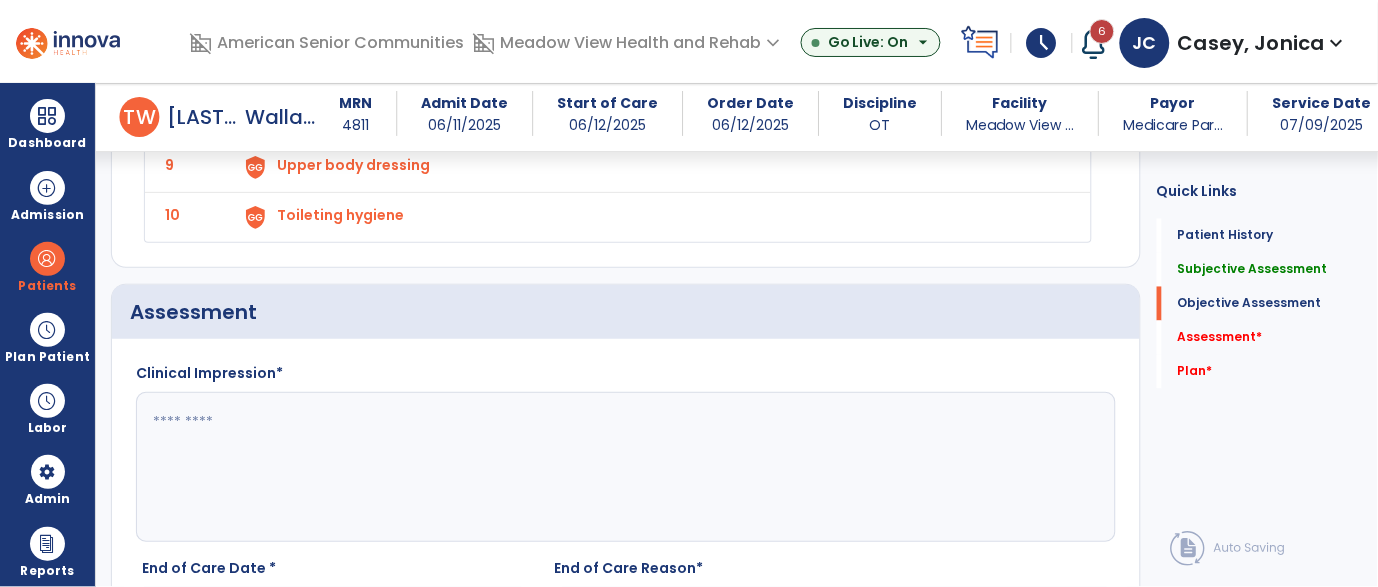 scroll, scrollTop: 2217, scrollLeft: 0, axis: vertical 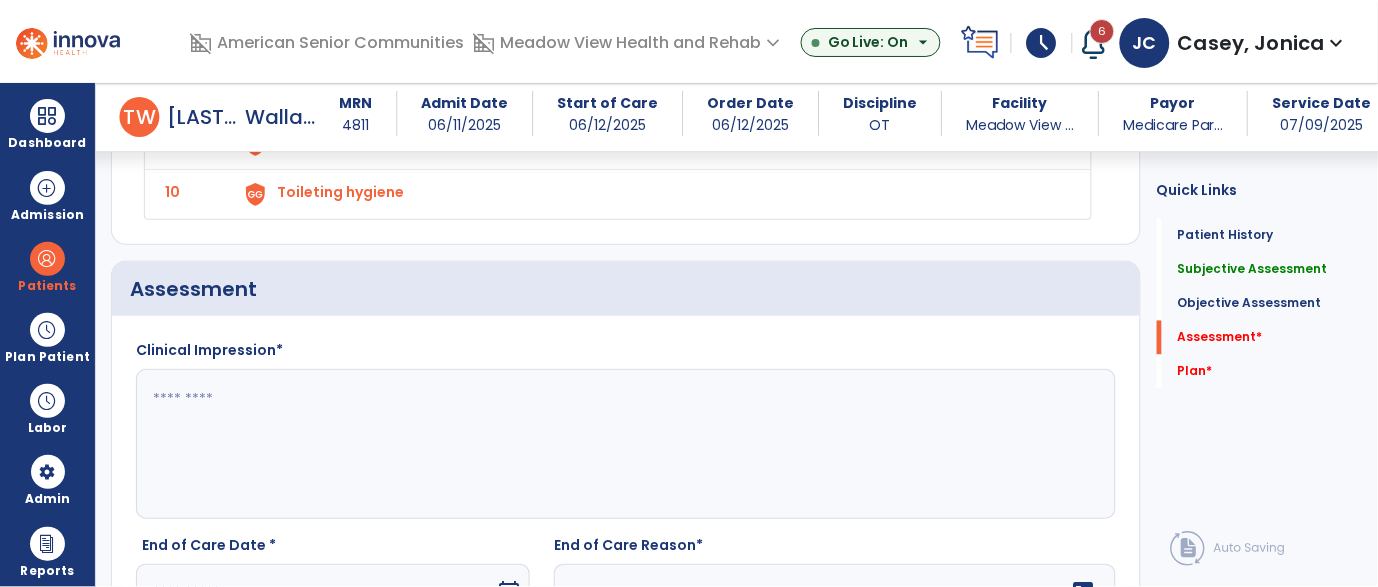 click 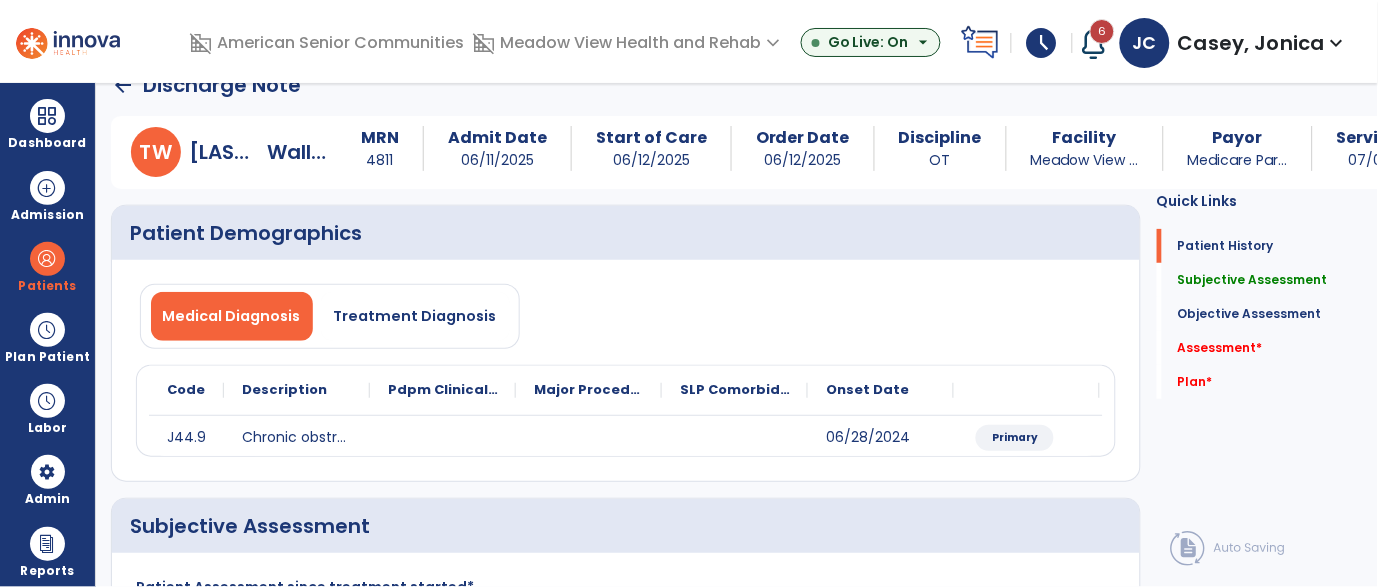 scroll, scrollTop: 0, scrollLeft: 0, axis: both 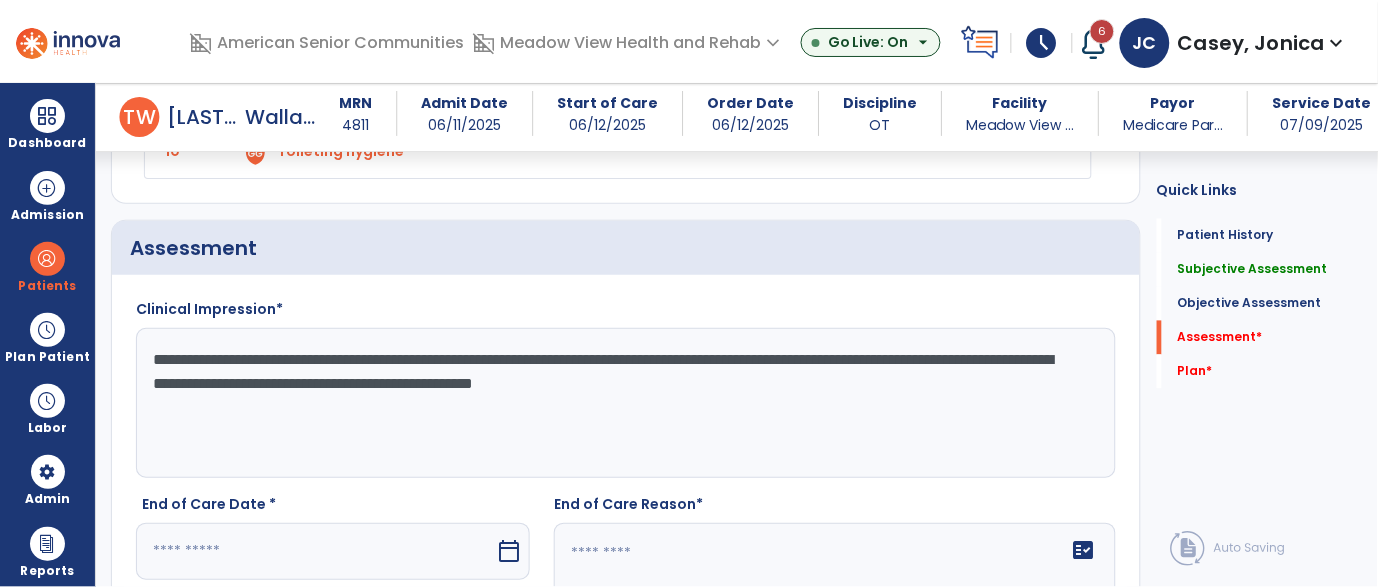 type on "**********" 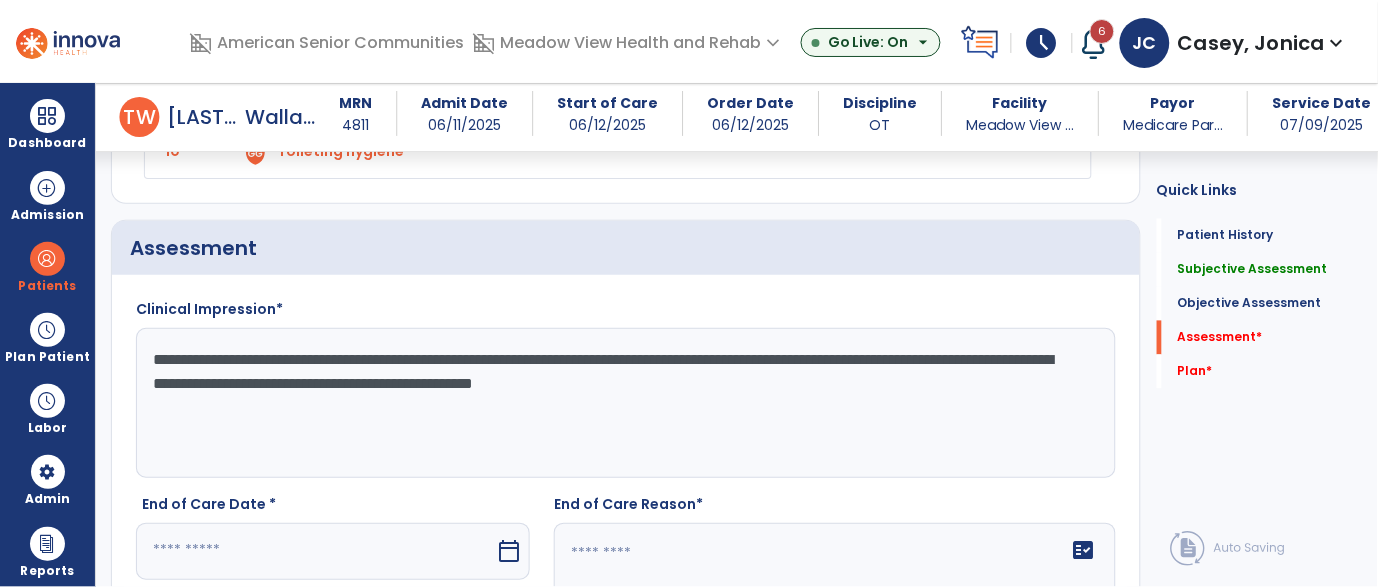 click at bounding box center [315, 551] 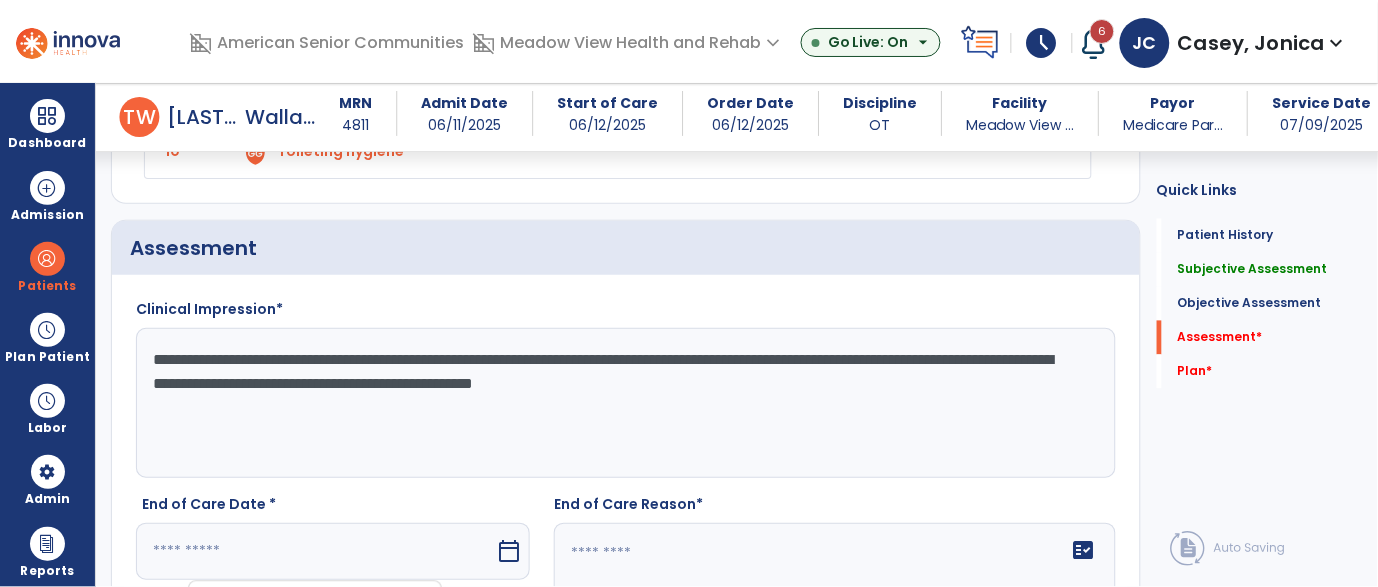scroll, scrollTop: 2639, scrollLeft: 0, axis: vertical 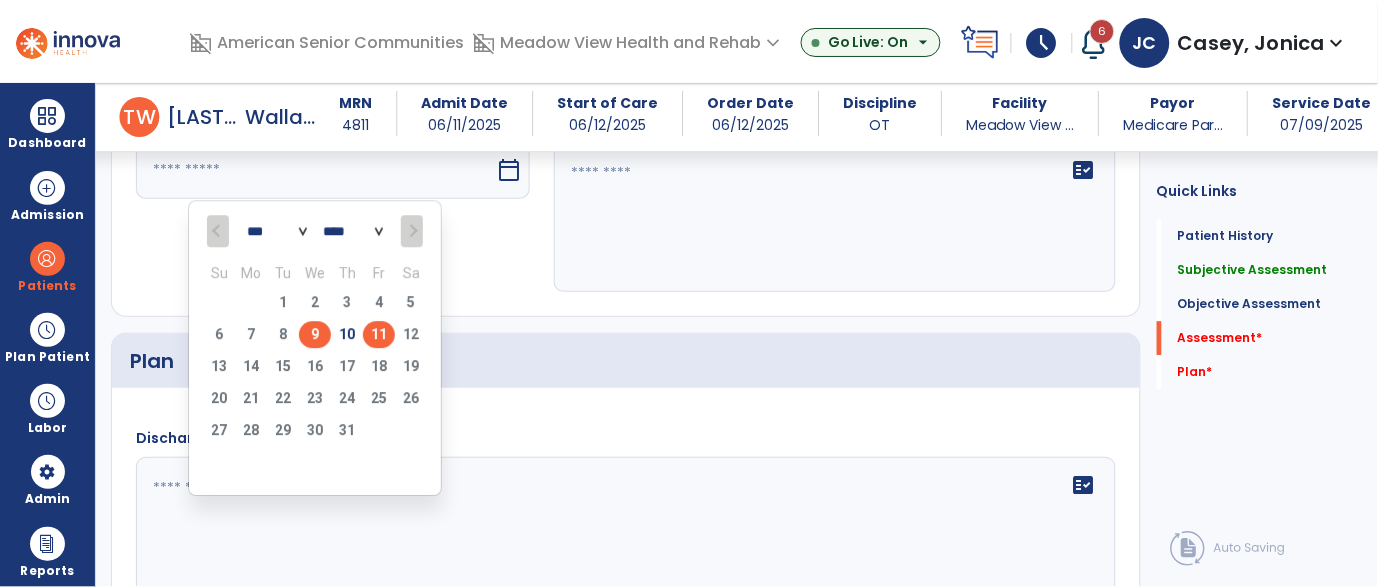 click on "9" at bounding box center (315, 334) 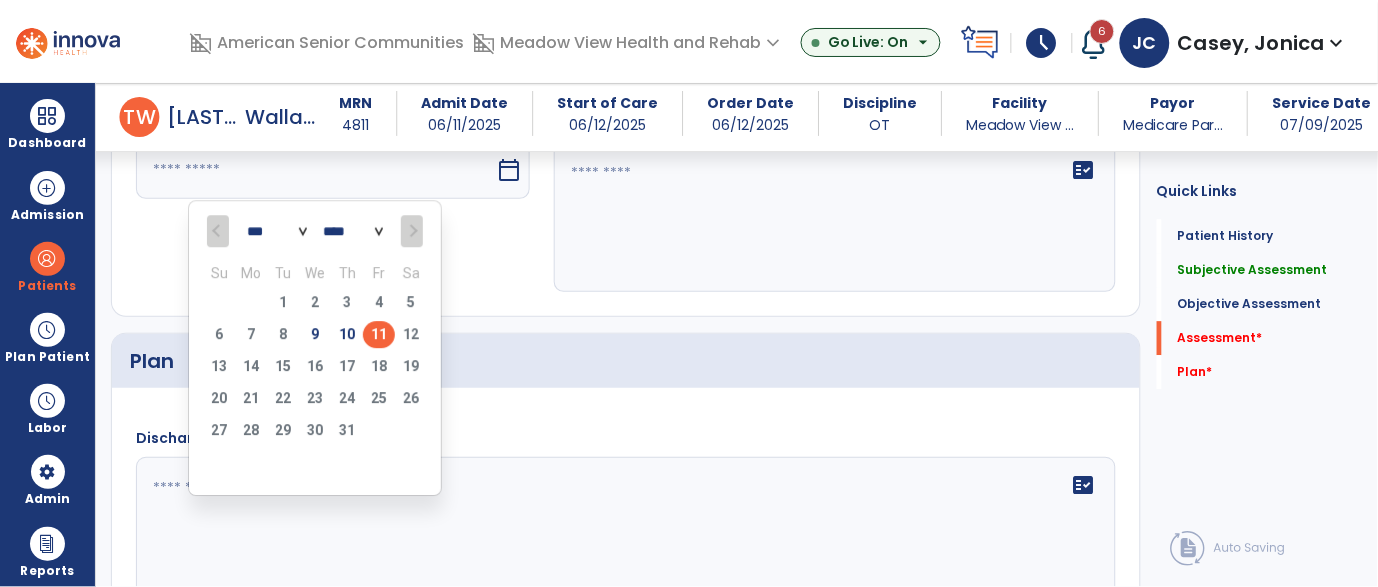 type on "********" 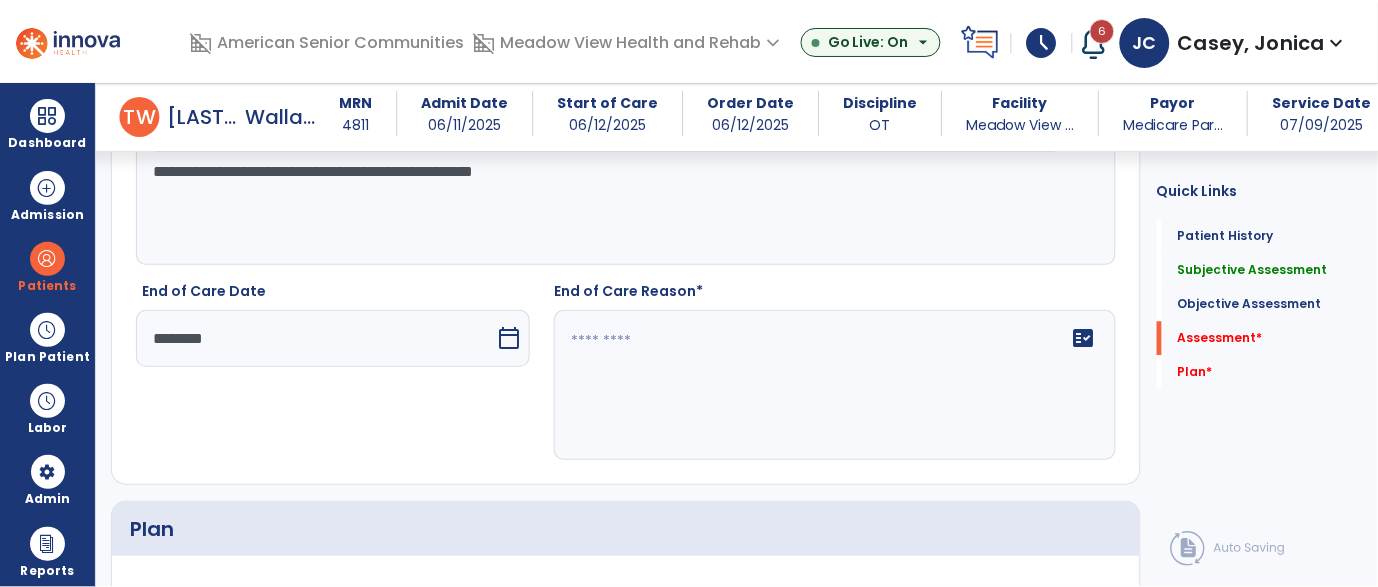 scroll, scrollTop: 2470, scrollLeft: 0, axis: vertical 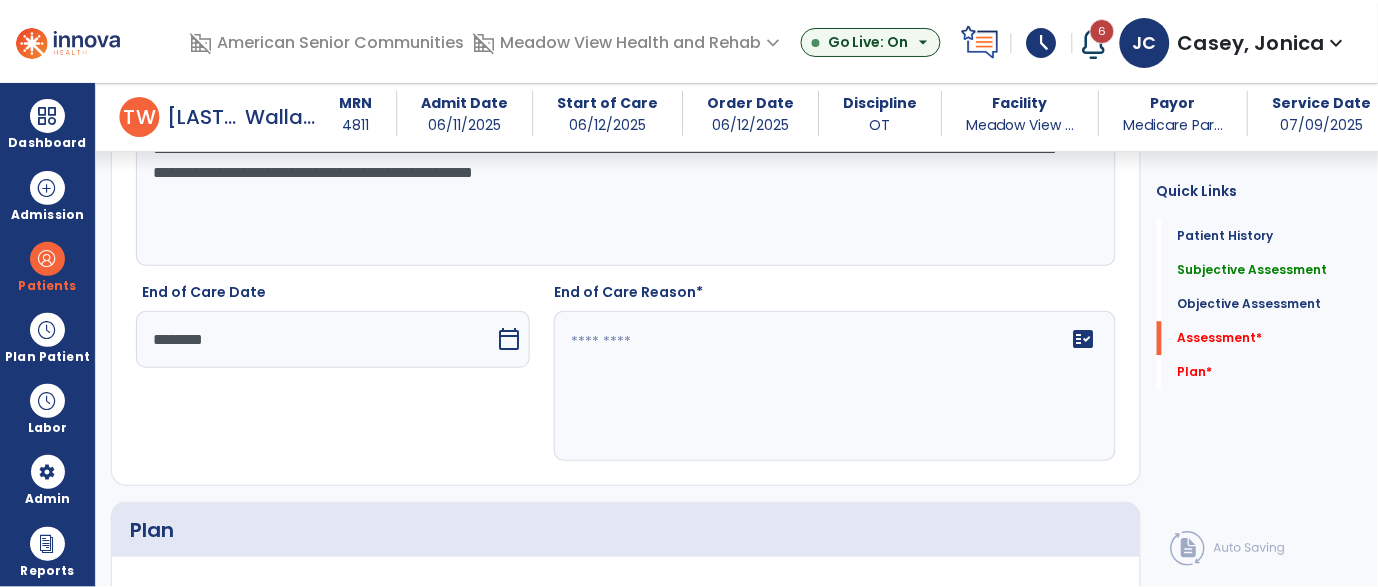 click on "fact_check" 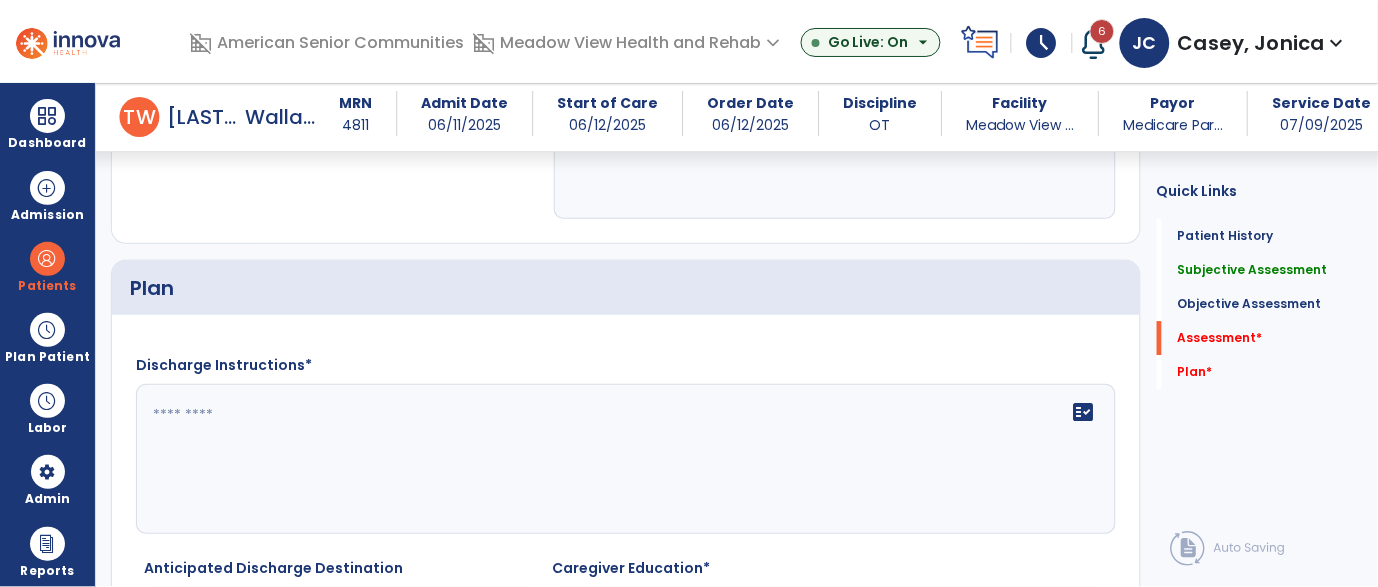 scroll, scrollTop: 2718, scrollLeft: 0, axis: vertical 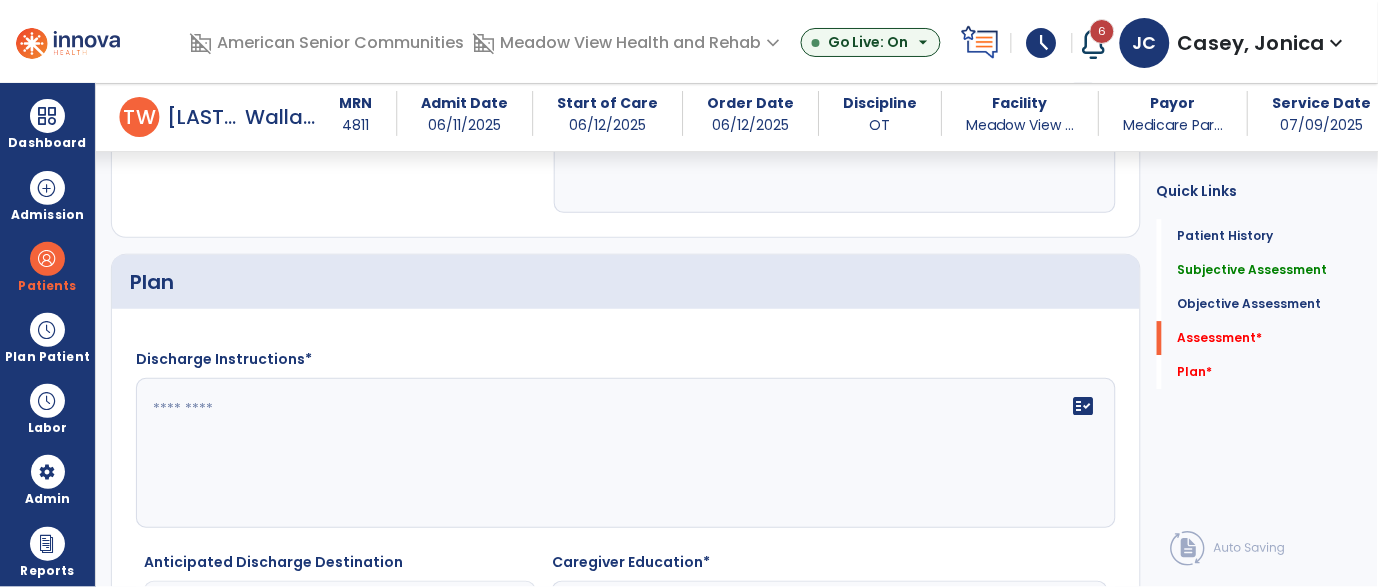 type on "**********" 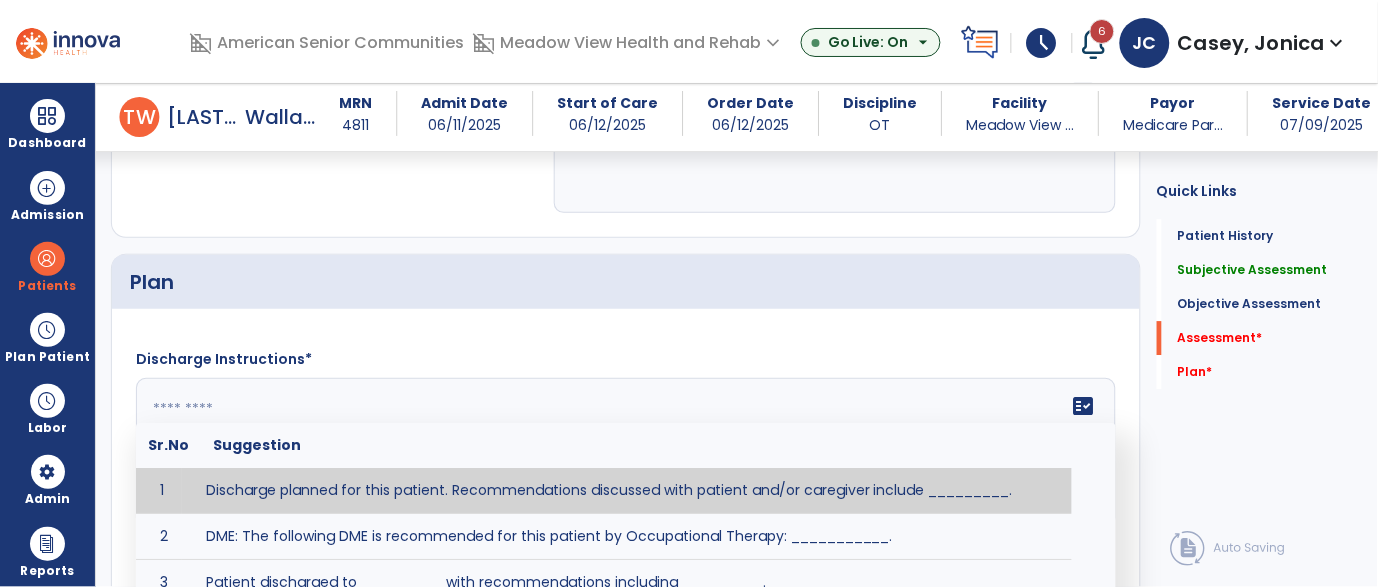 click on "fact_check  Sr.No Suggestion 1 Discharge planned for this patient. Recommendations discussed with patient and/or caregiver include _________. 2 DME: The following DME is recommended for this patient by Occupational Therapy: ___________. 3 Patient discharged to _________ with recommendations including _________. 4 Patient discharged unexpectedly to __________. Recommendations include ____________." 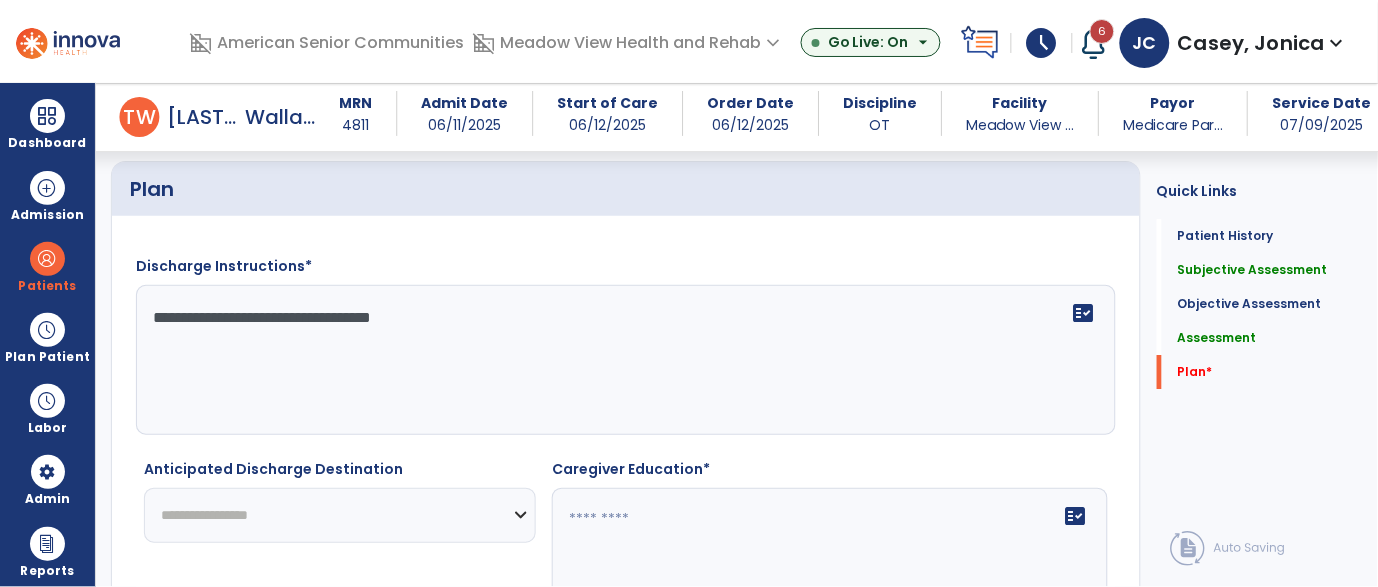 scroll, scrollTop: 2852, scrollLeft: 0, axis: vertical 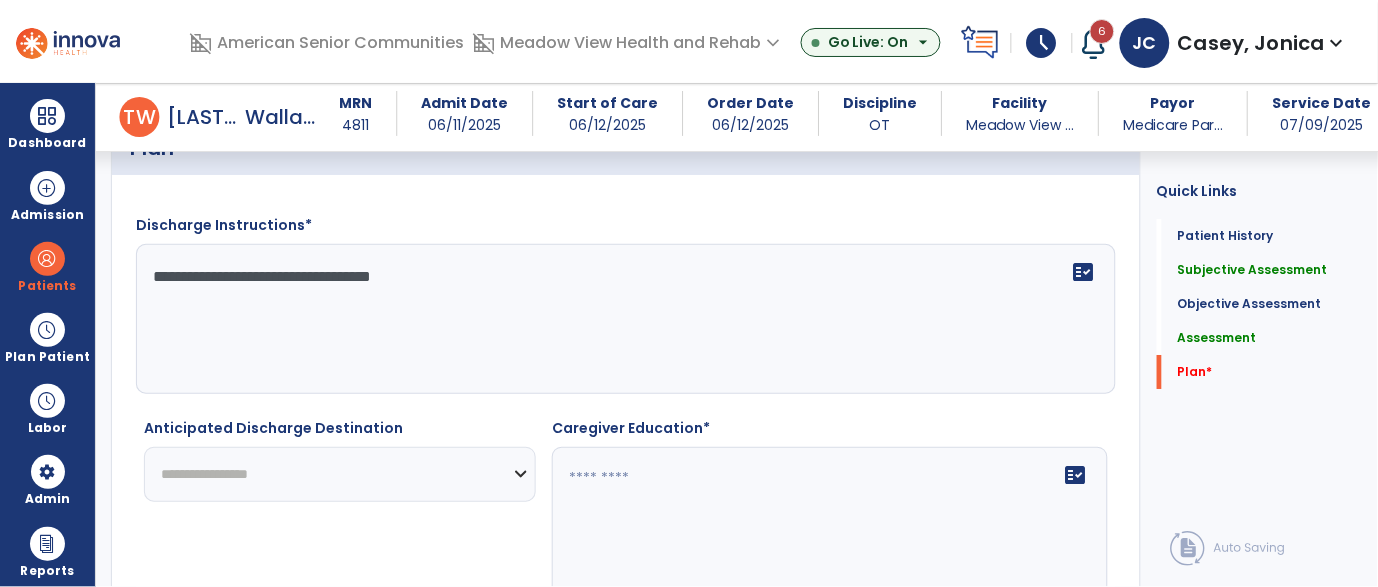 type on "**********" 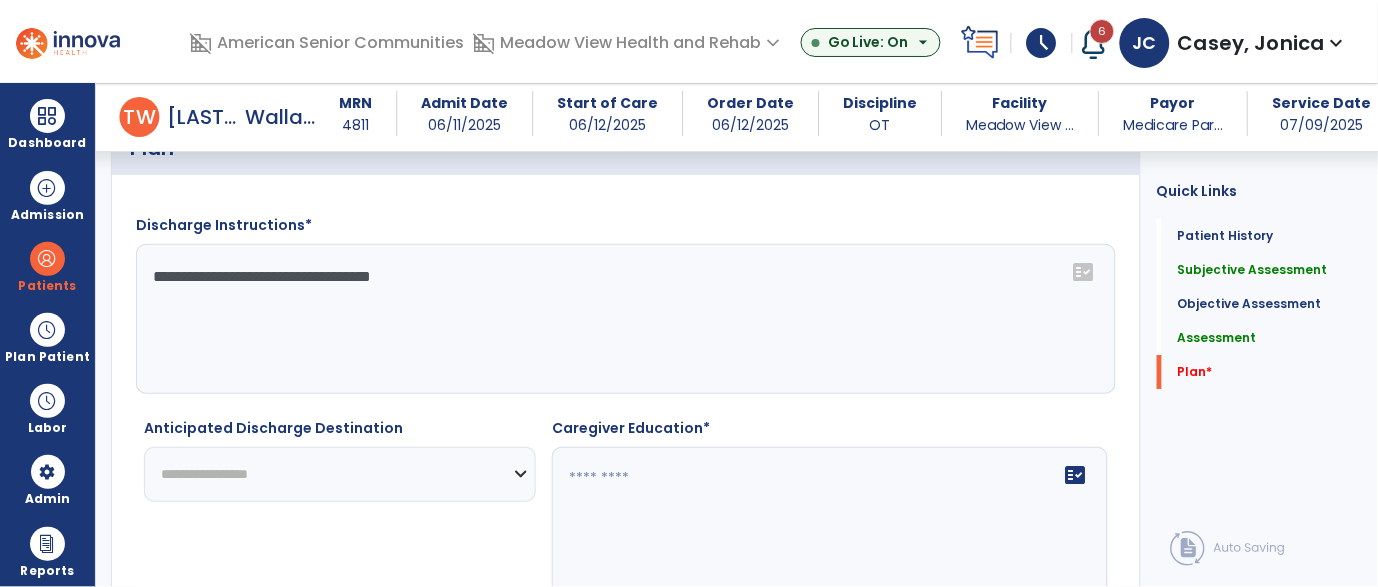 select on "****" 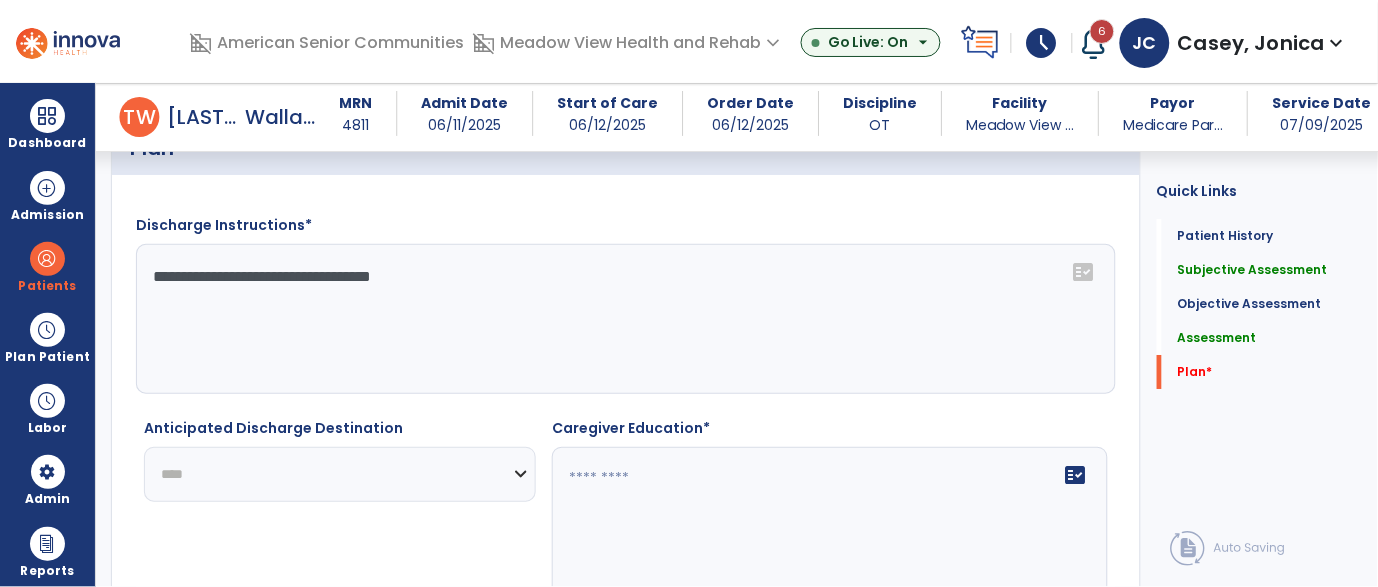 click on "**********" 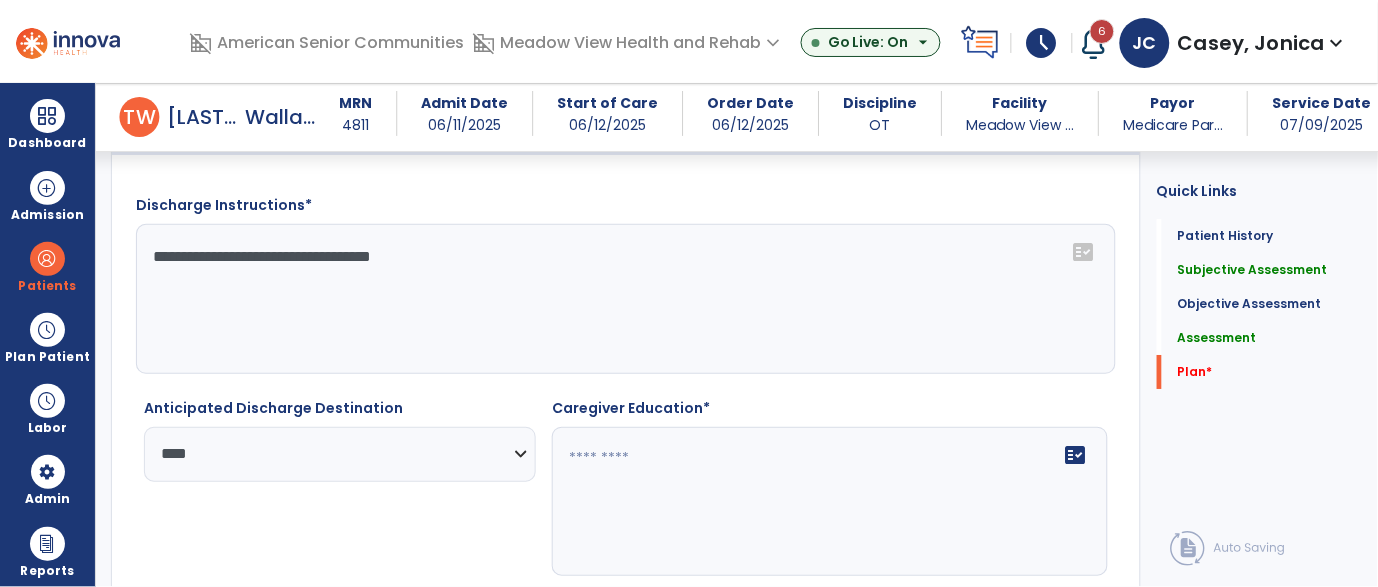 scroll, scrollTop: 2919, scrollLeft: 0, axis: vertical 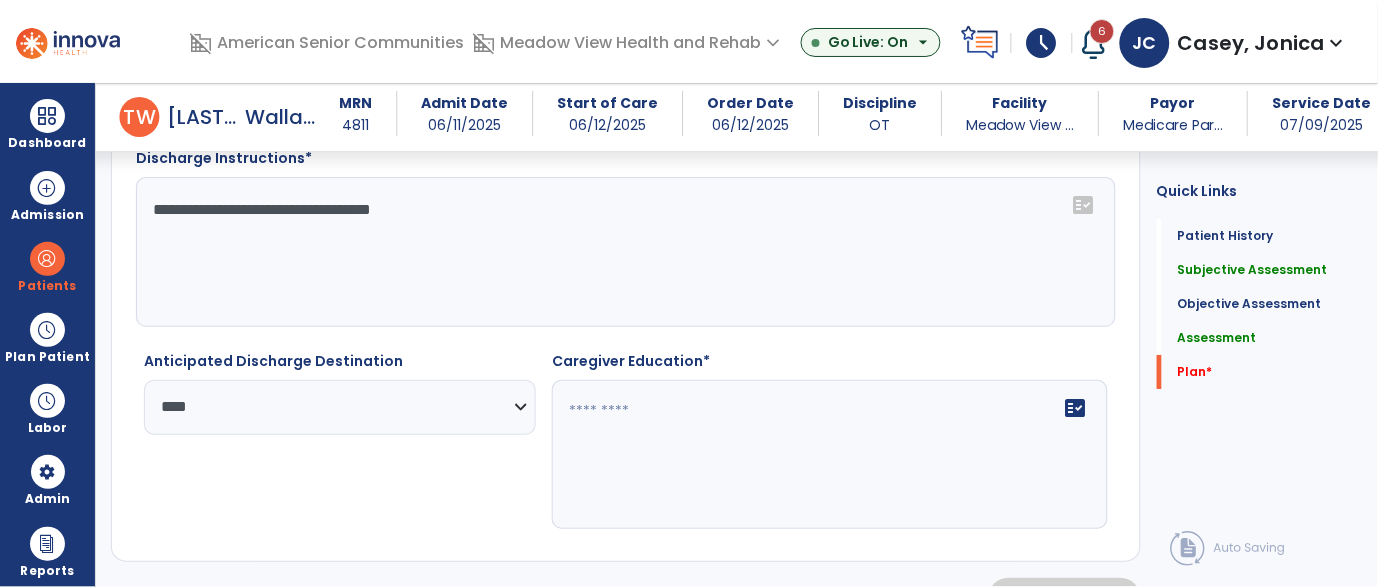 click 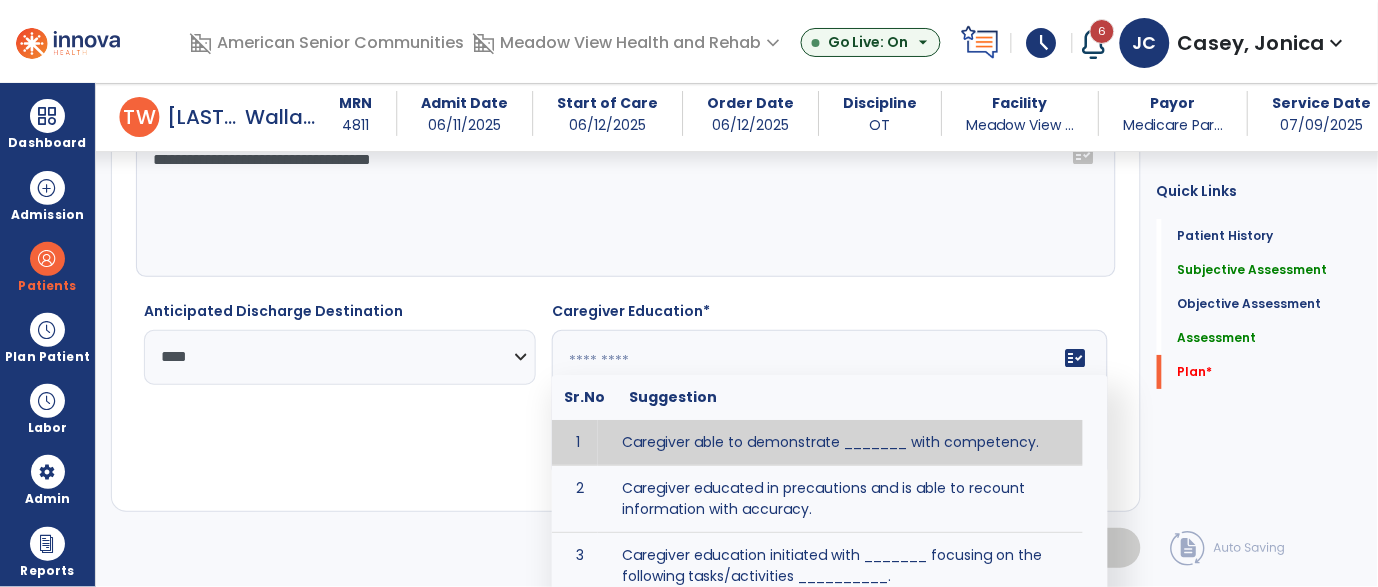 scroll, scrollTop: 2975, scrollLeft: 0, axis: vertical 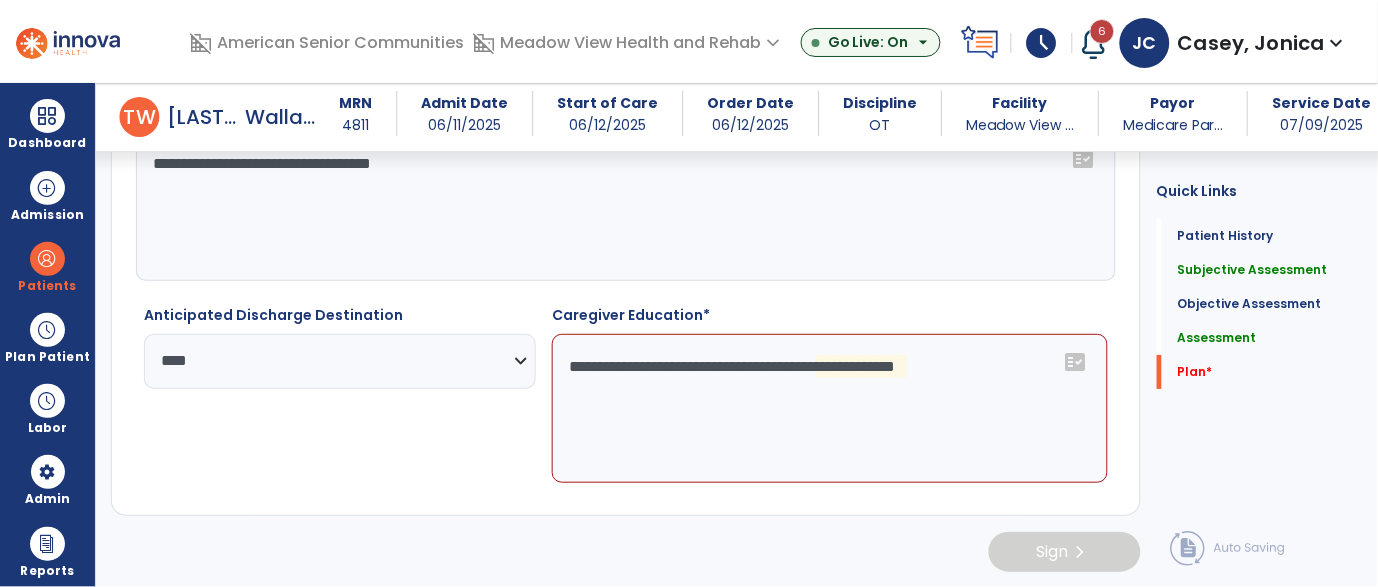 drag, startPoint x: 735, startPoint y: 359, endPoint x: 478, endPoint y: 360, distance: 257.00195 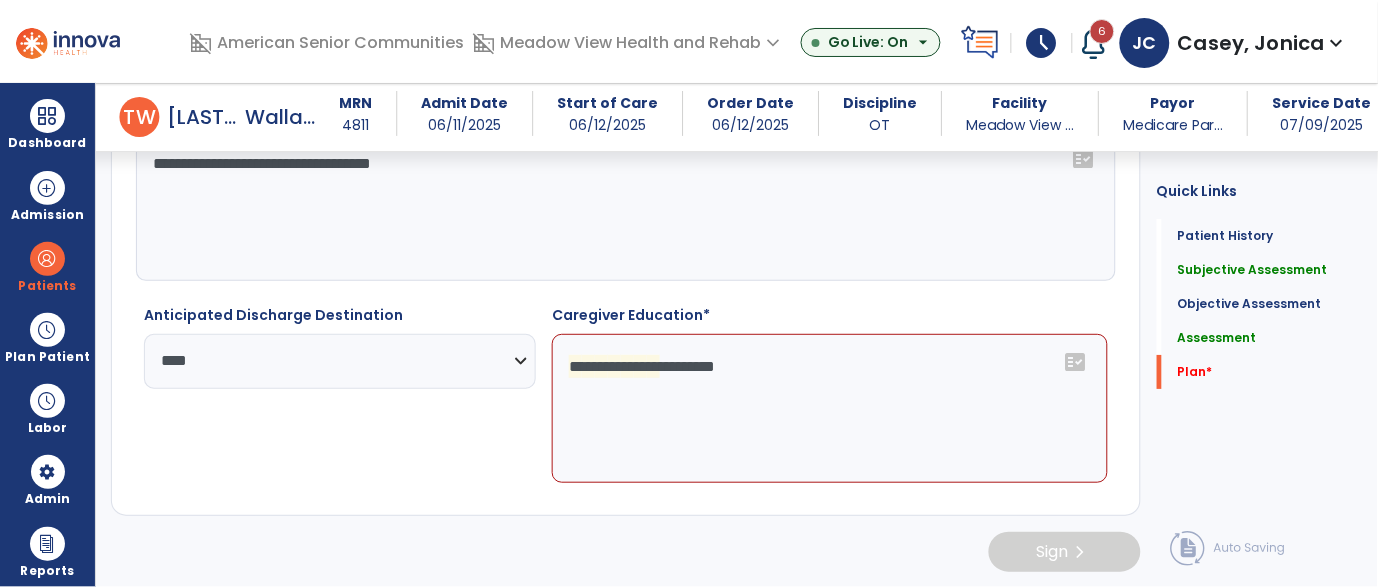 drag, startPoint x: 854, startPoint y: 386, endPoint x: 525, endPoint y: 365, distance: 329.66953 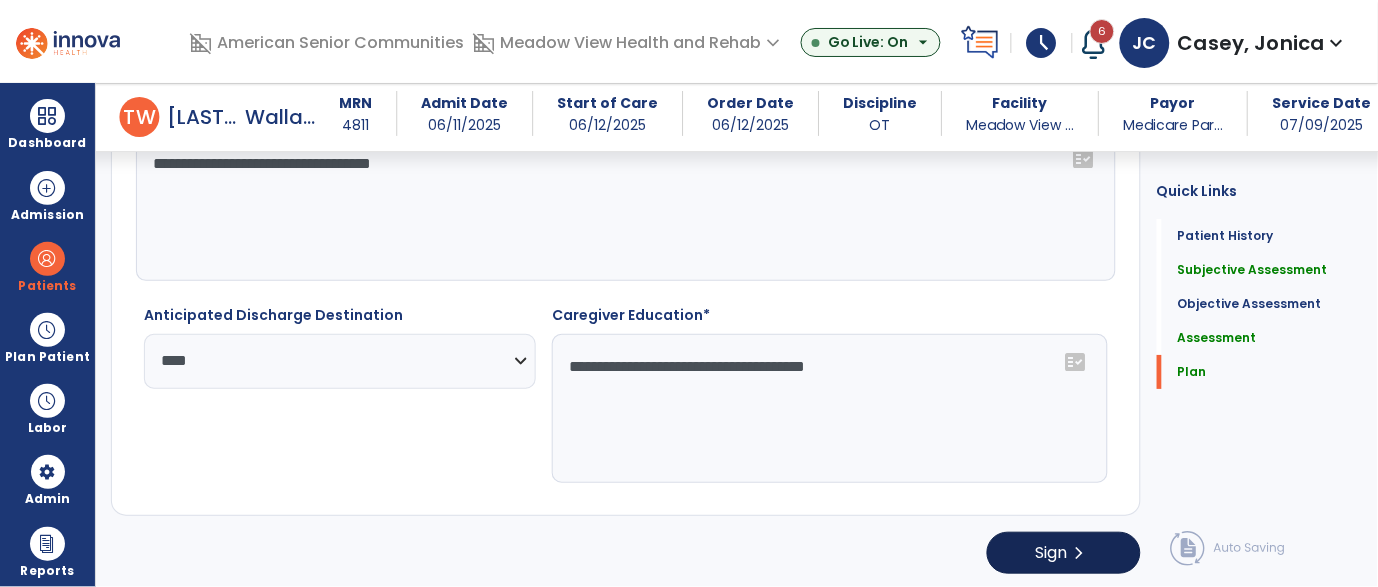type on "**********" 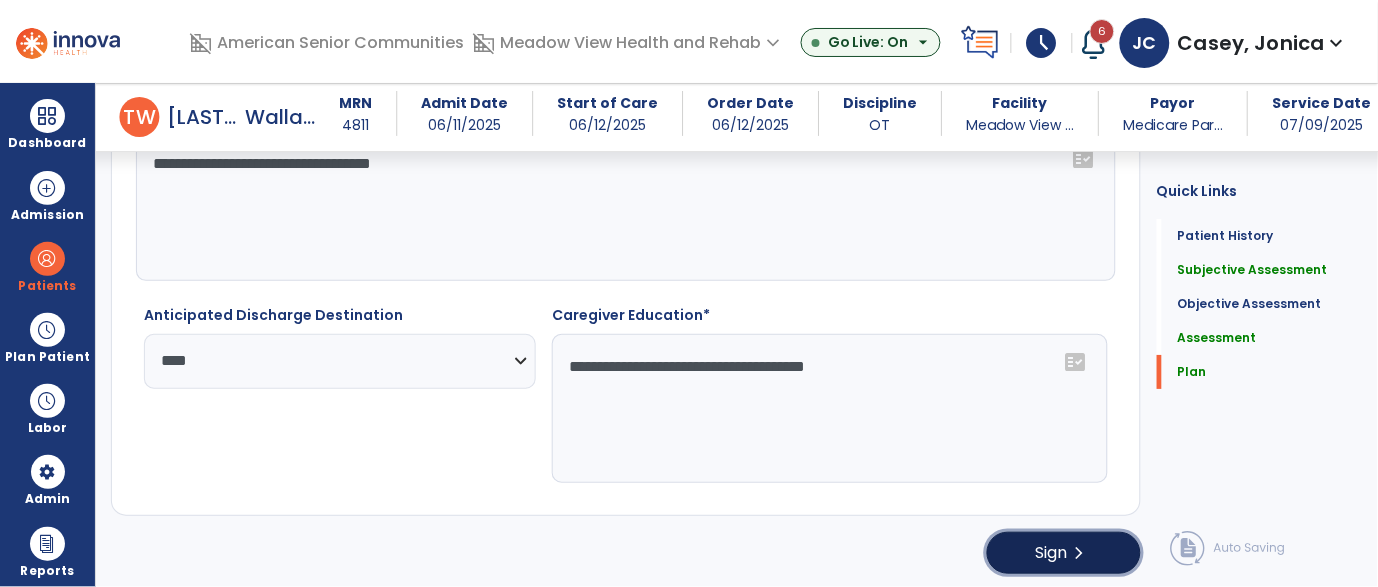 click on "Sign  chevron_right" 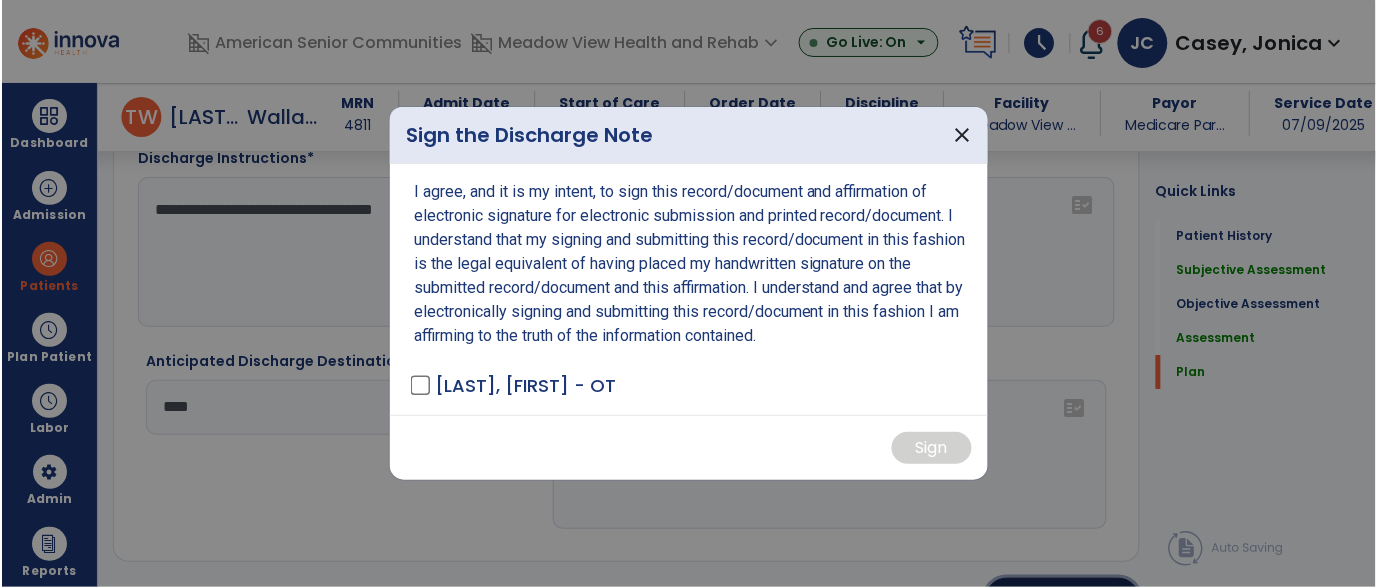 scroll, scrollTop: 2965, scrollLeft: 0, axis: vertical 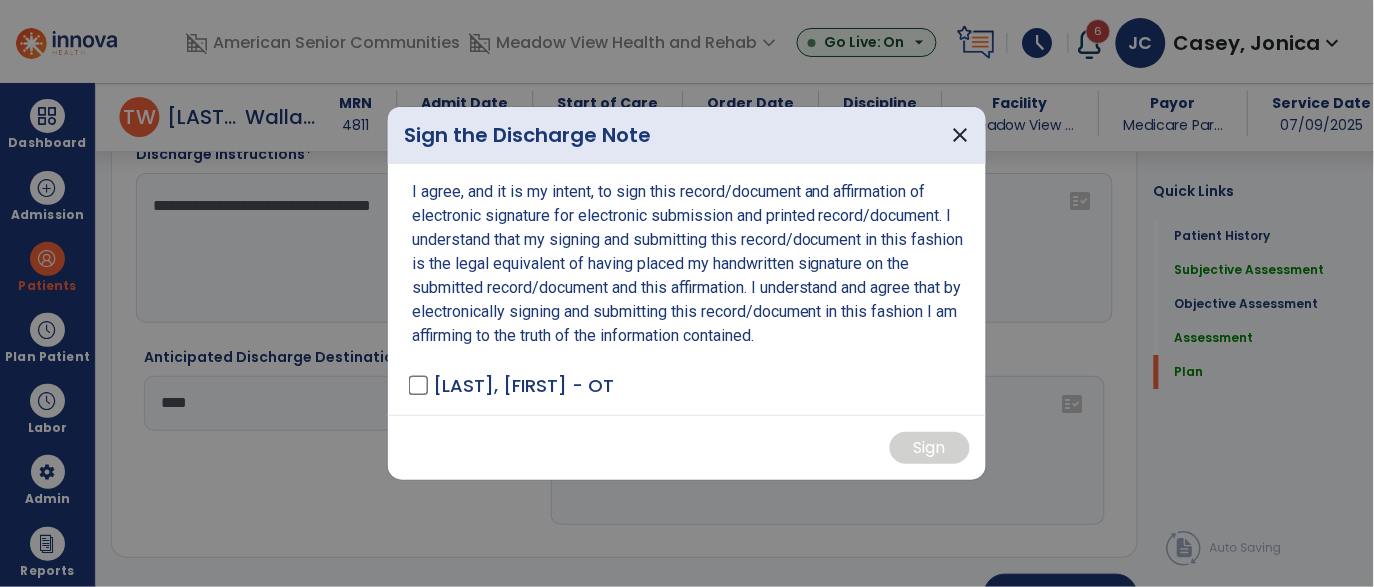 click on "I agree, and it is my intent, to sign this record/document and affirmation of electronic signature for electronic submission and printed record/document. I understand that my signing and submitting this record/document in this fashion is the legal equivalent of having placed my handwritten signature on the submitted record/document and this affirmation. I understand and agree that by electronically signing and submitting this record/document in this fashion I am affirming to the truth of the information contained.  Casey, Jonica  - OT" at bounding box center [687, 289] 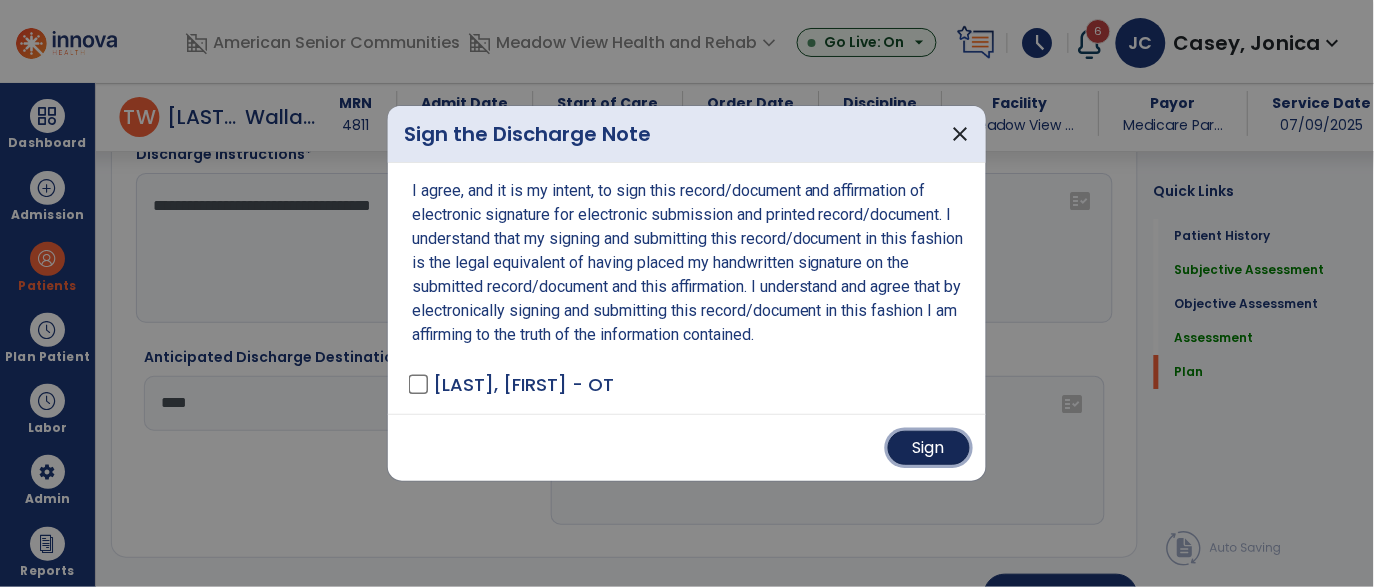click on "Sign" at bounding box center (929, 448) 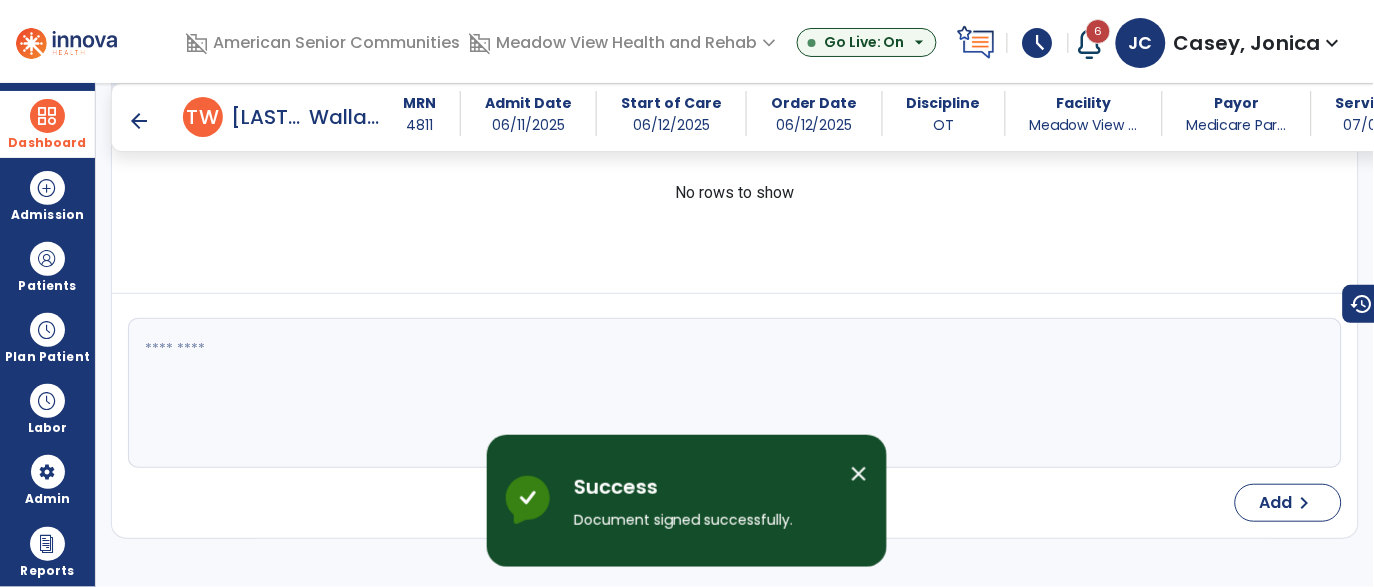 click at bounding box center (47, 116) 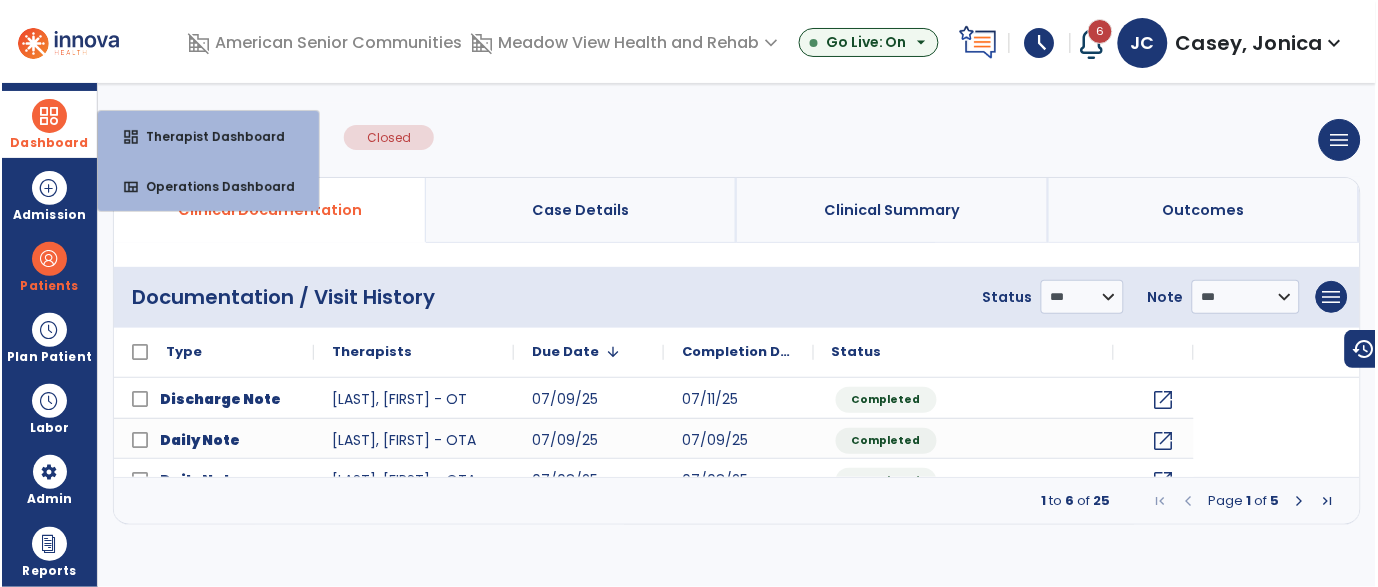 scroll, scrollTop: 0, scrollLeft: 0, axis: both 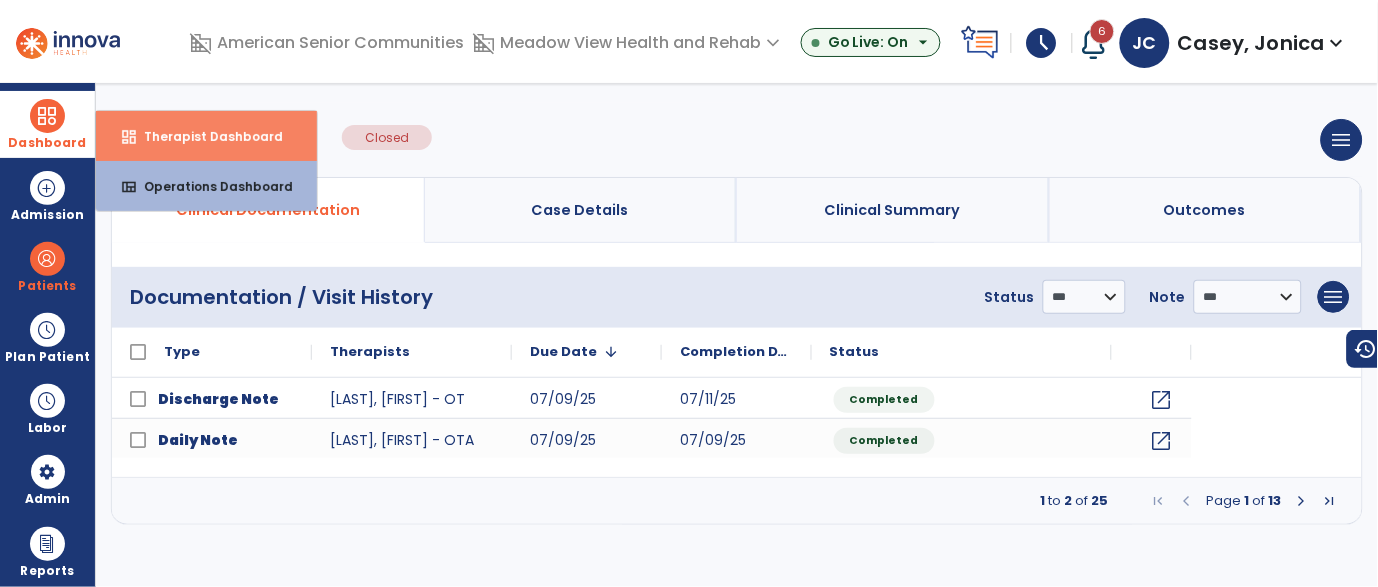 click on "dashboard  Therapist Dashboard" at bounding box center (206, 136) 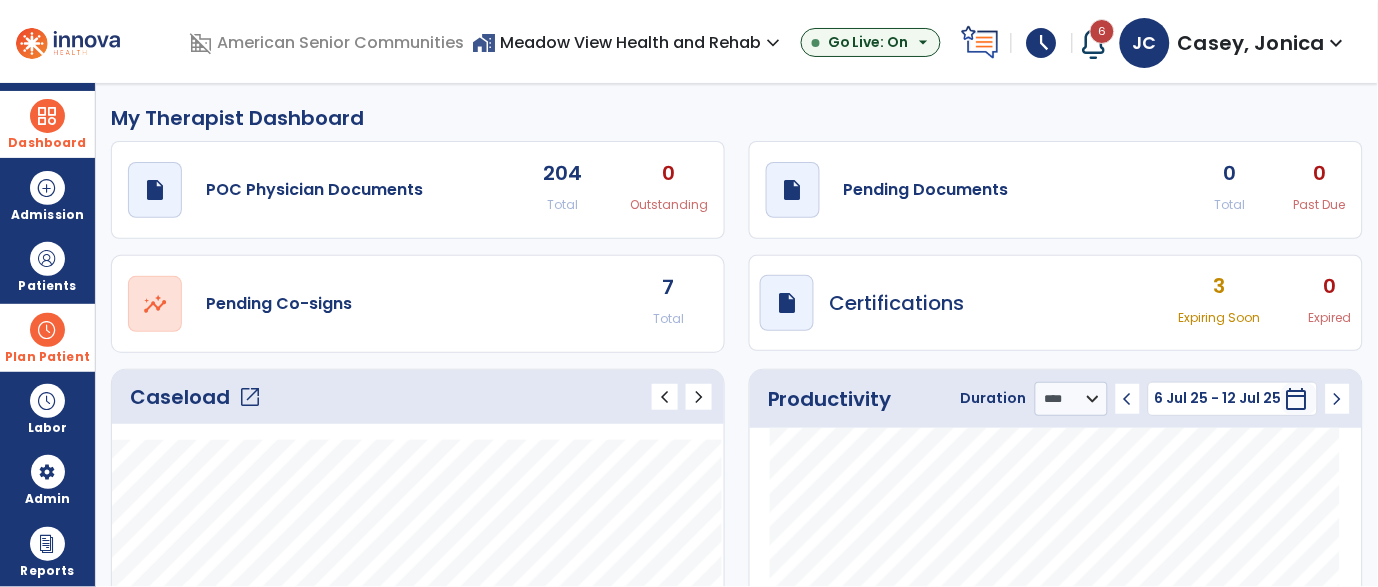 click at bounding box center (47, 330) 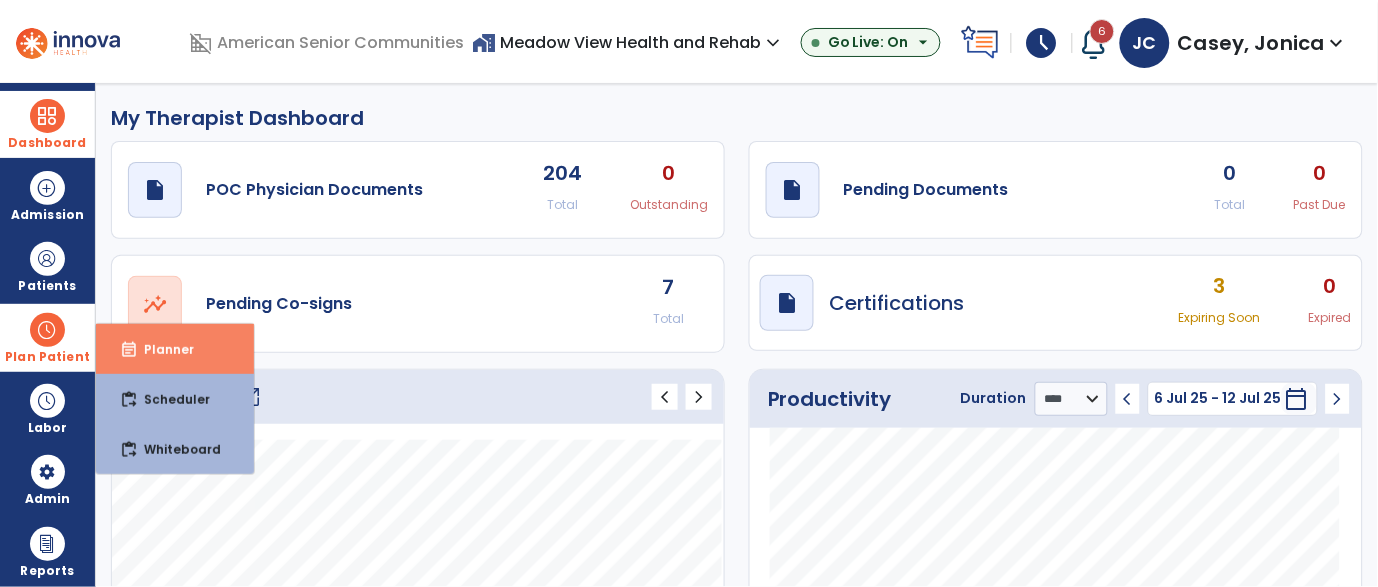 click on "event_note  Planner" at bounding box center [175, 349] 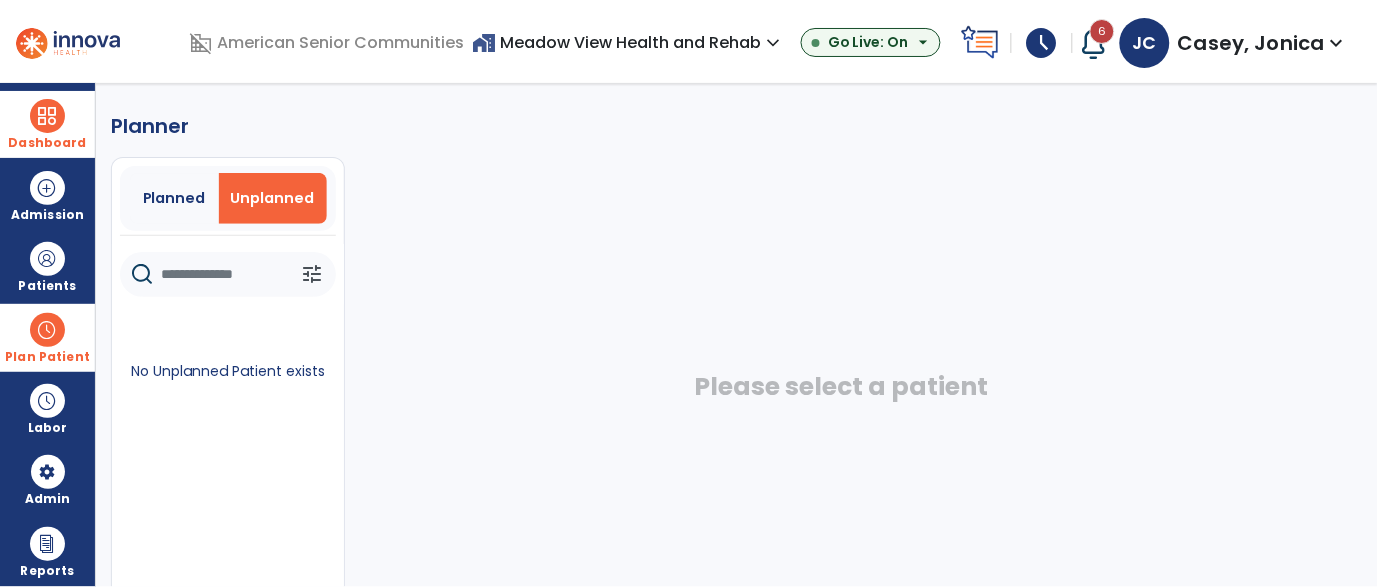 click 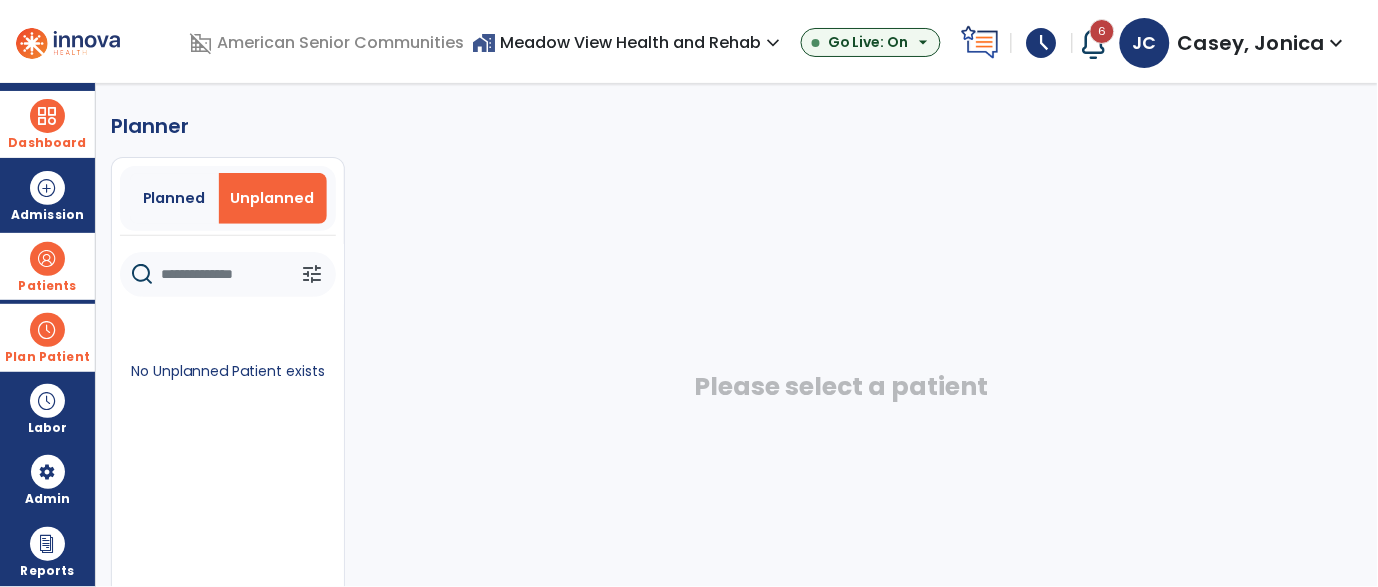 click on "Patients" at bounding box center (47, 266) 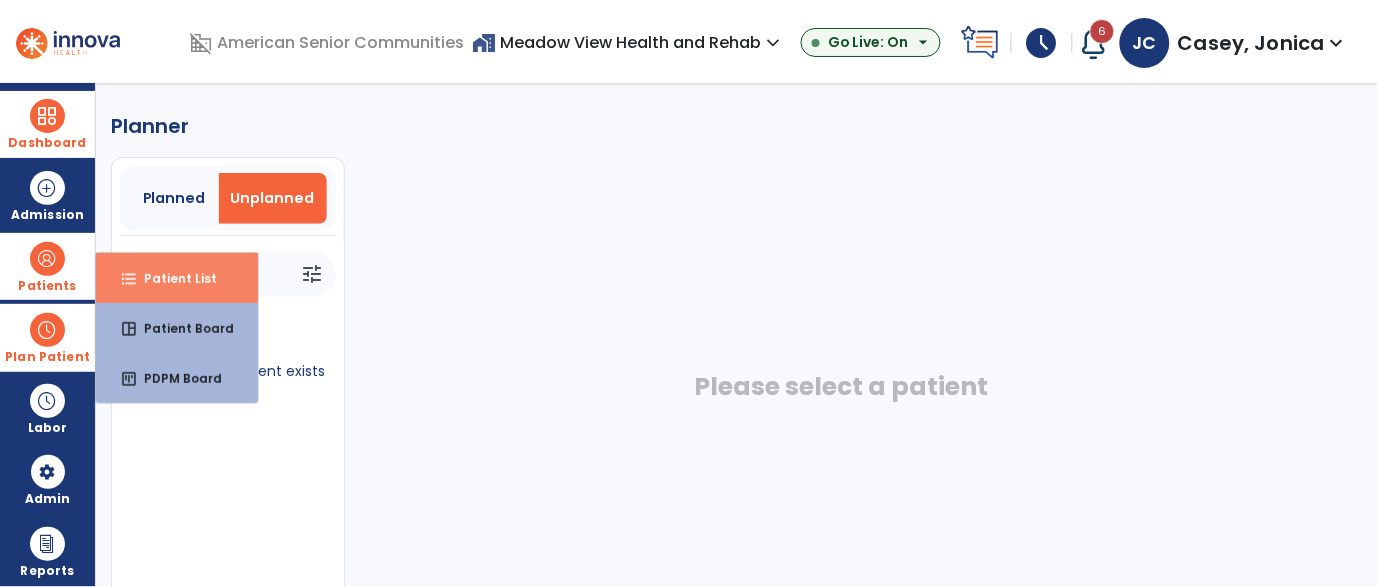 click on "format_list_bulleted  Patient List" at bounding box center (177, 278) 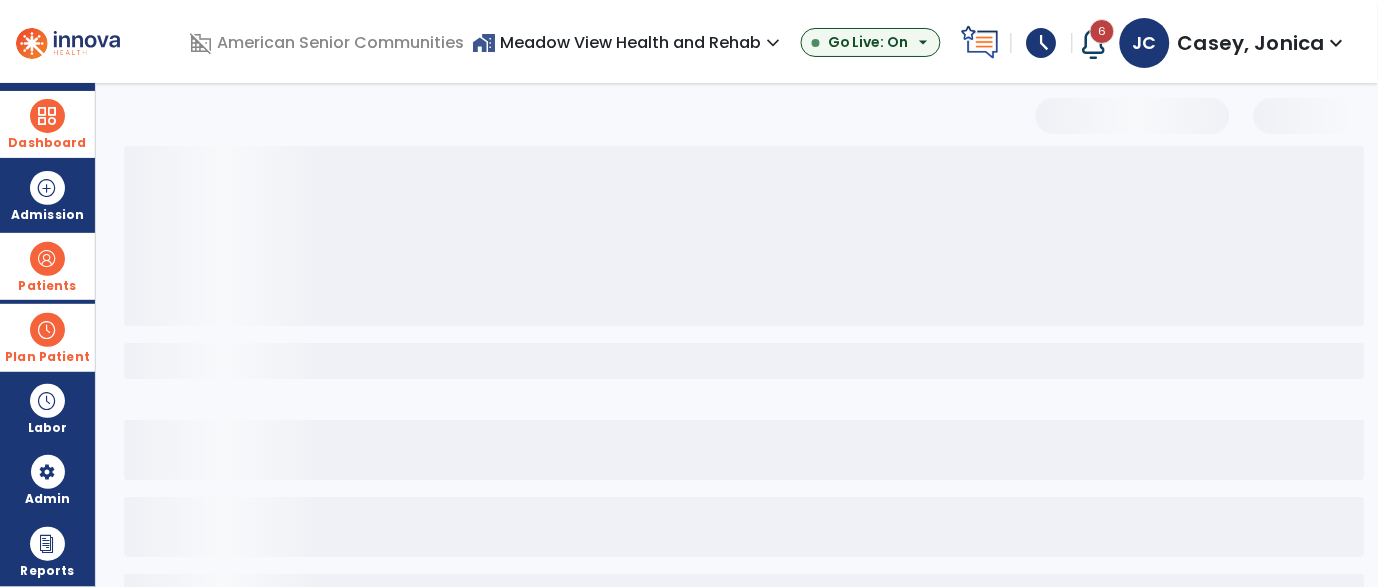 select on "***" 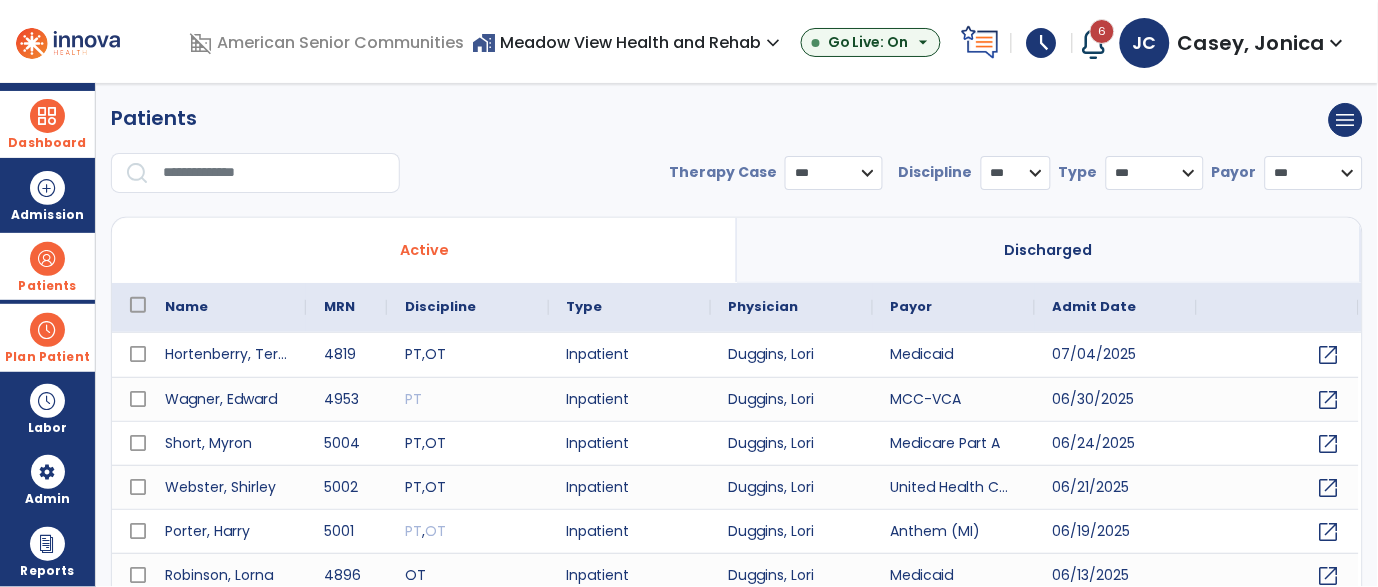 click at bounding box center (261, 181) 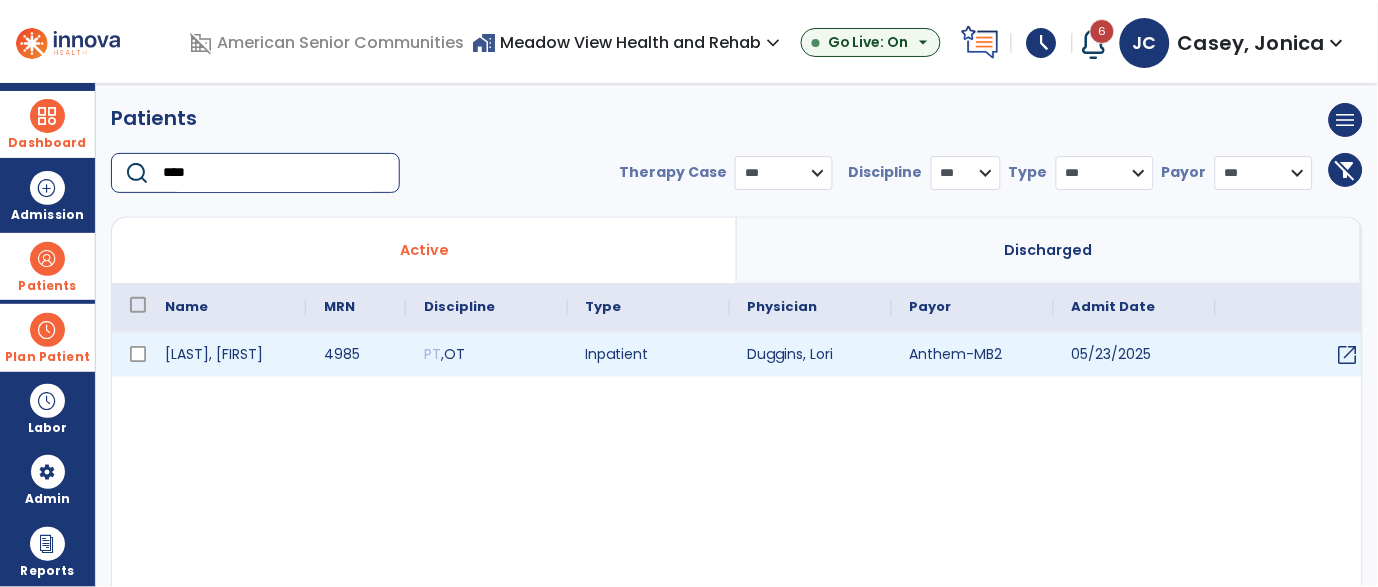 type on "****" 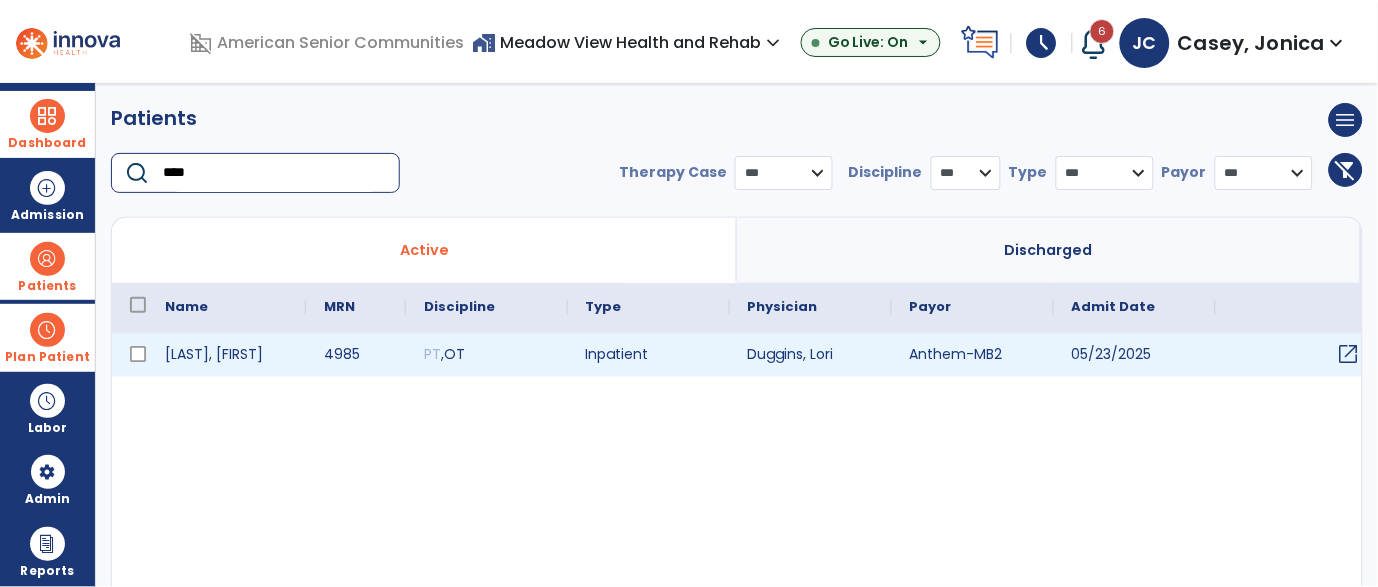 click on "open_in_new" at bounding box center (1349, 354) 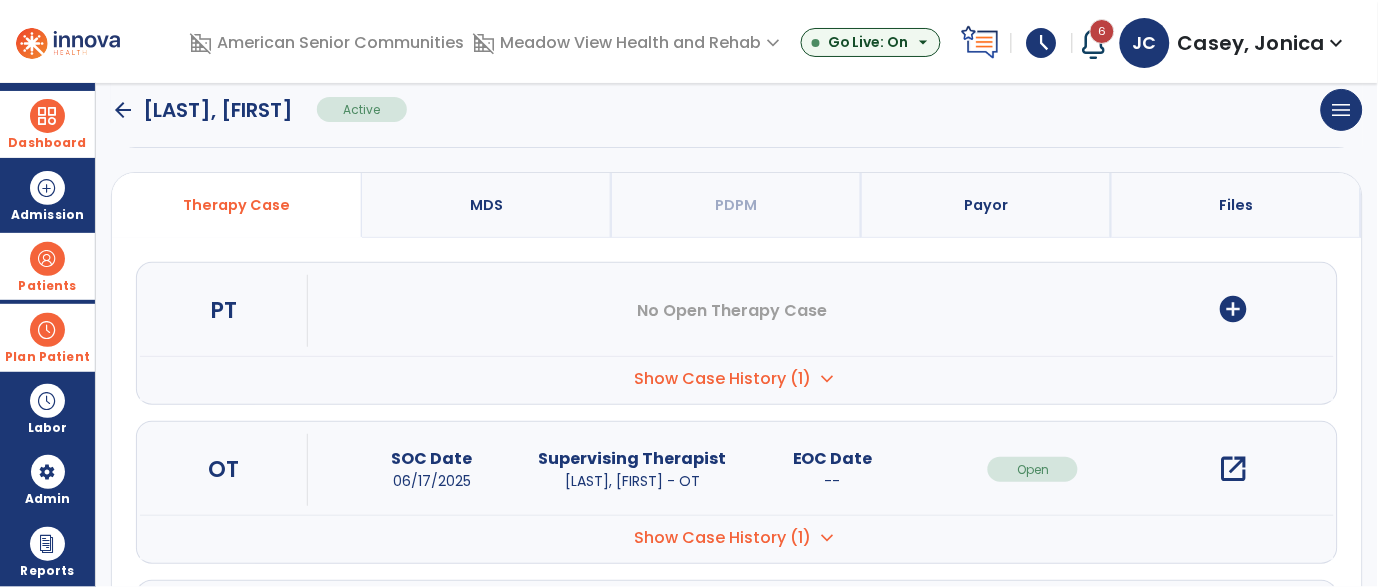 scroll, scrollTop: 121, scrollLeft: 0, axis: vertical 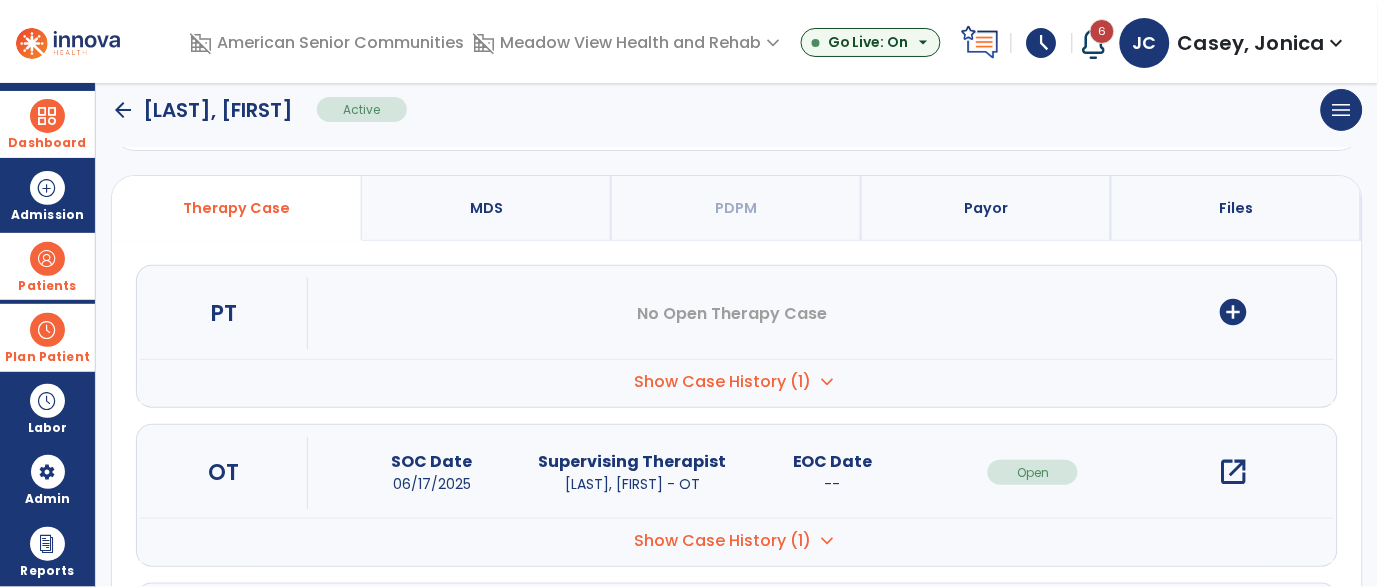click on "open_in_new" at bounding box center (1234, 472) 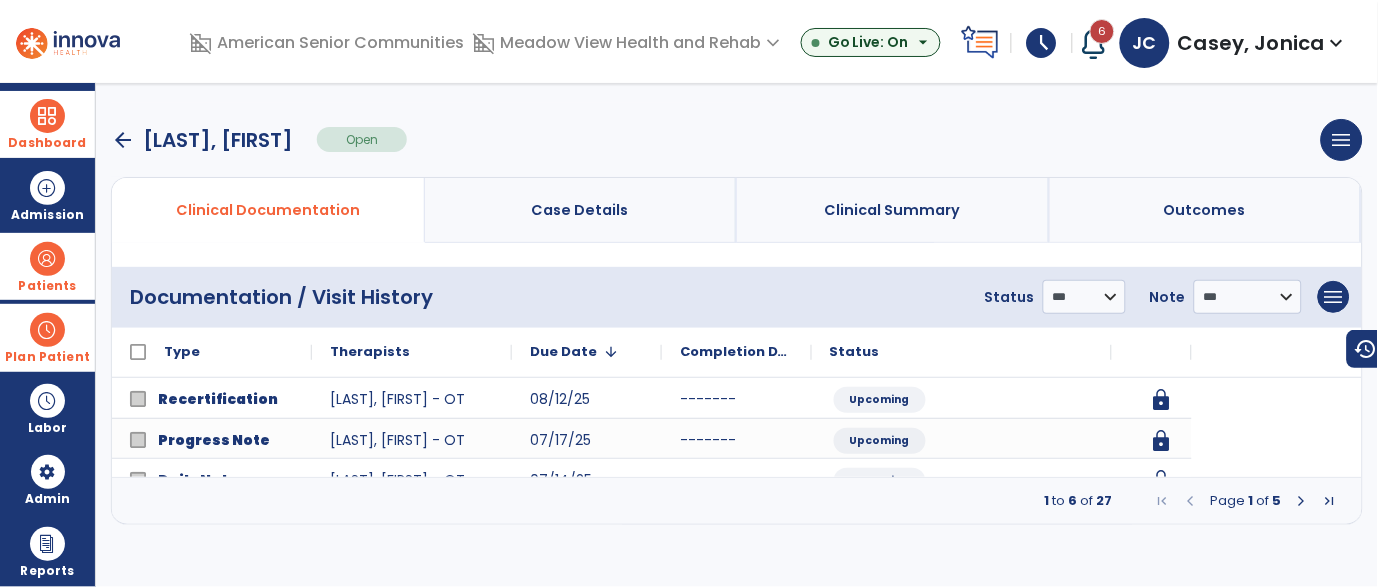 scroll, scrollTop: 0, scrollLeft: 0, axis: both 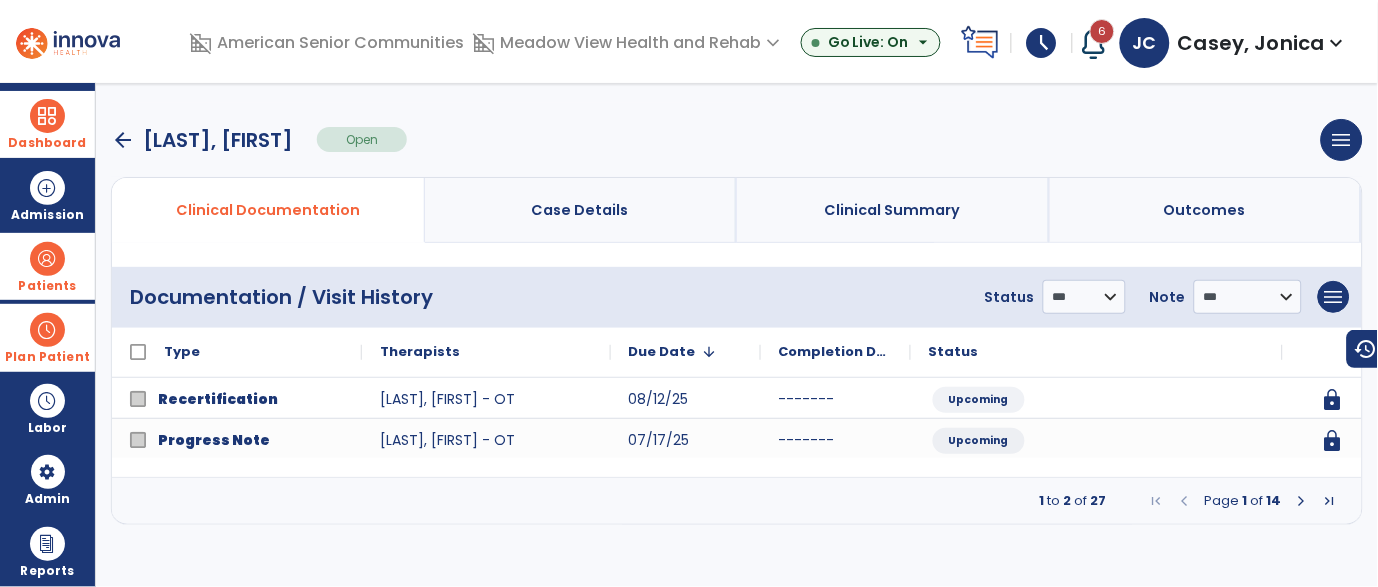 click at bounding box center [1302, 501] 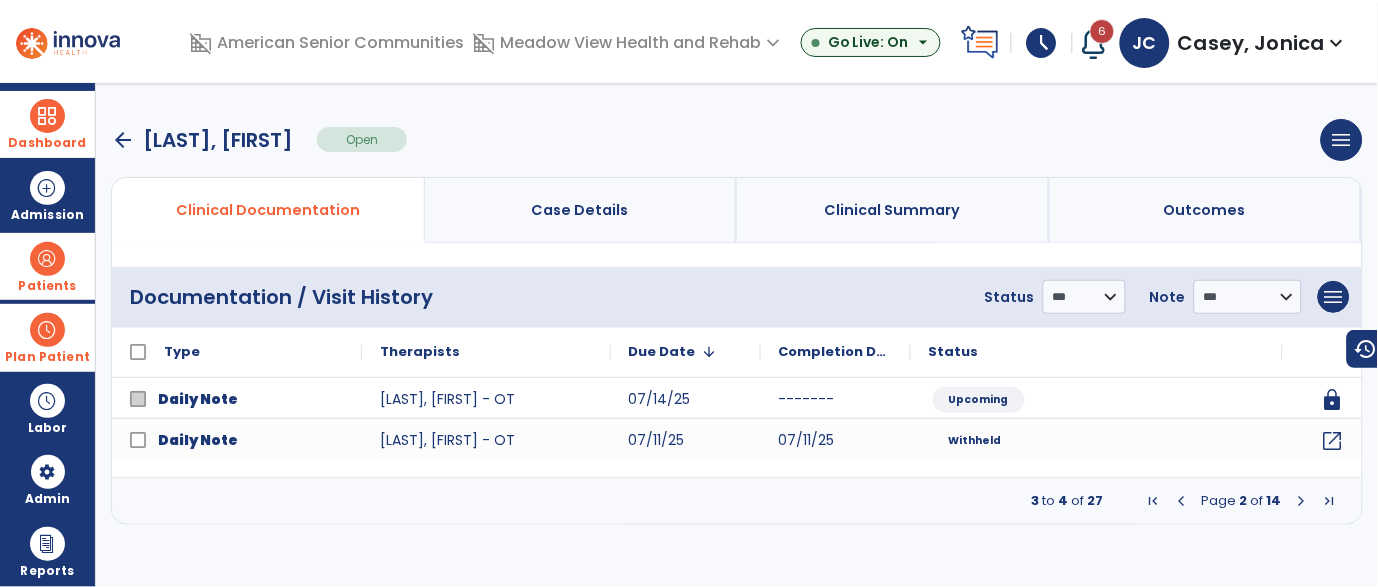 click at bounding box center (1302, 501) 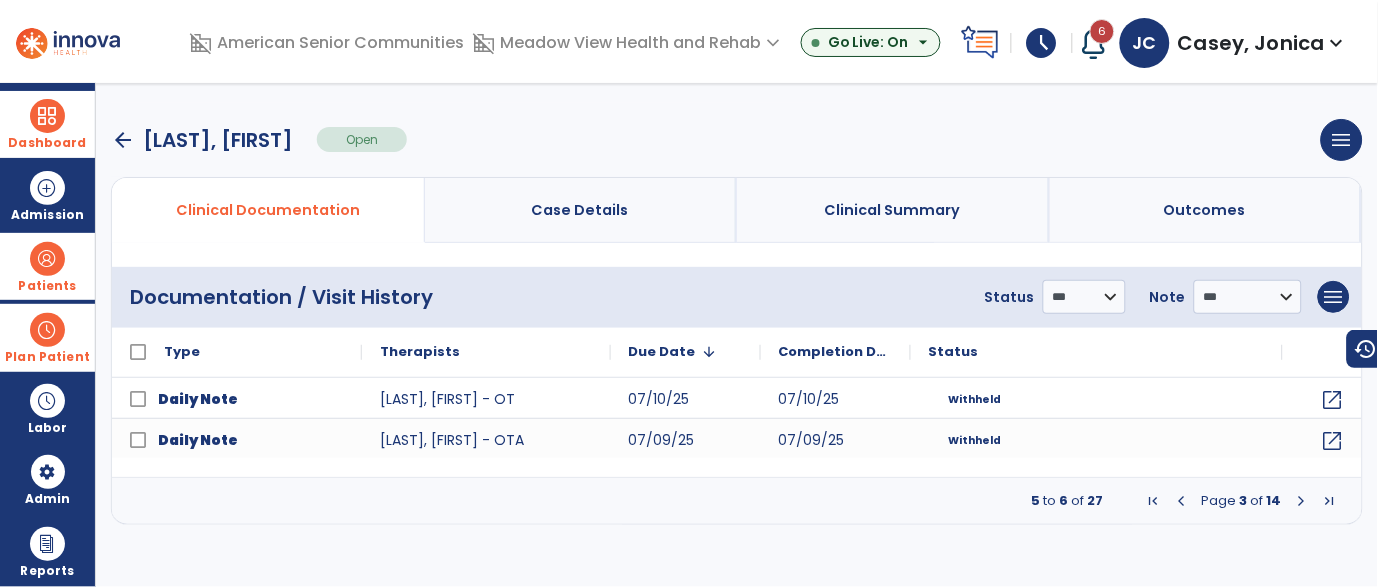 click at bounding box center [1302, 501] 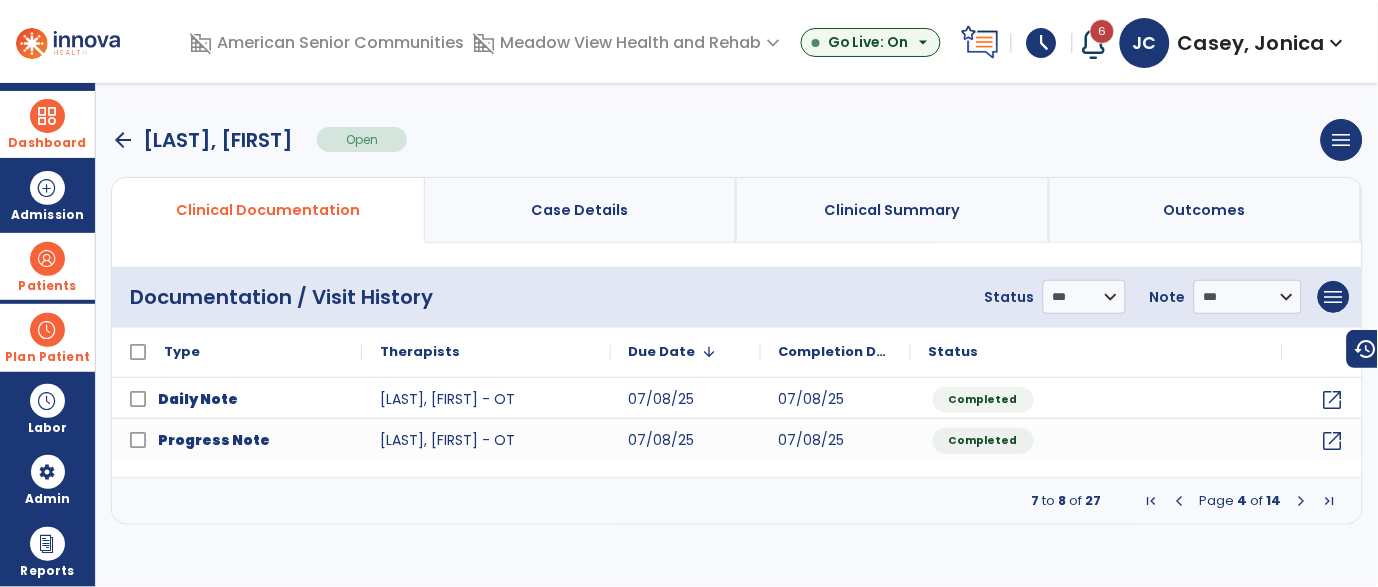 click at bounding box center (1302, 501) 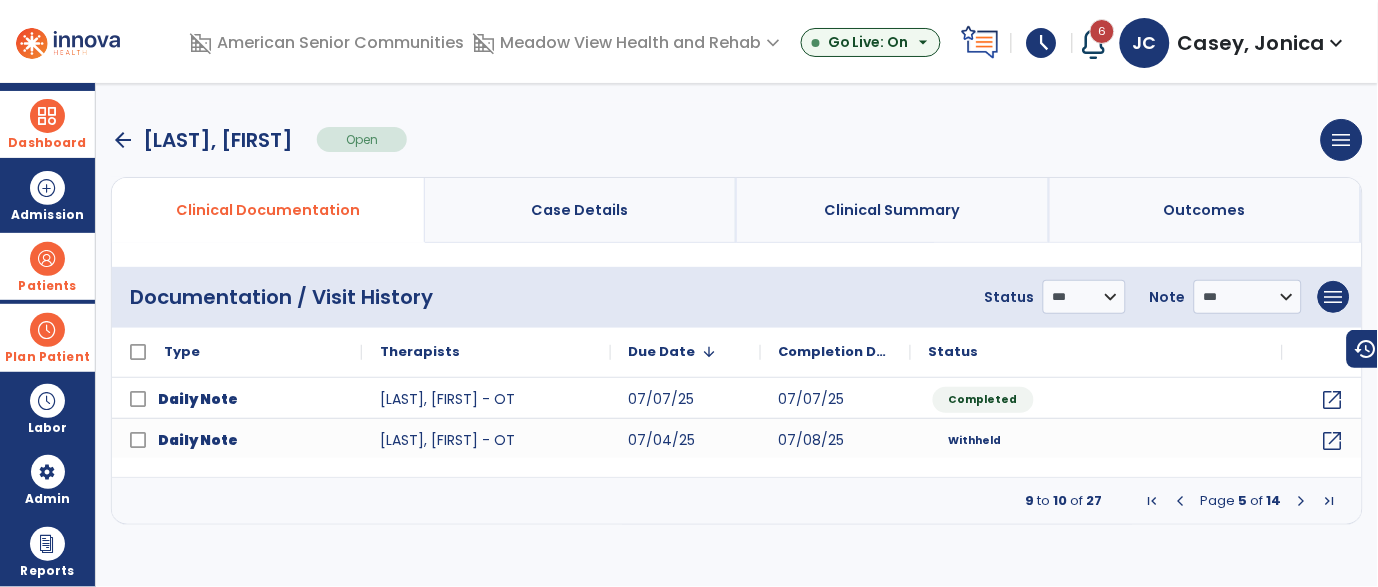click at bounding box center [1302, 501] 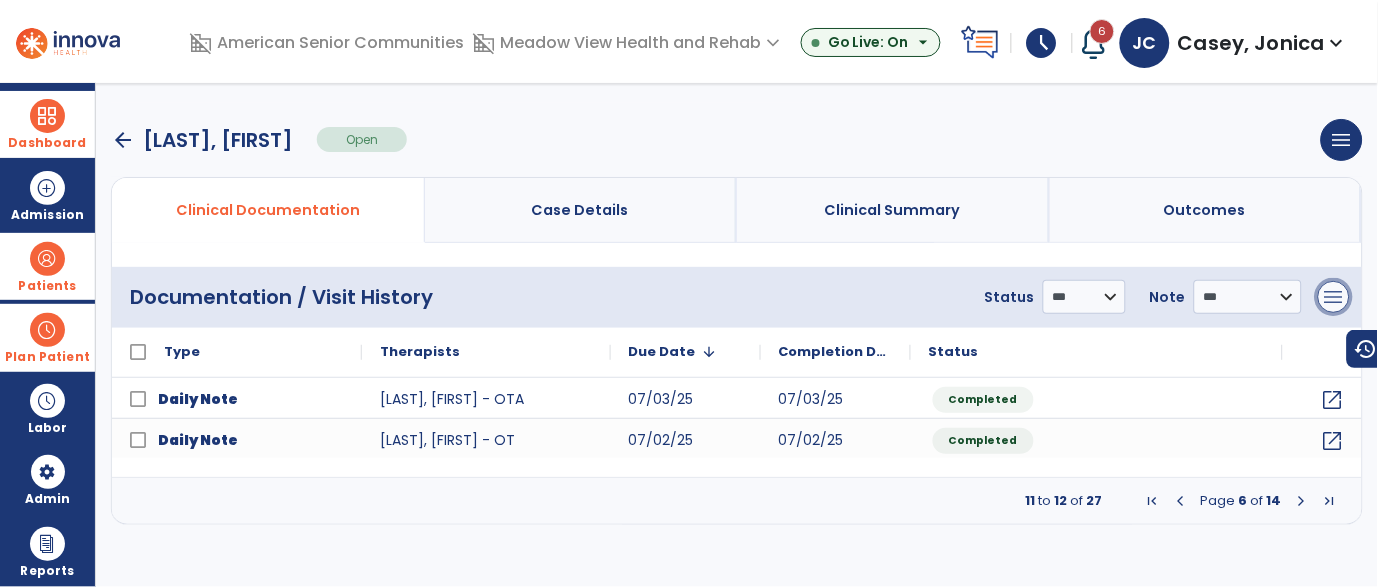 click on "menu" at bounding box center [1334, 297] 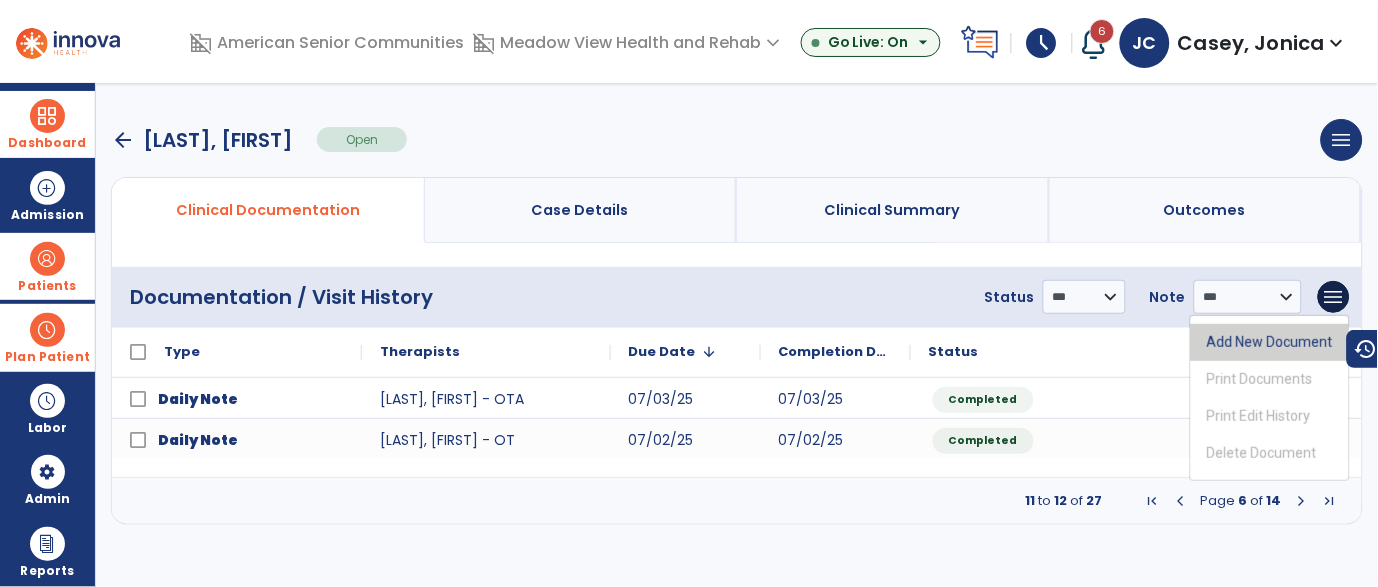 click on "Add New Document" at bounding box center (1270, 342) 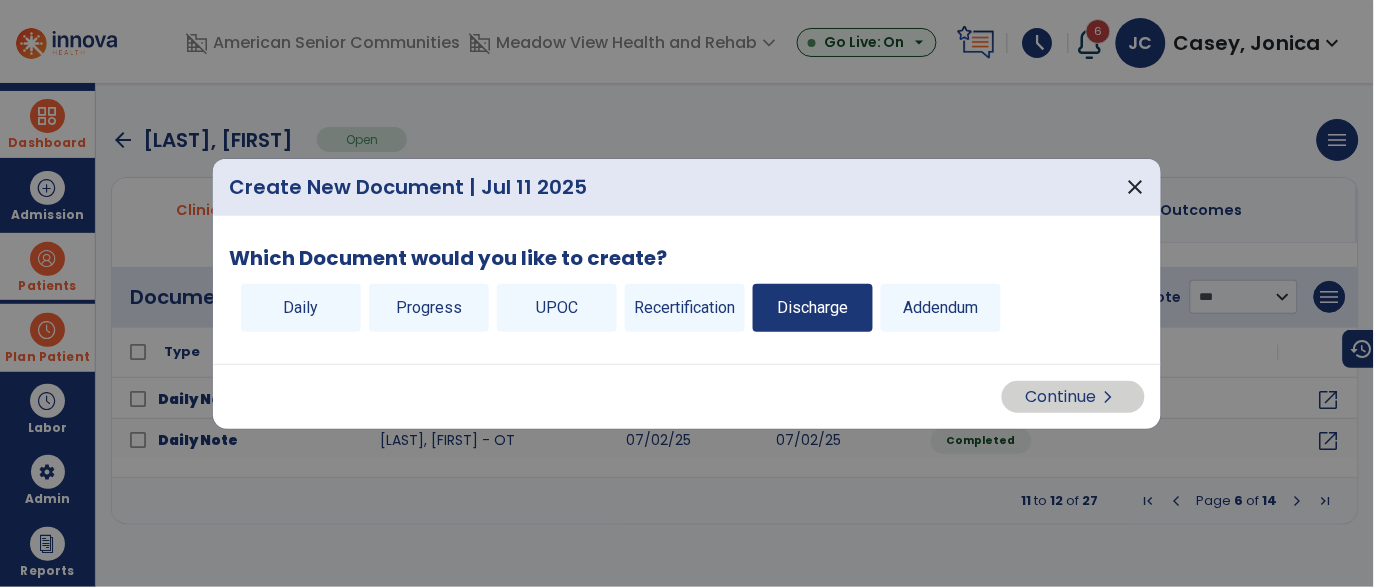 click on "Discharge" at bounding box center [813, 308] 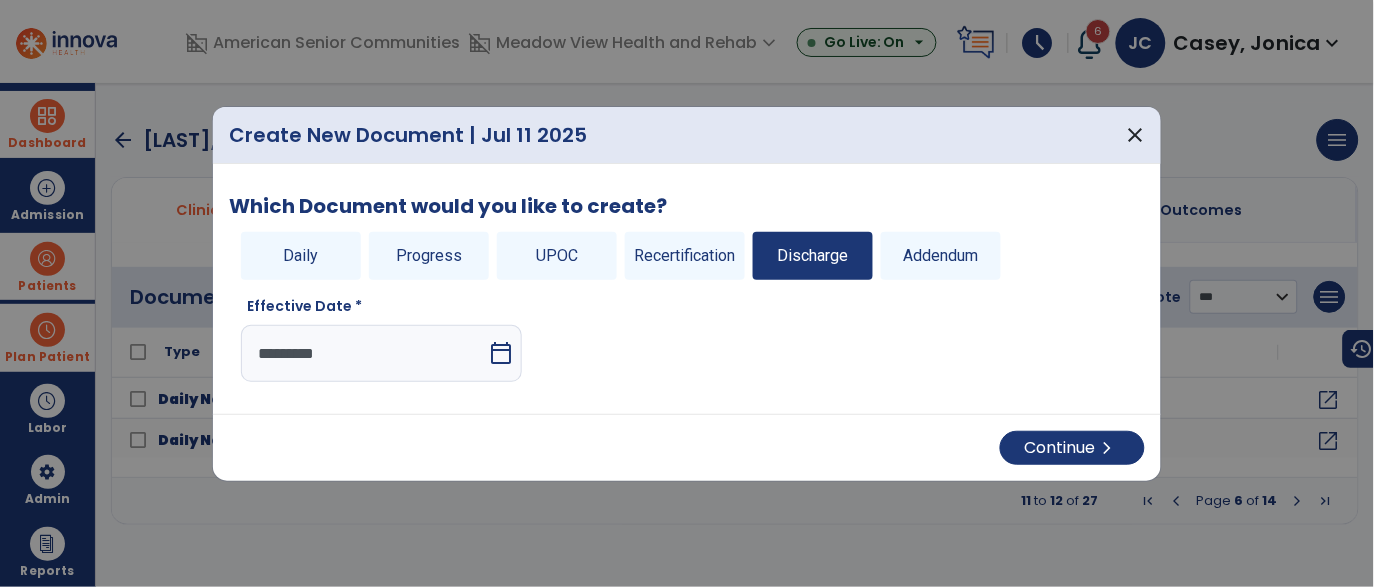 click on "*********" at bounding box center (364, 353) 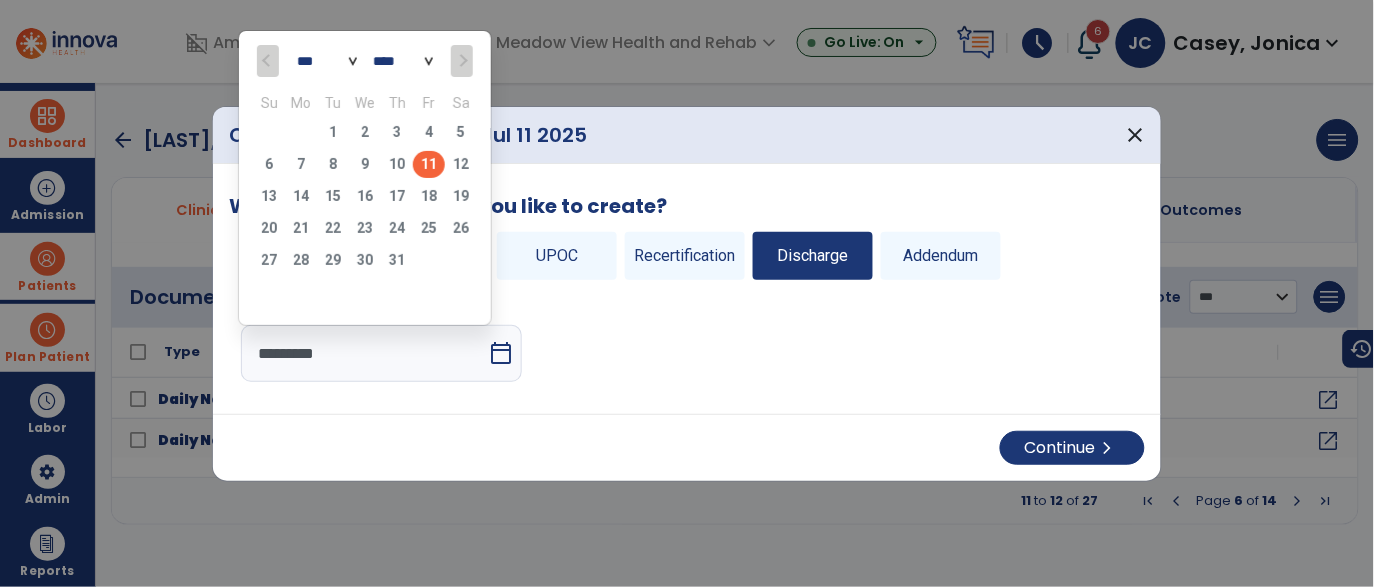 drag, startPoint x: 459, startPoint y: 69, endPoint x: 780, endPoint y: 84, distance: 321.35028 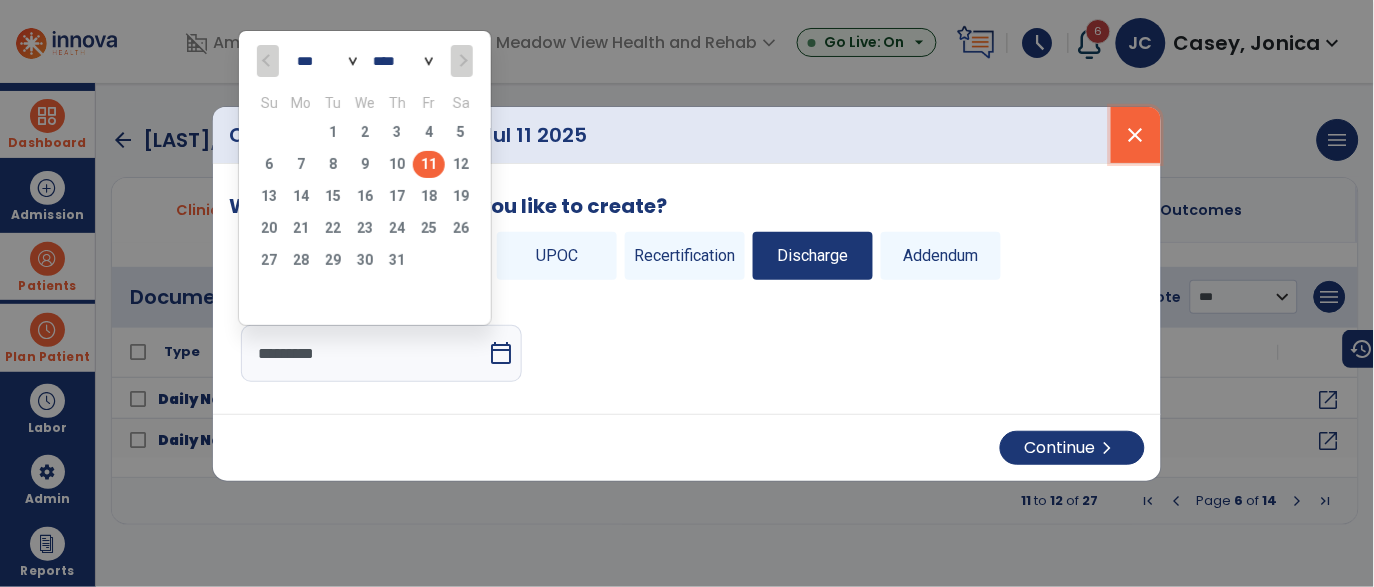 click on "close" at bounding box center (1136, 135) 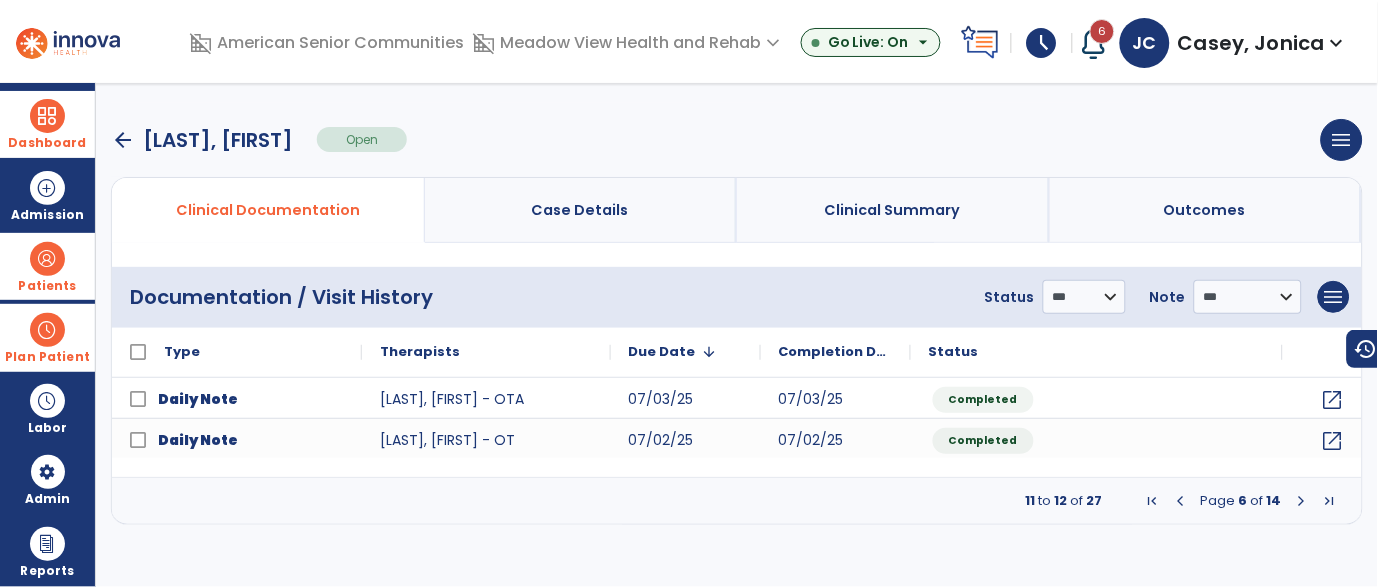 click on "11
to
12
of
27
Page
6
of
14" at bounding box center (737, 501) 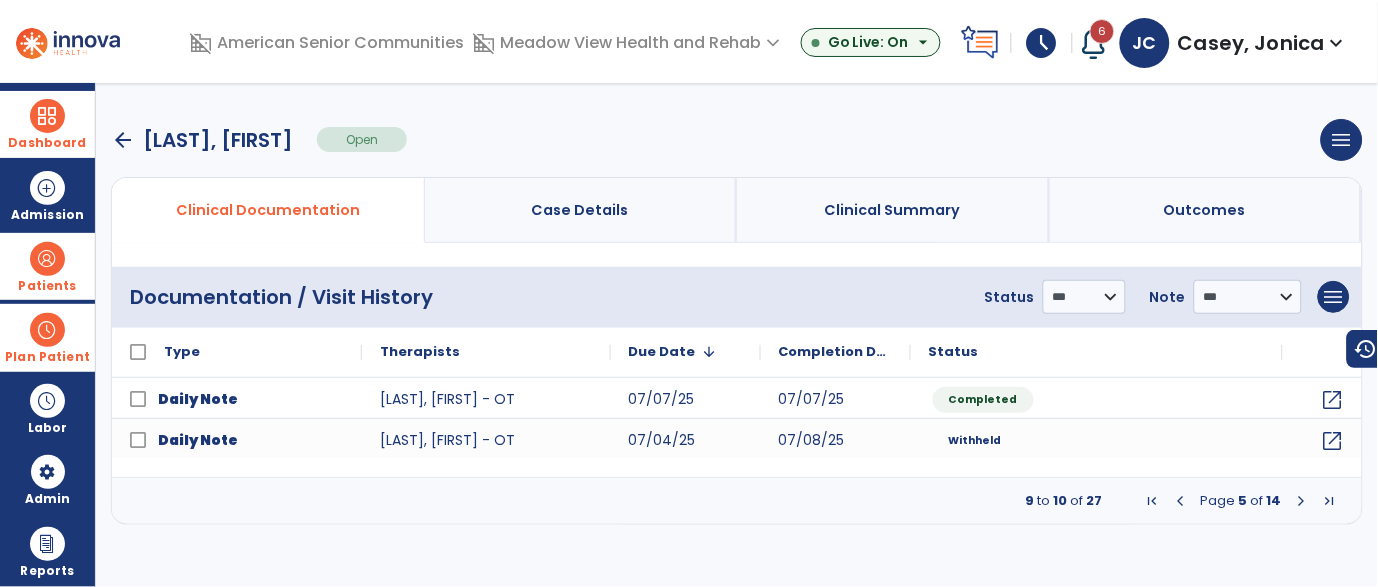 click at bounding box center (1181, 501) 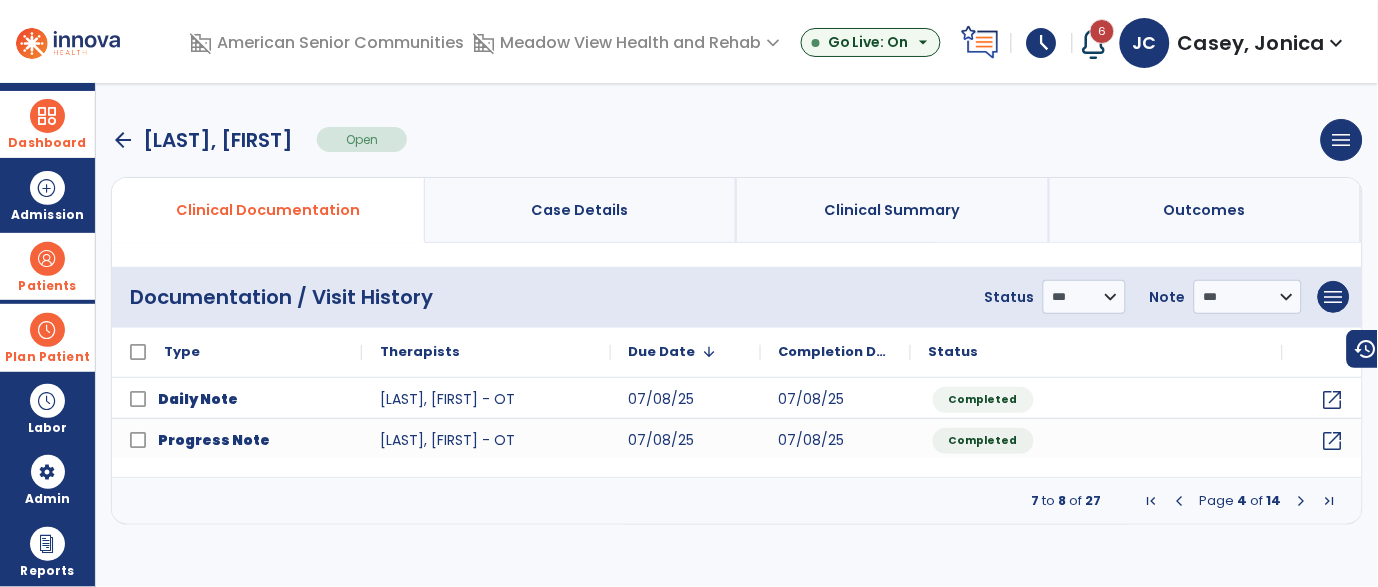 click at bounding box center (1180, 501) 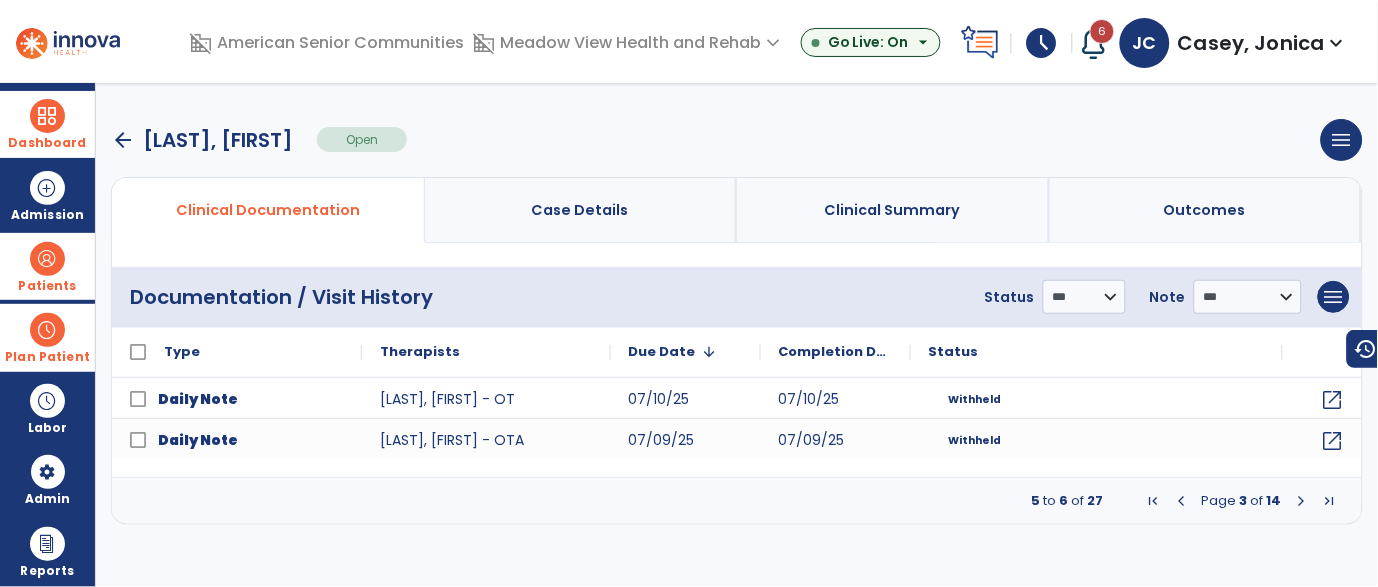 click at bounding box center (1182, 501) 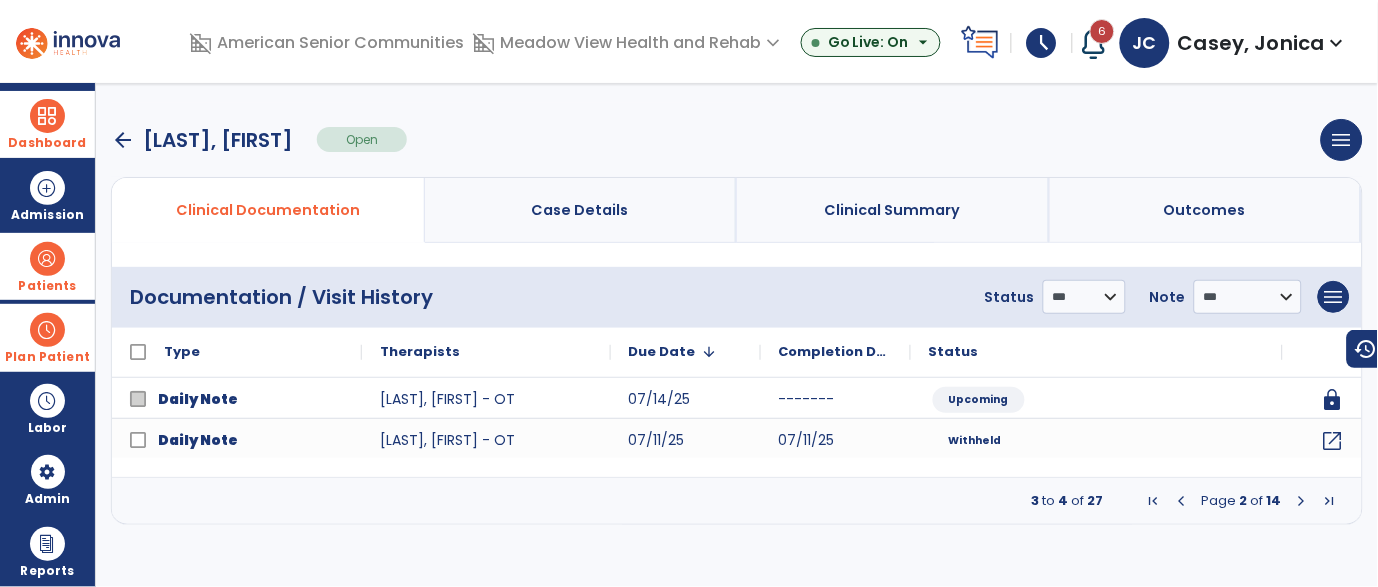 click at bounding box center (1182, 501) 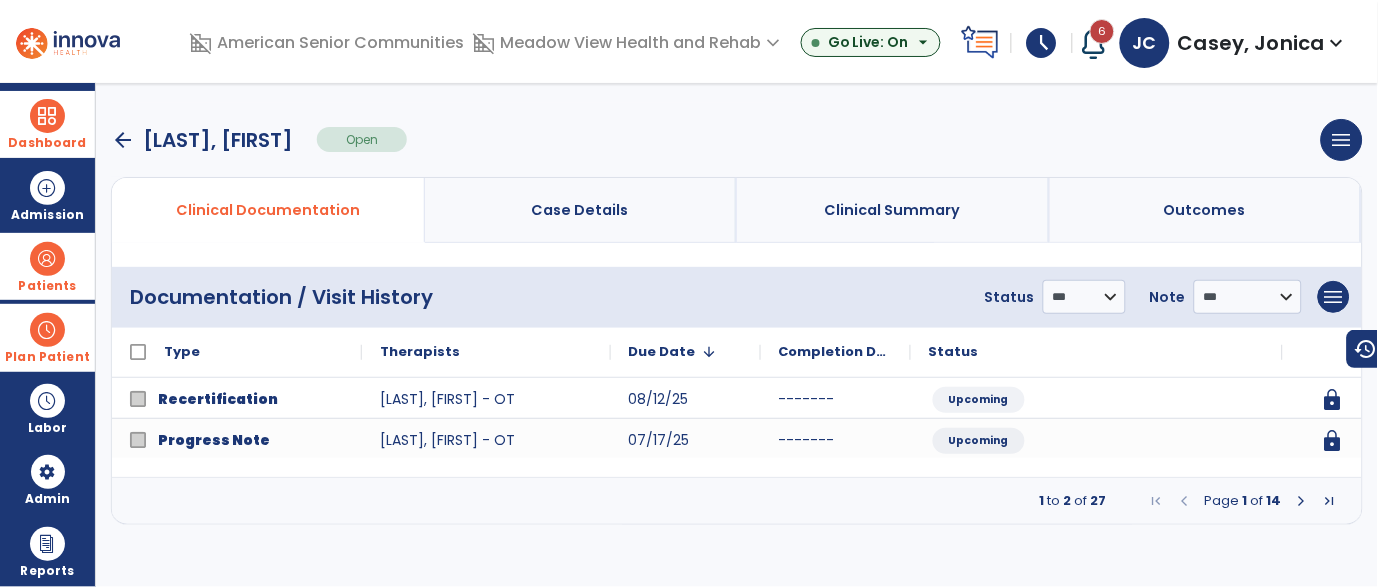 click at bounding box center (1302, 501) 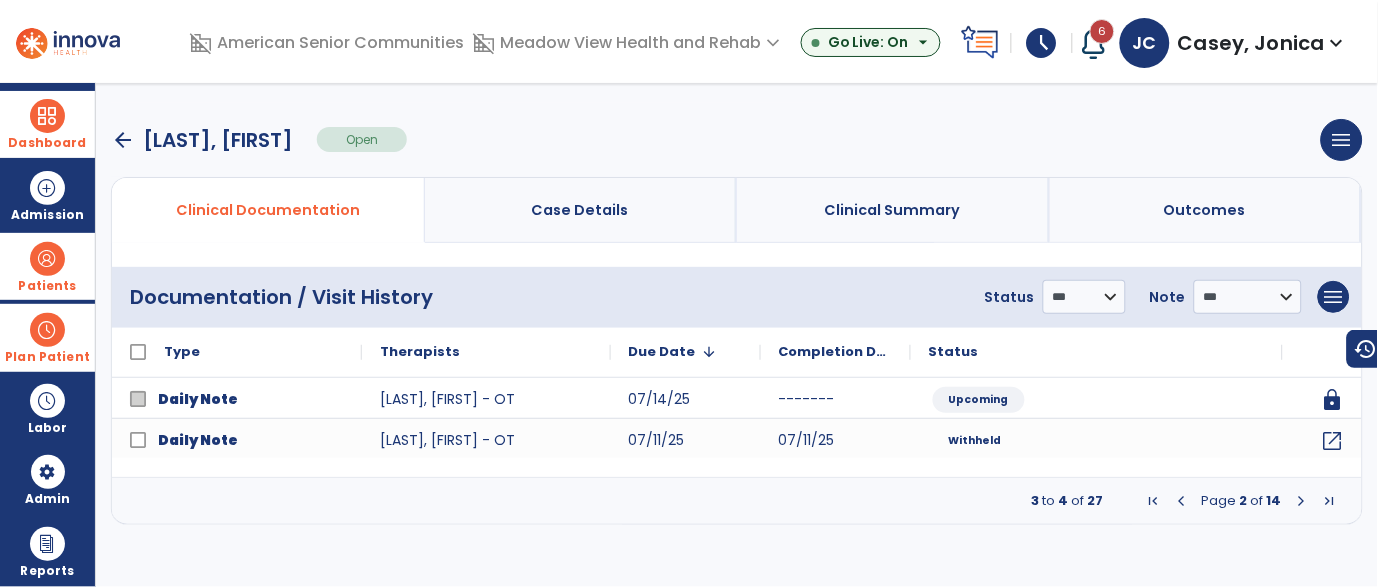 click at bounding box center (1302, 501) 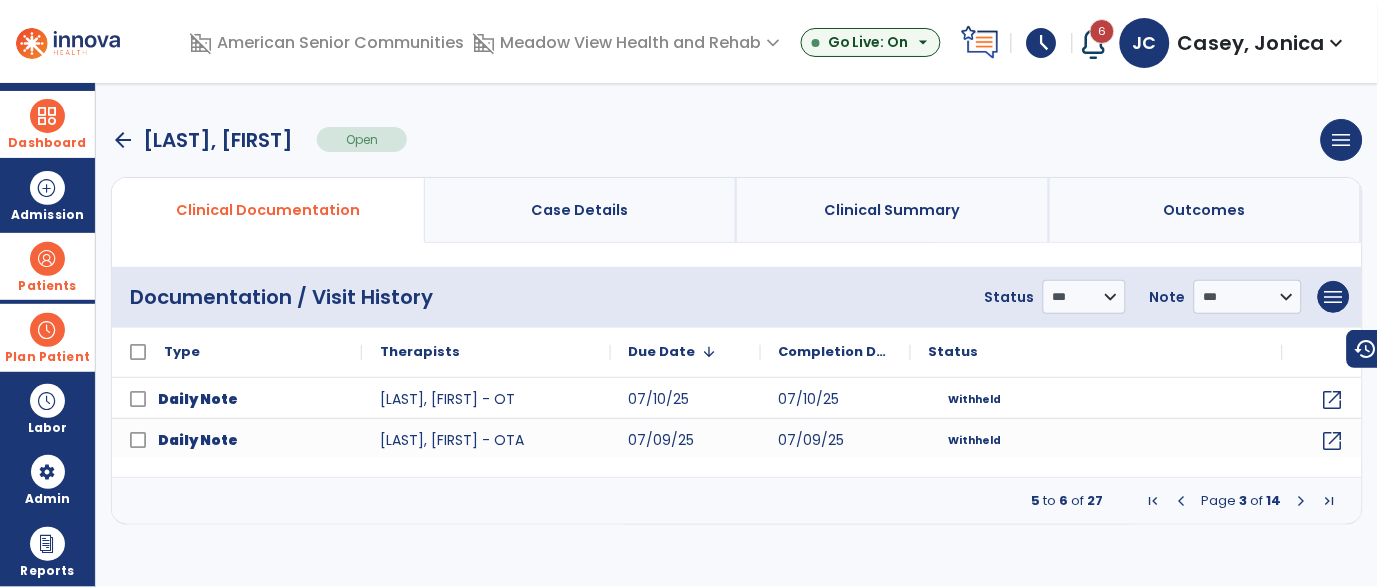 click at bounding box center (1302, 501) 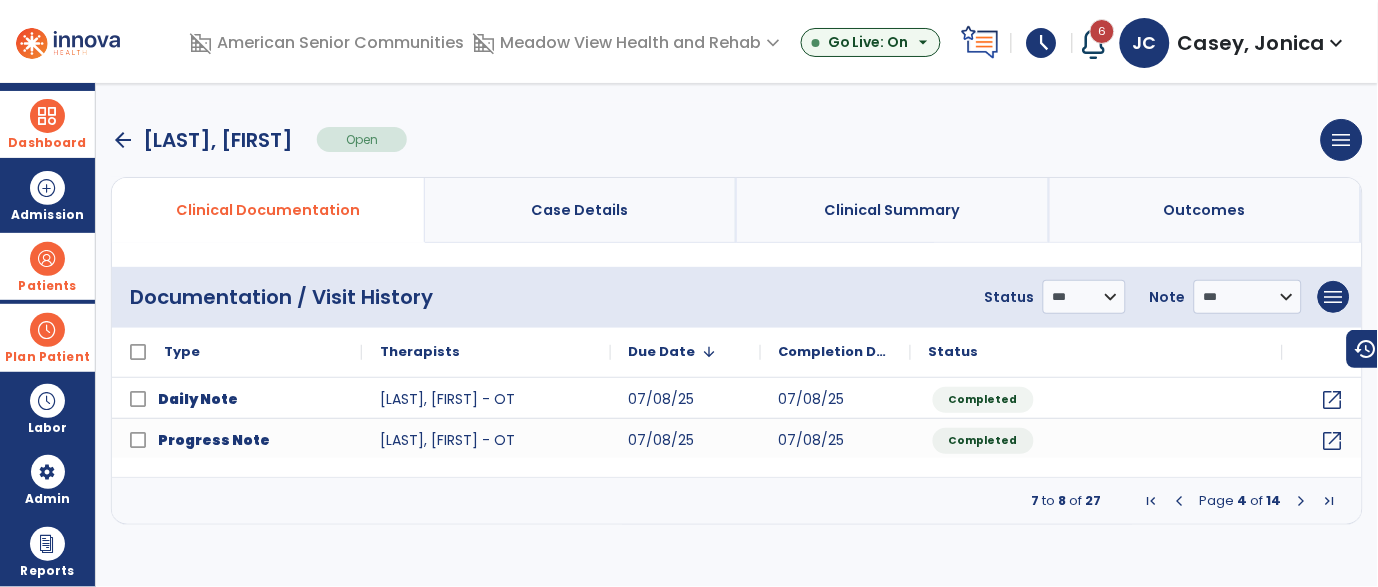 click at bounding box center (1180, 501) 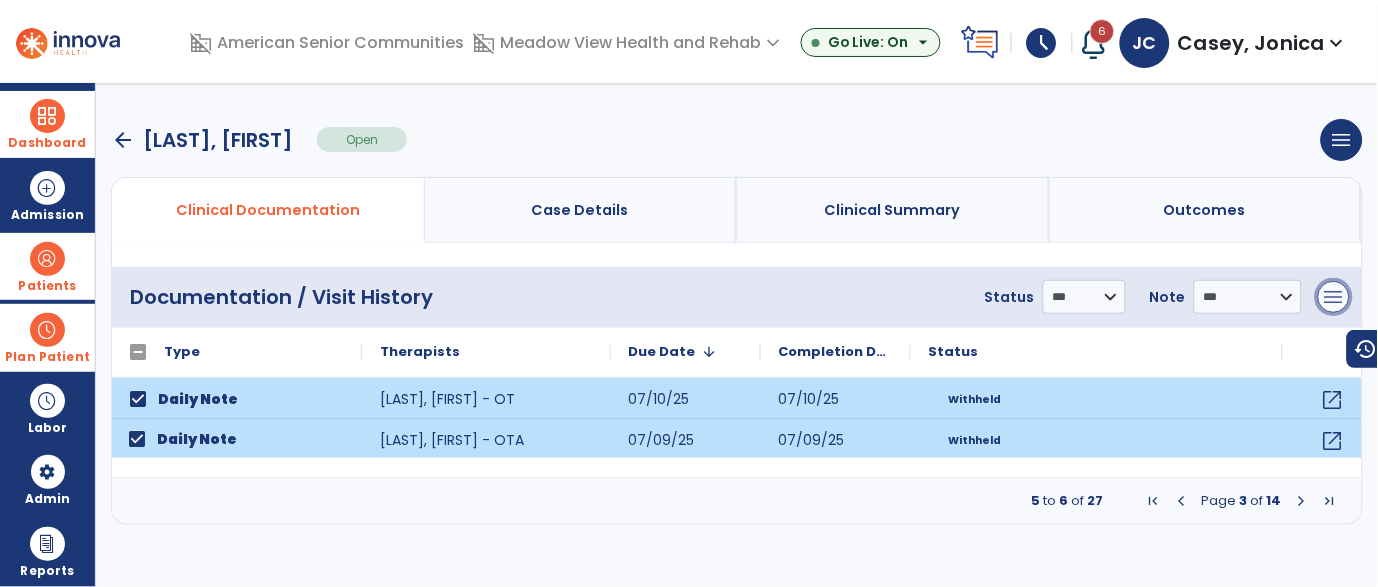 click on "menu" at bounding box center (1334, 297) 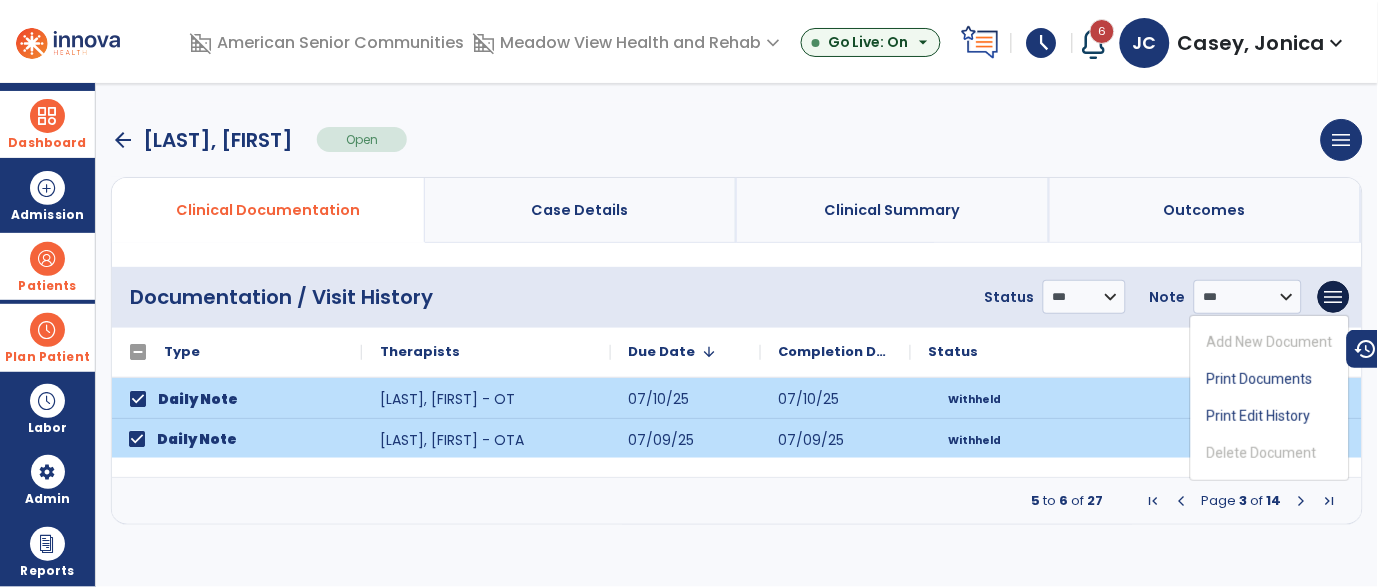 click on "**********" 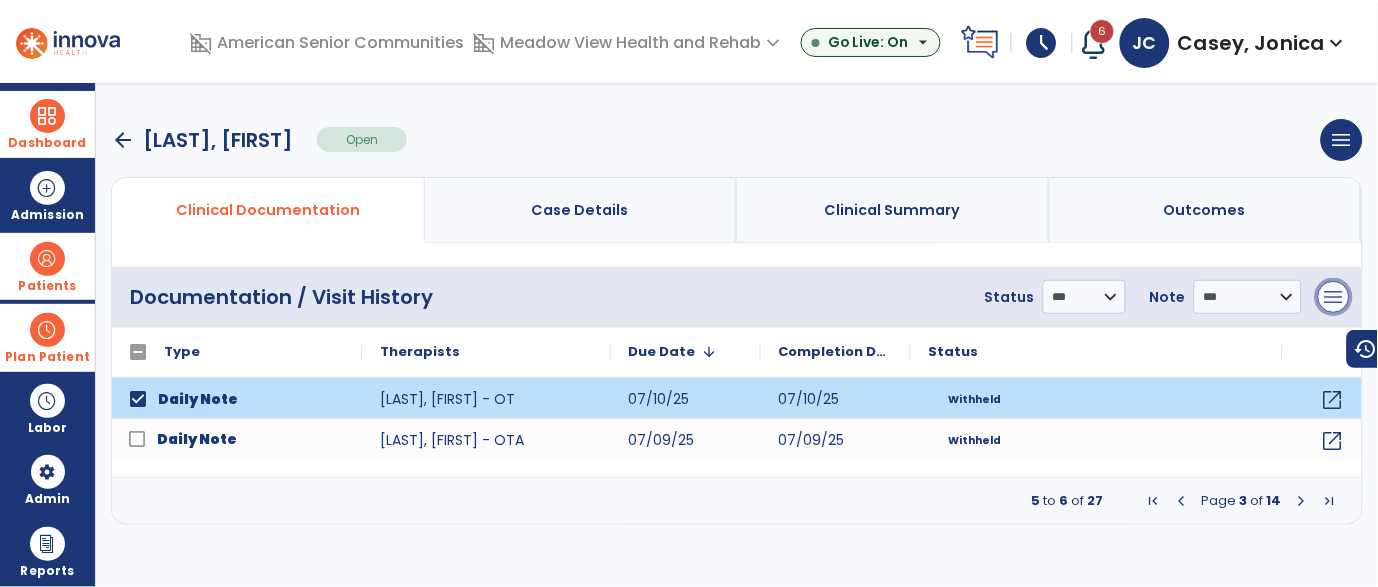 click on "menu" at bounding box center [1334, 297] 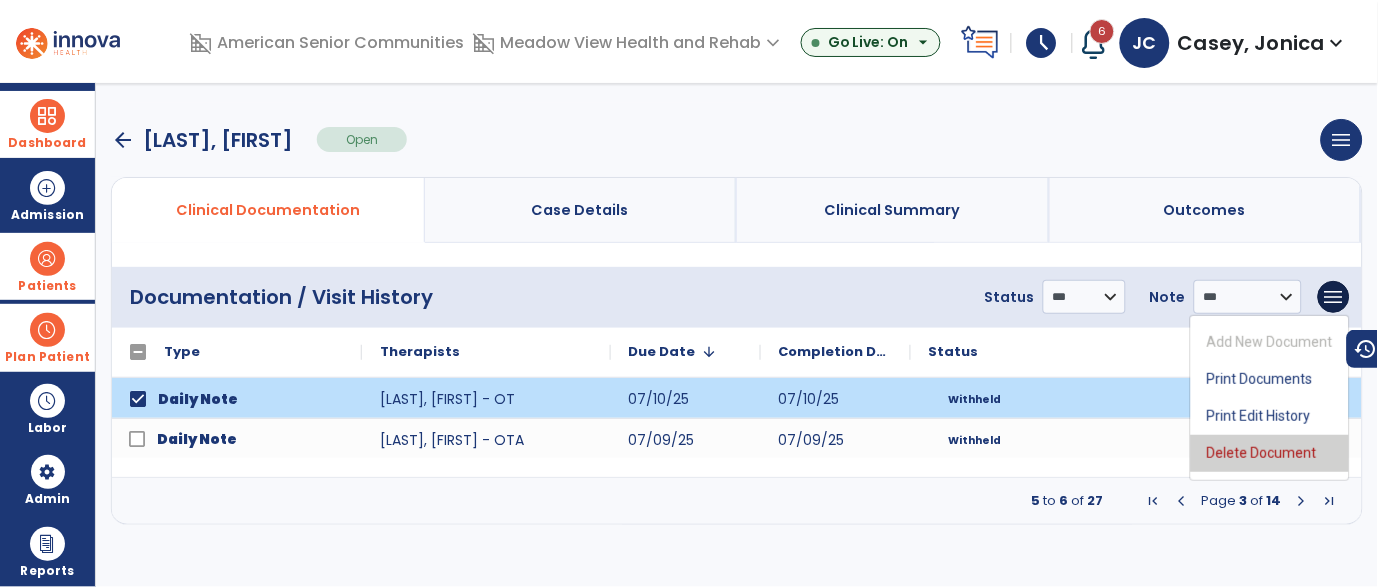 click on "Delete Document" at bounding box center [1270, 453] 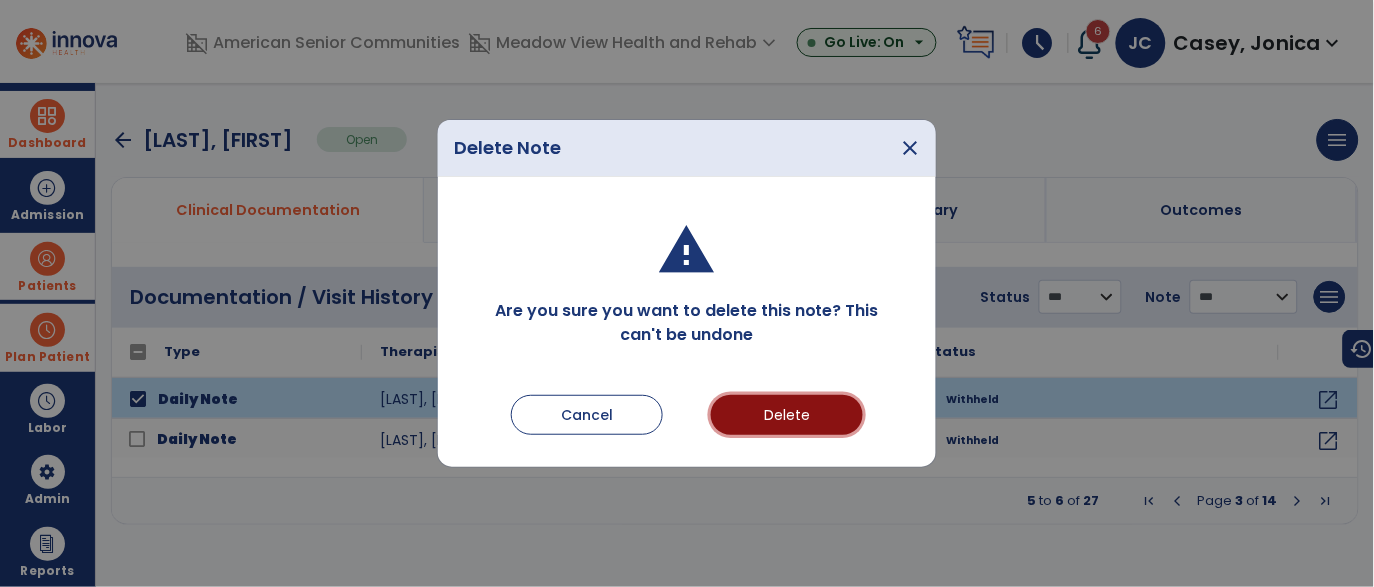 click on "Delete" at bounding box center (787, 415) 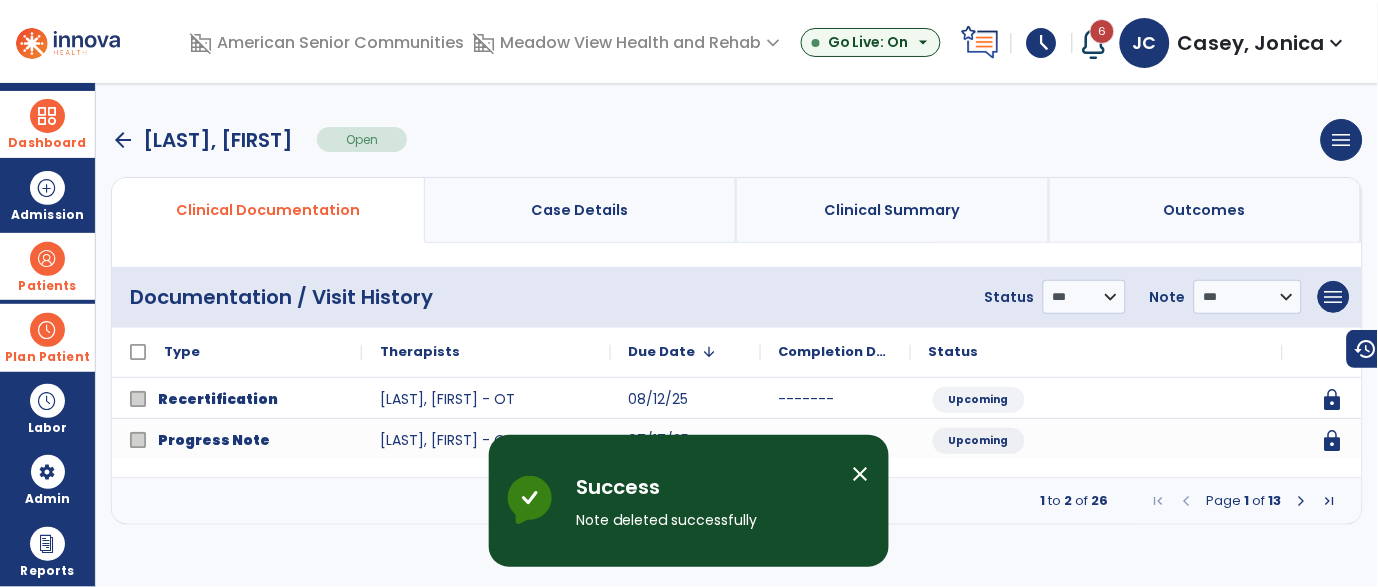 click at bounding box center (1302, 501) 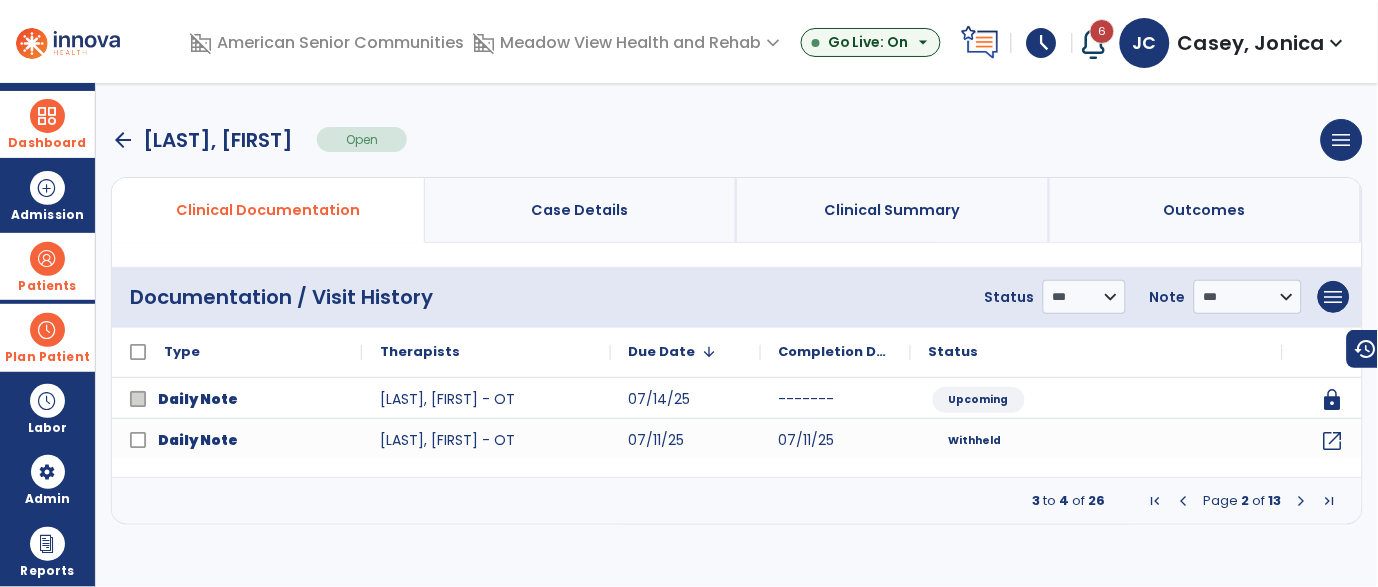 click at bounding box center [1302, 501] 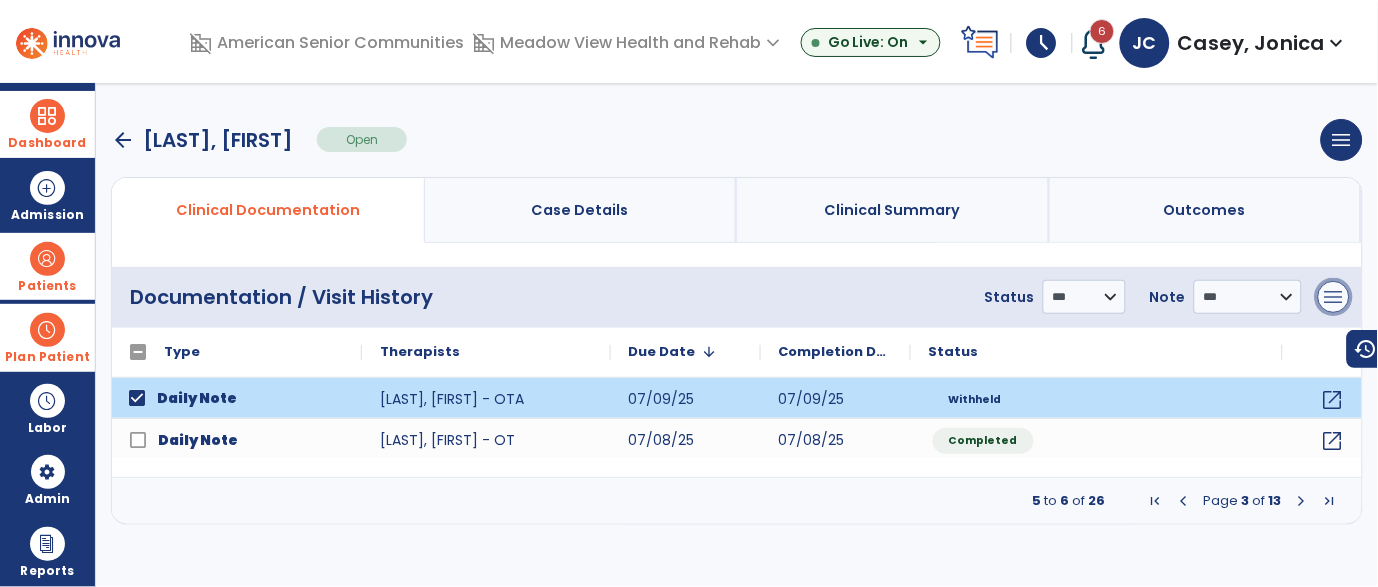 click on "menu" at bounding box center (1334, 297) 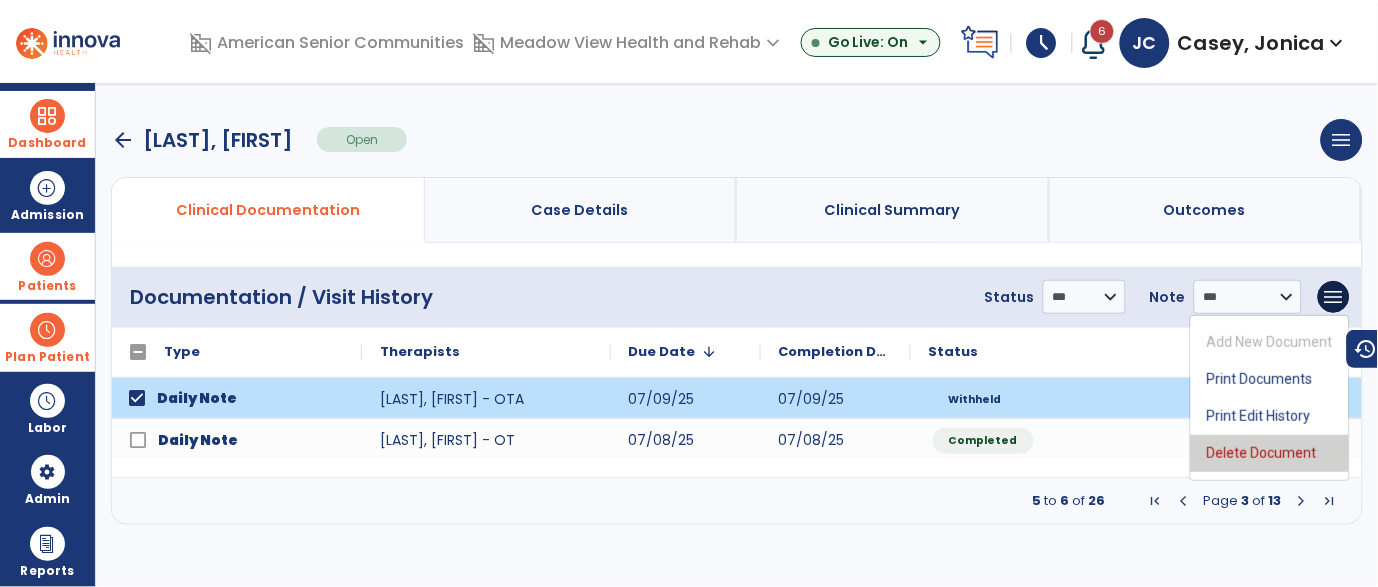 click on "Delete Document" at bounding box center [1270, 453] 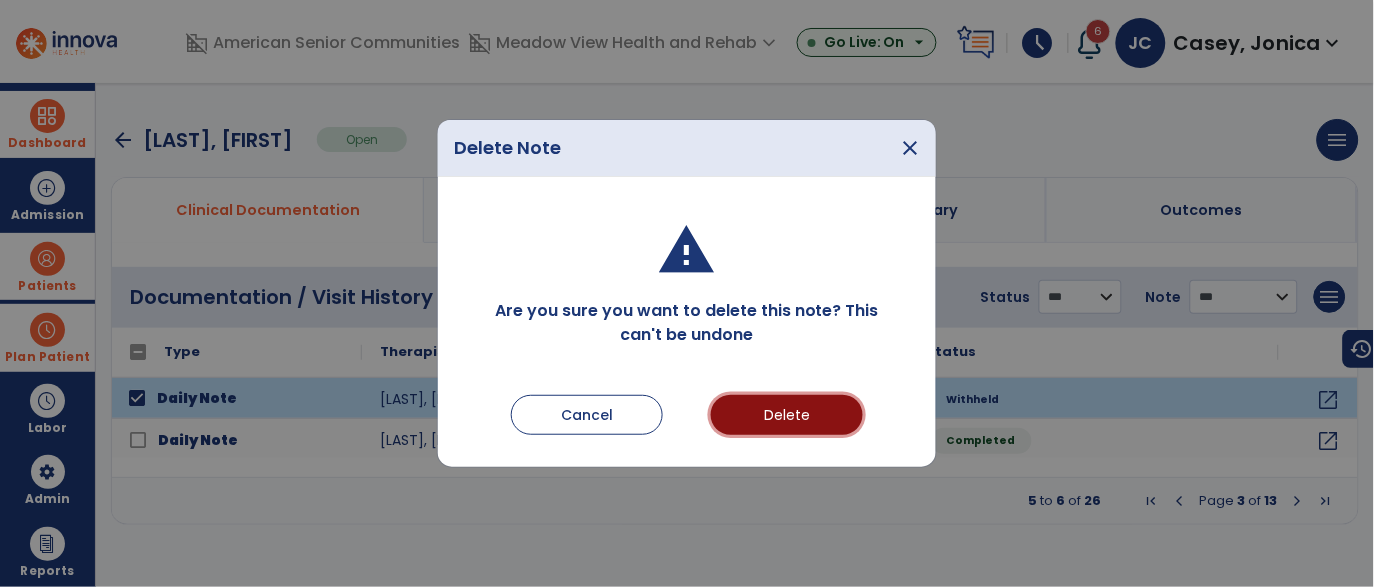 click on "Delete" at bounding box center (787, 415) 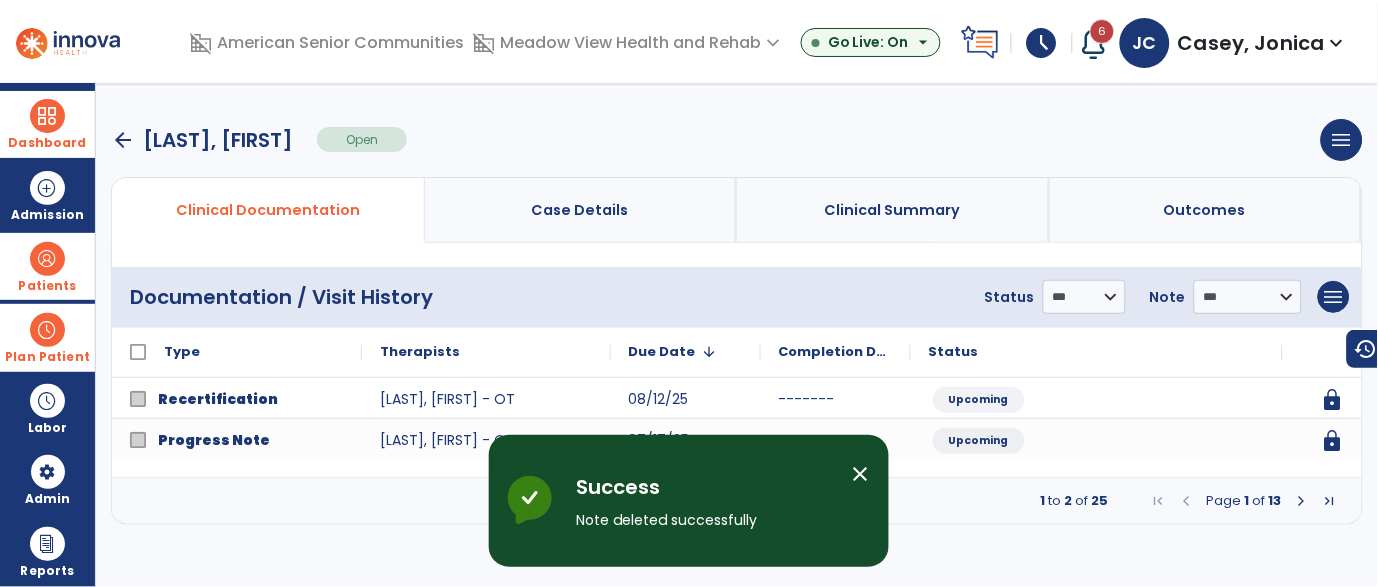 click on "**********" at bounding box center (737, 297) 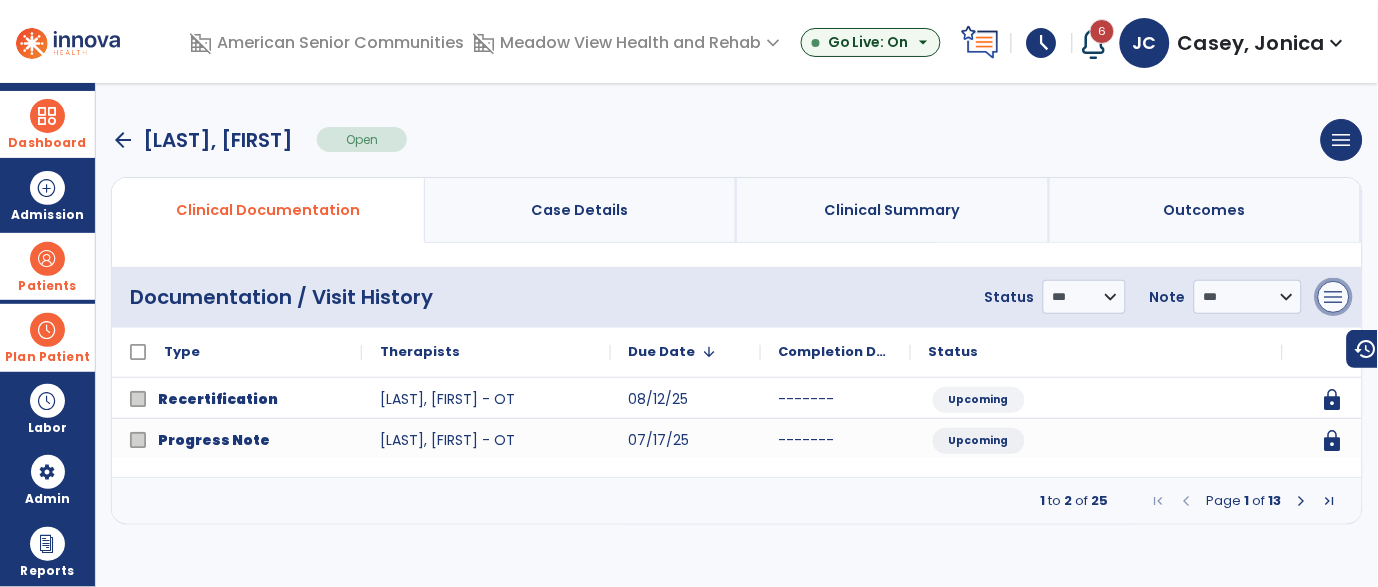 click on "menu" at bounding box center [1334, 297] 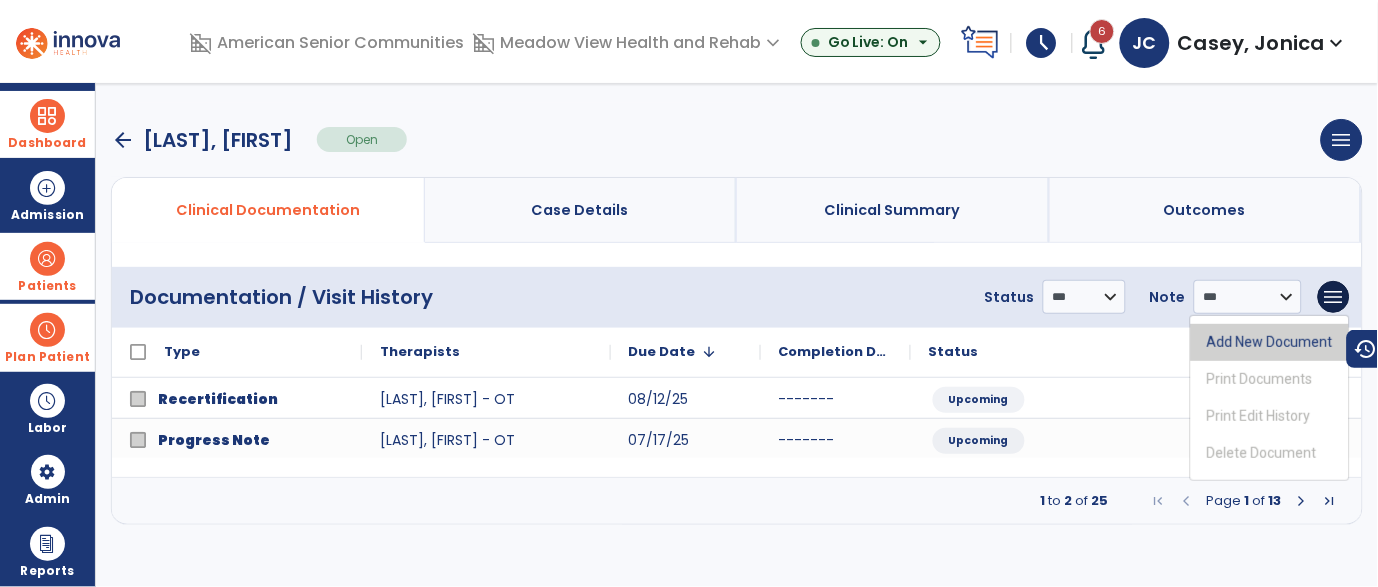 click on "Add New Document" at bounding box center [1270, 342] 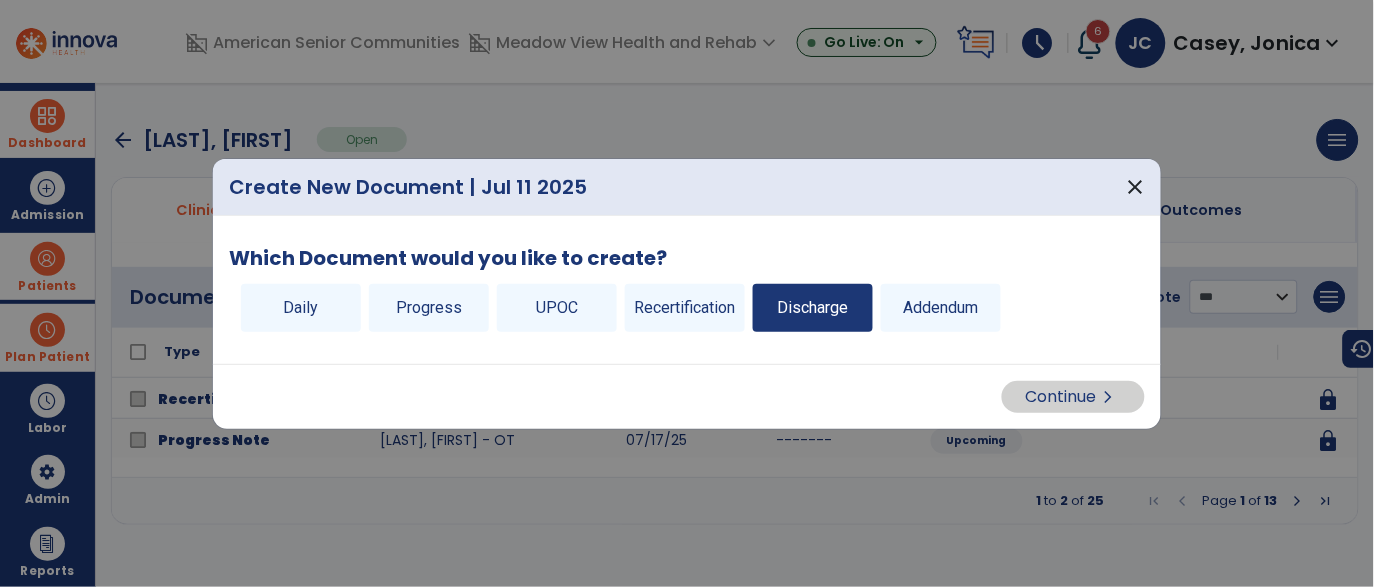 click on "Discharge" at bounding box center (813, 308) 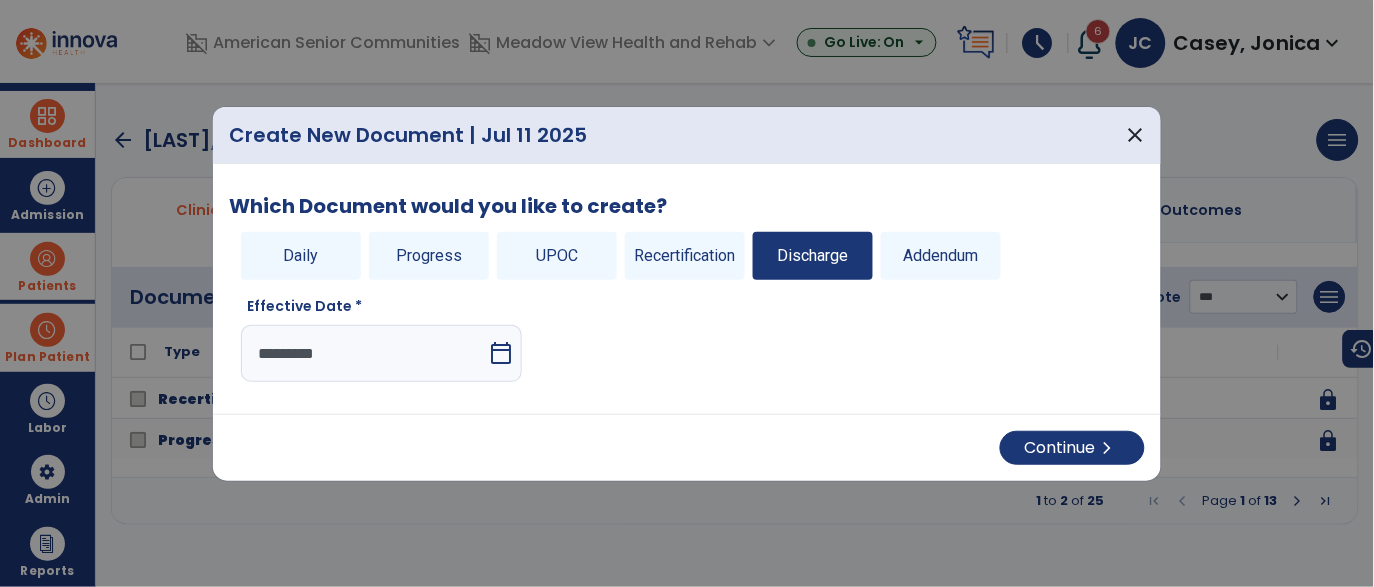 click on "*********" at bounding box center (364, 353) 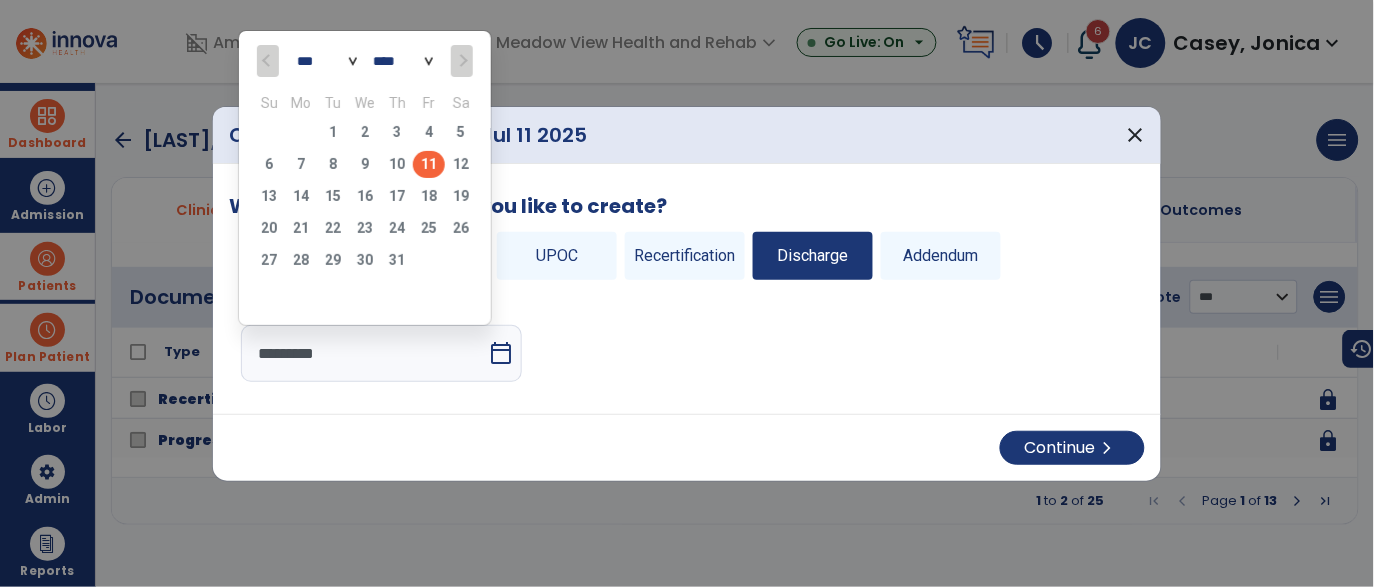 click 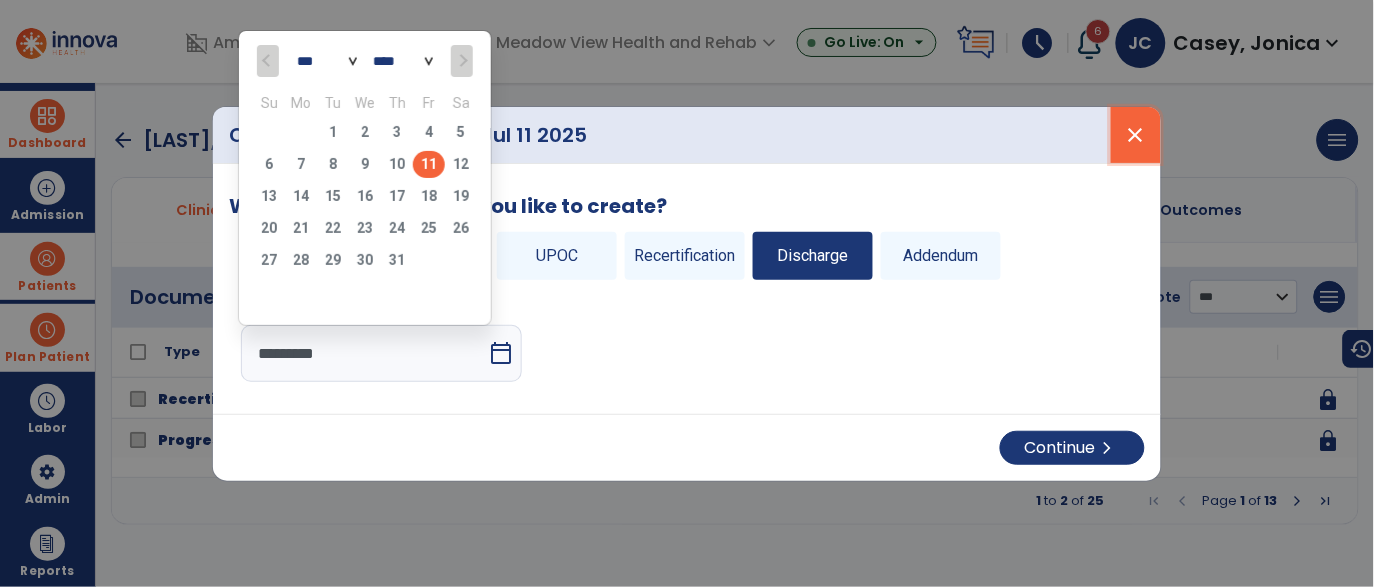 click on "close" at bounding box center (1136, 135) 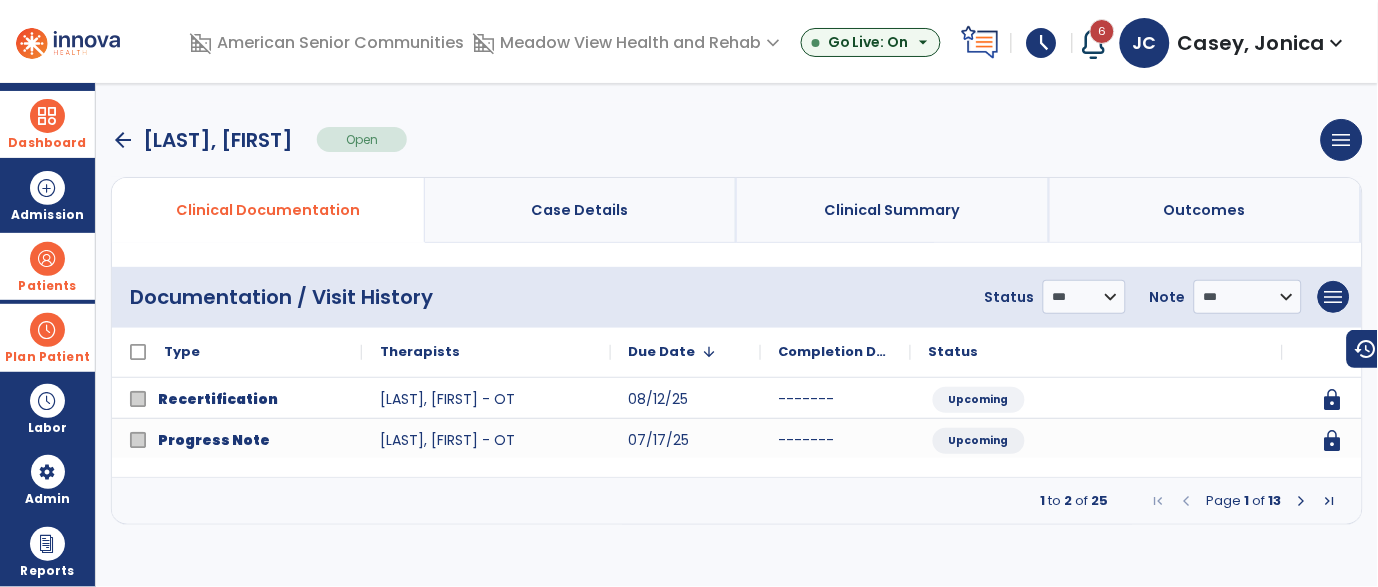 click at bounding box center [47, 116] 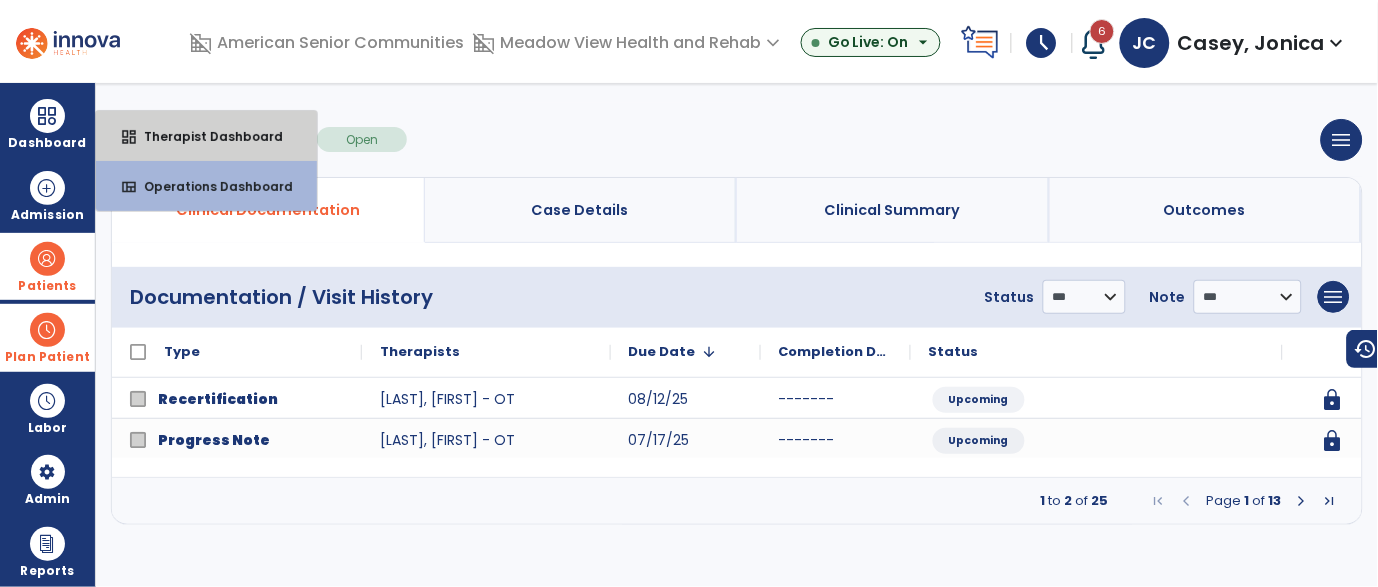 click on "dashboard  Therapist Dashboard" at bounding box center [206, 136] 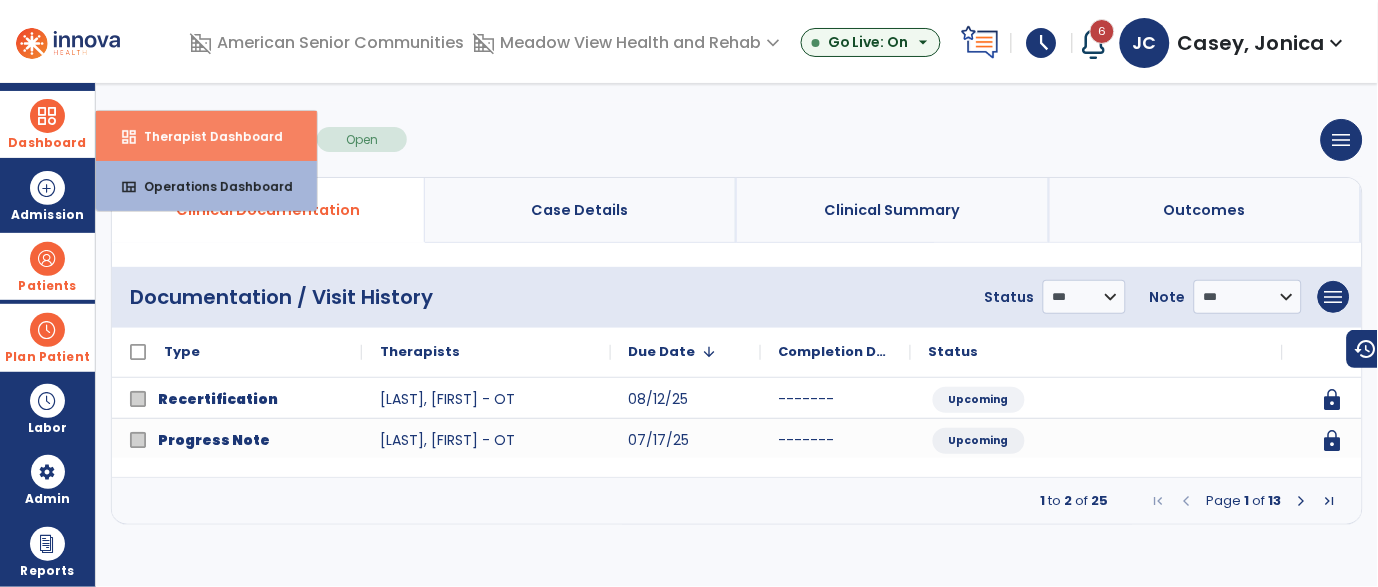 select on "****" 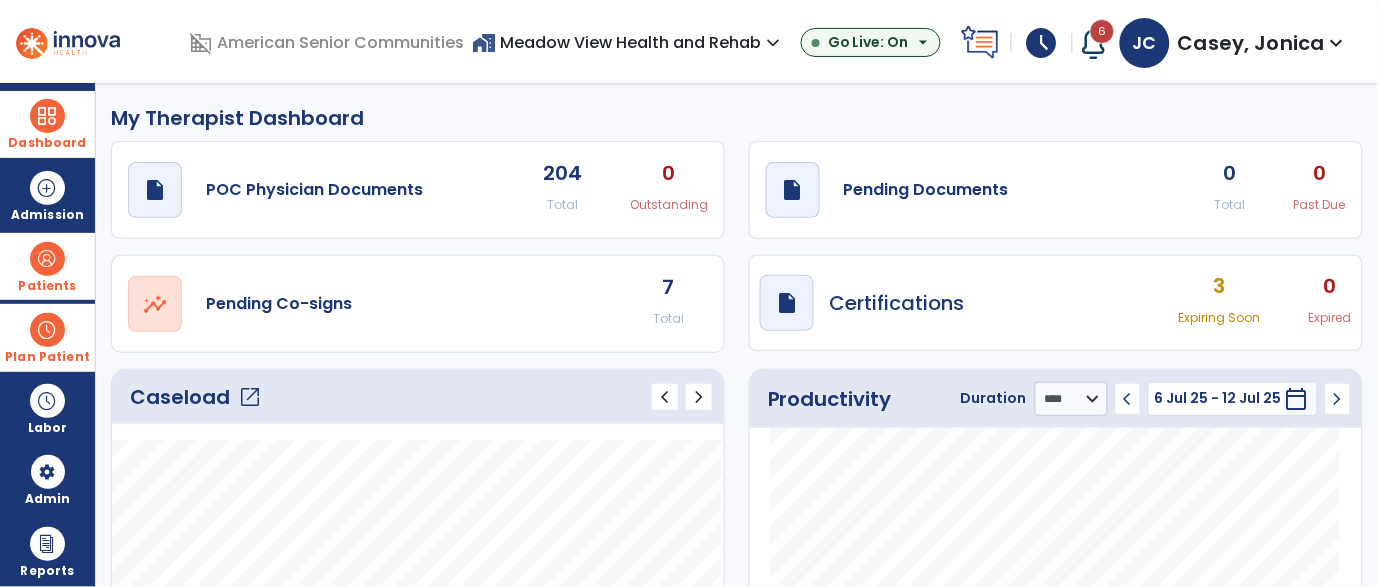 click on "Patients" at bounding box center [47, 286] 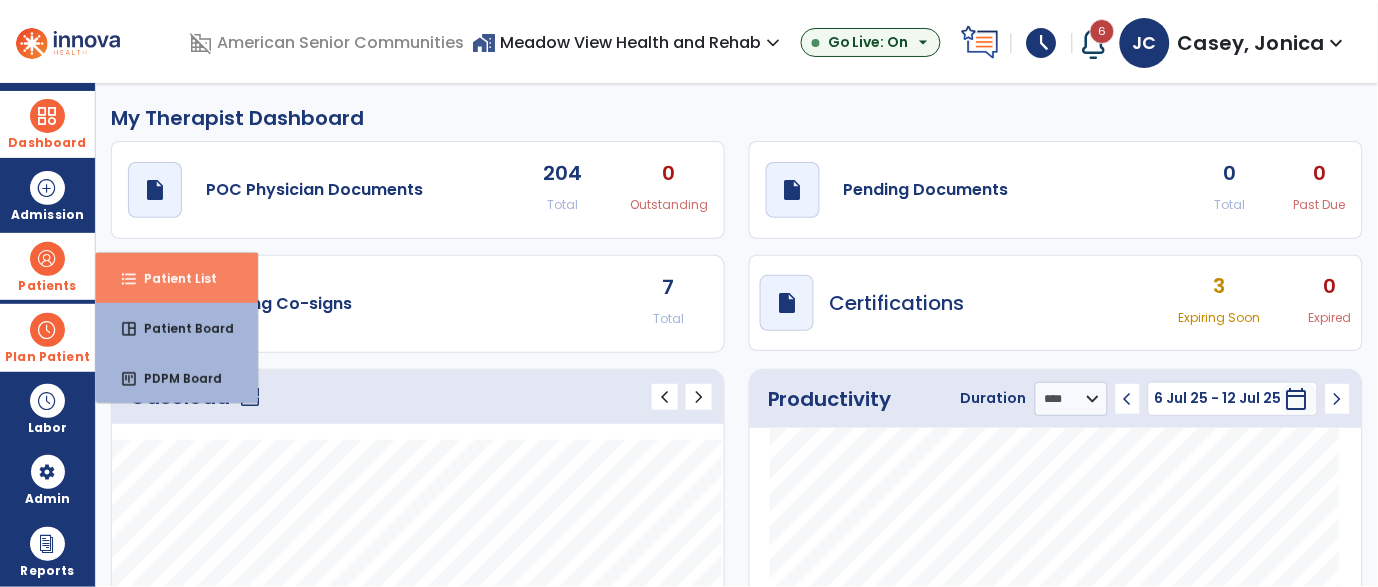 click on "format_list_bulleted  Patient List" at bounding box center (177, 278) 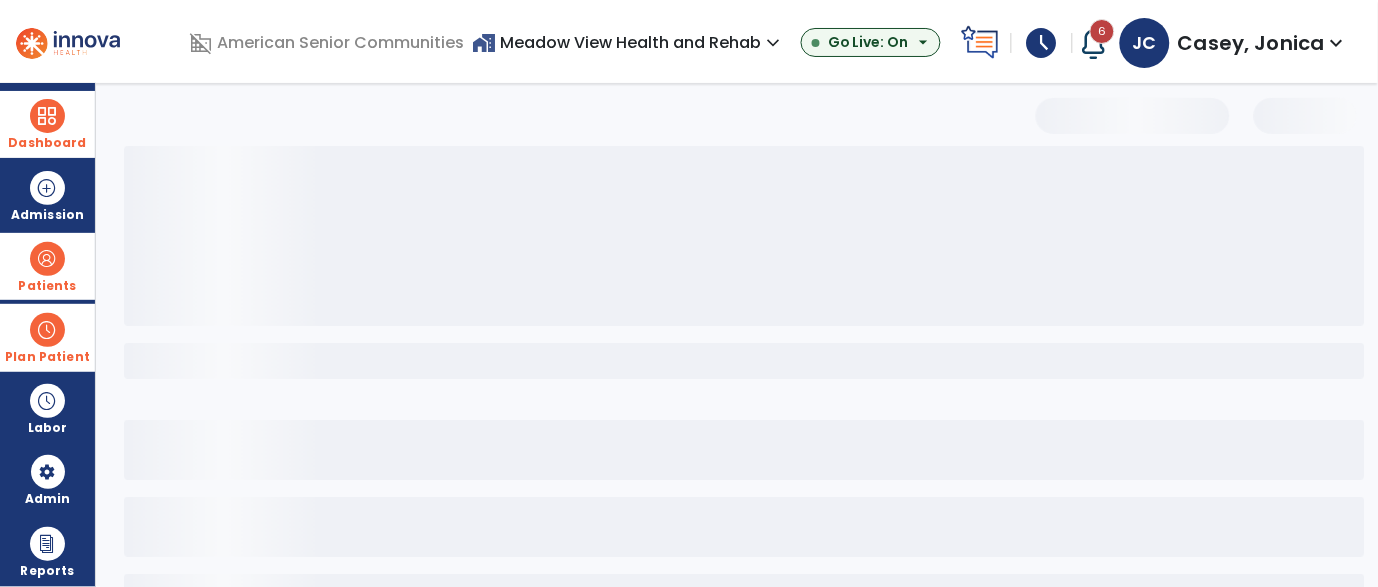 select on "***" 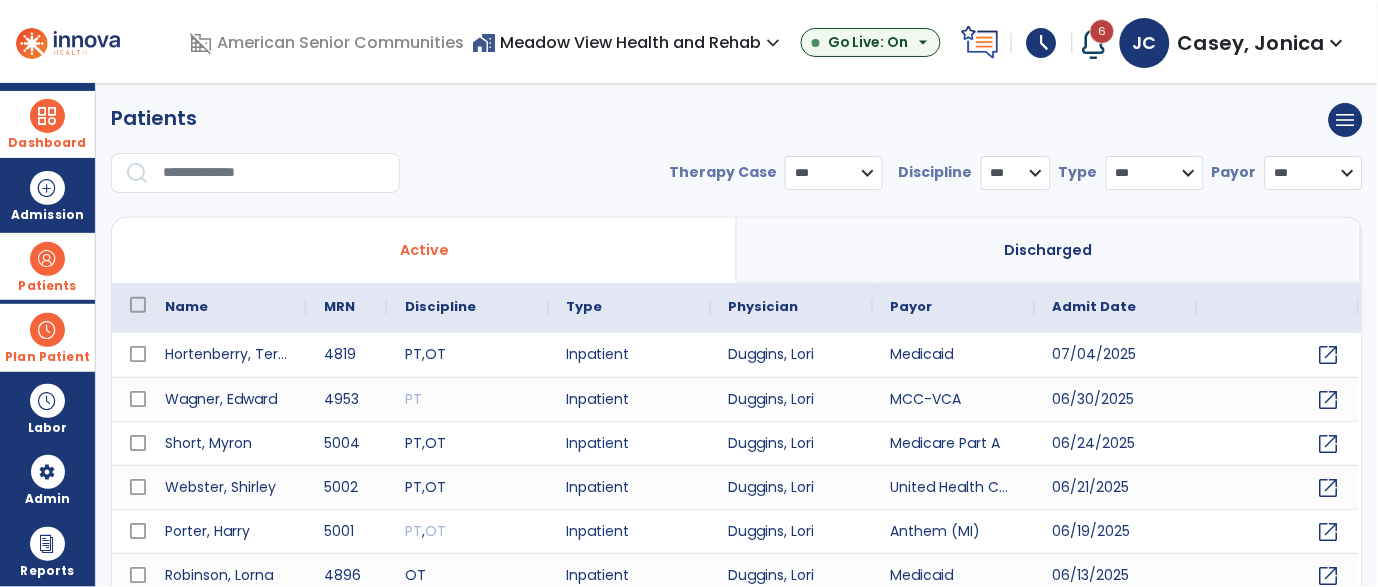 click at bounding box center (274, 173) 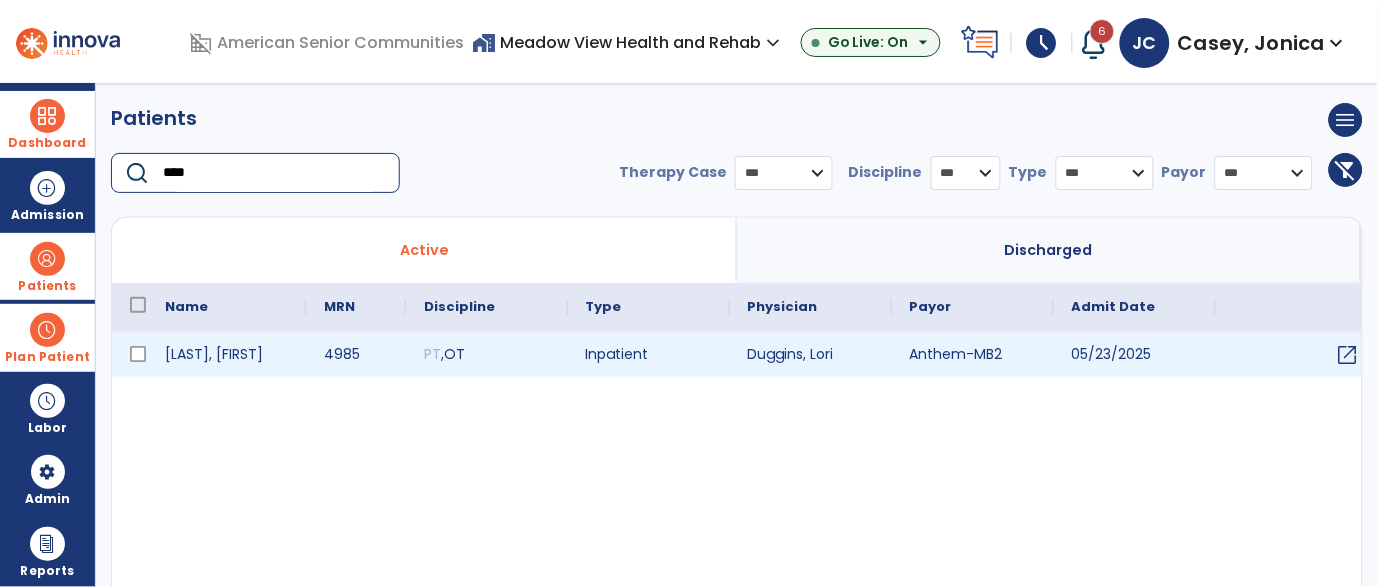 type on "****" 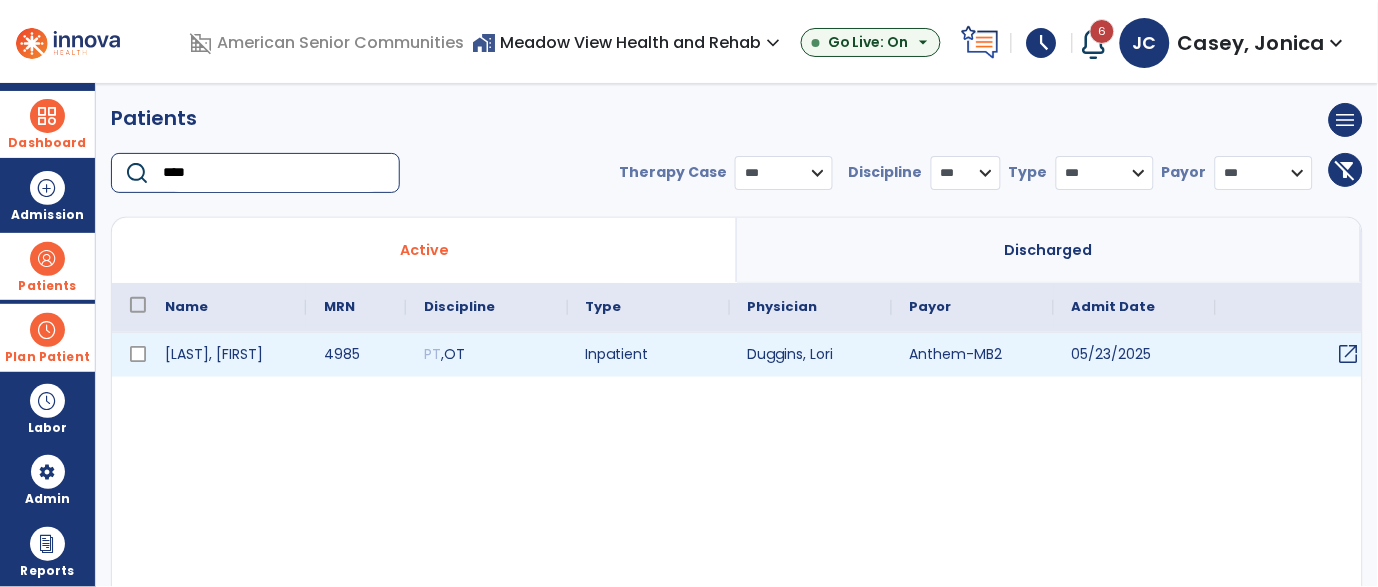 click on "open_in_new" at bounding box center [1349, 354] 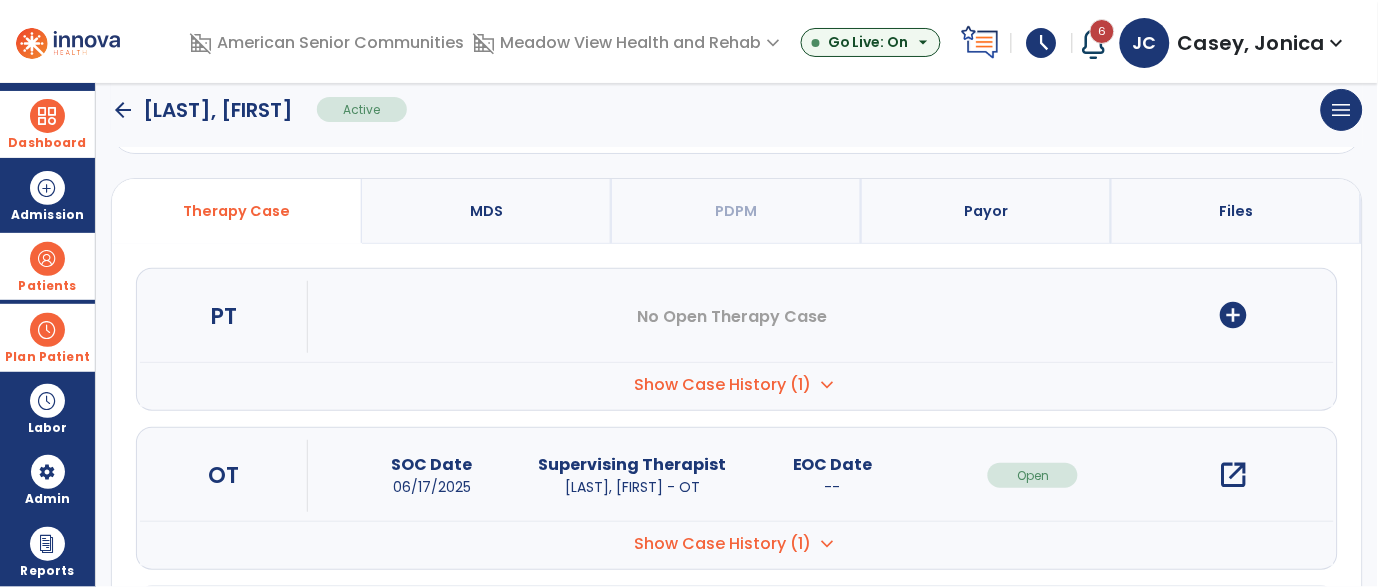 scroll, scrollTop: 124, scrollLeft: 0, axis: vertical 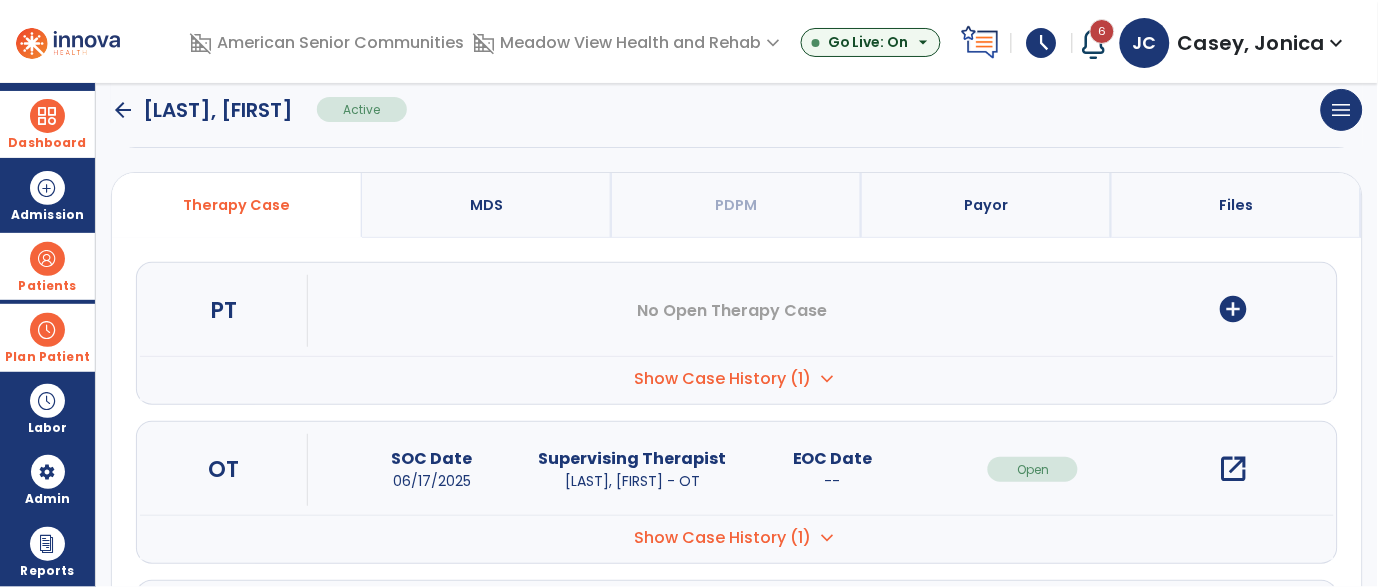 click on "open_in_new" at bounding box center [1234, 469] 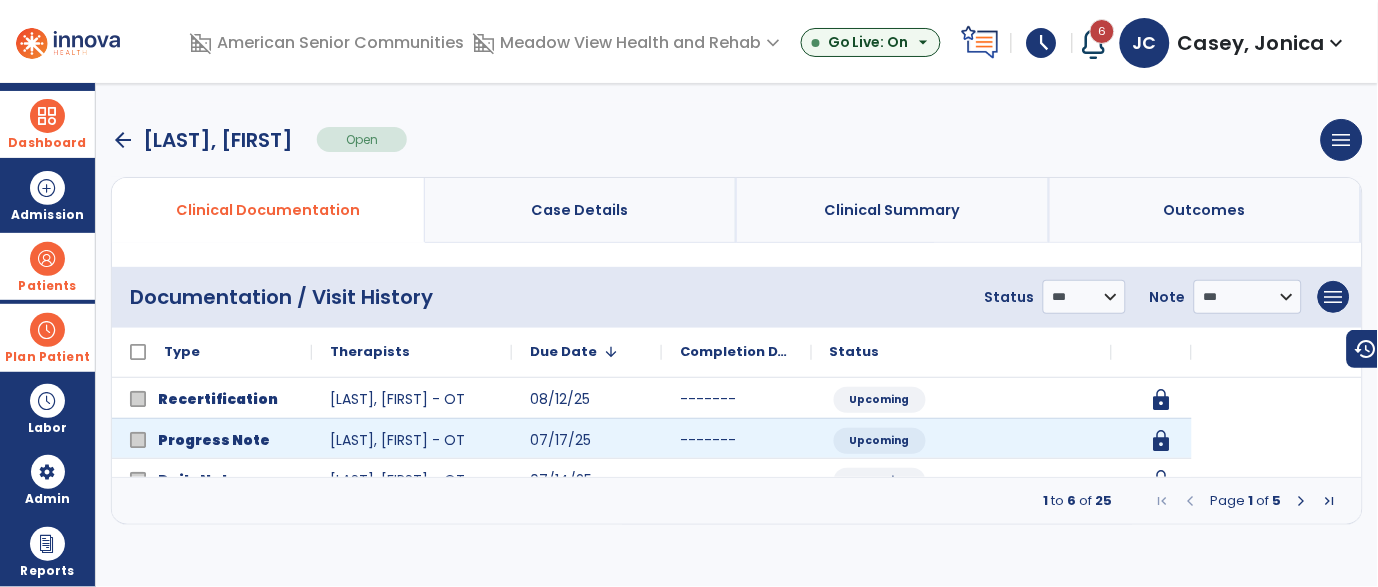 scroll, scrollTop: 0, scrollLeft: 0, axis: both 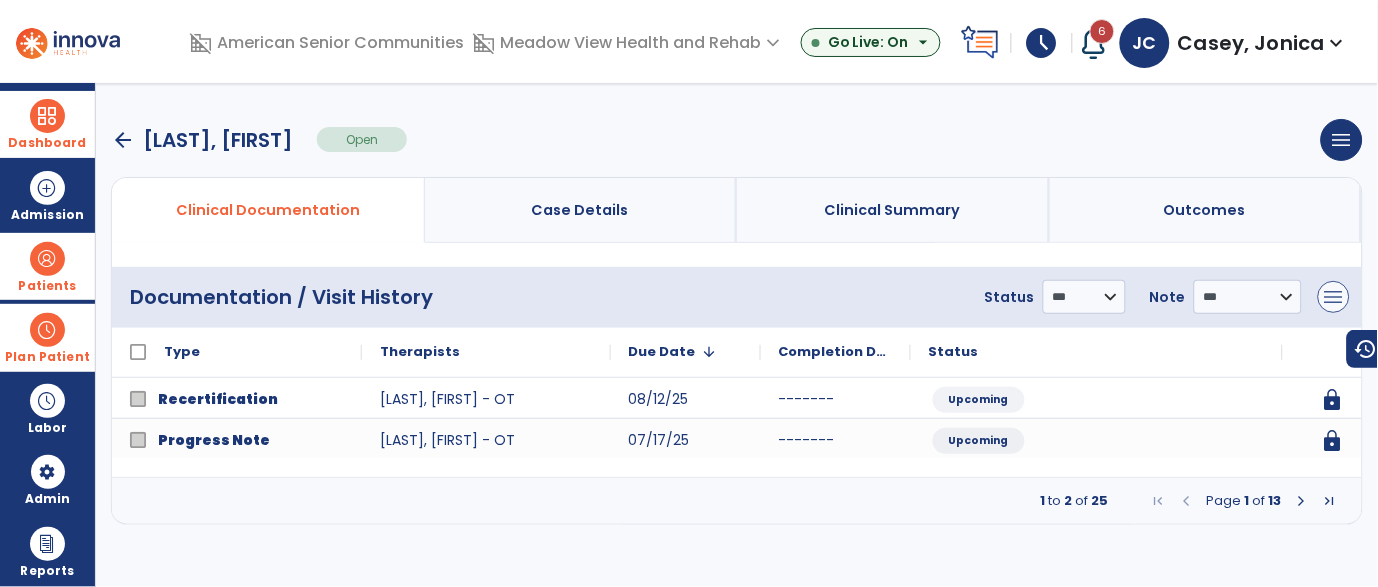 click on "**********" at bounding box center (1163, 297) 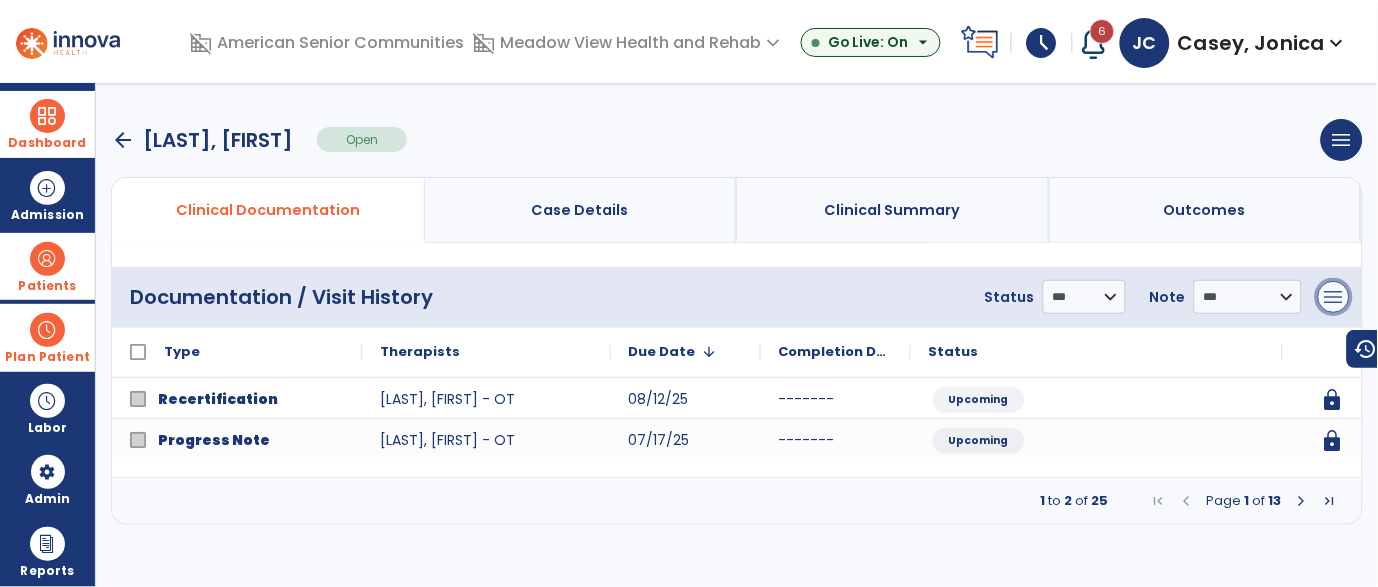click on "menu" at bounding box center (1334, 297) 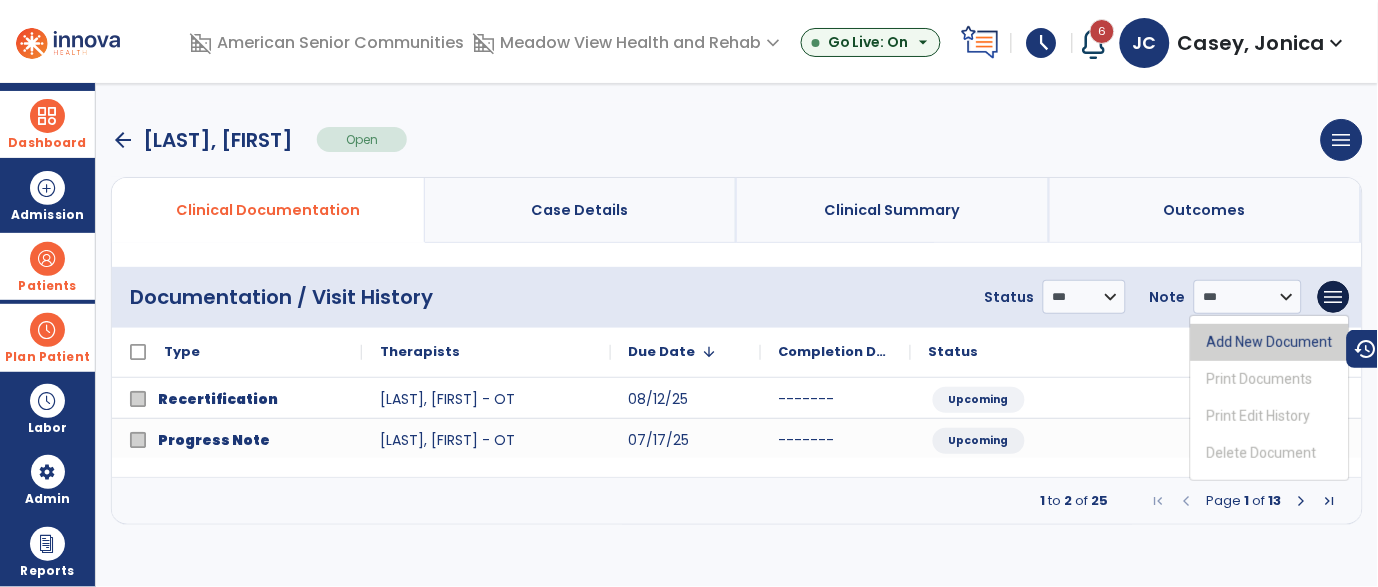 click on "Add New Document" at bounding box center [1270, 342] 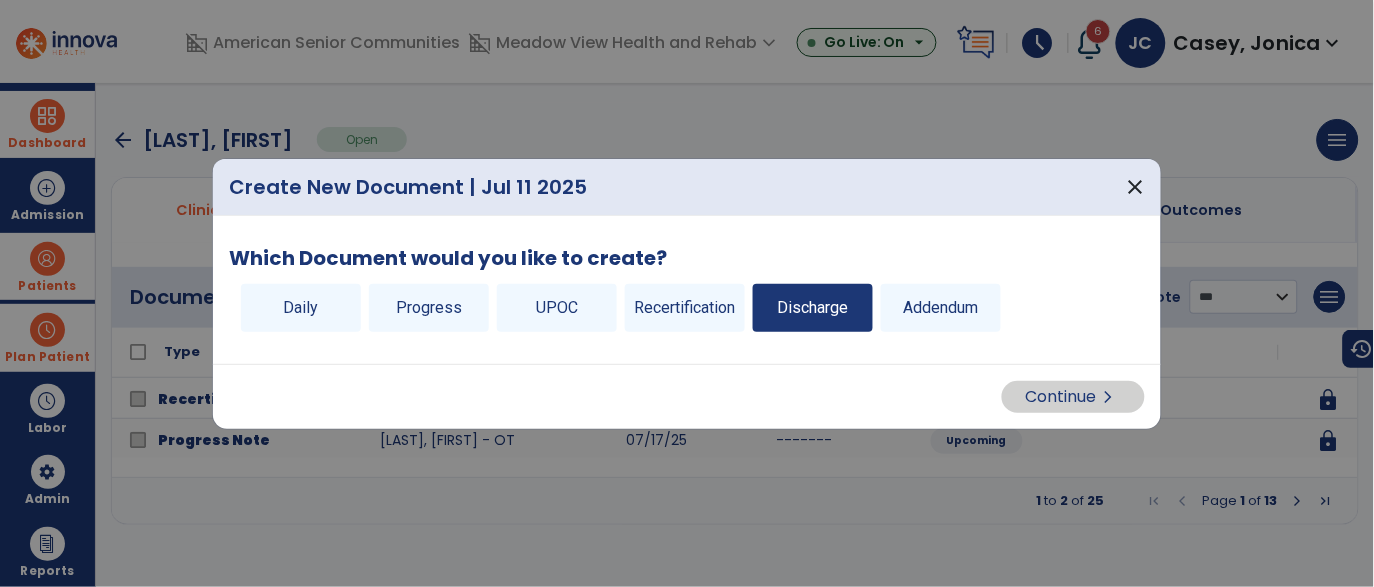 click on "Discharge" at bounding box center [813, 308] 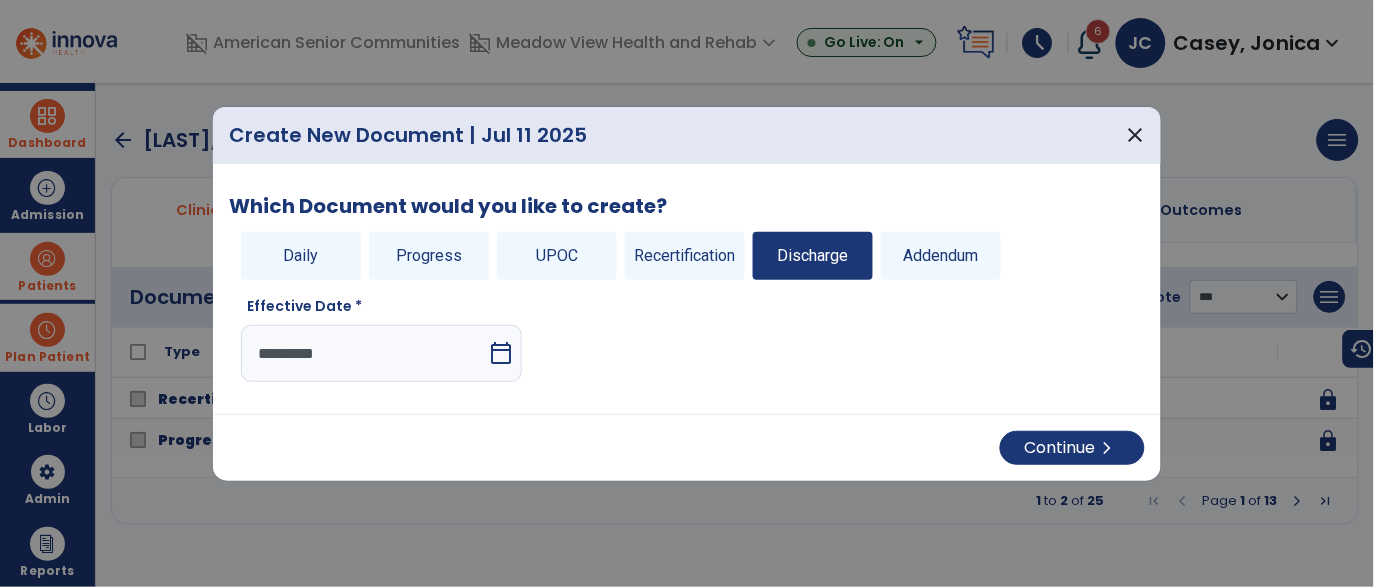 click on "*********" at bounding box center (364, 353) 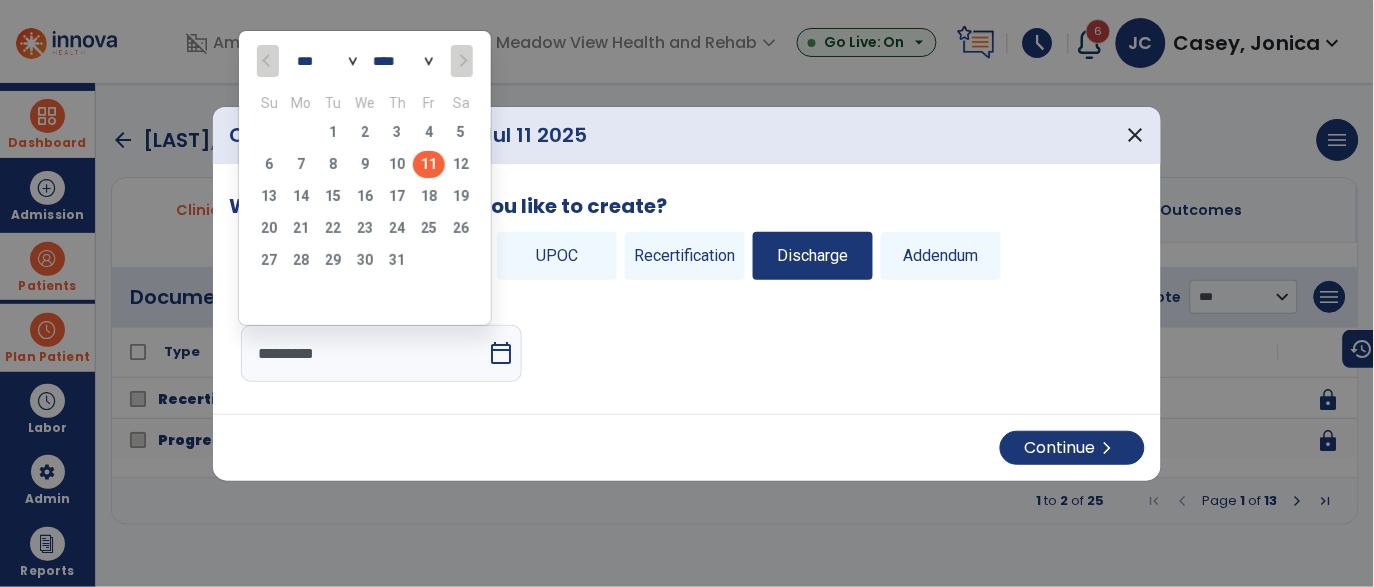 click on "6   7   8   9   10   11   12" 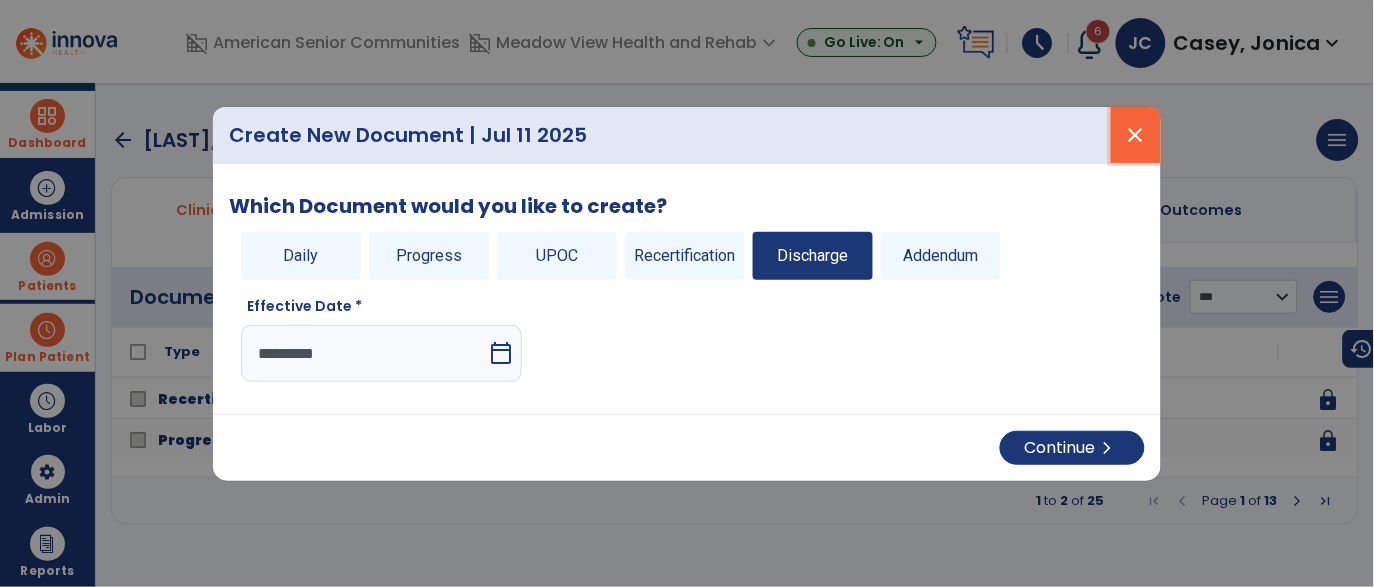 click on "close" at bounding box center [1136, 135] 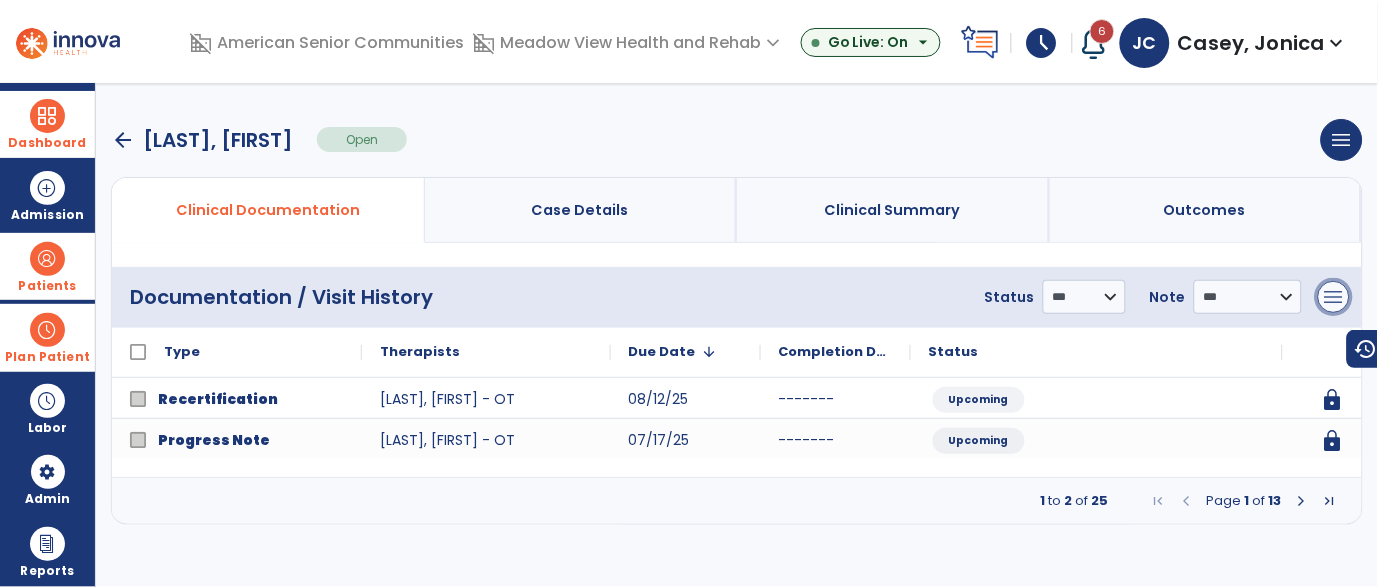 click on "menu" at bounding box center (1334, 297) 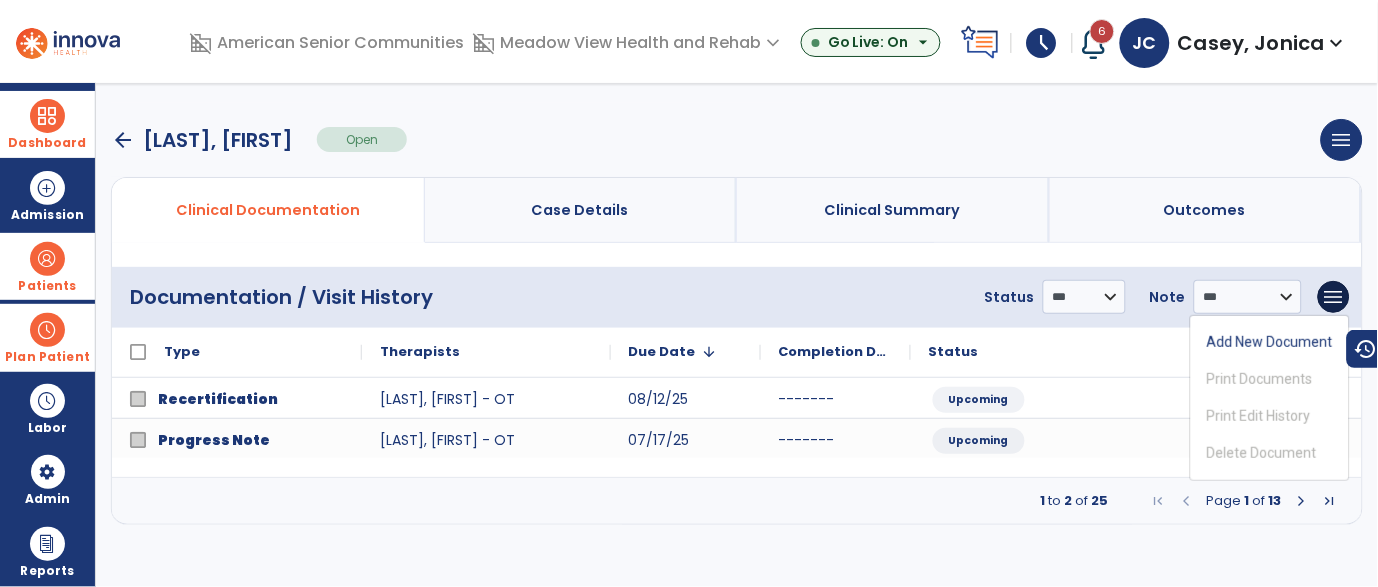 click on "**********" 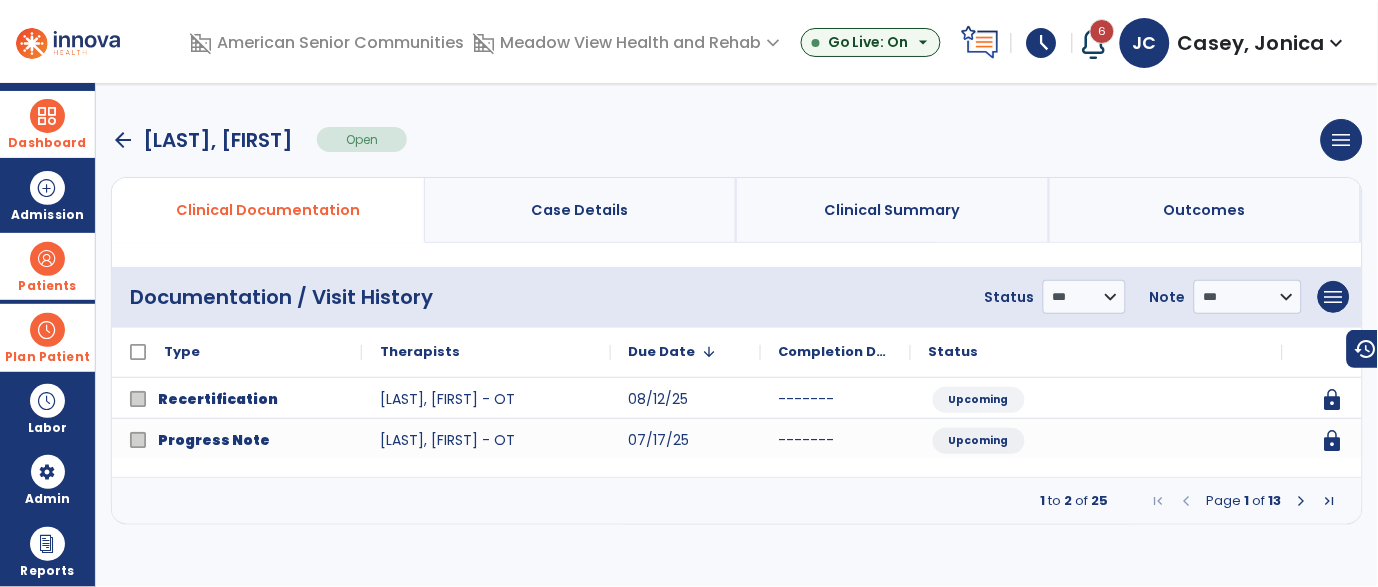 click at bounding box center [1187, 501] 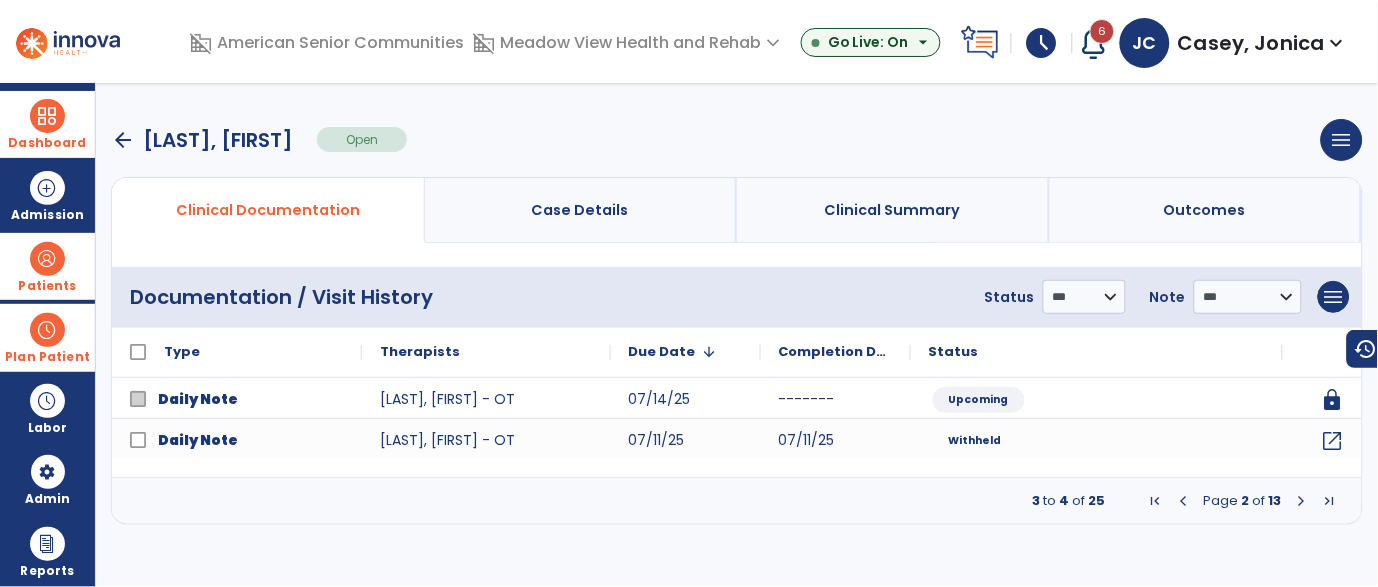 click on "Patients" at bounding box center [47, 266] 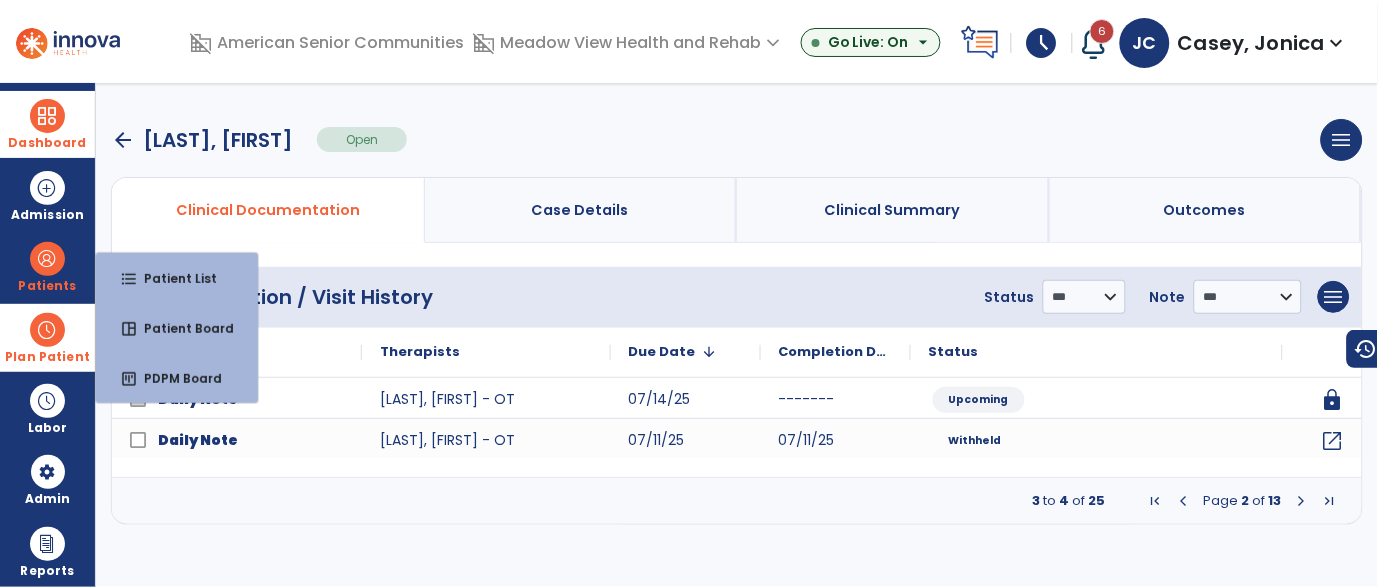 click on "Plan Patient" at bounding box center [47, 266] 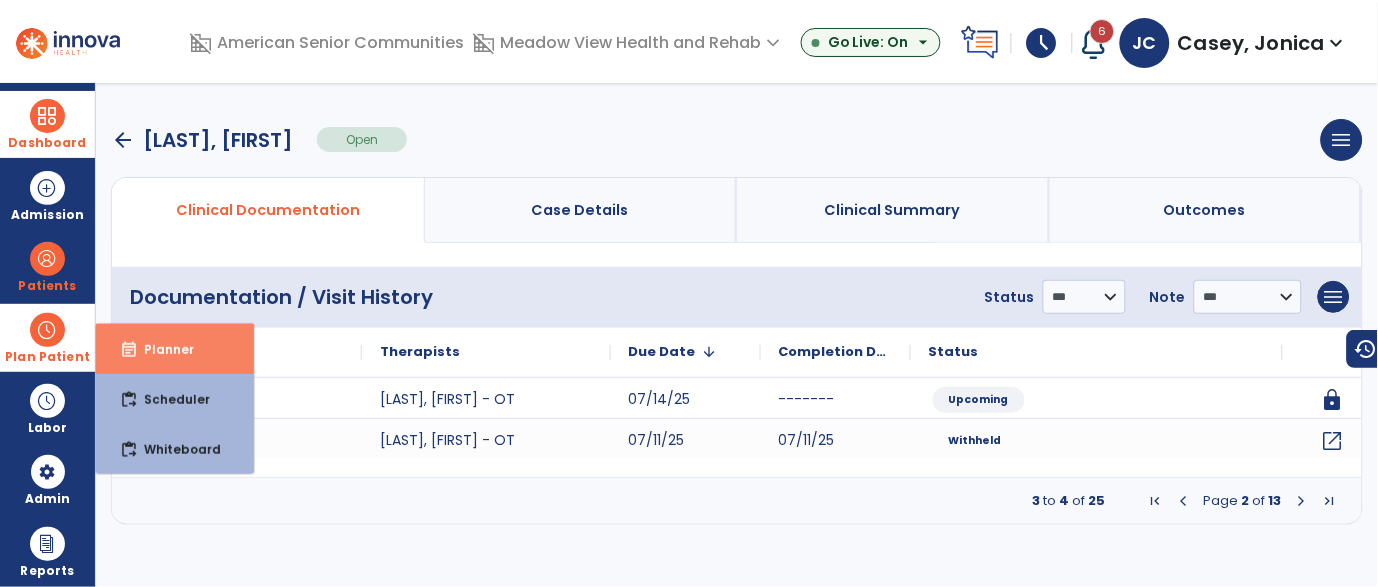 click on "event_note" at bounding box center [129, 350] 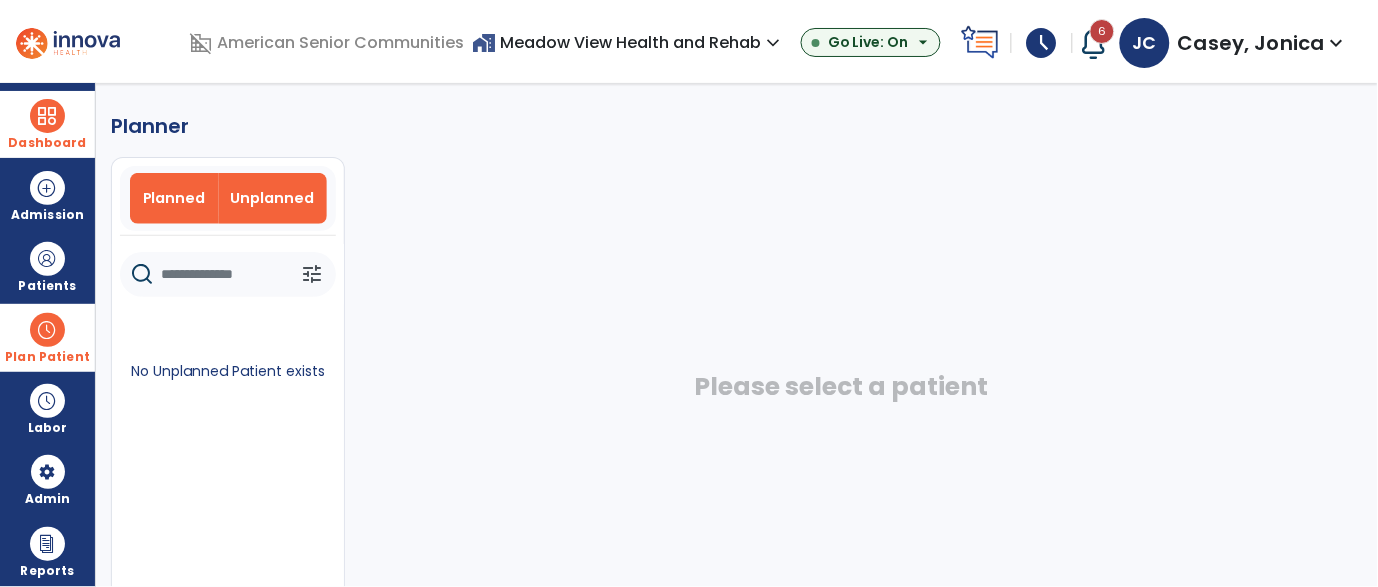 click on "Planned" at bounding box center [174, 198] 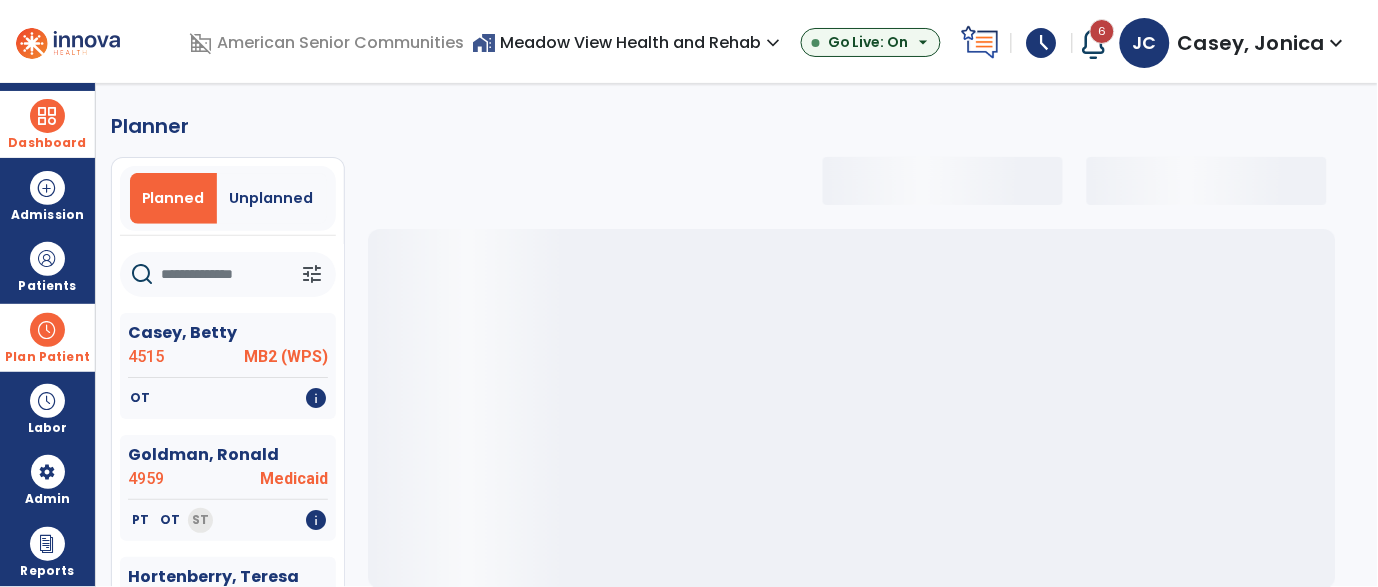 click 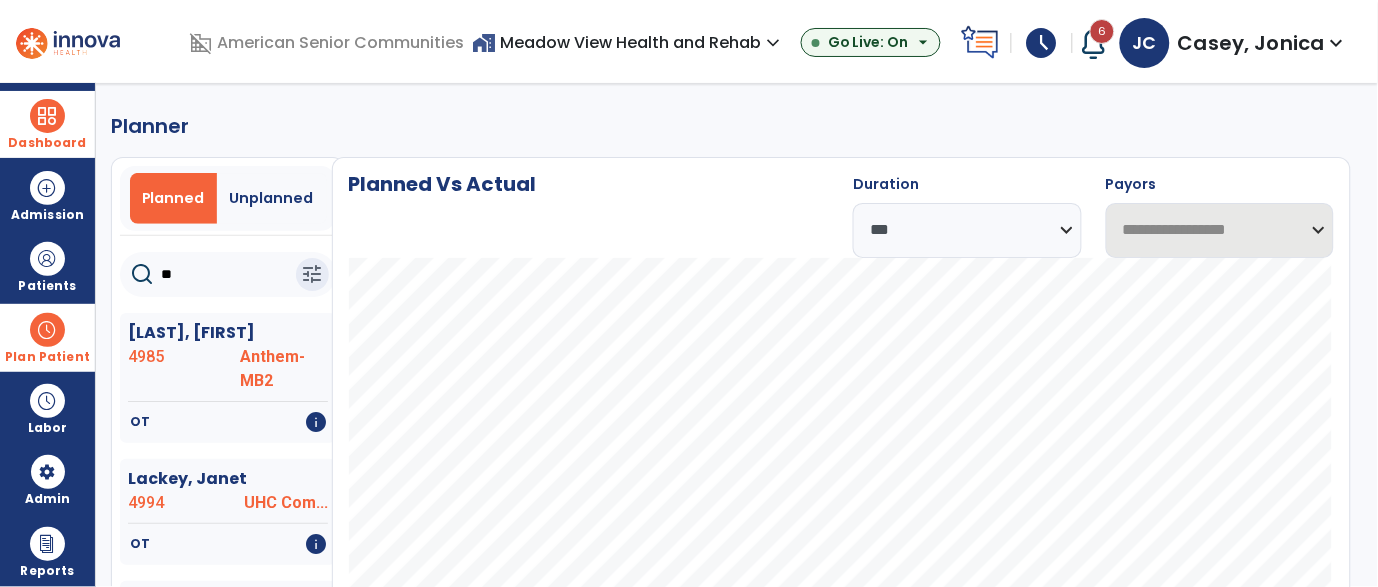 type on "***" 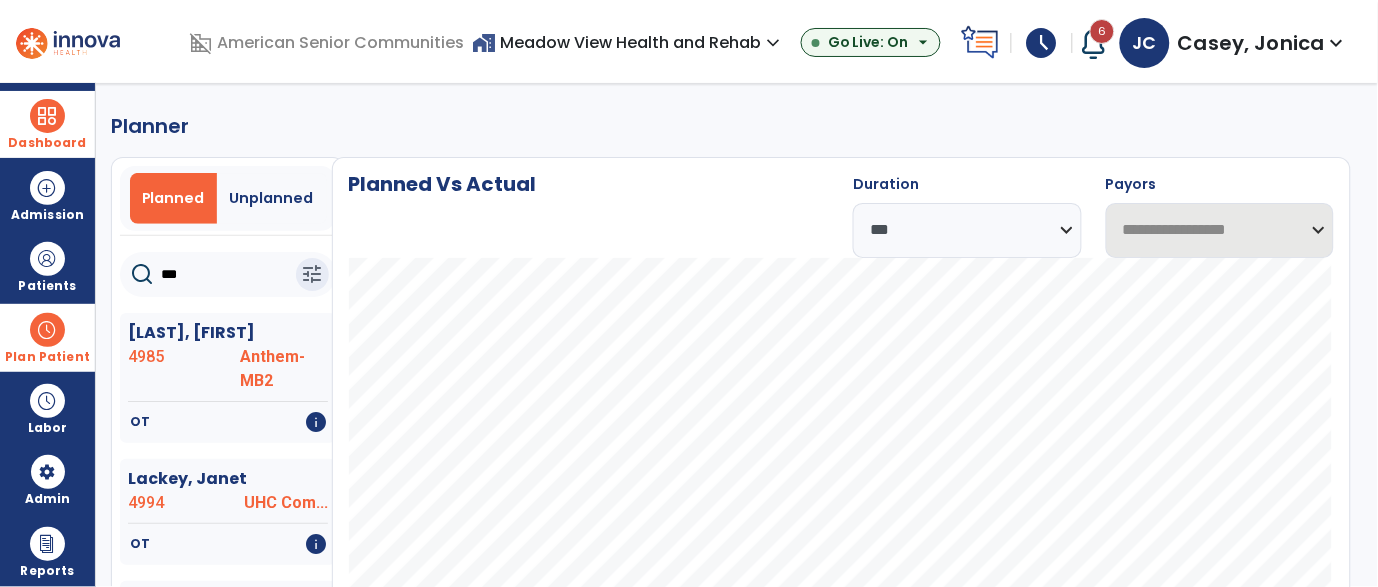select on "***" 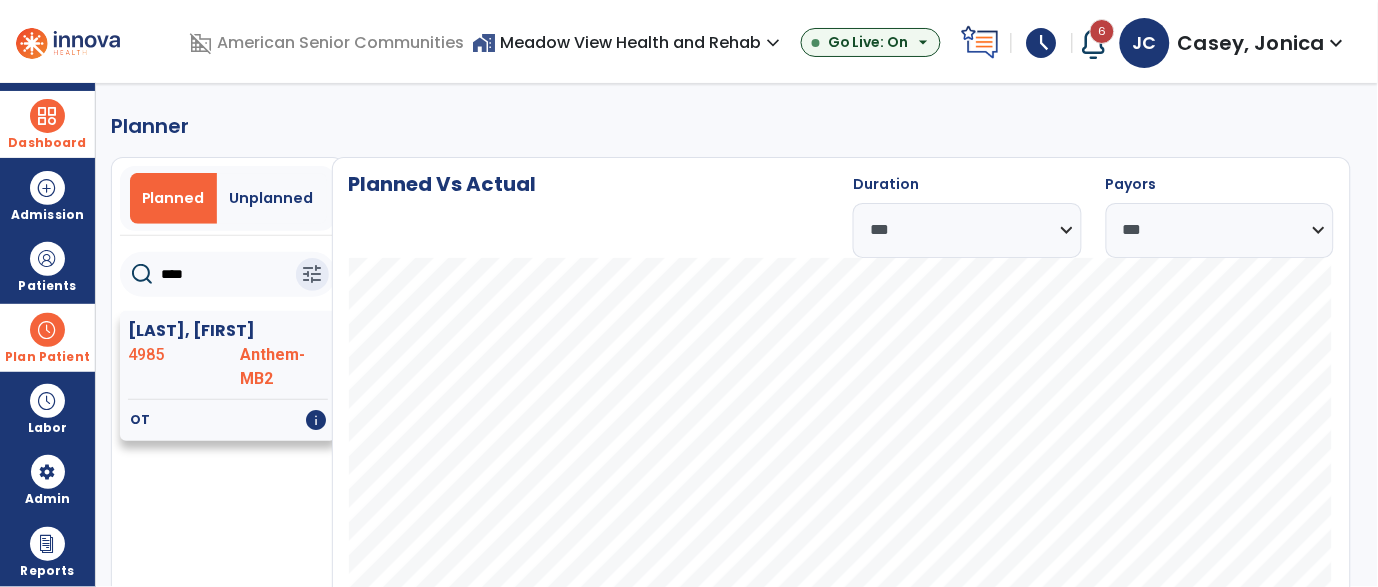 type on "****" 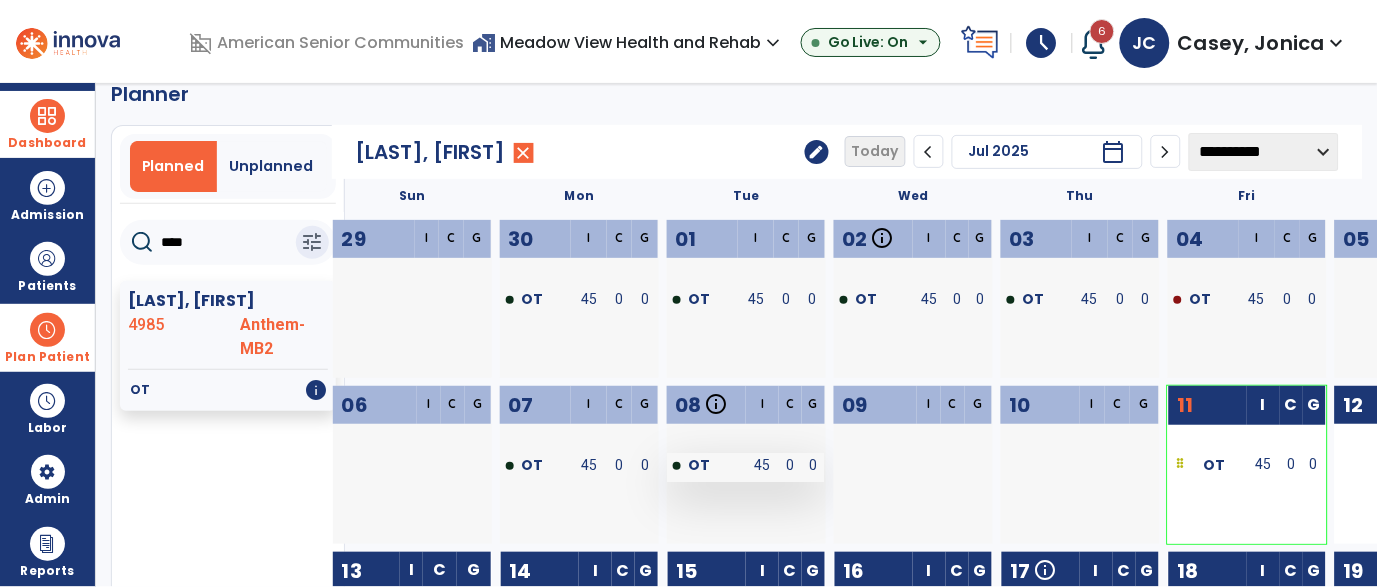 scroll, scrollTop: 33, scrollLeft: 0, axis: vertical 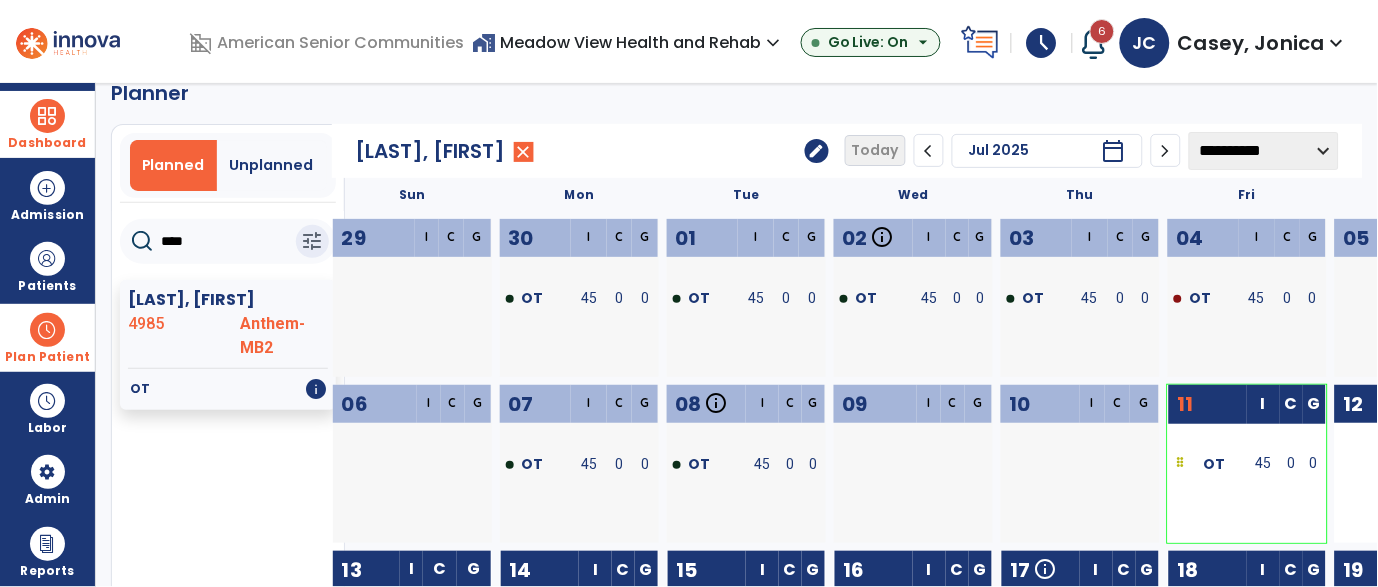 click on "edit" 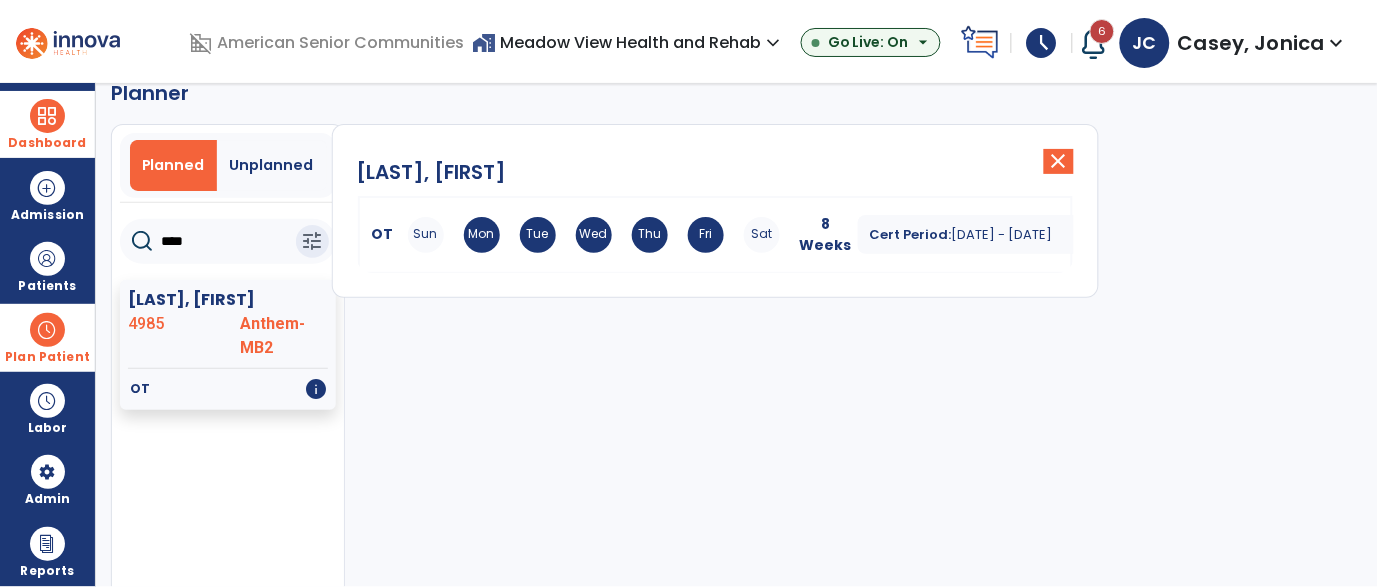 click on "Sun Mon Tue Wed Thu Fri Sat" at bounding box center [594, 235] 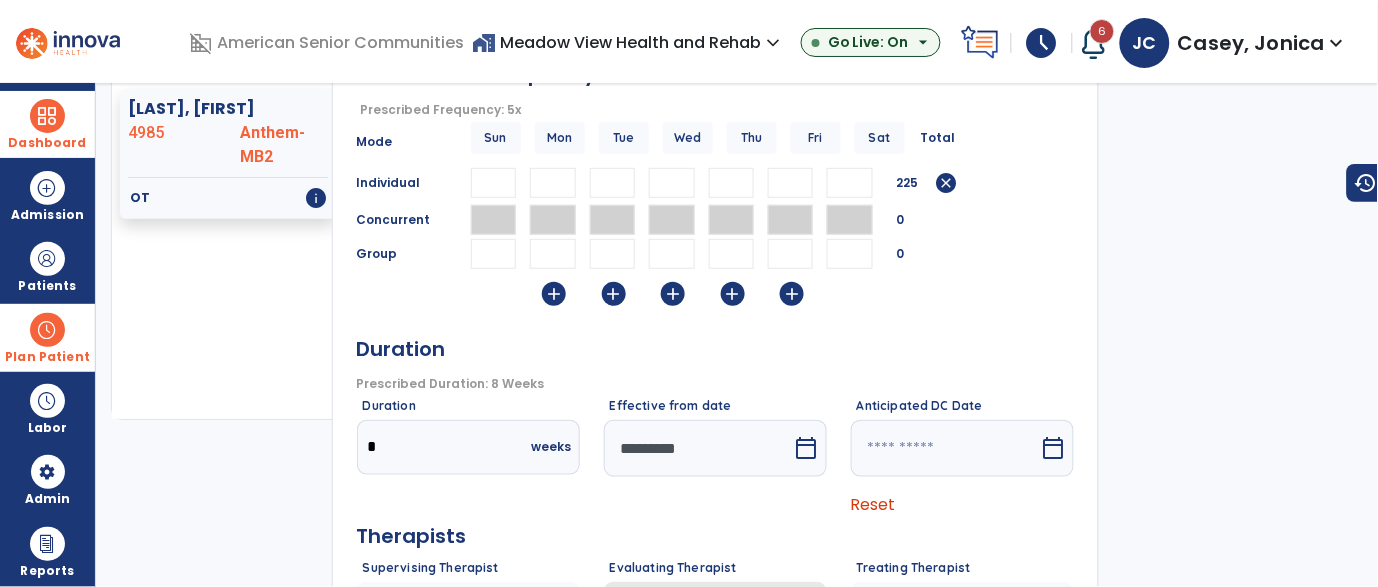 scroll, scrollTop: 278, scrollLeft: 0, axis: vertical 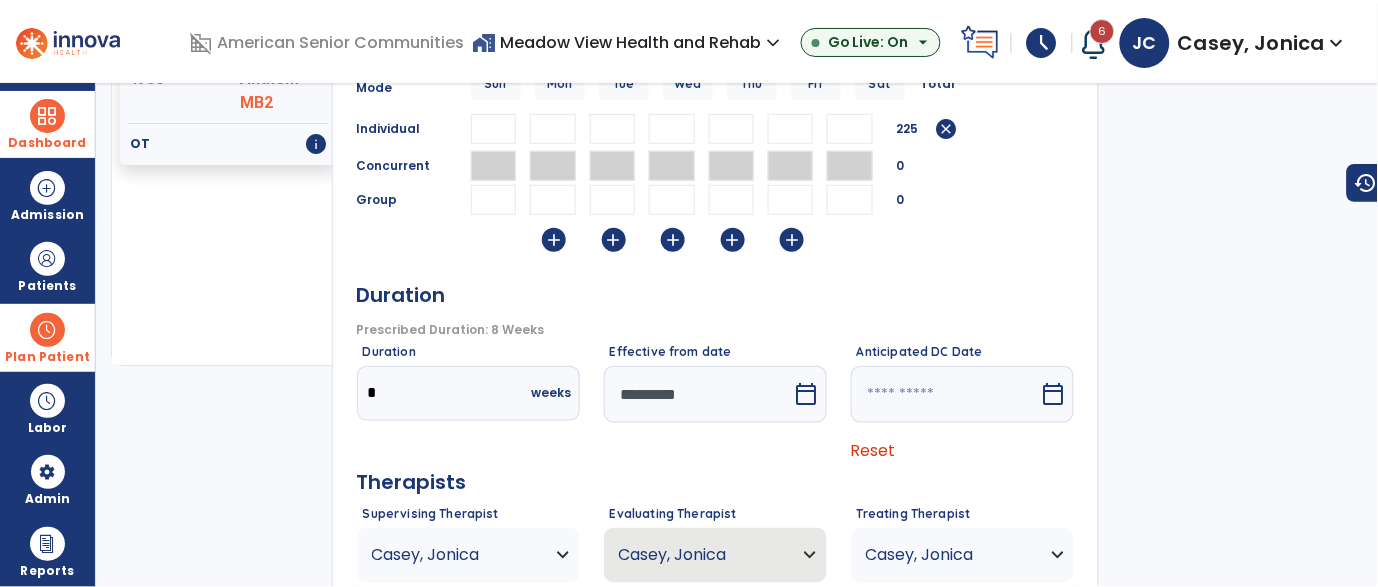 click on "*********" at bounding box center (698, 394) 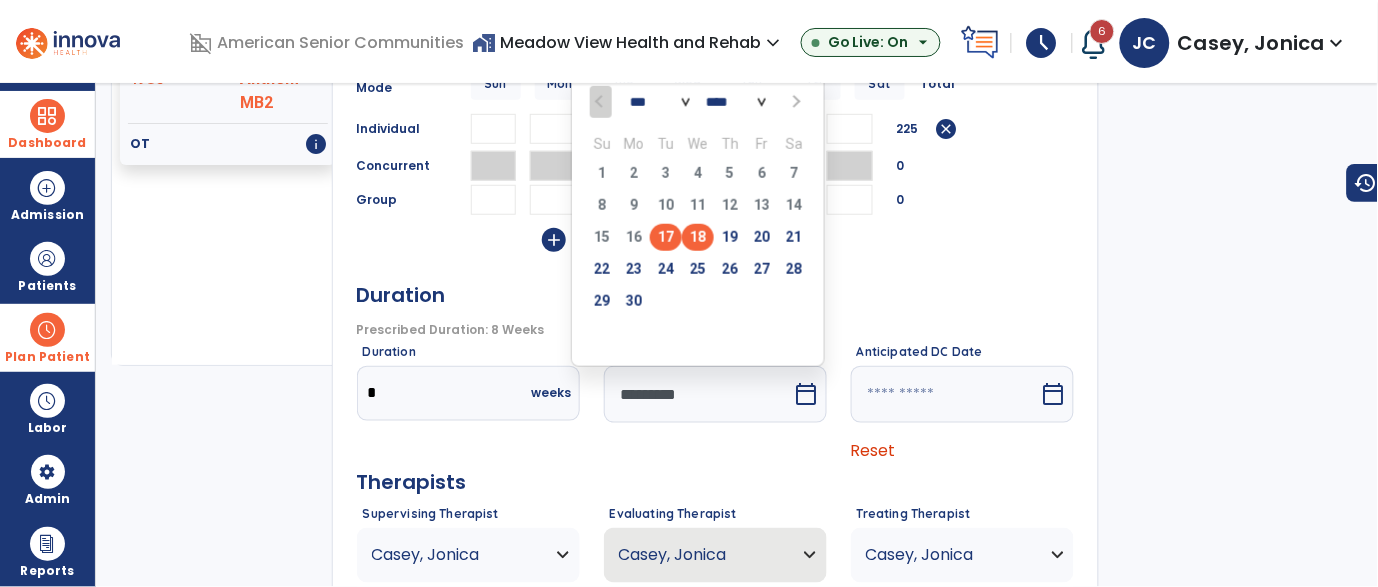 click on "18" at bounding box center (698, 237) 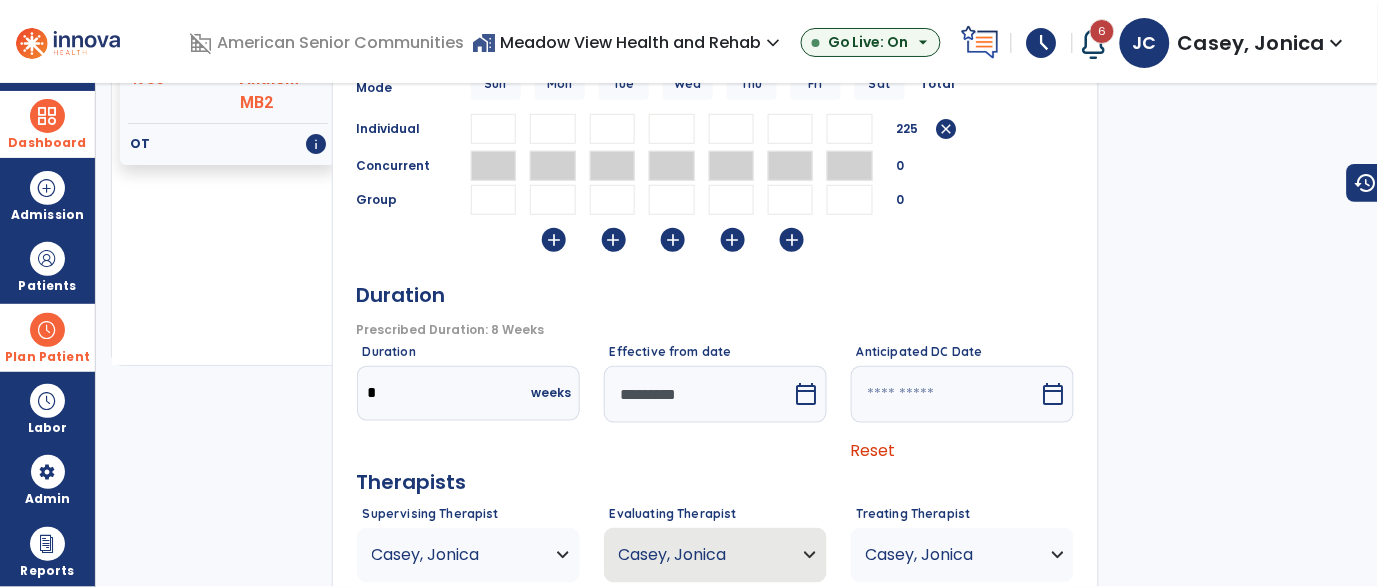 click at bounding box center (945, 394) 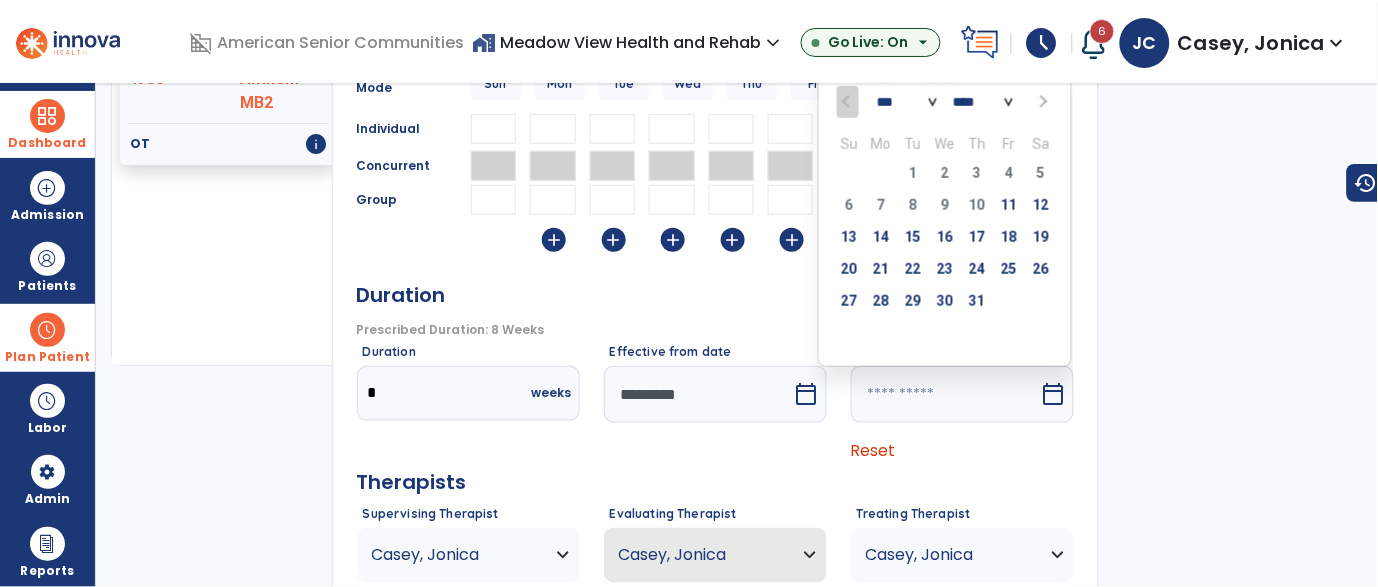 click on "6   7   8   9   10   11   12" at bounding box center [945, 208] 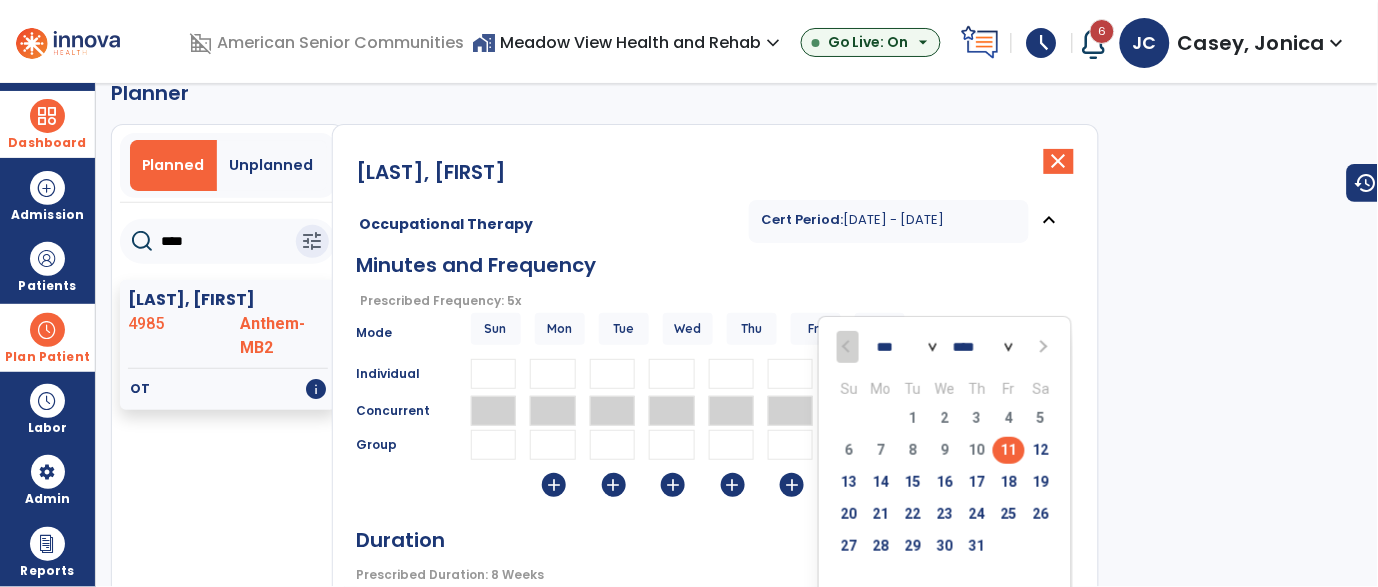 click on "Kirby, Clifford  close" 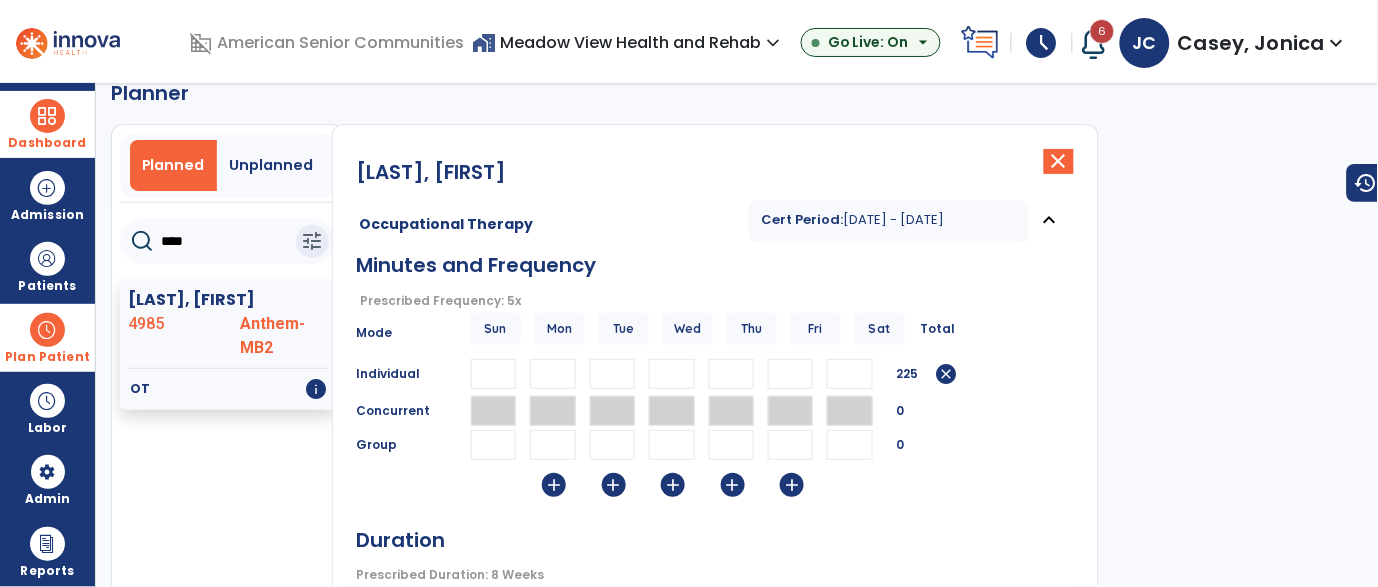 scroll, scrollTop: 336, scrollLeft: 0, axis: vertical 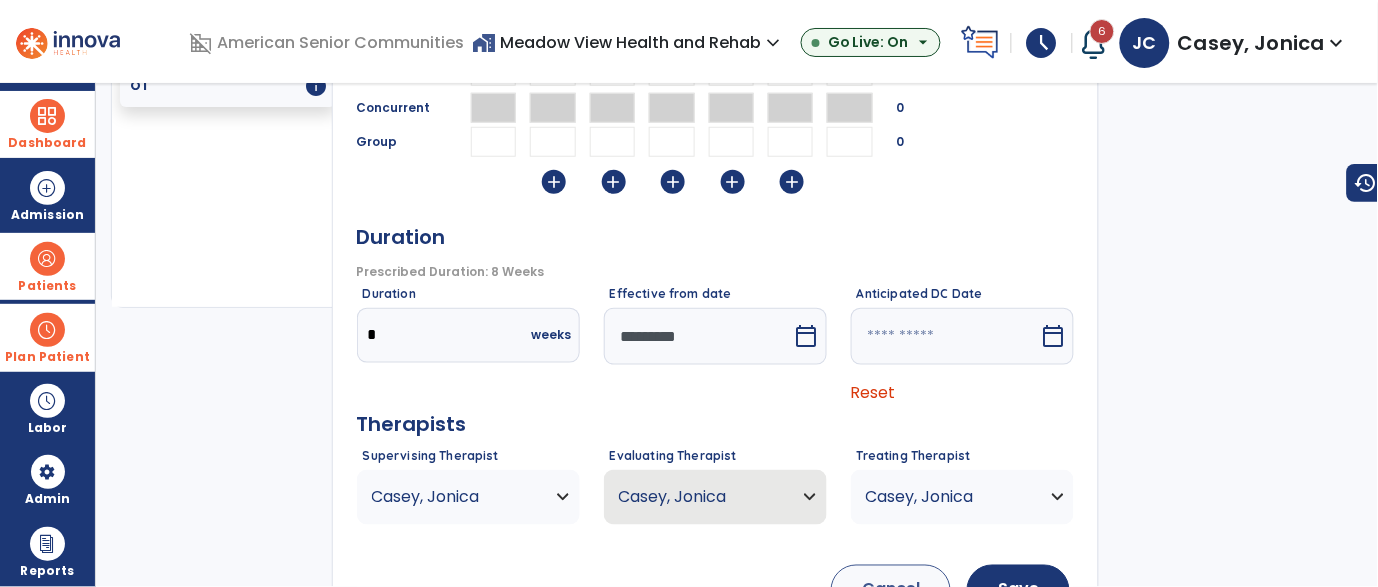 click at bounding box center (47, 259) 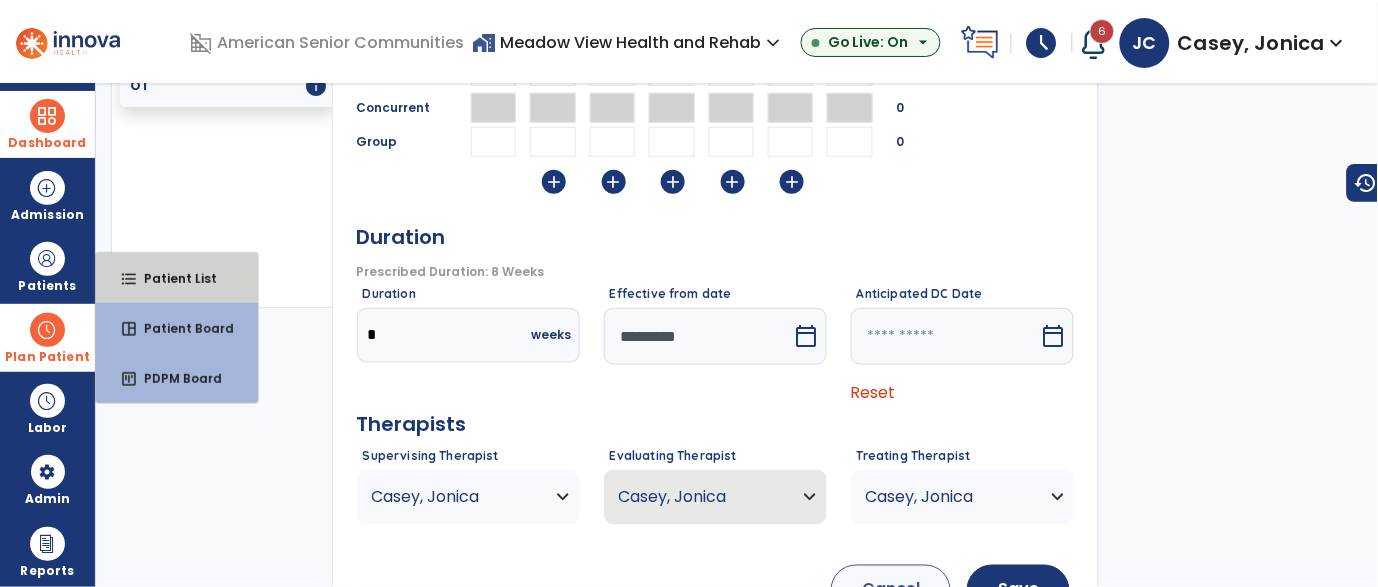 click on "format_list_bulleted  Patient List" at bounding box center [177, 278] 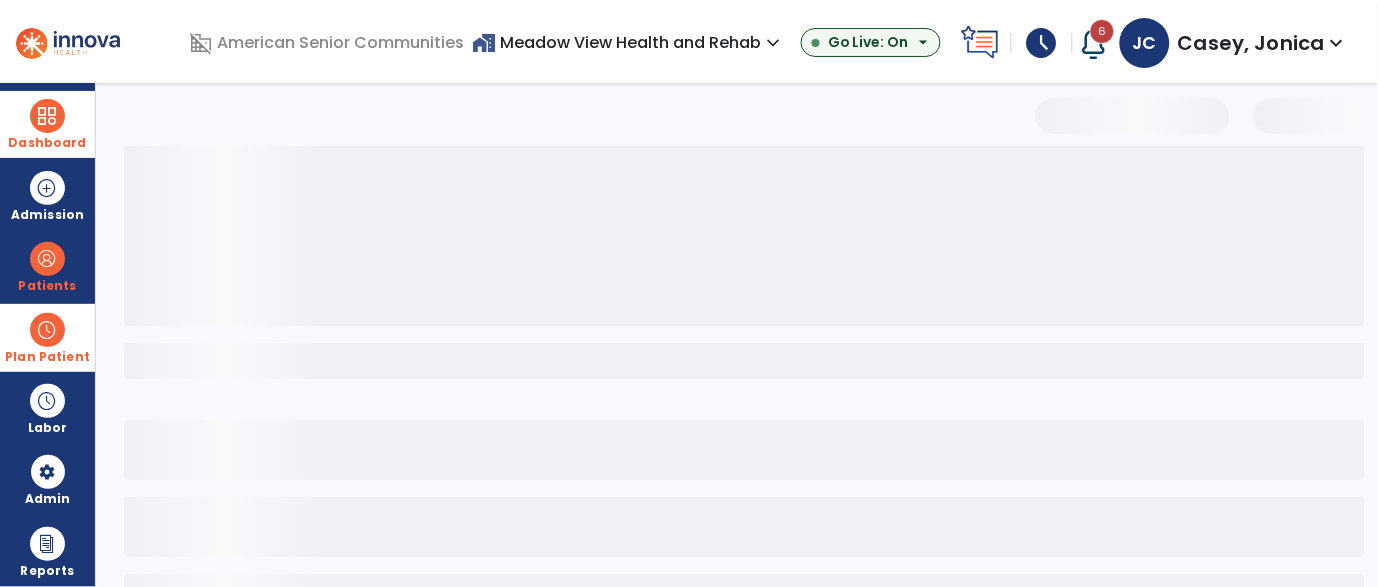 scroll, scrollTop: 0, scrollLeft: 0, axis: both 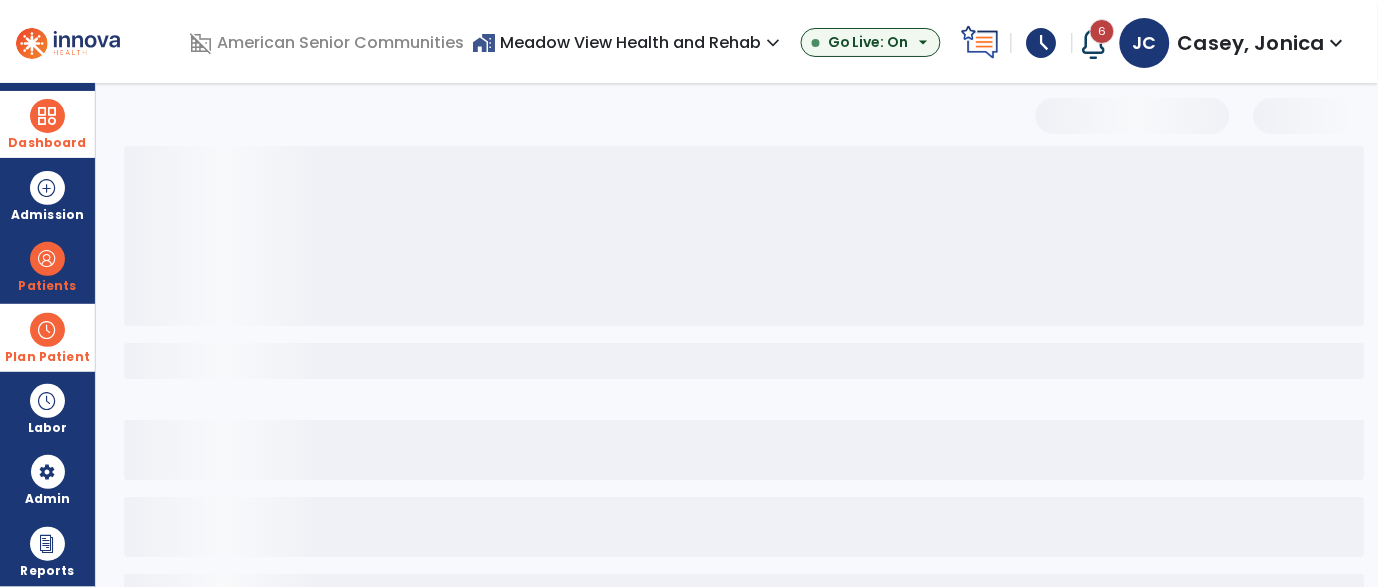 select on "***" 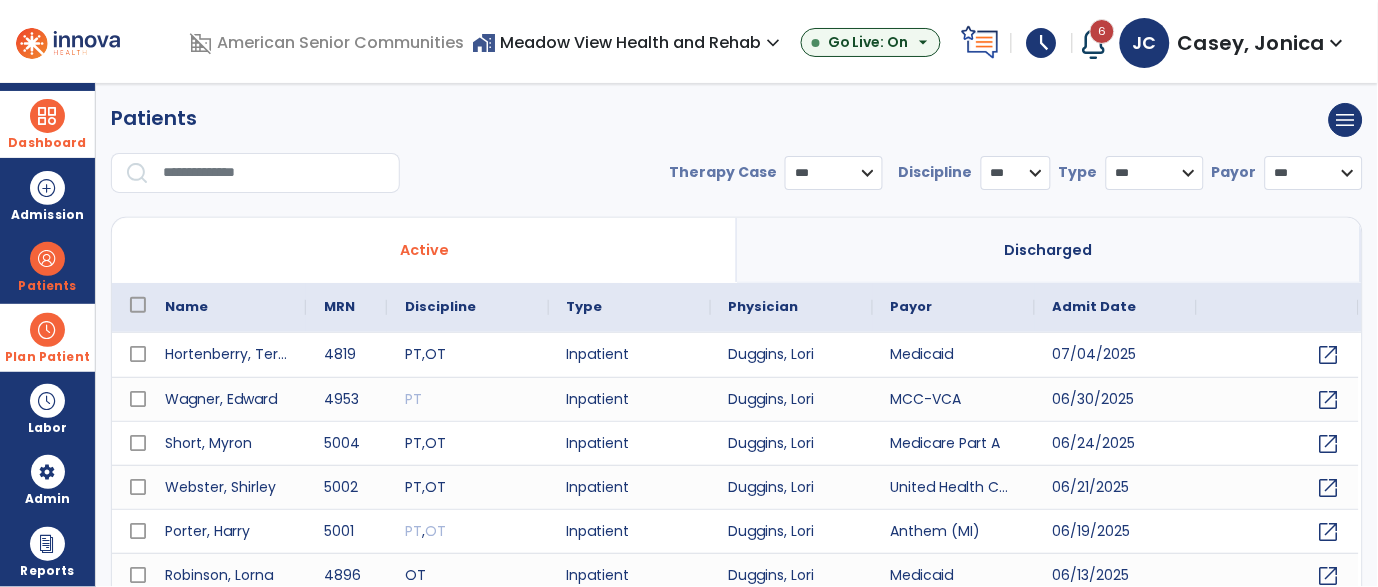 click on "Plan Patient" at bounding box center [47, 266] 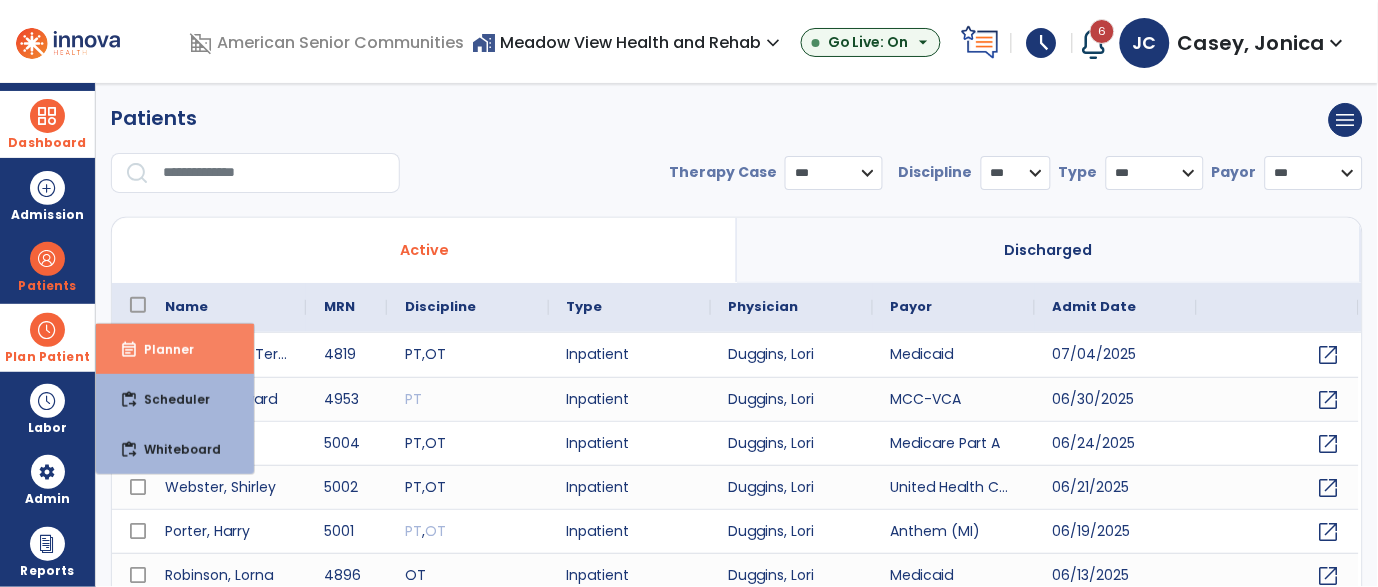click on "event_note" at bounding box center [129, 350] 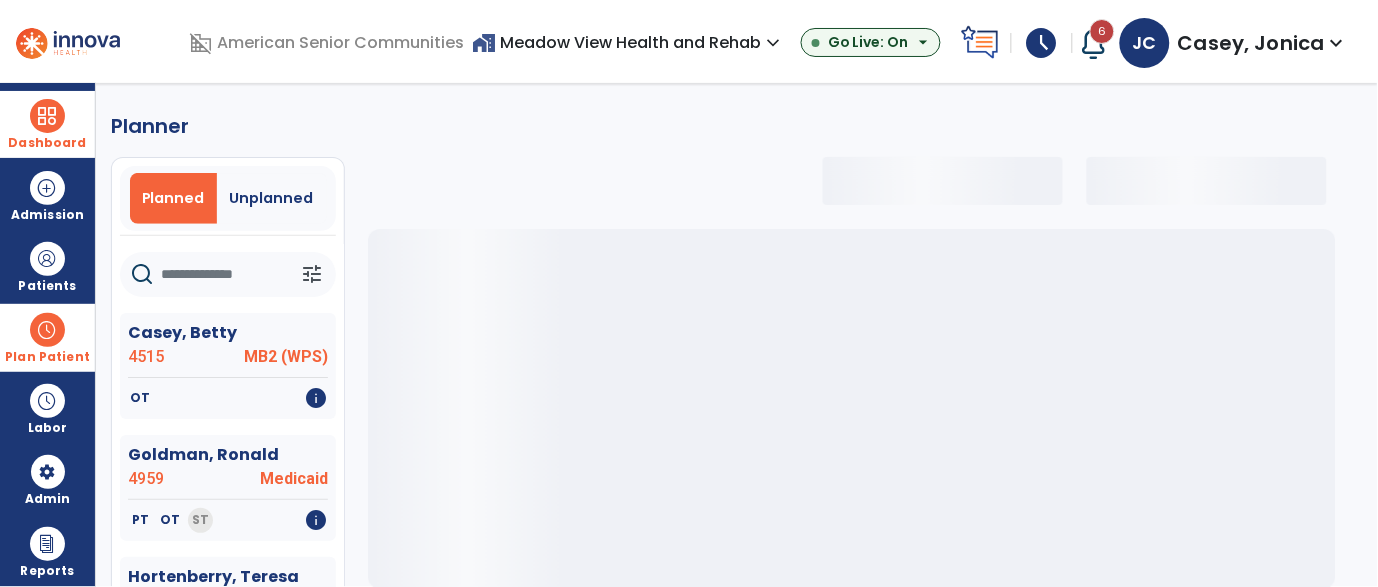 select on "***" 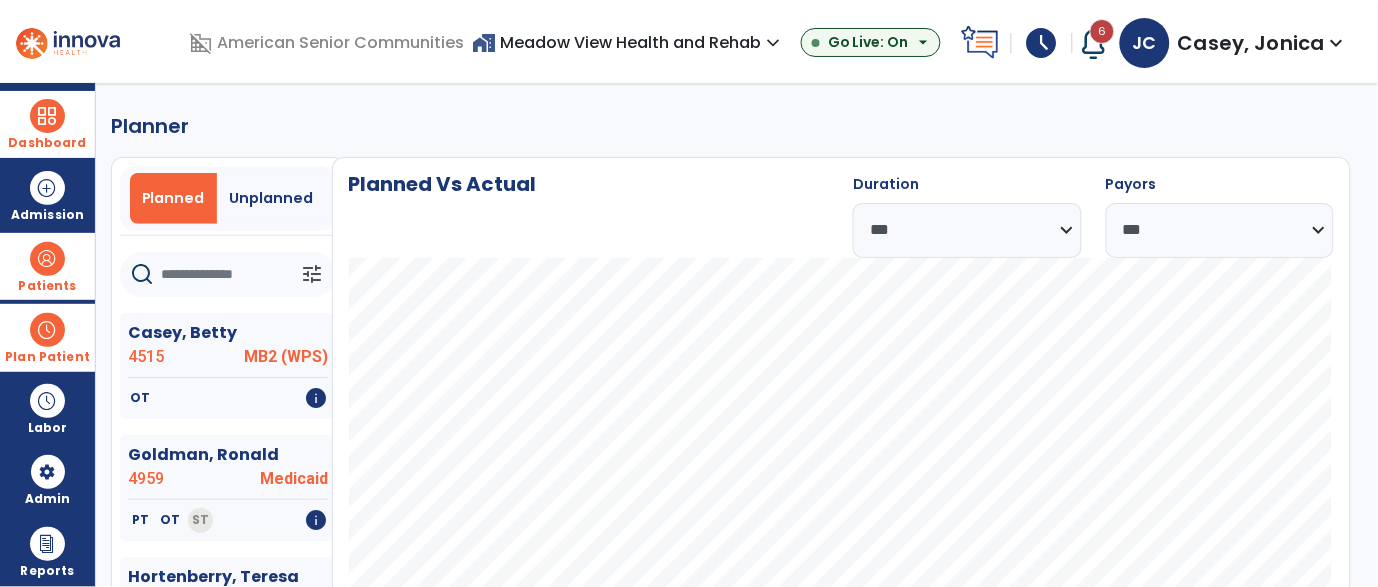 click on "Patients" at bounding box center (47, 286) 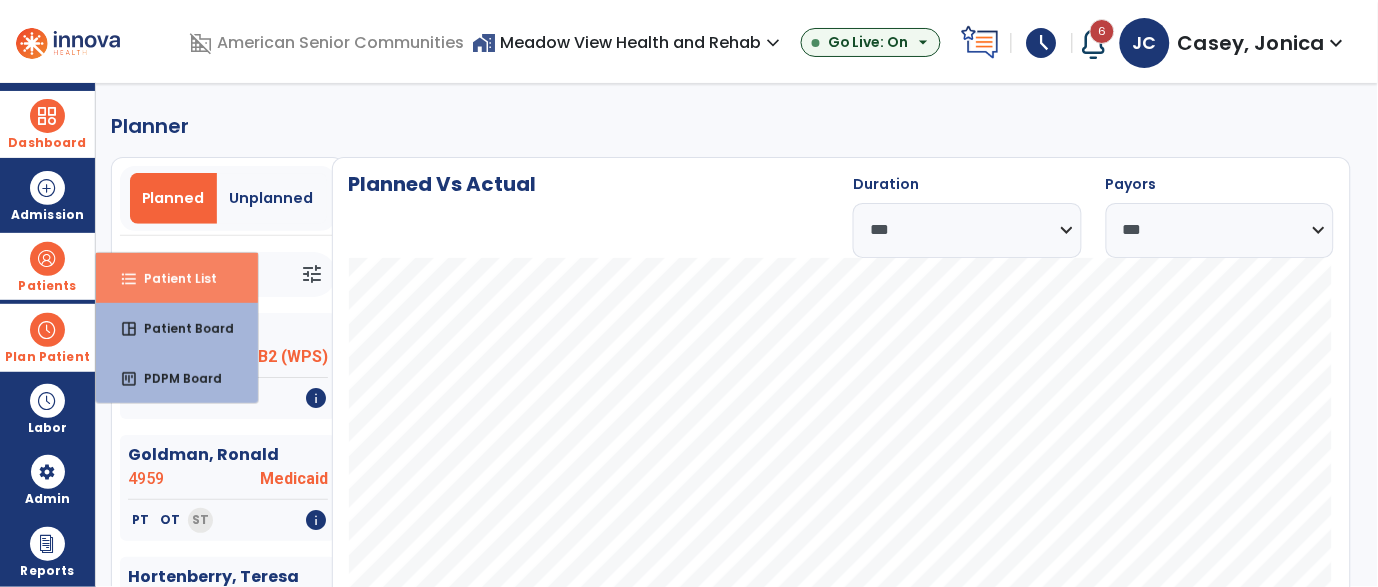 click on "format_list_bulleted  Patient List" at bounding box center (177, 278) 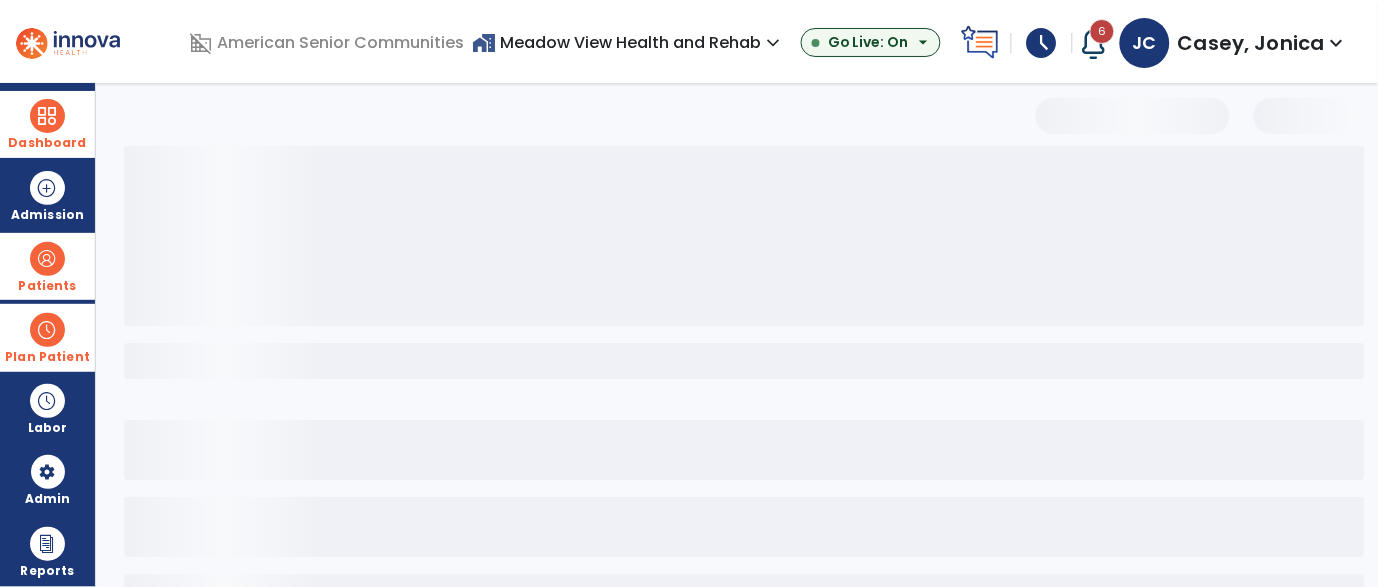 select on "***" 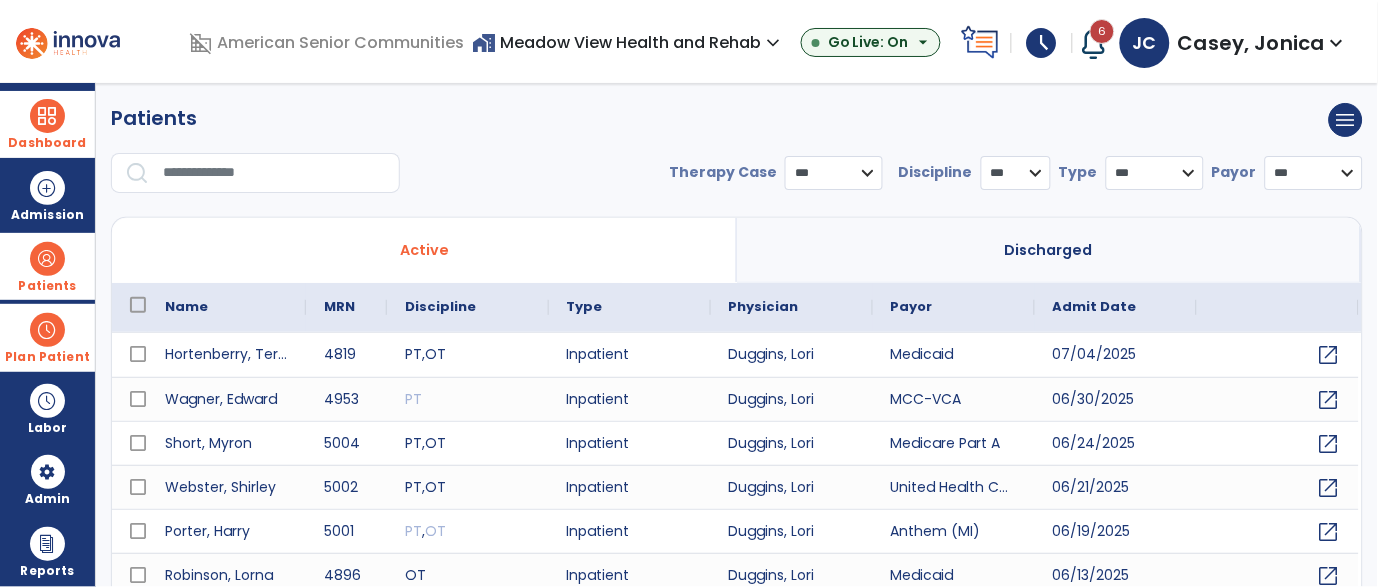 click at bounding box center (274, 173) 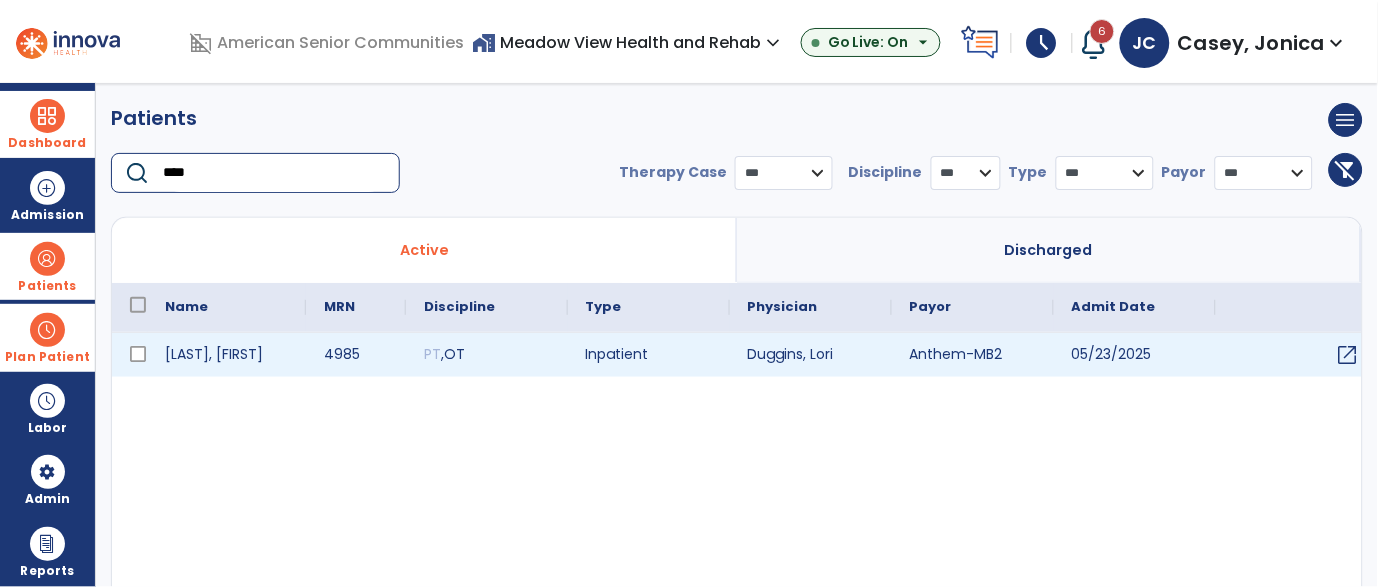 type on "****" 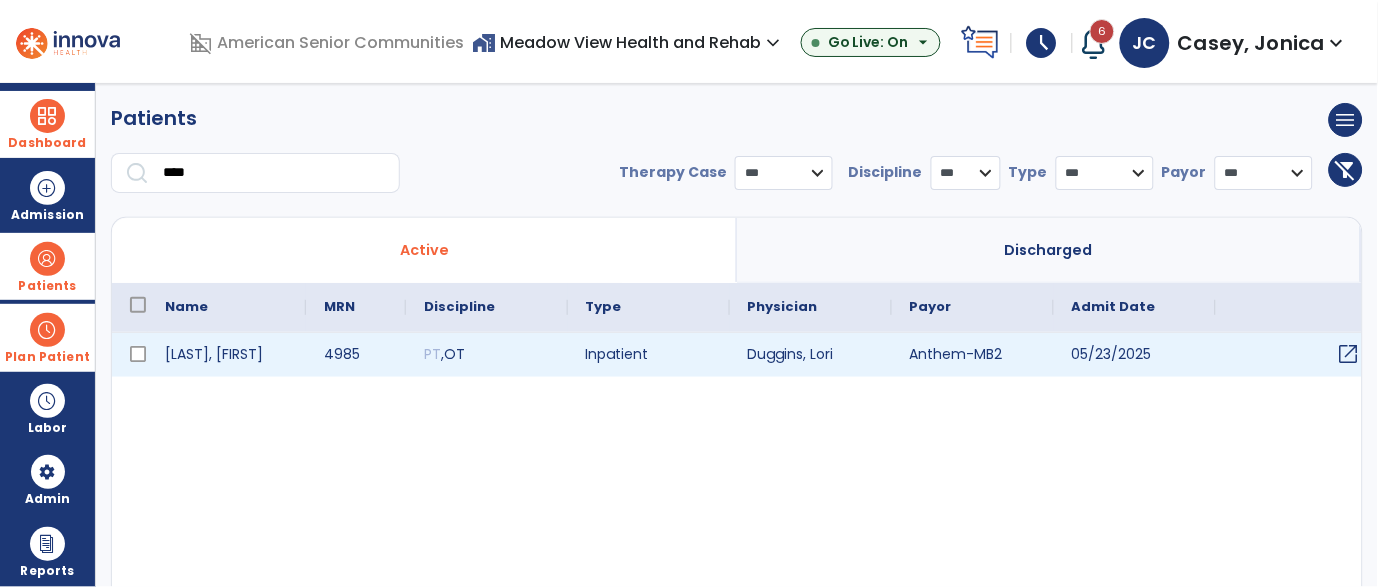 click on "open_in_new" at bounding box center [1349, 354] 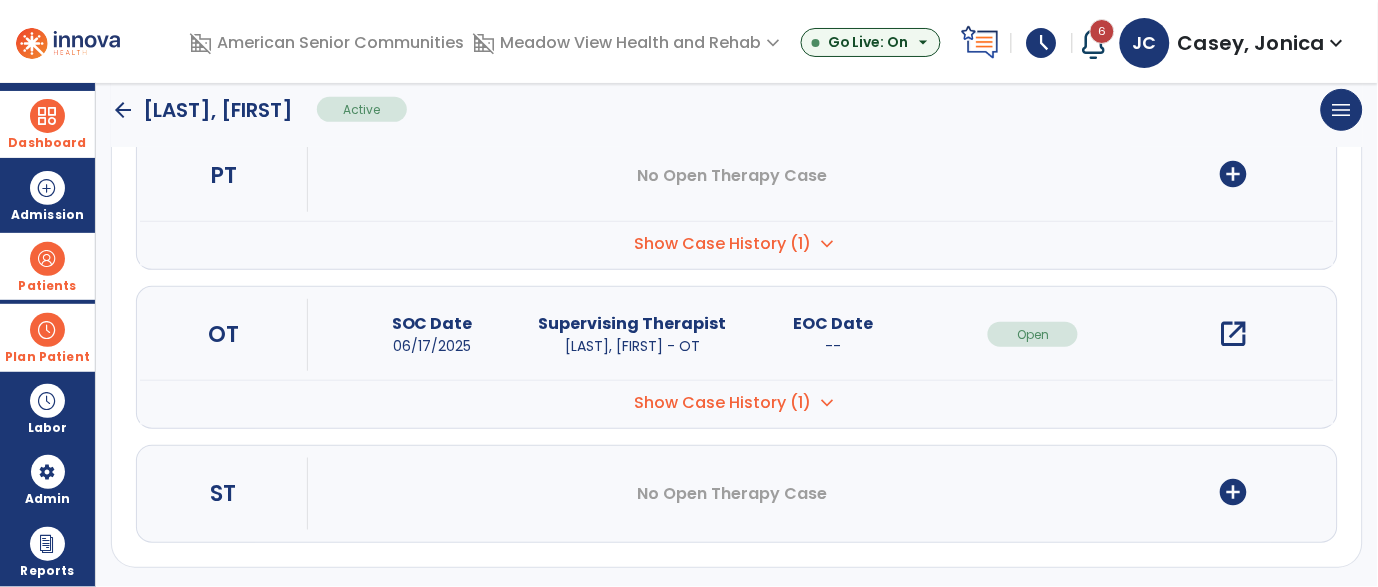 scroll, scrollTop: 263, scrollLeft: 0, axis: vertical 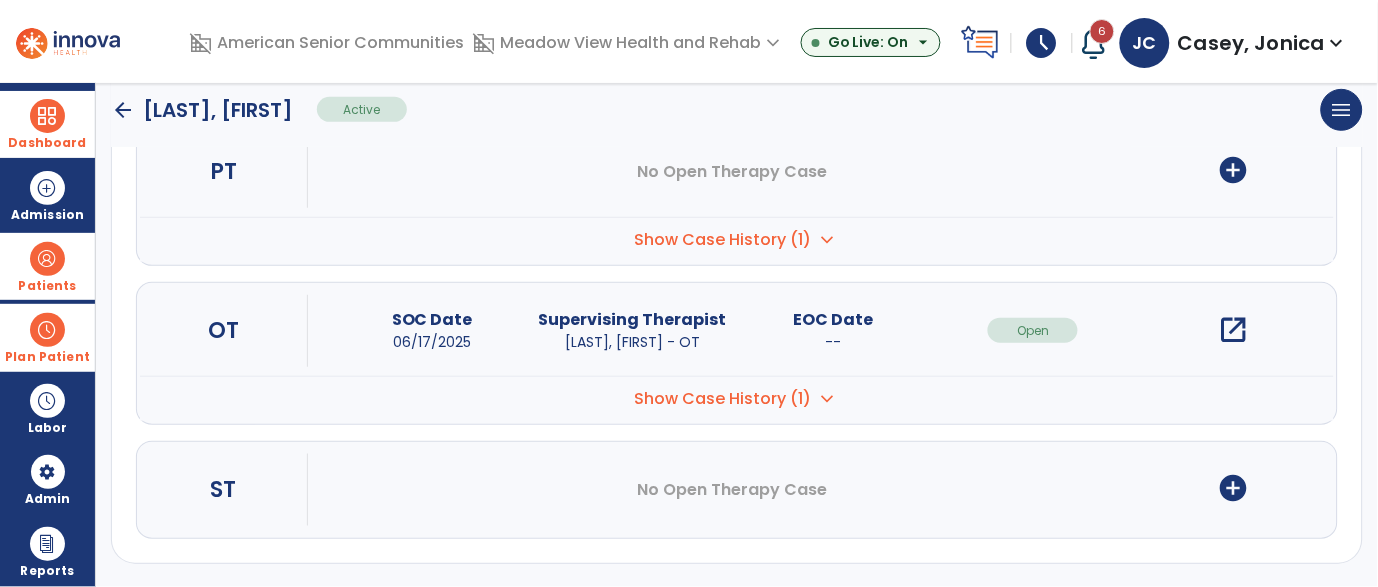 click on "Show Case History (1)" at bounding box center (723, 240) 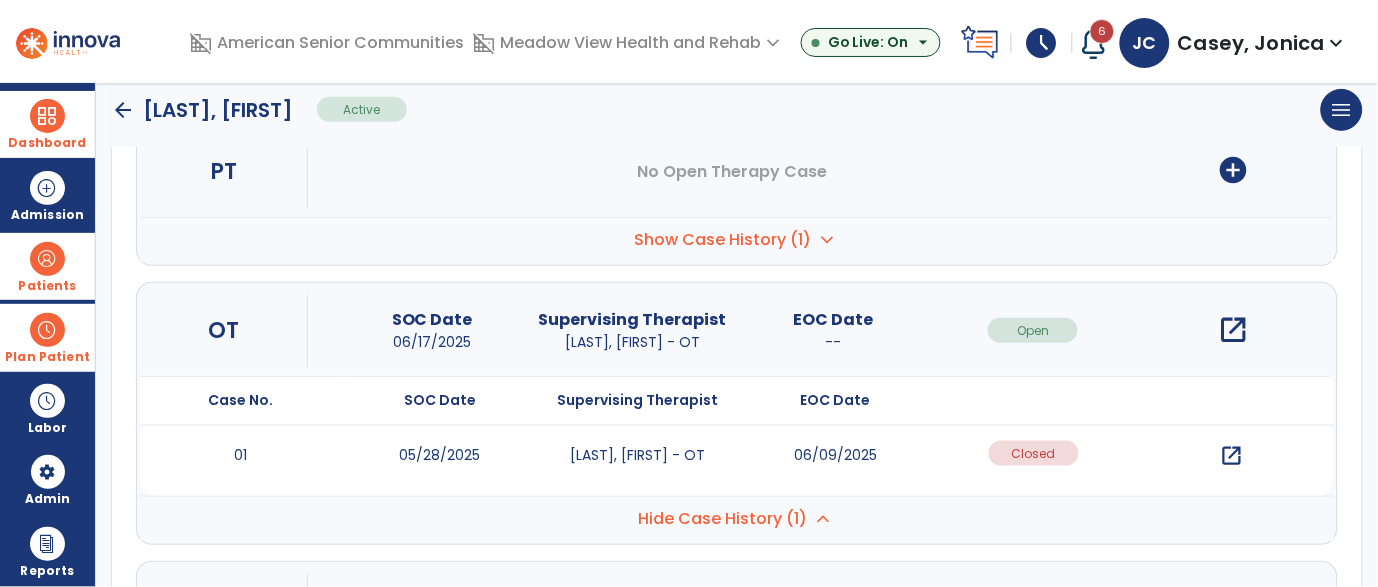 click on "open_in_new" at bounding box center [1234, 330] 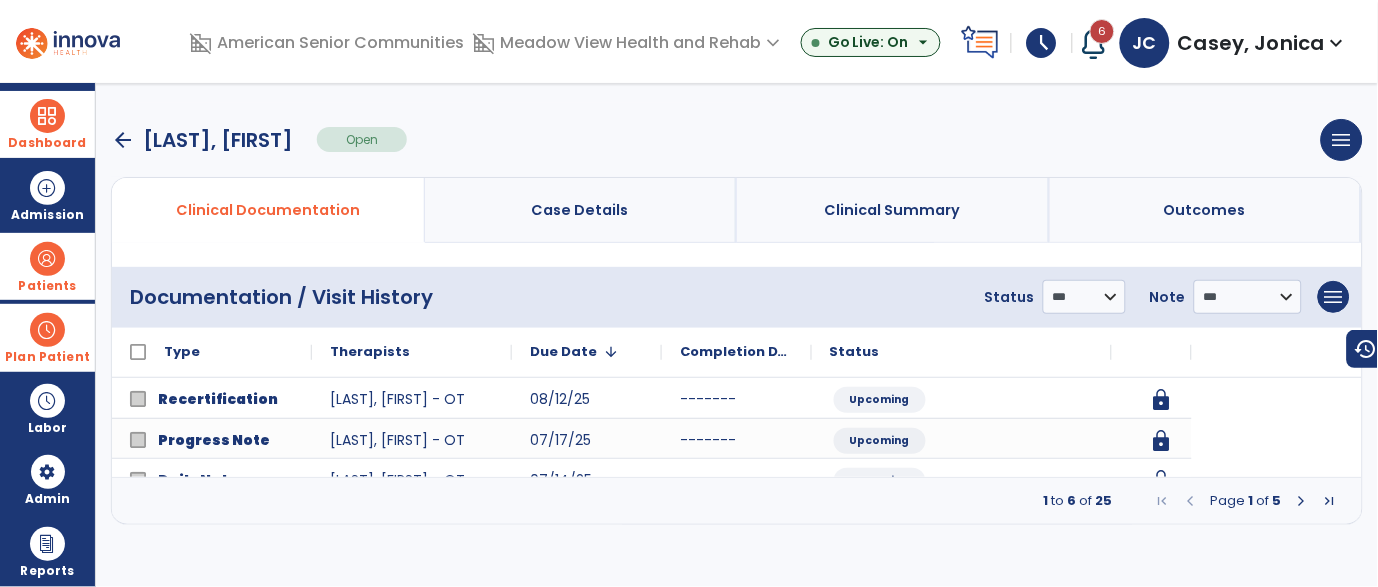 scroll, scrollTop: 0, scrollLeft: 0, axis: both 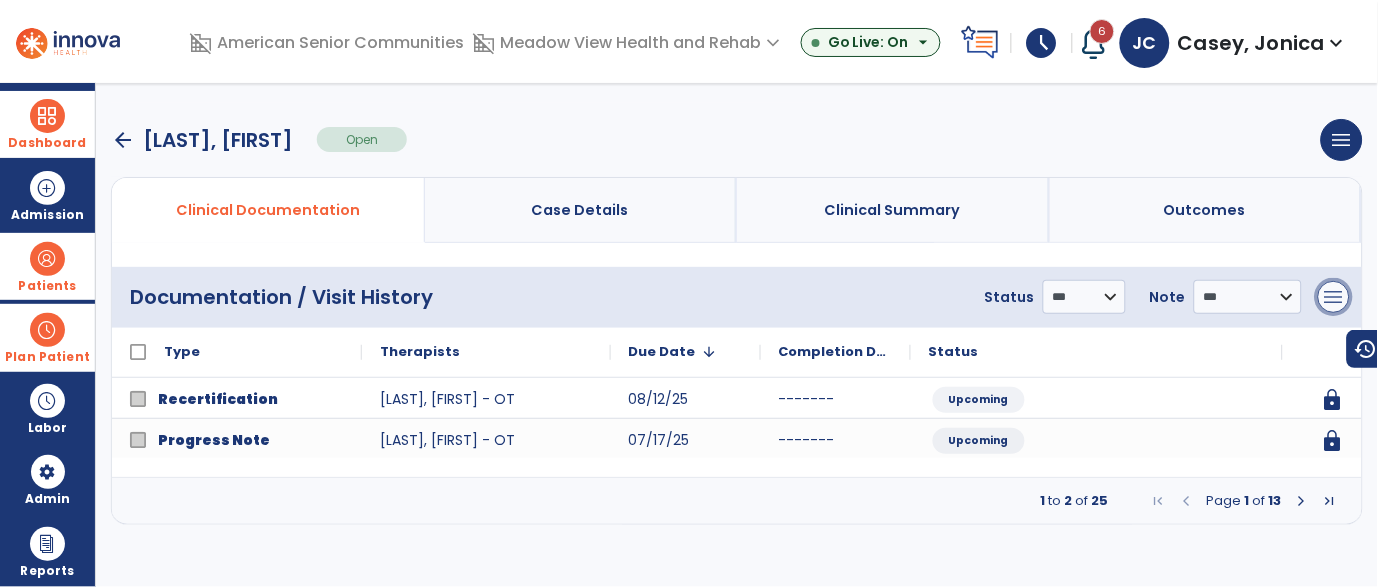 click on "menu" at bounding box center [1334, 297] 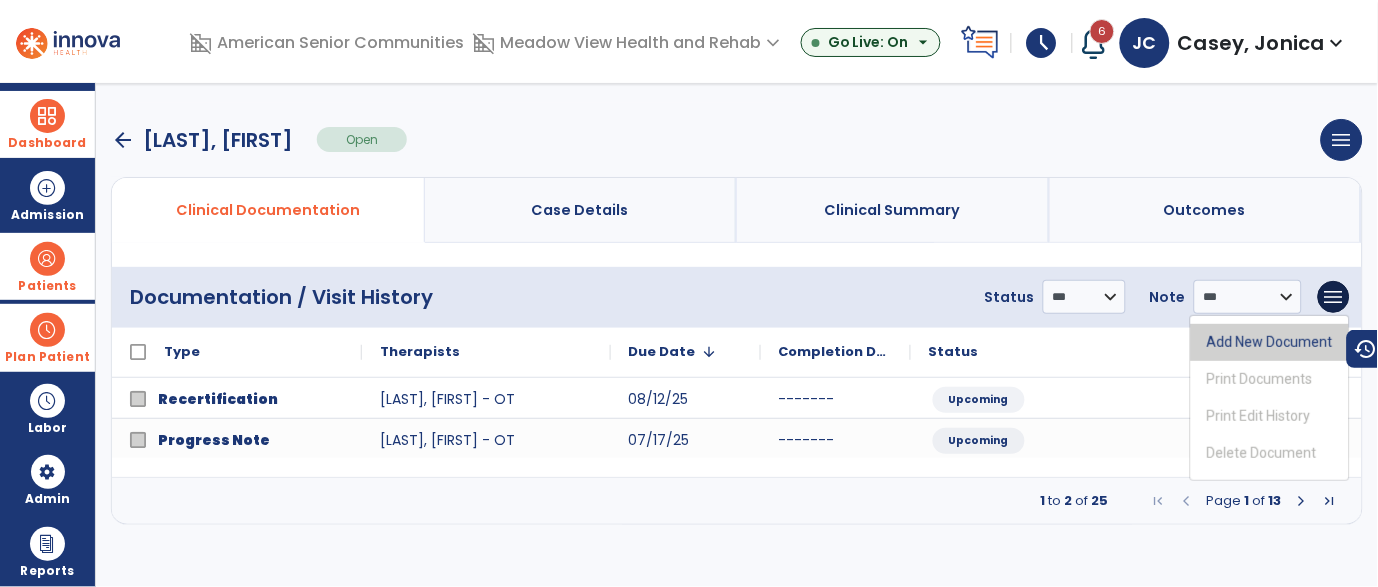 click on "Add New Document" at bounding box center [1270, 342] 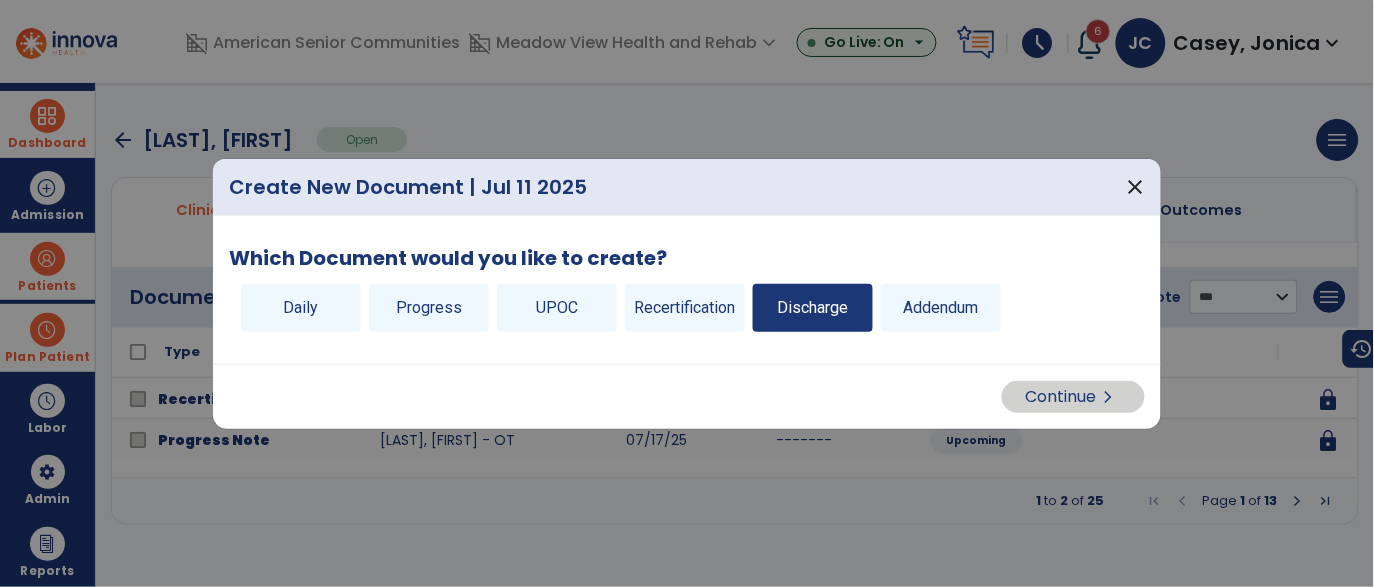 click on "Discharge" at bounding box center [813, 308] 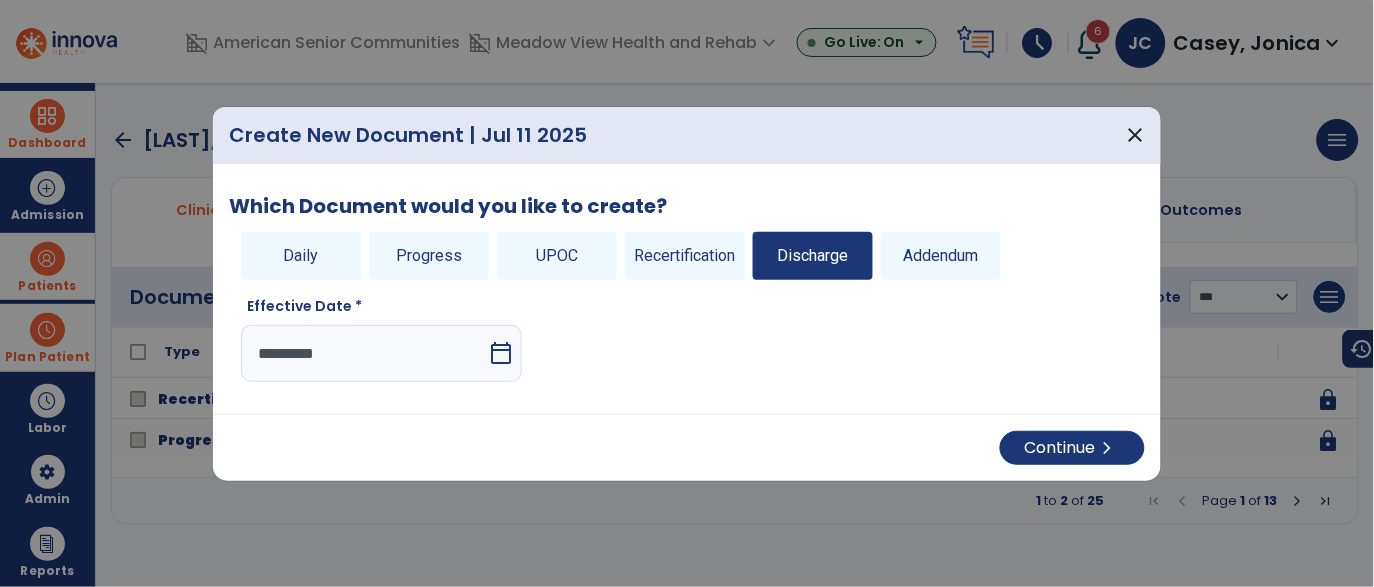 click on "*********" at bounding box center (364, 353) 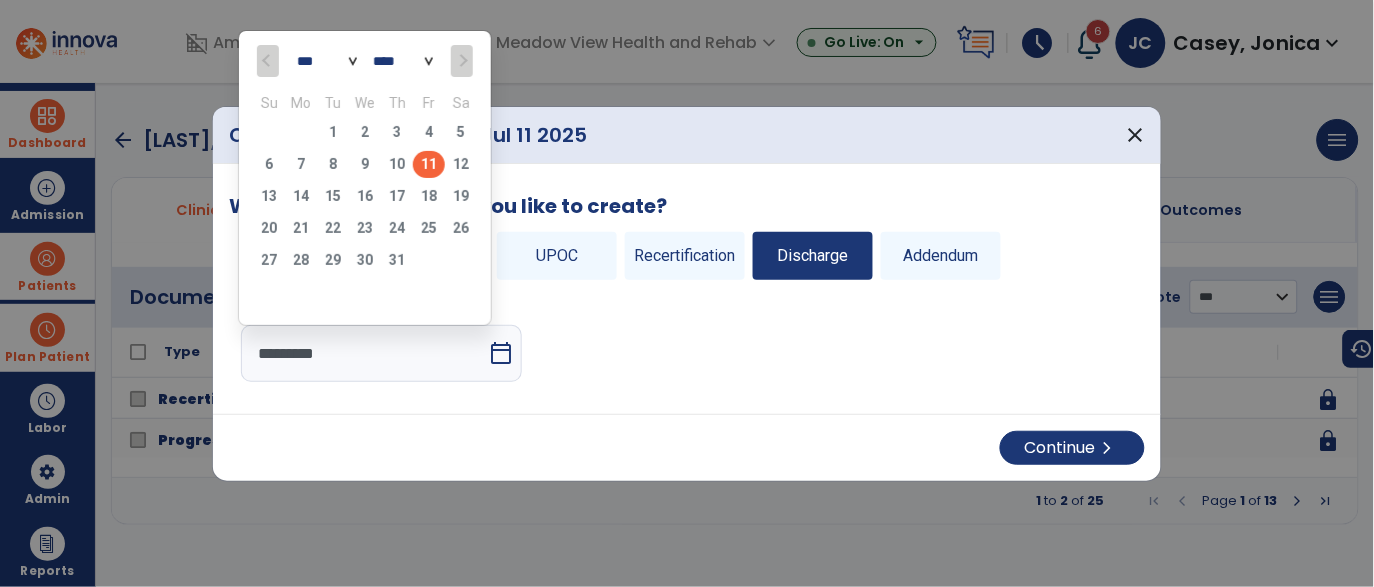 click on "6   7   8   9   10   11   12" 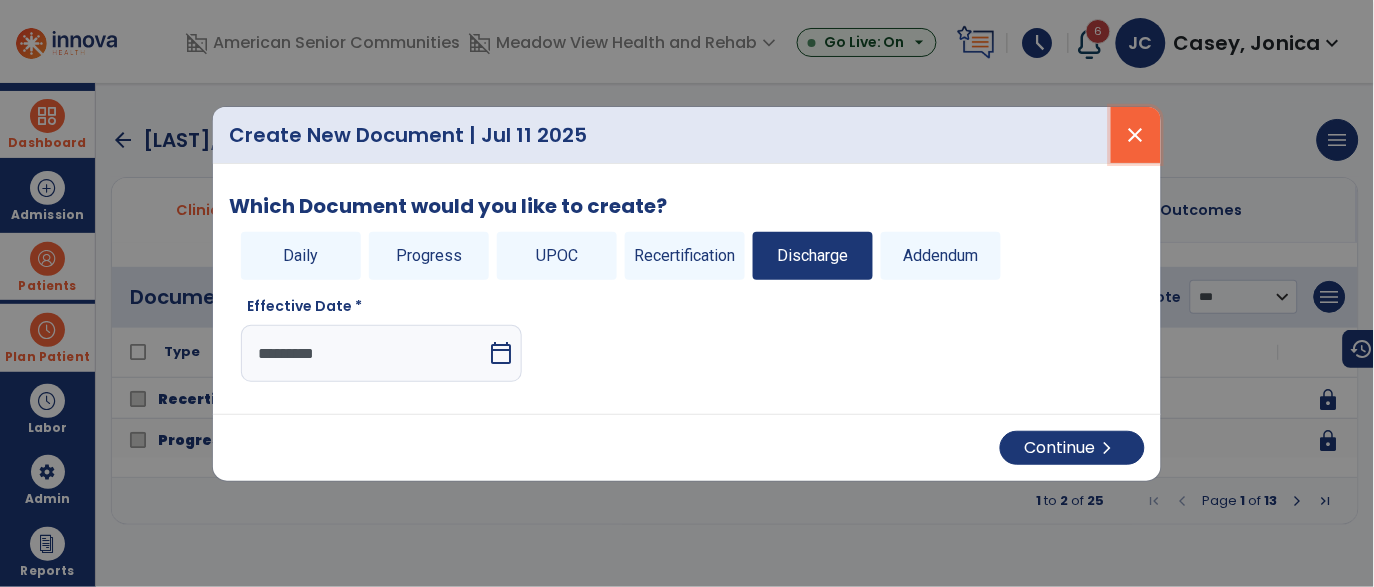click on "close" at bounding box center [1136, 135] 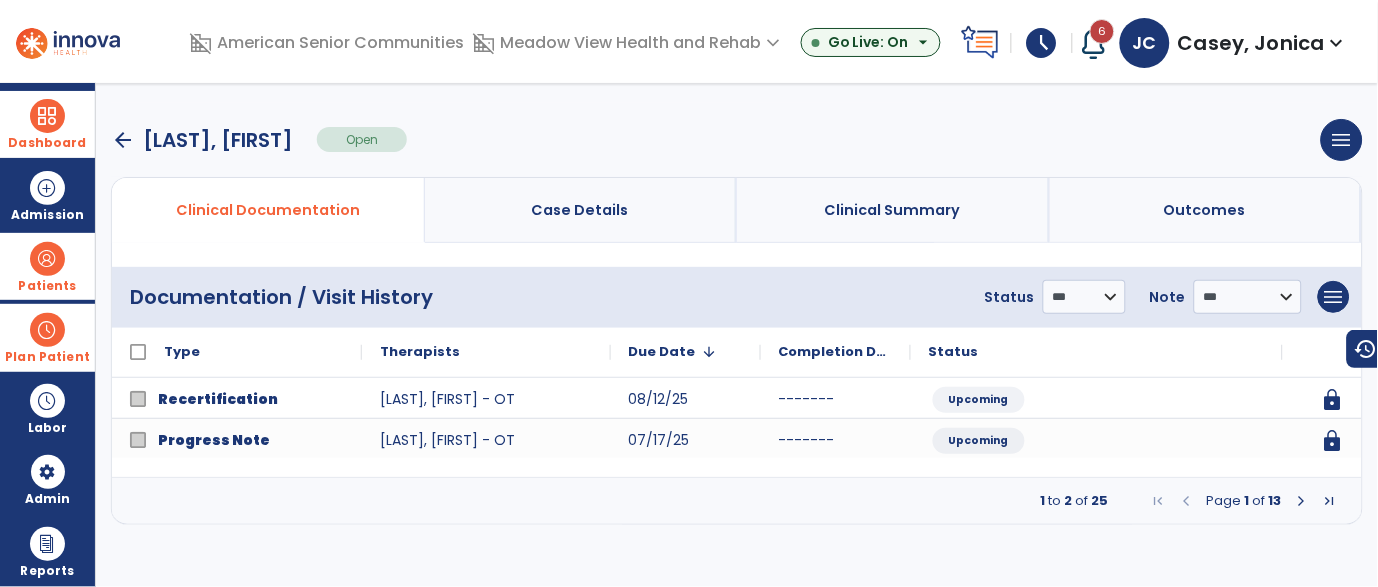 click at bounding box center (1302, 501) 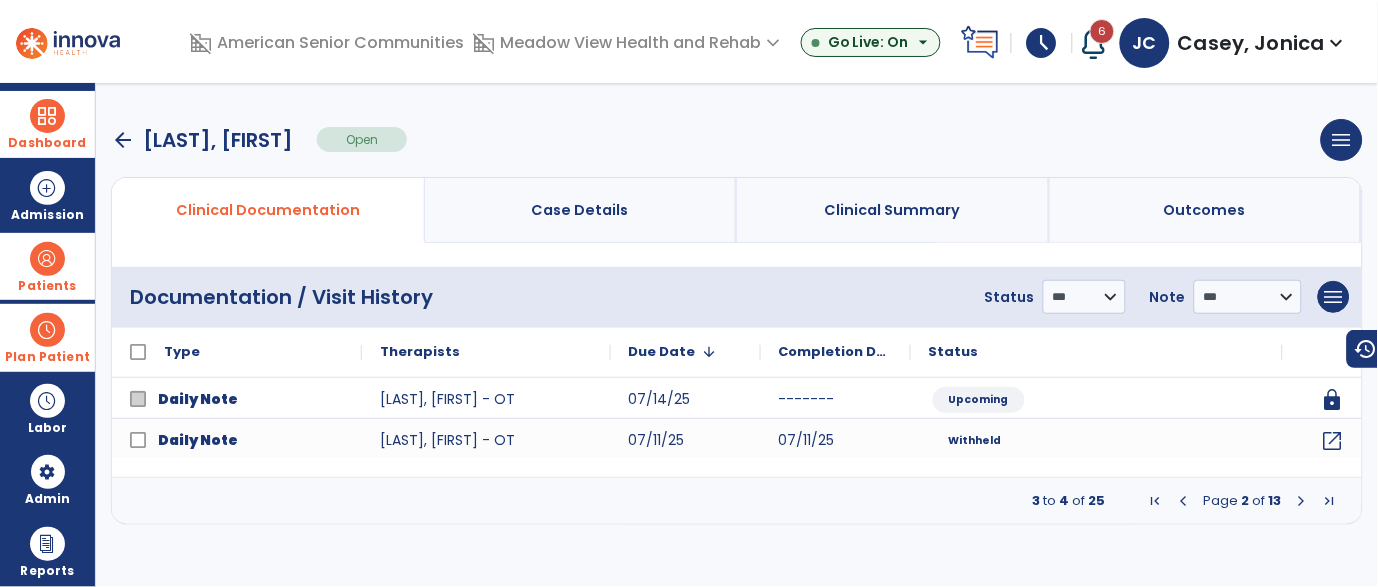 click at bounding box center [1184, 501] 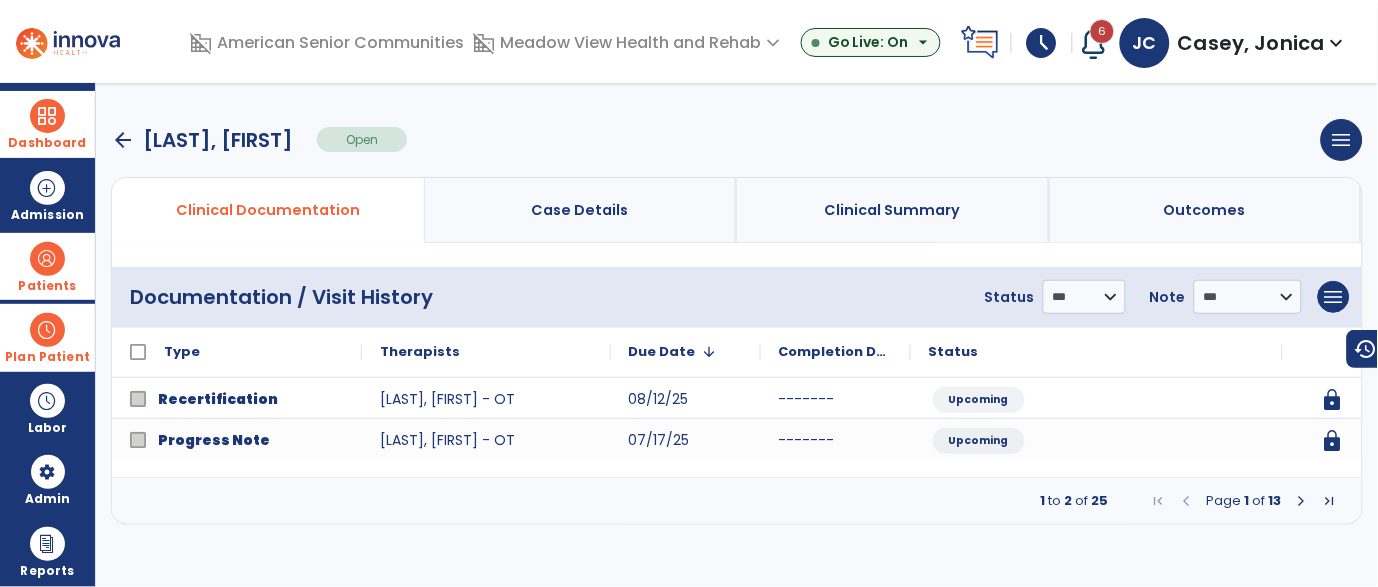 click on "1
to
2
of
25
Page
1
of
13" at bounding box center [737, 501] 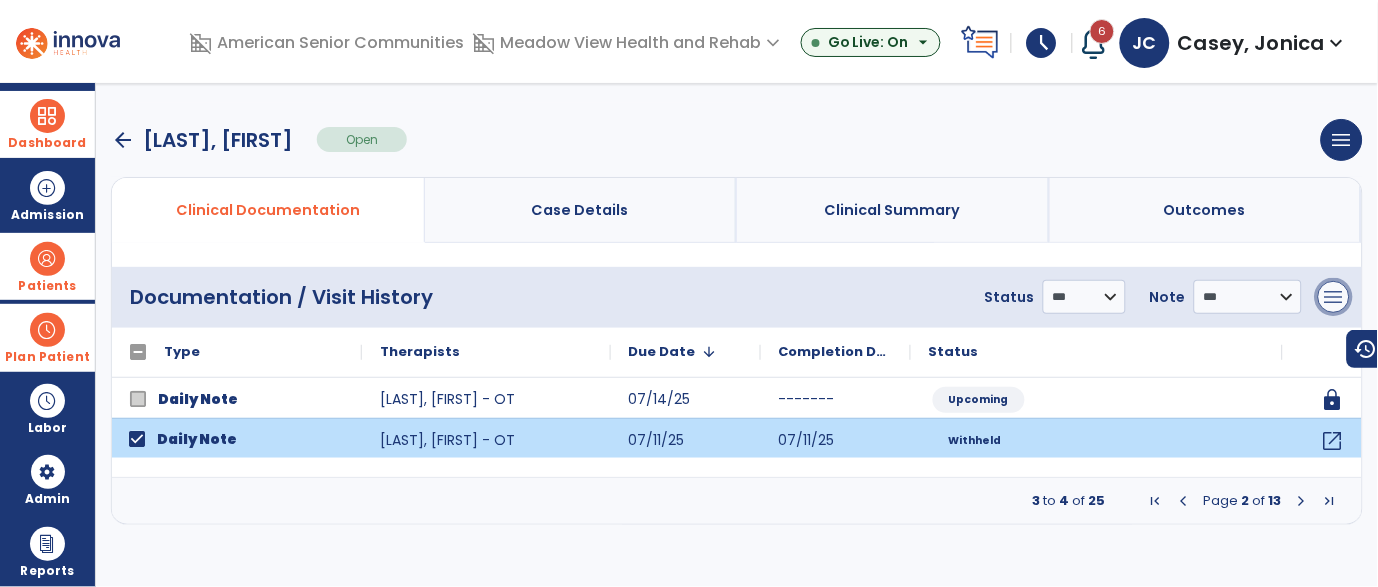 click on "menu" at bounding box center [1334, 297] 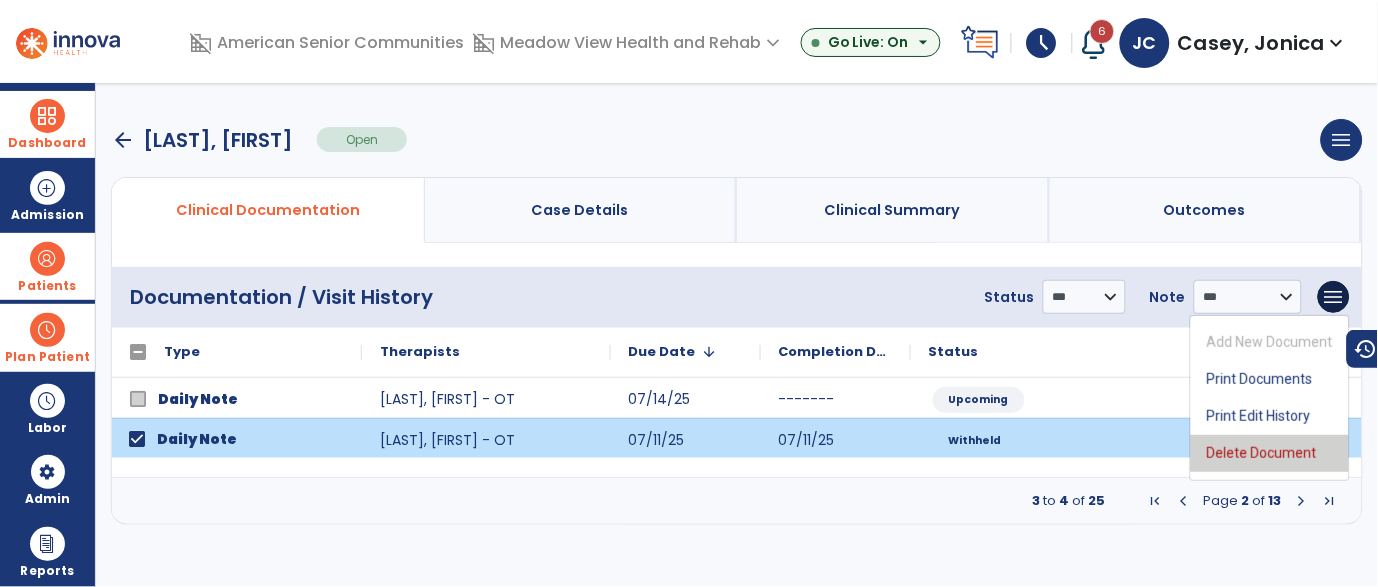 click on "Delete Document" at bounding box center (1270, 453) 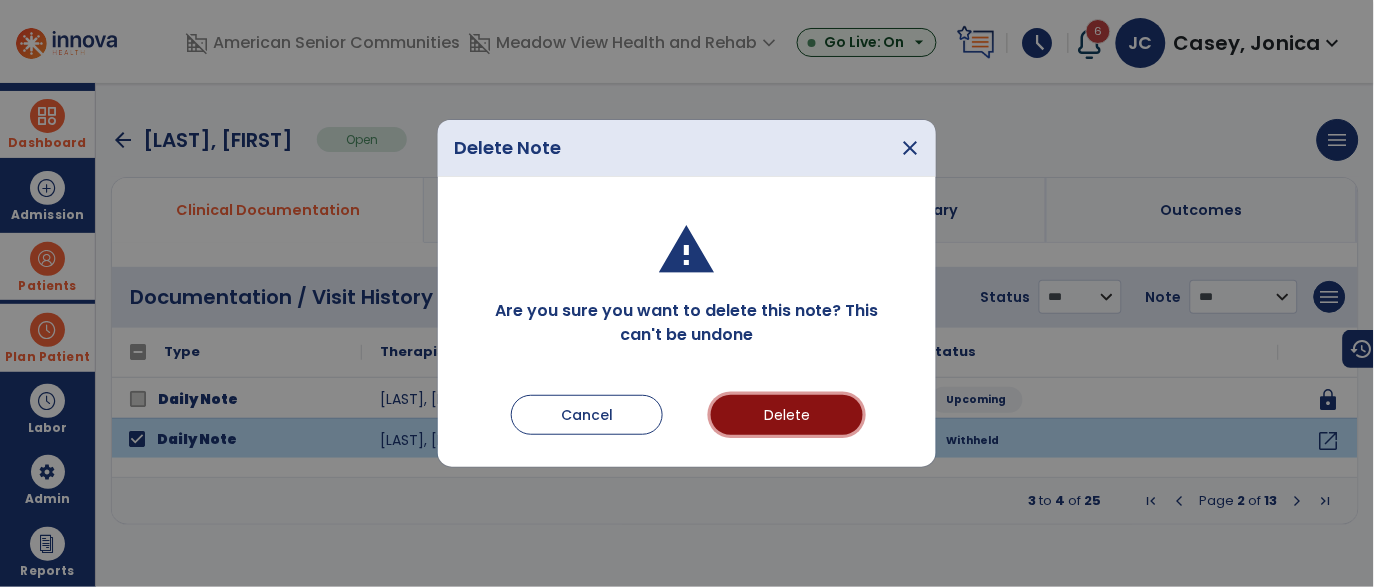 click on "Delete" at bounding box center (787, 415) 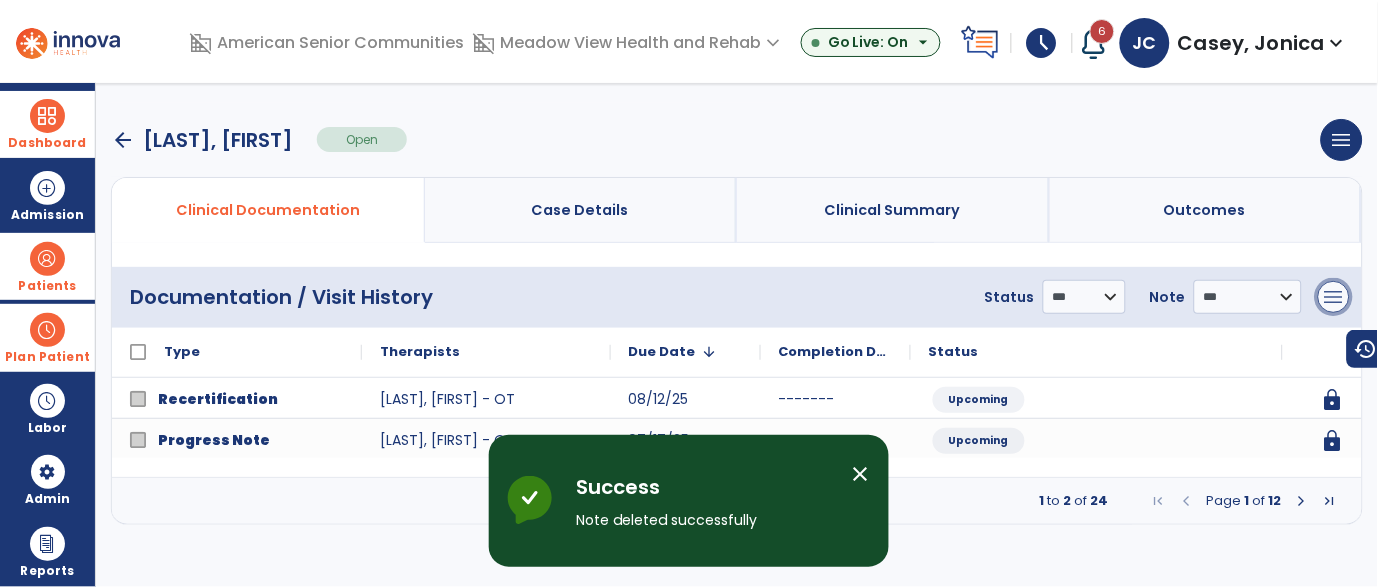 click on "menu" at bounding box center (1334, 297) 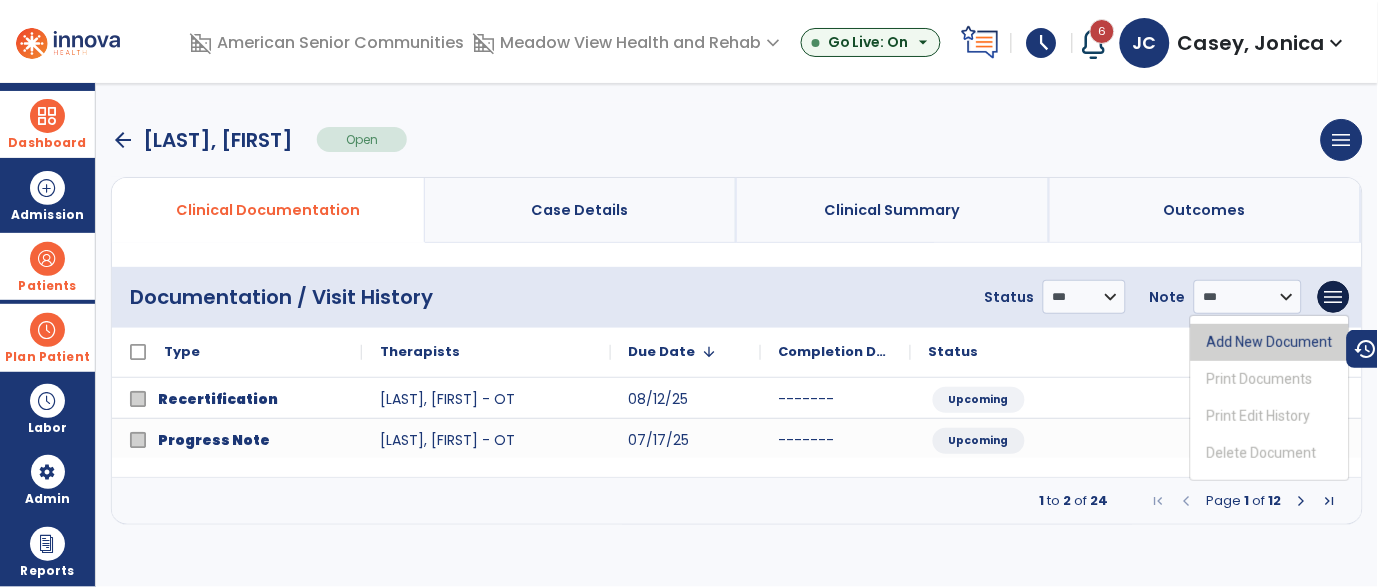 click on "Add New Document" at bounding box center (1270, 342) 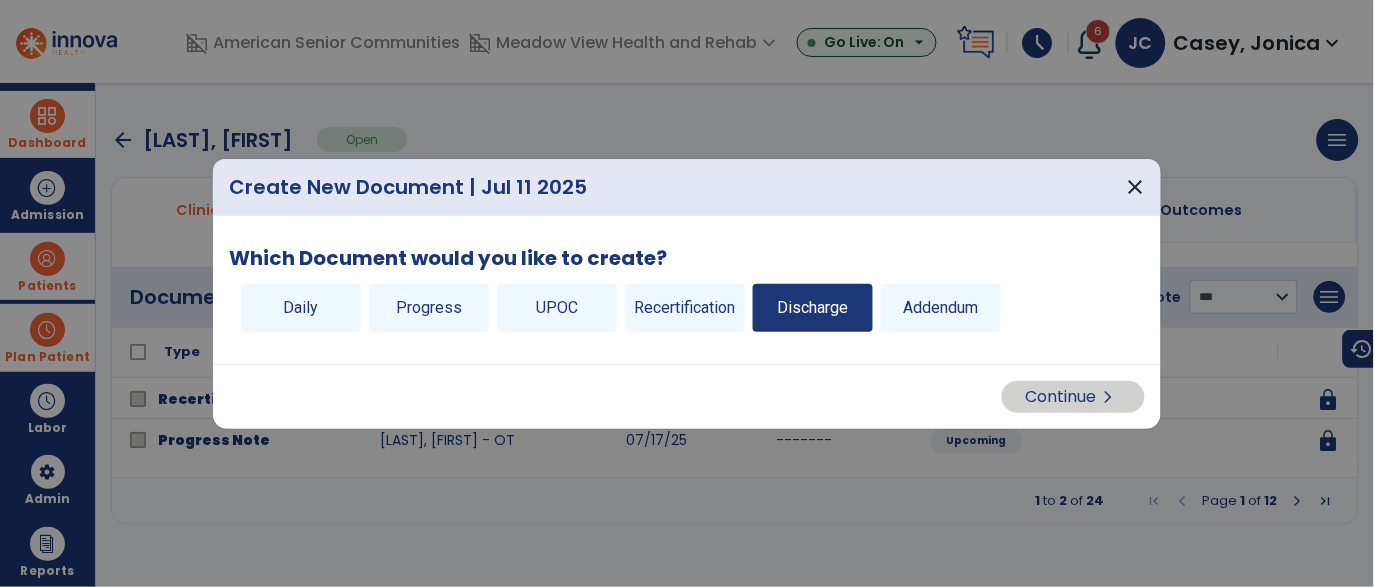 click on "Discharge" at bounding box center [813, 308] 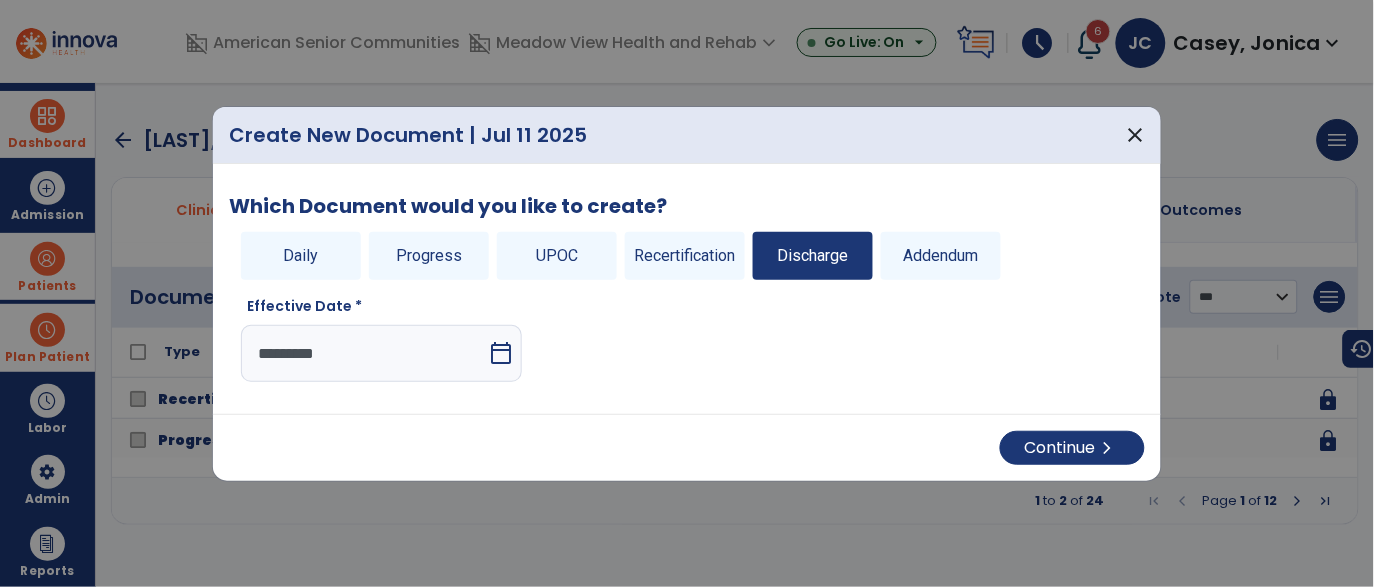 click on "*********" at bounding box center (364, 353) 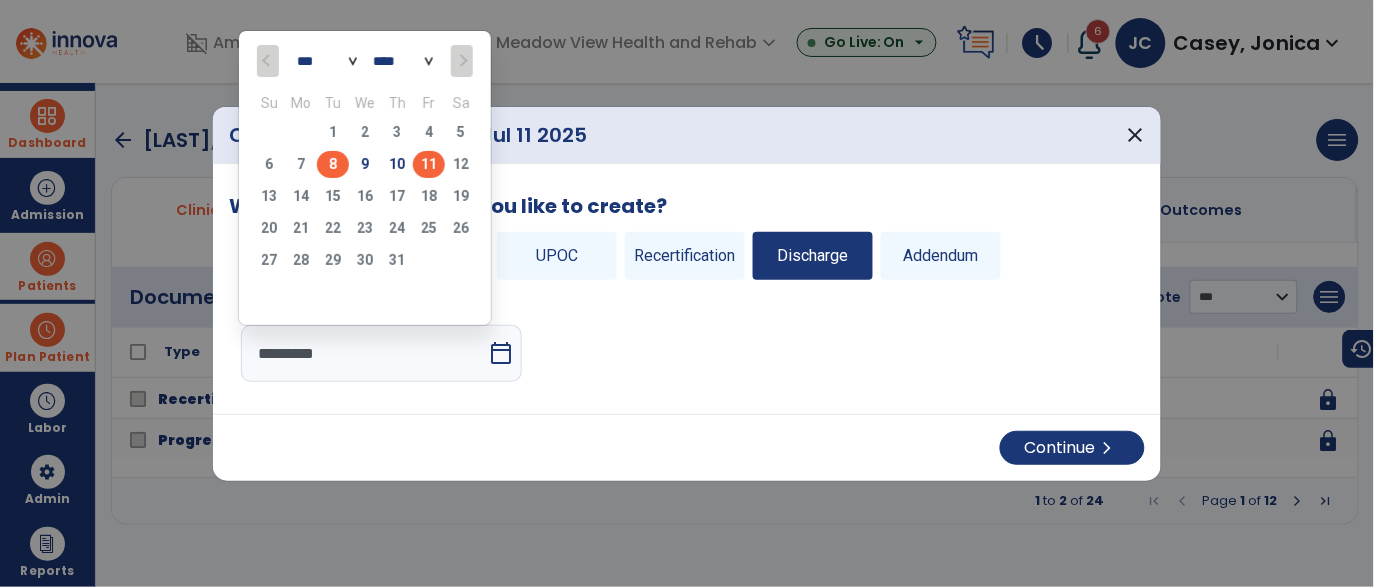 click on "8" 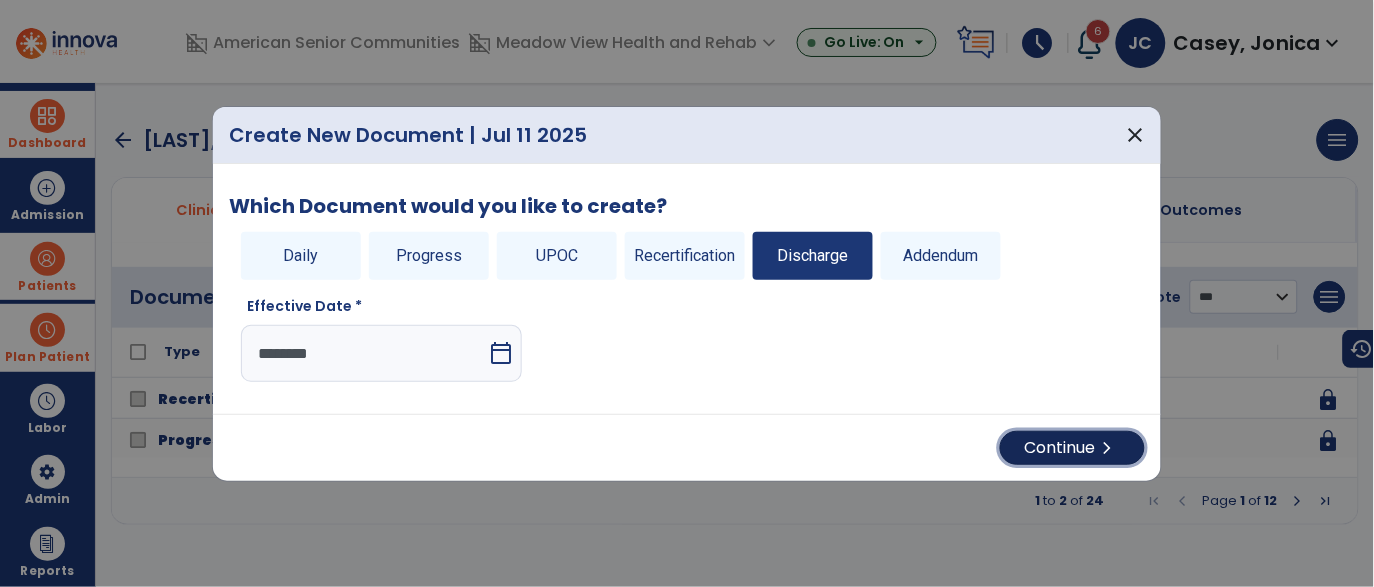 click on "Continue   chevron_right" at bounding box center (1072, 448) 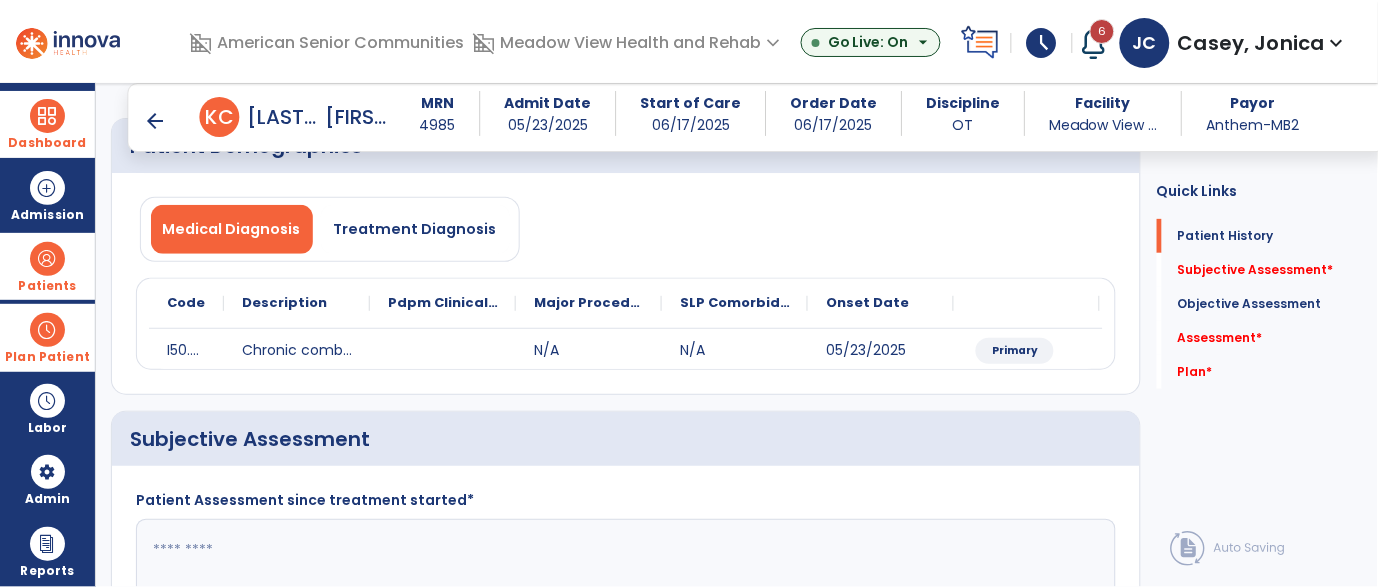 click 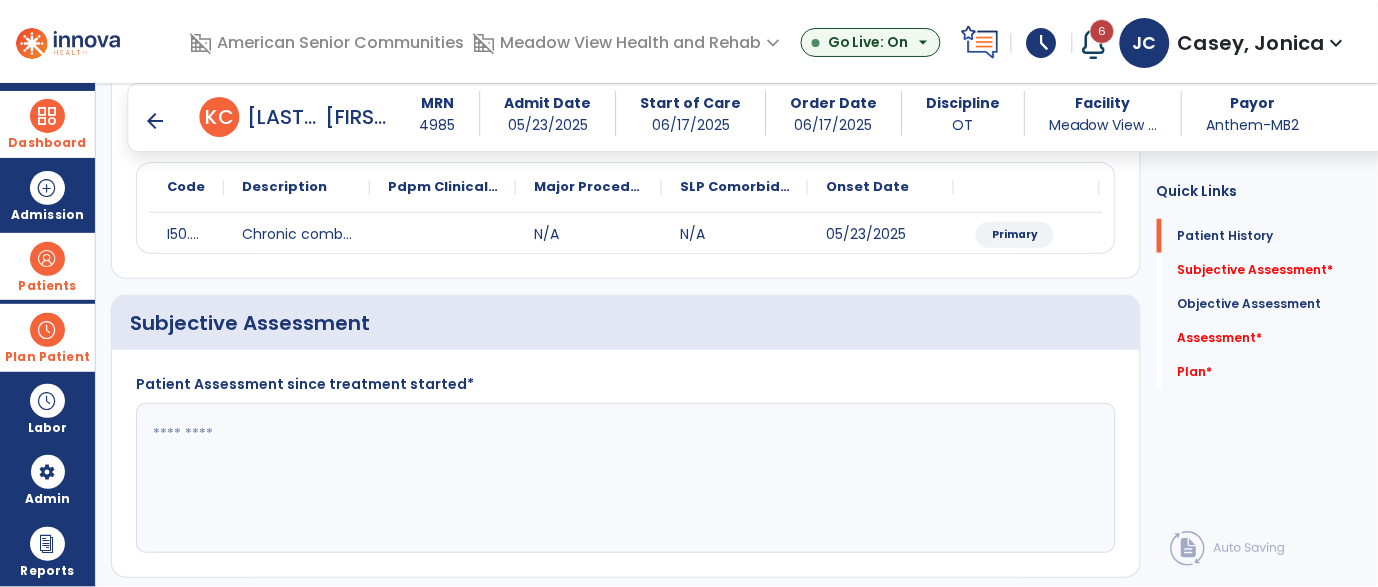 click 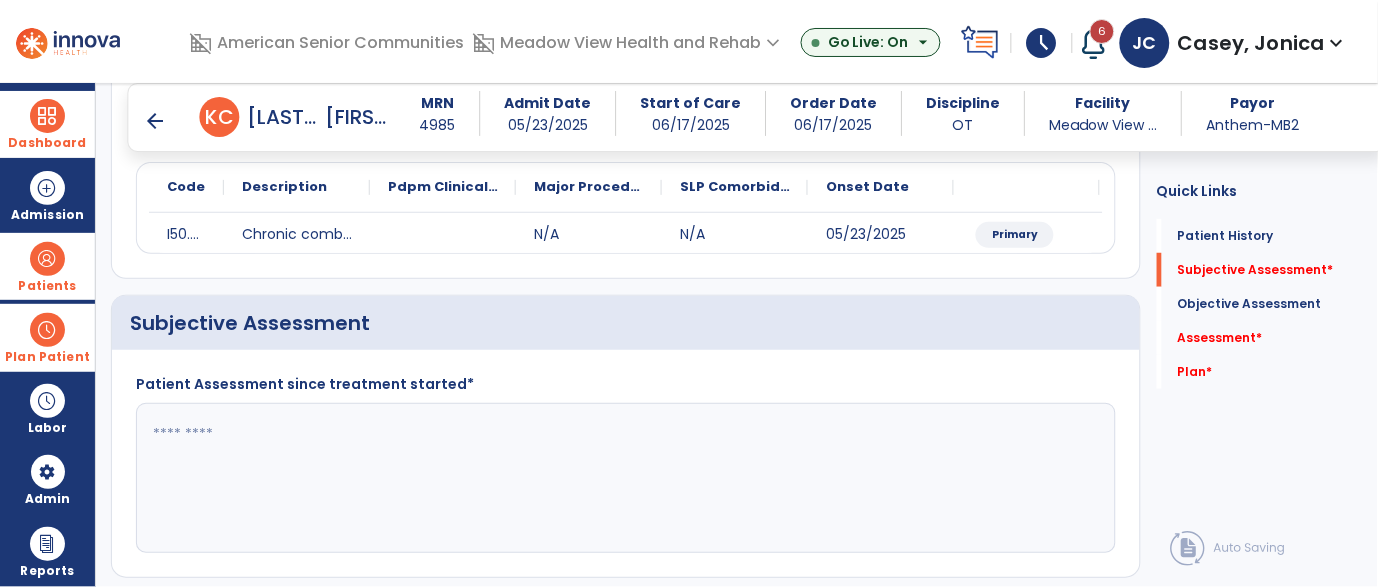 scroll, scrollTop: 218, scrollLeft: 0, axis: vertical 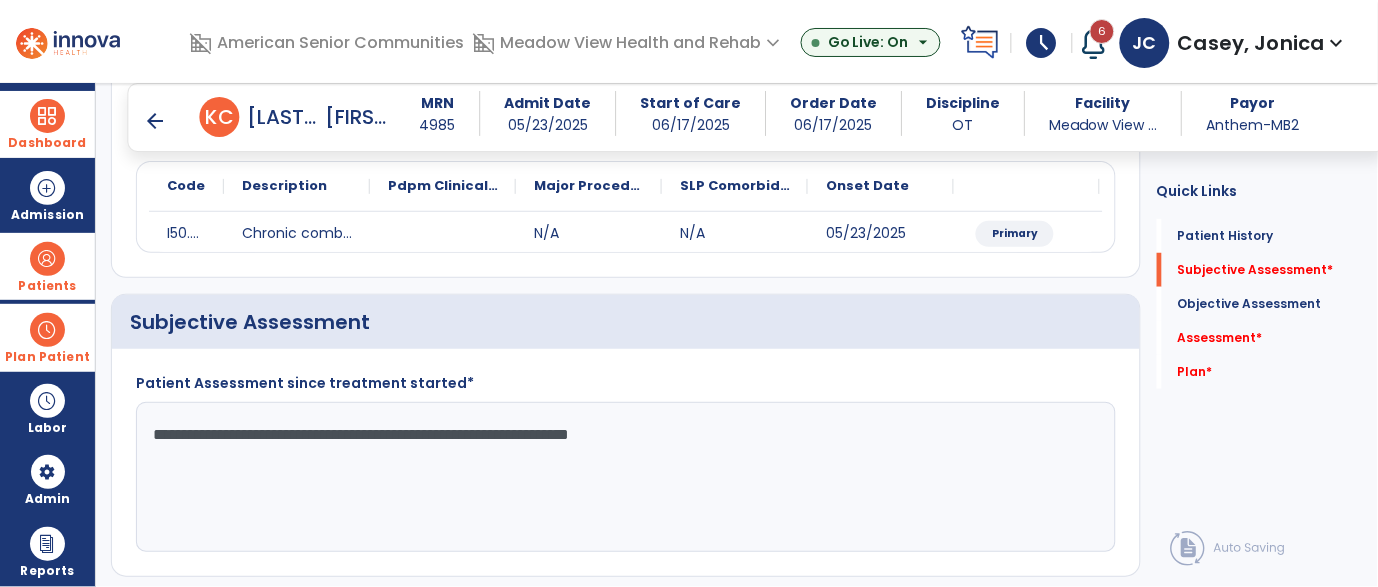 drag, startPoint x: 861, startPoint y: 454, endPoint x: 95, endPoint y: 415, distance: 766.9922 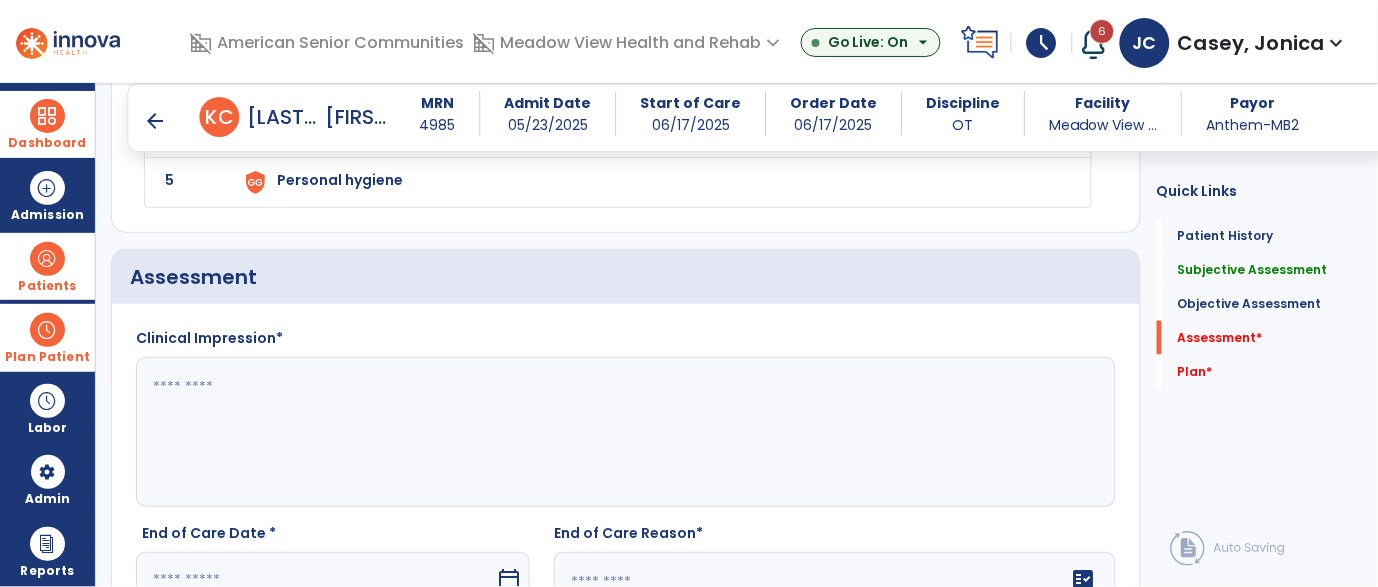 scroll, scrollTop: 2025, scrollLeft: 0, axis: vertical 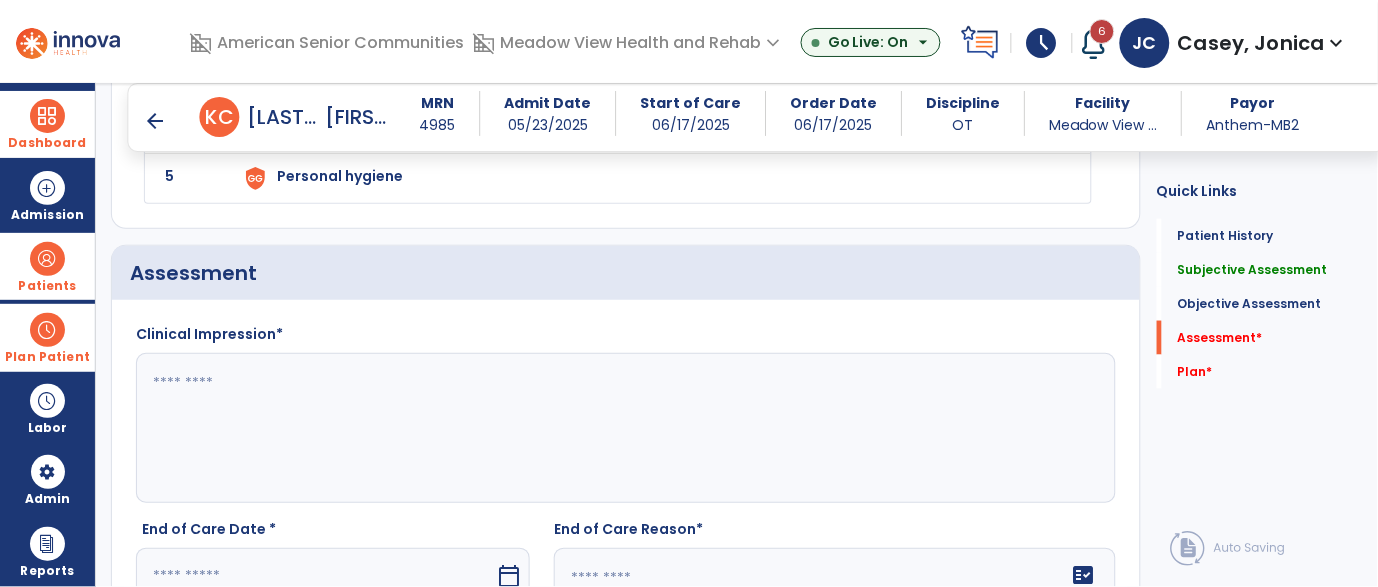 type on "**********" 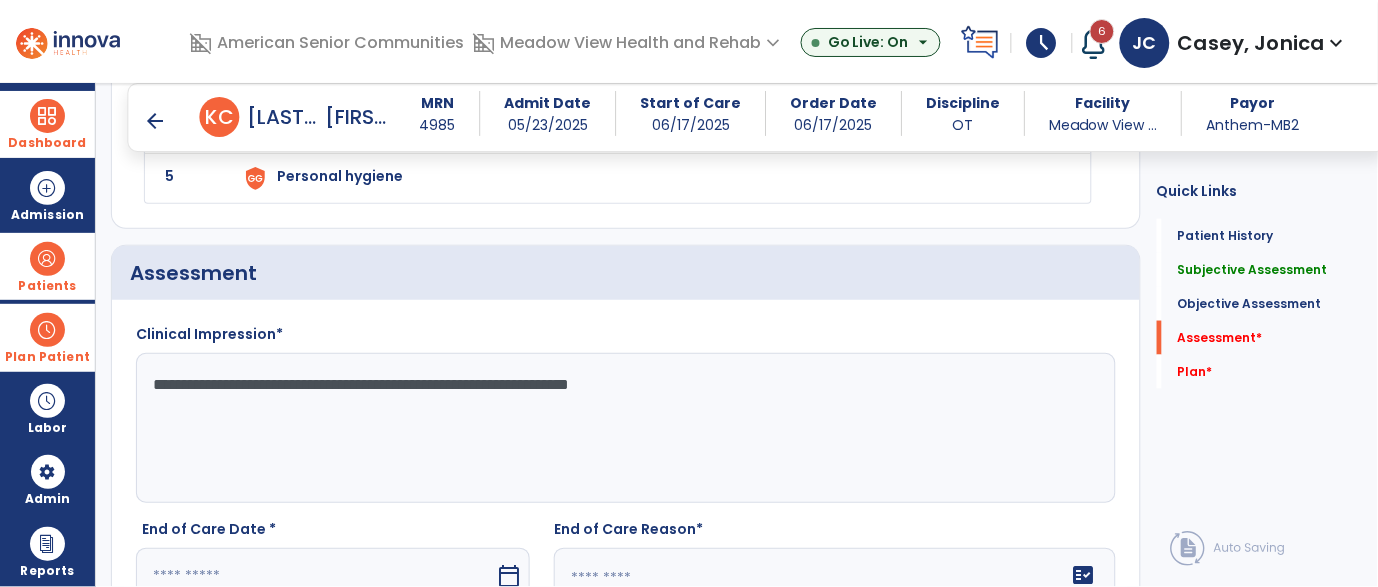 scroll, scrollTop: 2230, scrollLeft: 0, axis: vertical 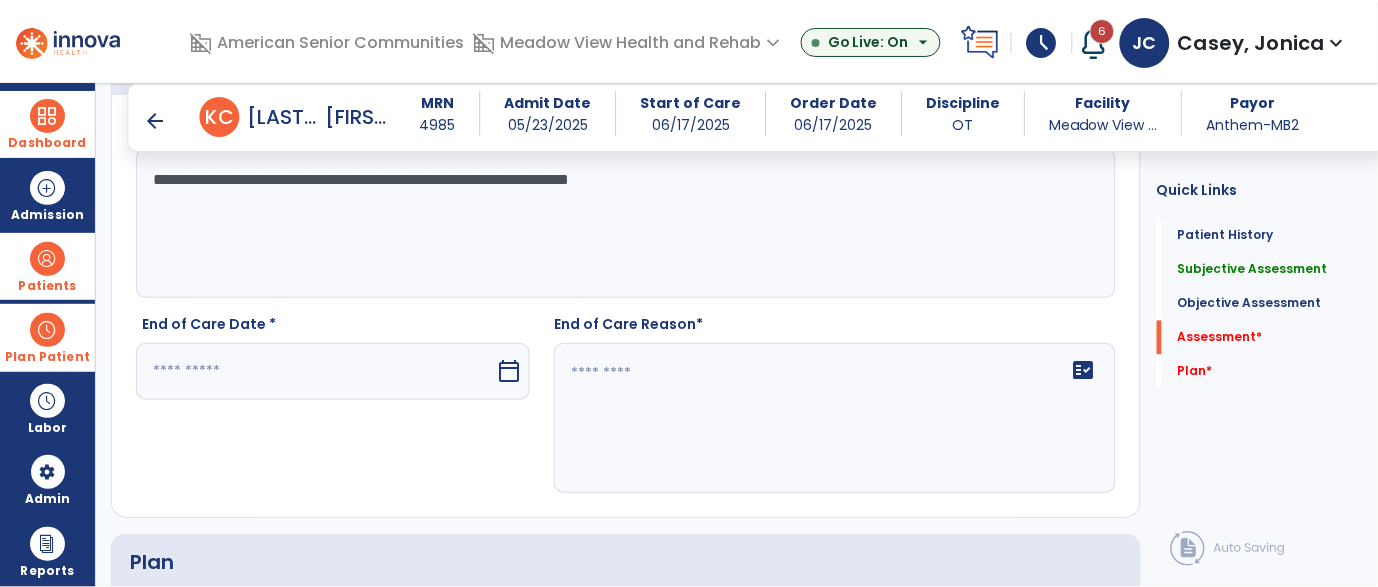 type on "**********" 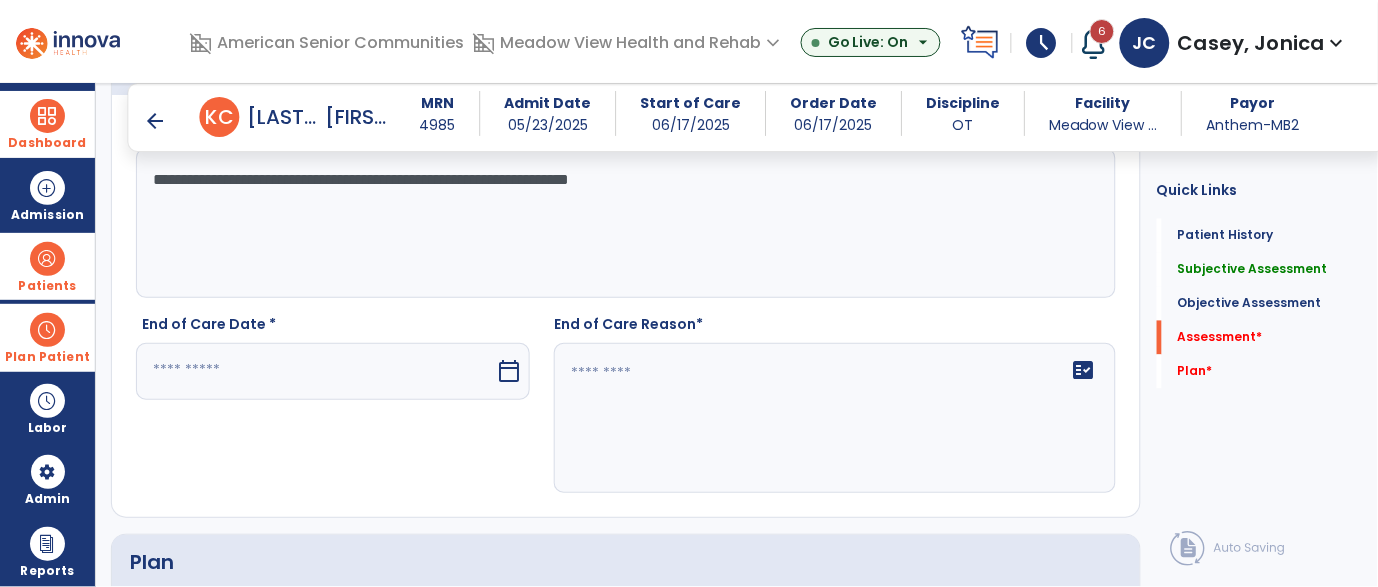 click at bounding box center (315, 371) 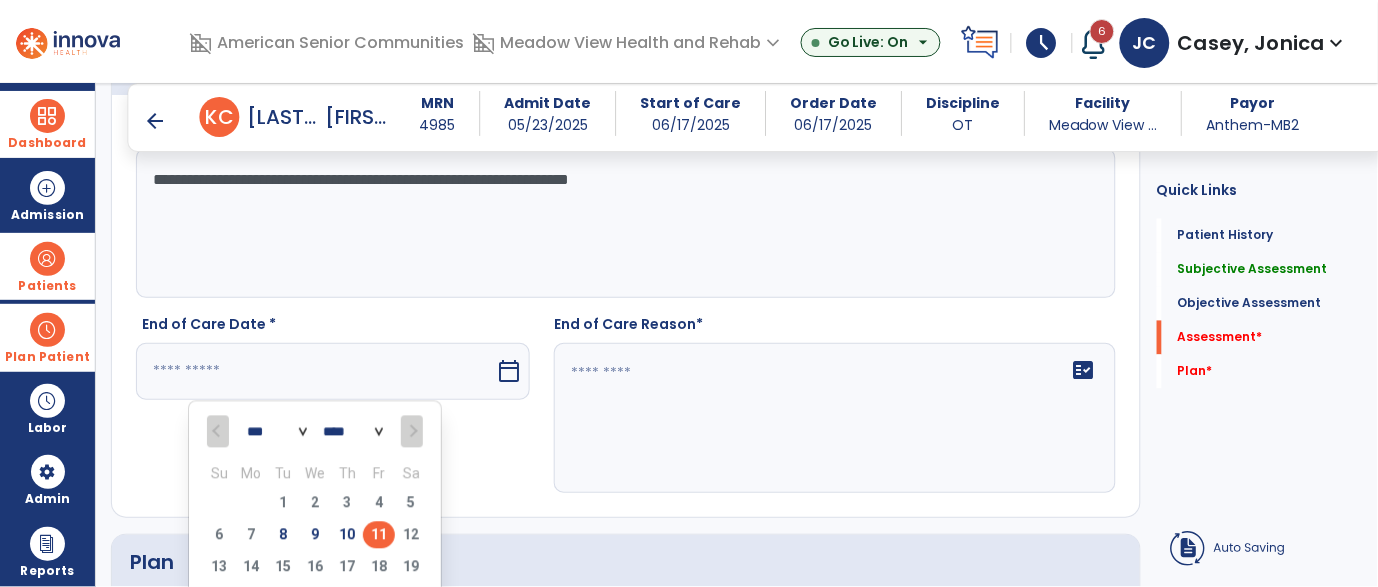 click on "8" at bounding box center (283, 535) 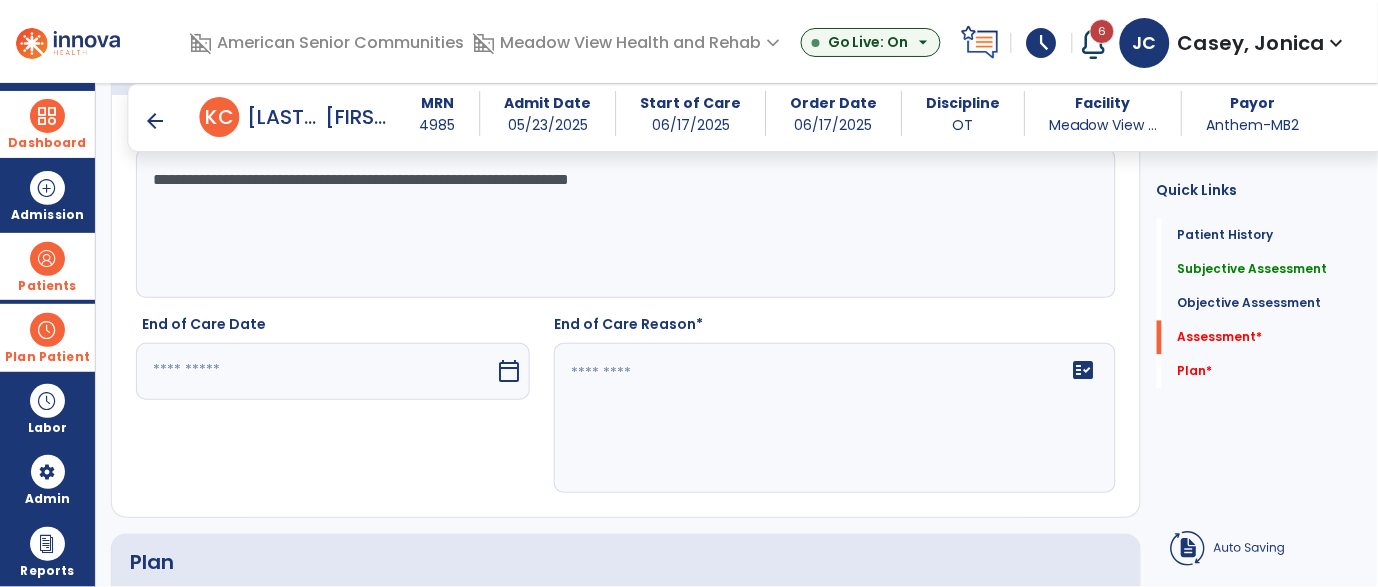 type on "********" 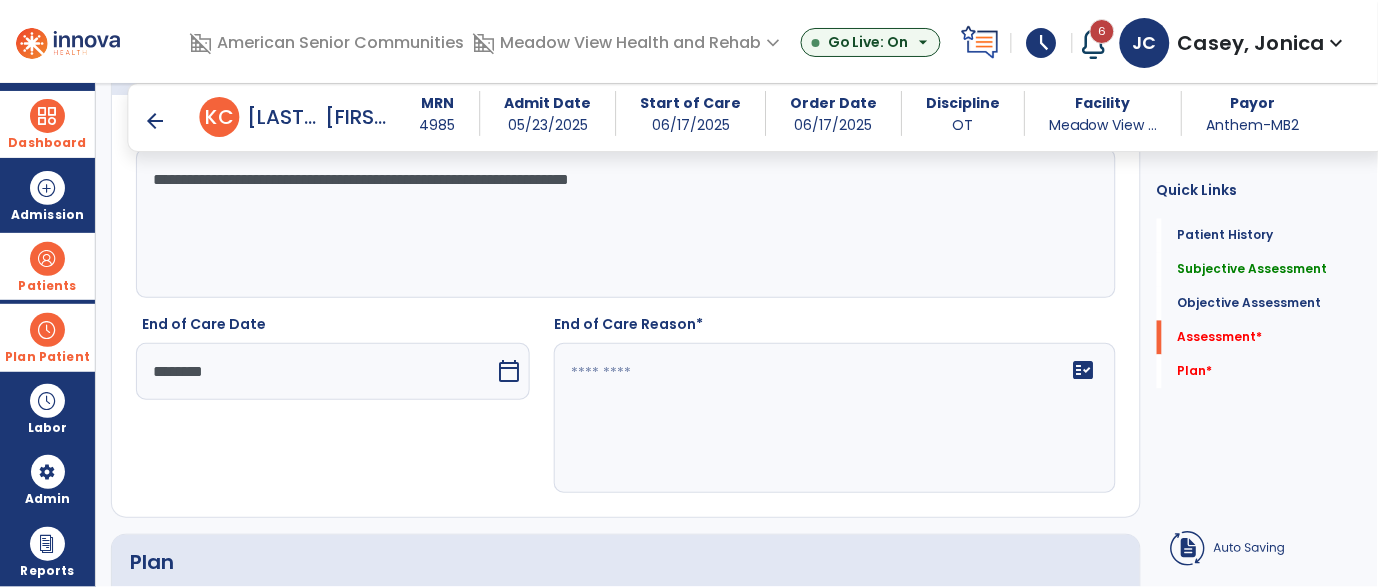 click on "fact_check" 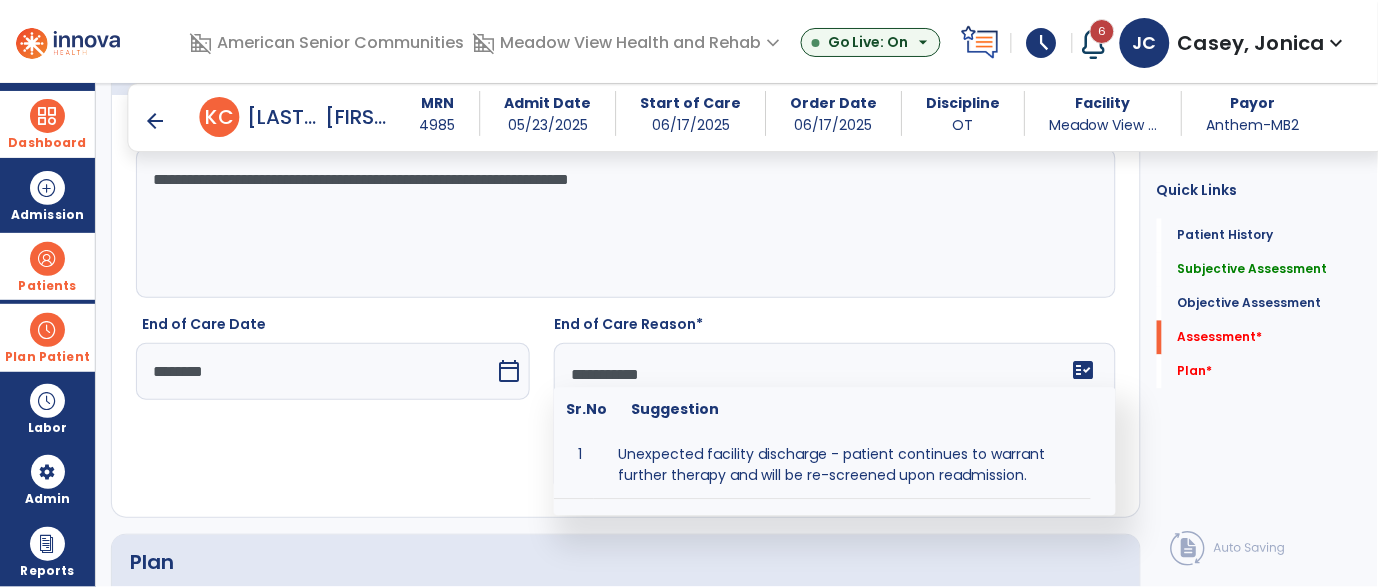 type on "**********" 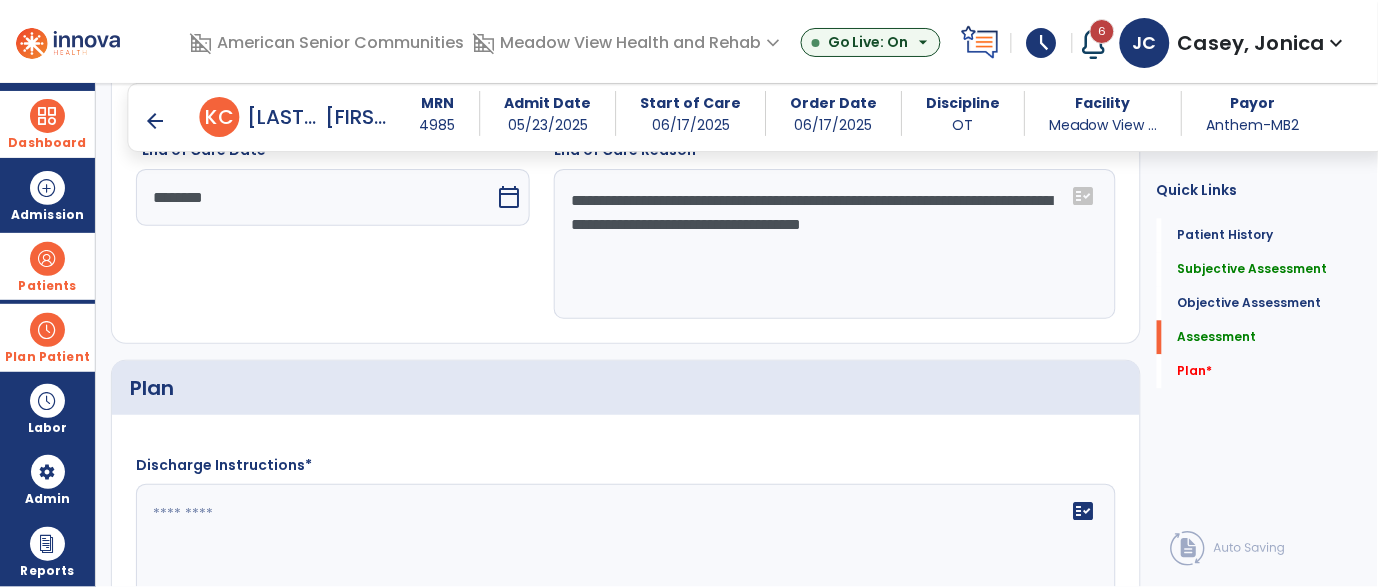 click 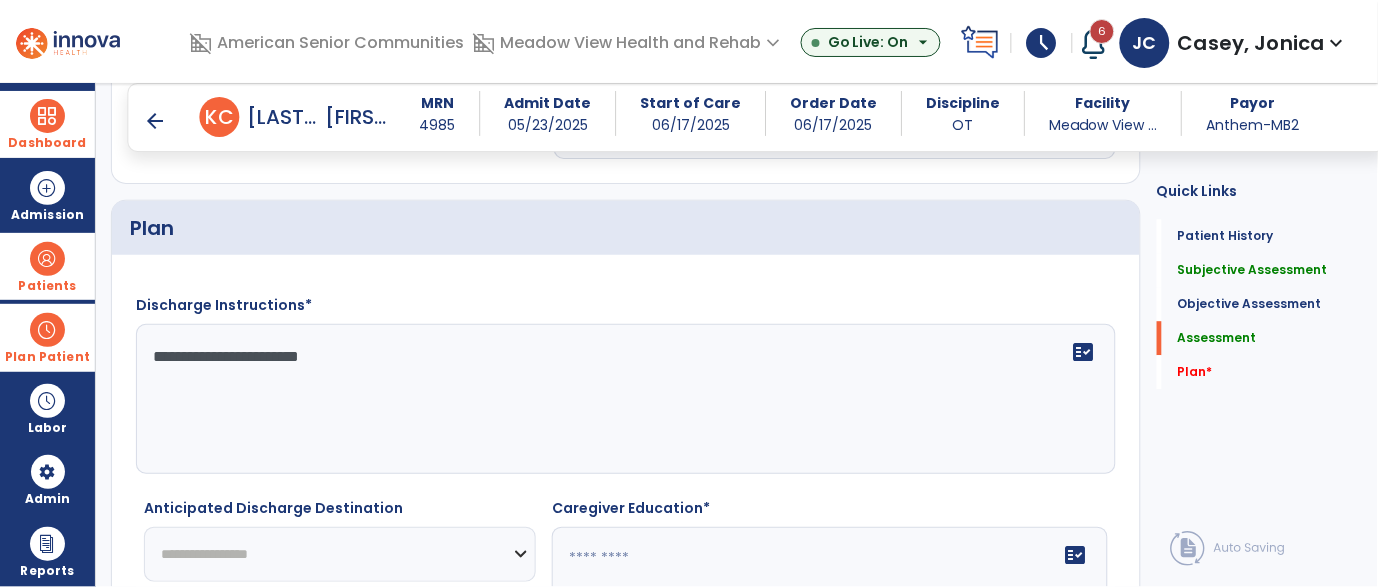 scroll, scrollTop: 2624, scrollLeft: 0, axis: vertical 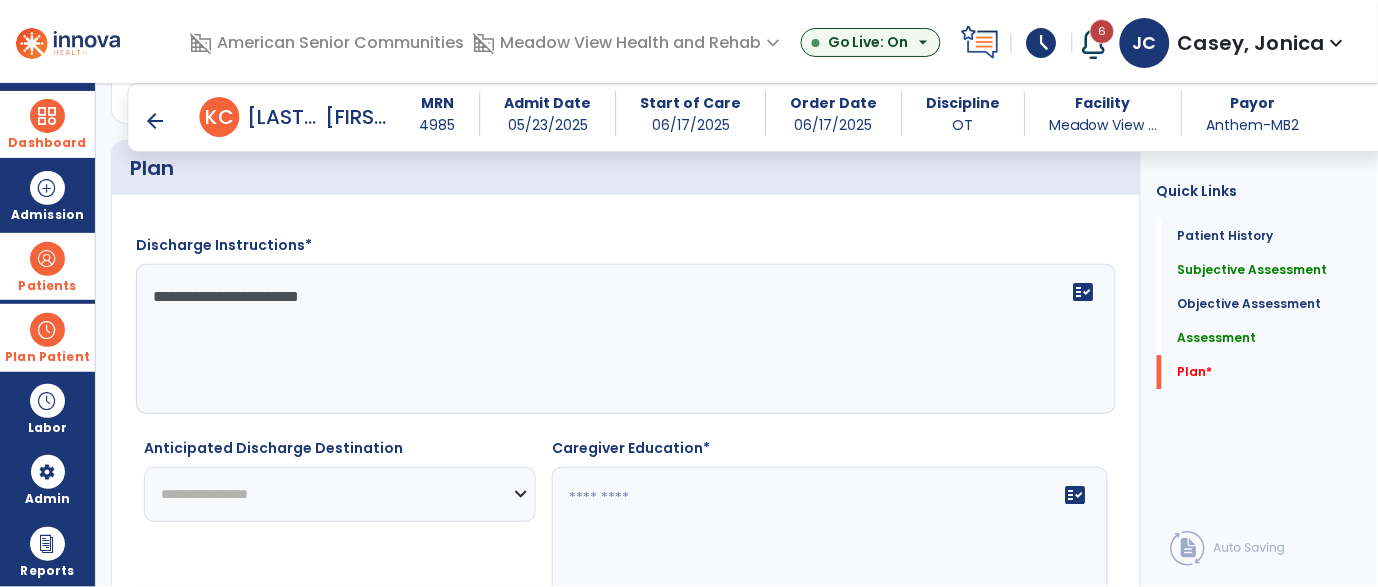 type on "**********" 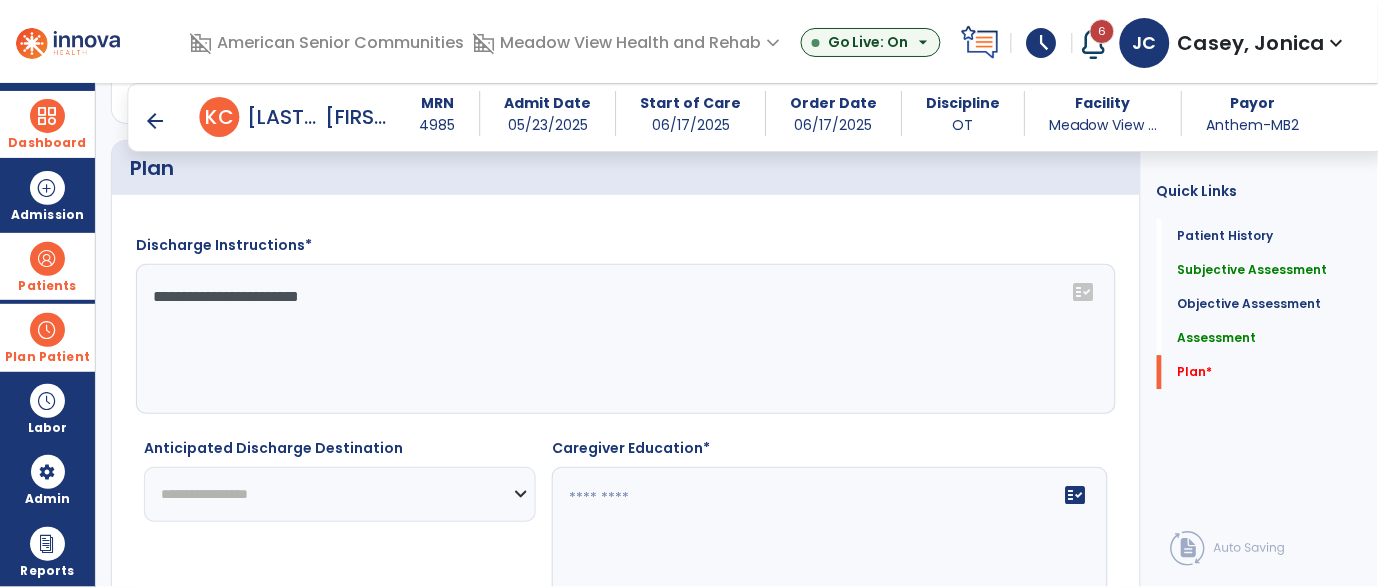 click on "**********" 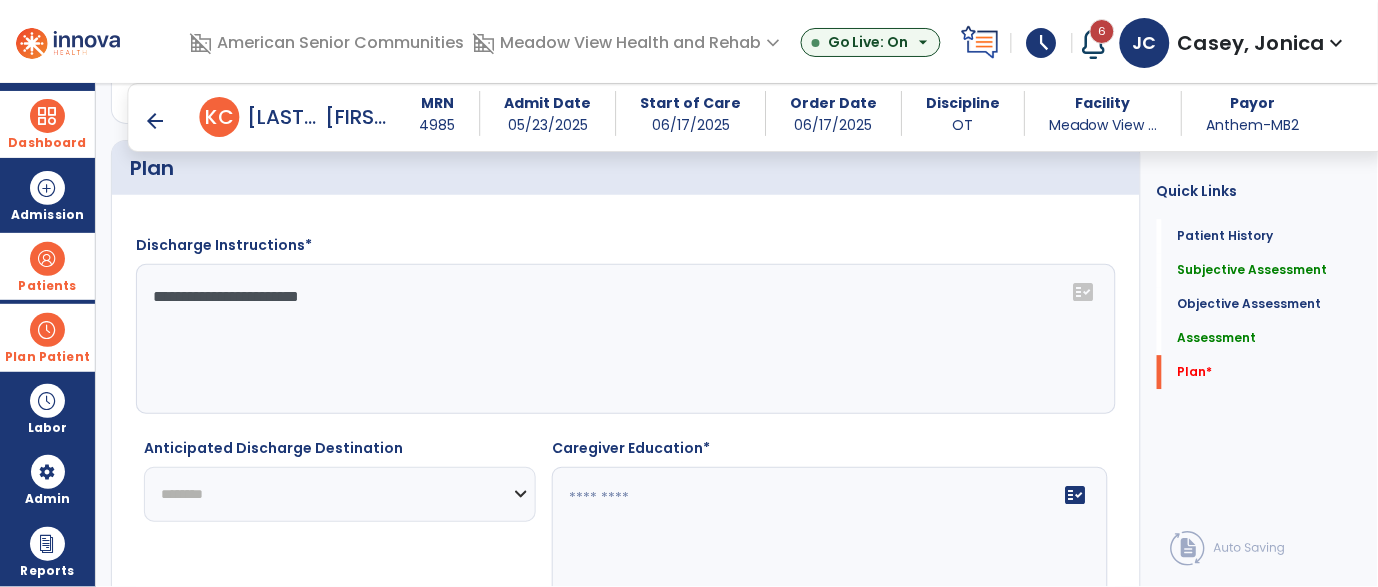 click on "**********" 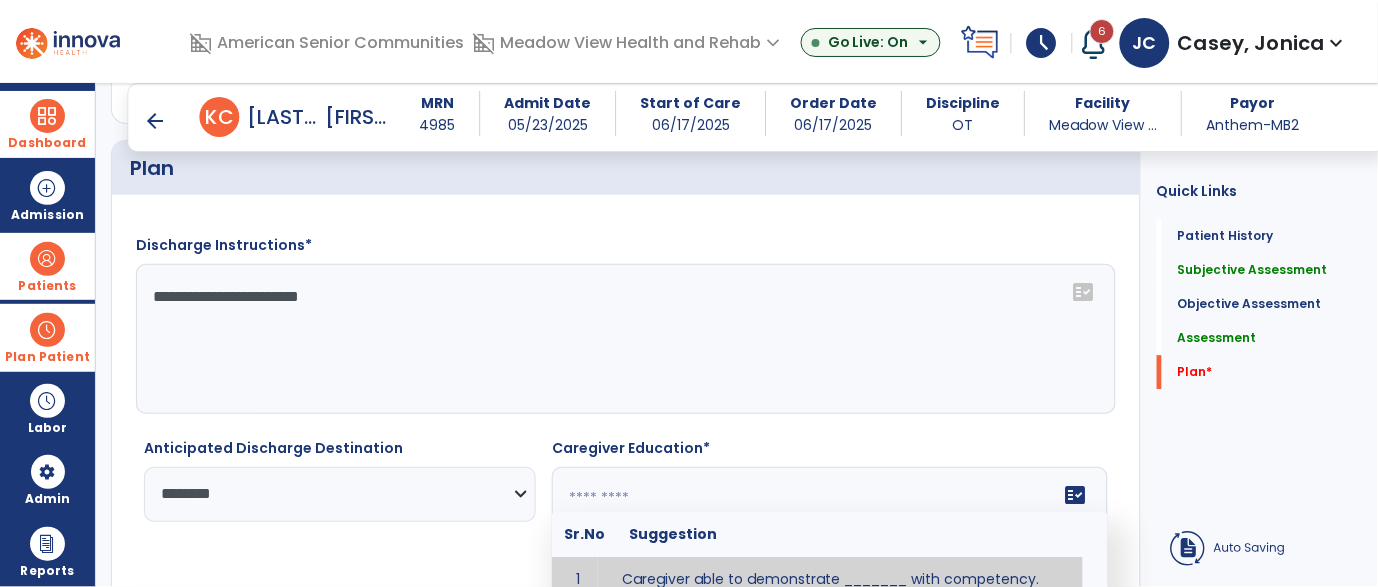 click 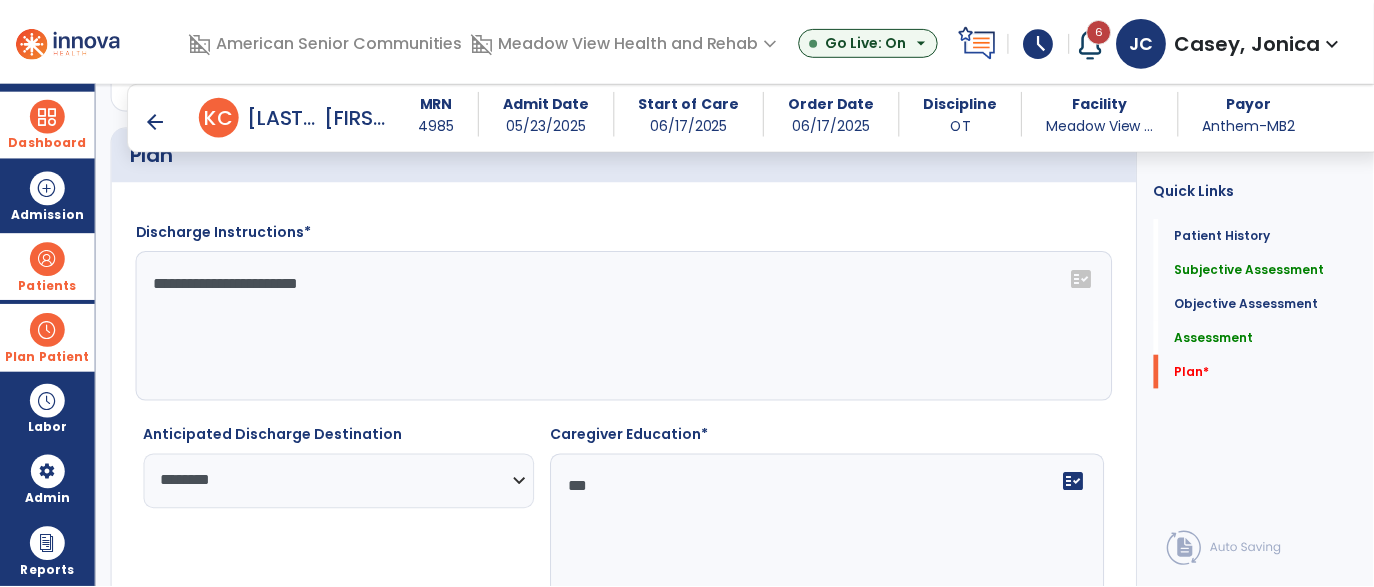 scroll, scrollTop: 2757, scrollLeft: 0, axis: vertical 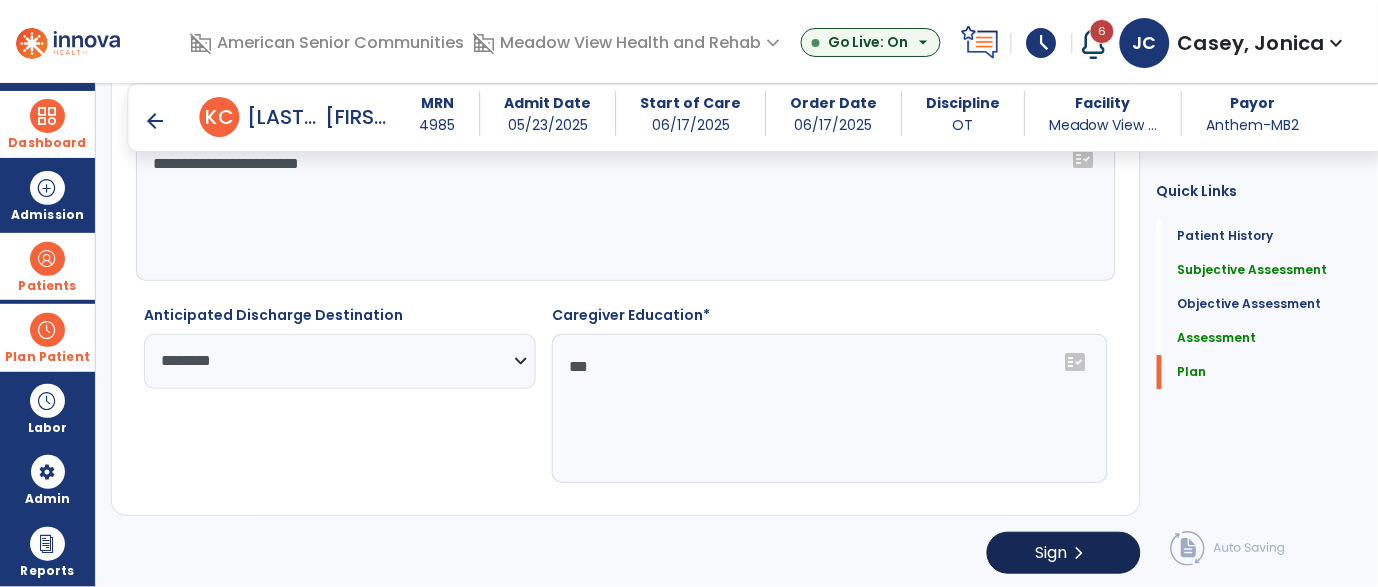 type on "***" 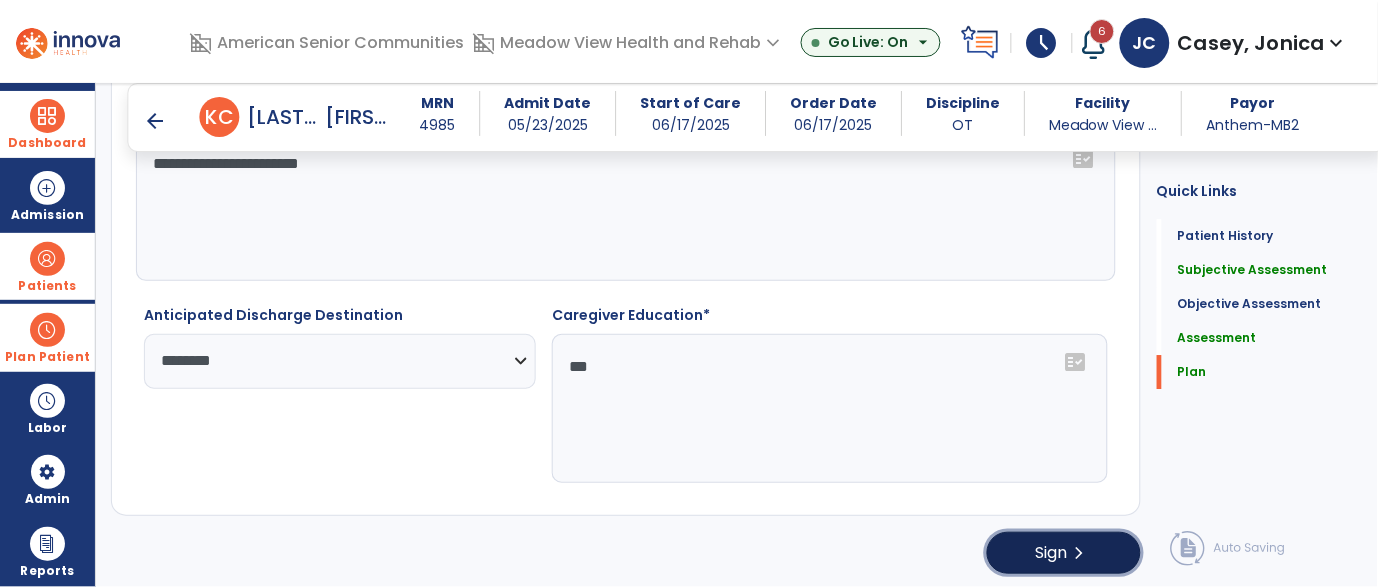 click on "Sign" 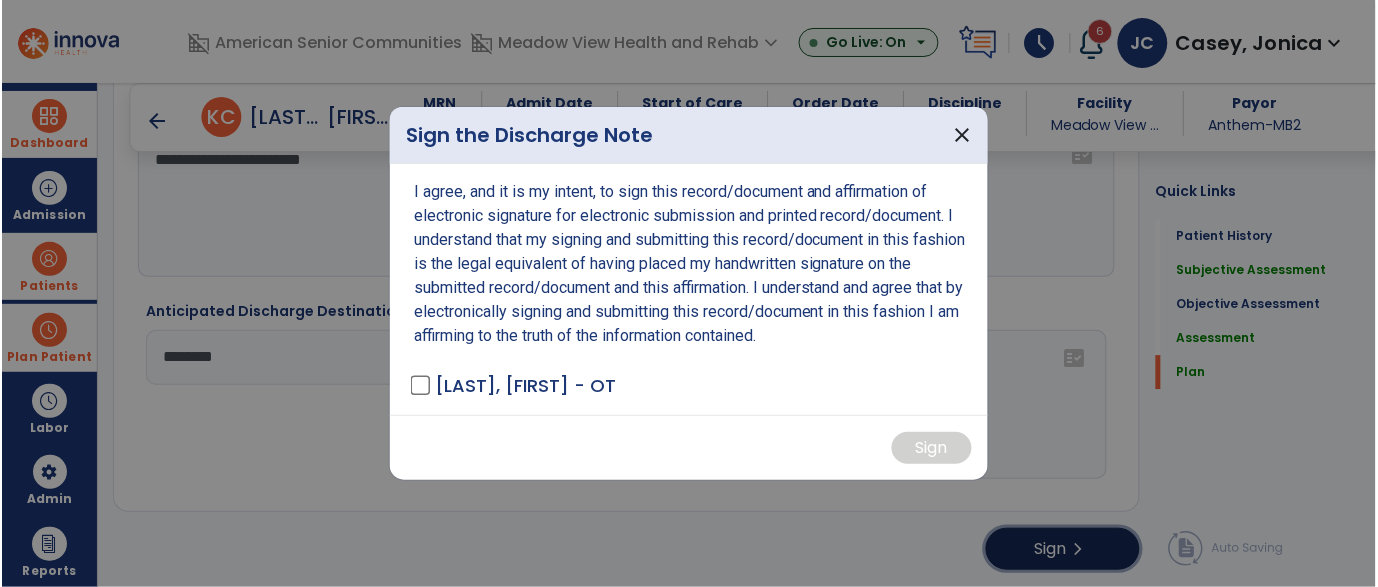 scroll, scrollTop: 2757, scrollLeft: 0, axis: vertical 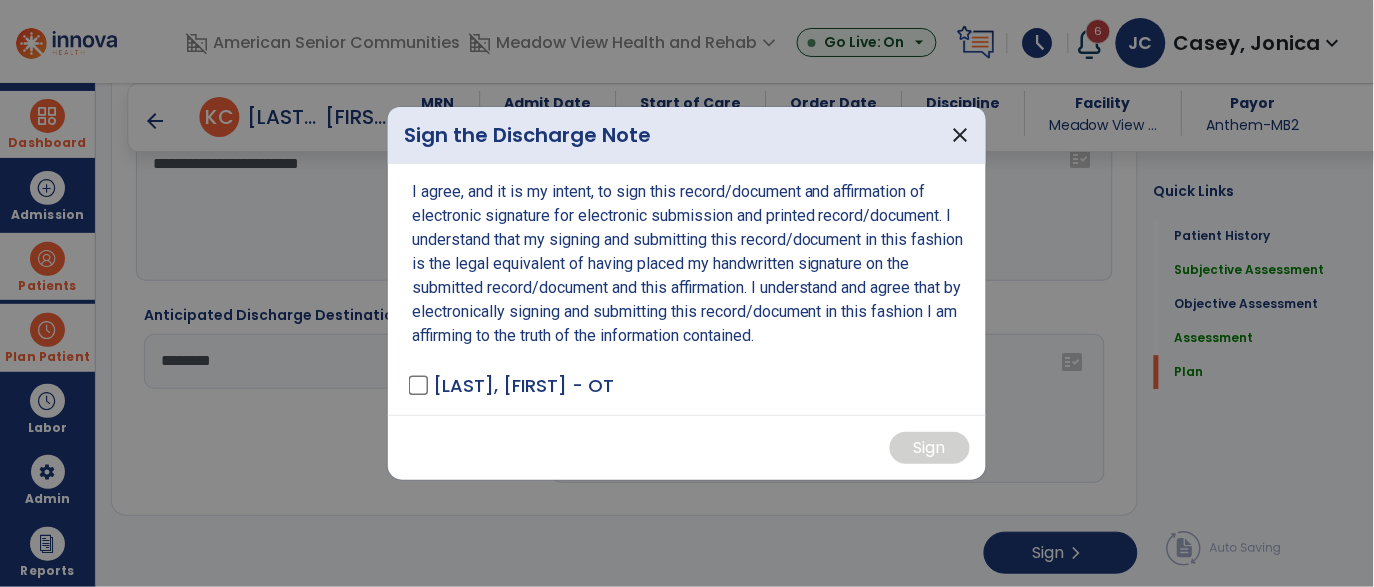 click on "[NAME], [NAME] - OT" at bounding box center (523, 385) 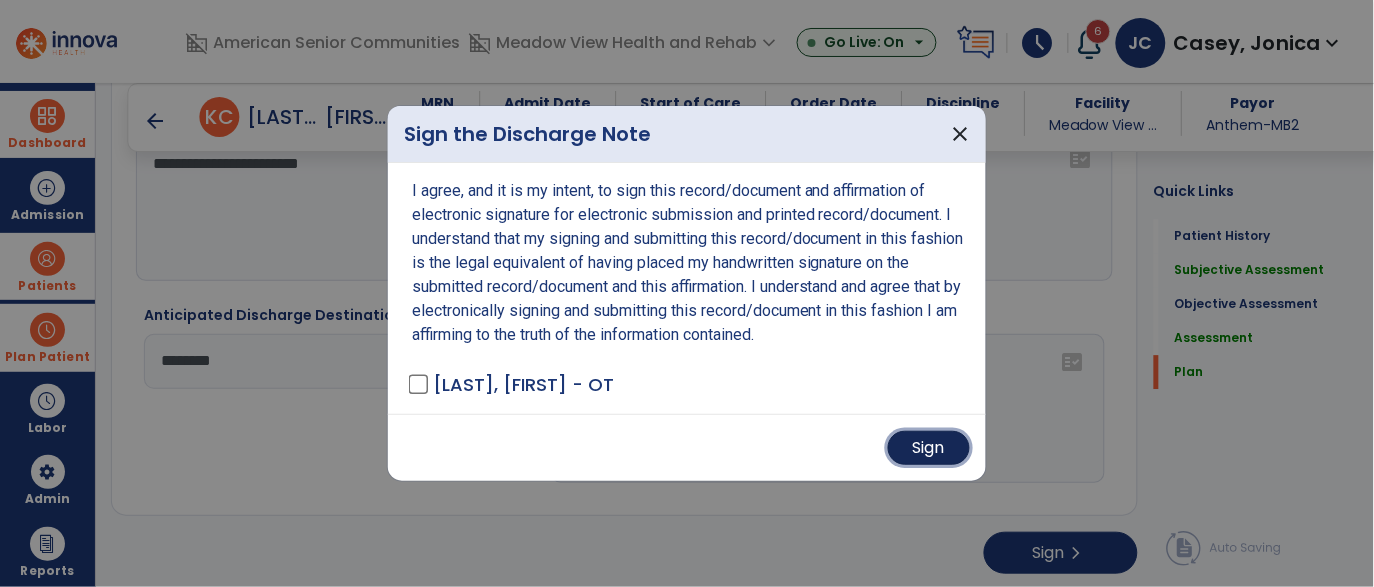 click on "Sign" at bounding box center (929, 448) 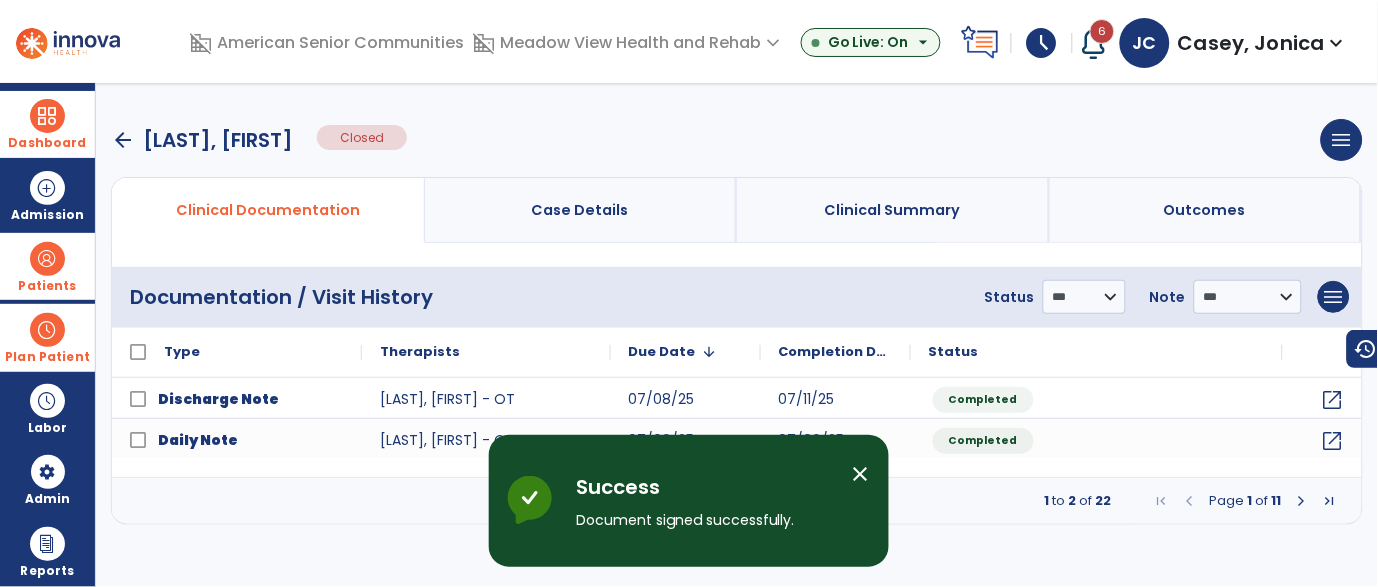 scroll, scrollTop: 0, scrollLeft: 0, axis: both 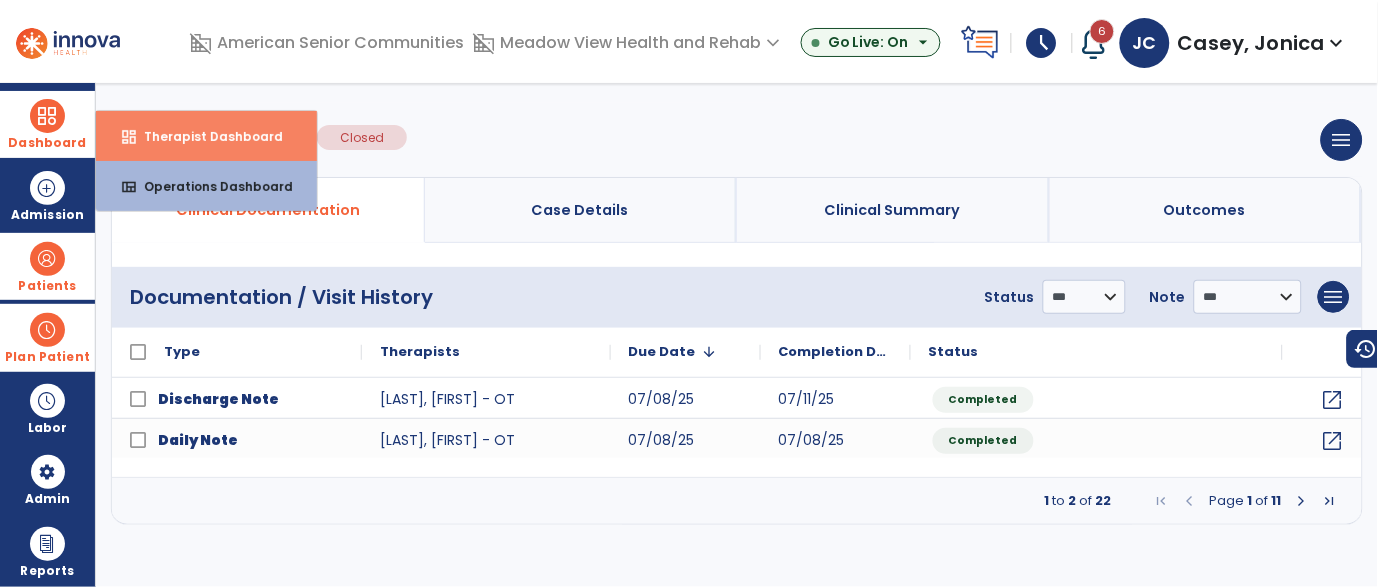 click on "dashboard  Therapist Dashboard" at bounding box center [206, 136] 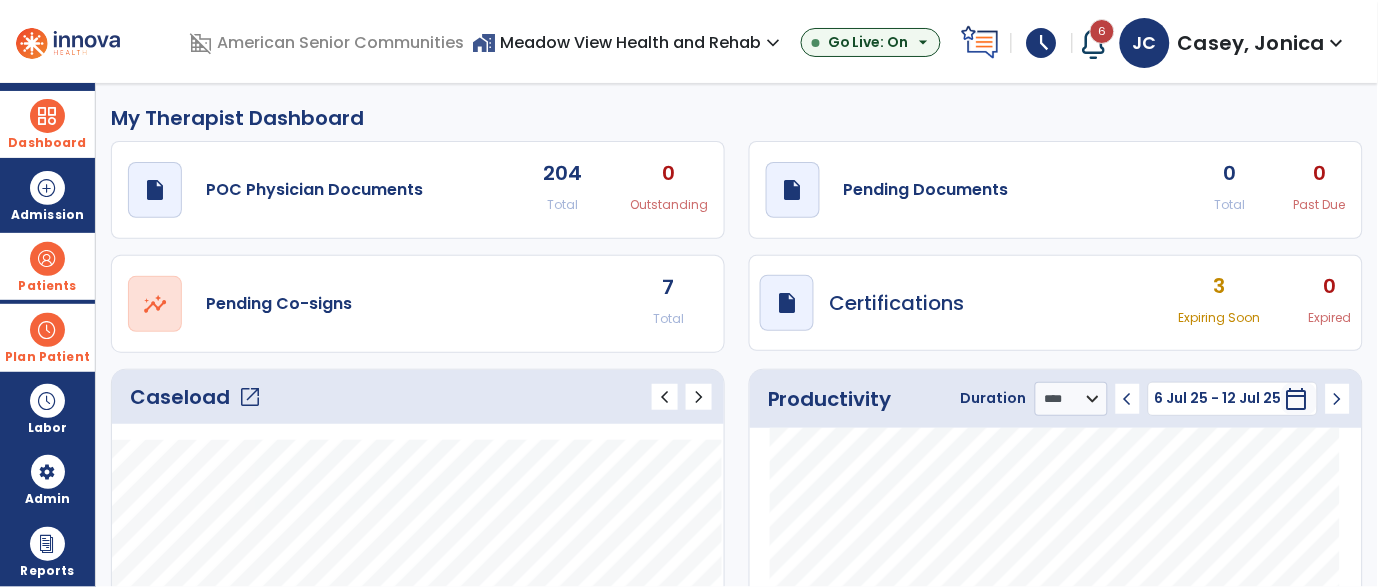 click on "Dashboard" at bounding box center (47, 124) 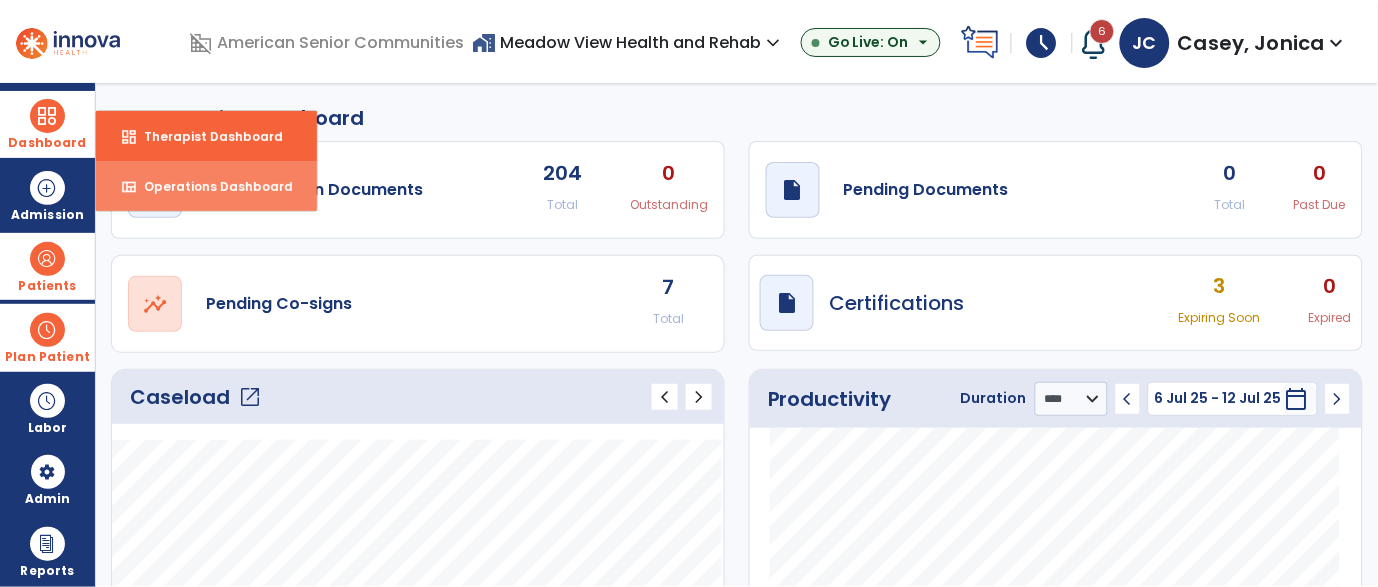 click on "Operations Dashboard" at bounding box center (210, 186) 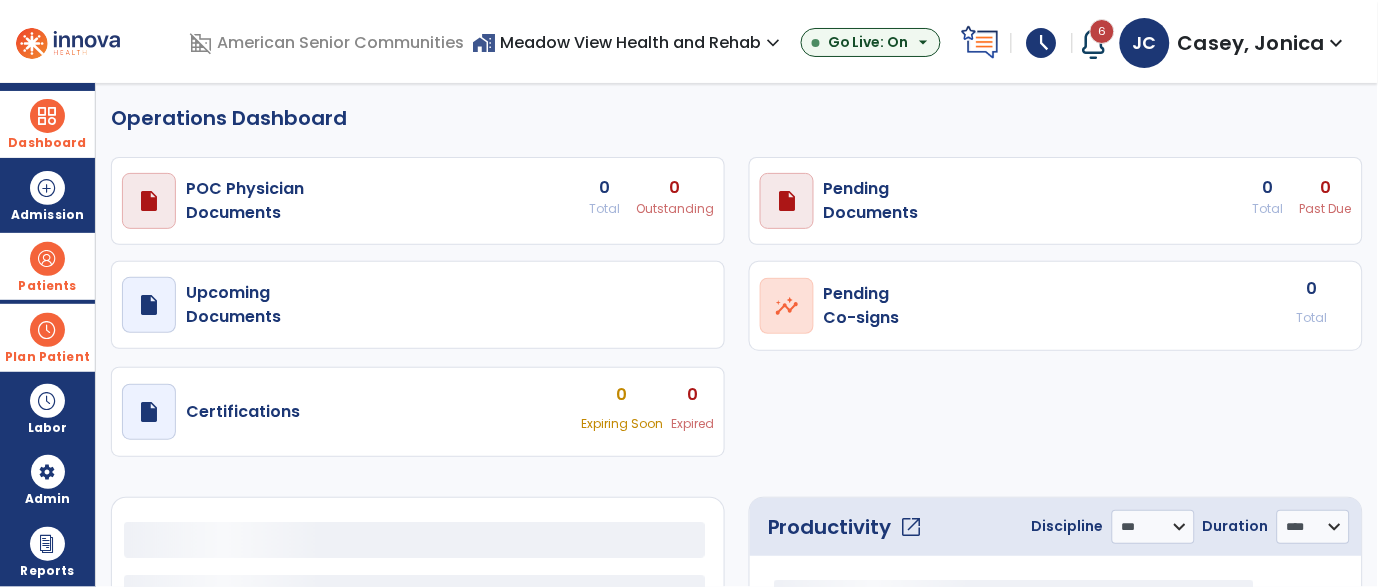 select on "***" 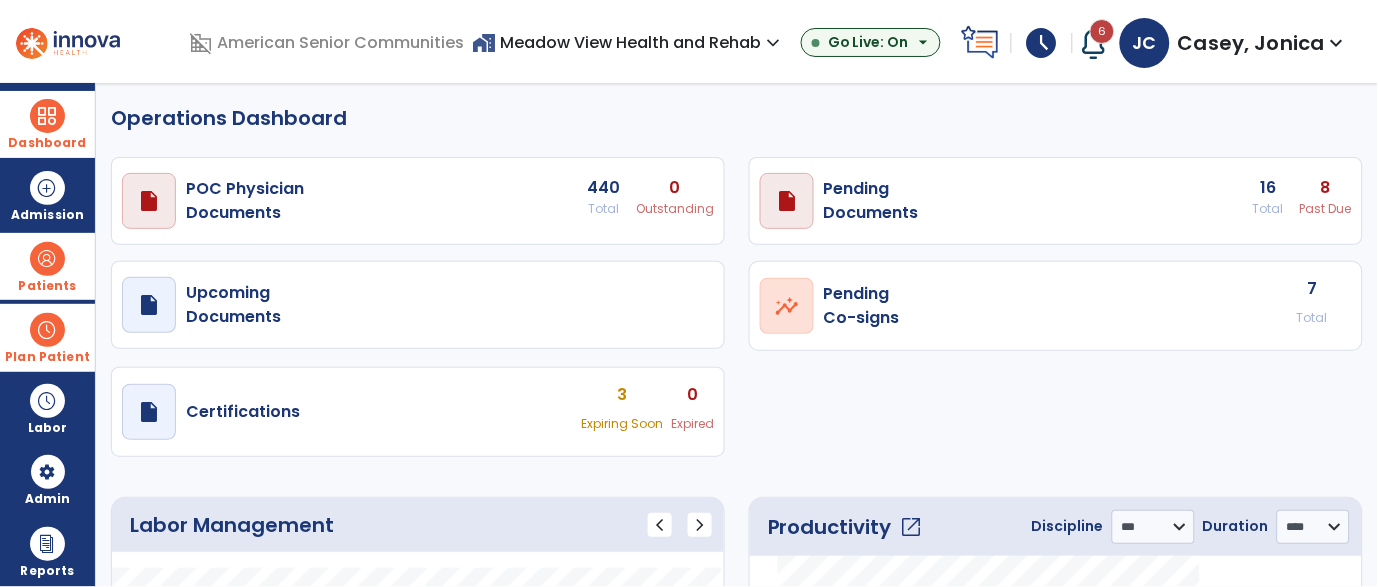 click on "draft   open_in_new  Pending   Documents 16 Total 8 Past Due" at bounding box center (418, 201) 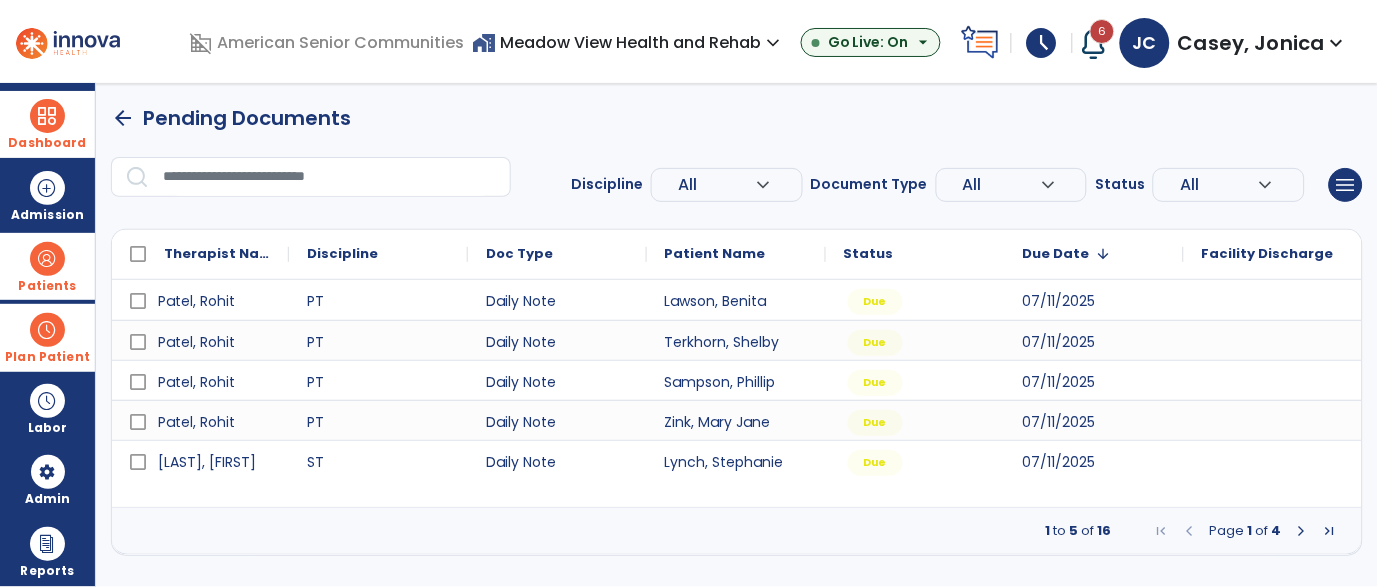 click at bounding box center (1302, 531) 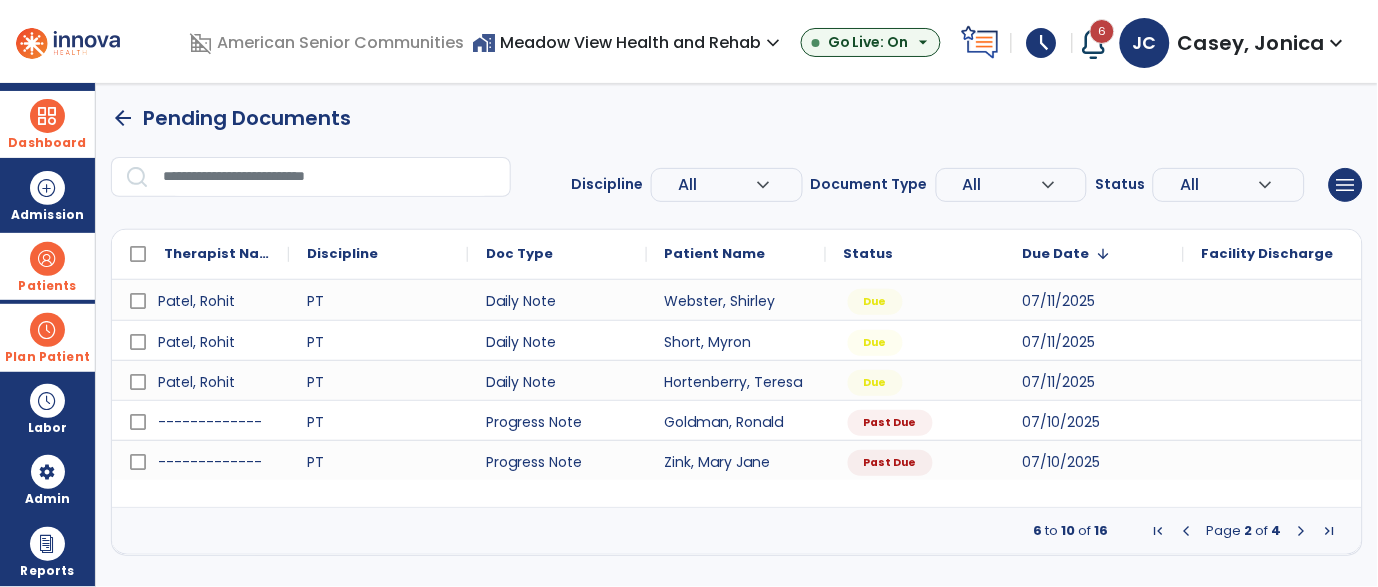 click at bounding box center [1302, 531] 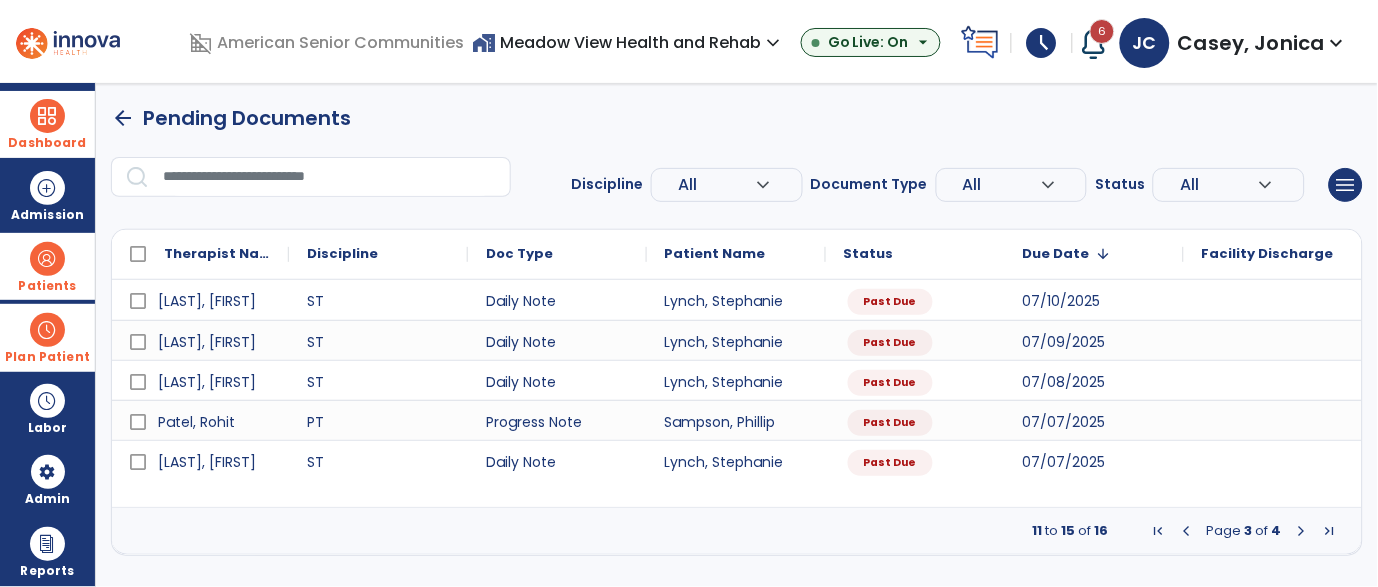 click at bounding box center [1302, 531] 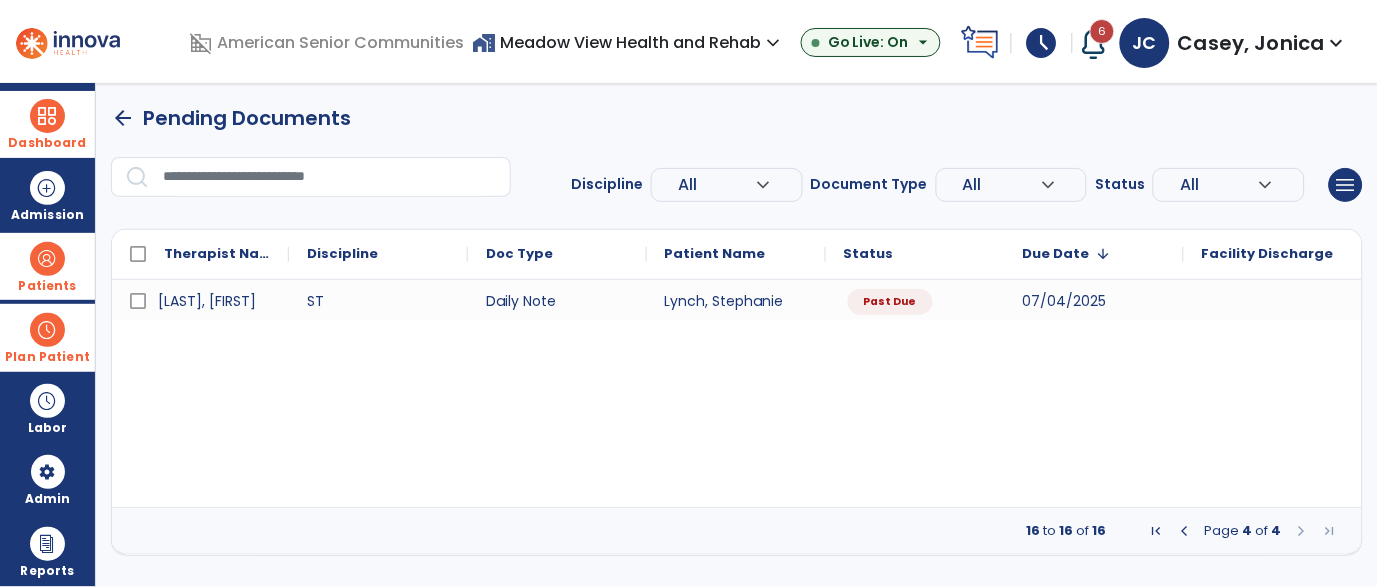 click on "Dashboard" at bounding box center (47, 143) 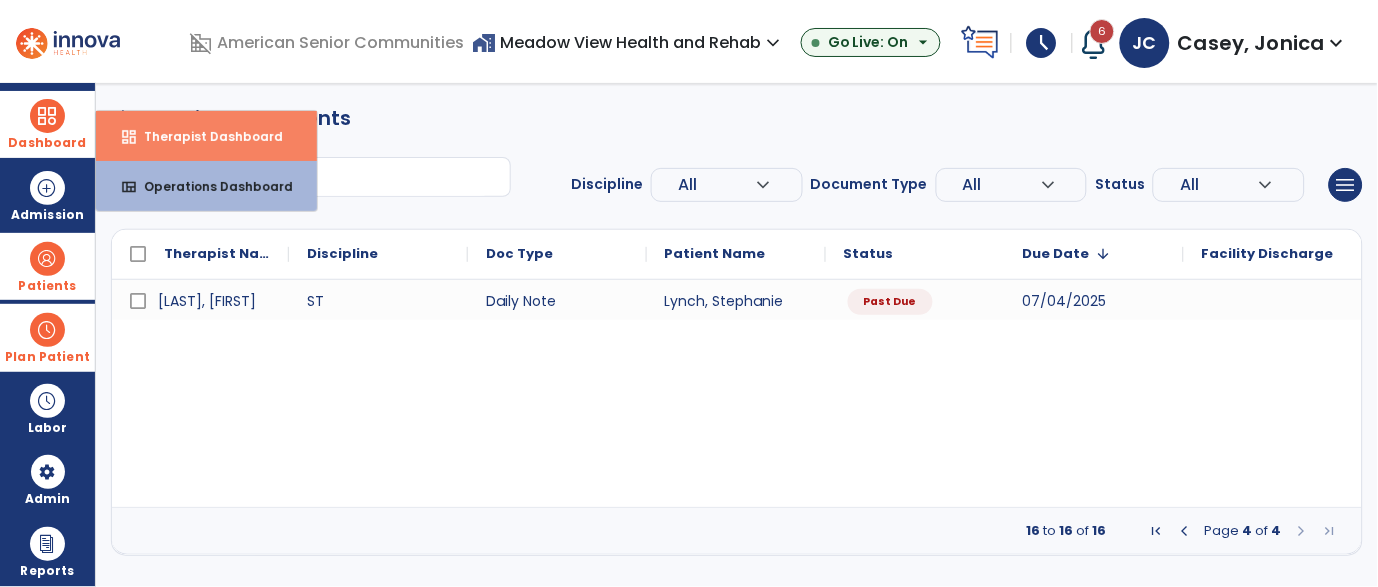 click on "Therapist Dashboard" at bounding box center (205, 136) 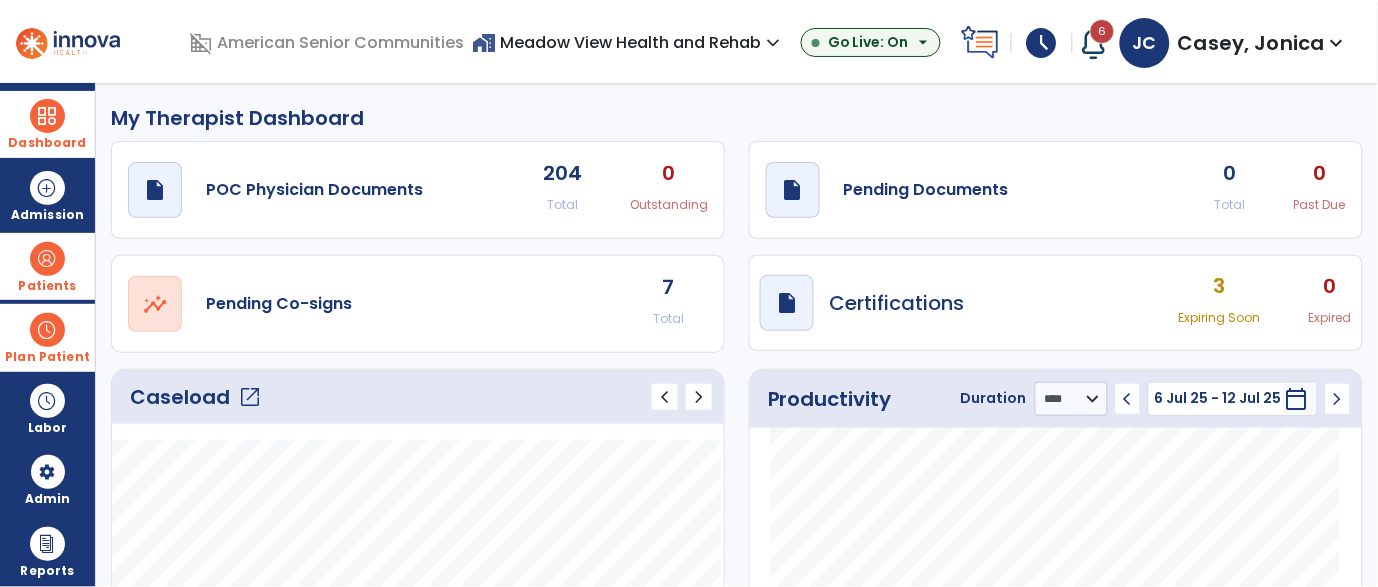 click on "Patients" at bounding box center [47, 266] 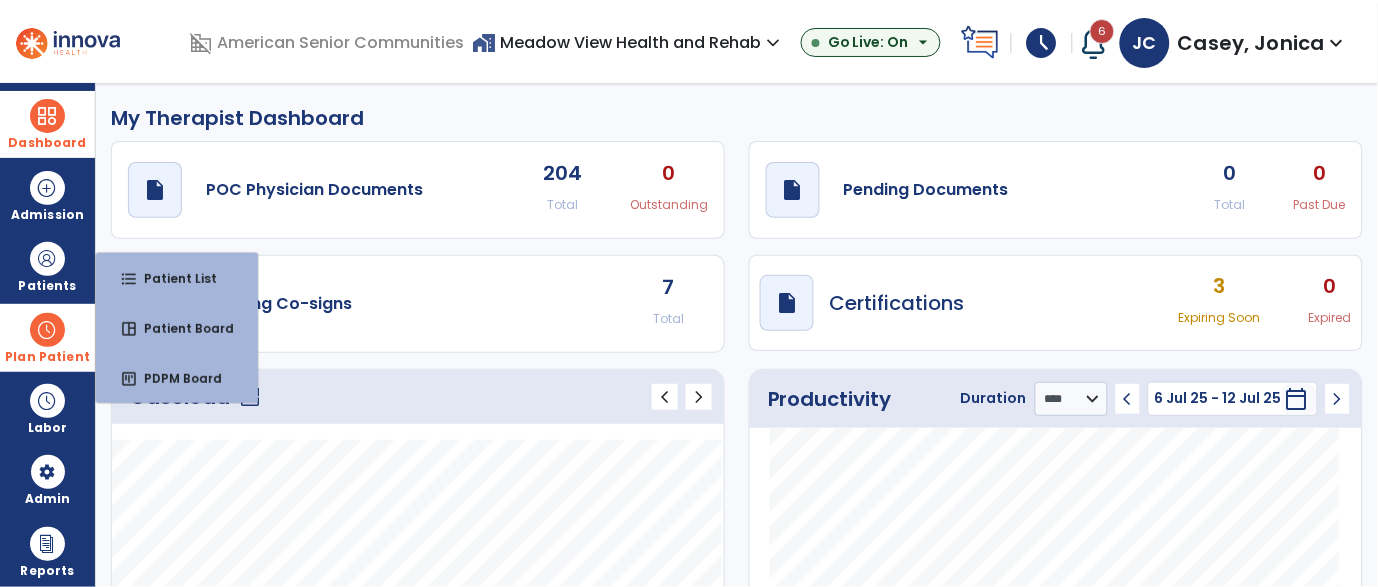 click at bounding box center (47, 330) 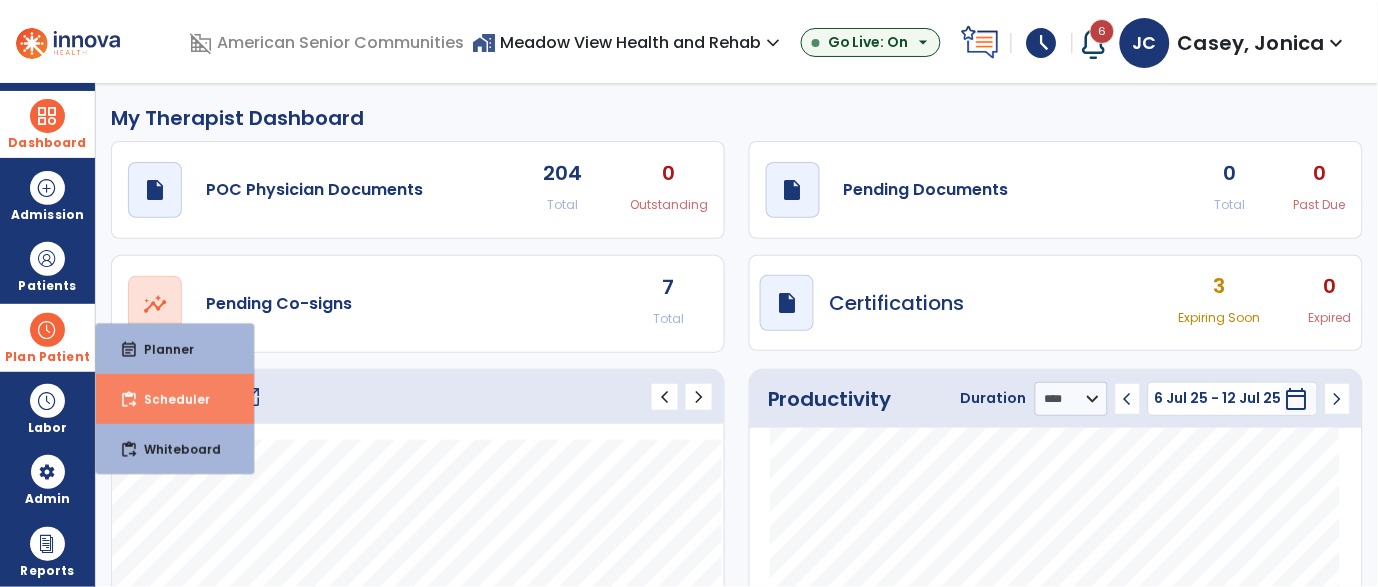 click on "content_paste_go  Scheduler" at bounding box center [175, 399] 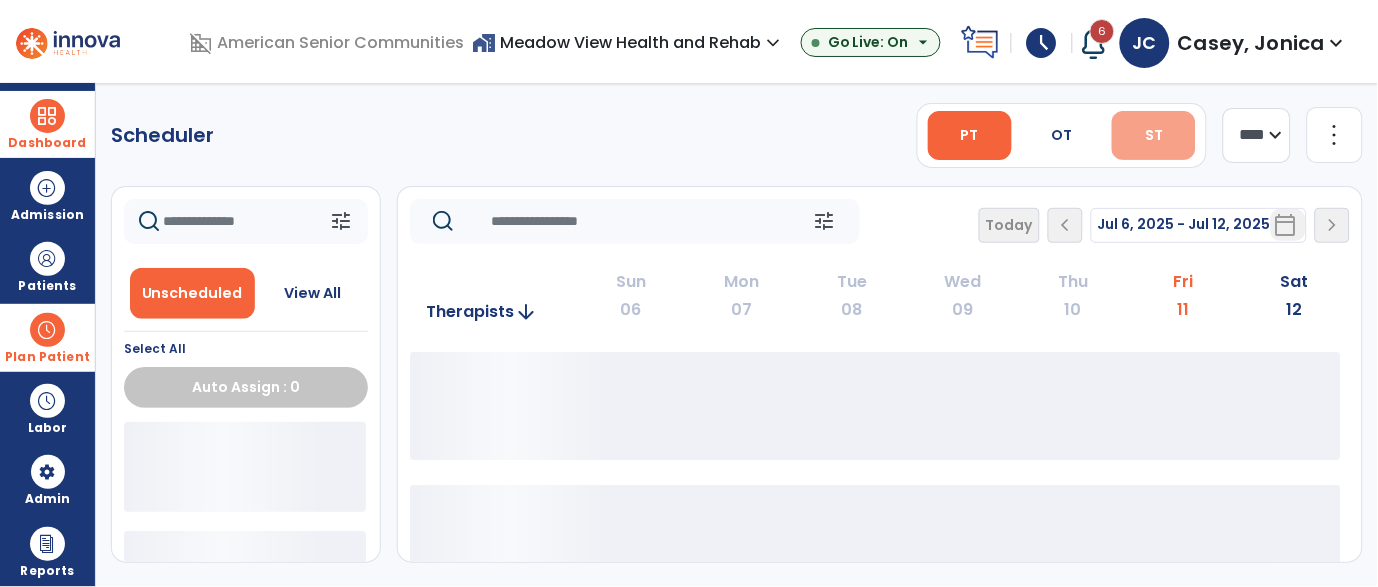 click on "ST" at bounding box center (1154, 135) 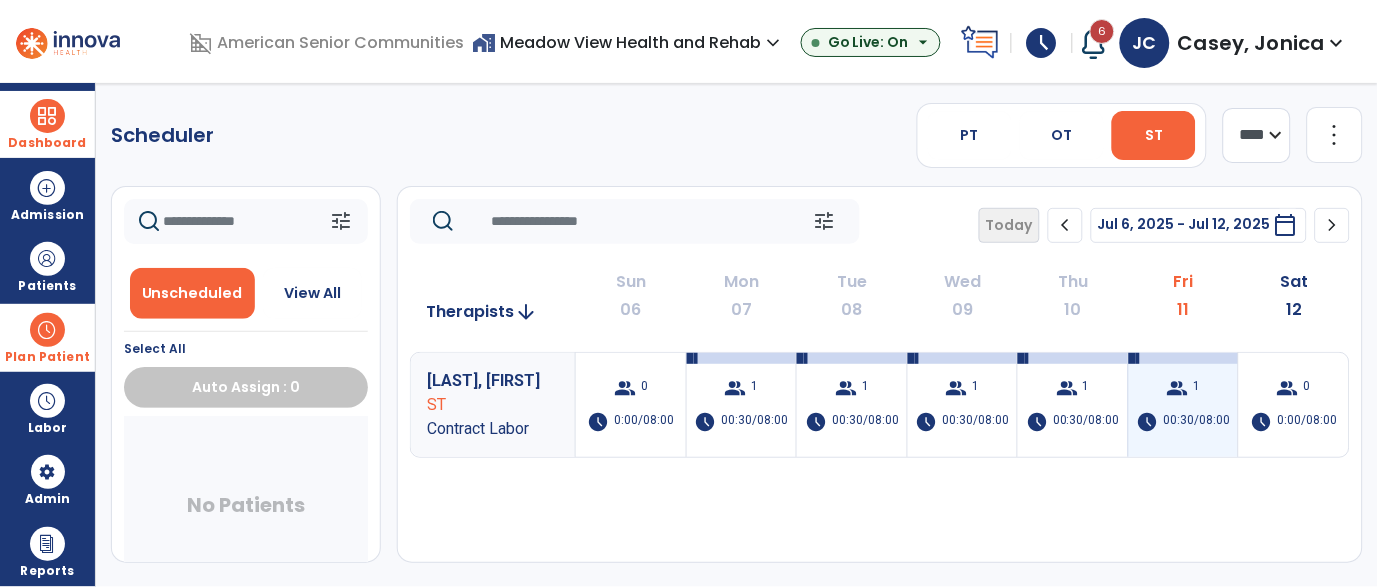 click on "group  1  schedule  00:30/08:00" at bounding box center (1184, 405) 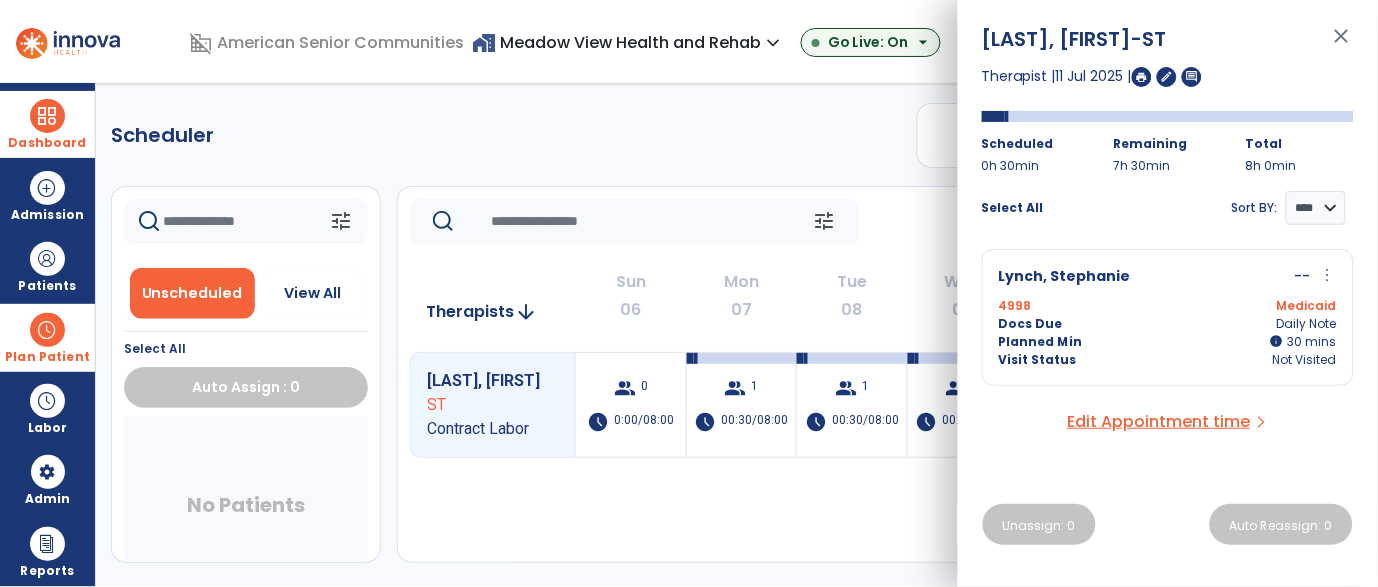 click on "Stroud, Whitney  -ST close  Therapist |   11 Jul 2025 |   edit   comment  Scheduled 0h 30min Remaining  7h 30min  Total 8h 0min  Select All   Sort BY:  **** ****  Lynch, Stephanie   --  more_vert  edit   Edit Session   alt_route   Split Minutes  4998 Medicaid  Docs Due Daily Note   Planned Min  info   30 I 30 mins  Visit Status  Not Visited  Edit Appointment time arrow_forward_ios Unassign: 0 Auto Reassign: 0" at bounding box center [1168, 293] 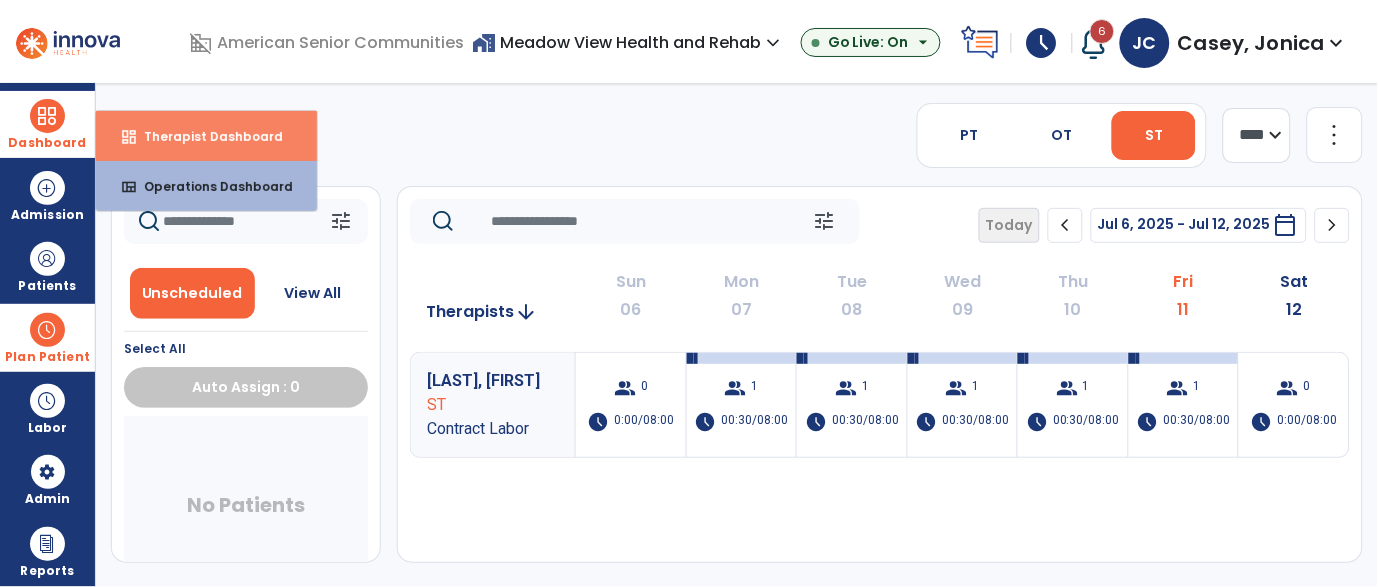 click on "dashboard" at bounding box center (129, 137) 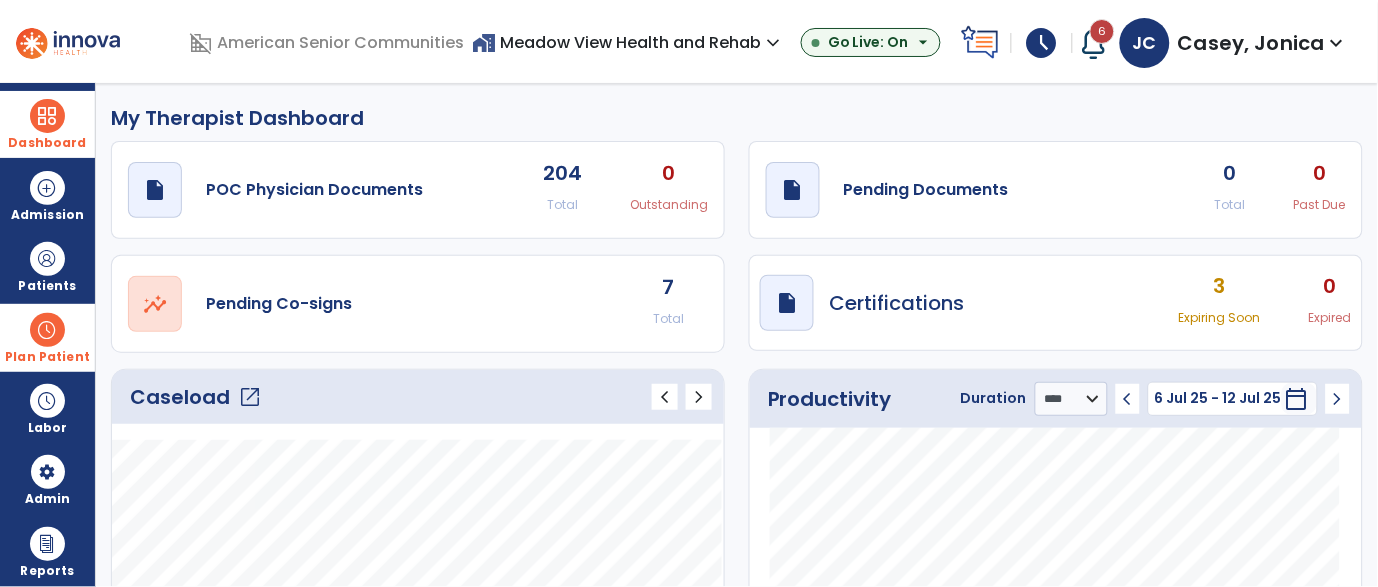 click on "open_in_new  Pending Co-signs 7 Total" 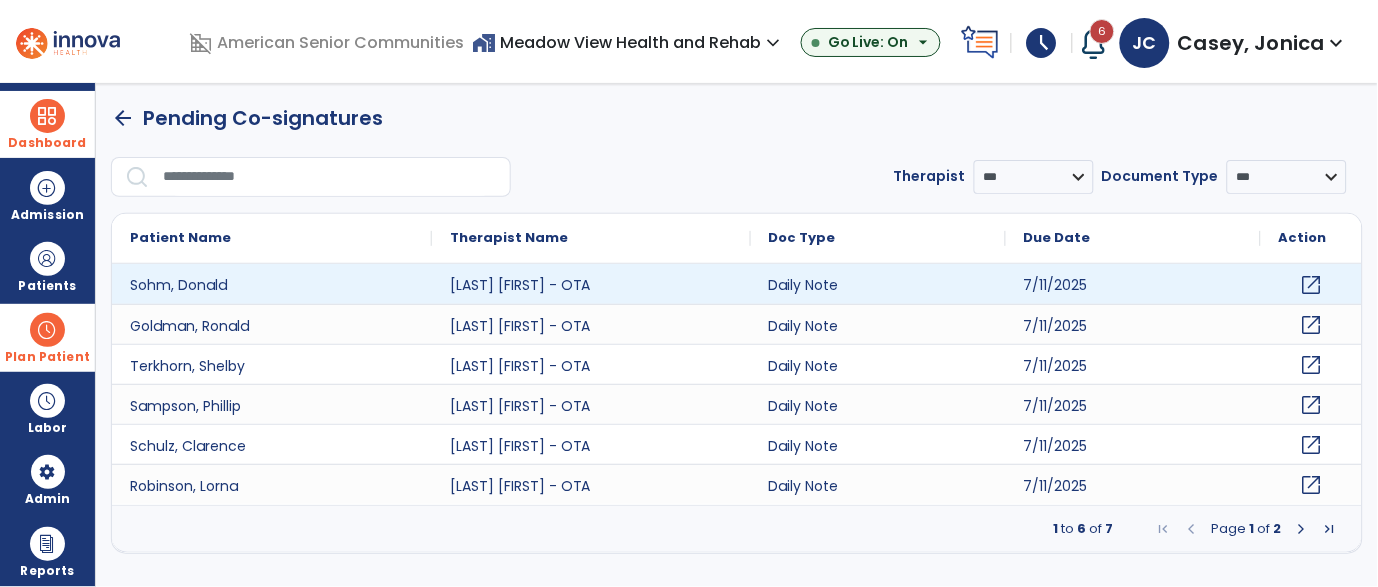 click on "open_in_new" 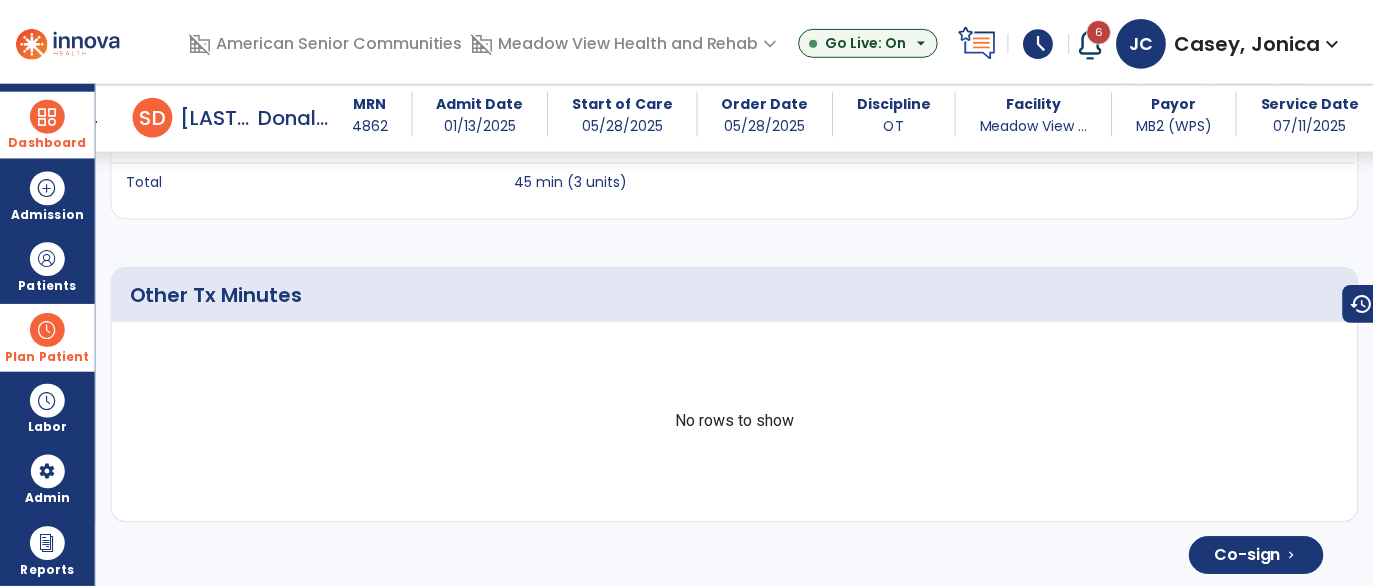 scroll, scrollTop: 3734, scrollLeft: 0, axis: vertical 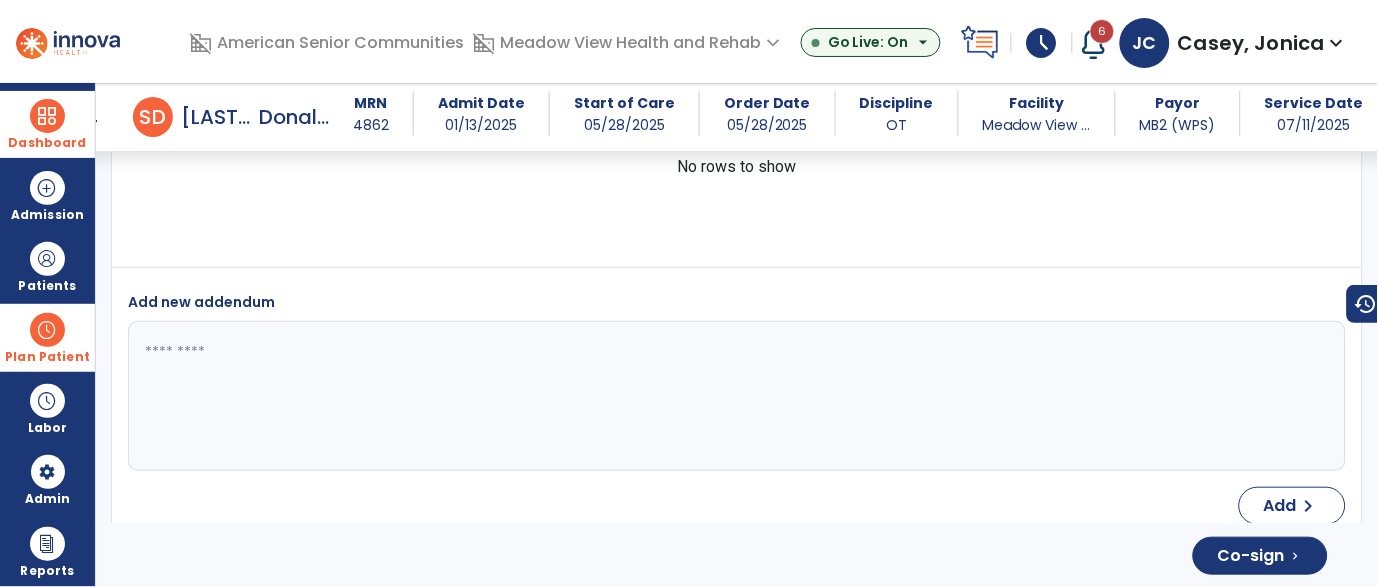 drag, startPoint x: 1275, startPoint y: 523, endPoint x: 1265, endPoint y: 535, distance: 15.6205 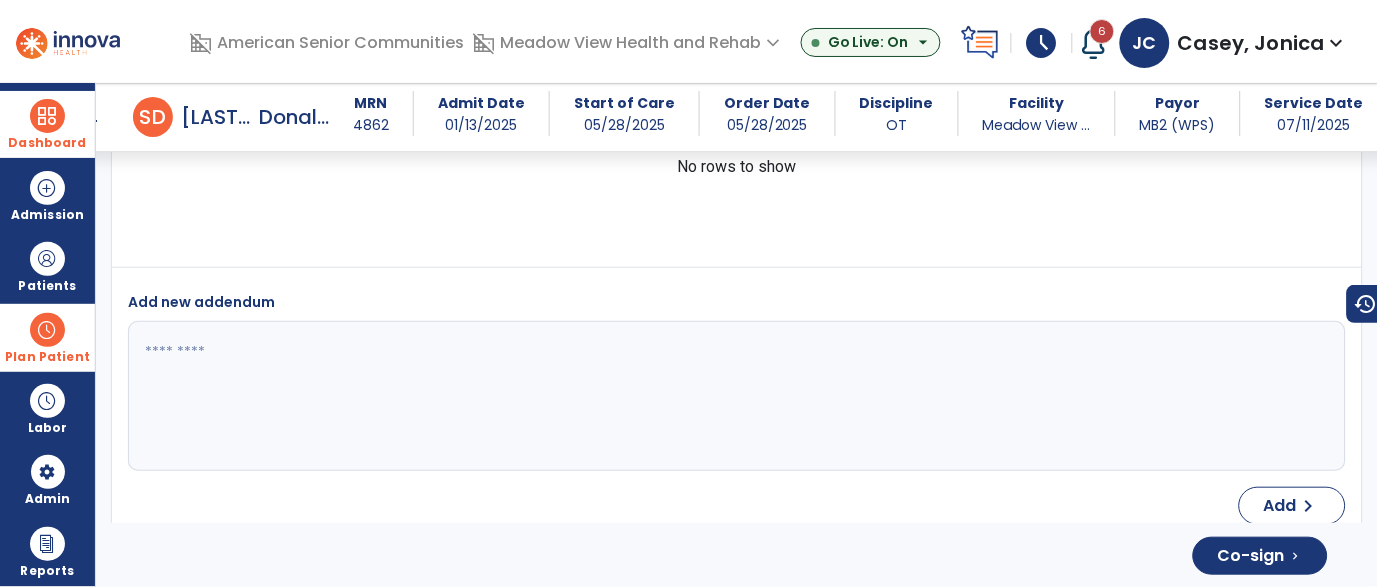 click on "Co-sign  chevron_right" 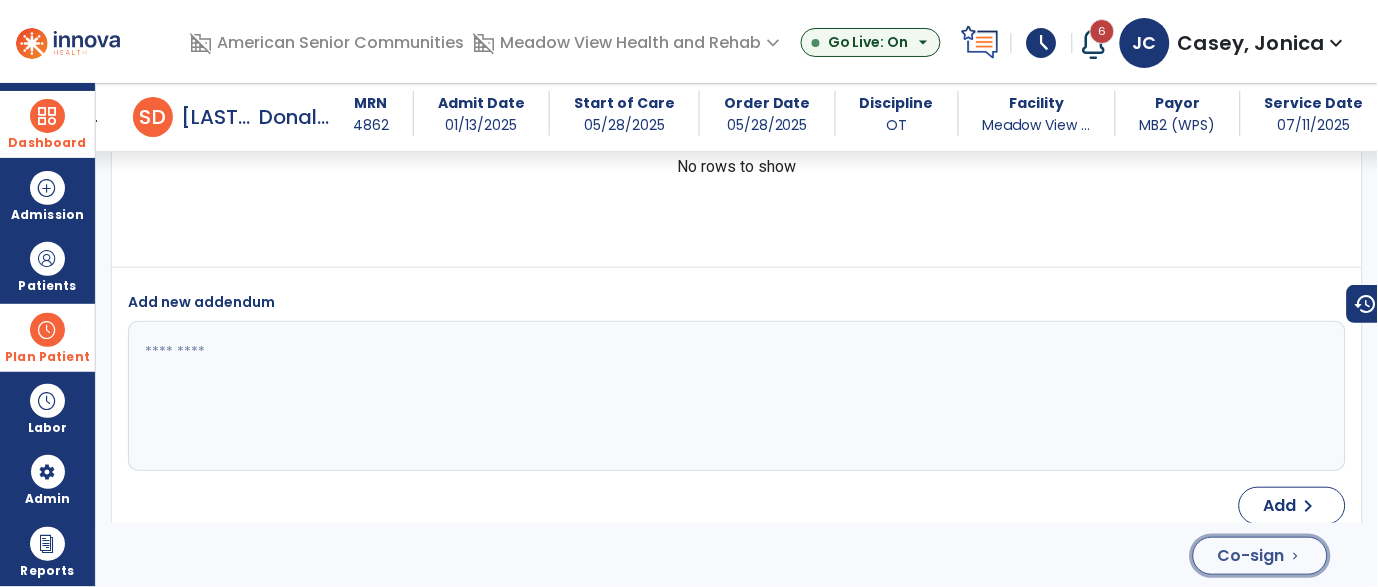 click on "Co-sign" 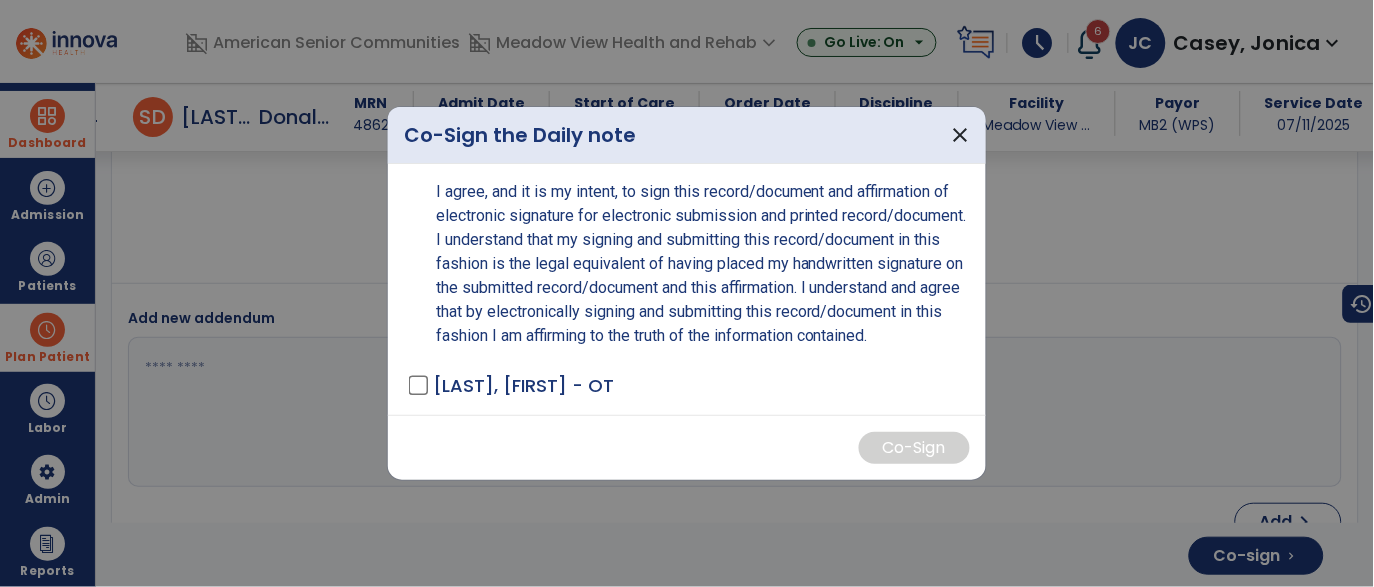 click on "[NAME], [NAME] - OT" at bounding box center (523, 385) 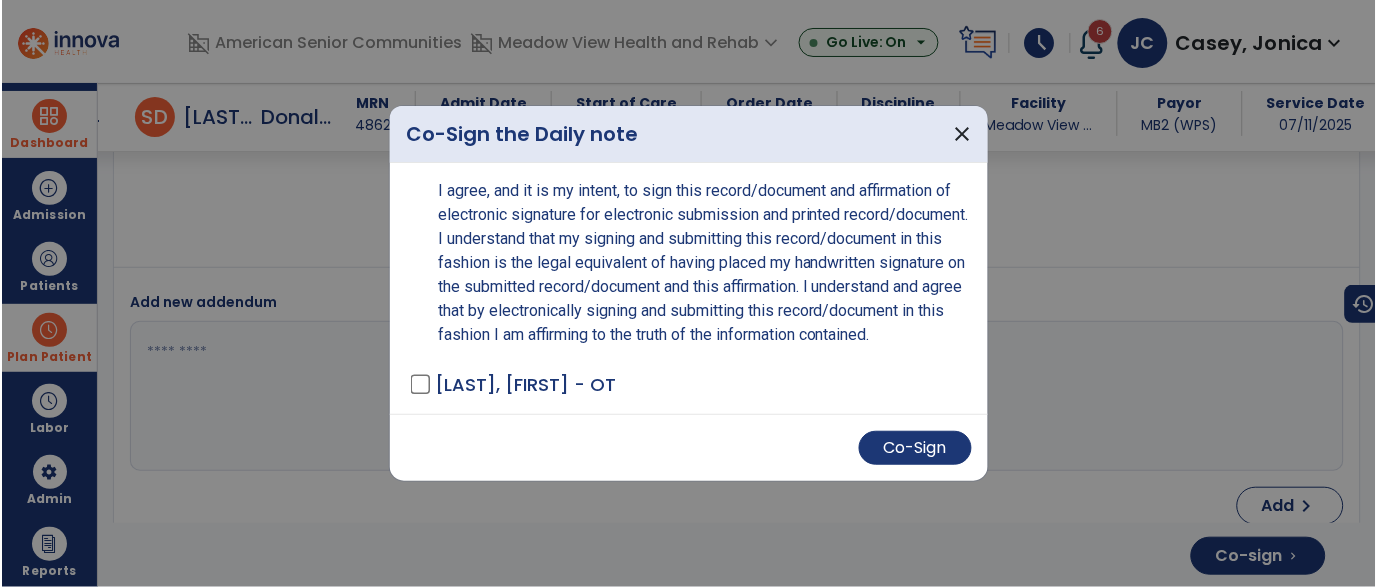 scroll, scrollTop: 3734, scrollLeft: 0, axis: vertical 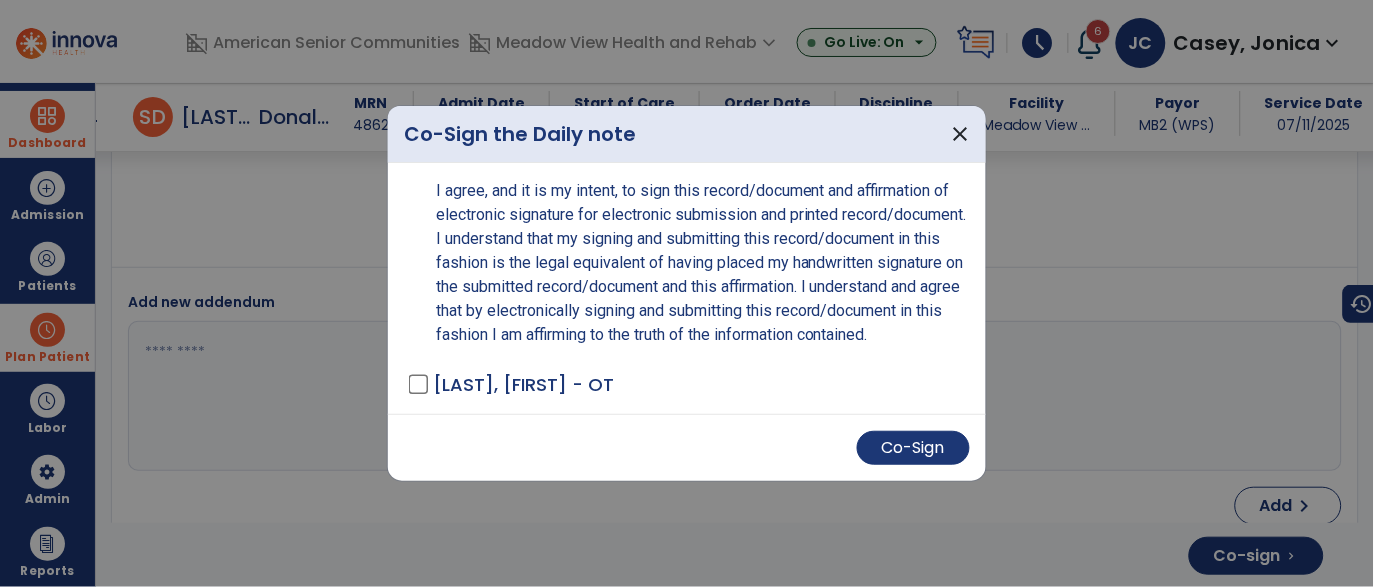 click on "Co-Sign the Daily note   close   I agree, and it is my intent, to sign this record/document and affirmation of electronic signature for electronic submission and printed record/document. I understand that my signing and submitting this record/document in this fashion is the legal equivalent of having placed my handwritten signature on the submitted record/document and this affirmation. I understand and agree that by electronically signing and submitting this record/document in this fashion I am affirming to the truth of the information contained.  Casey, Jonica  - OT  Co-Sign" at bounding box center [687, 293] 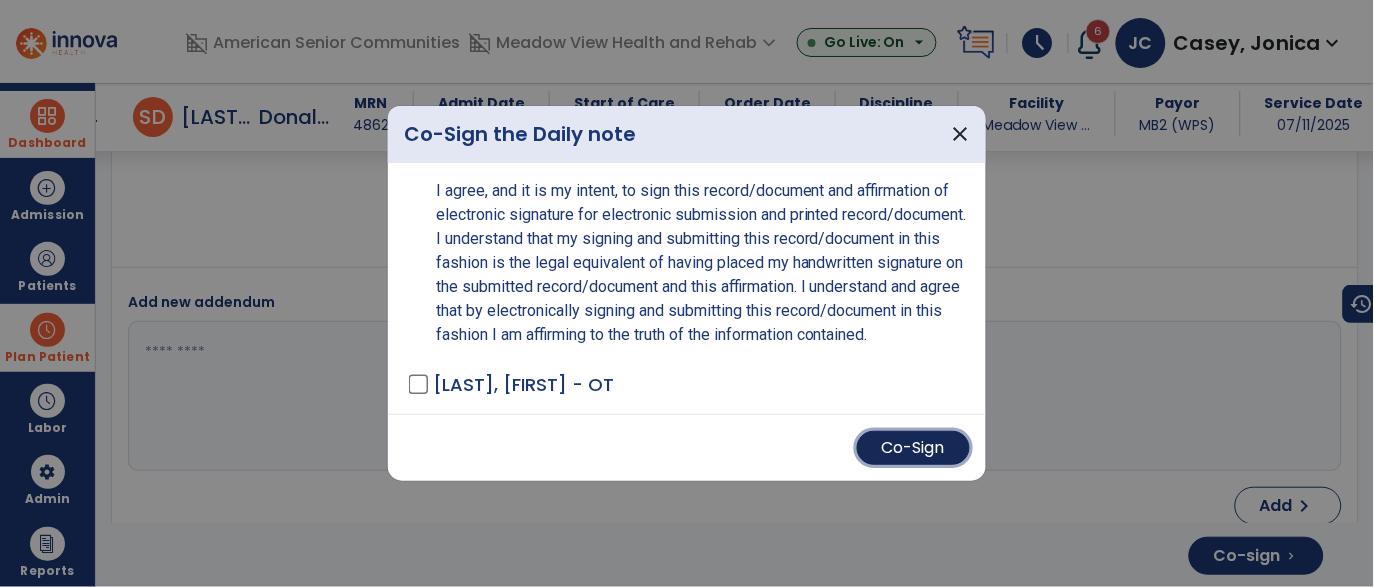 click on "Co-Sign" at bounding box center [913, 448] 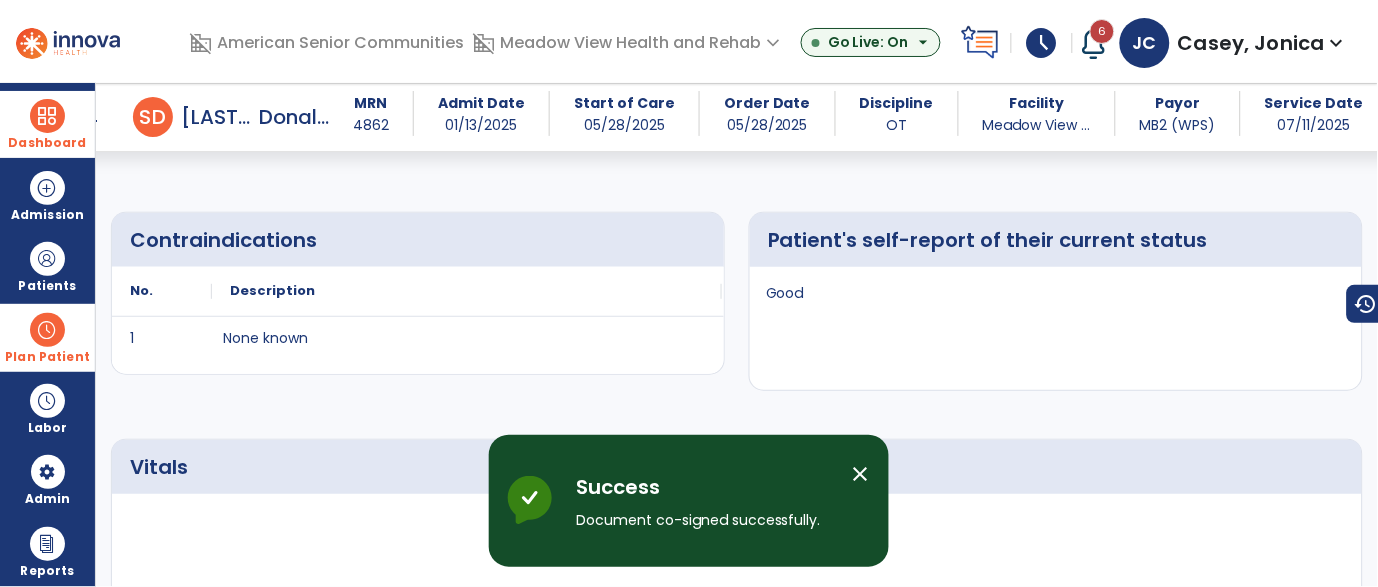 scroll, scrollTop: 0, scrollLeft: 0, axis: both 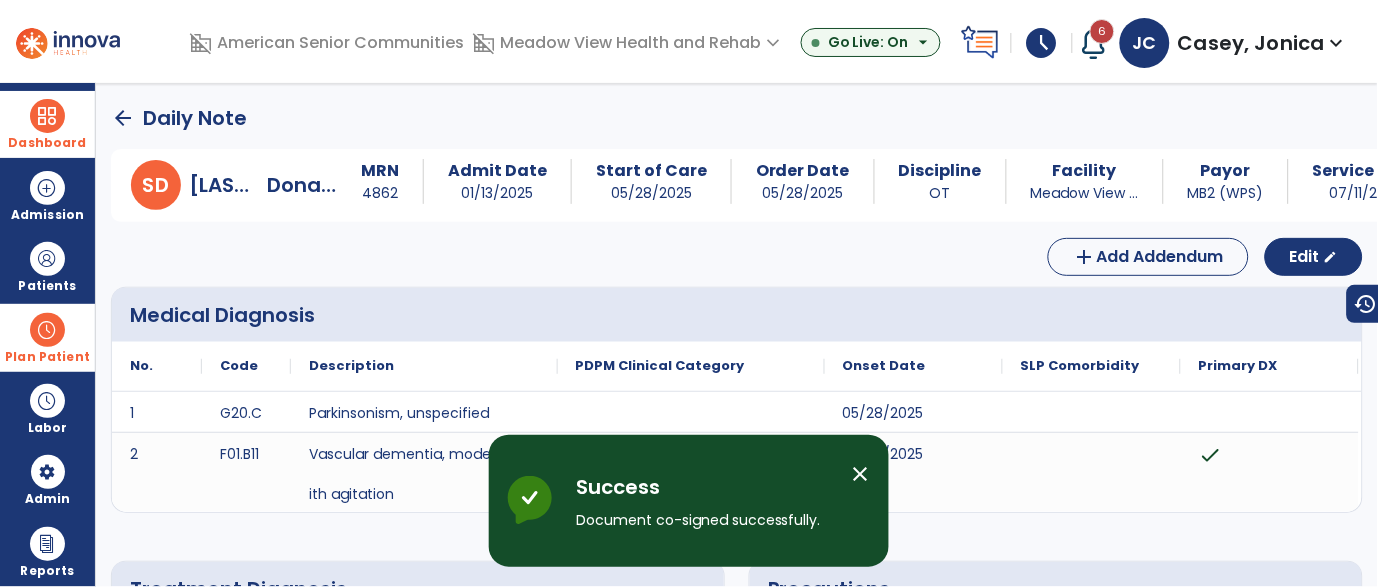click on "arrow_back" 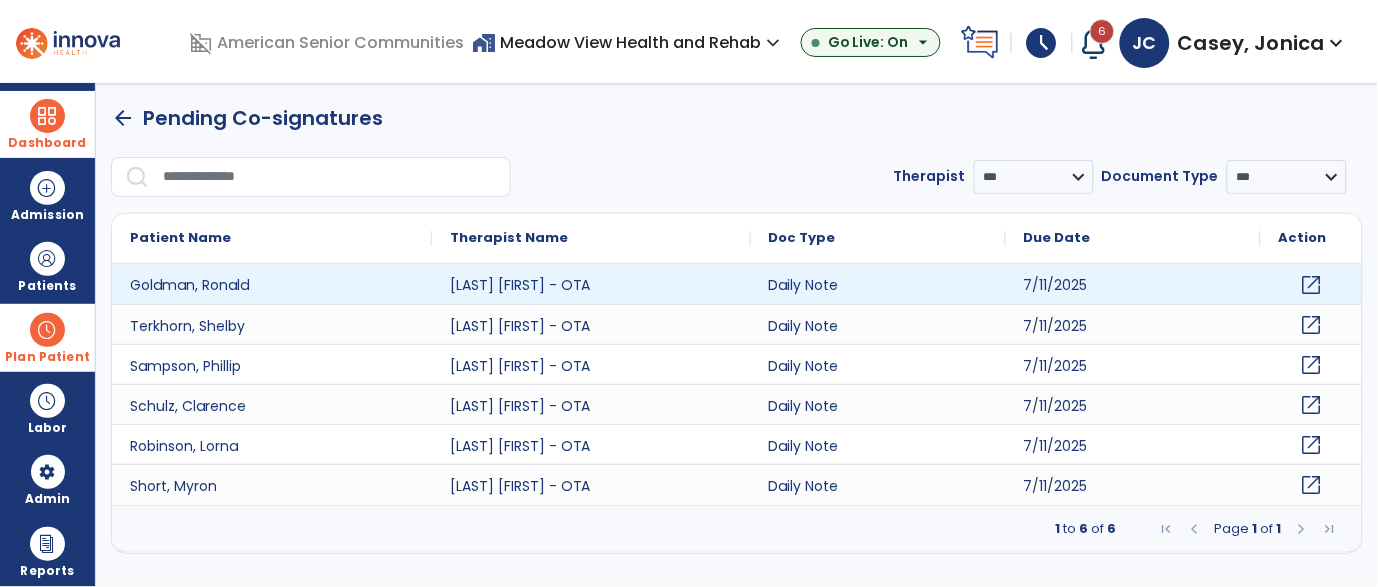 click on "open_in_new" 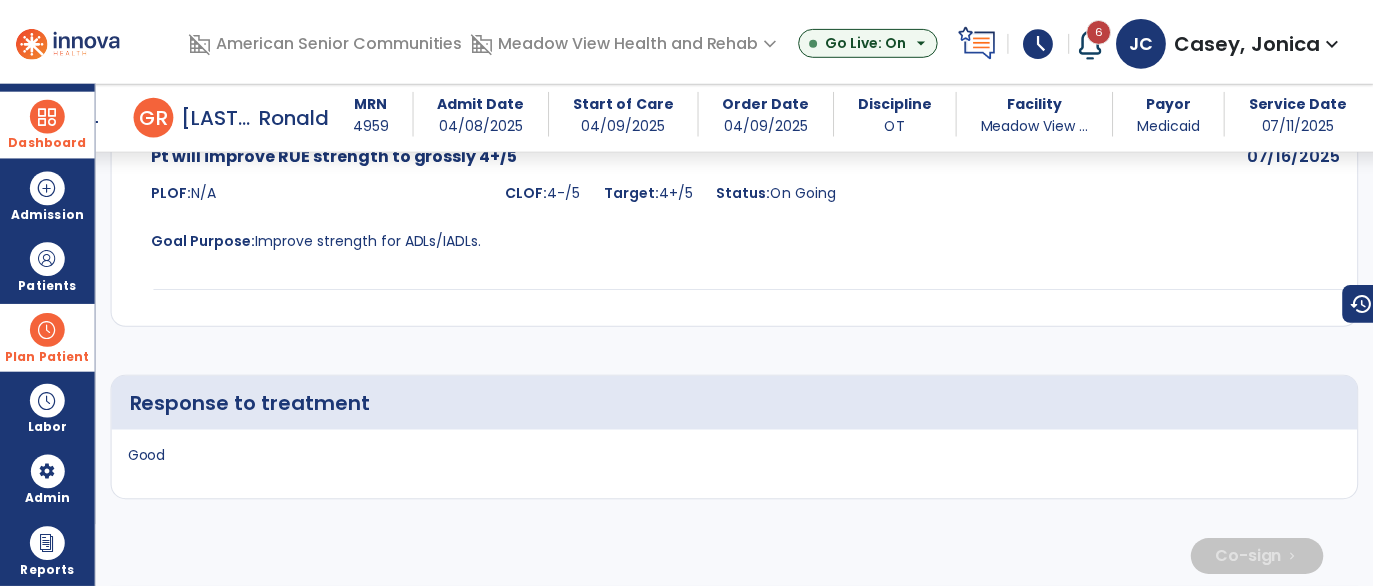 scroll, scrollTop: 4059, scrollLeft: 0, axis: vertical 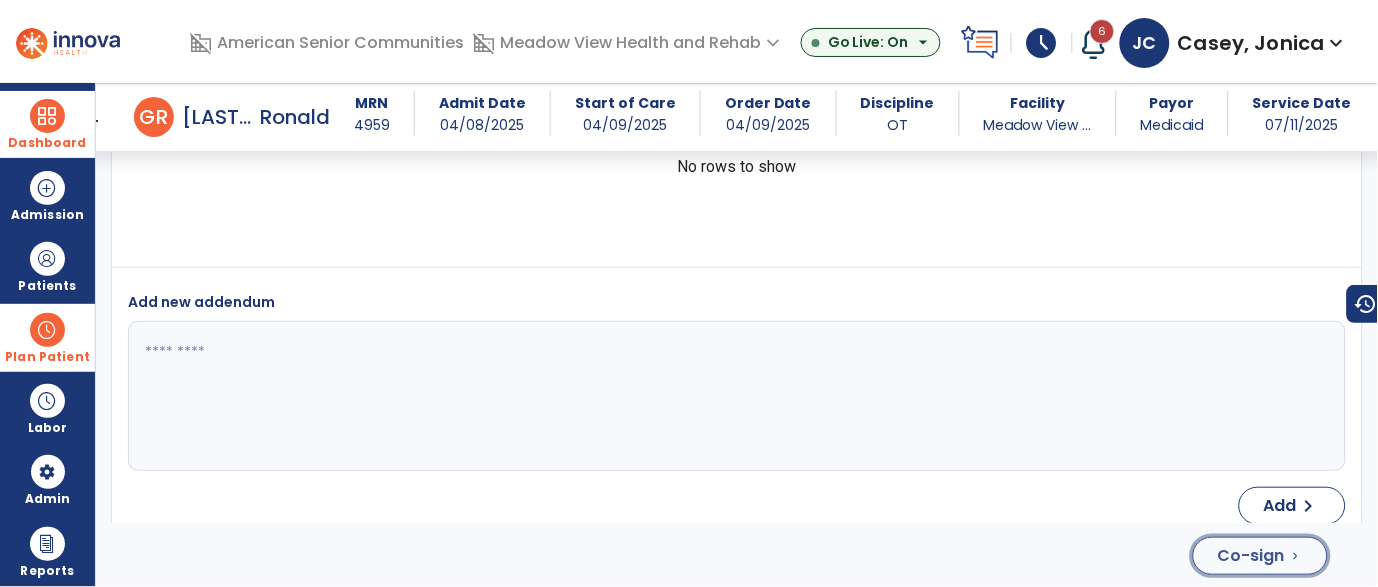 click on "Co-sign" 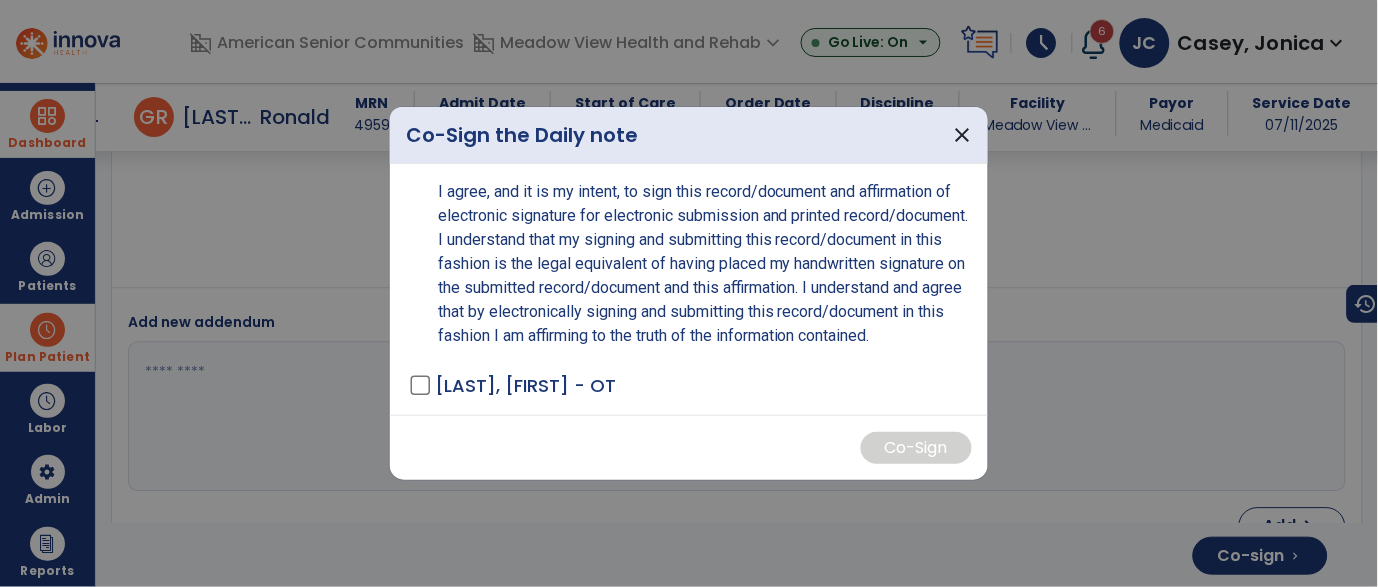 click on "I agree, and it is my intent, to sign this record/document and affirmation of electronic signature for electronic submission and printed record/document. I understand that my signing and submitting this record/document in this fashion is the legal equivalent of having placed my handwritten signature on the submitted record/document and this affirmation. I understand and agree that by electronically signing and submitting this record/document in this fashion I am affirming to the truth of the information contained.  Casey, Jonica  - OT" at bounding box center [689, 289] 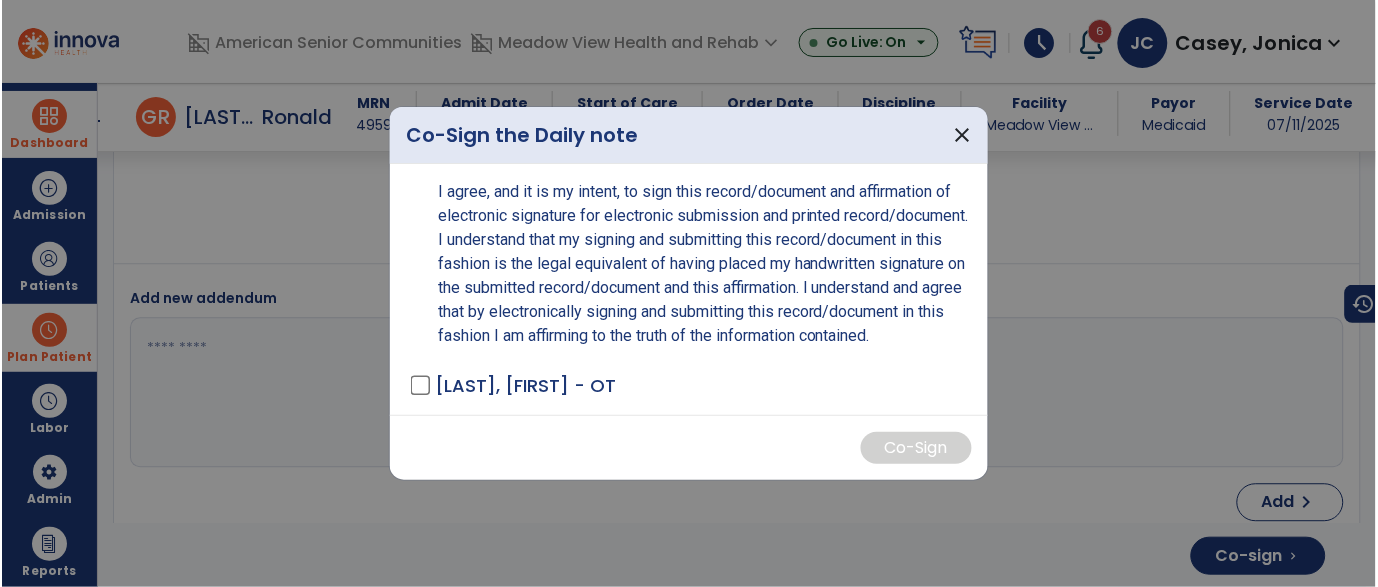 scroll, scrollTop: 4059, scrollLeft: 0, axis: vertical 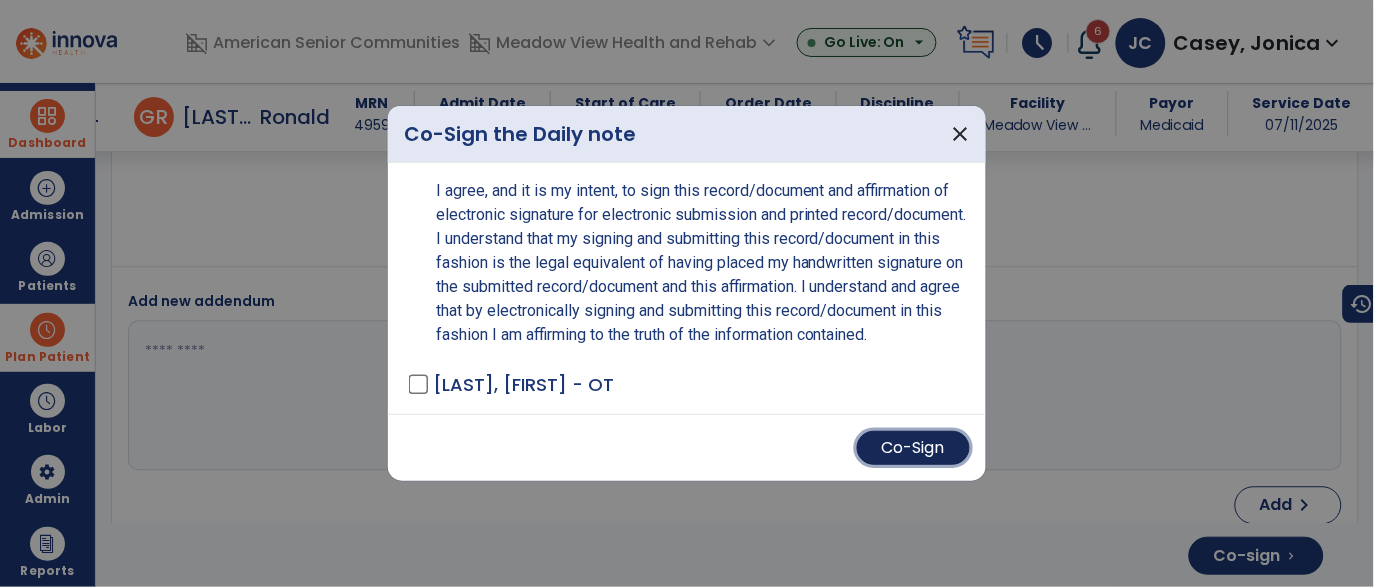 click on "Co-Sign" at bounding box center [913, 448] 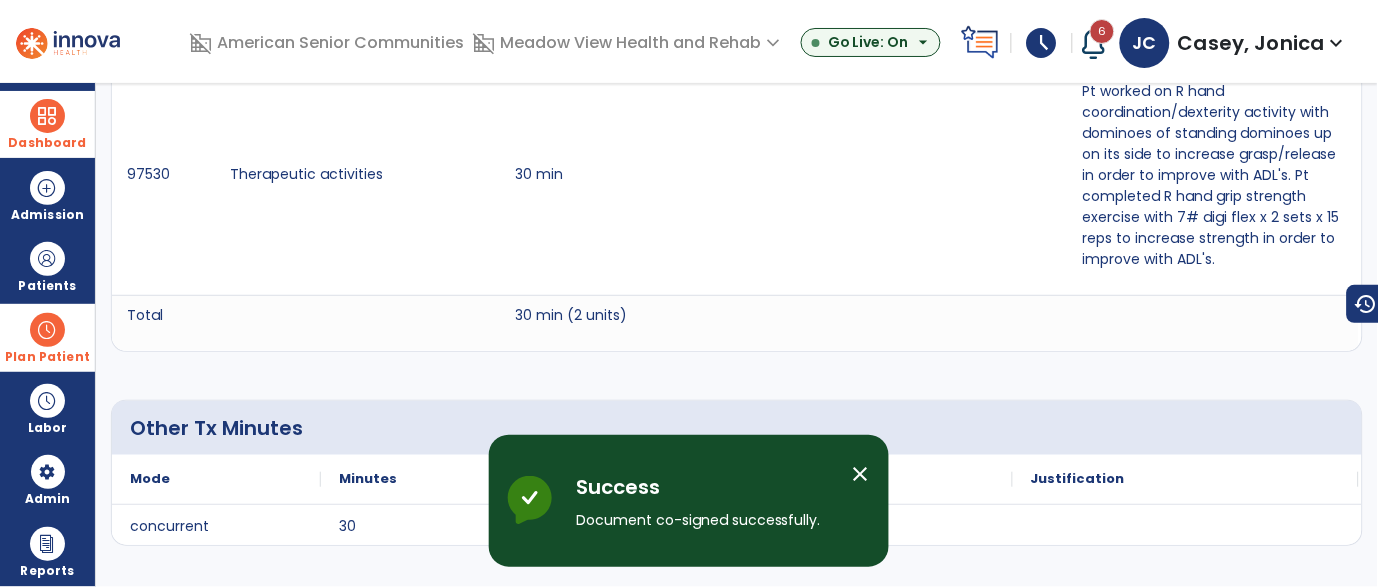 scroll, scrollTop: 0, scrollLeft: 0, axis: both 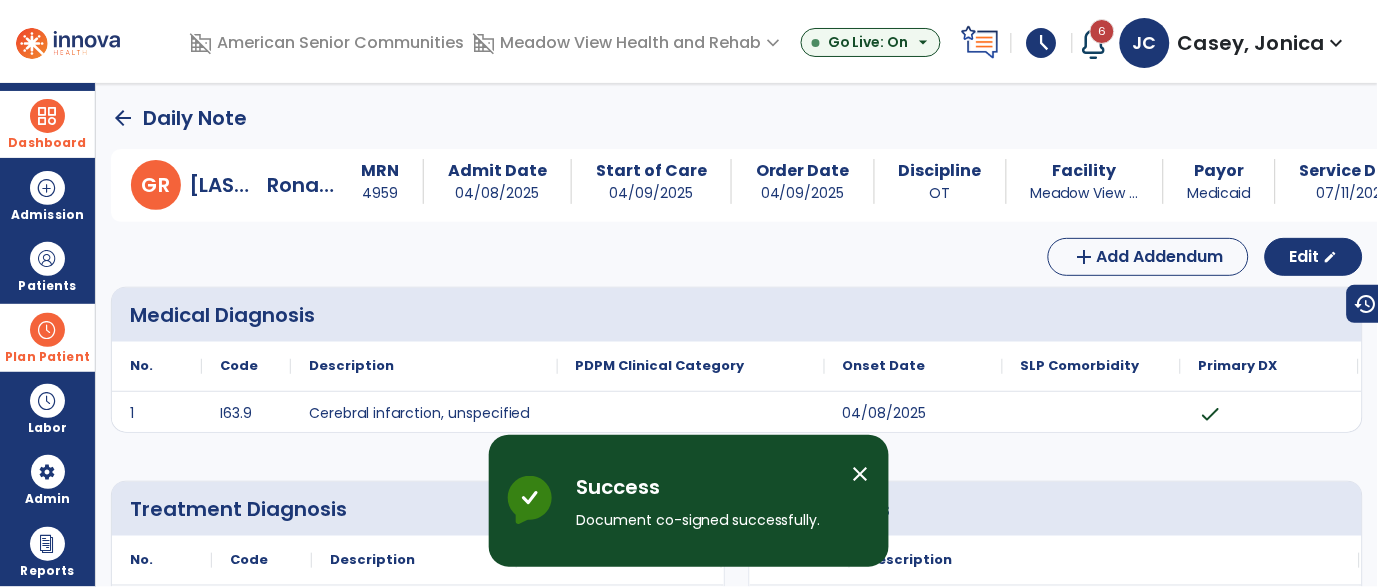click on "arrow_back" 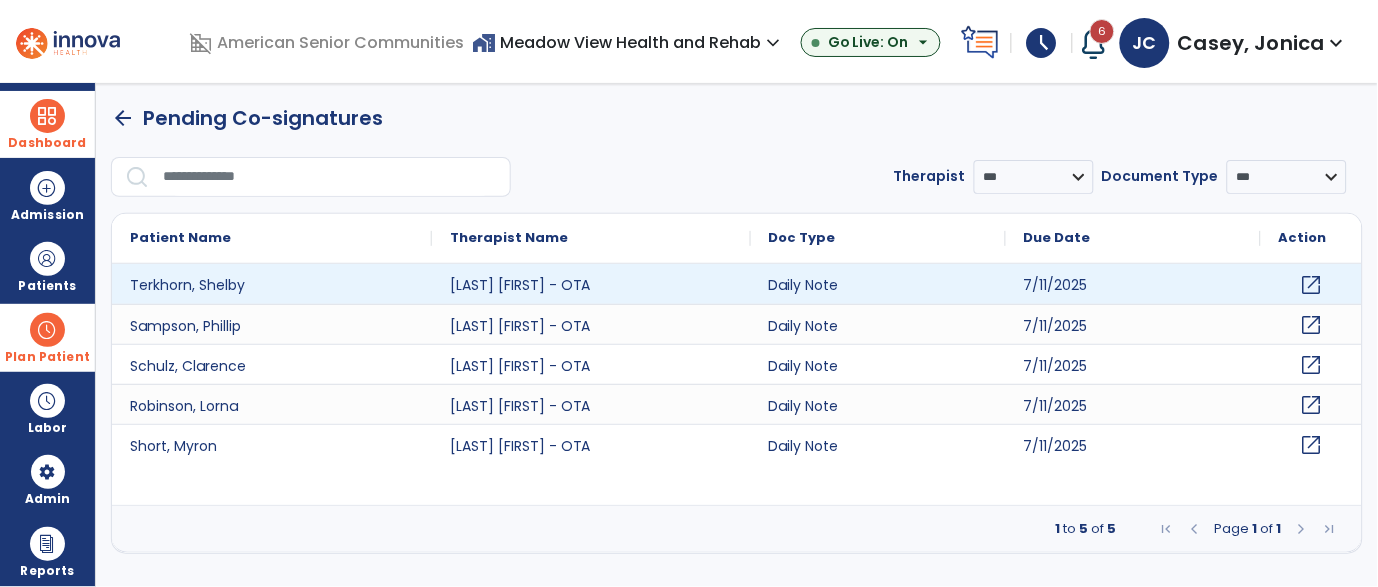 click on "open_in_new" 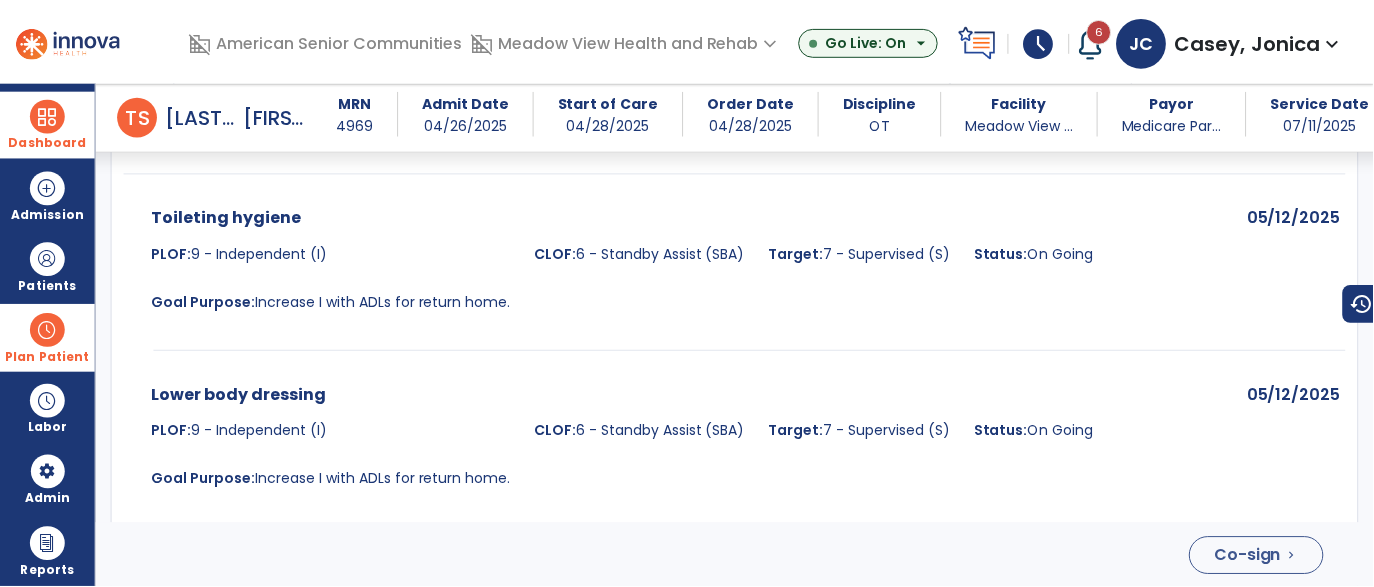 scroll, scrollTop: 3425, scrollLeft: 0, axis: vertical 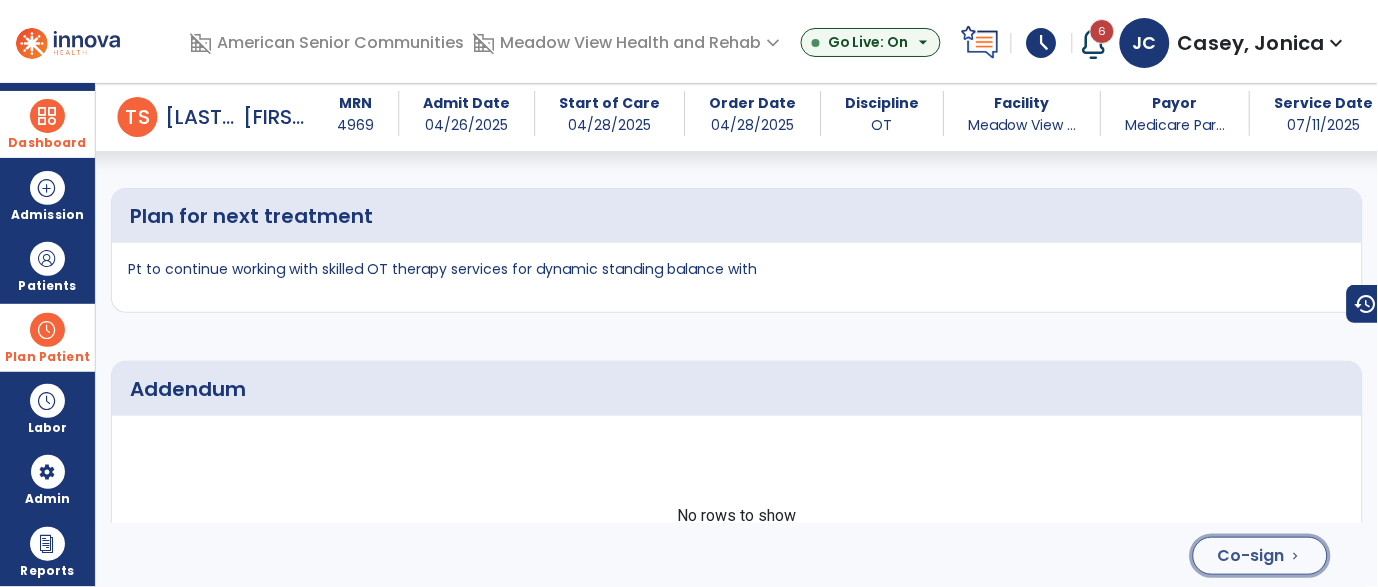 click on "Co-sign" 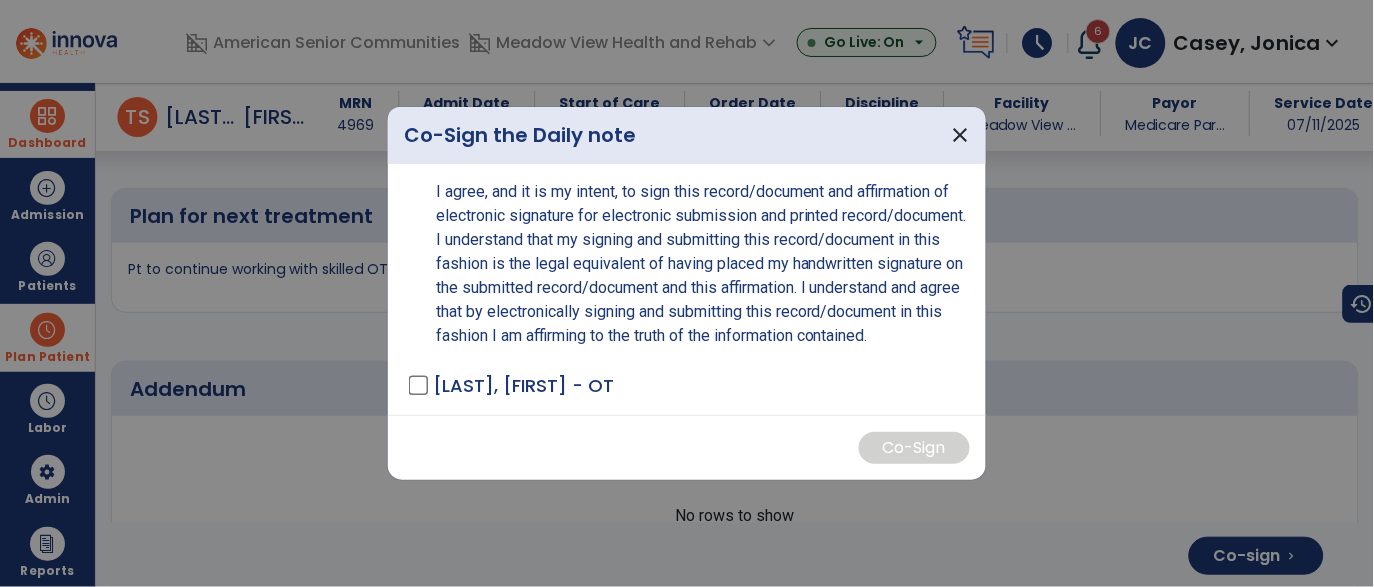 click on "[NAME], [NAME] - OT" at bounding box center [523, 385] 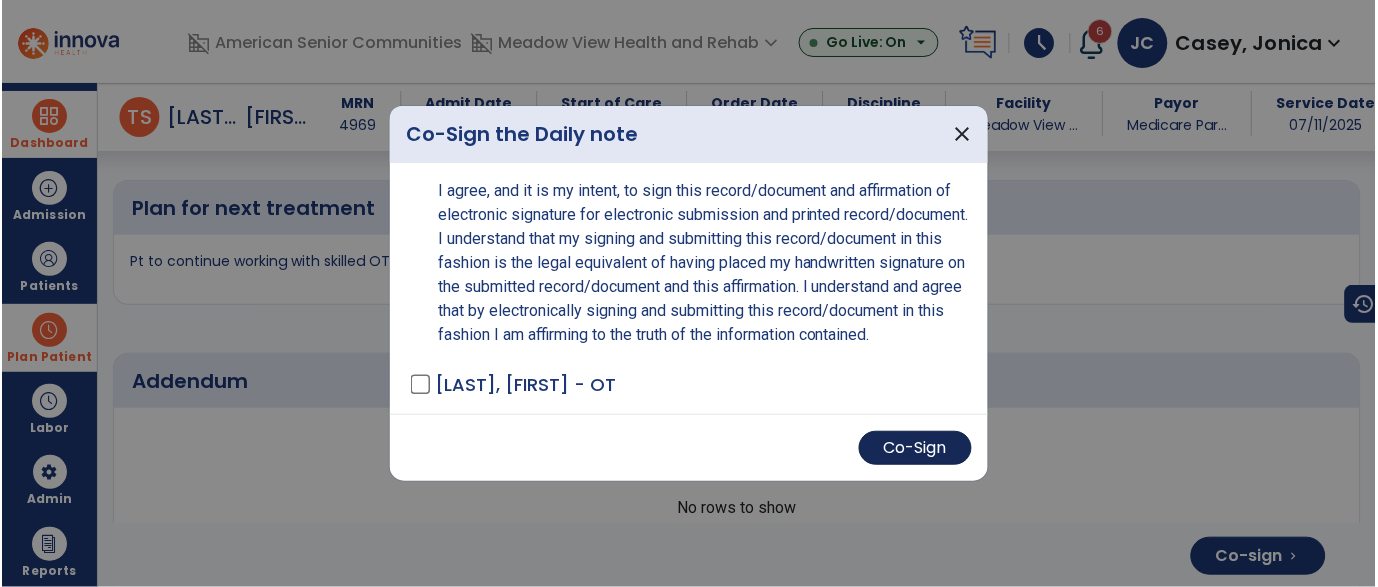scroll, scrollTop: 3425, scrollLeft: 0, axis: vertical 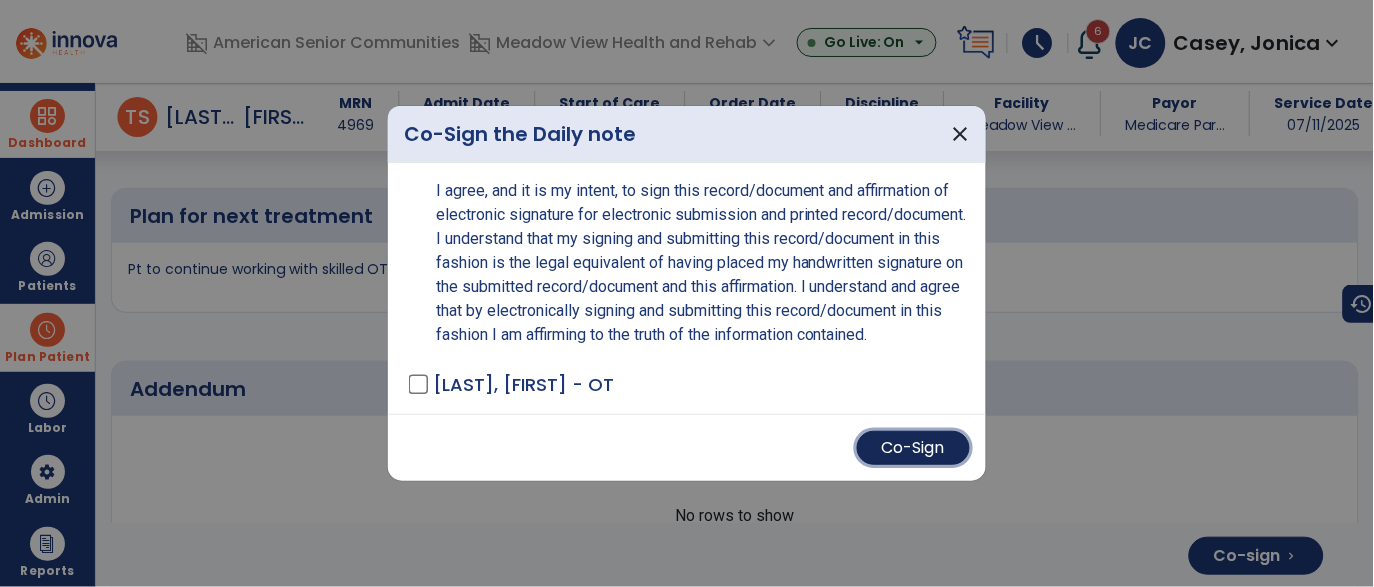 click on "Co-Sign" at bounding box center (913, 448) 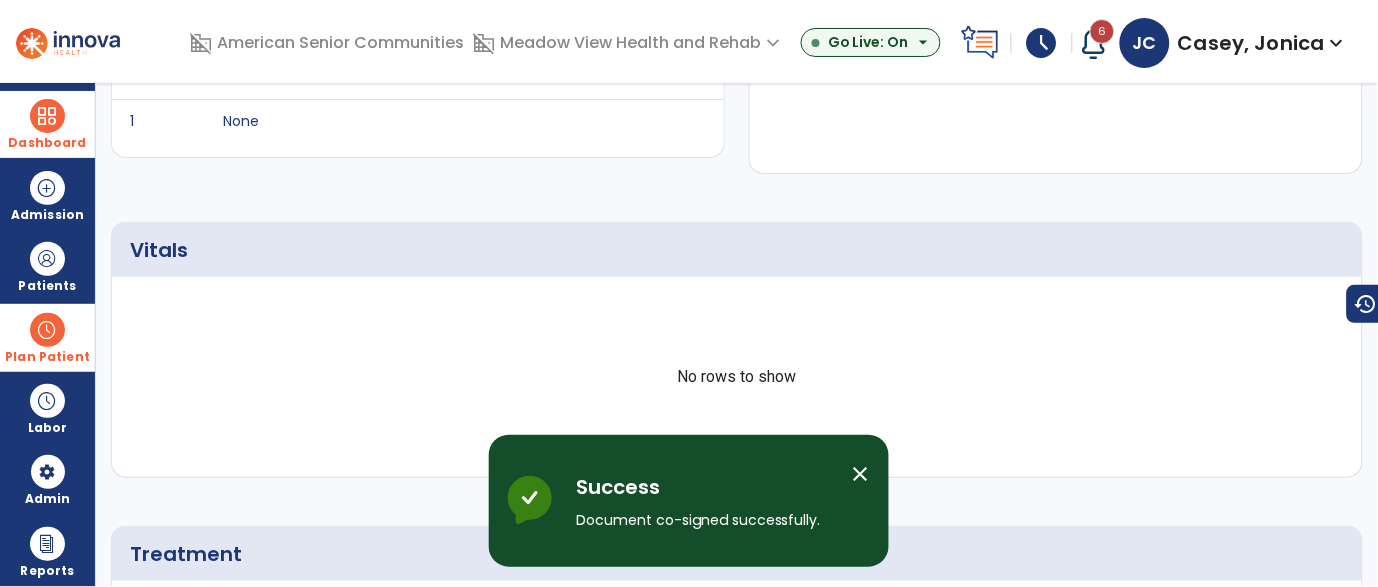 scroll, scrollTop: 0, scrollLeft: 0, axis: both 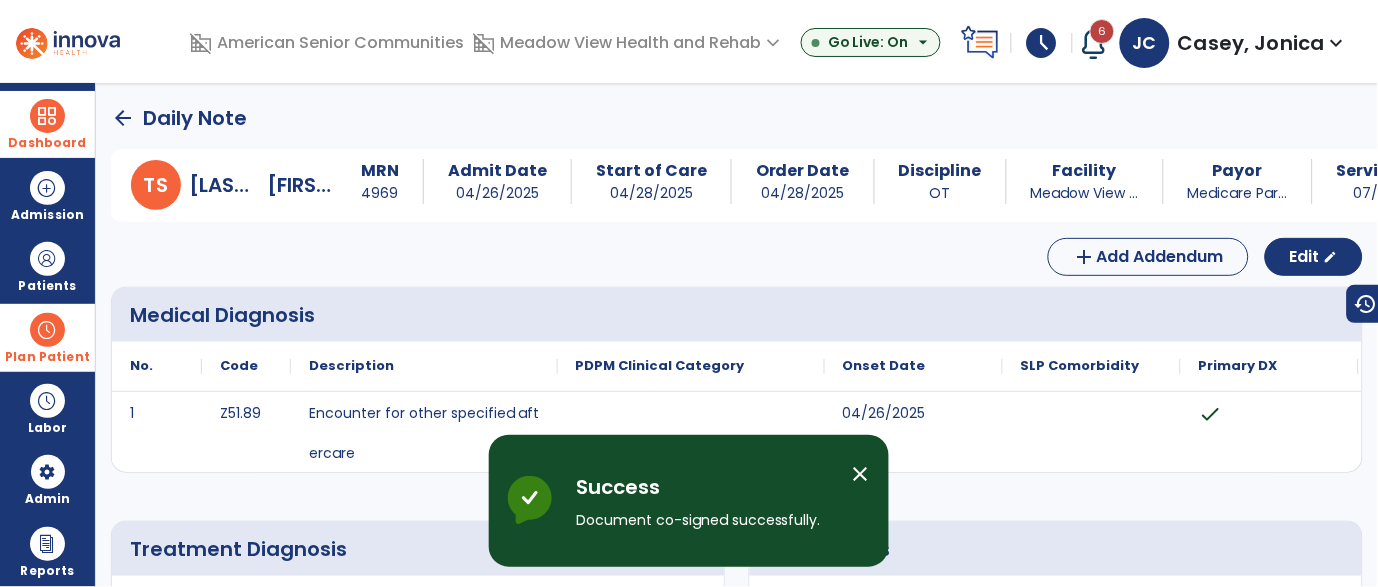 drag, startPoint x: 129, startPoint y: 117, endPoint x: 106, endPoint y: 122, distance: 23.537205 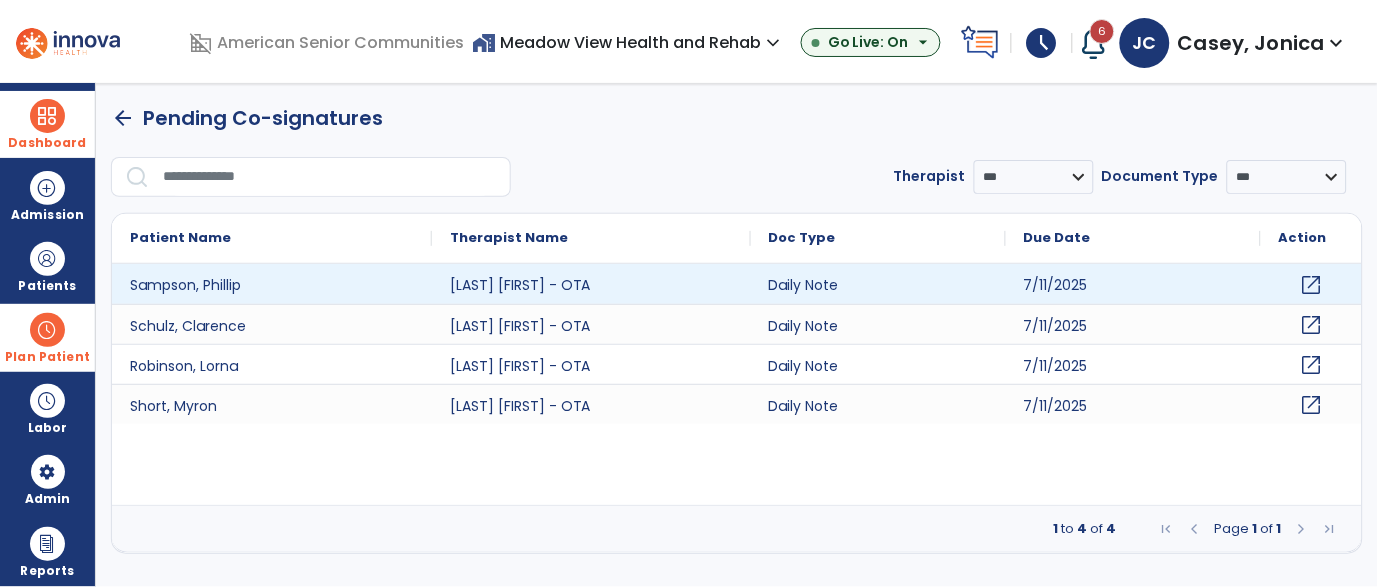 click on "open_in_new" 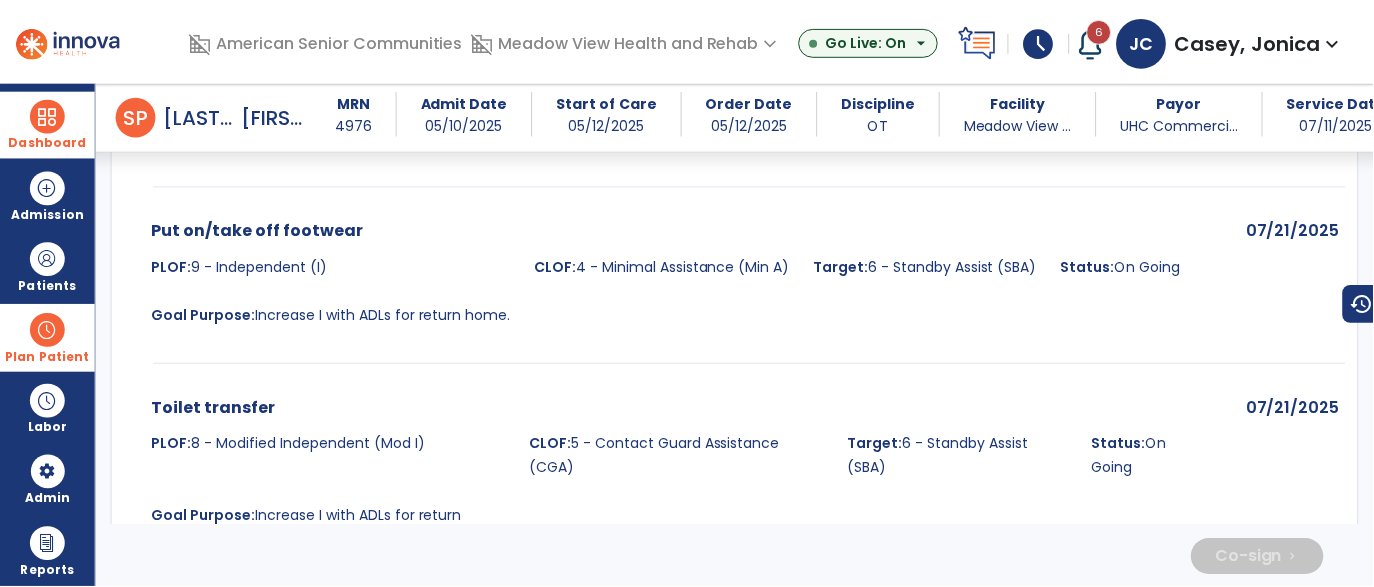 scroll, scrollTop: 3596, scrollLeft: 0, axis: vertical 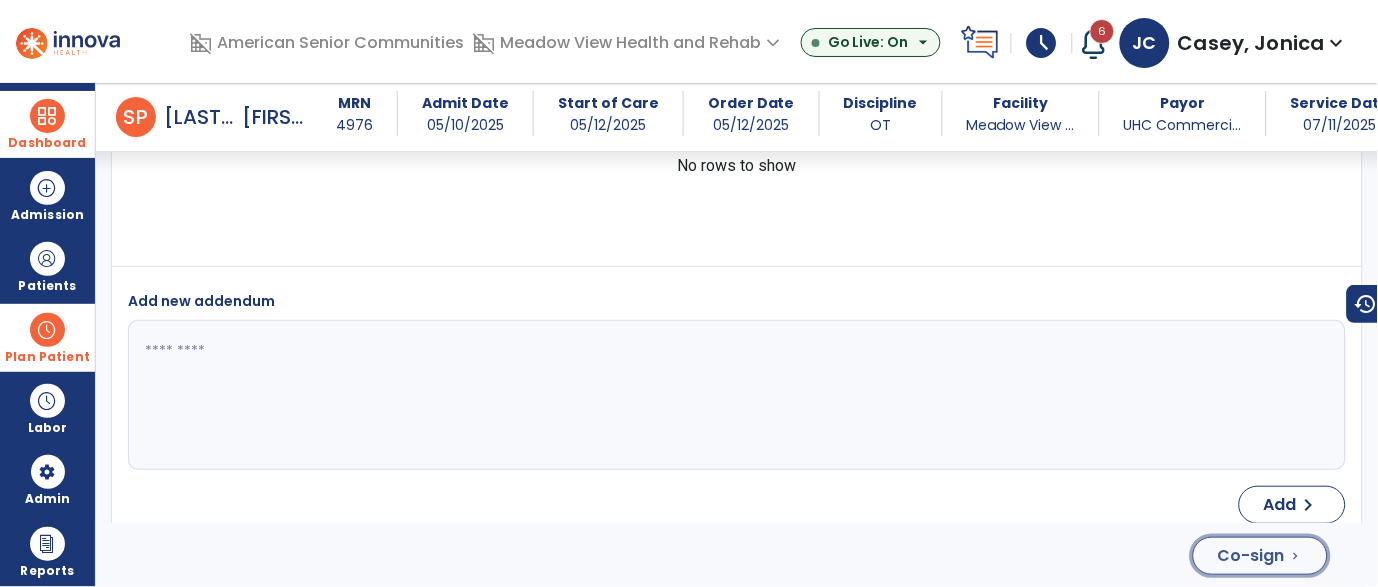 click on "Co-sign" 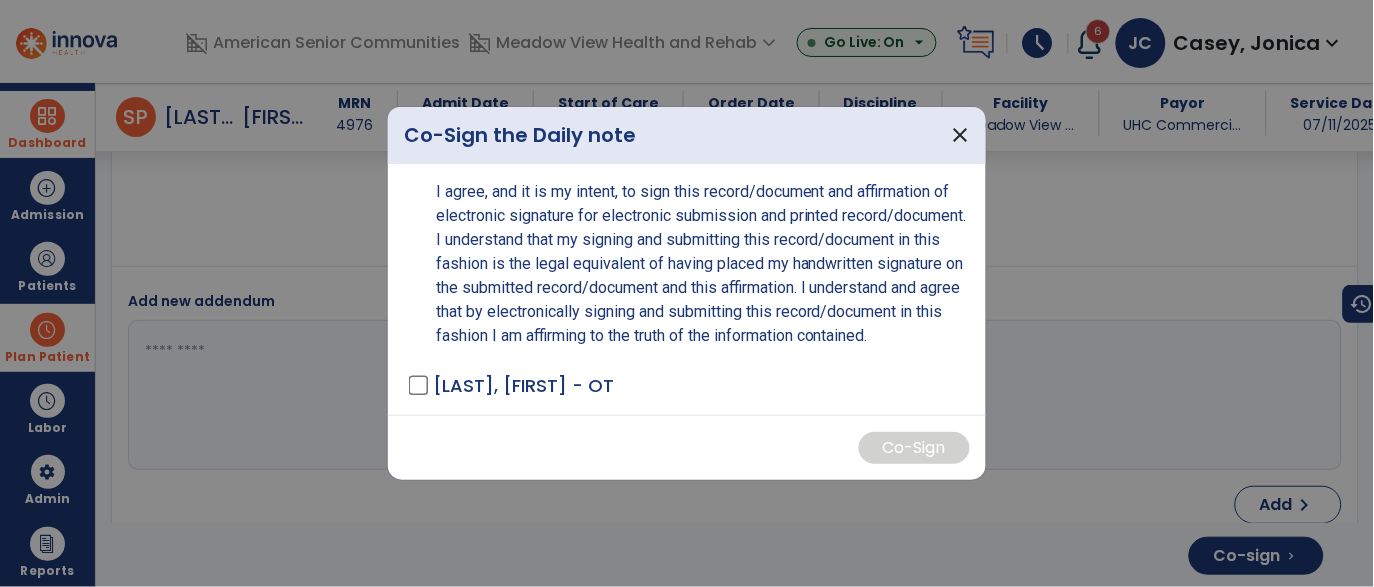 click on "[NAME], [NAME] - OT" at bounding box center (523, 385) 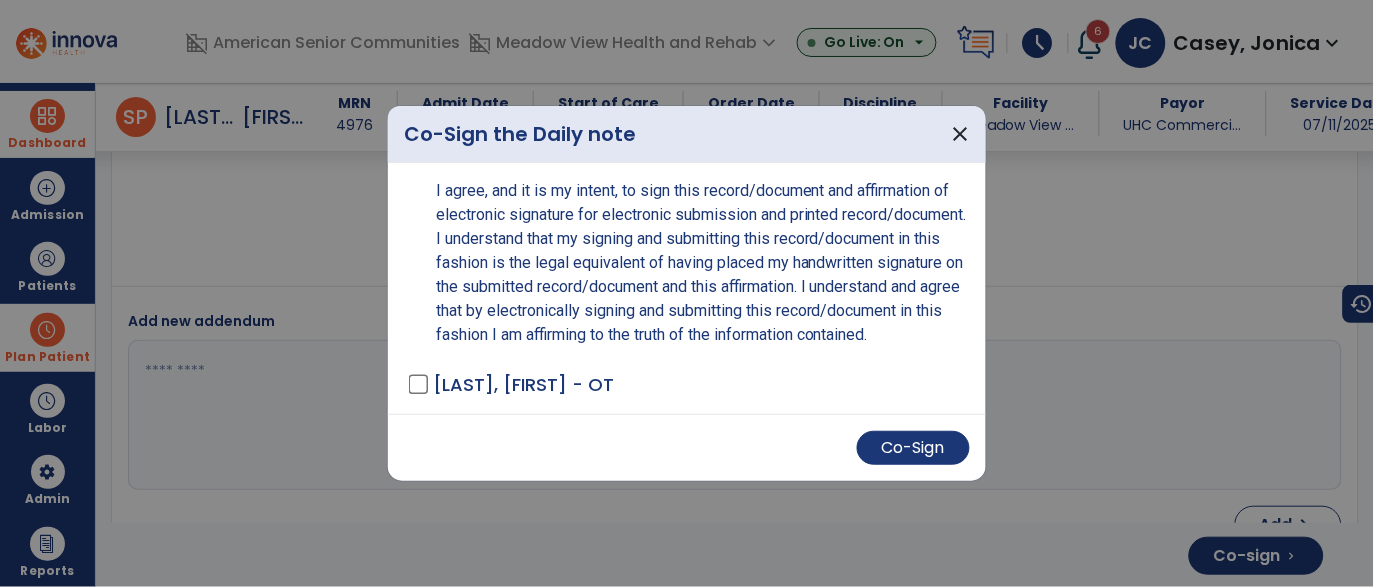 scroll, scrollTop: 3607, scrollLeft: 0, axis: vertical 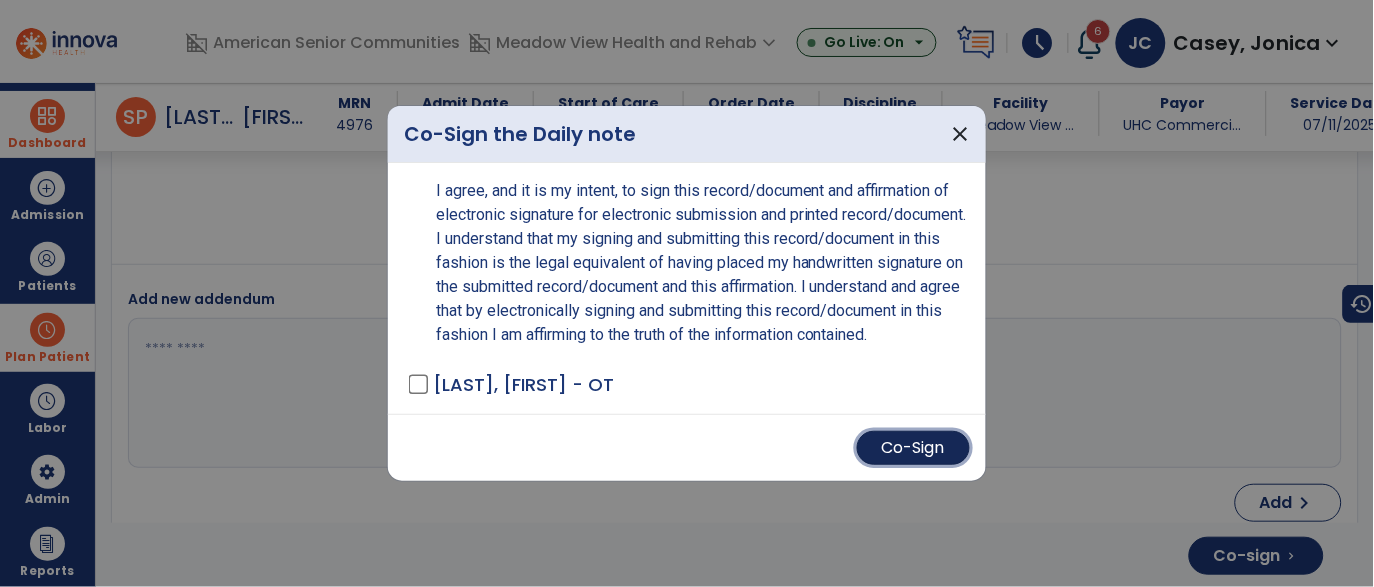 click on "Co-Sign" at bounding box center (913, 448) 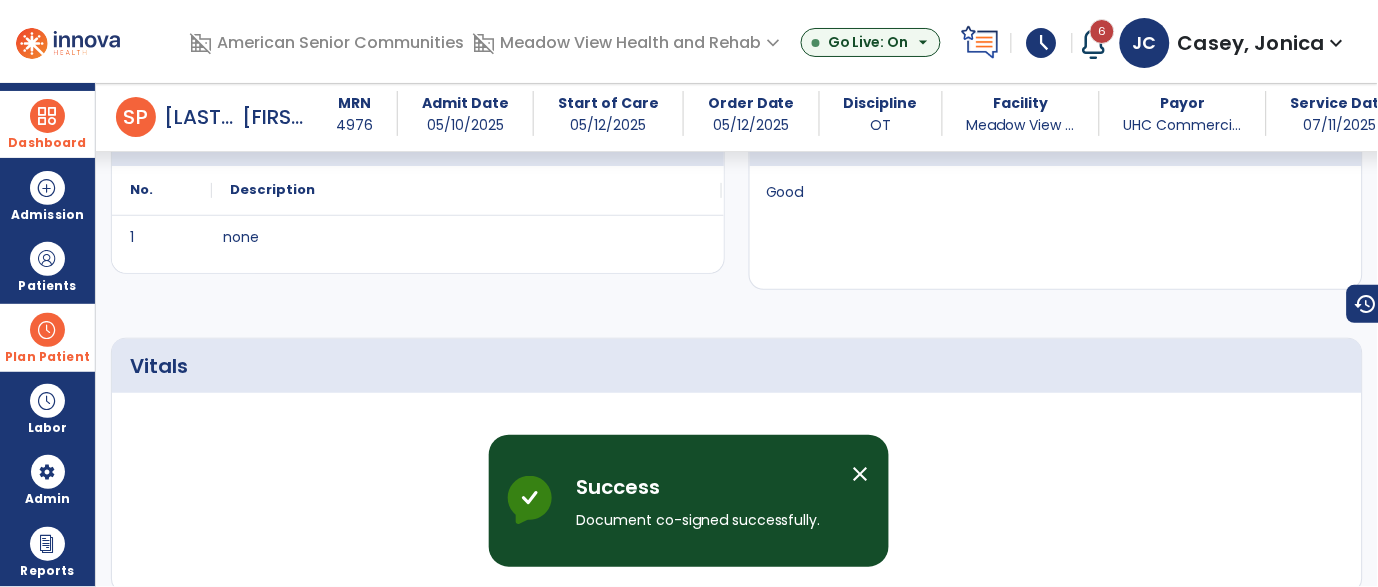 scroll, scrollTop: 0, scrollLeft: 0, axis: both 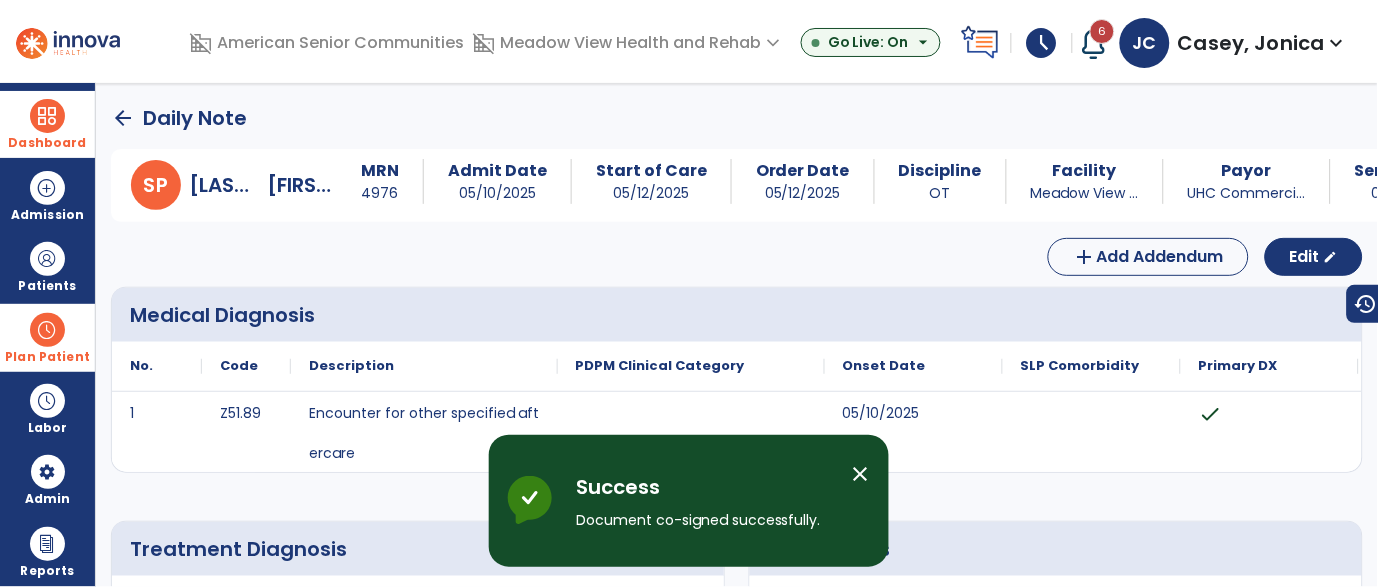click on "arrow_back" 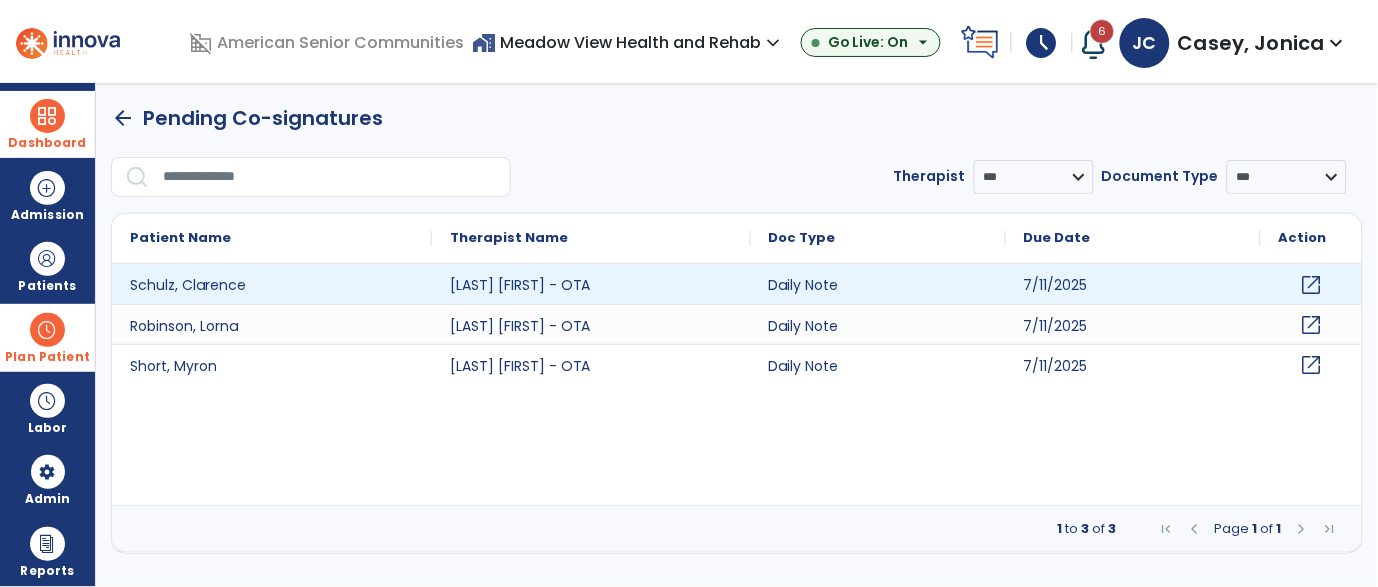 click on "open_in_new" 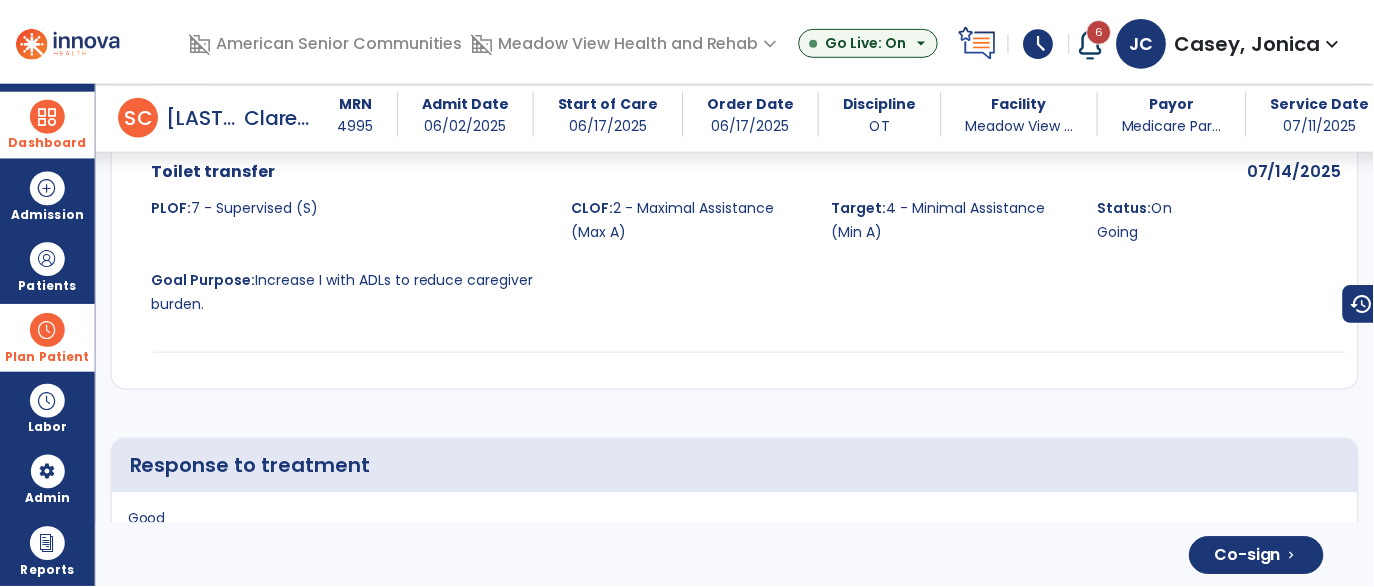 scroll, scrollTop: 3715, scrollLeft: 0, axis: vertical 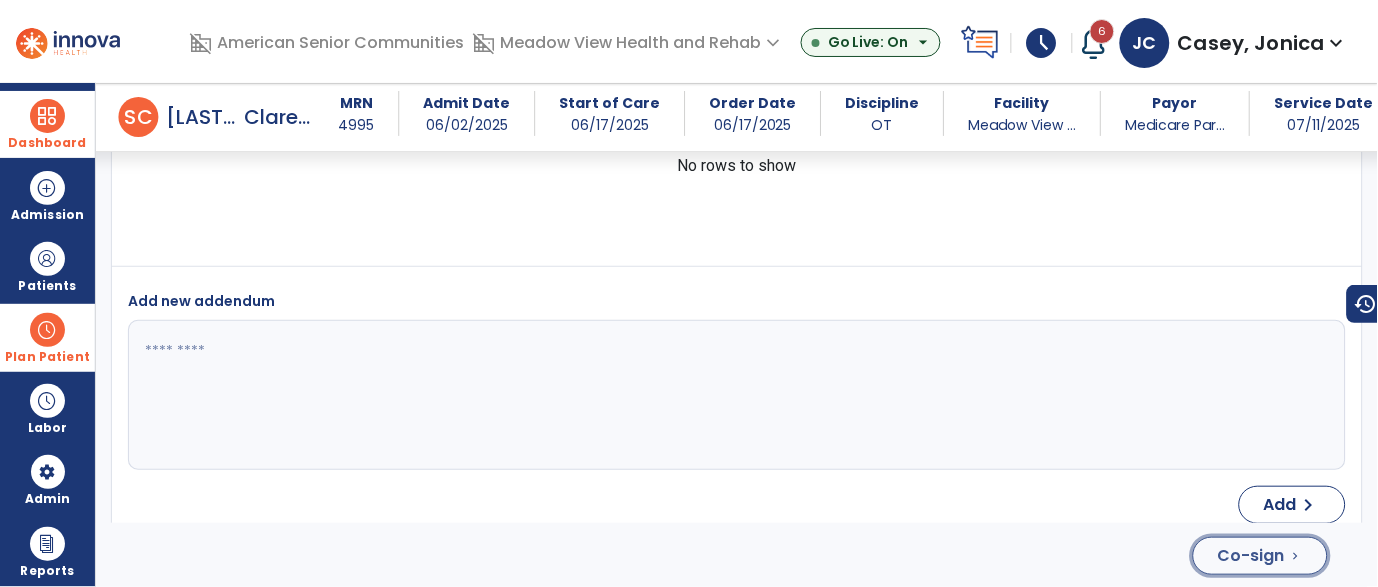 click on "Co-sign" 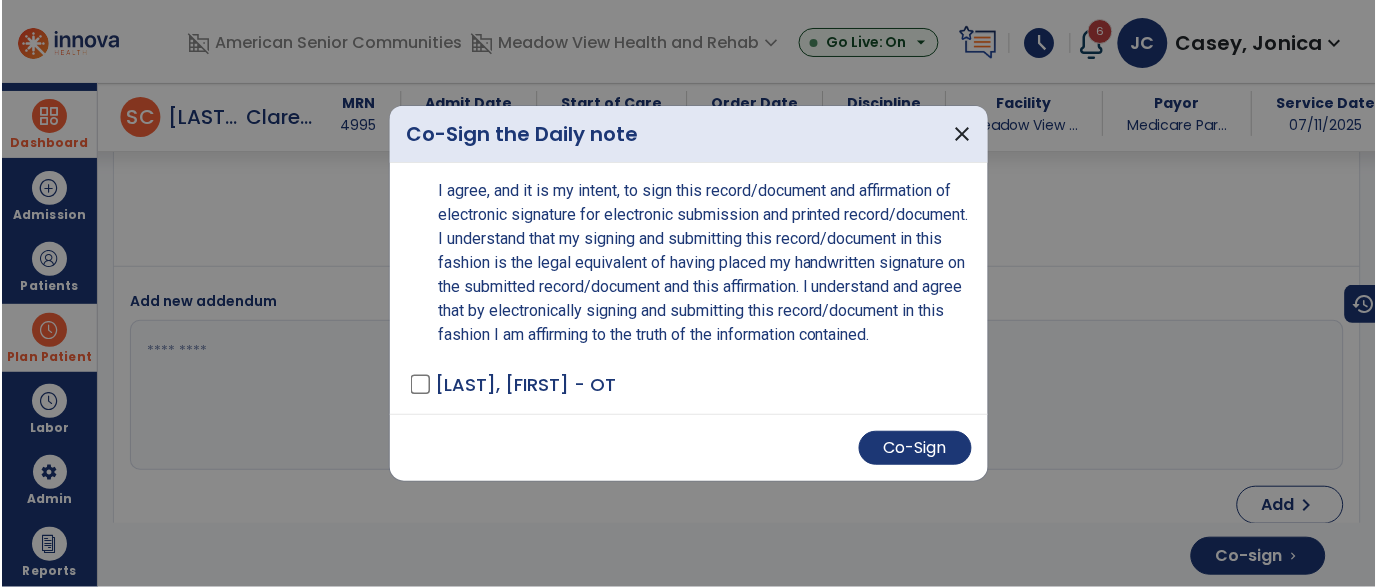 scroll, scrollTop: 3715, scrollLeft: 0, axis: vertical 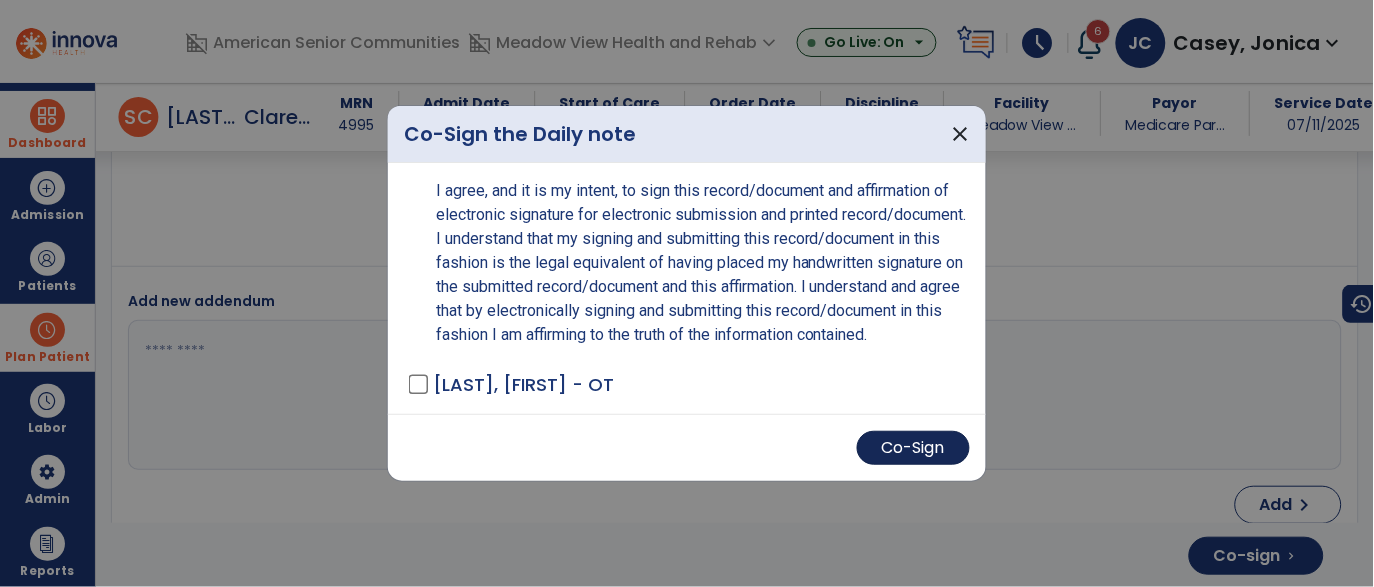 drag, startPoint x: 874, startPoint y: 437, endPoint x: 882, endPoint y: 448, distance: 13.601471 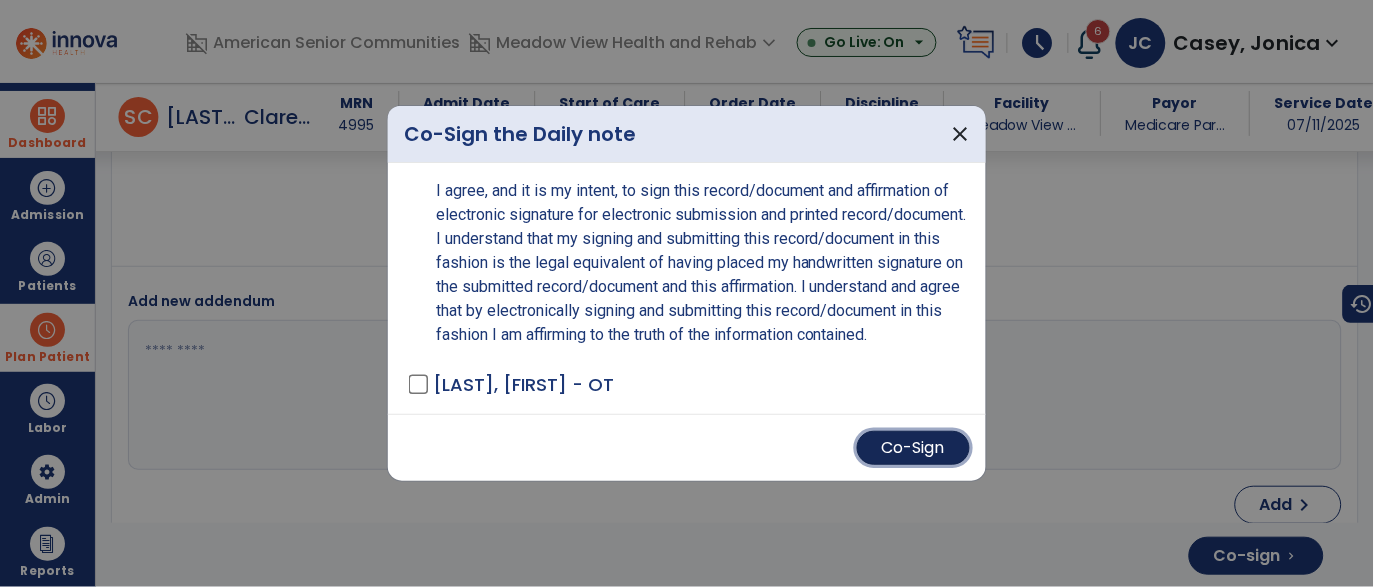 click on "Co-Sign" at bounding box center (913, 448) 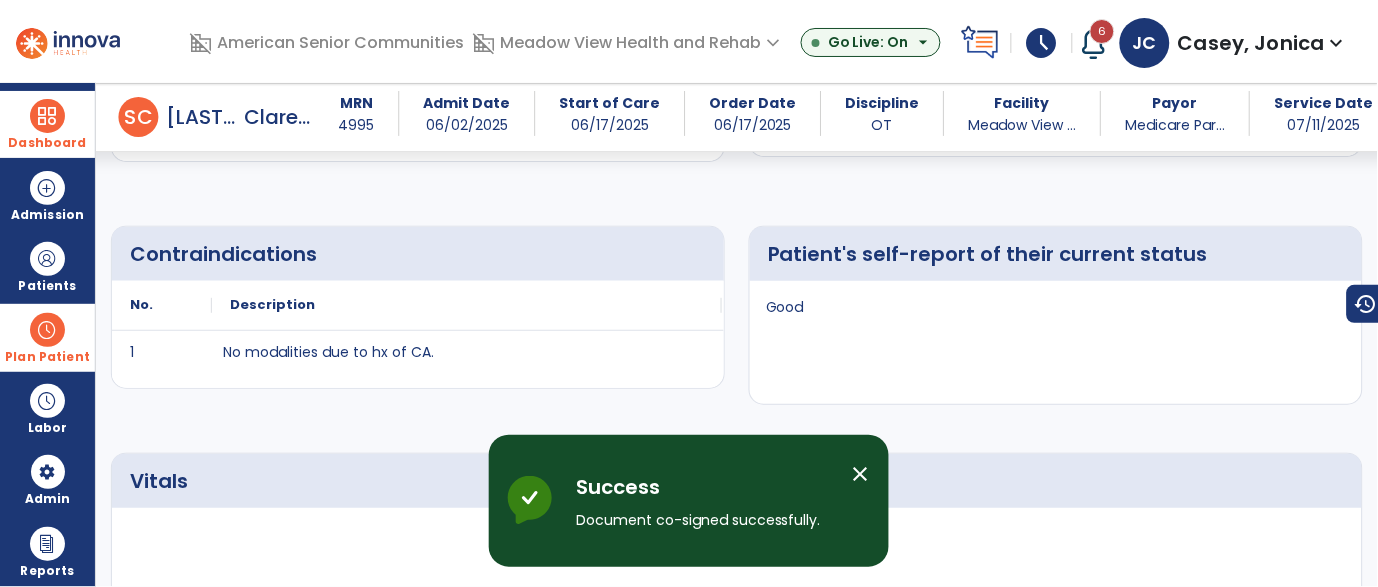 scroll, scrollTop: 0, scrollLeft: 0, axis: both 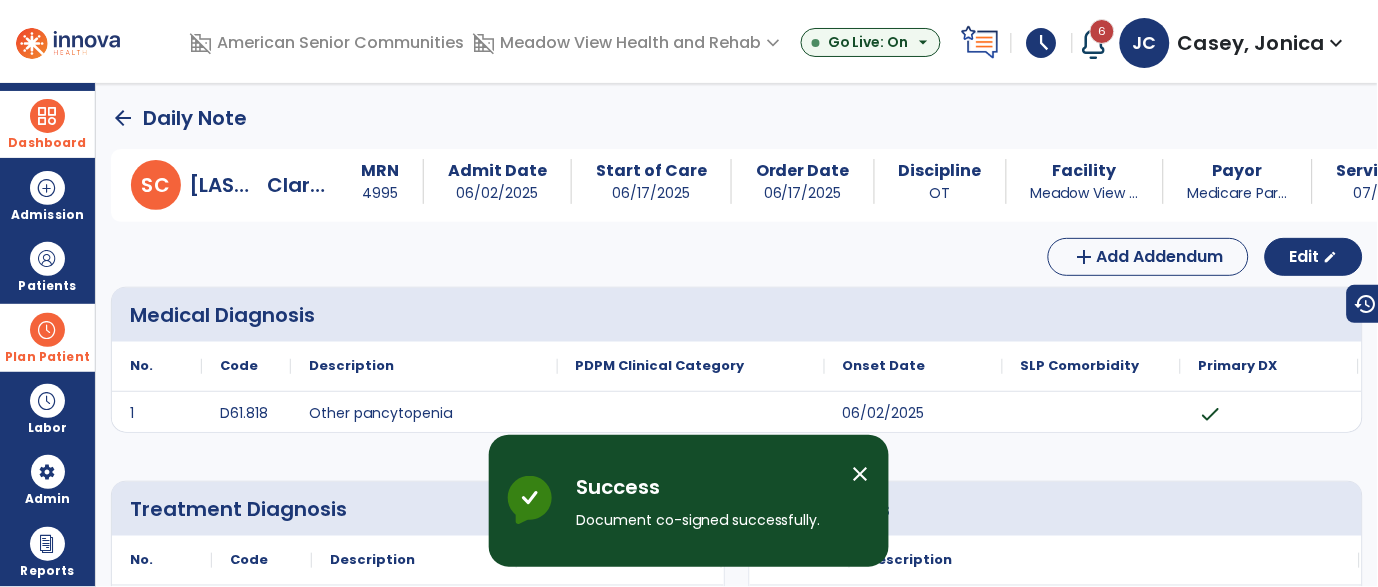 click on "arrow_back" 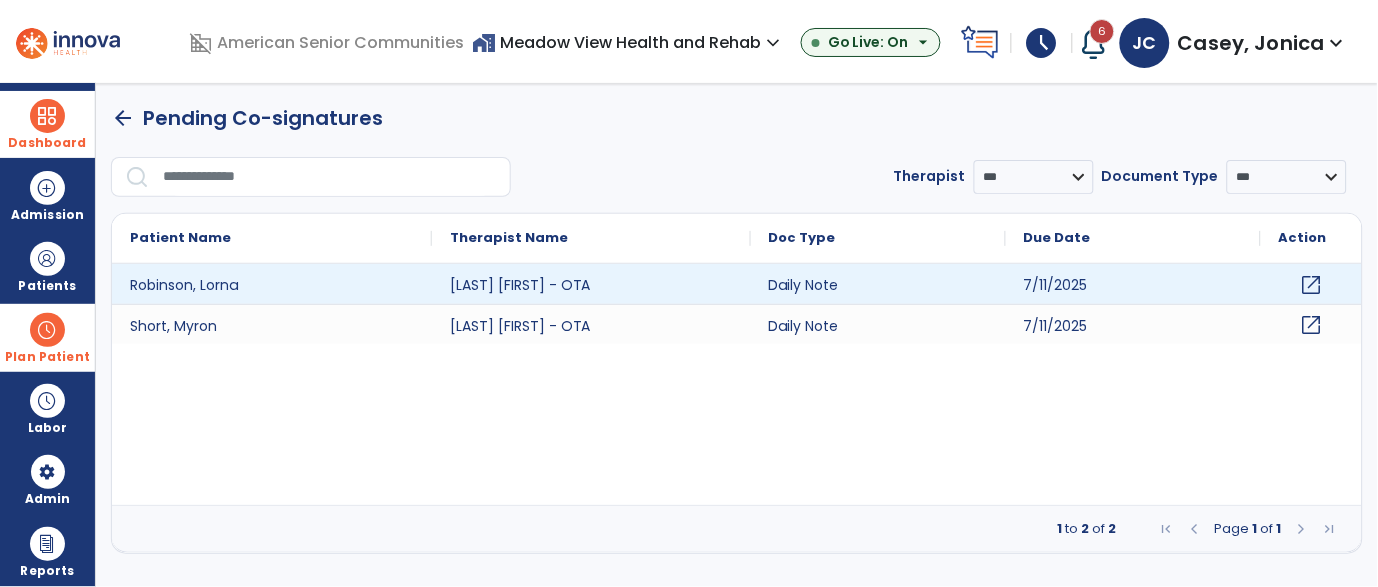 click on "open_in_new" 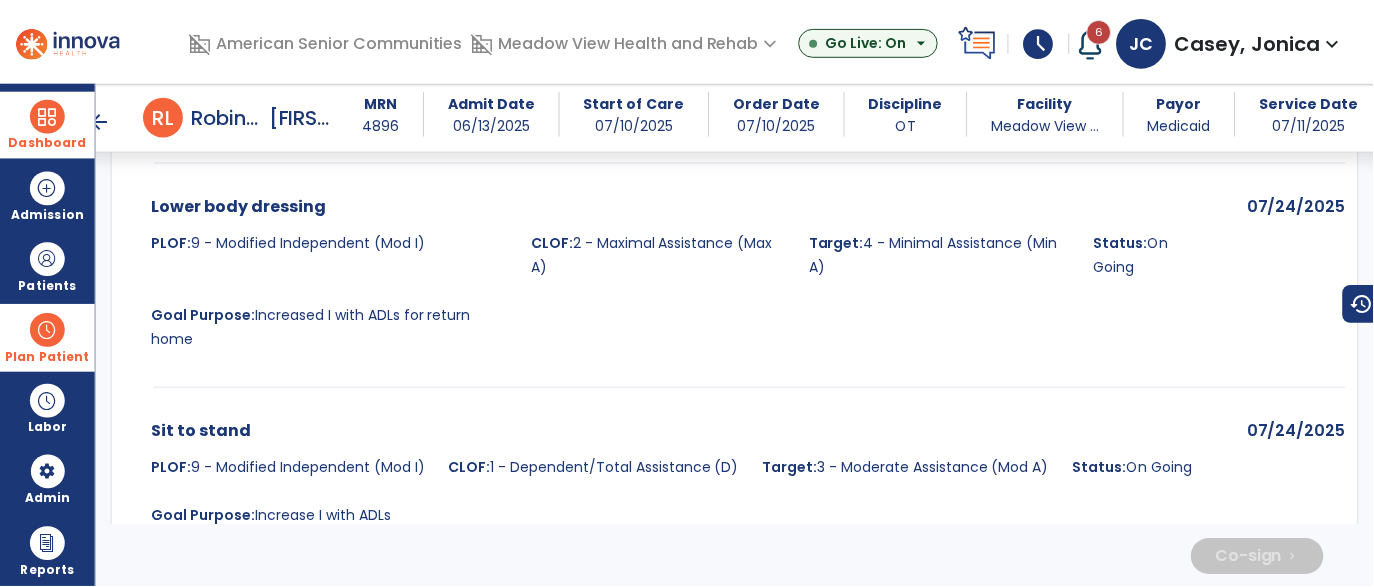 scroll, scrollTop: 3556, scrollLeft: 0, axis: vertical 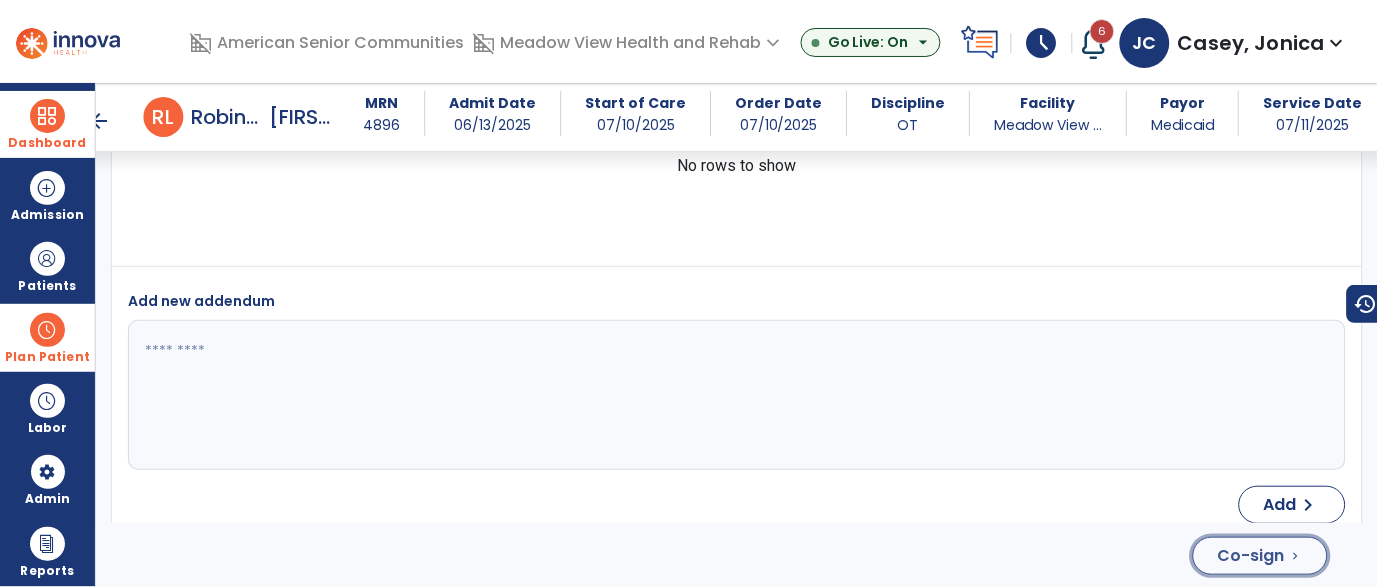 click on "Co-sign  chevron_right" 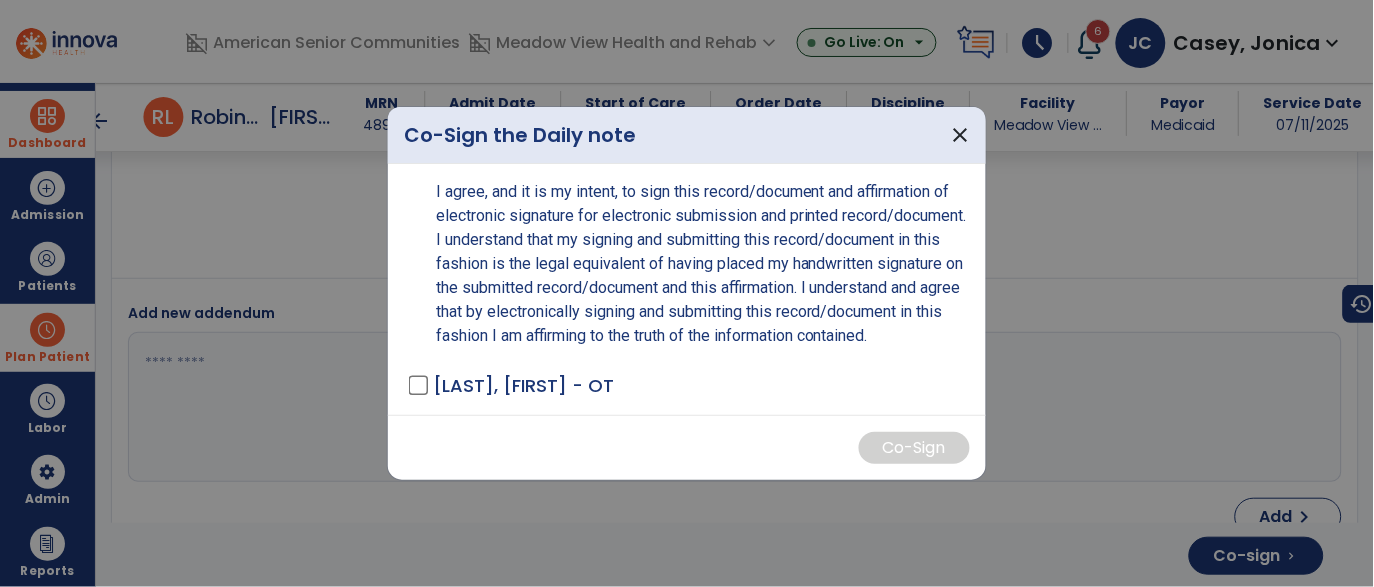 click on "[NAME], [NAME] - OT" at bounding box center (523, 385) 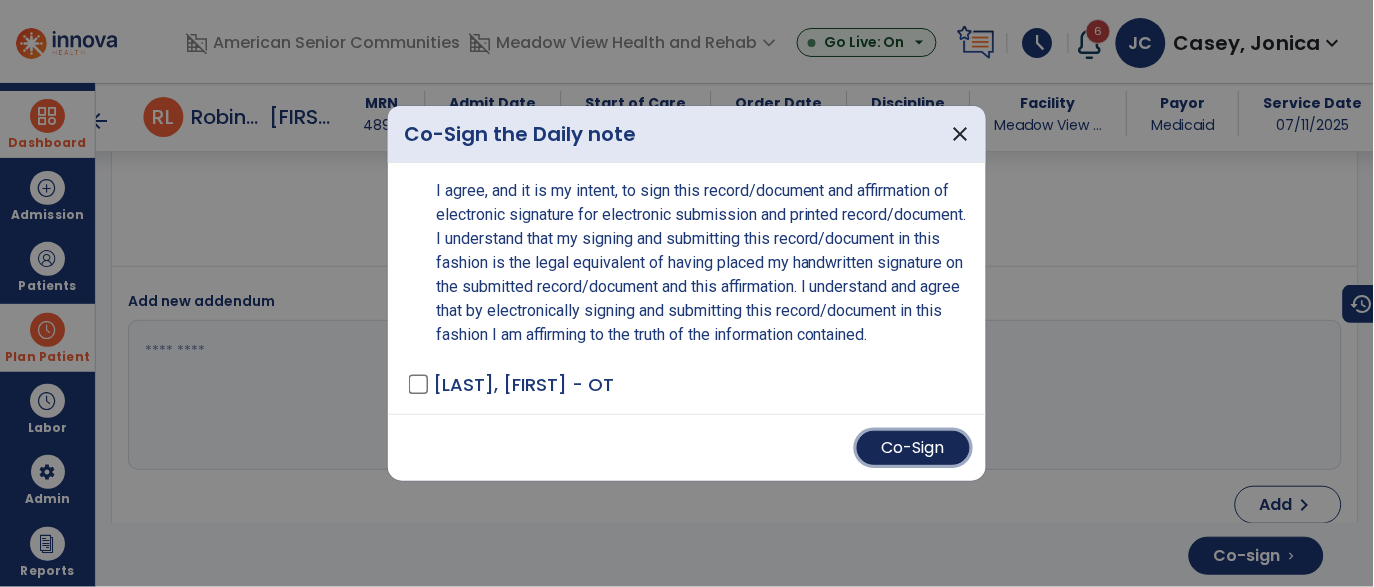 click on "Co-Sign" at bounding box center (913, 448) 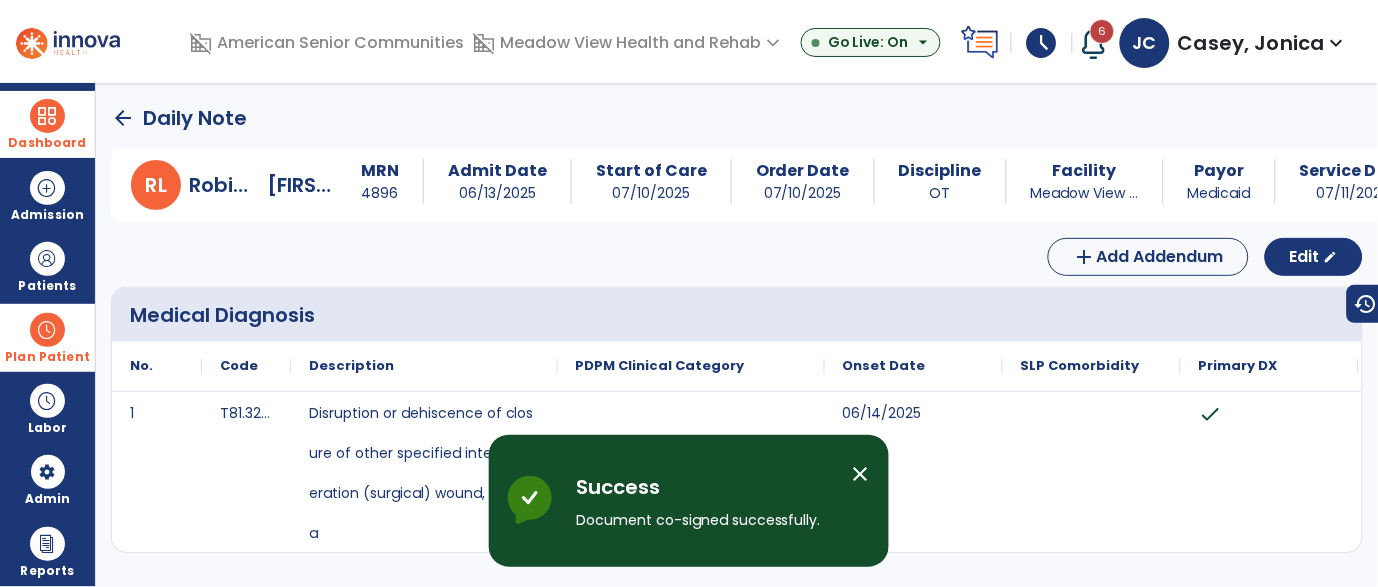 scroll, scrollTop: 33, scrollLeft: 0, axis: vertical 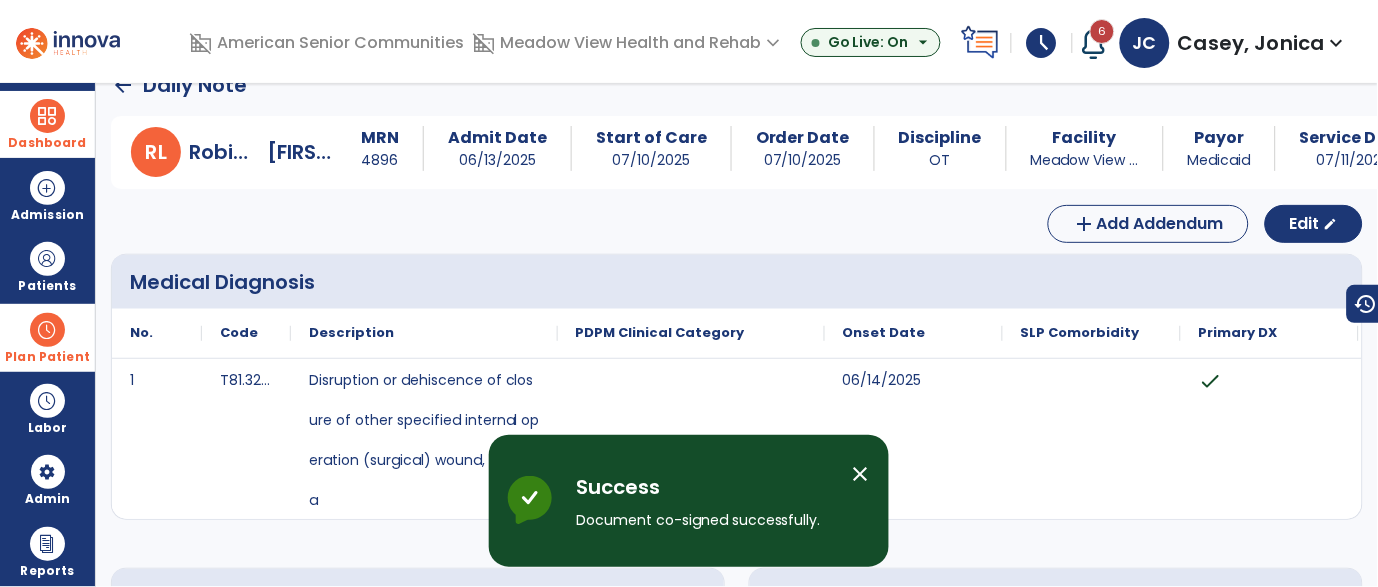 click on "arrow_back" 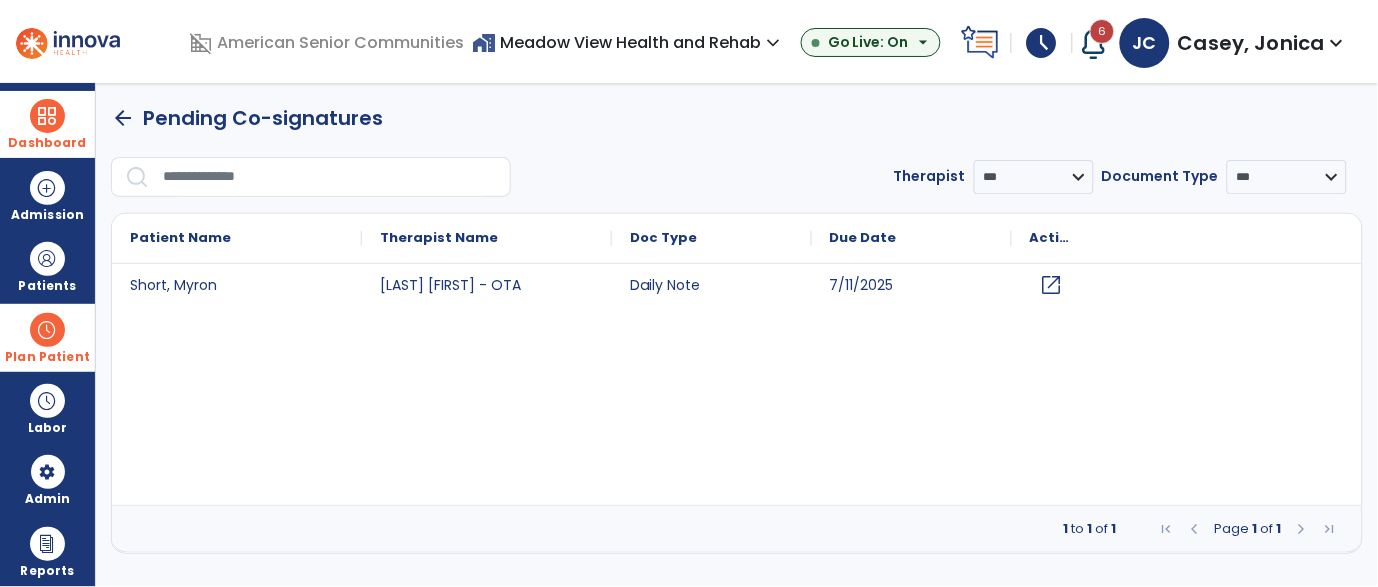 scroll, scrollTop: 0, scrollLeft: 0, axis: both 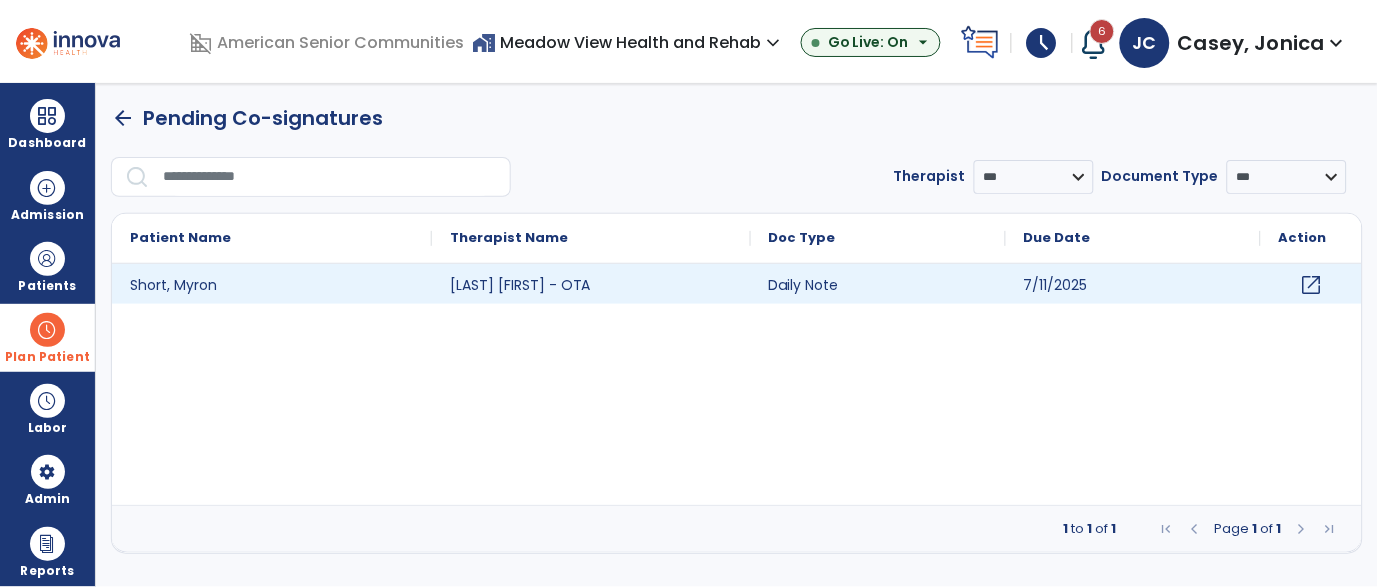 click on "open_in_new" 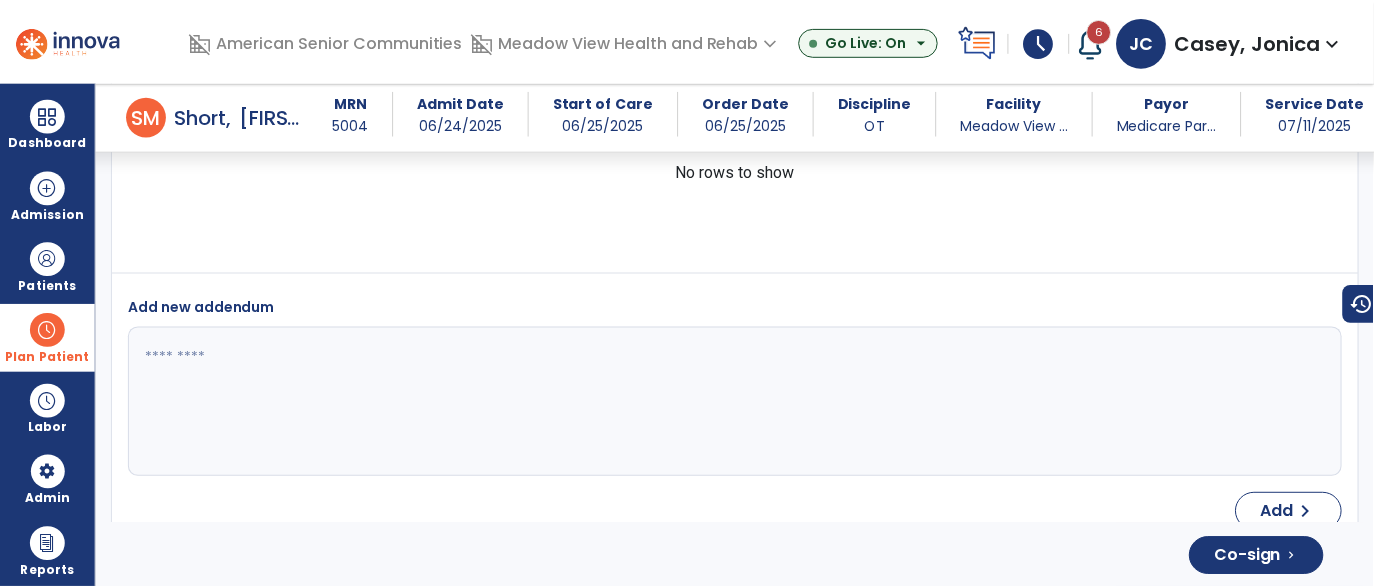 scroll, scrollTop: 4166, scrollLeft: 0, axis: vertical 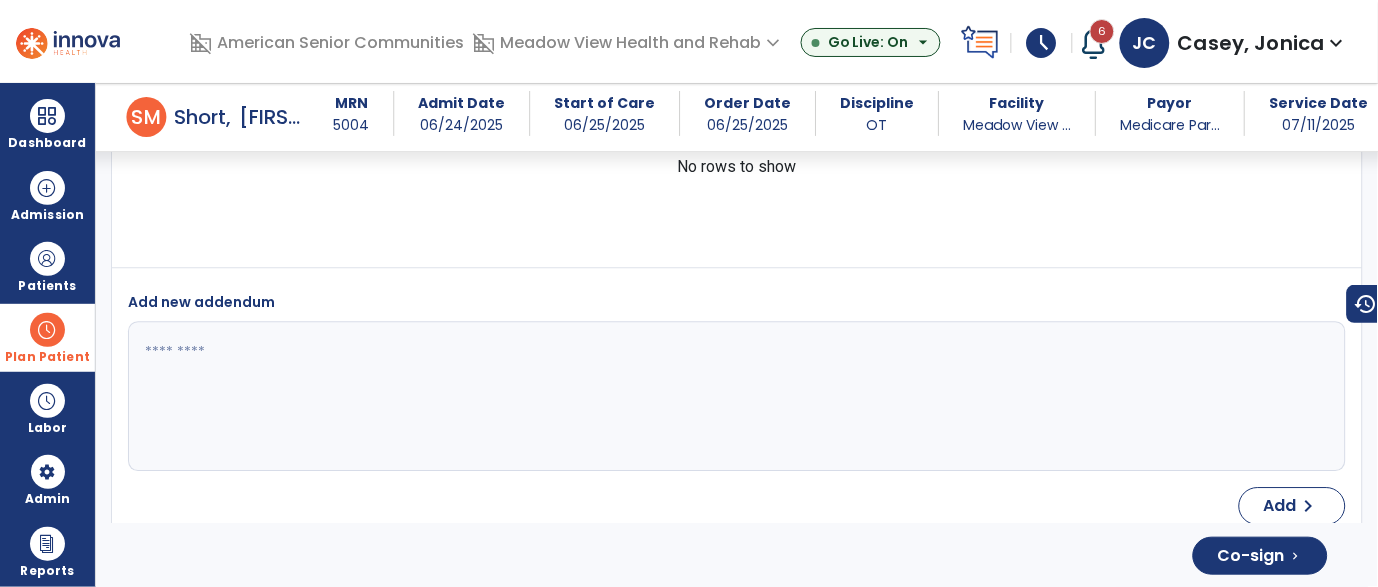 click on "Co-sign  chevron_right" 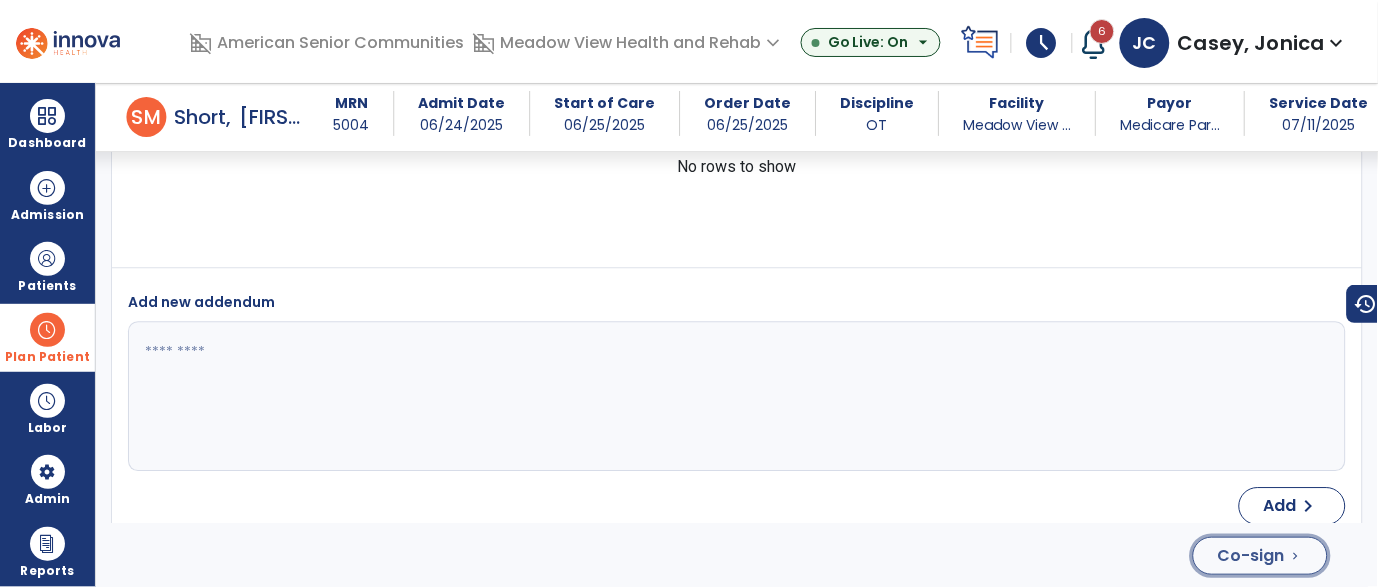 click on "Co-sign" 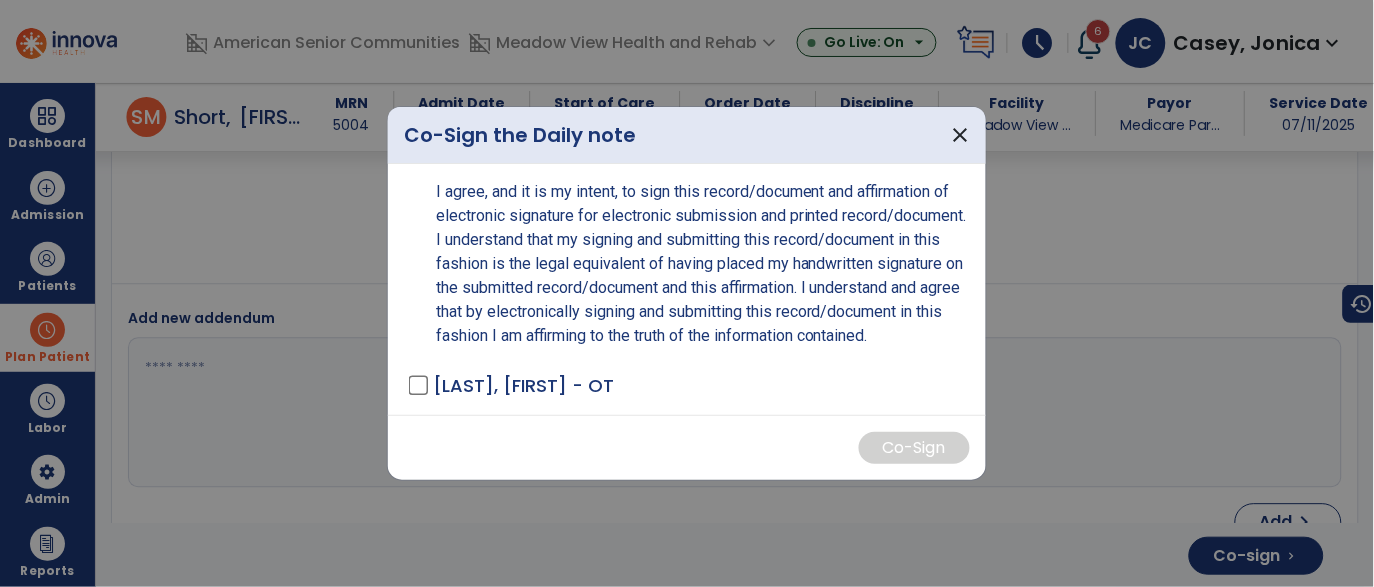 click on "I agree, and it is my intent, to sign this record/document and affirmation of electronic signature for electronic submission and printed record/document. I understand that my signing and submitting this record/document in this fashion is the legal equivalent of having placed my handwritten signature on the submitted record/document and this affirmation. I understand and agree that by electronically signing and submitting this record/document in this fashion I am affirming to the truth of the information contained.  Casey, Jonica  - OT" at bounding box center (687, 289) 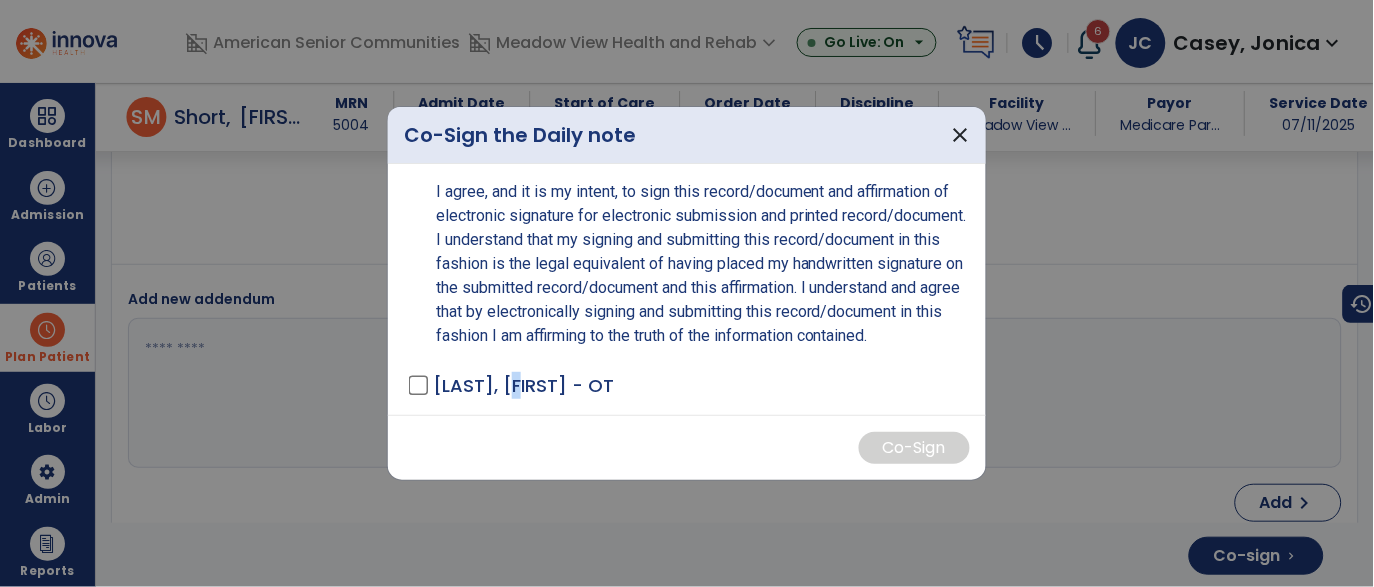 click on "[NAME], [NAME] - OT" at bounding box center (523, 385) 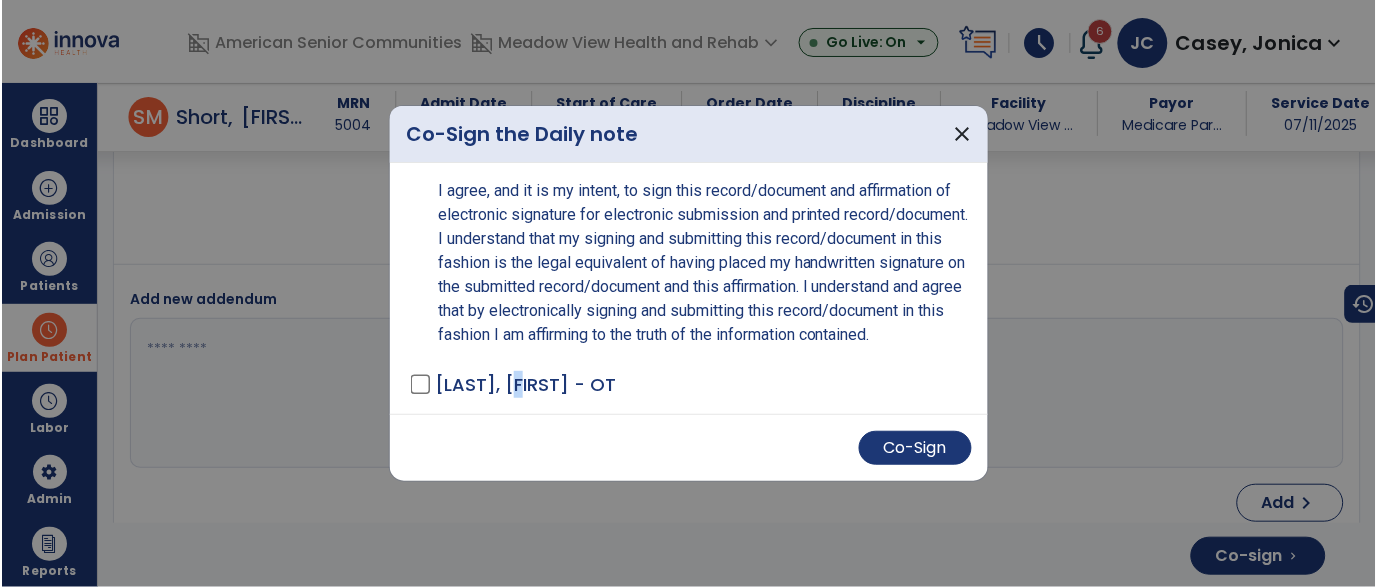 scroll, scrollTop: 4166, scrollLeft: 0, axis: vertical 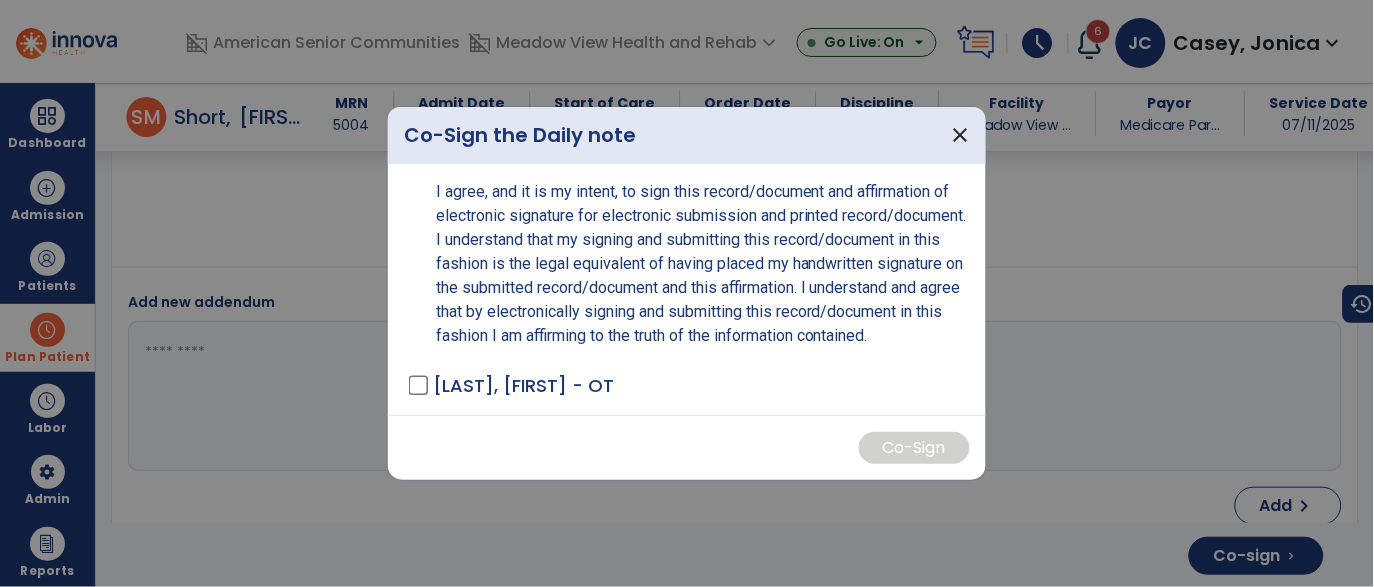 click on "[NAME], [NAME] - OT" at bounding box center [523, 385] 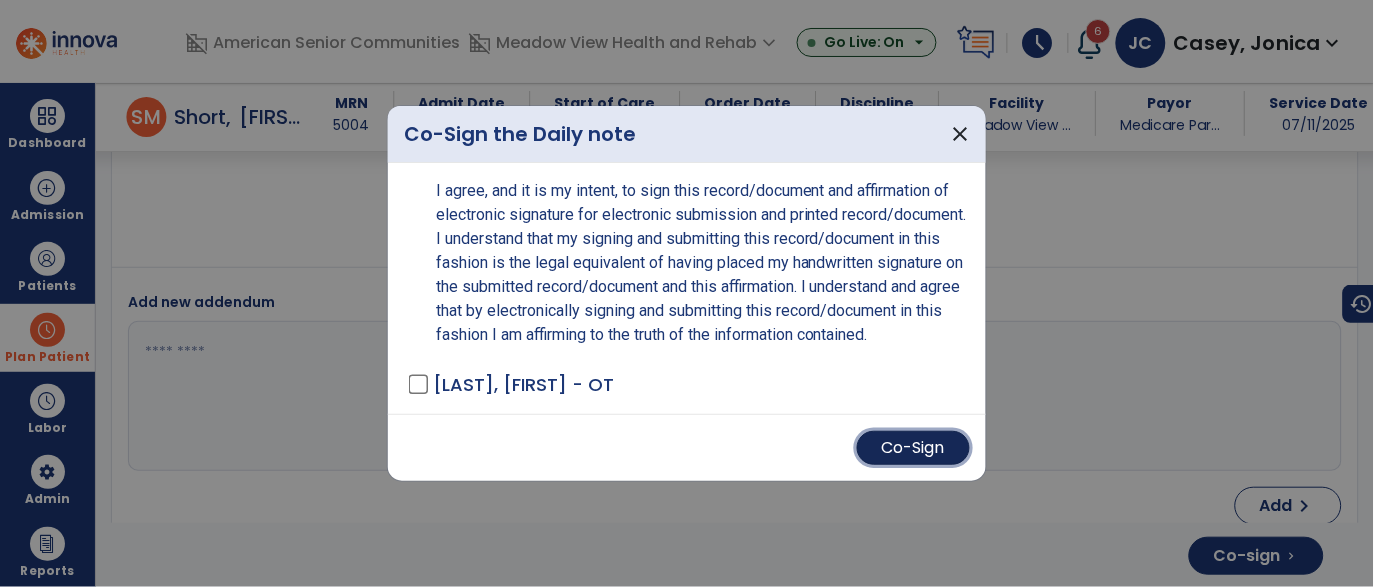 click on "Co-Sign" at bounding box center [913, 448] 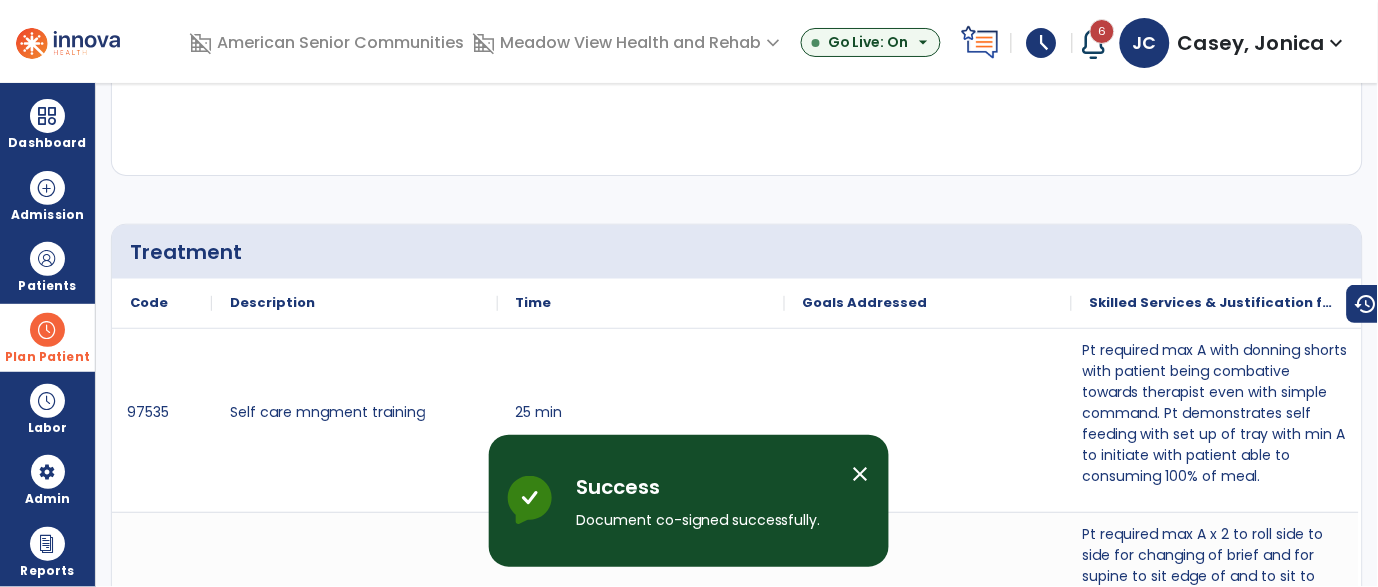 scroll, scrollTop: 0, scrollLeft: 0, axis: both 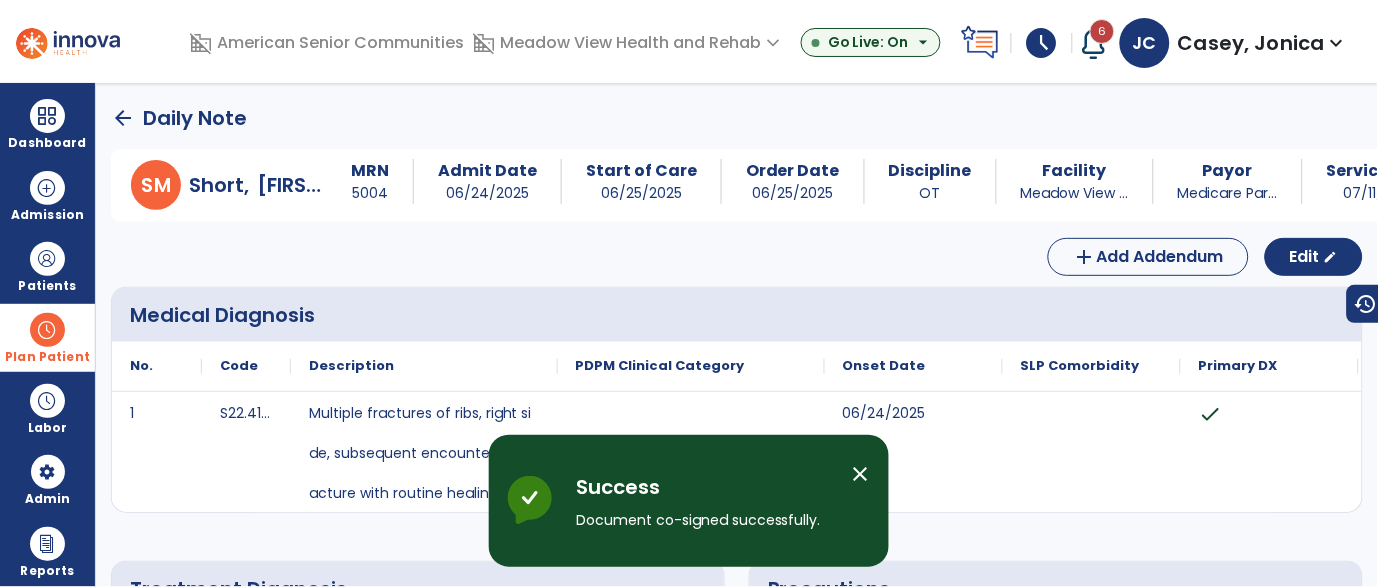 click on "arrow_back" 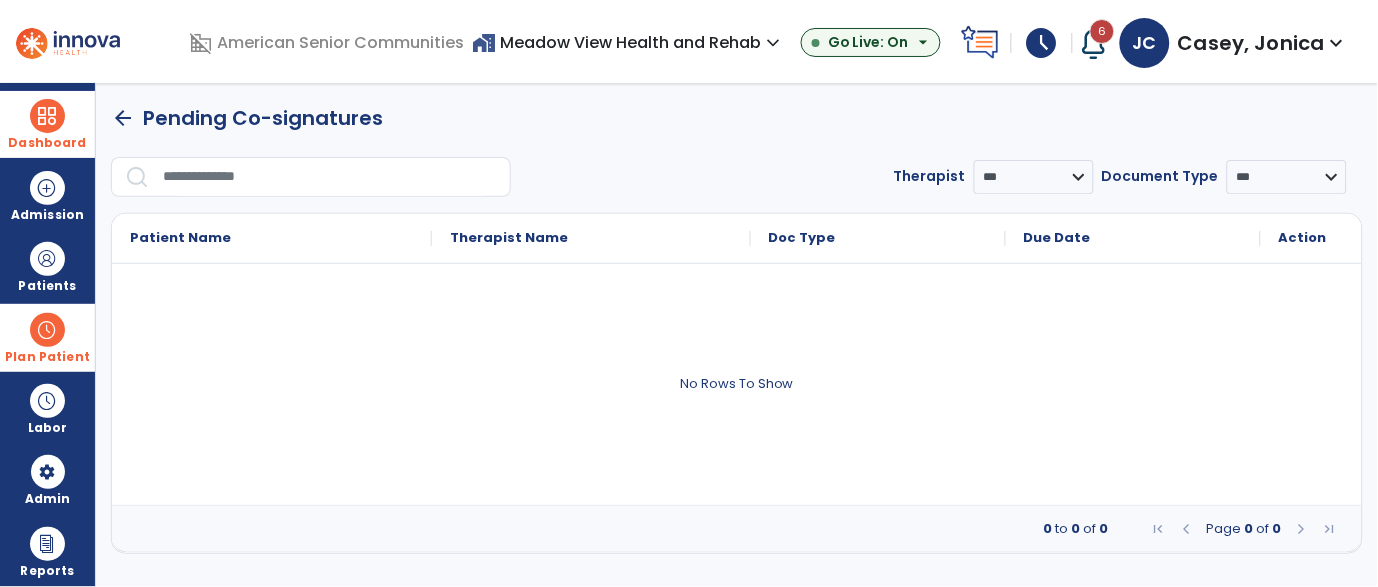 click on "Dashboard" at bounding box center [47, 124] 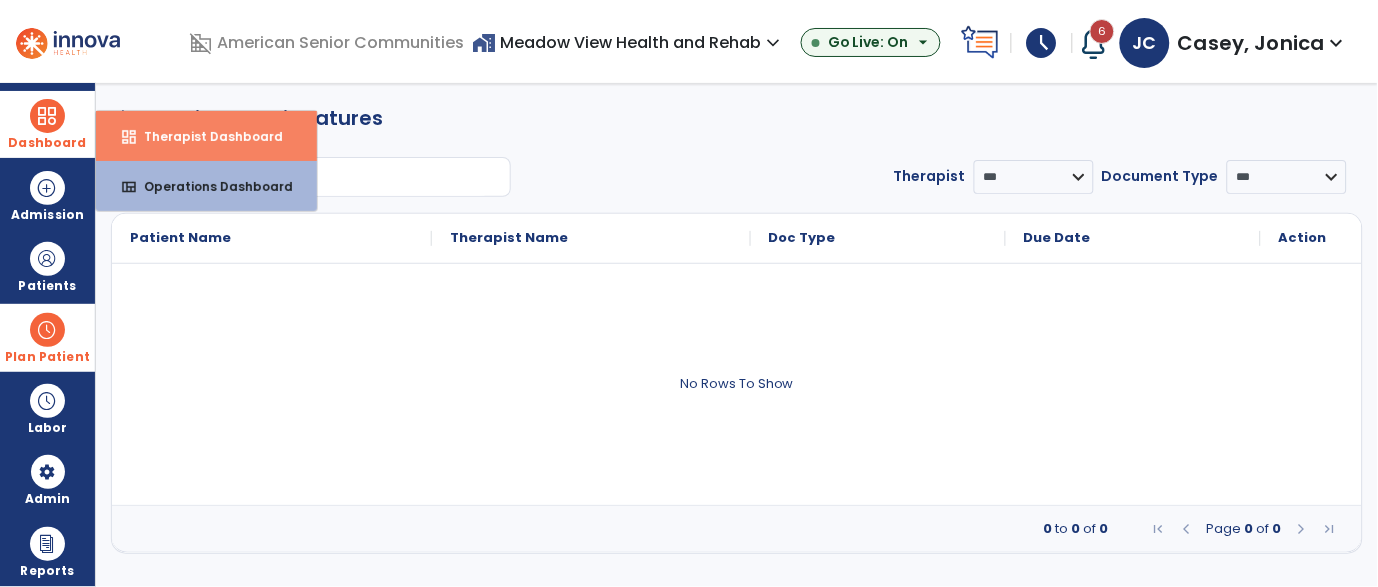 click on "dashboard  Therapist Dashboard" at bounding box center (206, 136) 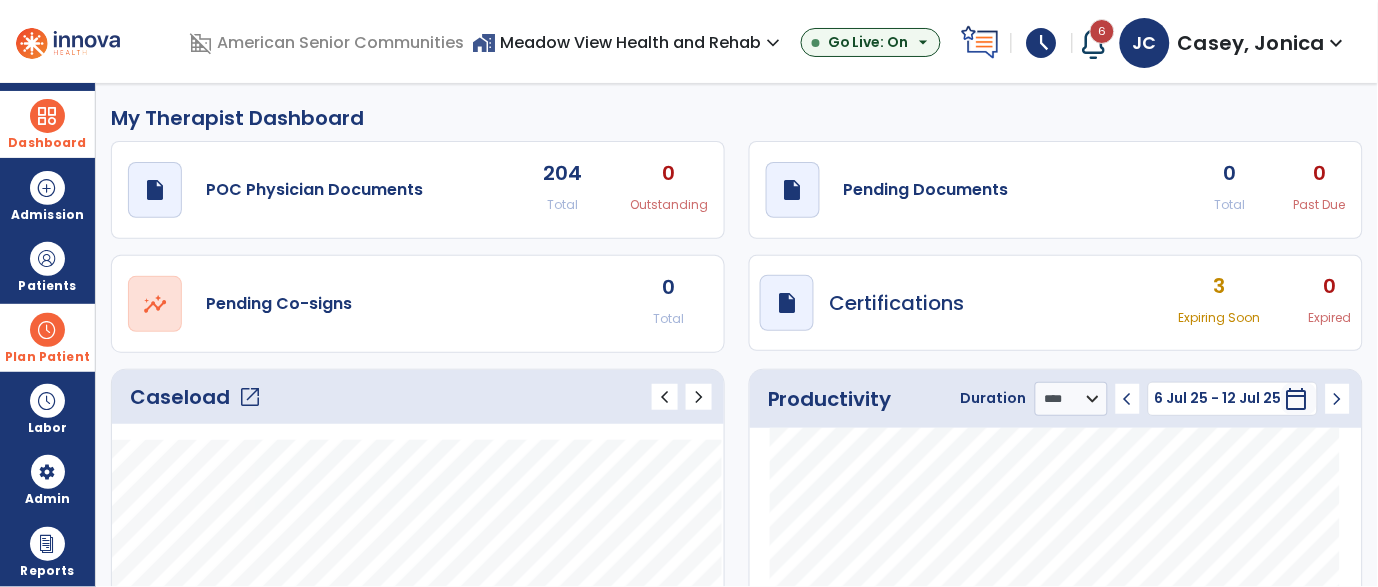 click at bounding box center [1094, 43] 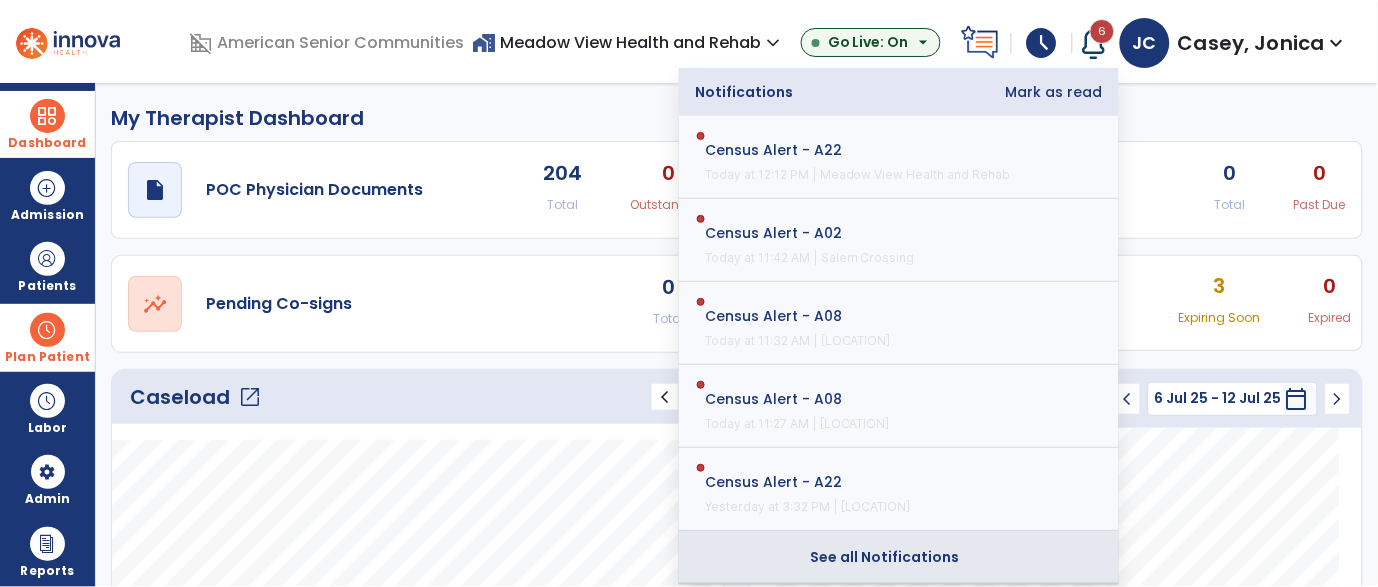 click on "See all Notifications" at bounding box center (885, 557) 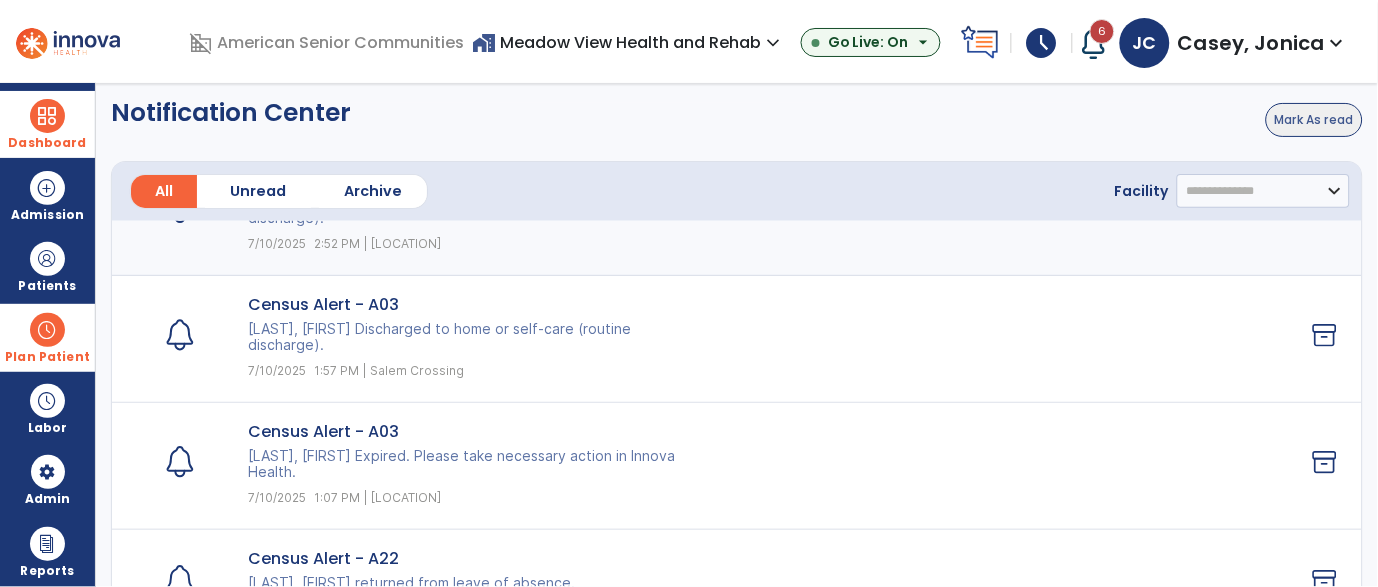 scroll, scrollTop: 936, scrollLeft: 0, axis: vertical 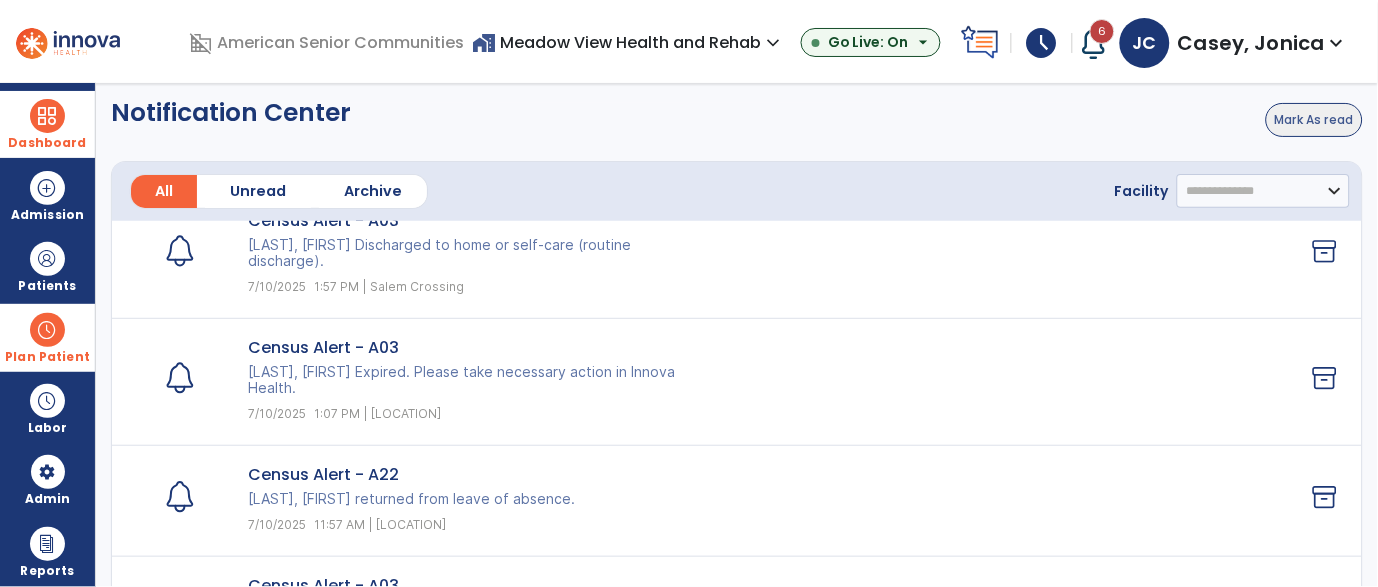 click on "Mark As read" 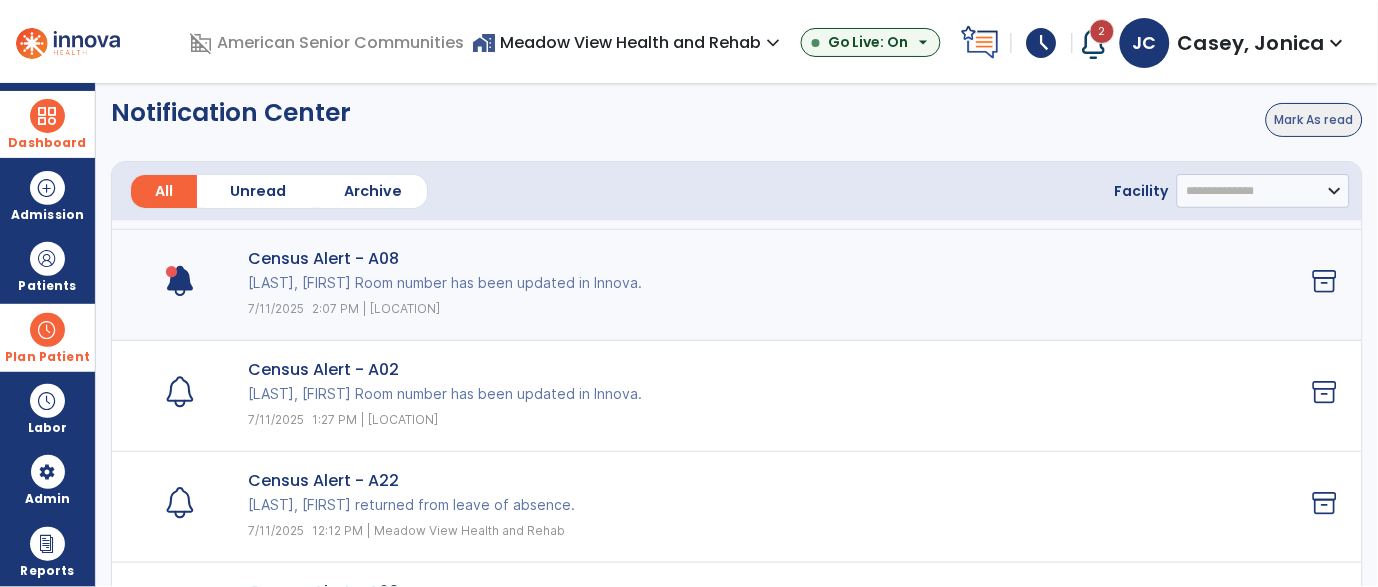 scroll, scrollTop: 2712, scrollLeft: 0, axis: vertical 